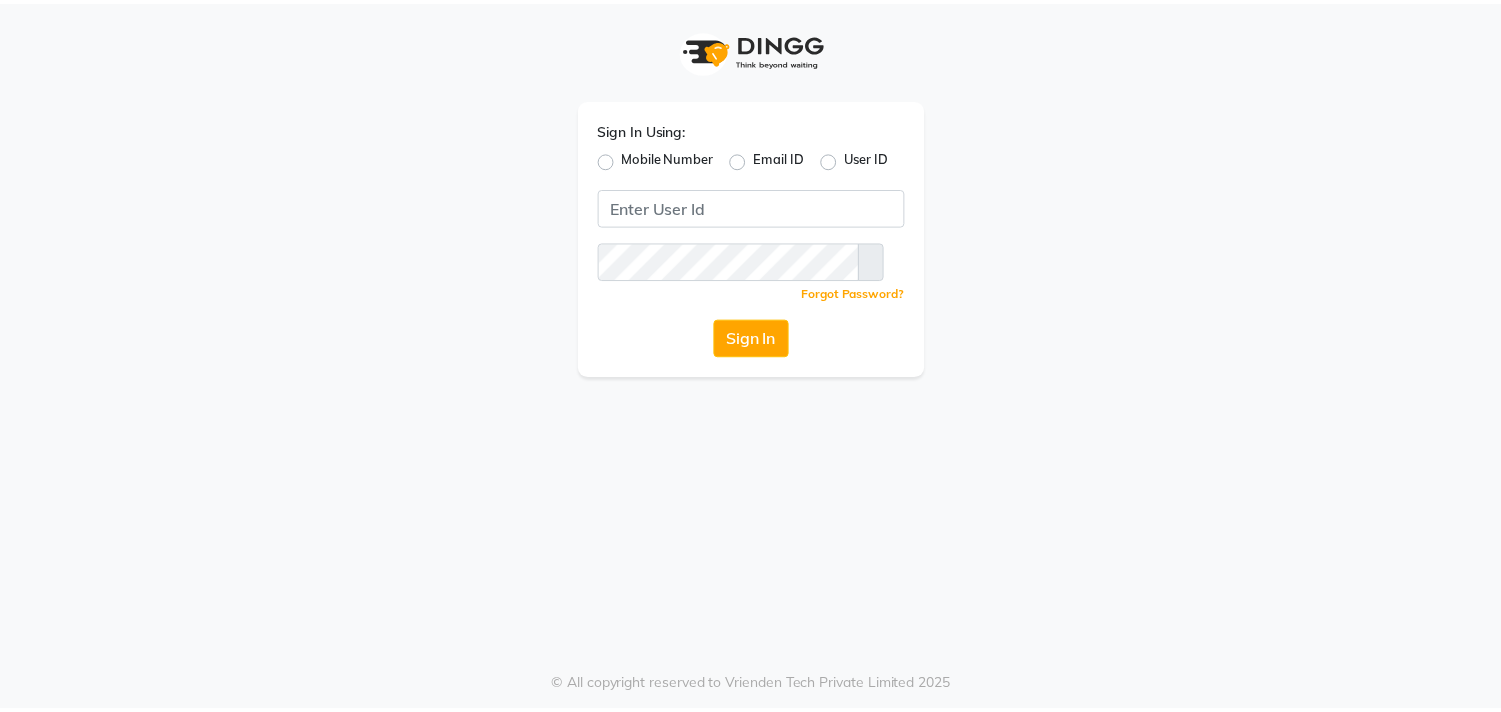 scroll, scrollTop: 0, scrollLeft: 0, axis: both 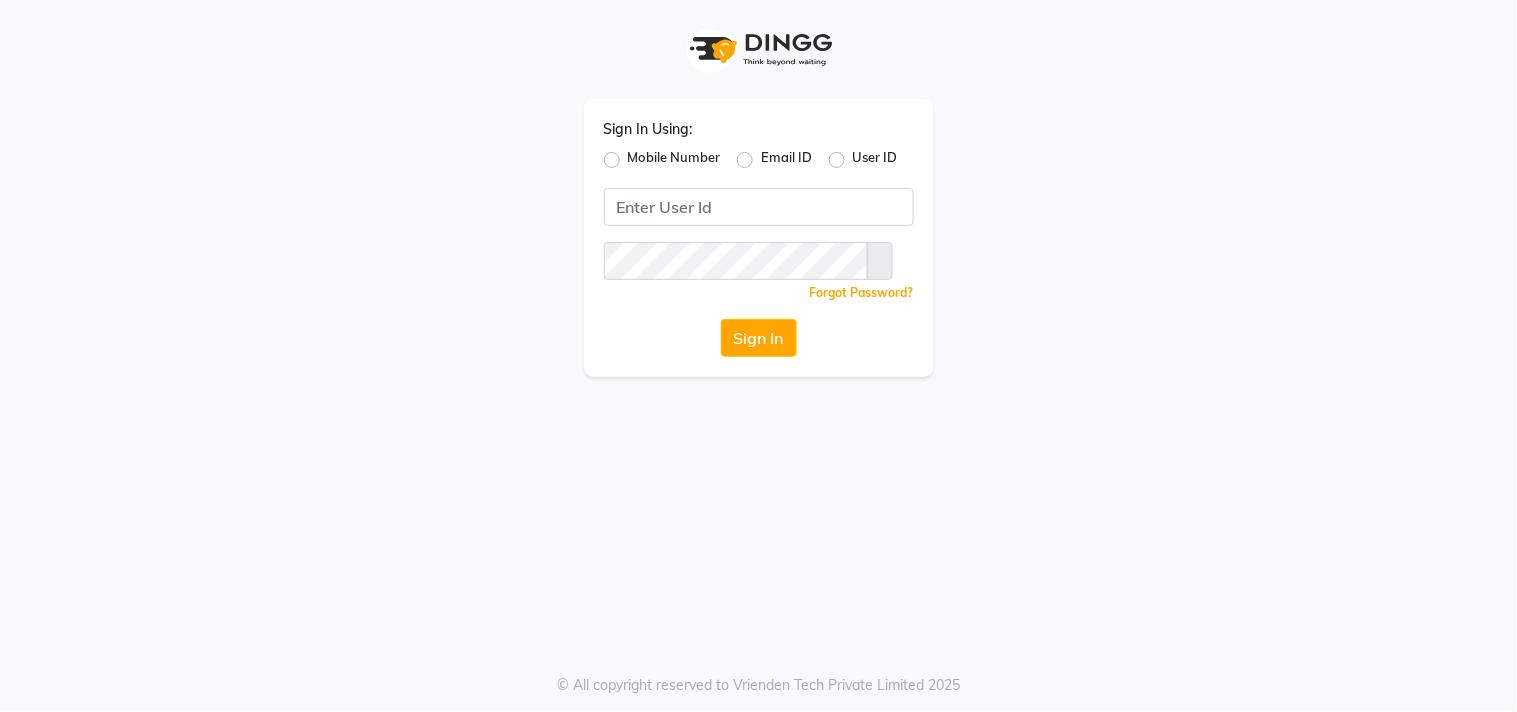 click on "Mobile Number" at bounding box center (674, 160) 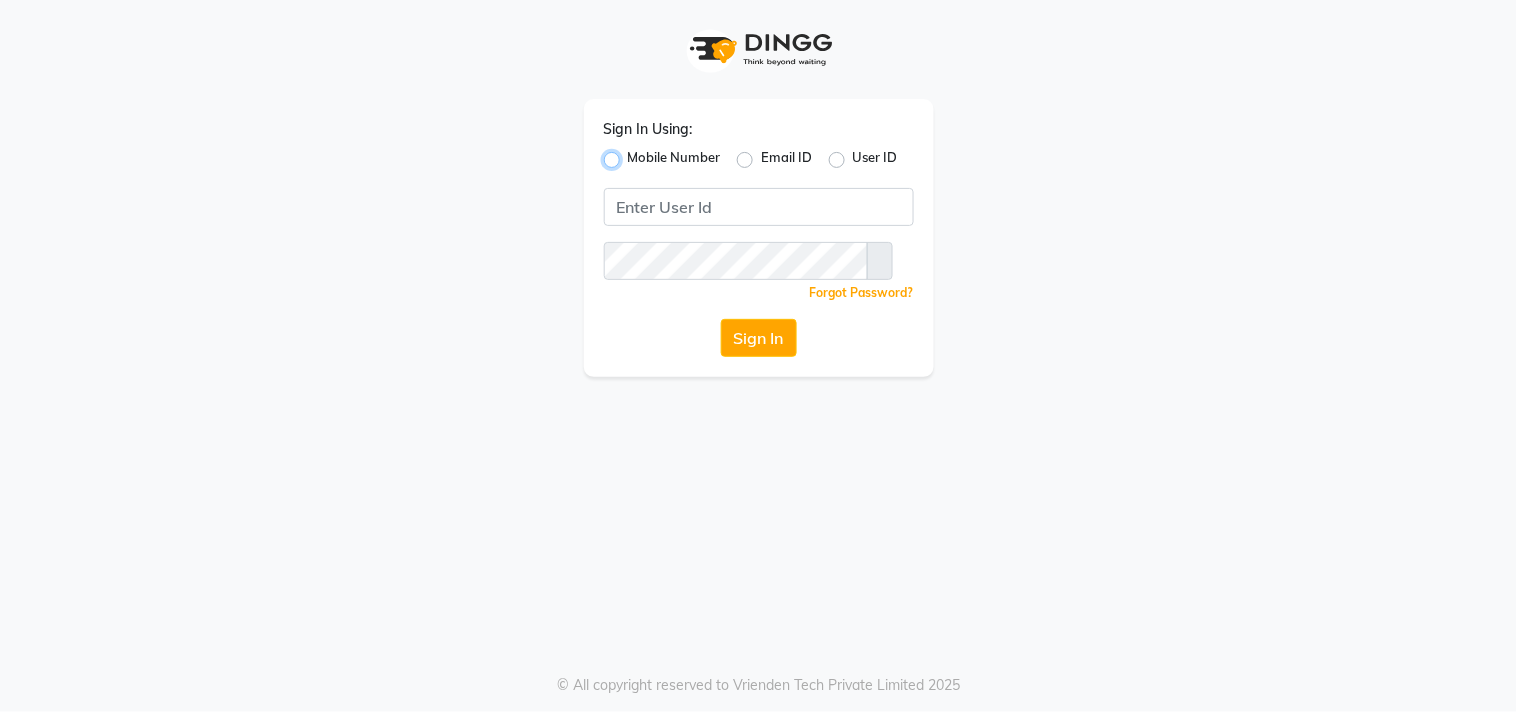 click on "Mobile Number" at bounding box center [634, 154] 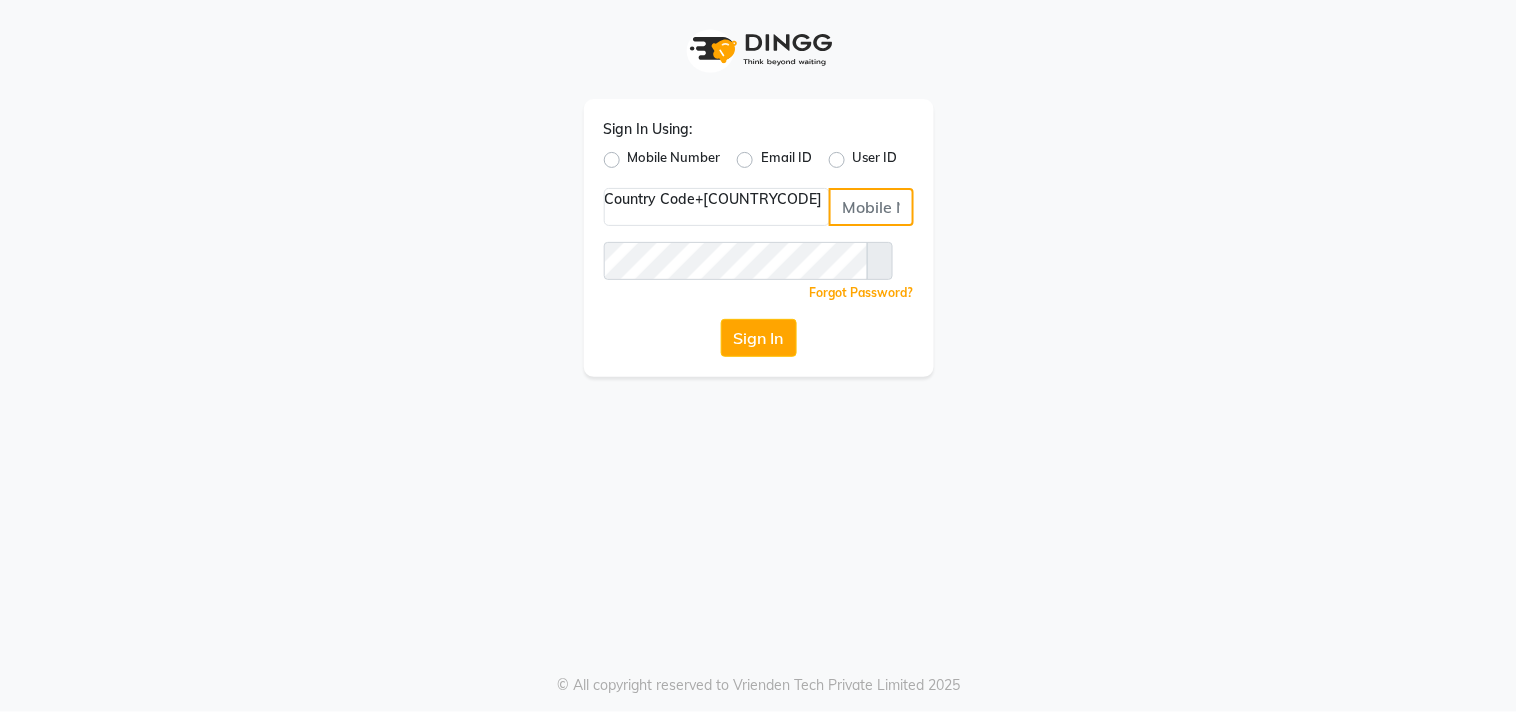 click at bounding box center (871, 207) 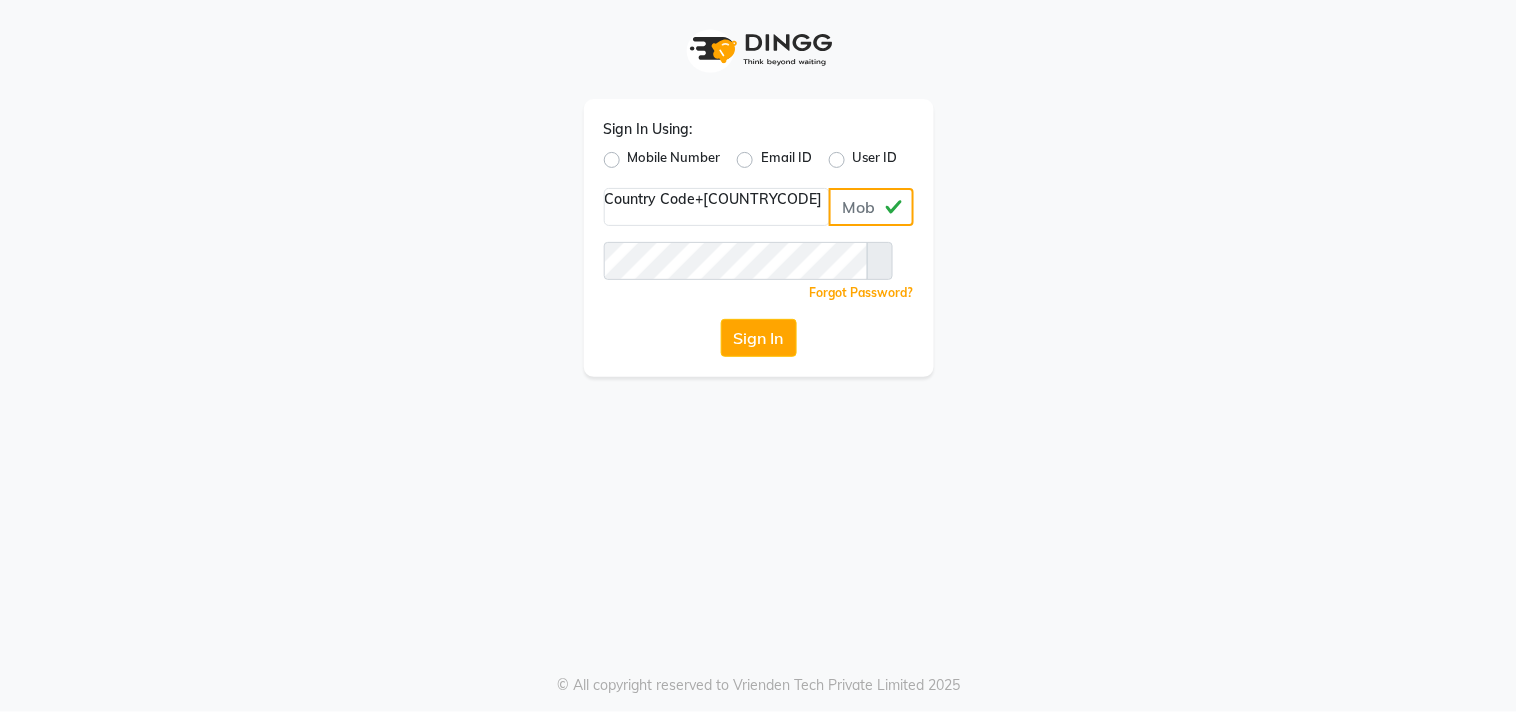 type on "[PHONE]" 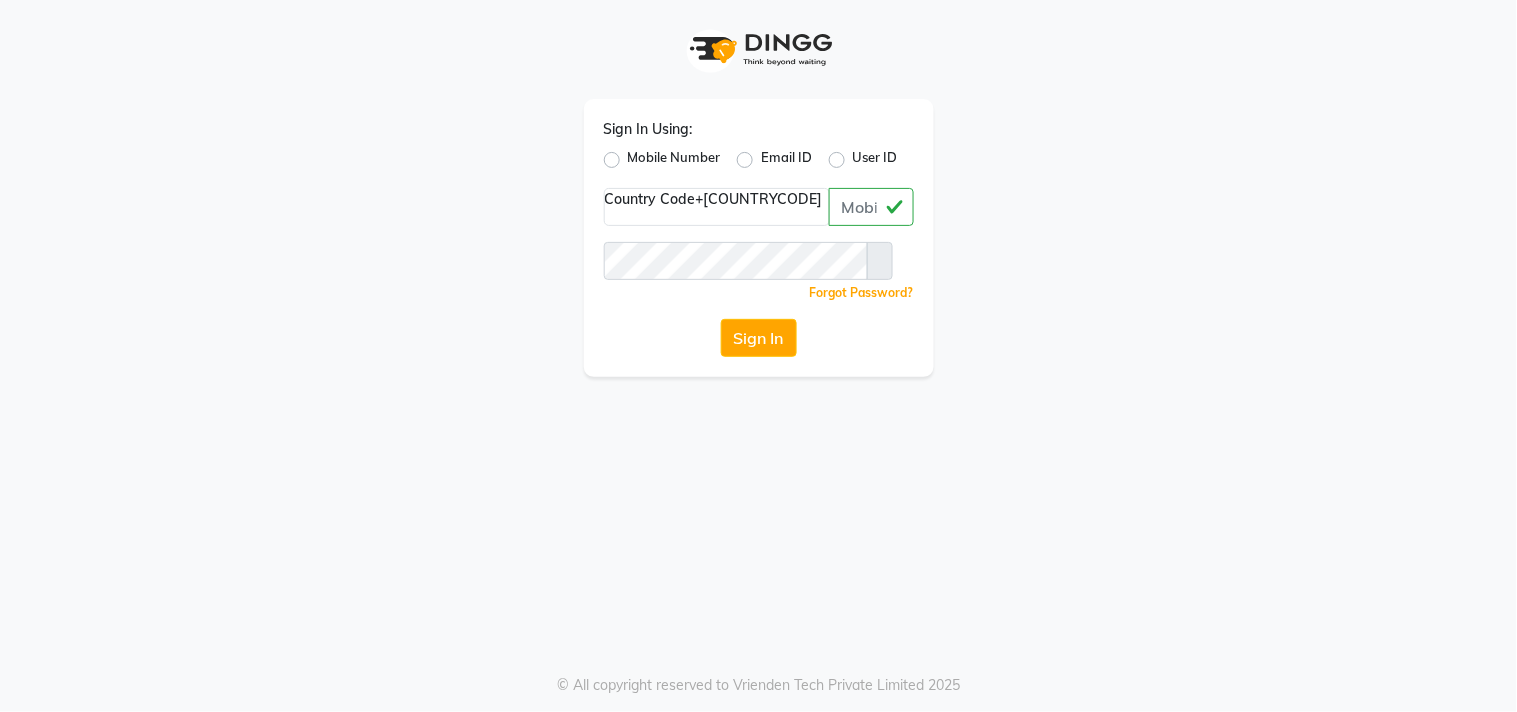 click at bounding box center (880, 261) 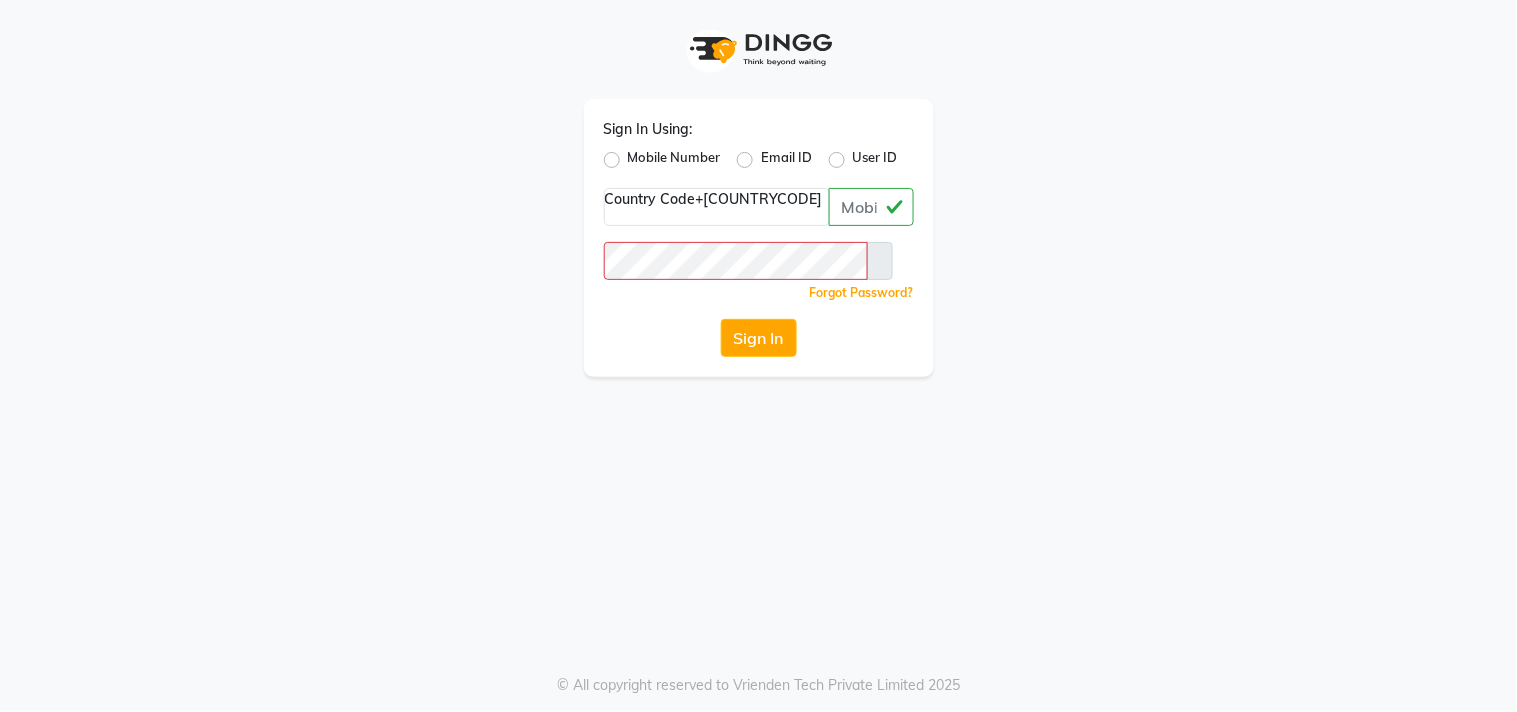 click at bounding box center [880, 261] 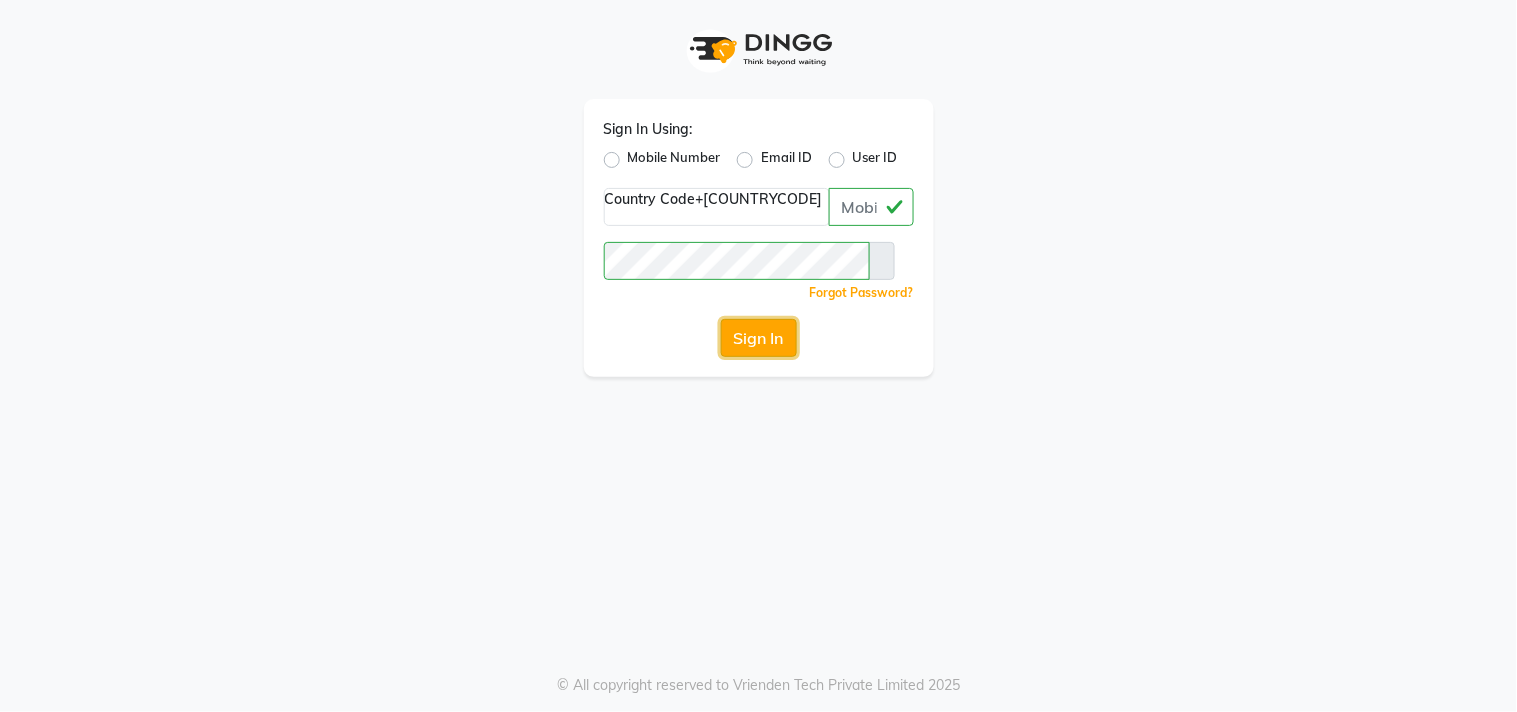 click on "Sign In" at bounding box center [759, 338] 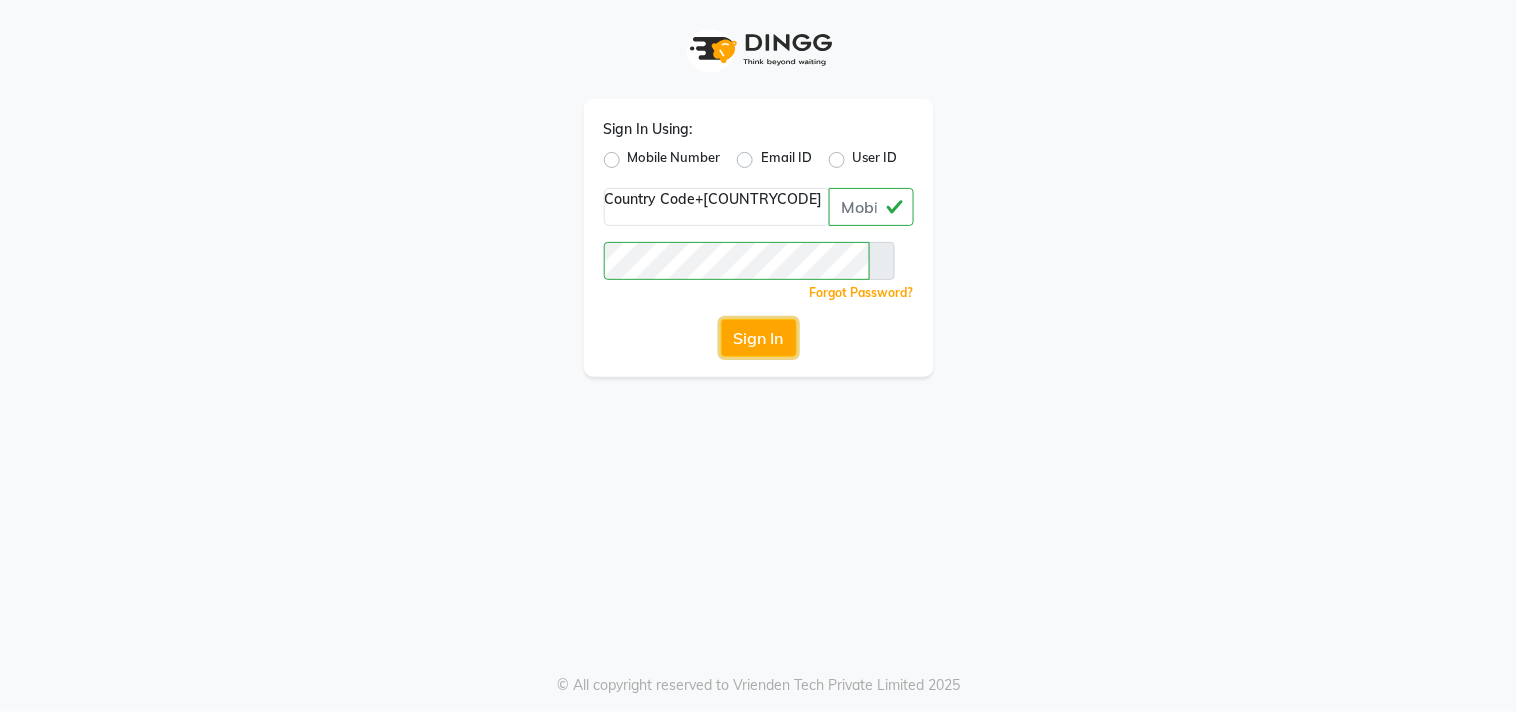 click on "Sign In" at bounding box center (759, 338) 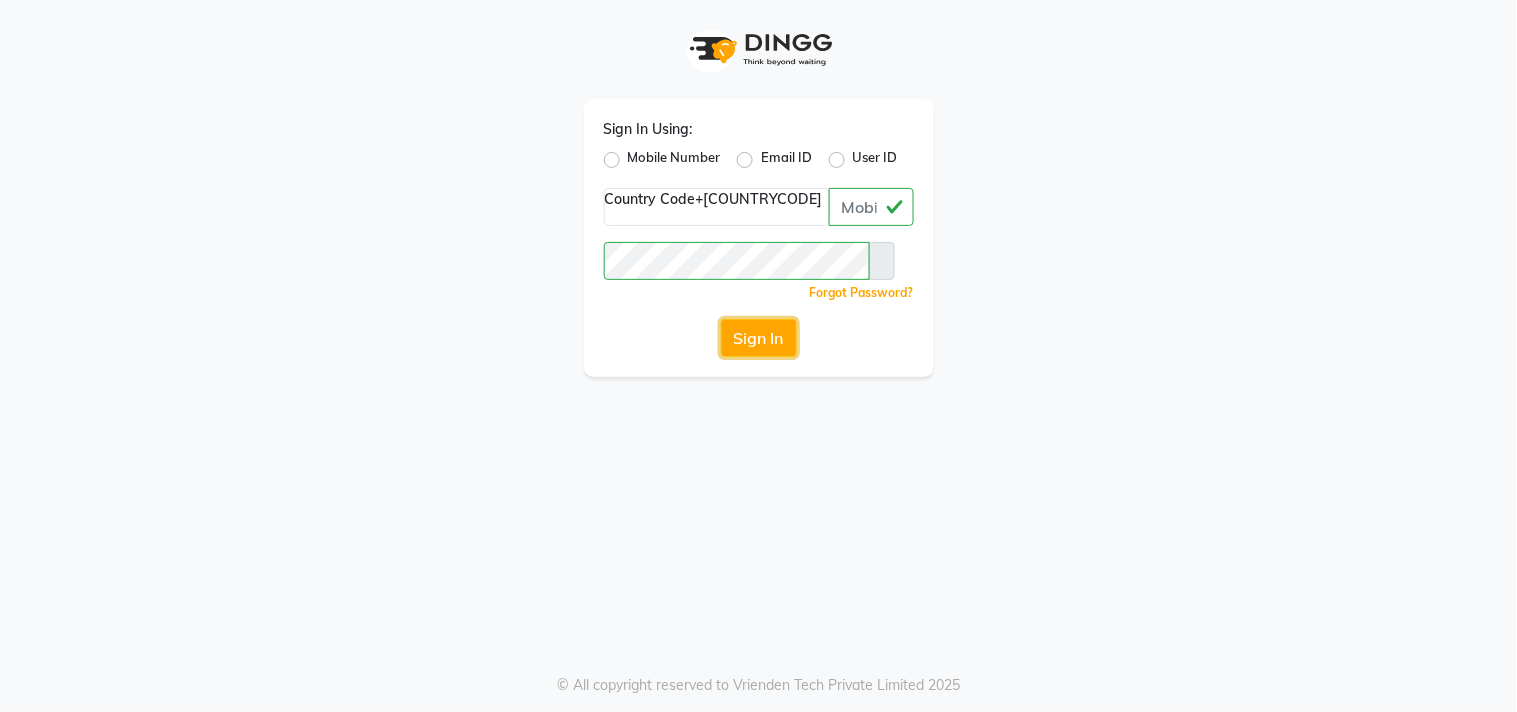 click on "Sign In" at bounding box center [759, 338] 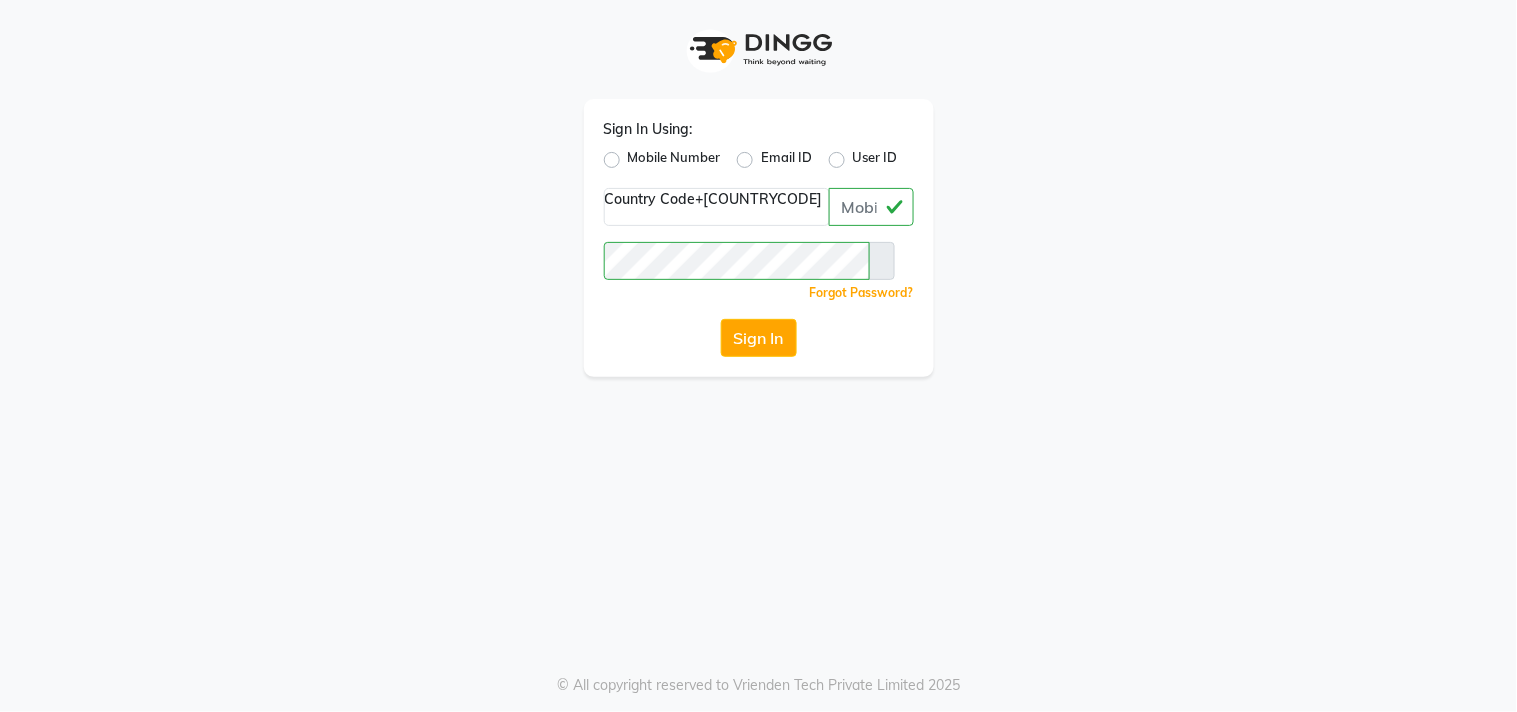 click on "Sign In Using: Mobile Number Email ID User ID Country Code × +91 [PHONE]  Remember me Forgot Password?  Sign In" at bounding box center [759, 238] 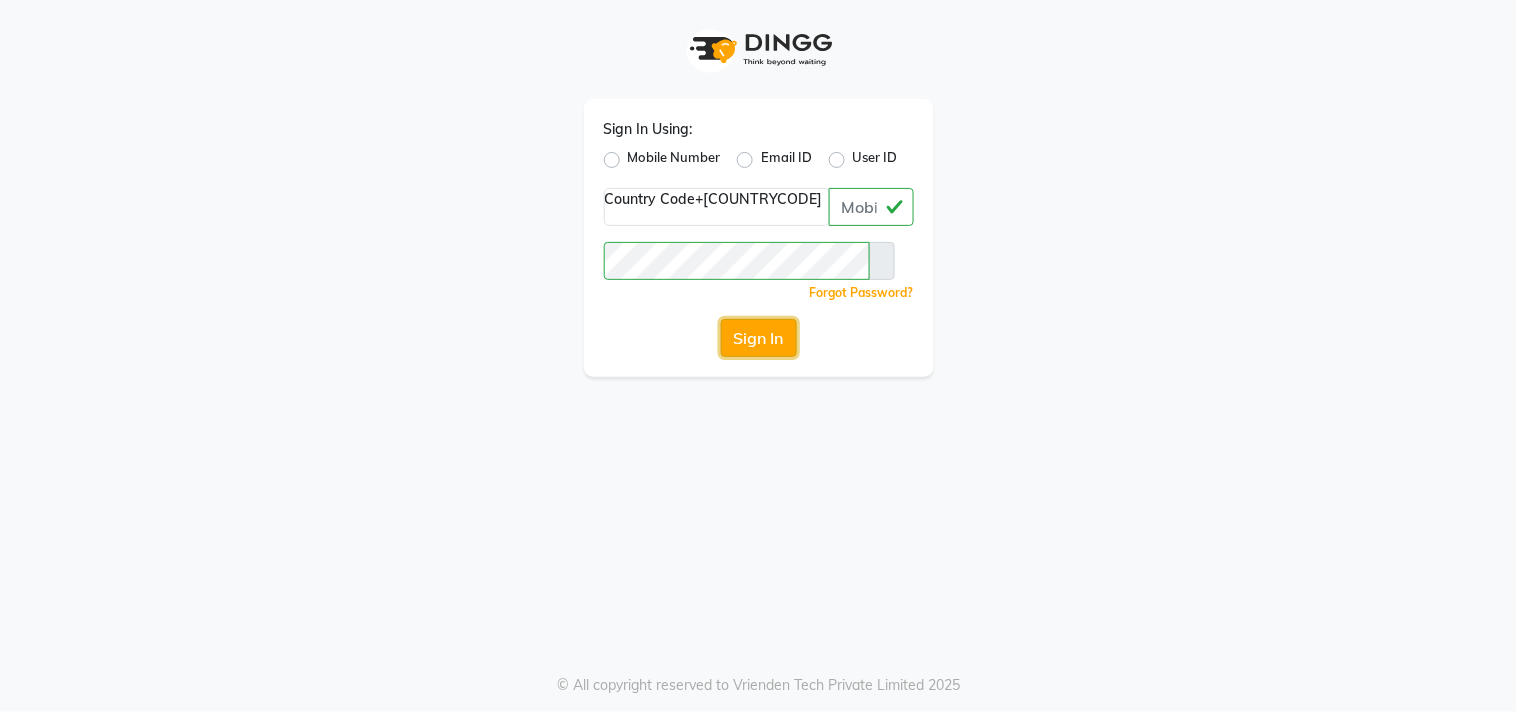 click on "Sign In" at bounding box center [759, 338] 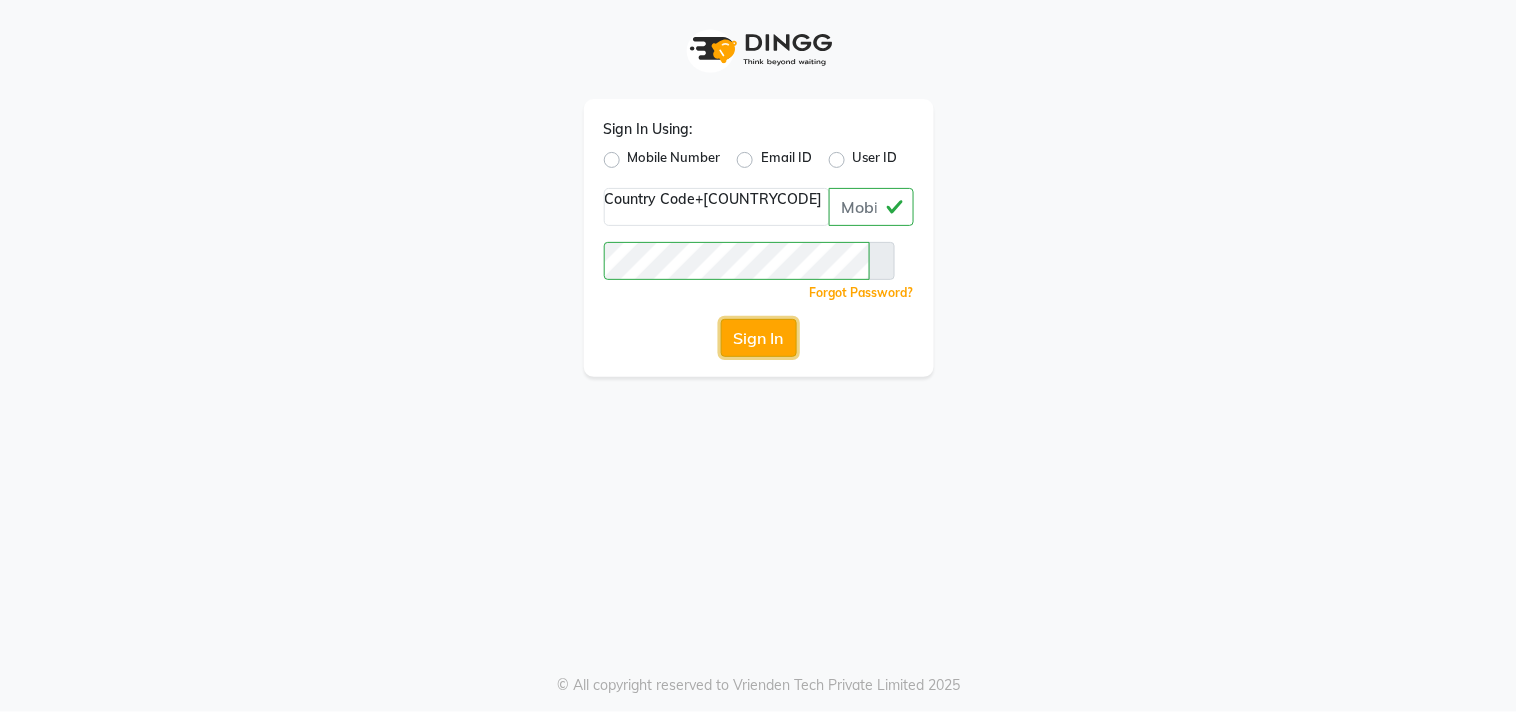 click on "Sign In" at bounding box center (759, 338) 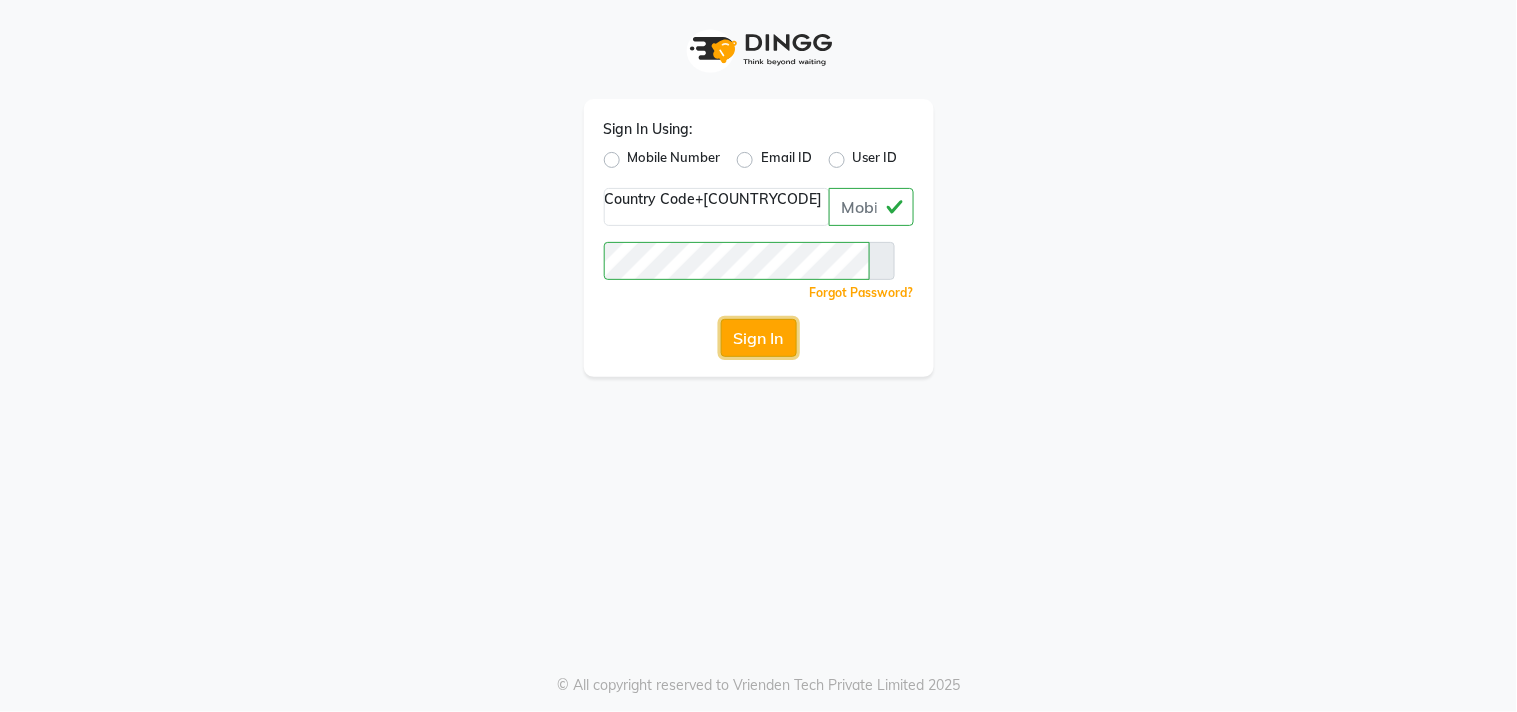 click on "Sign In" at bounding box center (759, 338) 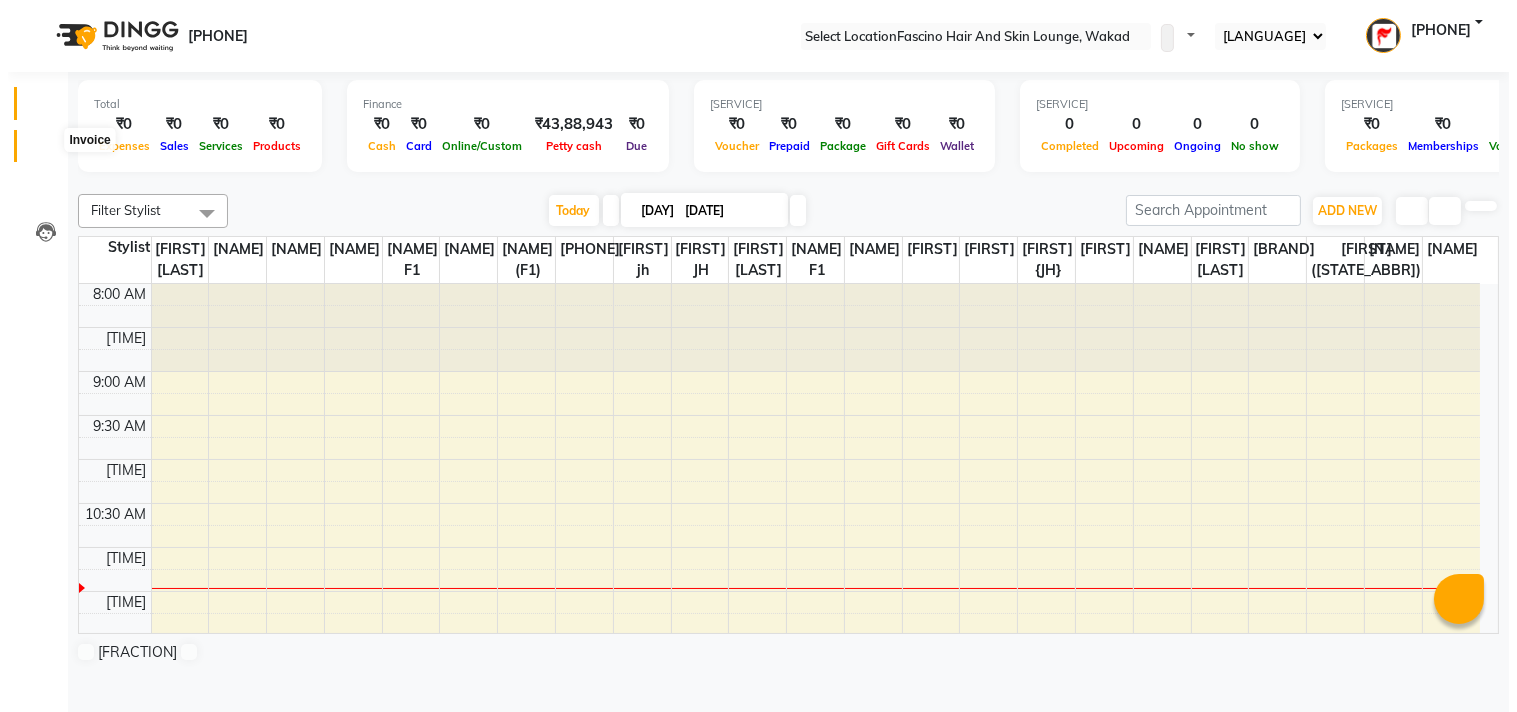 scroll, scrollTop: 0, scrollLeft: 0, axis: both 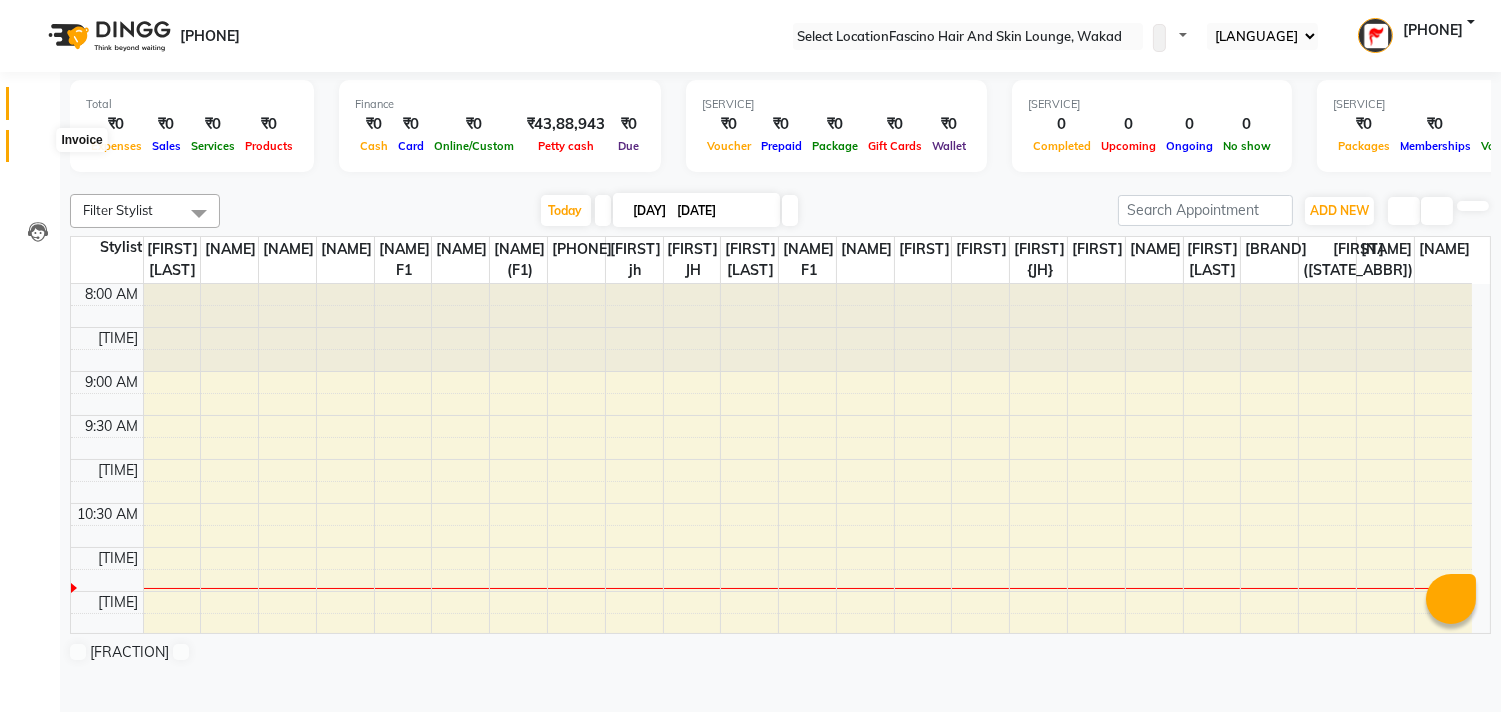 click at bounding box center [37, 151] 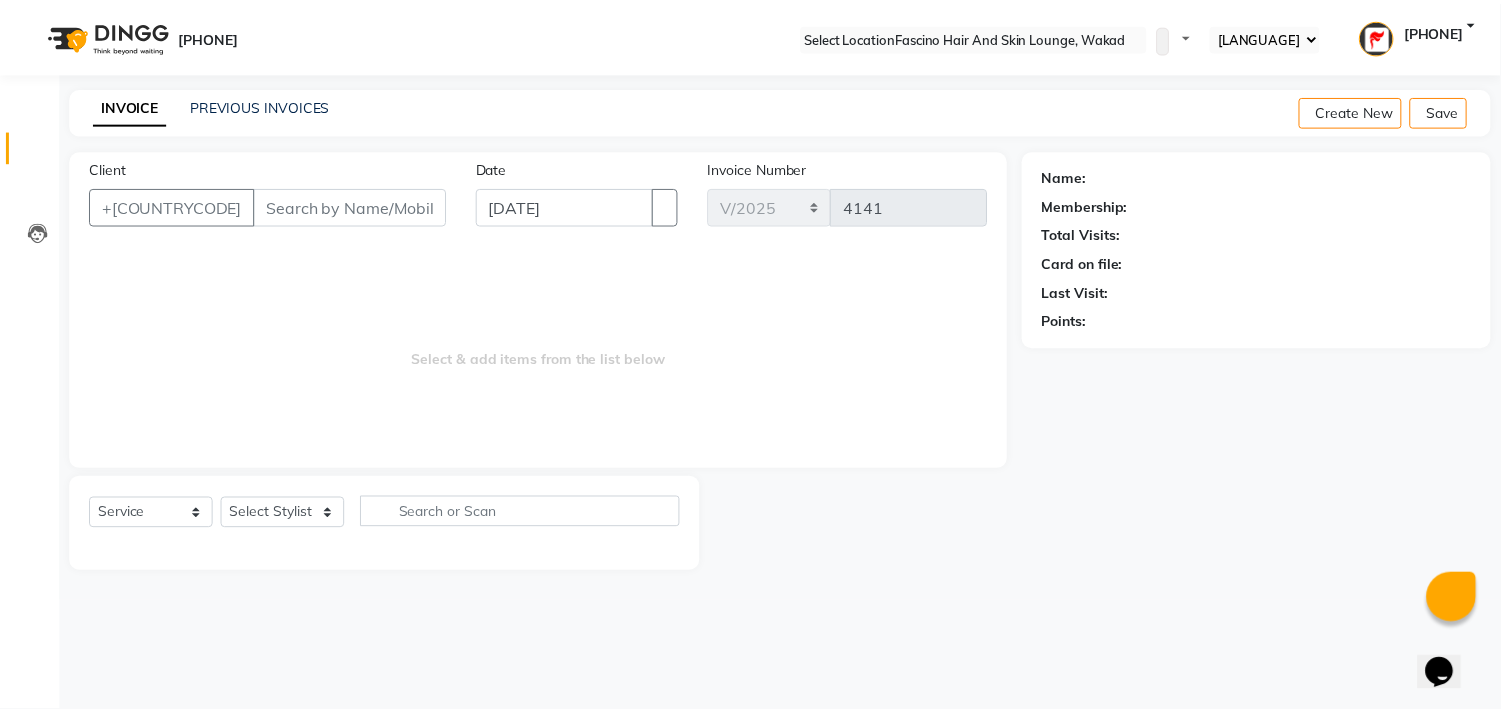 scroll, scrollTop: 0, scrollLeft: 0, axis: both 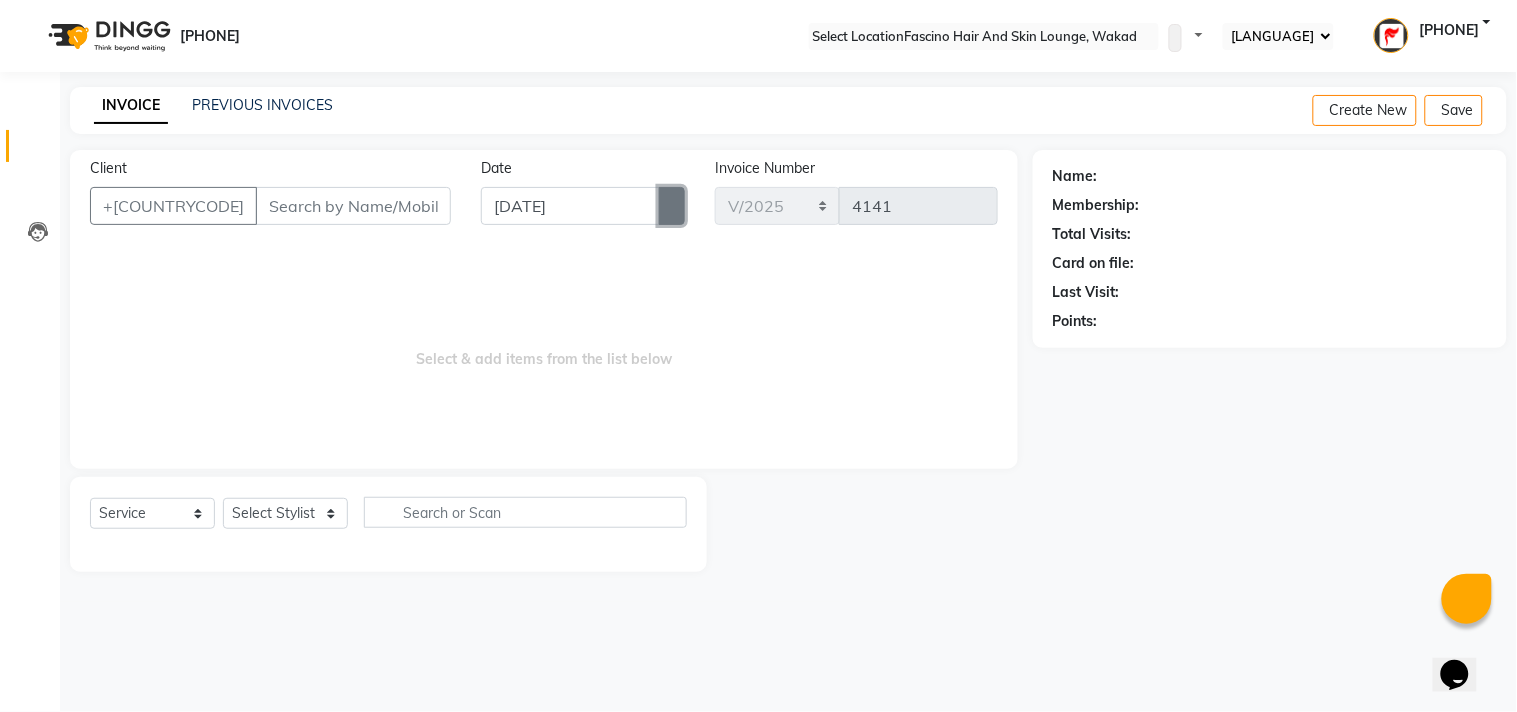 click at bounding box center (672, 206) 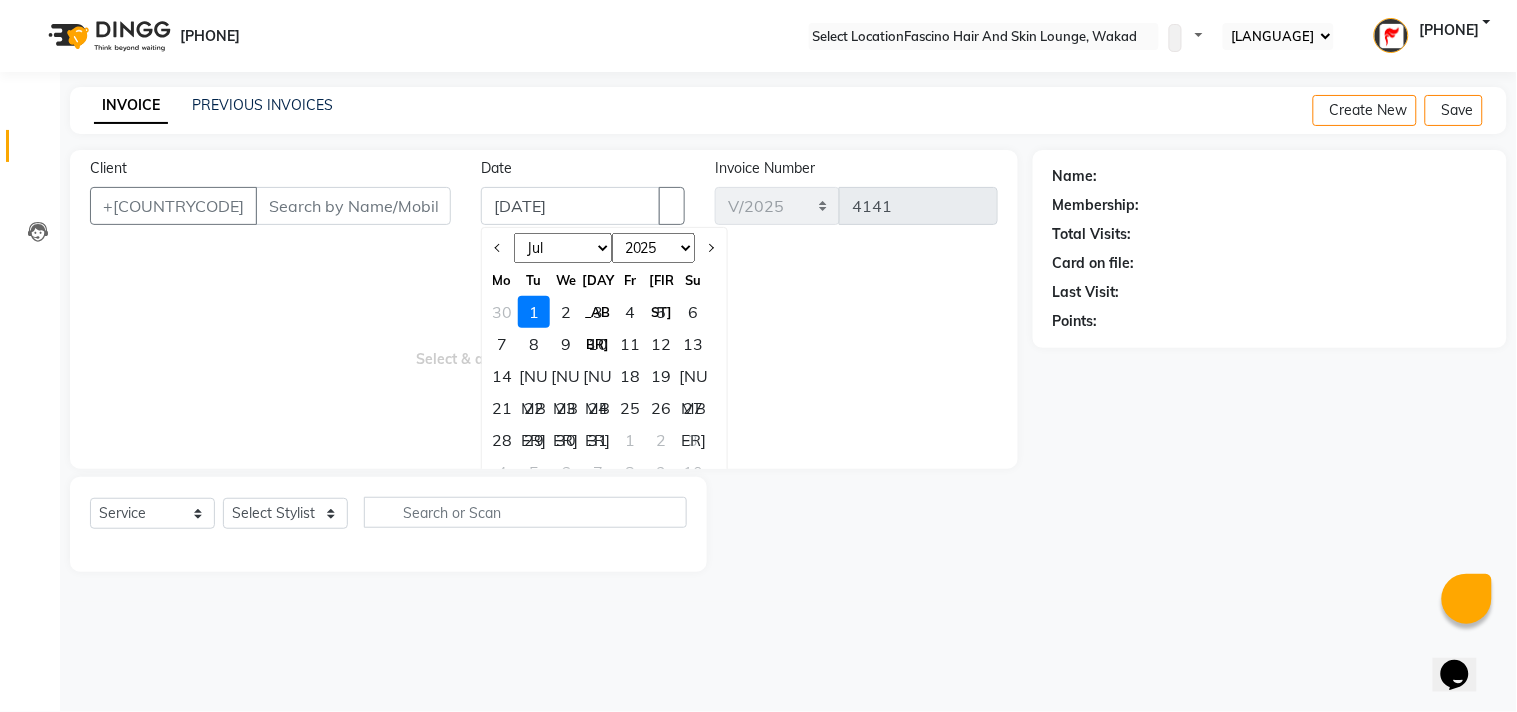 click on "[MONTH] [MONTH] [MONTH] [MONTH] [MONTH] [MONTH] [MONTH] [MONTH] [MONTH] [MONTH] [MONTH] [MONTH]" at bounding box center (563, 248) 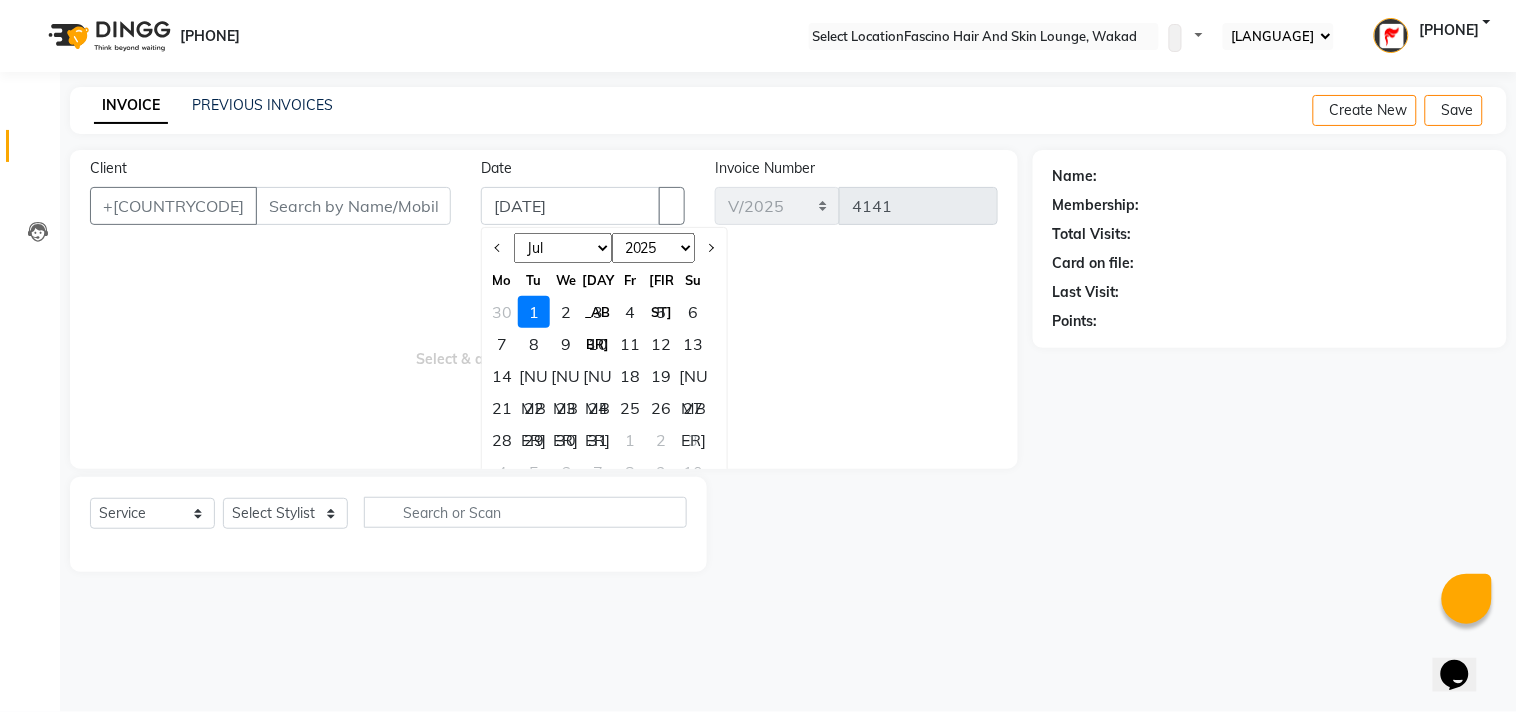 select on "6" 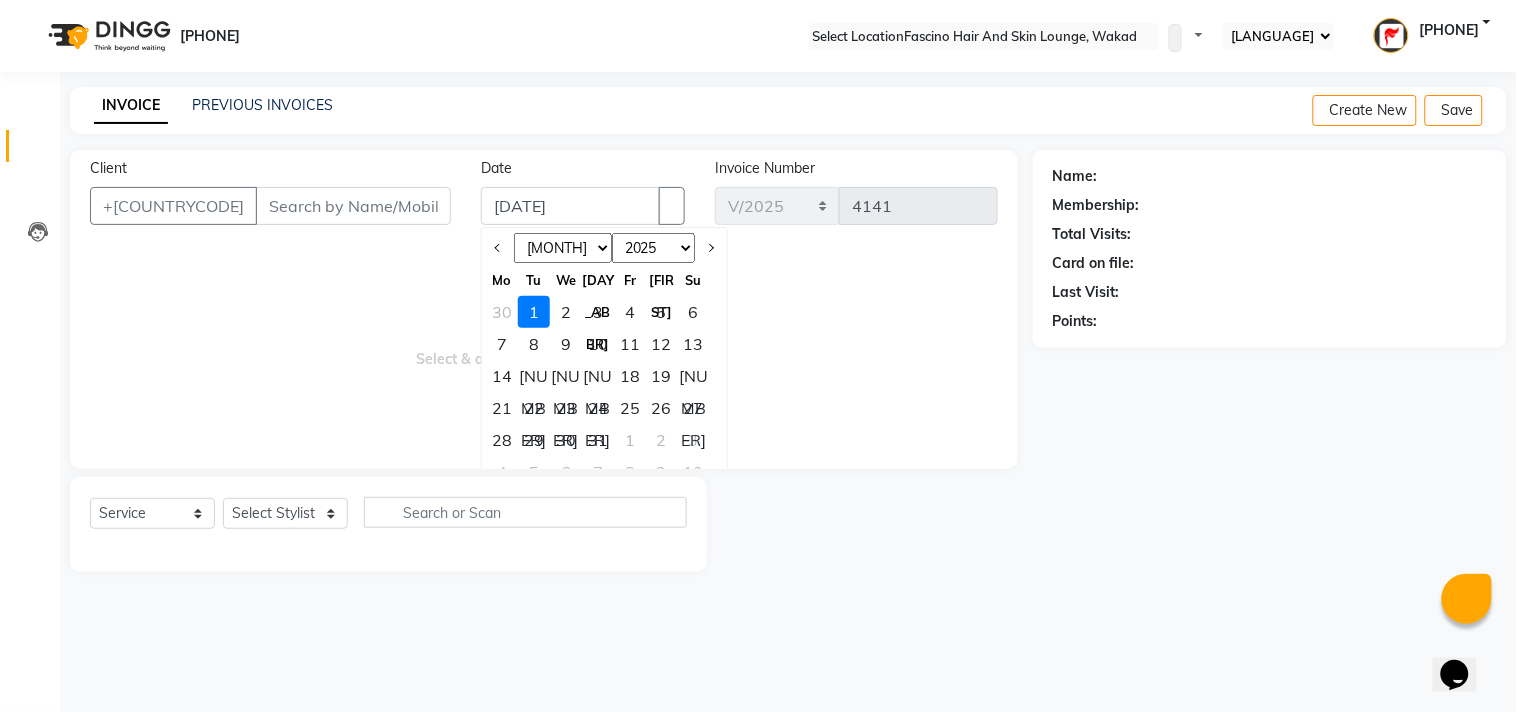 click on "[MONTH] [MONTH] [MONTH] [MONTH] [MONTH] [MONTH] [MONTH] [MONTH] [MONTH] [MONTH] [MONTH] [MONTH]" at bounding box center [563, 248] 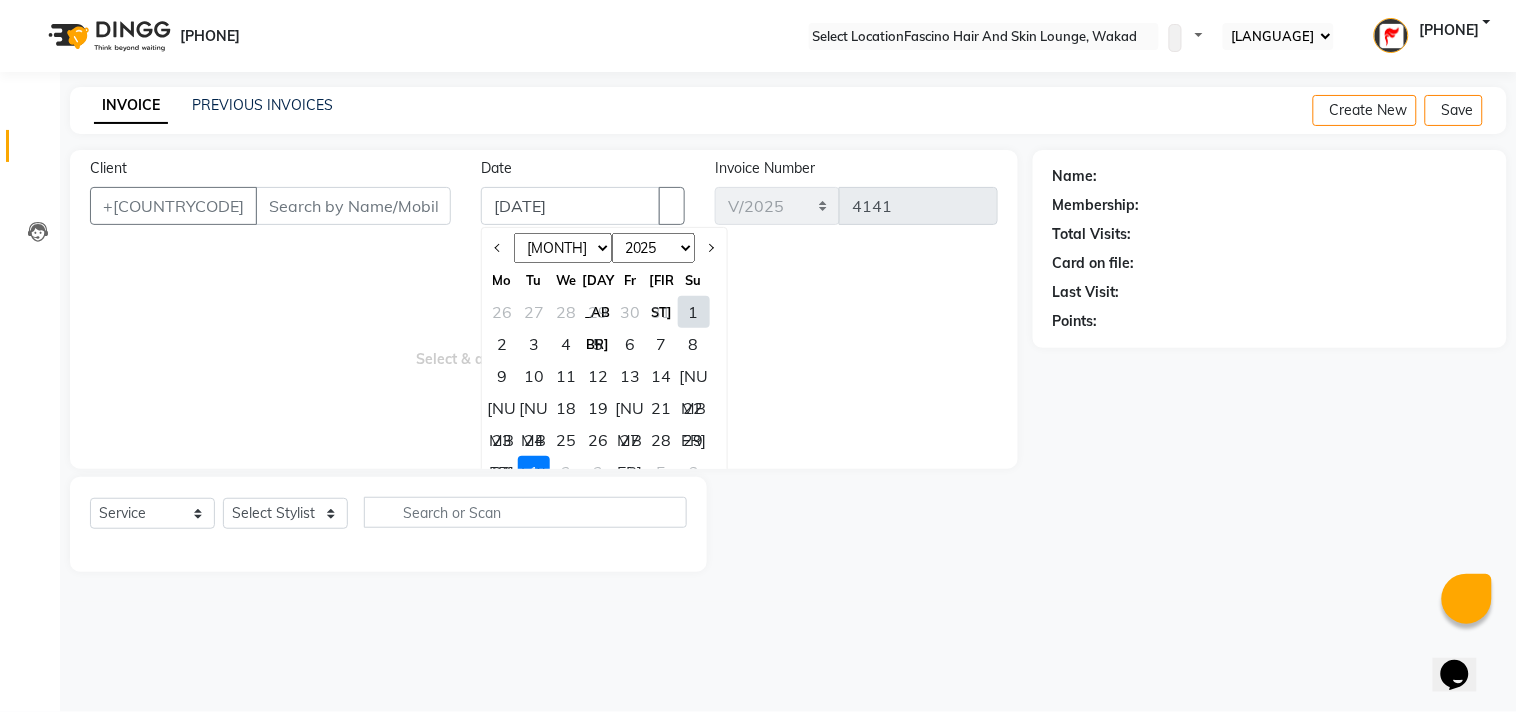 click on "1" at bounding box center [534, 472] 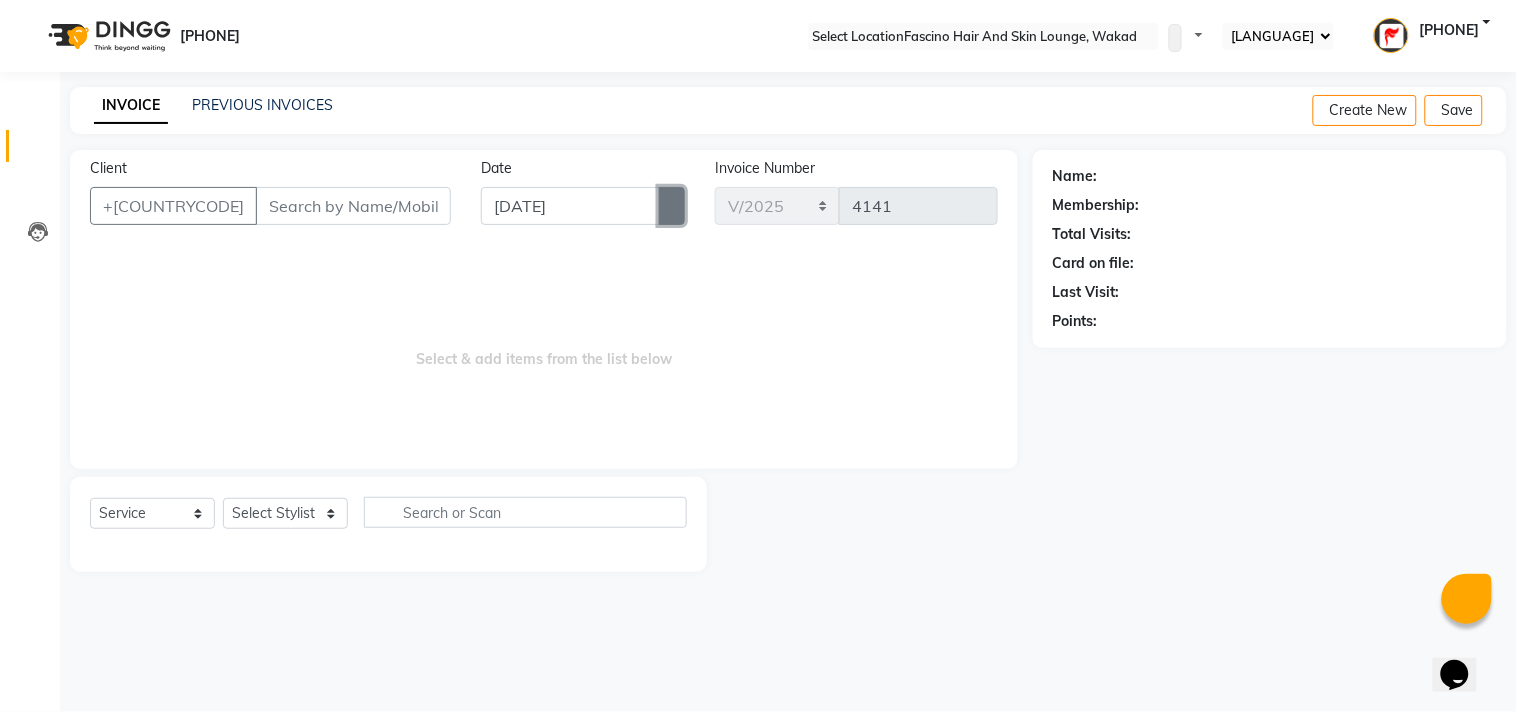 click at bounding box center [672, 206] 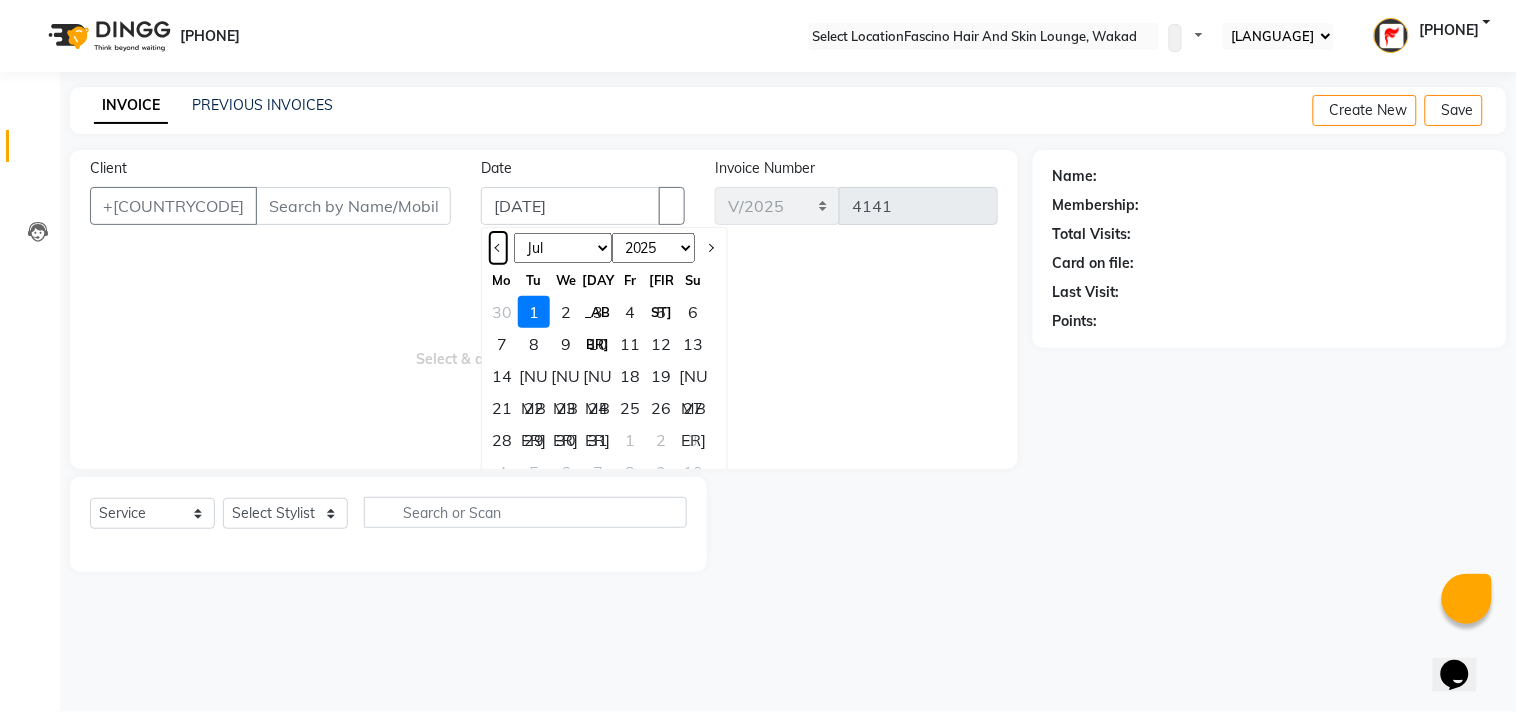 click at bounding box center [499, 248] 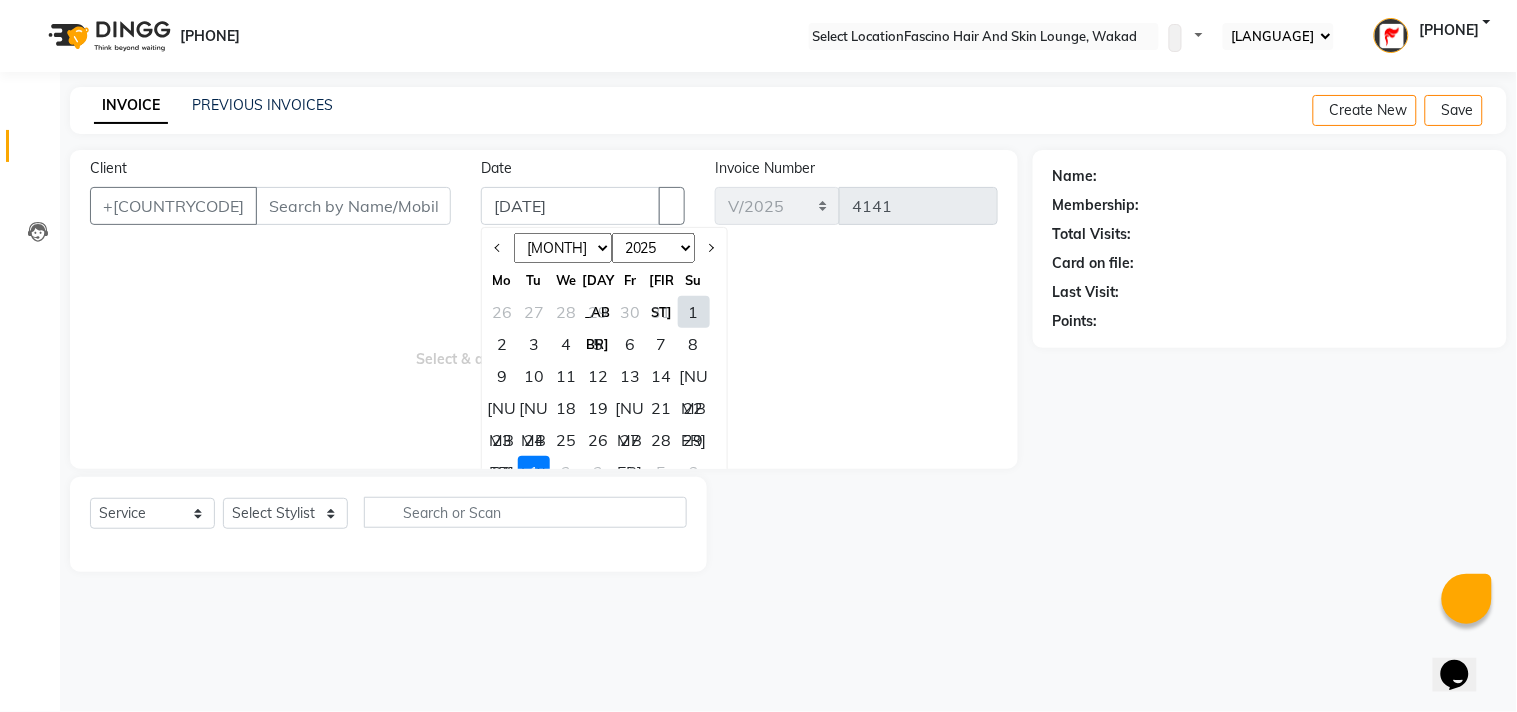 click on "29" at bounding box center (694, 440) 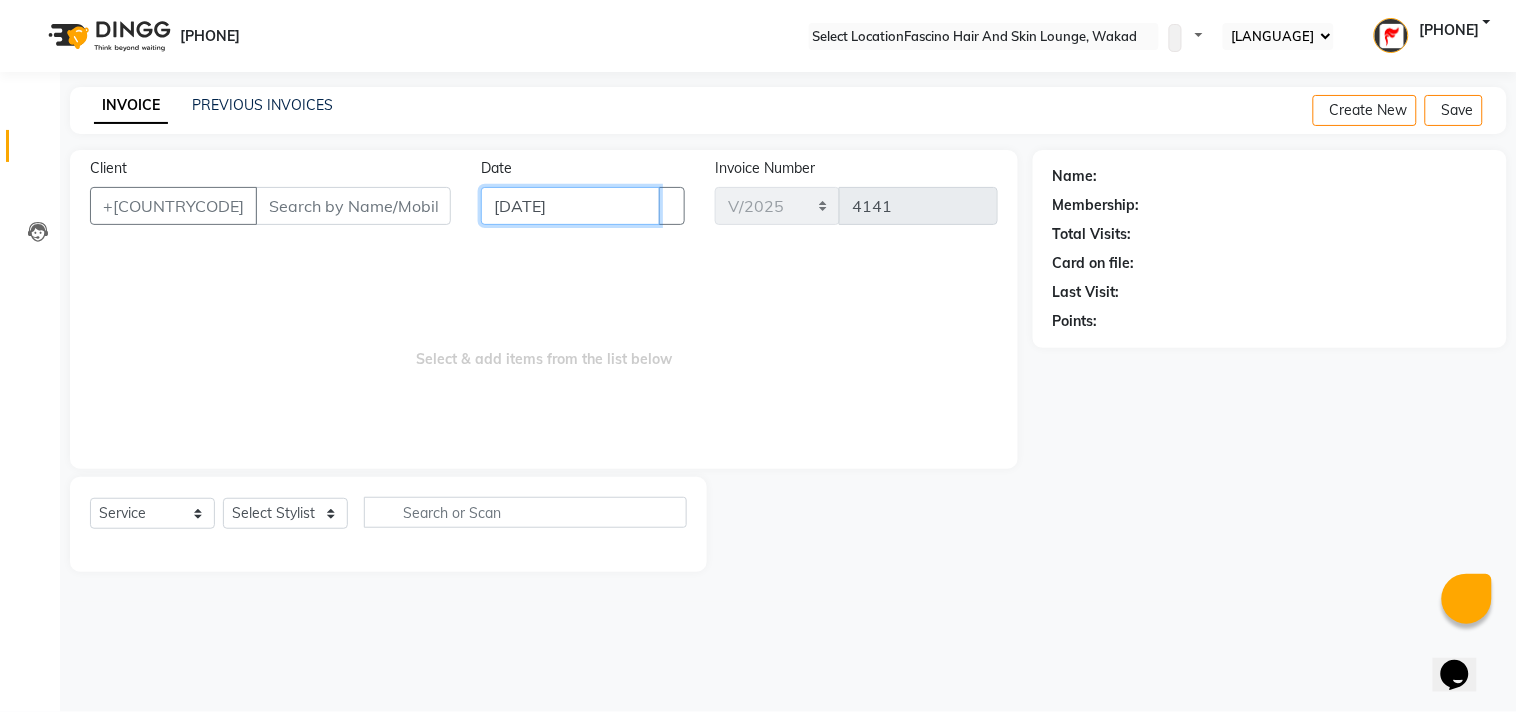 click on "[DATE]" at bounding box center (571, 206) 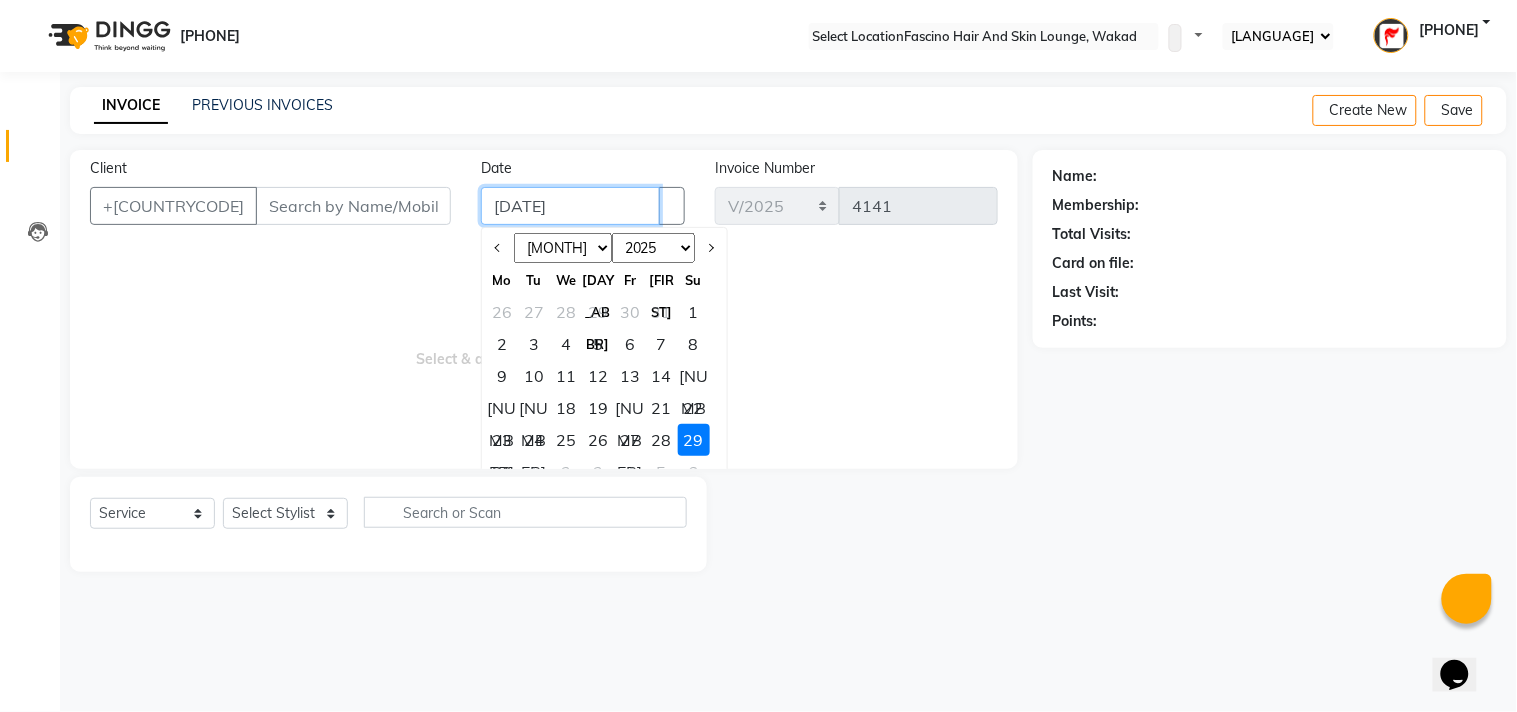 click on "[DATE]" at bounding box center [571, 206] 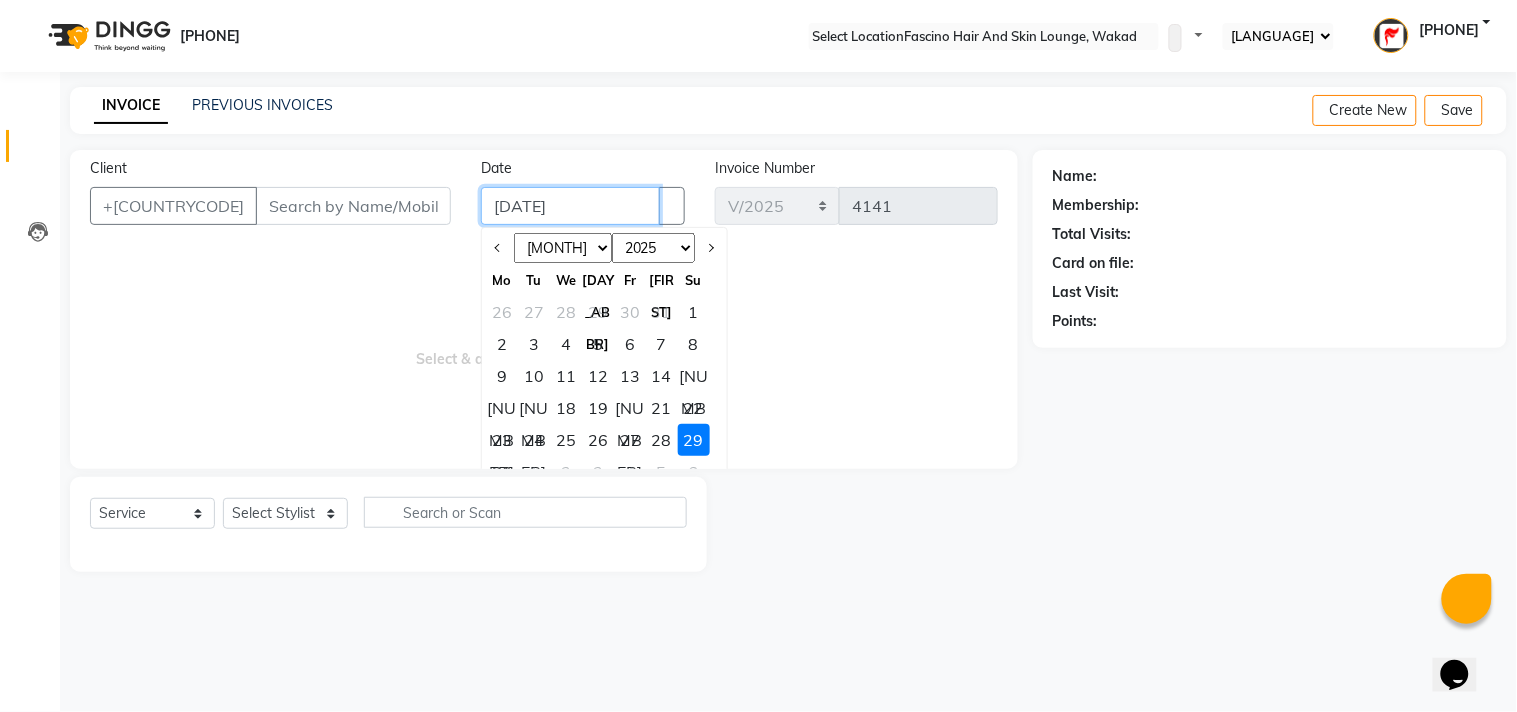 type on "[DATE]" 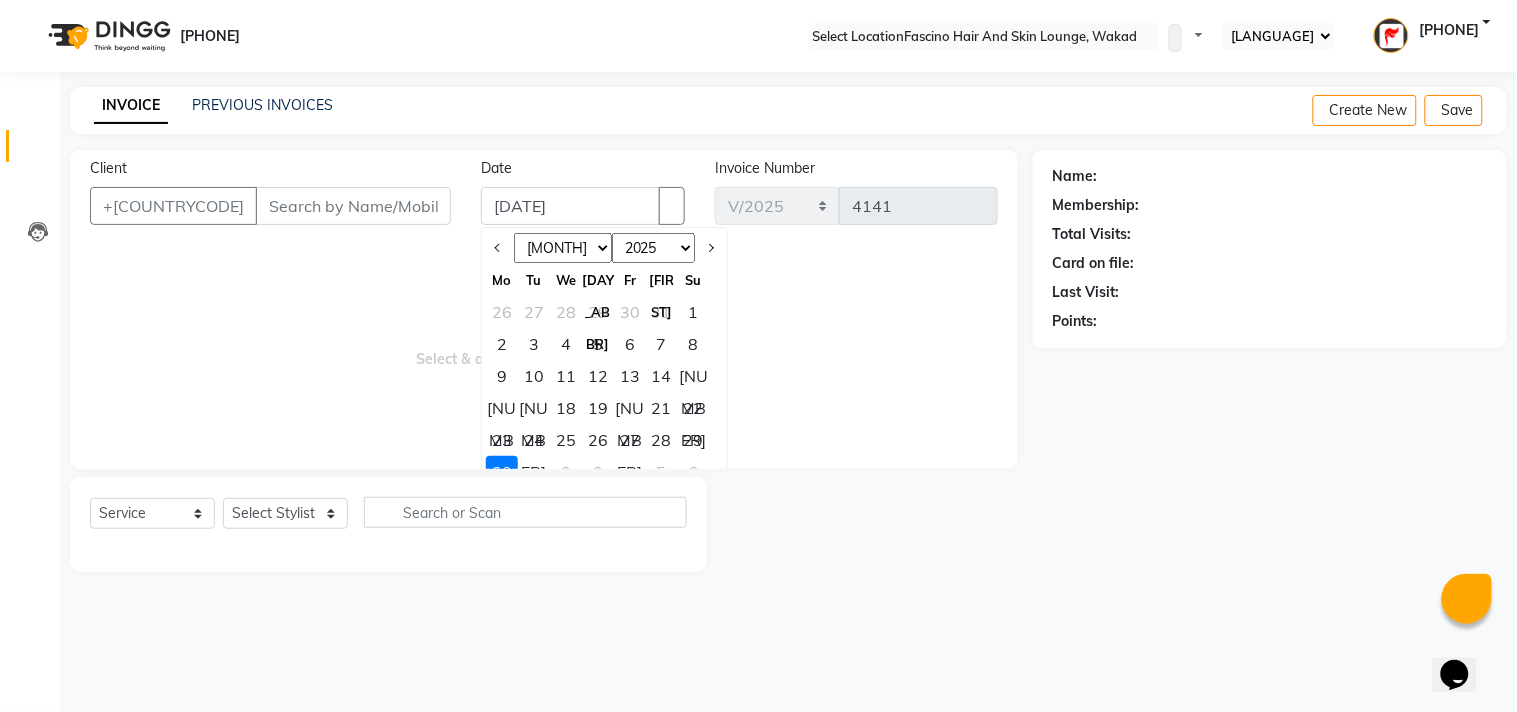 click on "Select & add items from the list below" at bounding box center (544, 349) 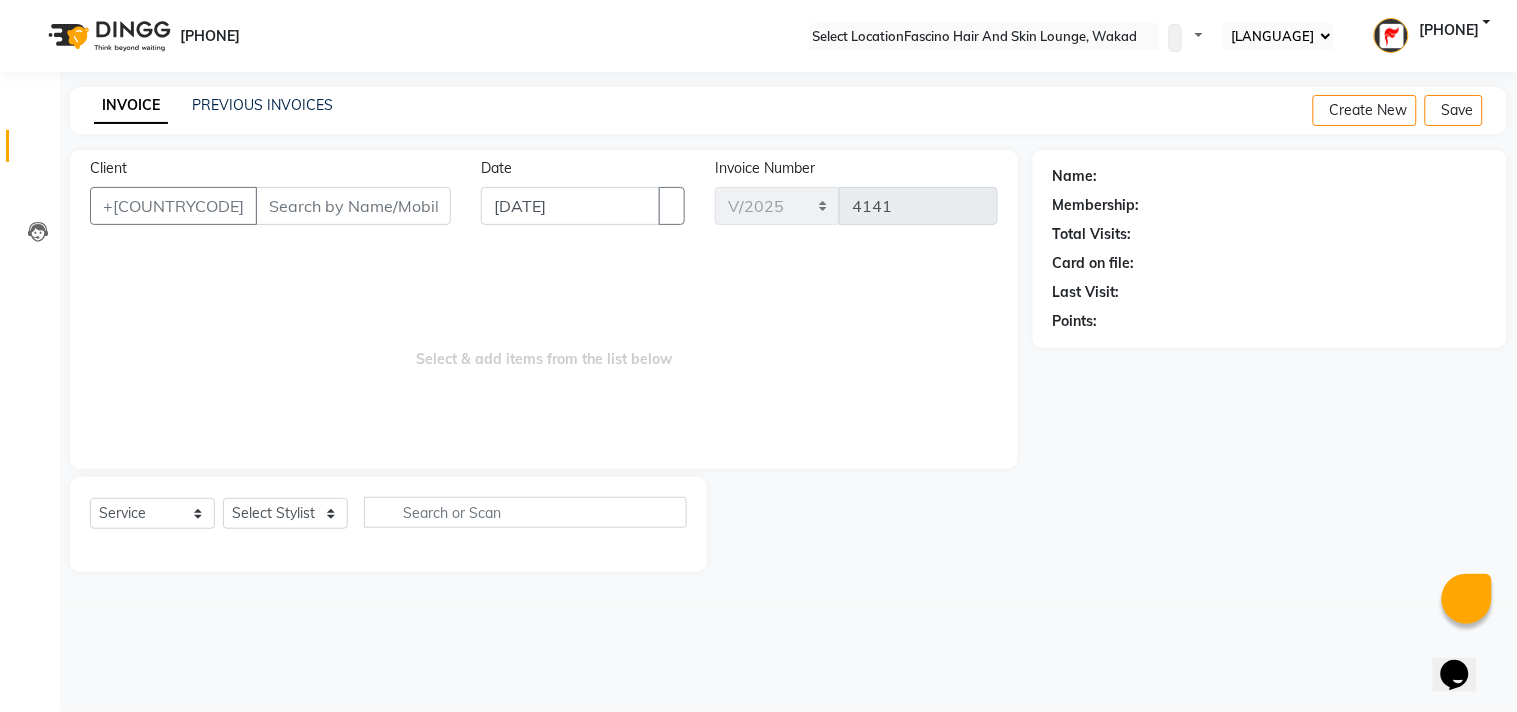 click on "Select & add items from the list below" at bounding box center [544, 349] 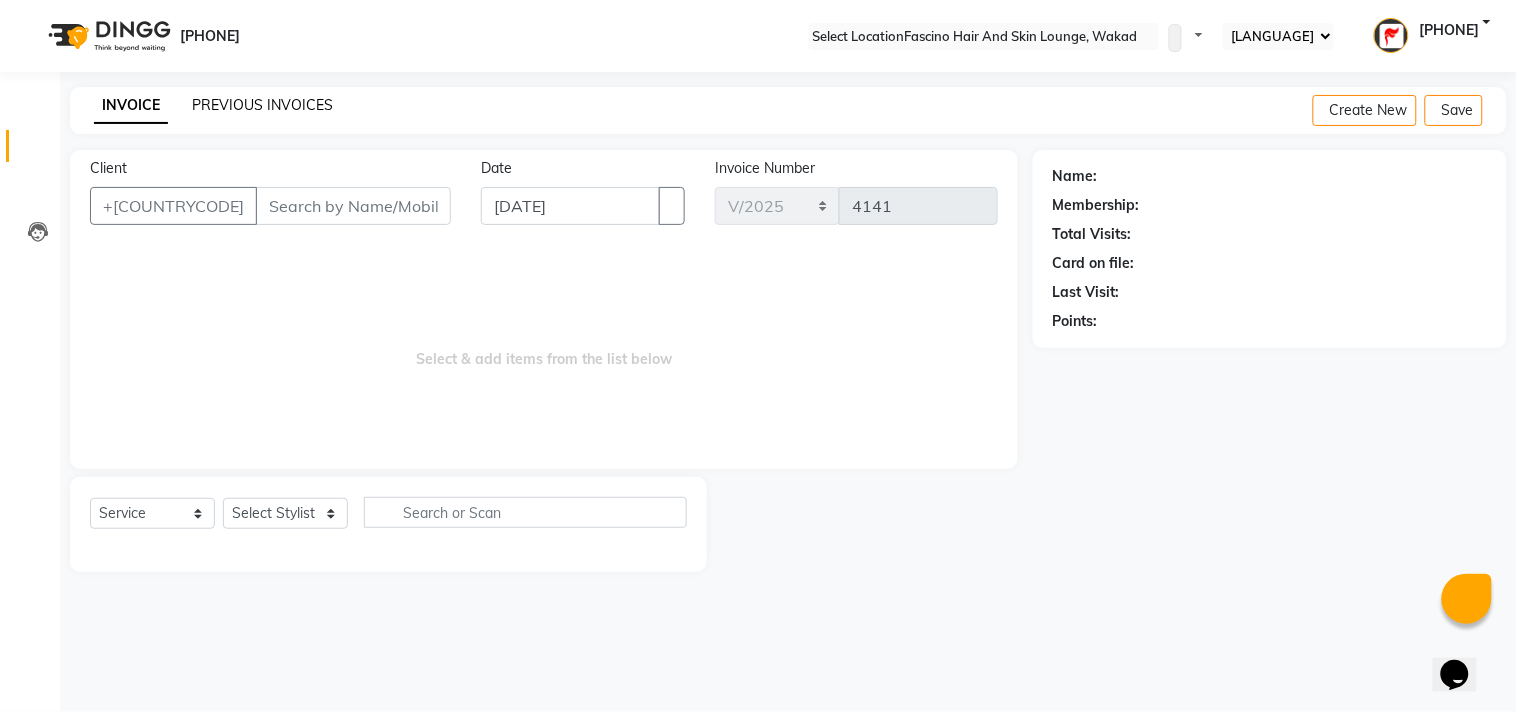 click on "PREVIOUS INVOICES" at bounding box center [262, 105] 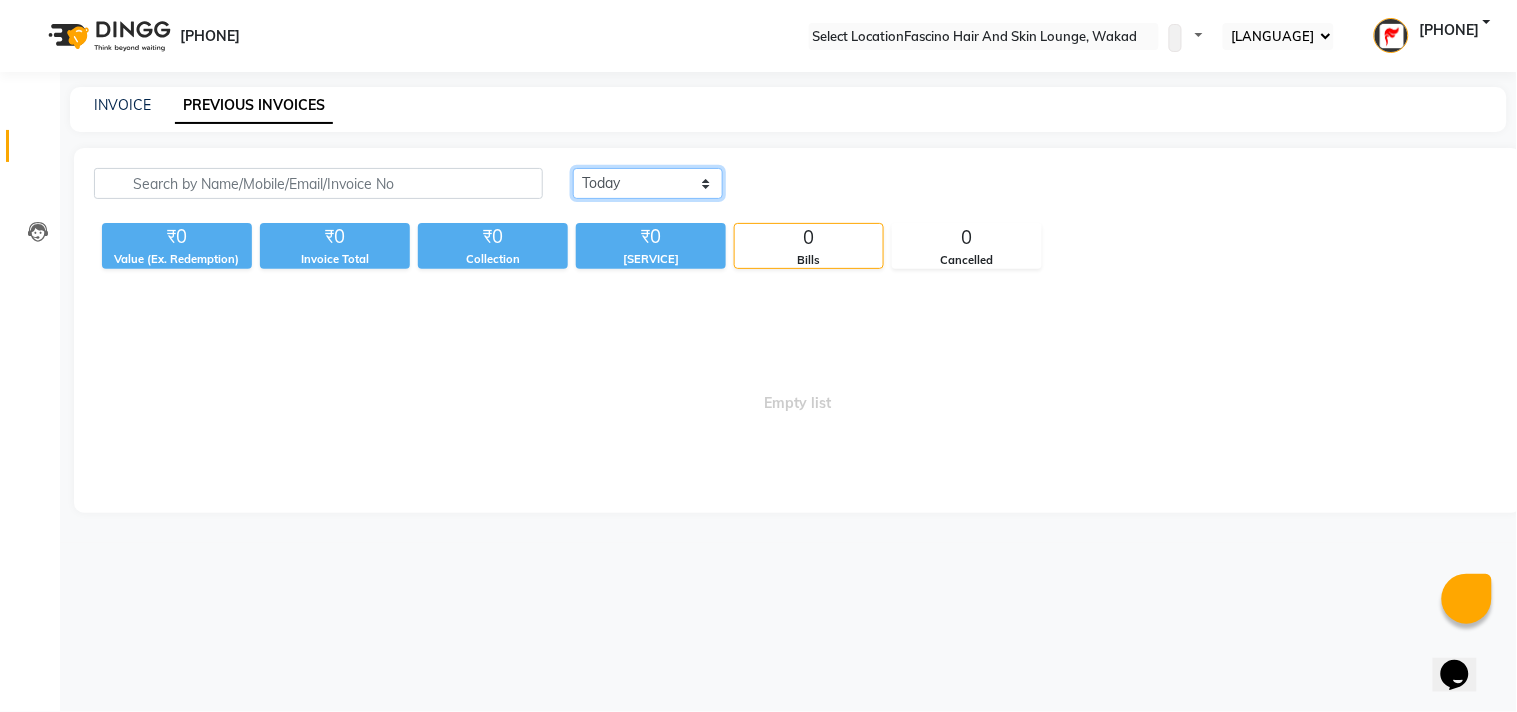click on "Today Yesterday Custom Range" at bounding box center (648, 183) 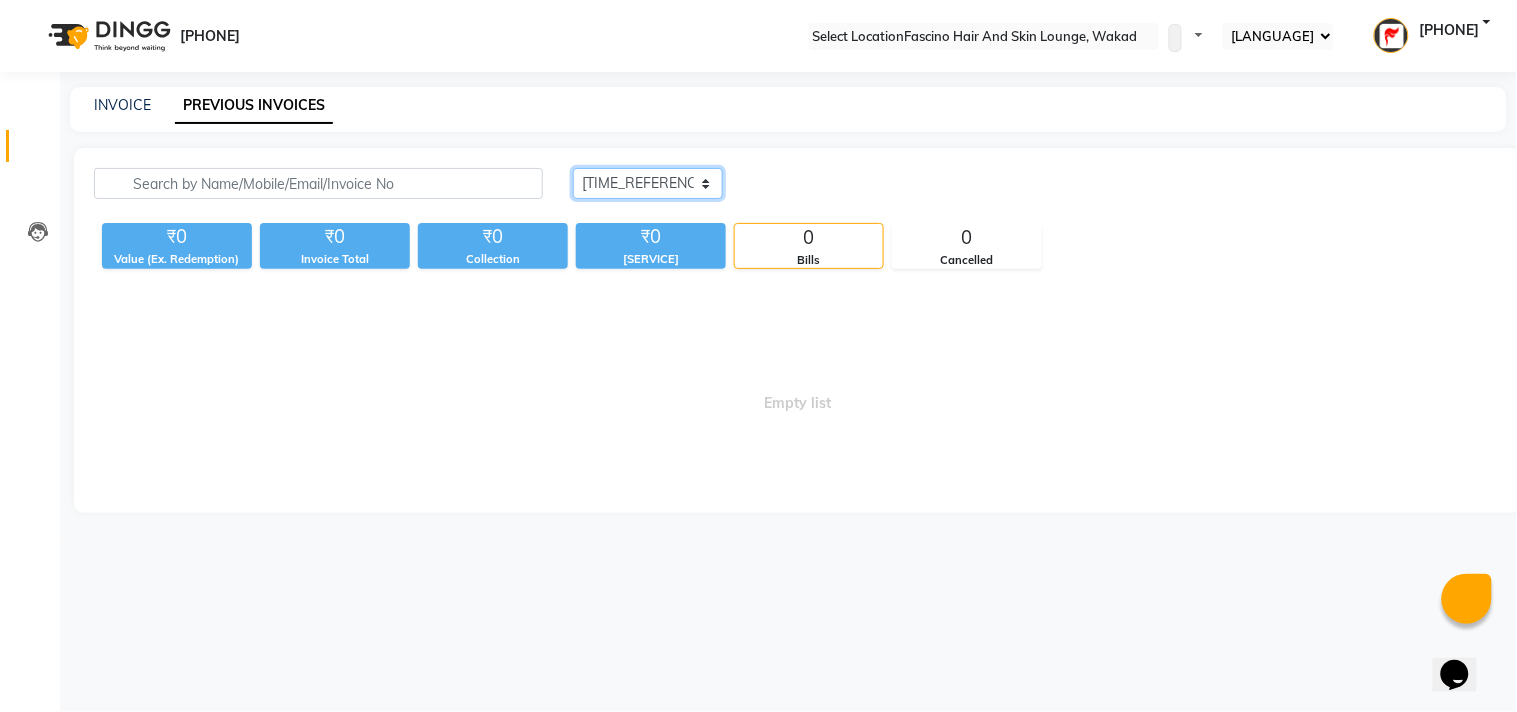 click on "Today Yesterday Custom Range" at bounding box center [648, 183] 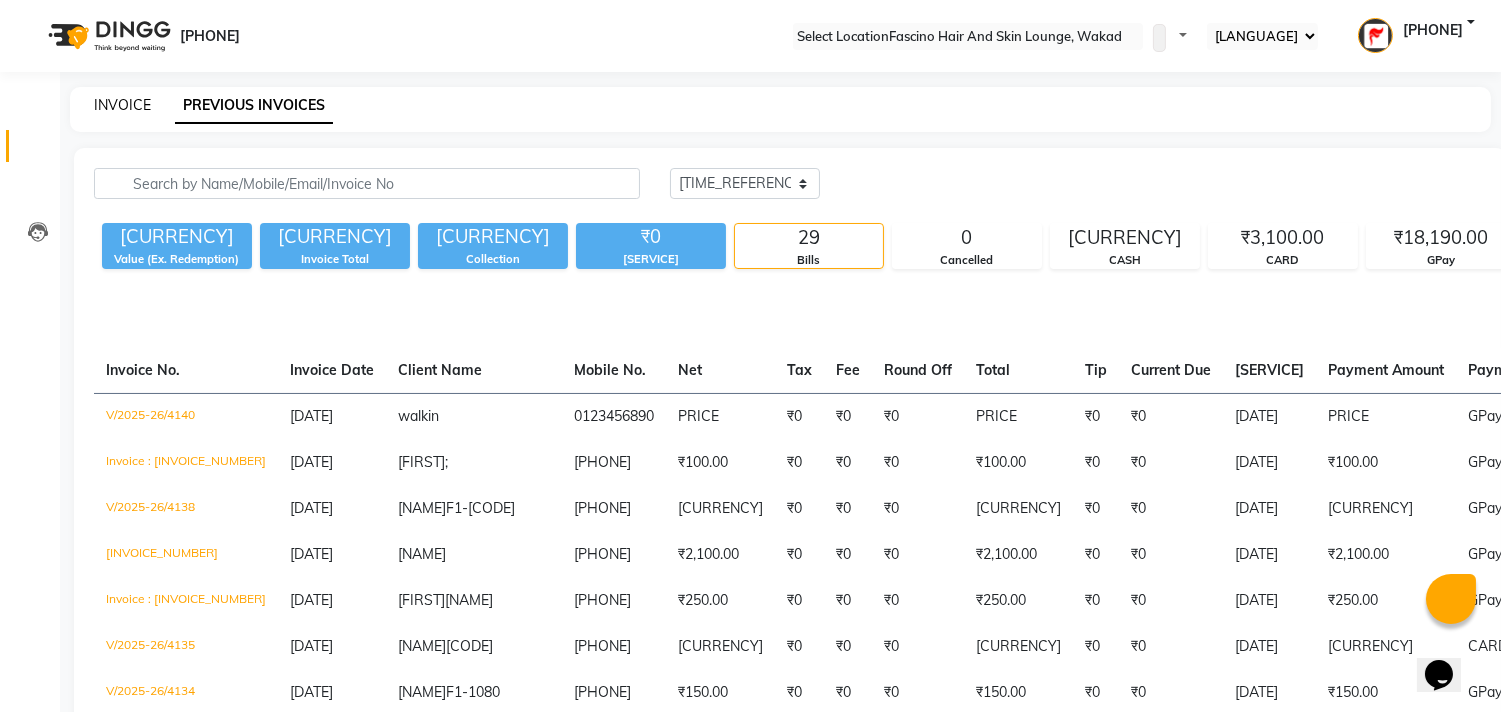 click on "INVOICE" at bounding box center (122, 105) 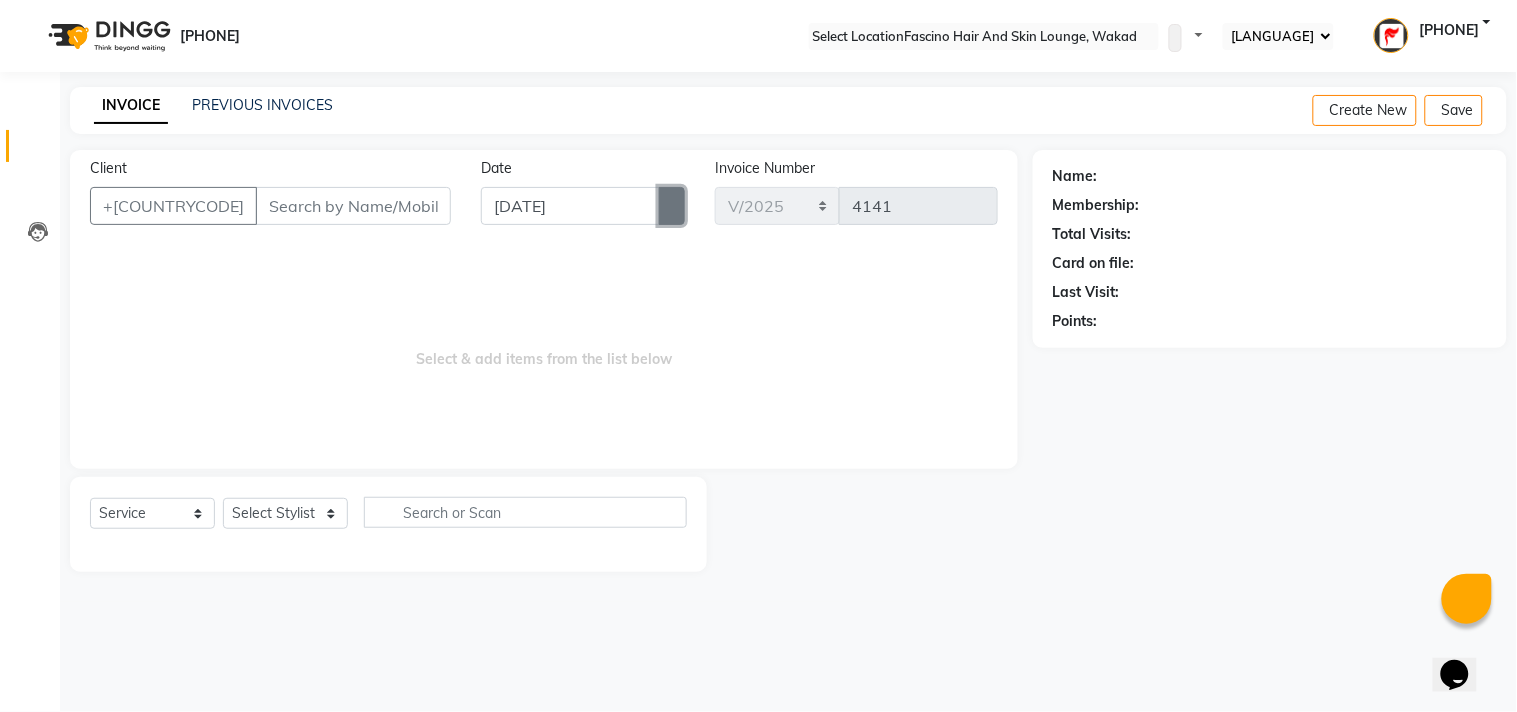 click at bounding box center (672, 206) 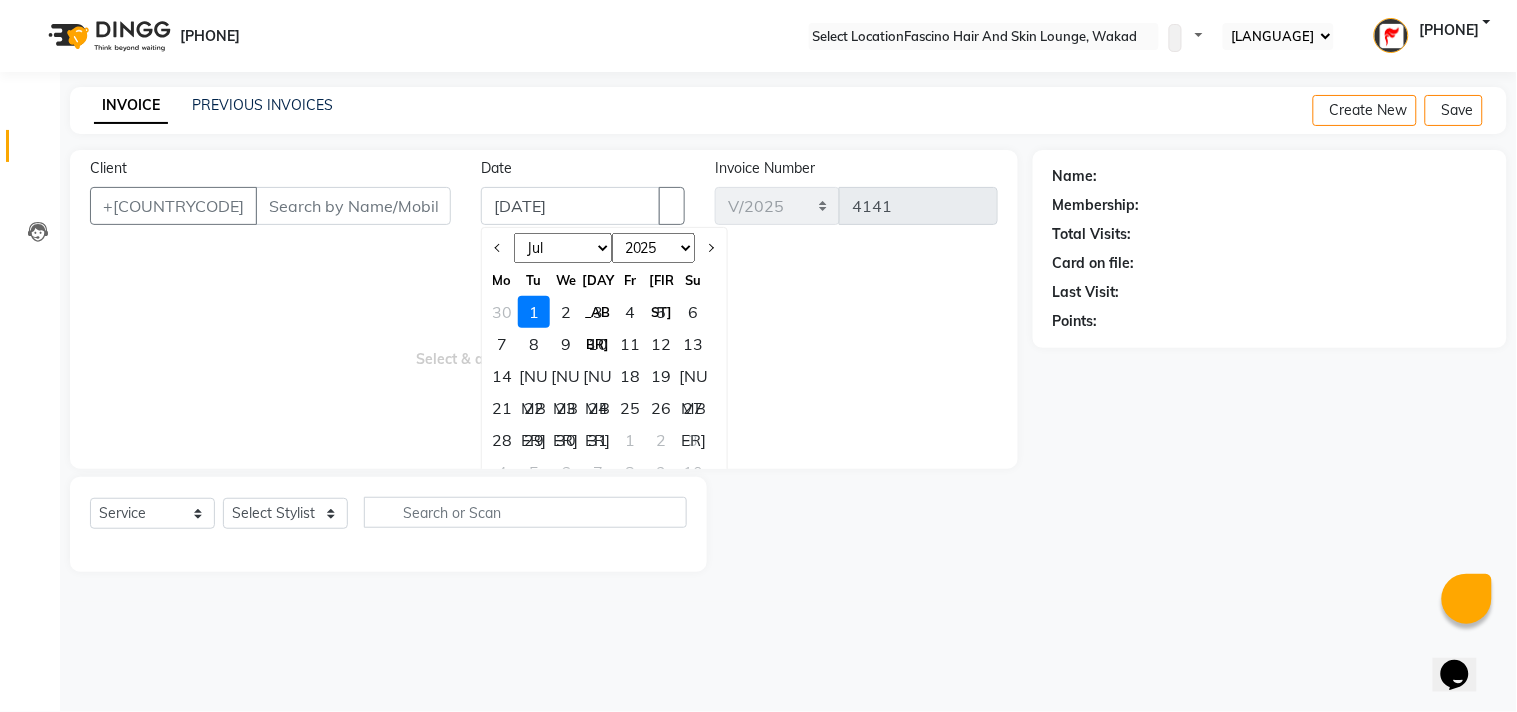 click on "[MONTH] [MONTH] [MONTH] [MONTH] [MONTH] [MONTH] [MONTH] [MONTH] [MONTH] [MONTH] [MONTH] [MONTH]" at bounding box center [563, 248] 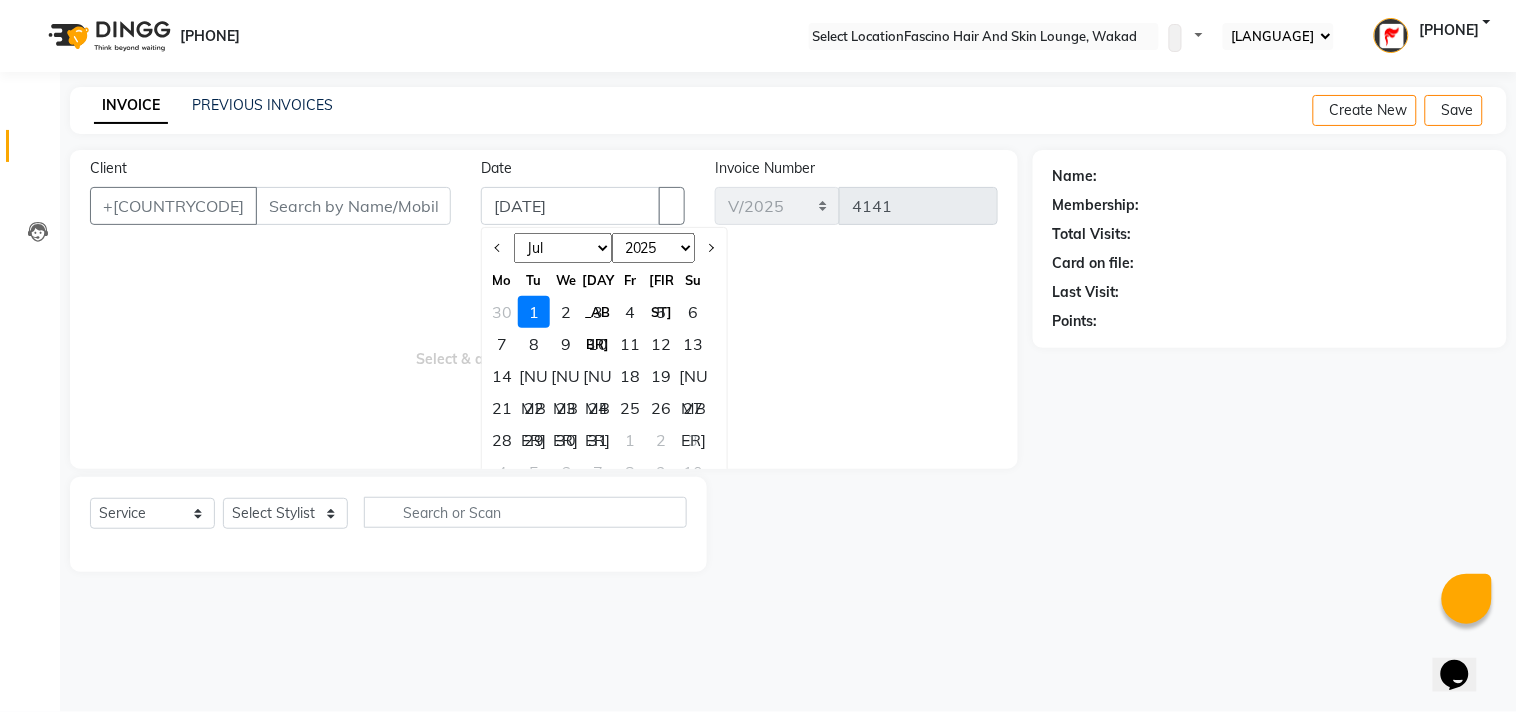 select on "6" 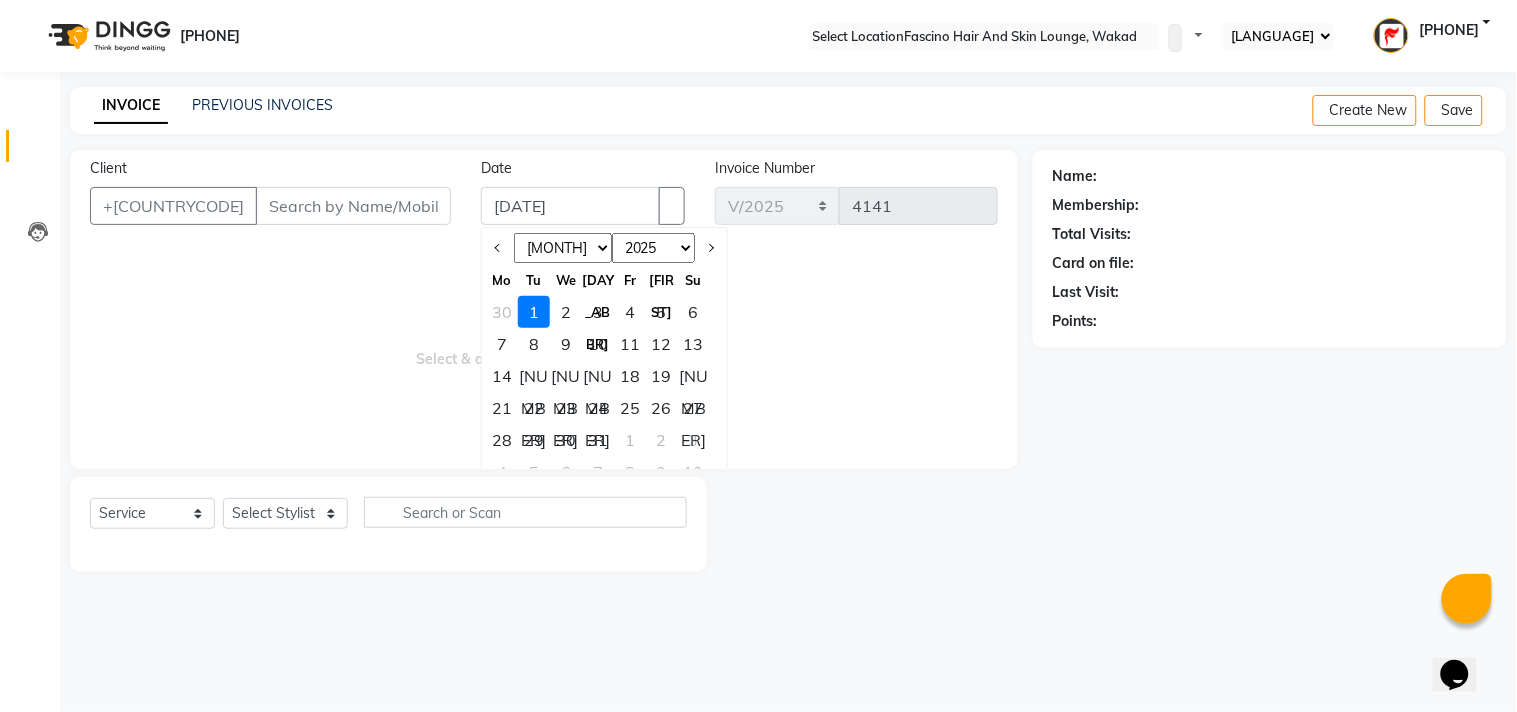 click on "[MONTH] [MONTH] [MONTH] [MONTH] [MONTH] [MONTH] [MONTH] [MONTH] [MONTH] [MONTH] [MONTH] [MONTH]" at bounding box center [563, 248] 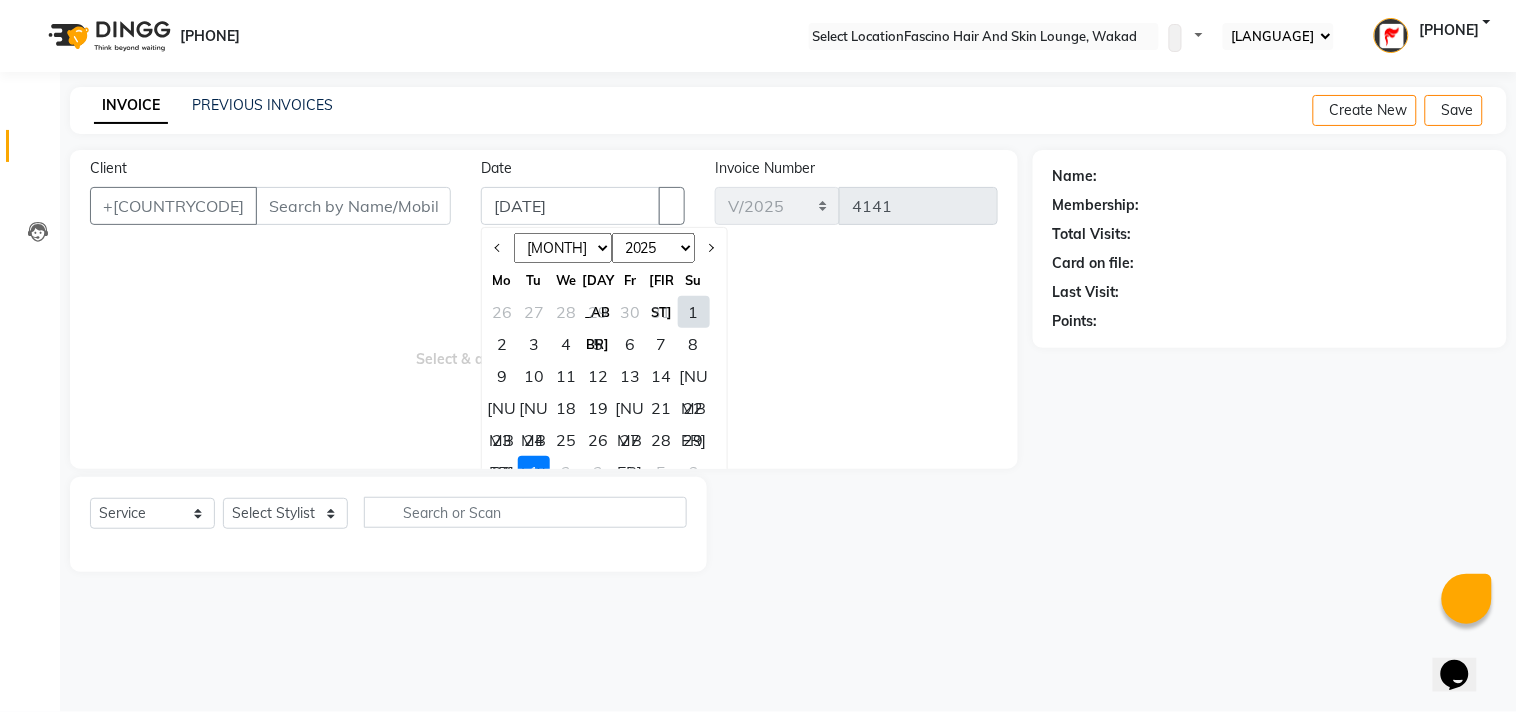 click on "1" at bounding box center [534, 472] 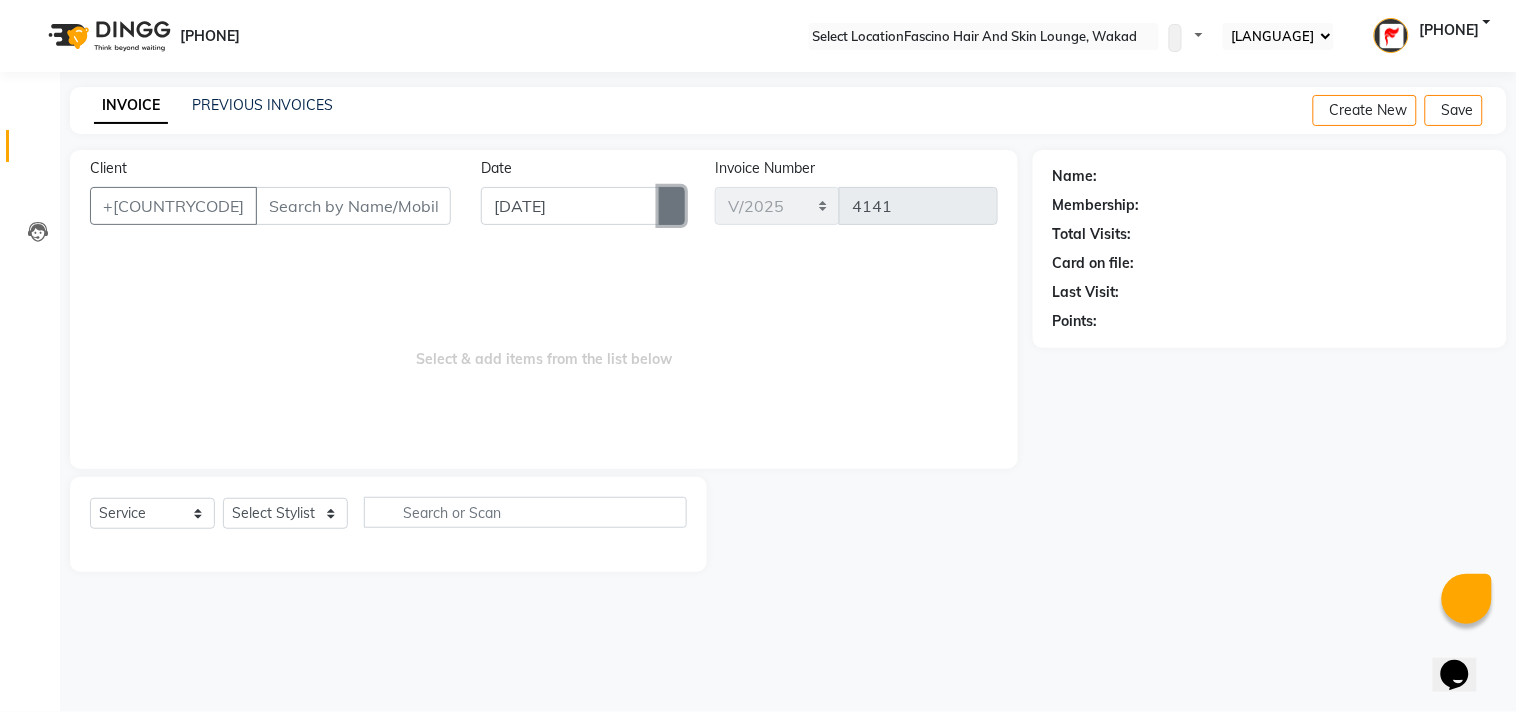 click at bounding box center (672, 206) 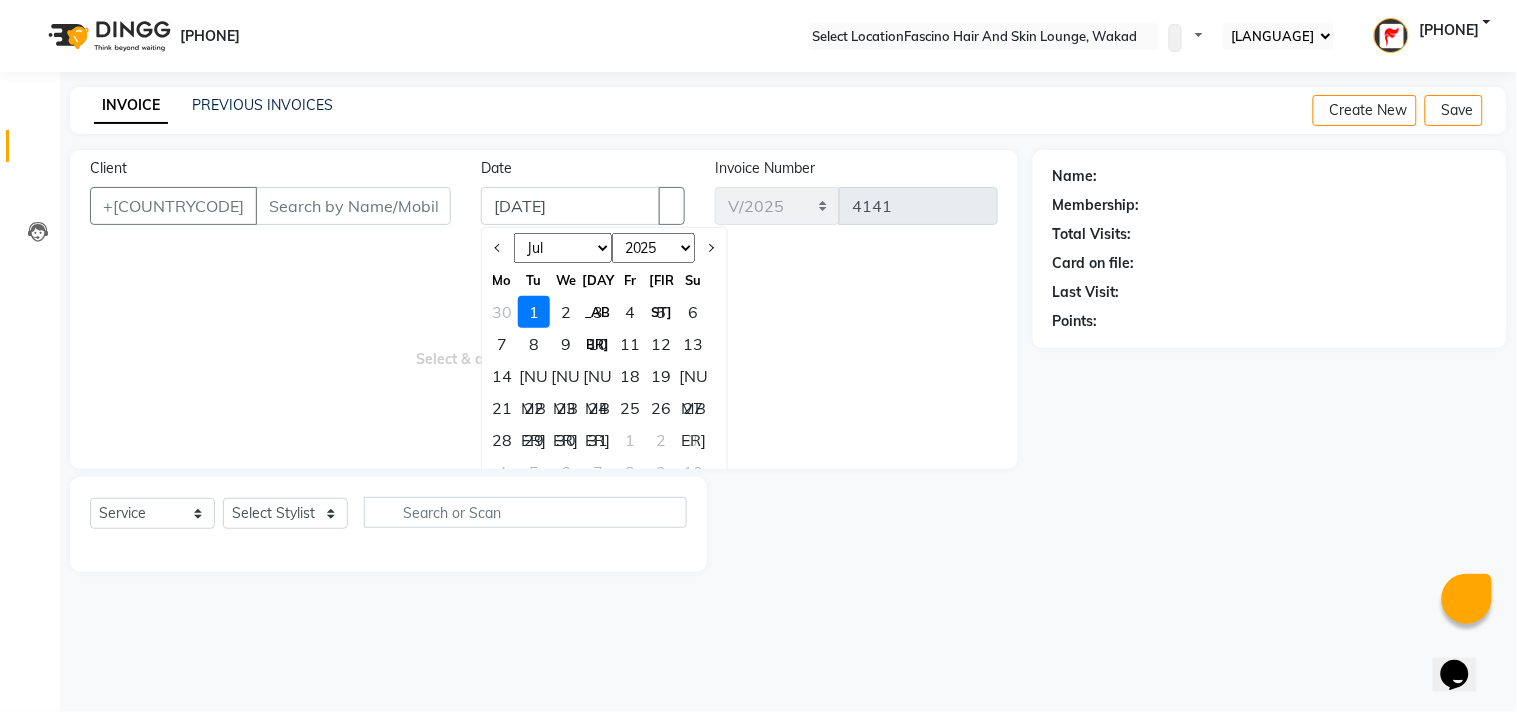 click on "[MONTH] [MONTH] [MONTH] [MONTH] [MONTH] [MONTH] [MONTH] [MONTH] [MONTH] [MONTH] [MONTH] [MONTH]" at bounding box center [563, 248] 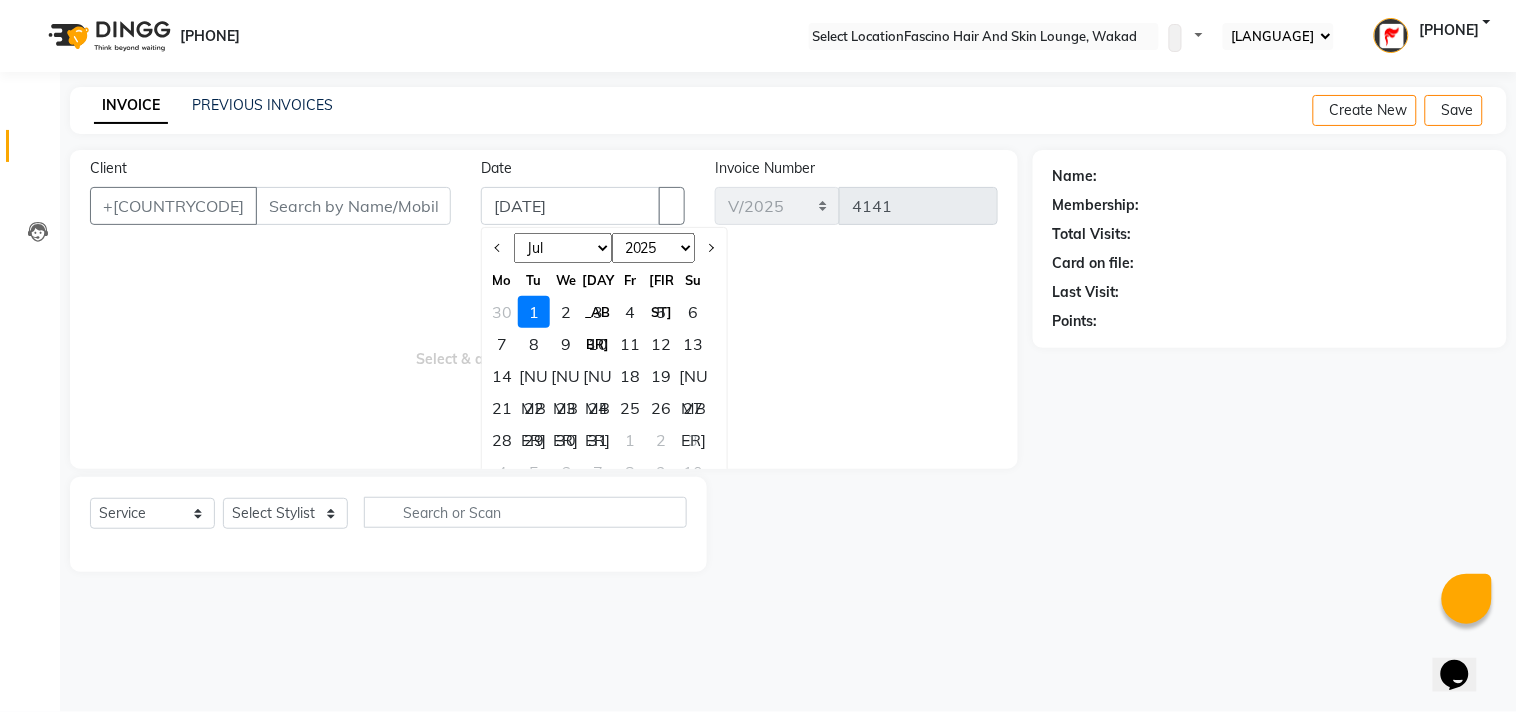 select on "6" 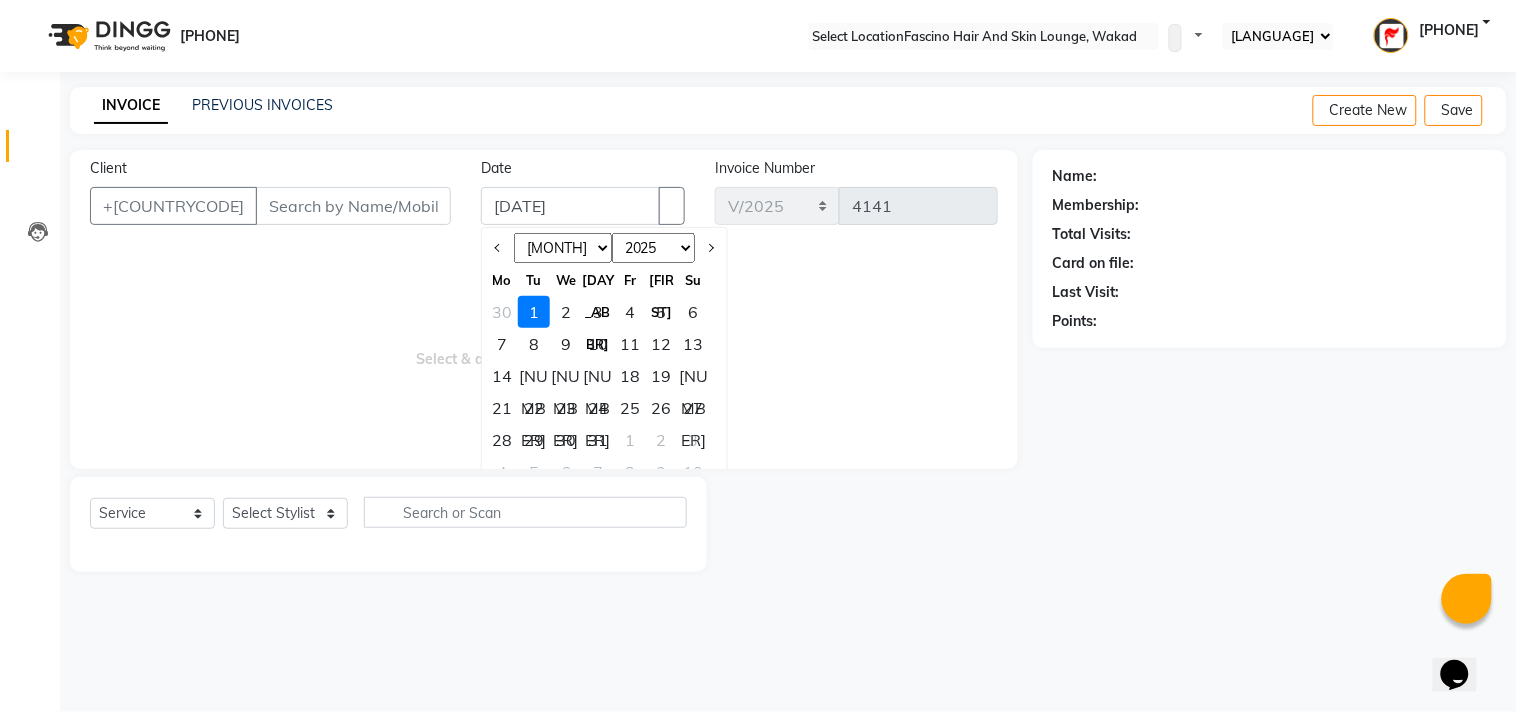 click on "[MONTH] [MONTH] [MONTH] [MONTH] [MONTH] [MONTH] [MONTH] [MONTH] [MONTH] [MONTH] [MONTH] [MONTH]" at bounding box center [563, 248] 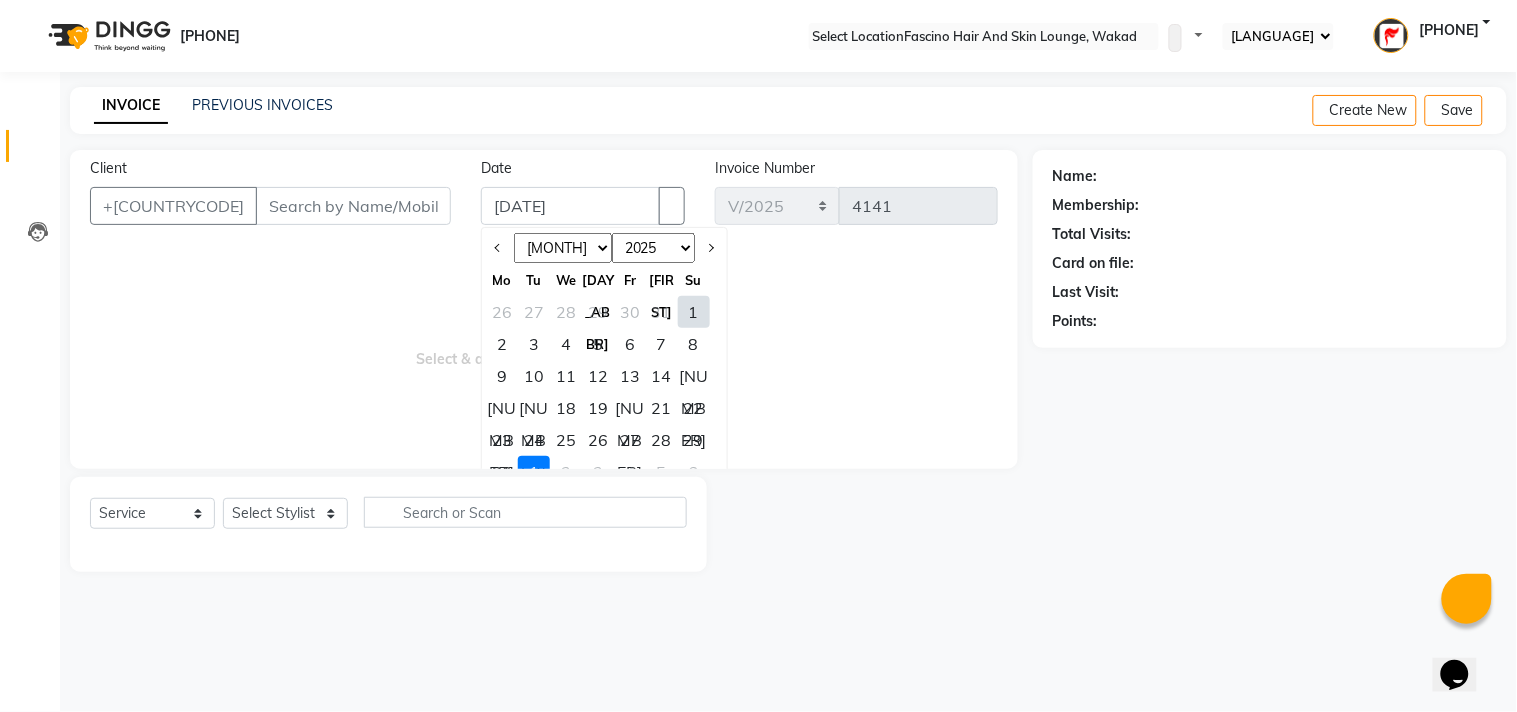 click on "30" at bounding box center [502, 472] 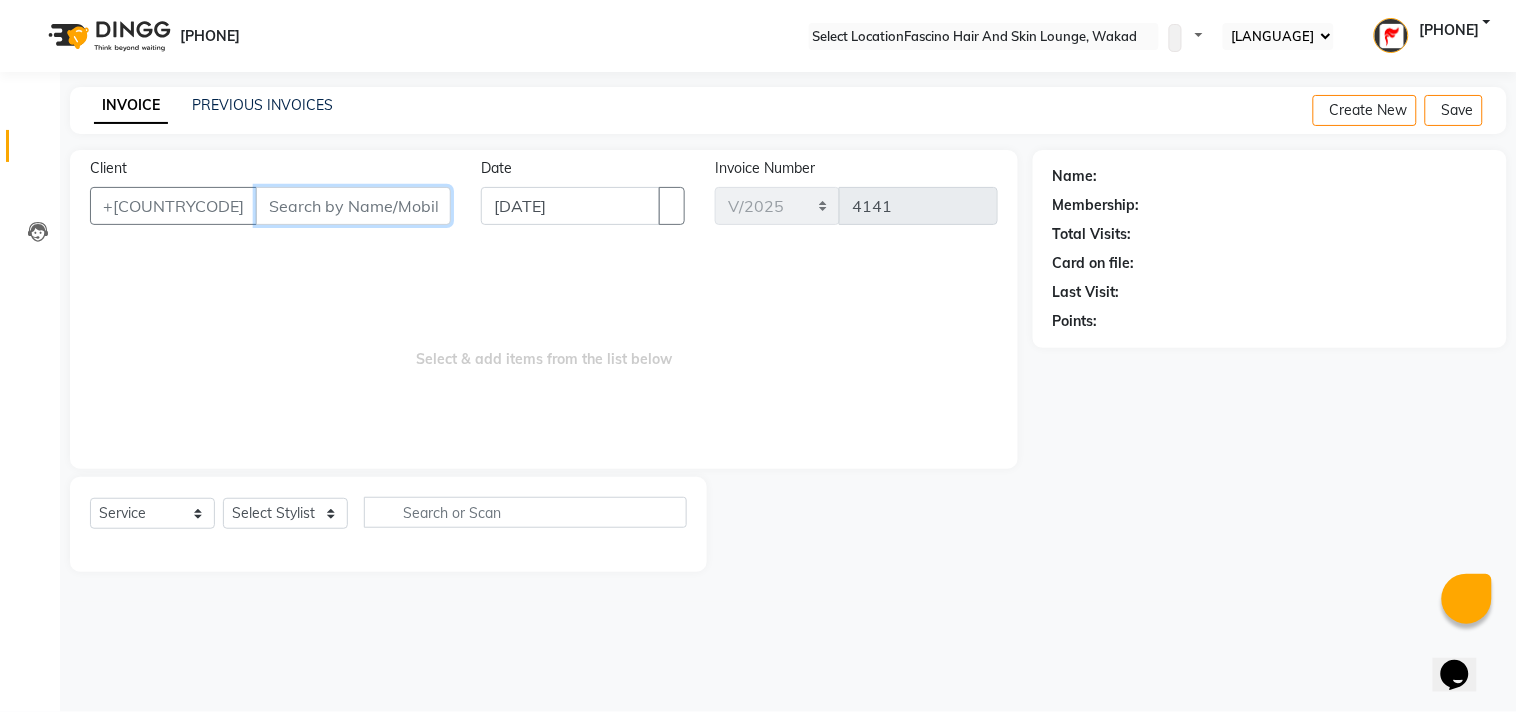 click on "Client" at bounding box center (353, 206) 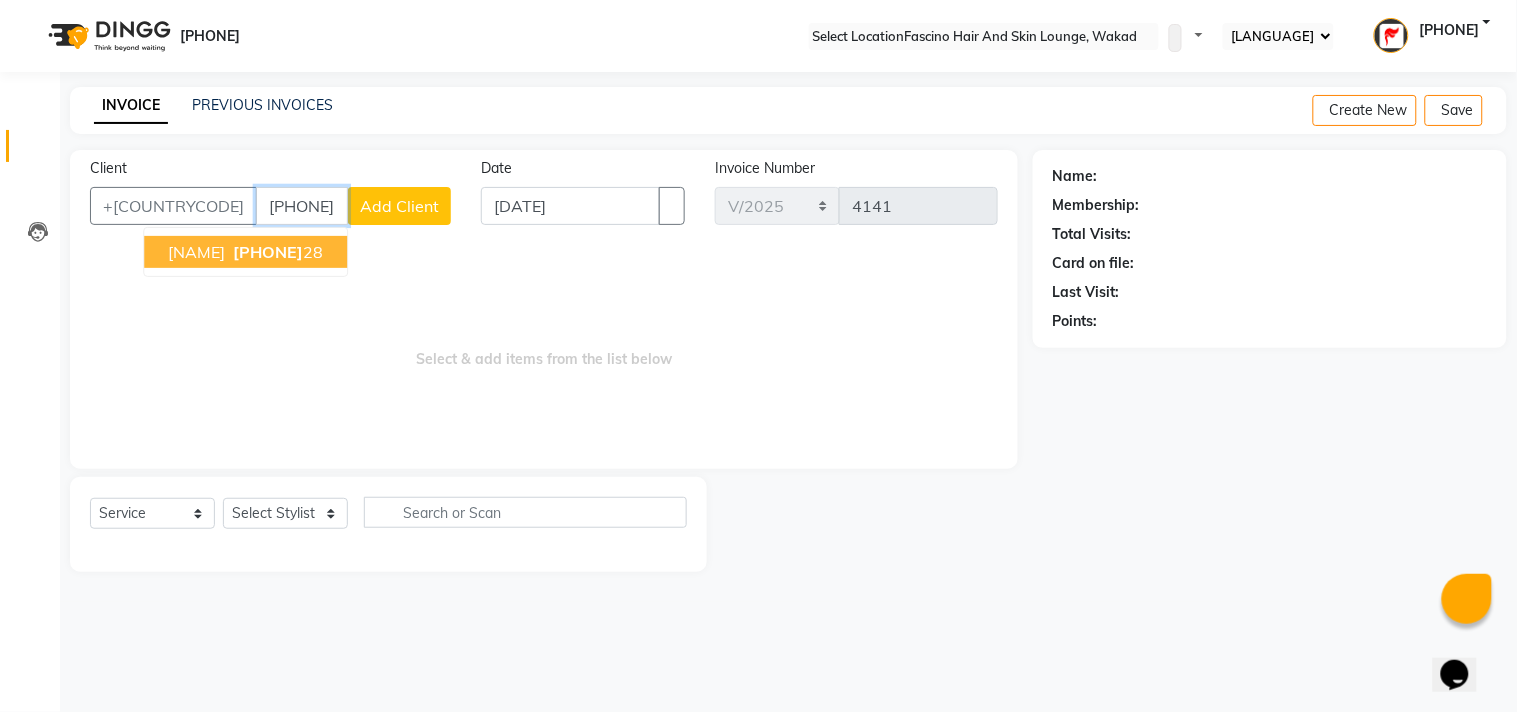 click on "[PHONE]" at bounding box center (276, 252) 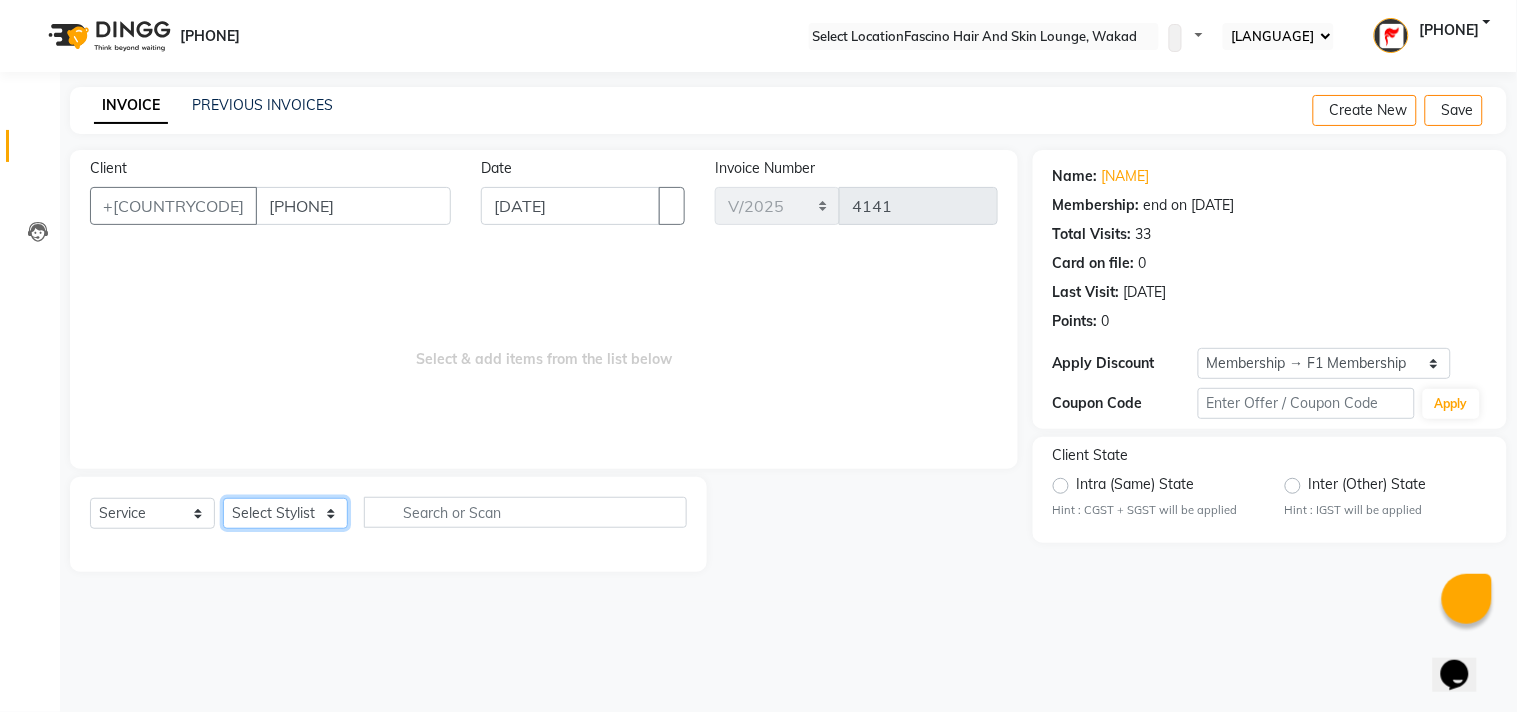click on "Select Stylist [PHONE] [NAME] [NAME] F1 Salon Ganesh F1 Gopal {JH} Govind (Jh ) Jadgdish Kajal Omkar JH Pooja kate Ram choudhry Sahil jh Sanjay muley Shree Siddu (F1) Sid (JH) Sukanya Sadiyan Suraj F1 Tejal Beaution Usha Bhise Varsha F1 Veena" at bounding box center [285, 513] 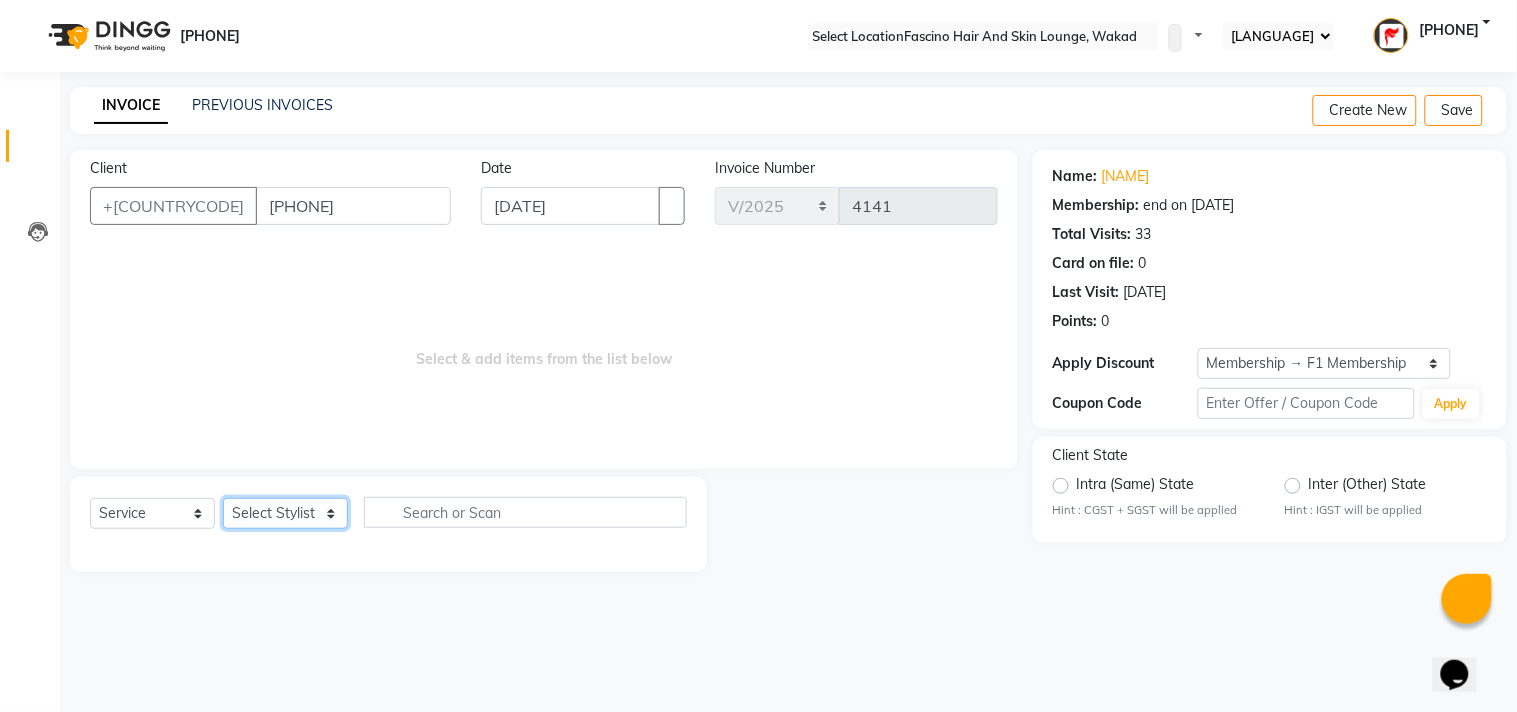 select on "[NUMBER]" 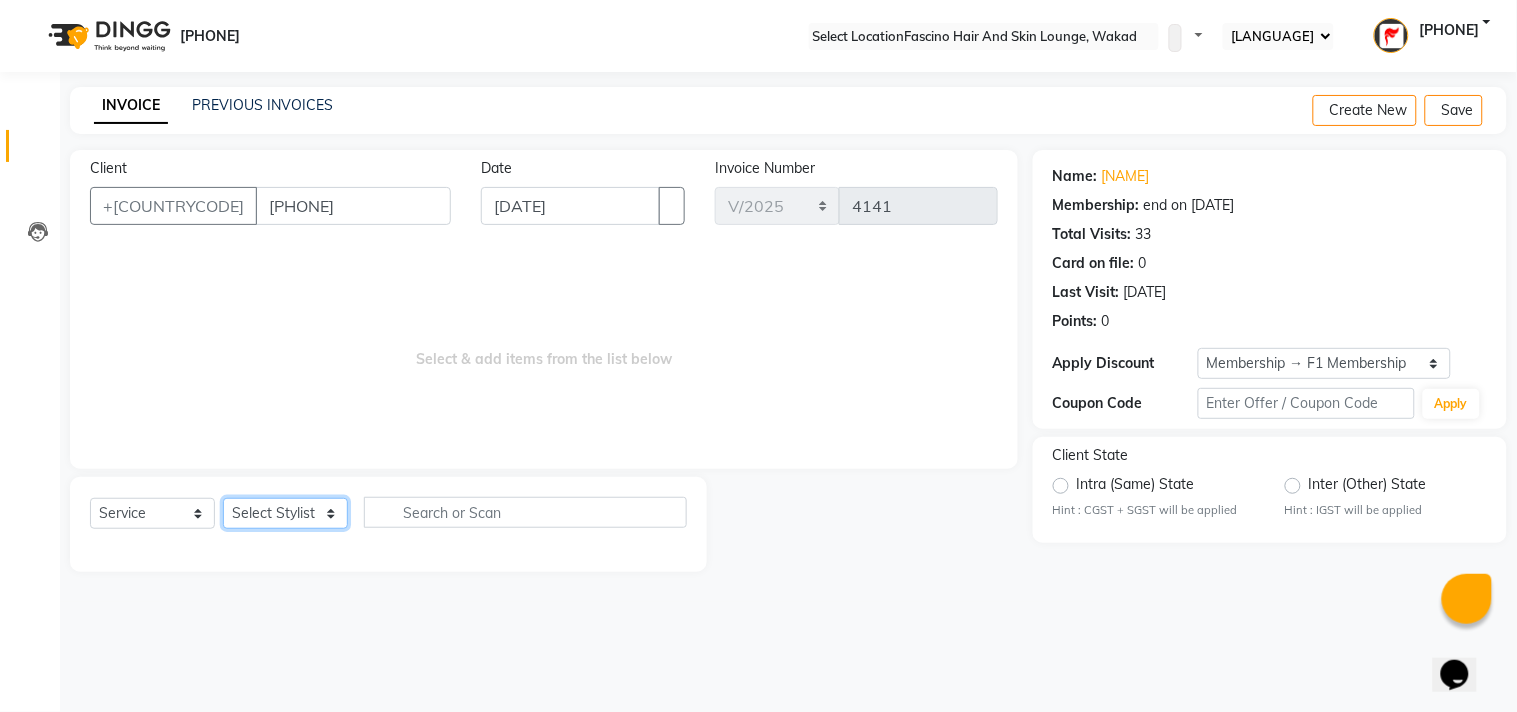 click on "Select Stylist [PHONE] [NAME] [NAME] F1 Salon Ganesh F1 Gopal {JH} Govind (Jh ) Jadgdish Kajal Omkar JH Pooja kate Ram choudhry Sahil jh Sanjay muley Shree Siddu (F1) Sid (JH) Sukanya Sadiyan Suraj F1 Tejal Beaution Usha Bhise Varsha F1 Veena" at bounding box center [285, 513] 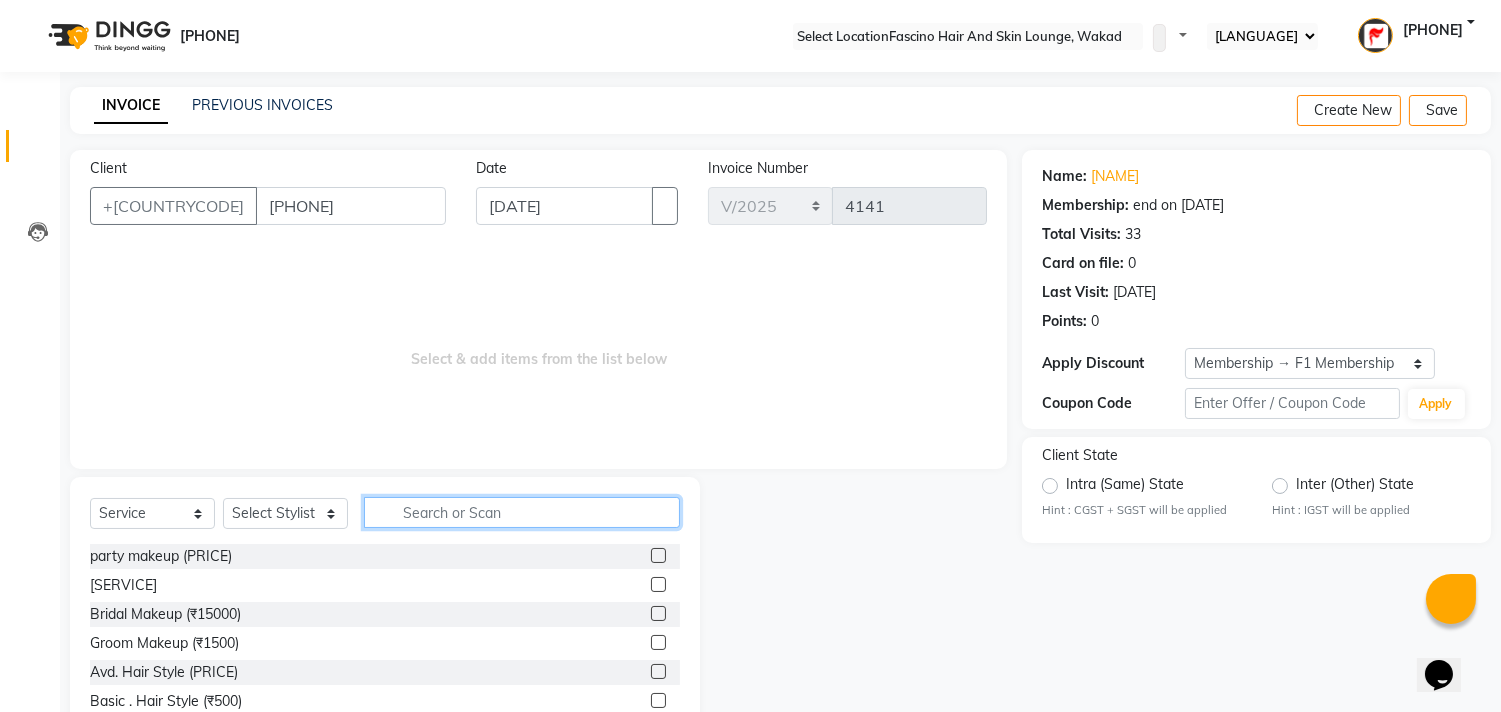 click at bounding box center (522, 512) 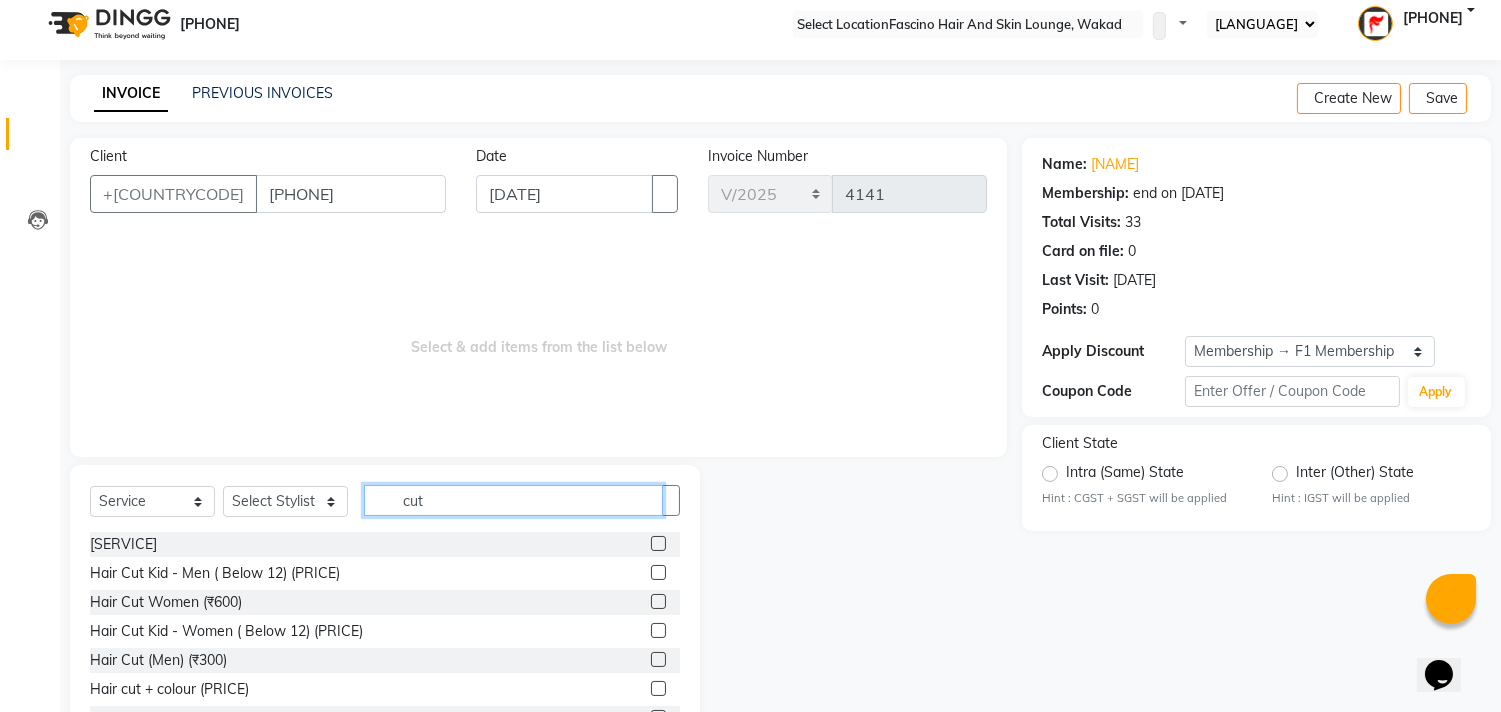 scroll, scrollTop: 88, scrollLeft: 0, axis: vertical 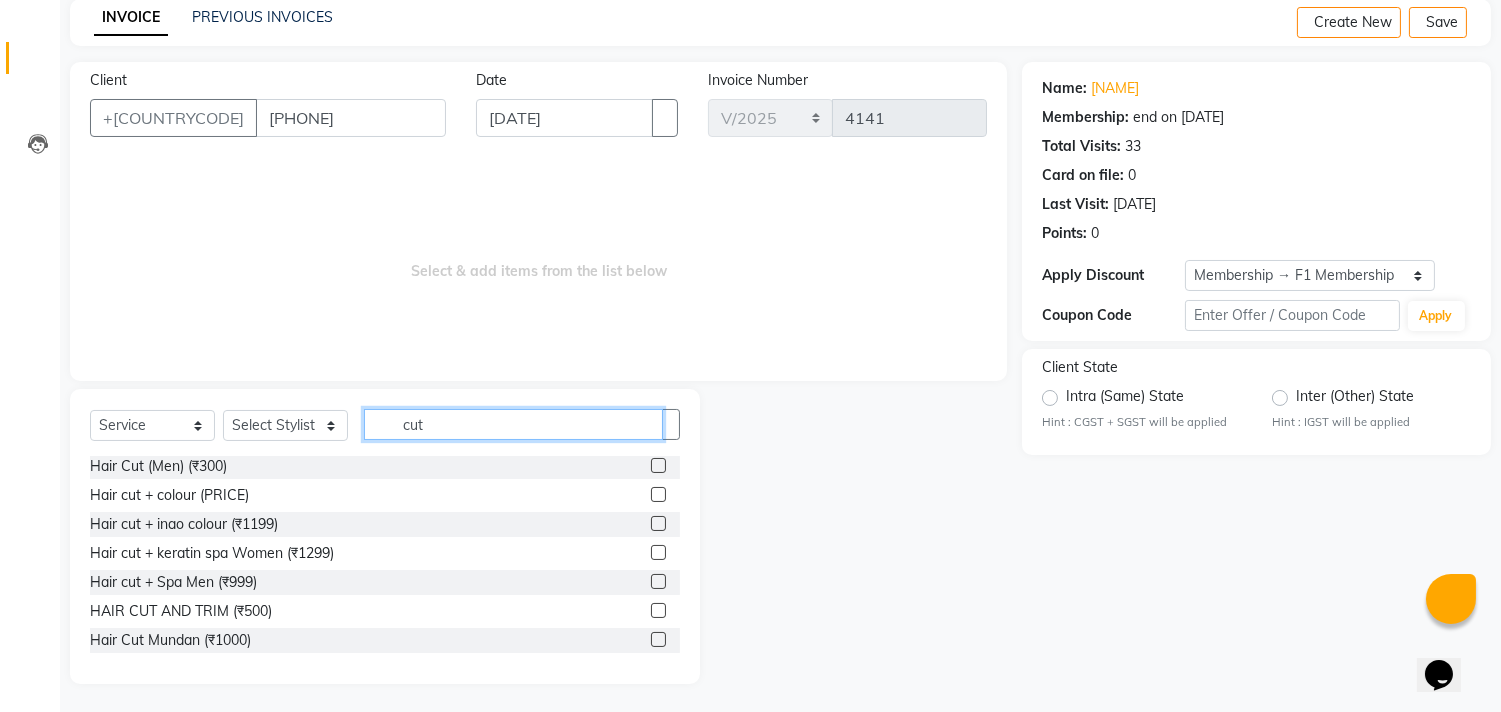 type on "cut" 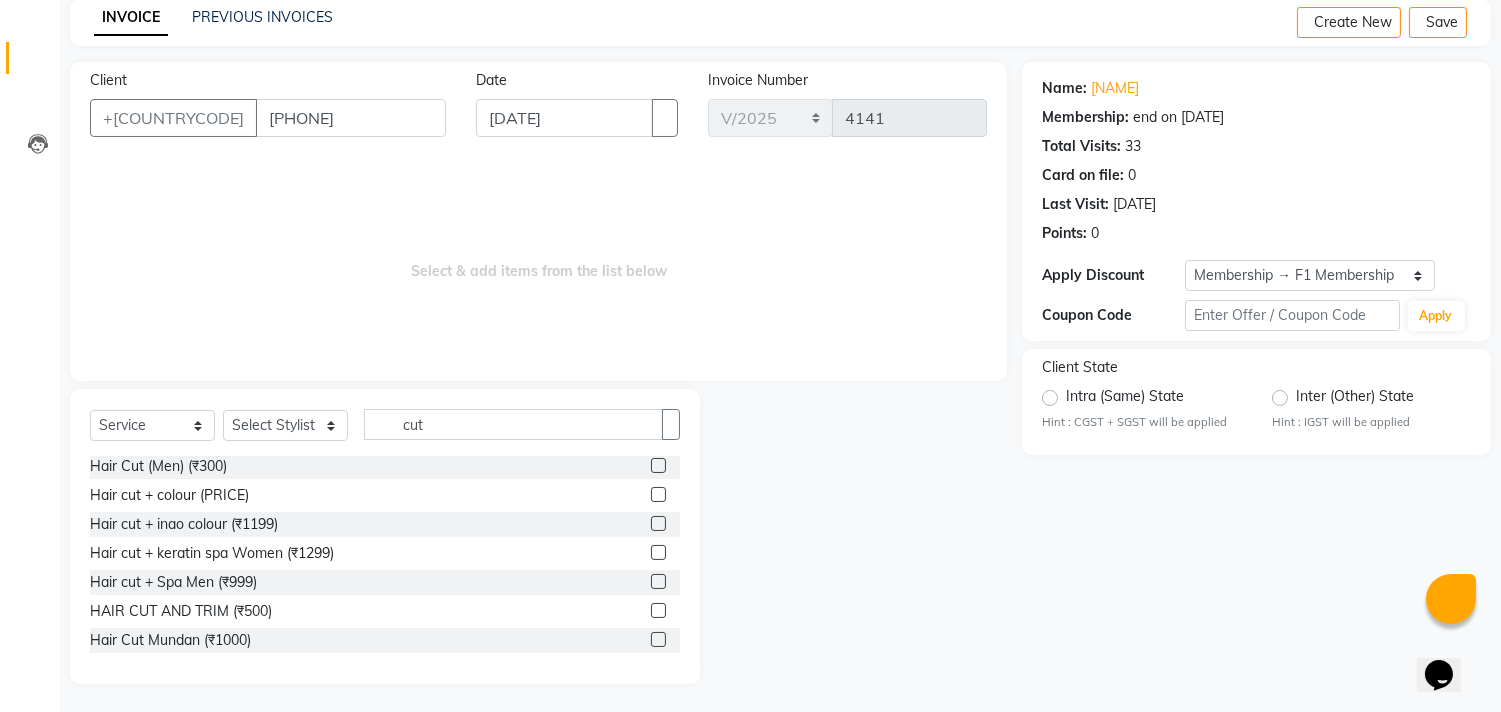 click at bounding box center [658, 610] 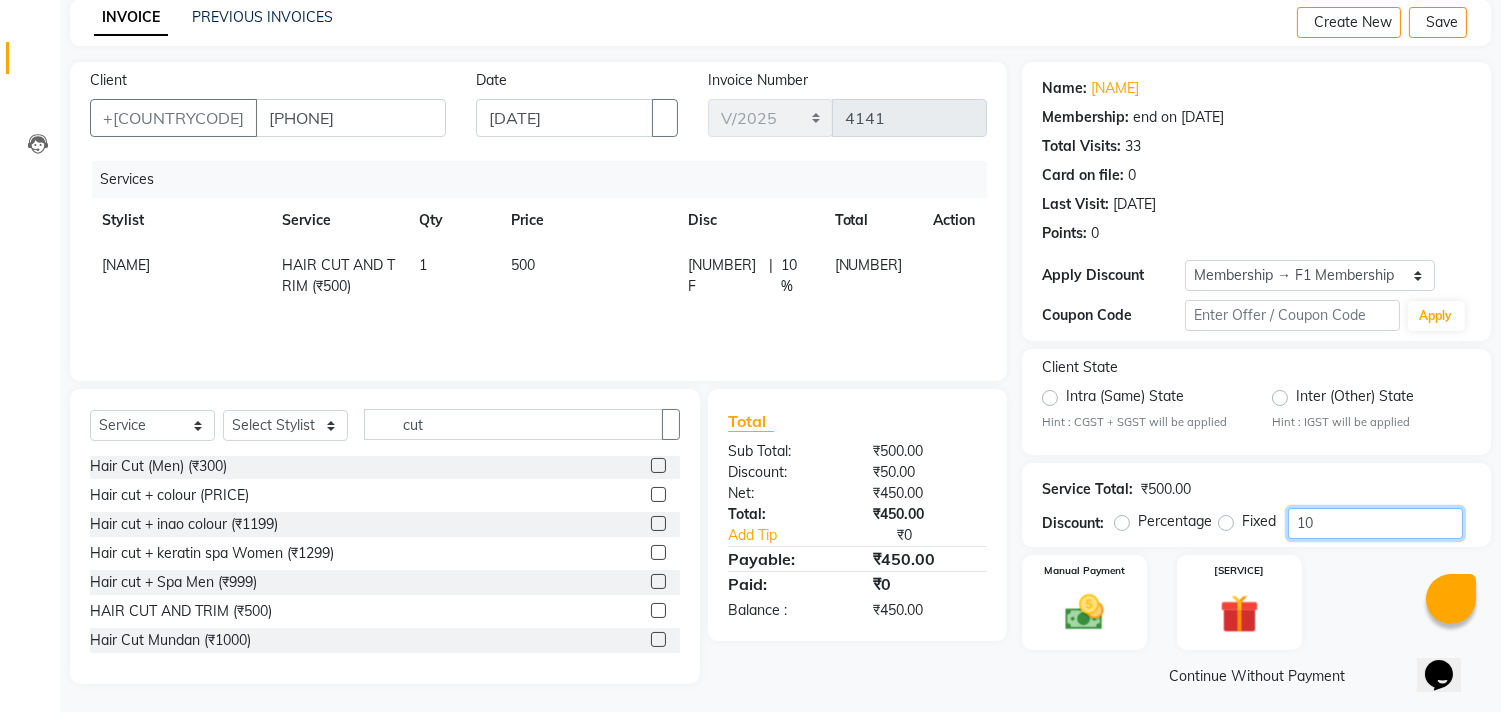 click on "10" at bounding box center (1375, 523) 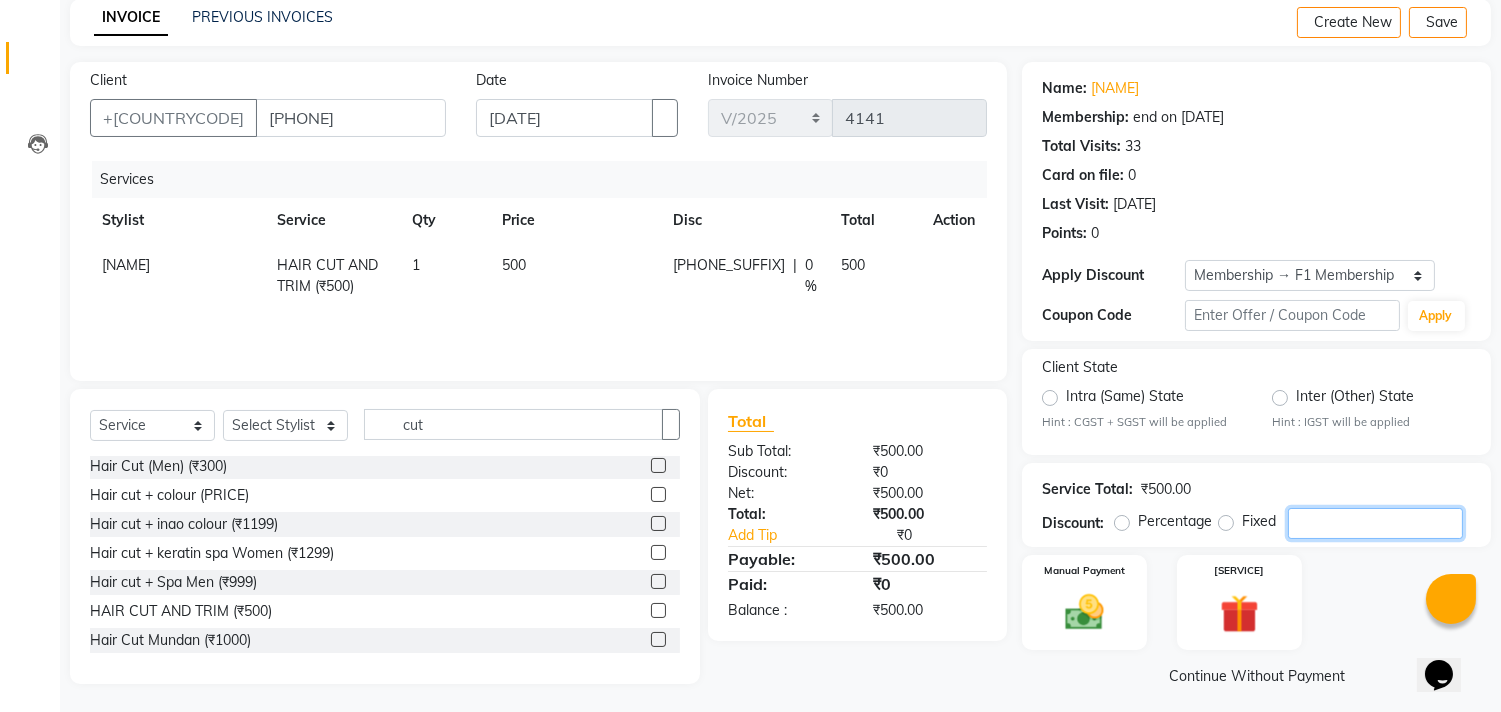 type 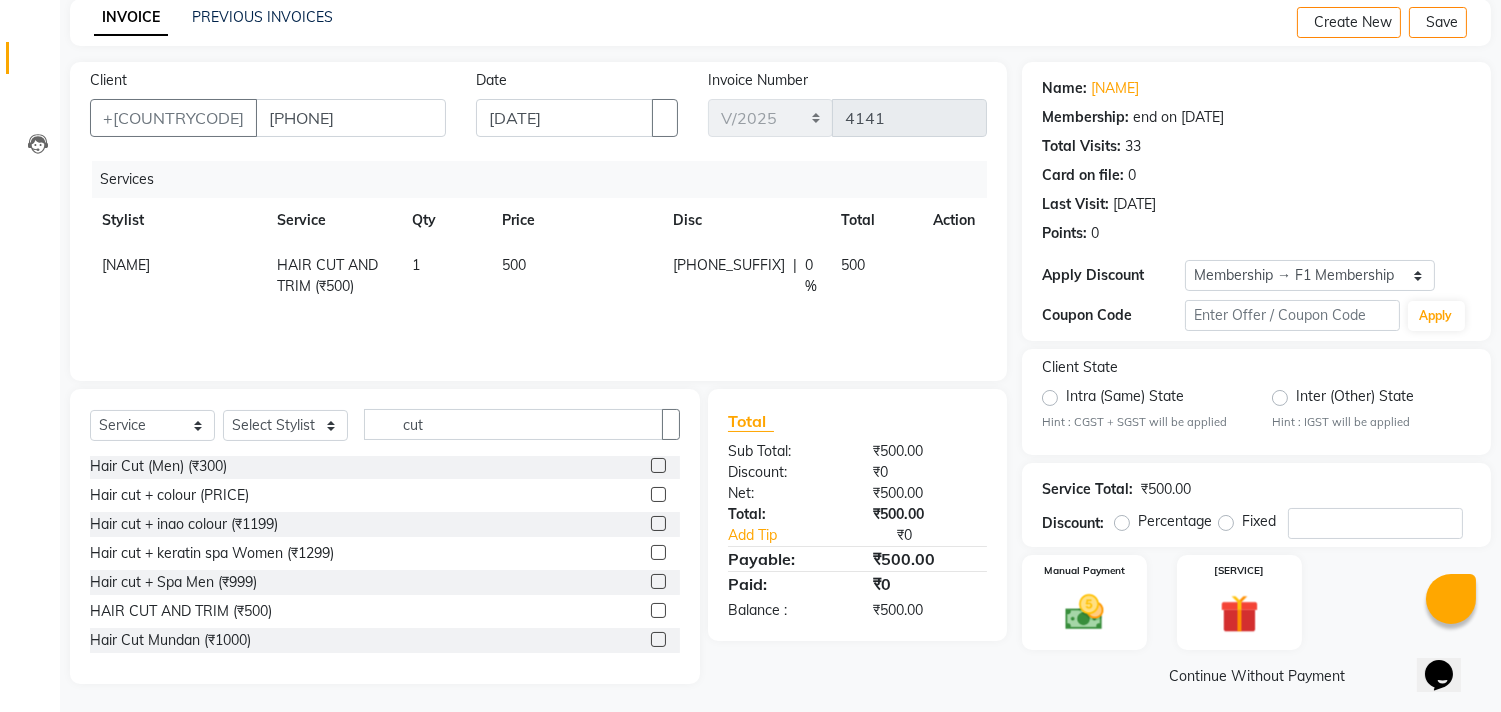 click on "500" at bounding box center (576, 276) 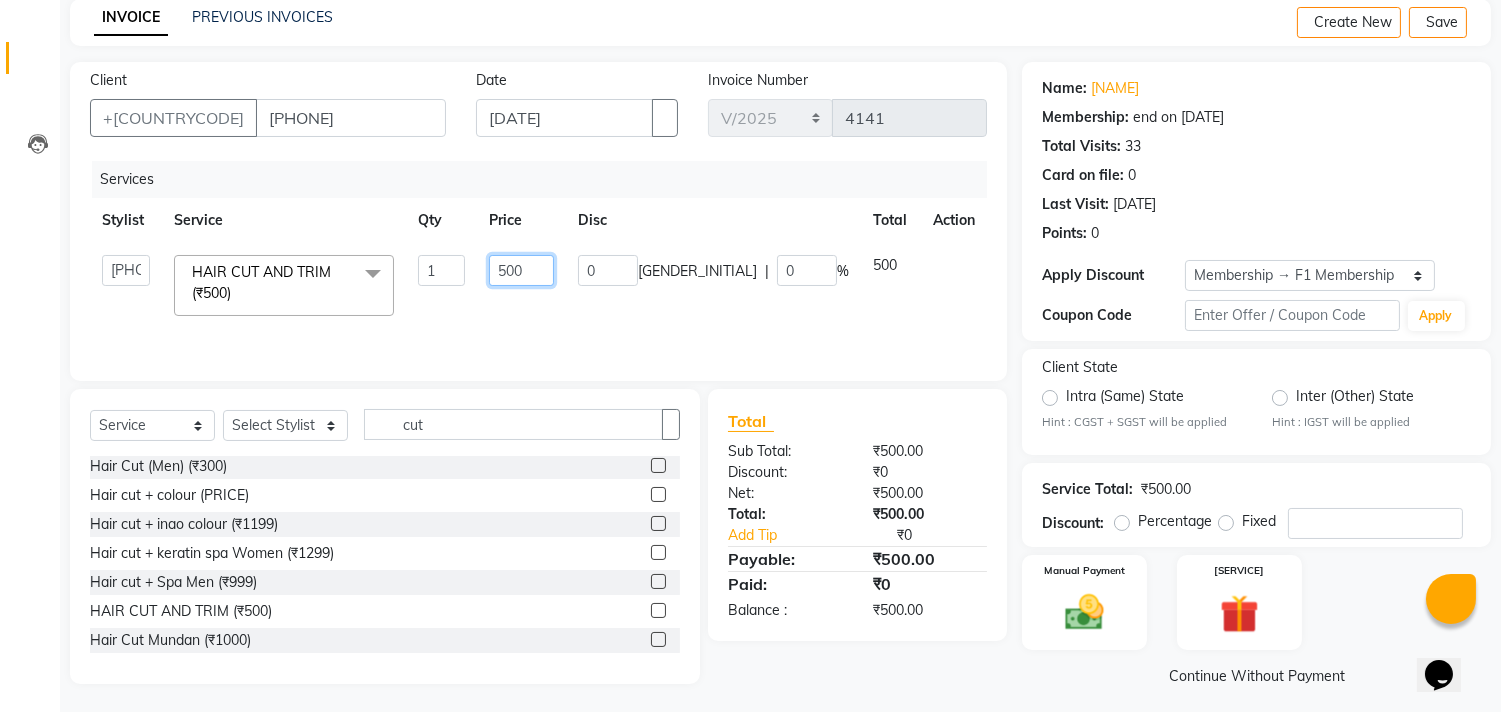 click on "500" at bounding box center [441, 270] 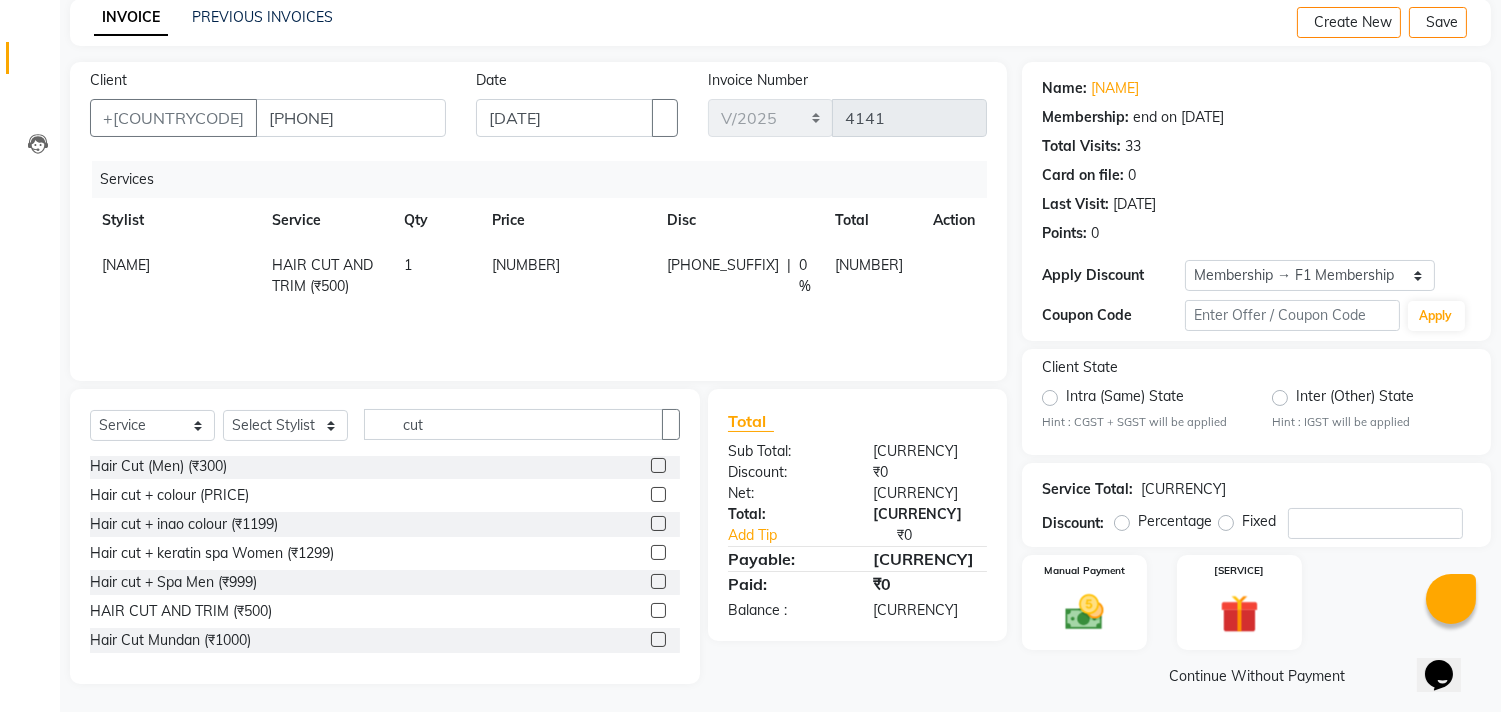click on "[NUMBER]" at bounding box center [567, 276] 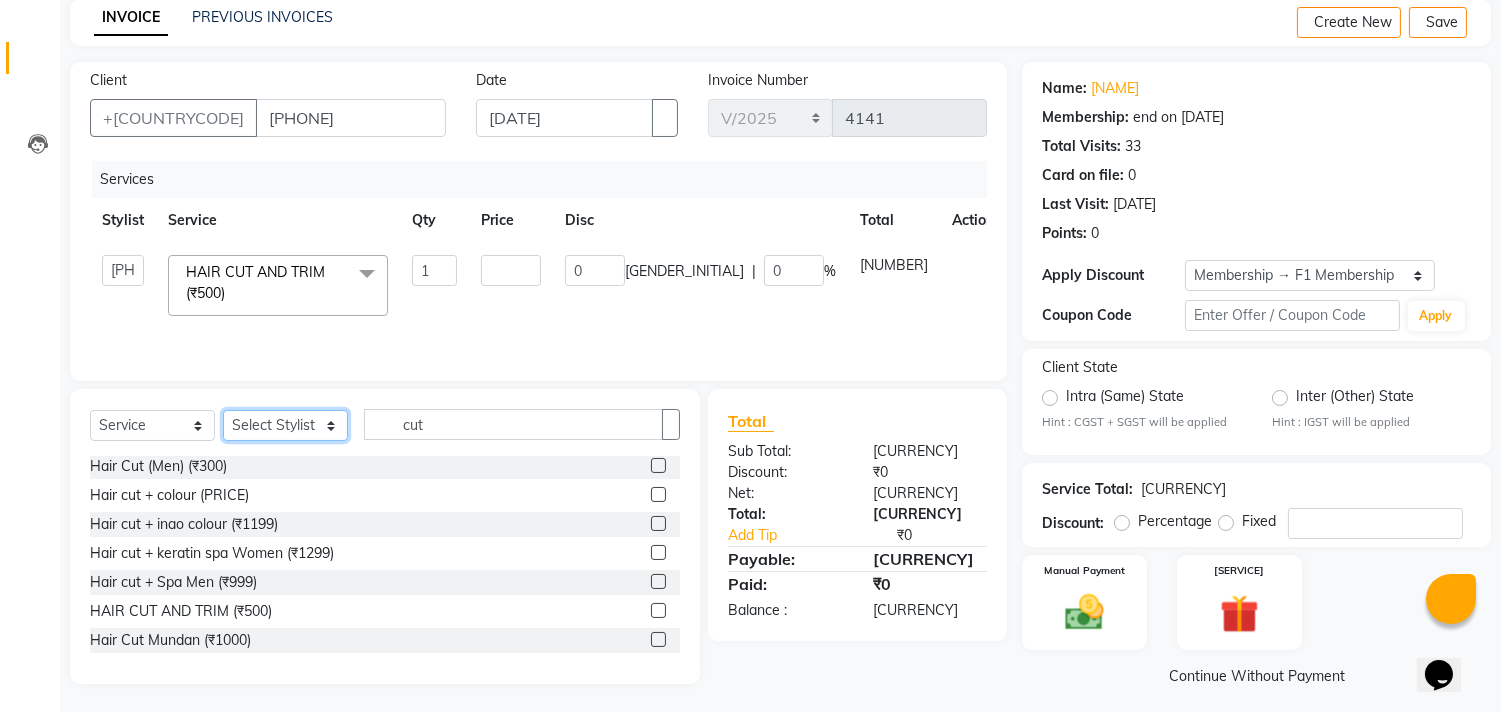 click on "Select Stylist [PHONE] [NAME] [NAME] F1 Salon Ganesh F1 Gopal {JH} Govind (Jh ) Jadgdish Kajal Omkar JH Pooja kate Ram choudhry Sahil jh Sanjay muley Shree Siddu (F1) Sid (JH) Sukanya Sadiyan Suraj F1 Tejal Beaution Usha Bhise Varsha F1 Veena" at bounding box center (285, 425) 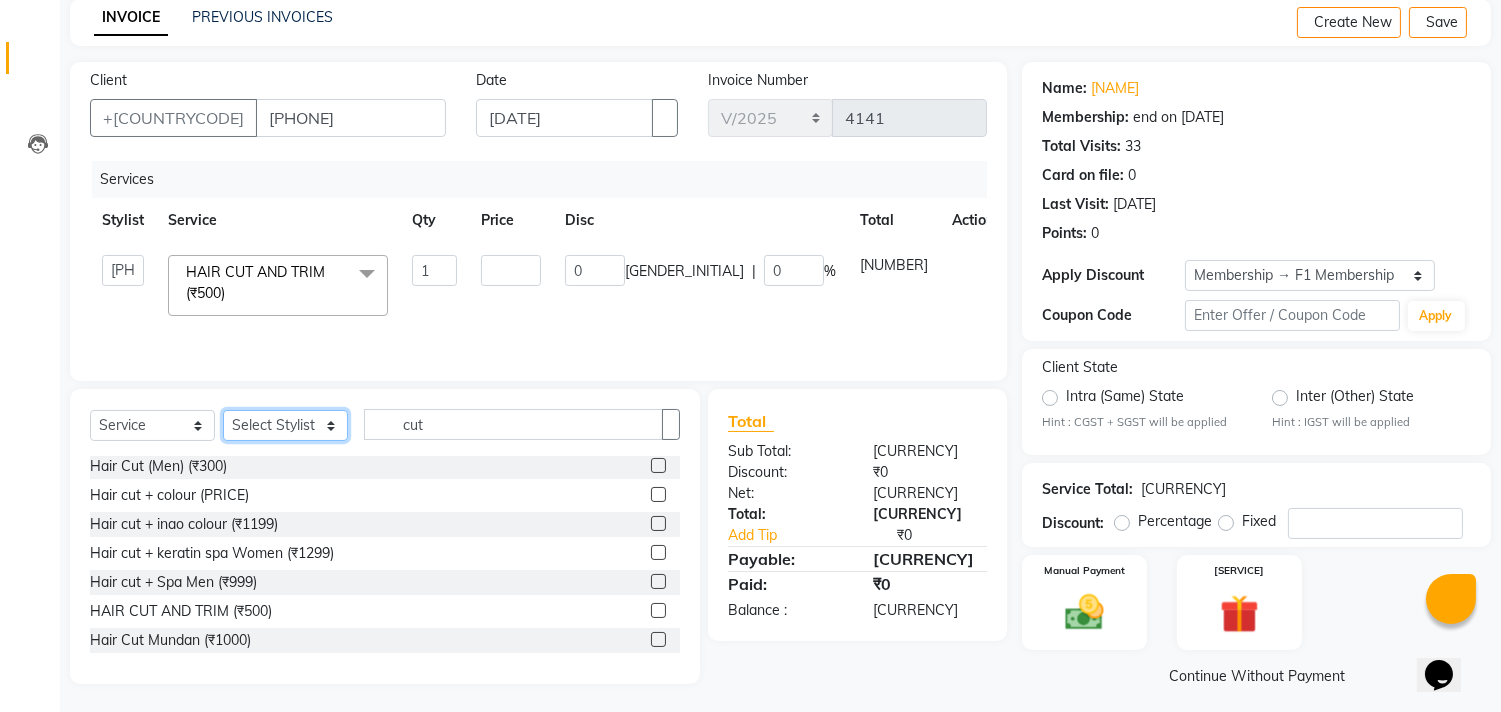 select on "67673" 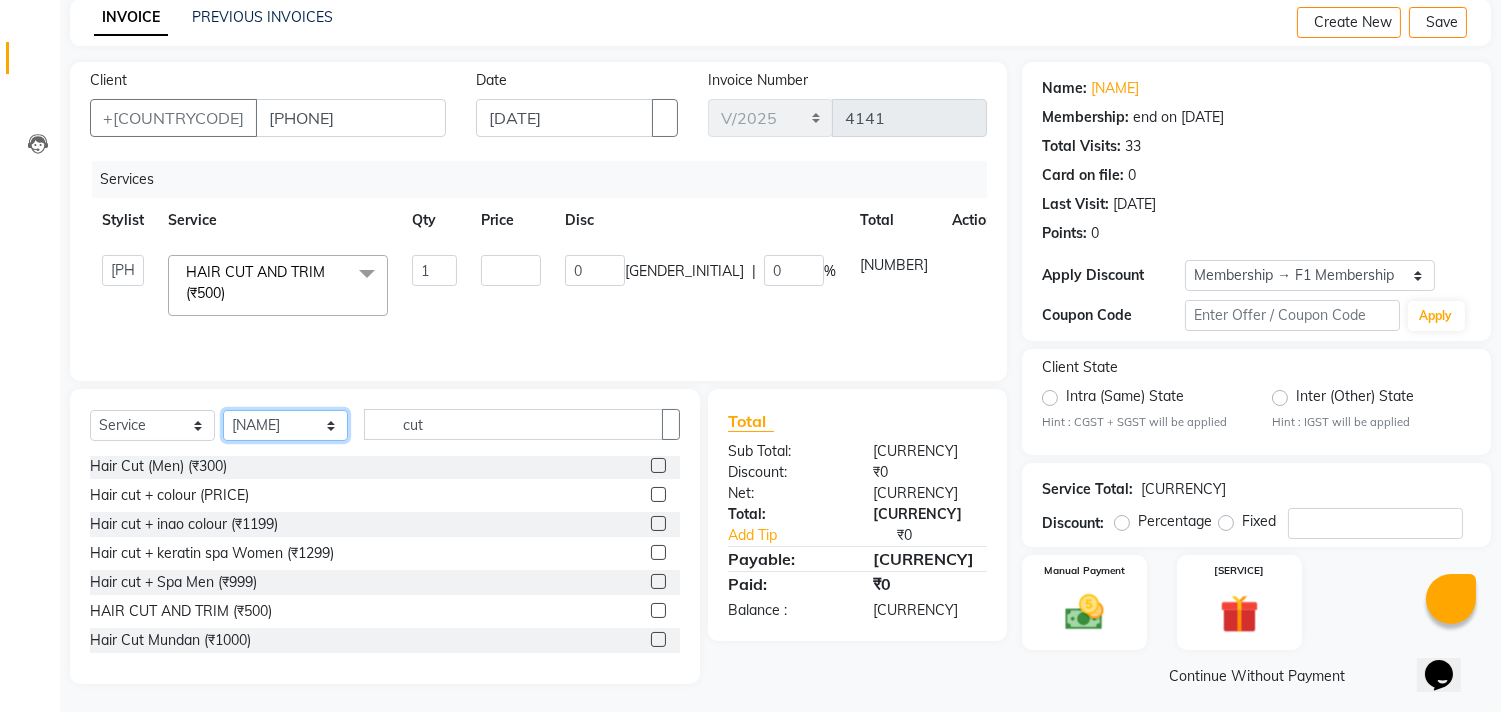 click on "Select Stylist [PHONE] [NAME] [NAME] F1 Salon Ganesh F1 Gopal {JH} Govind (Jh ) Jadgdish Kajal Omkar JH Pooja kate Ram choudhry Sahil jh Sanjay muley Shree Siddu (F1) Sid (JH) Sukanya Sadiyan Suraj F1 Tejal Beaution Usha Bhise Varsha F1 Veena" at bounding box center (285, 425) 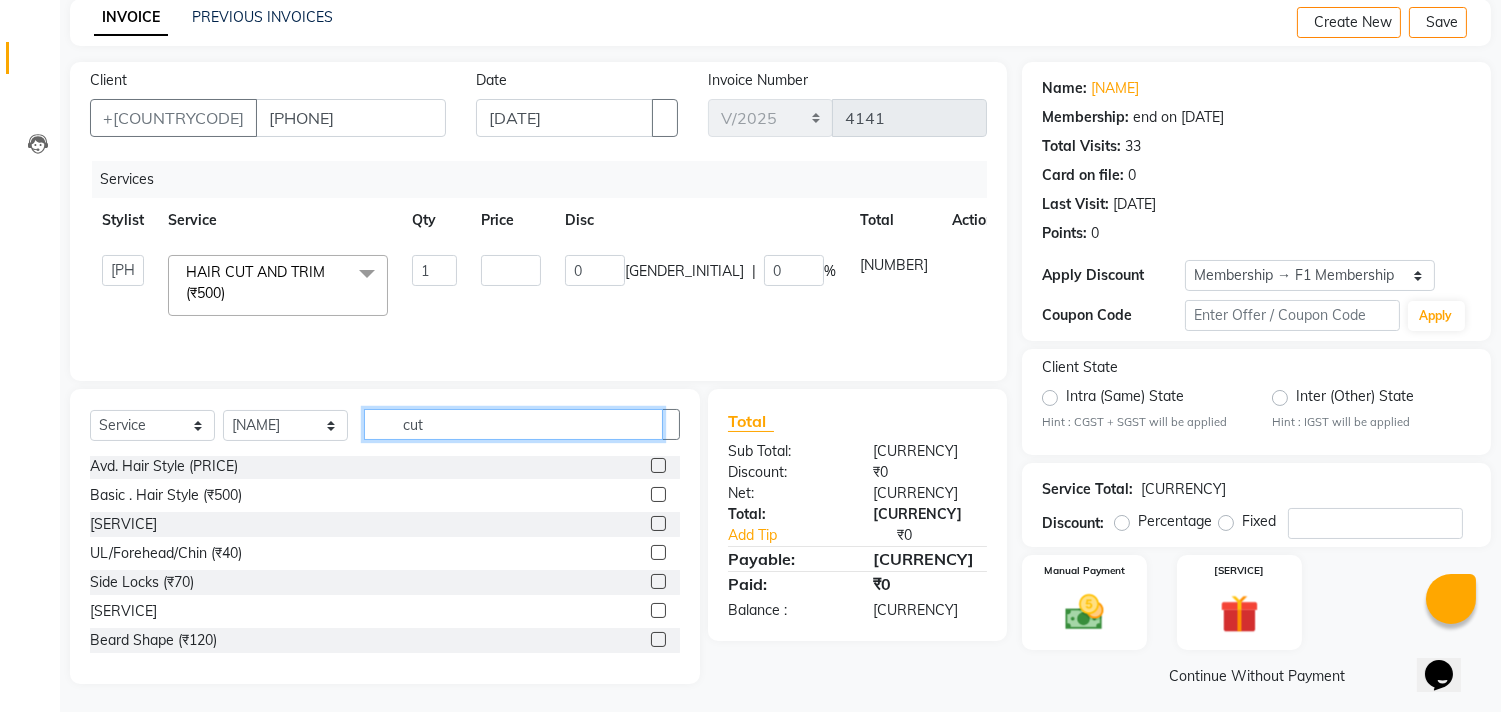 click on "cut" at bounding box center [513, 424] 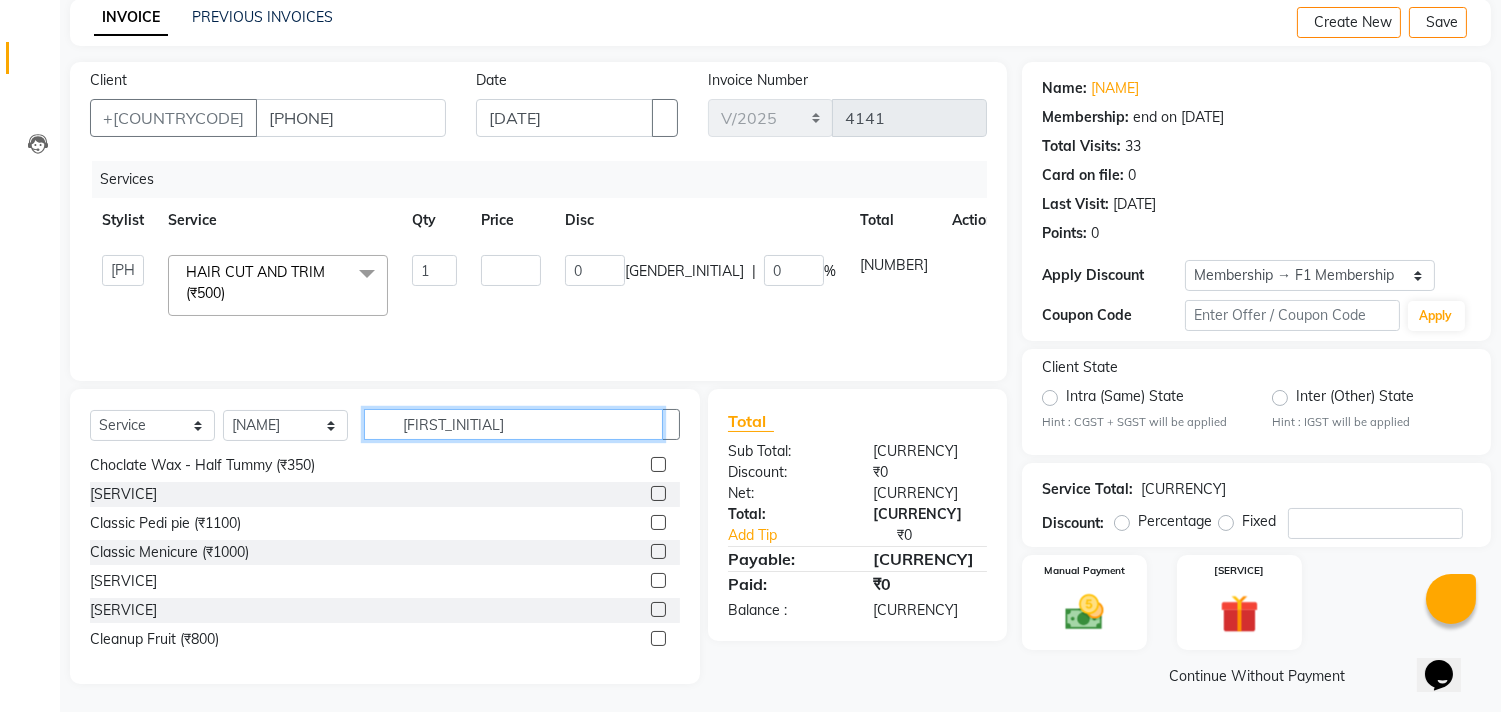 scroll, scrollTop: 0, scrollLeft: 0, axis: both 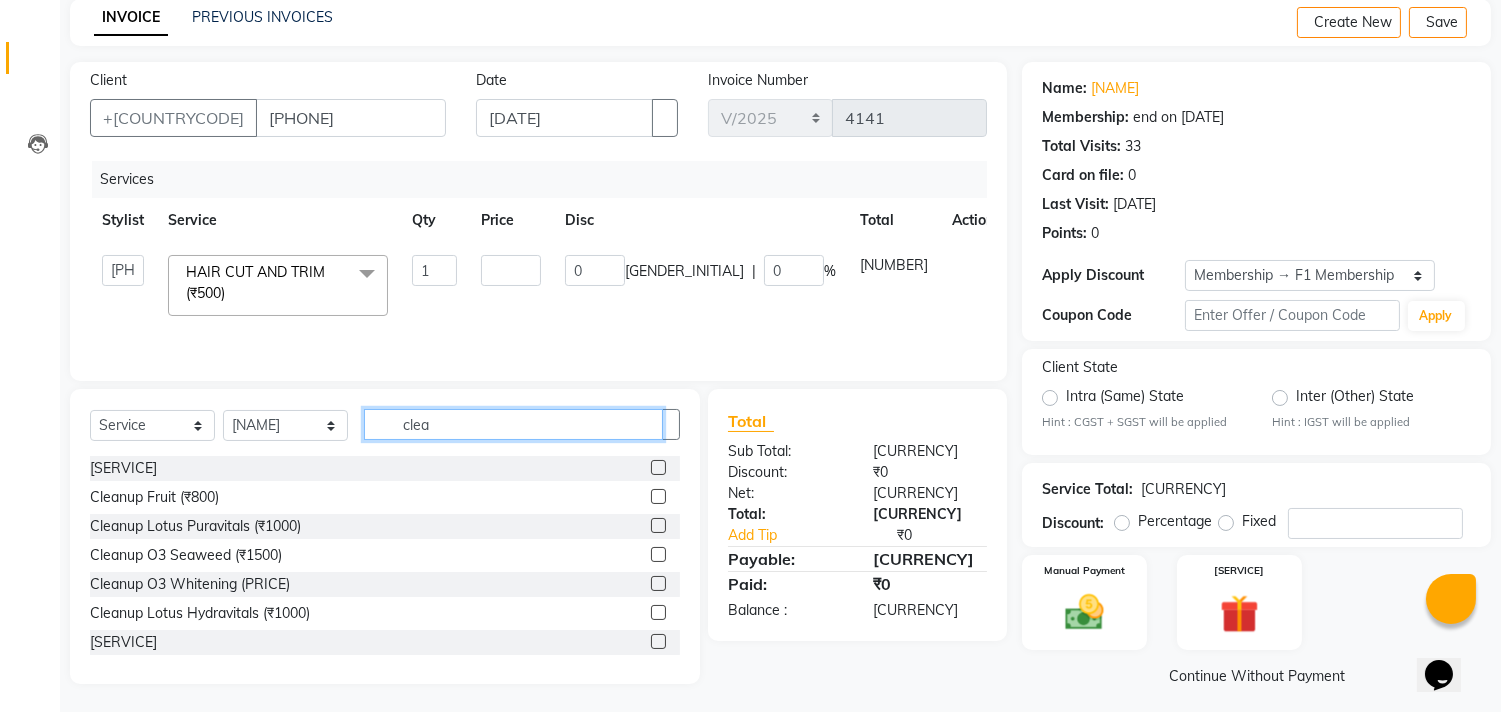 type on "clea" 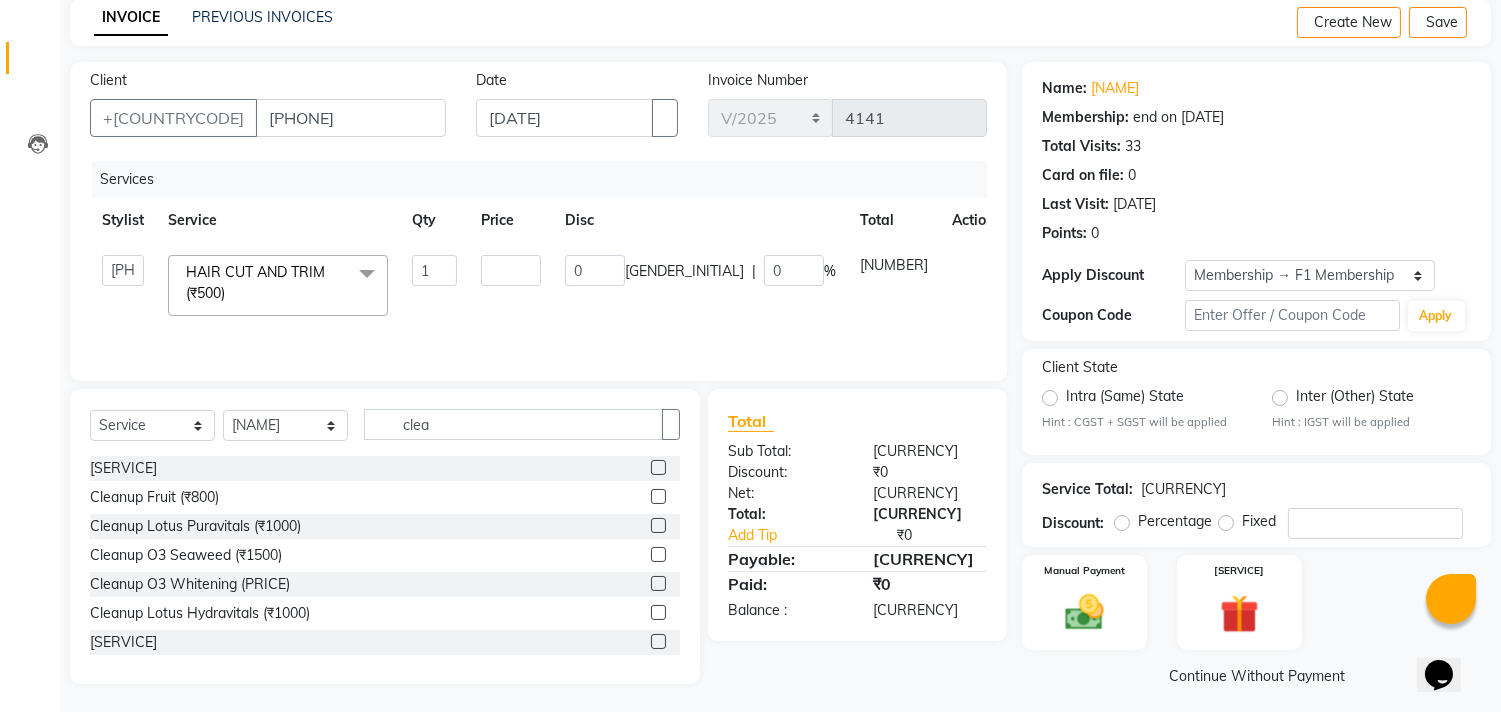 click at bounding box center (658, 525) 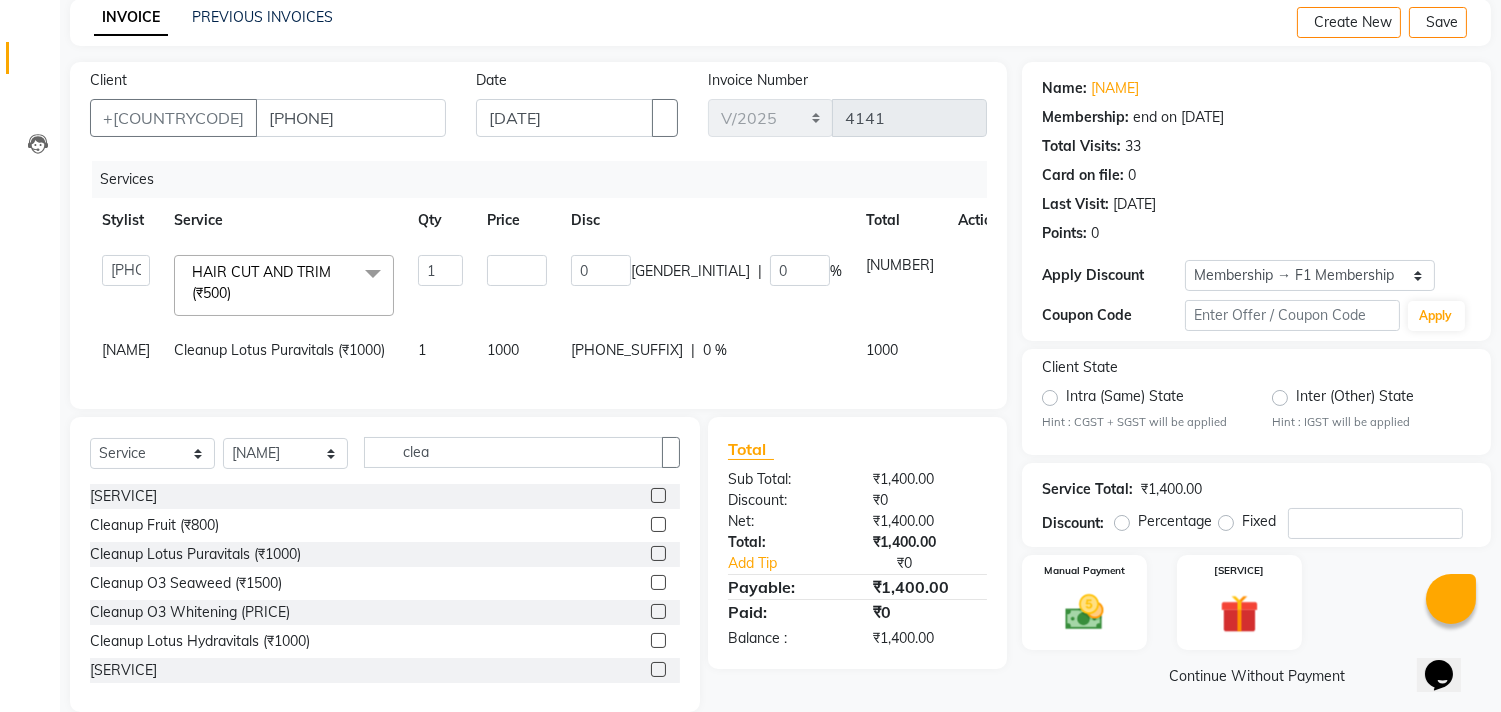 click on "1000" at bounding box center (517, 285) 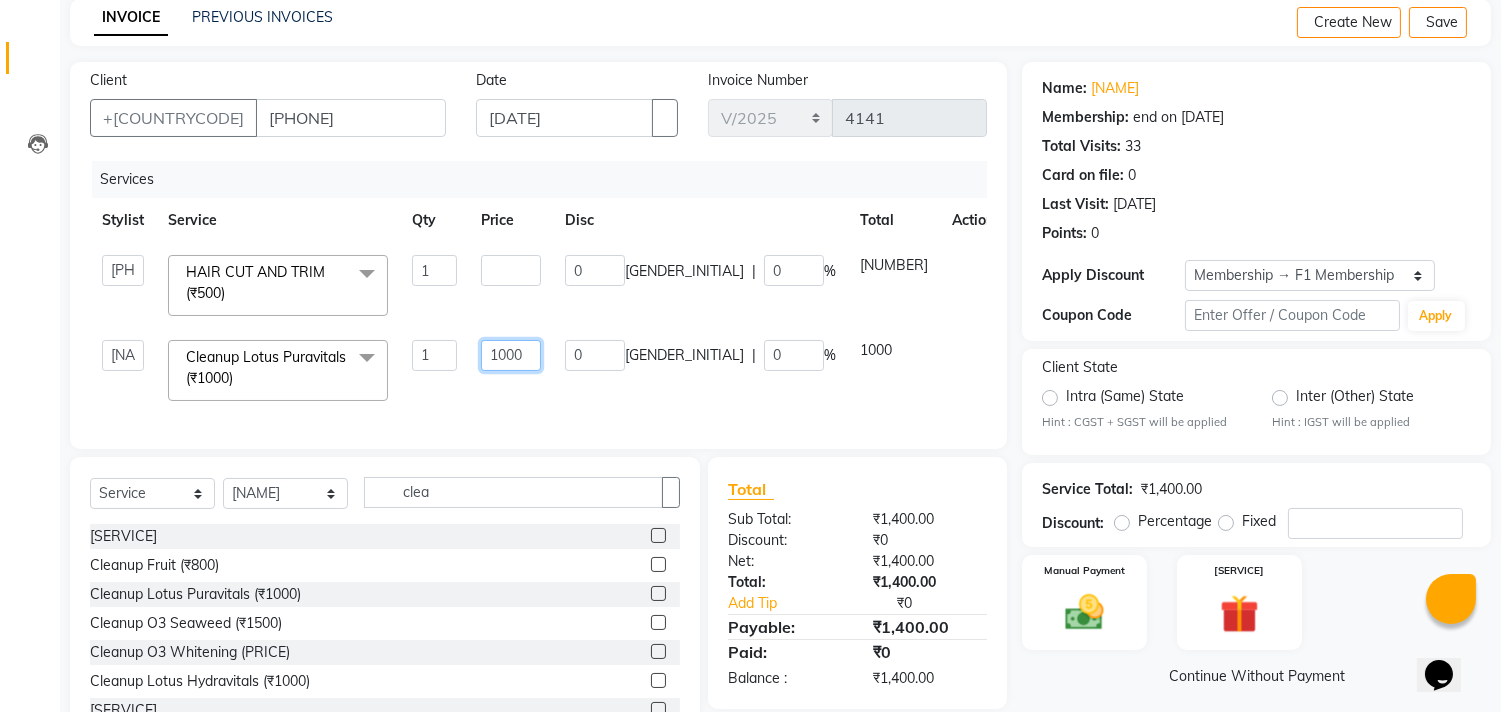 click on "1000" at bounding box center (434, 270) 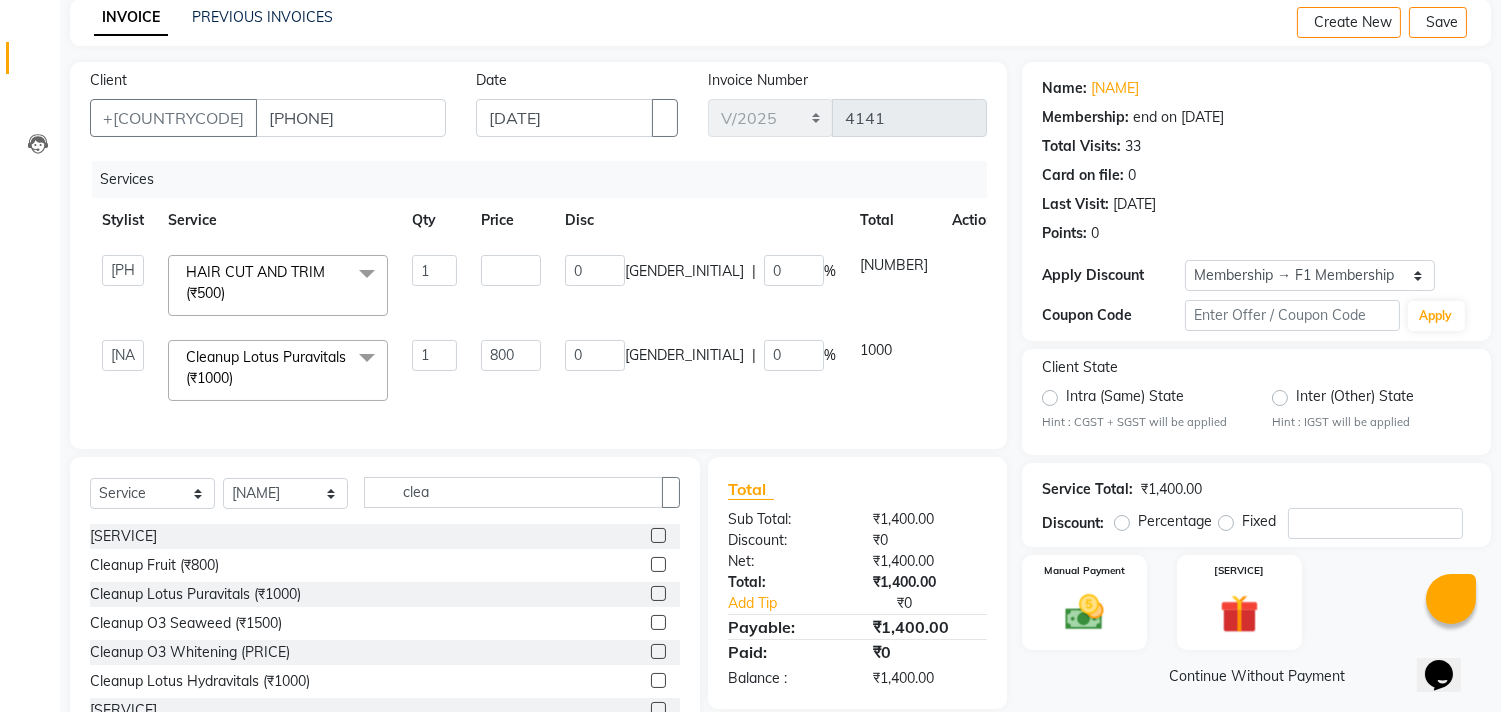 click on "Services Stylist Service Qty Price Disc Total Action    [PHONE]    [NAME]   [NAME]   F1 Salon    [NAME] F1   [NAME] {JH}   [NAME] (Jh )   Jadgdish   Kajal    Omkar JH   [NAME] kate    [NAME]   Sahil jh   Sanjay muley   Shree   [NAME] (F1)   [NAME] (JH)   Sukanya Sadiyan    Suraj F1   [NAME] Beaution   Usha Bhise   [NAME] F1   Veena   HAIR CUT AND TRIM  (₹500)  x party makeup (₹2000) Engagment Makeup (₹5000) Bridal Makeup  (₹15000) Groom Makeup (₹1500) Avd. Hair Style  (₹1500) Basic . Hair Style  (₹500) Saree Drape (₹400) UL/Forehead/Chin (₹40) Side Locks (₹70) Eyebrows (₹50) Beard Shape (₹120) Full Face (₹220) Rica Wax - Side Locks (₹100) Rica Wax - Underarms (₹120) Choclate Wax - Underarms (₹90) Brazilian Wax - Side Locks (₹150) Rica Wax - UL/Forehead/Chin (₹70) Brazilian Wax - UL/Forehead/Chin (₹100) Choclate Wax - Full Hands (₹350) Choclate Wax - Full Legs (₹600) Choclate Wax - Full Back (₹550) Choclate Wax - Full Body (₹2000) Rica Half Leg (₹500)" at bounding box center [538, 295] 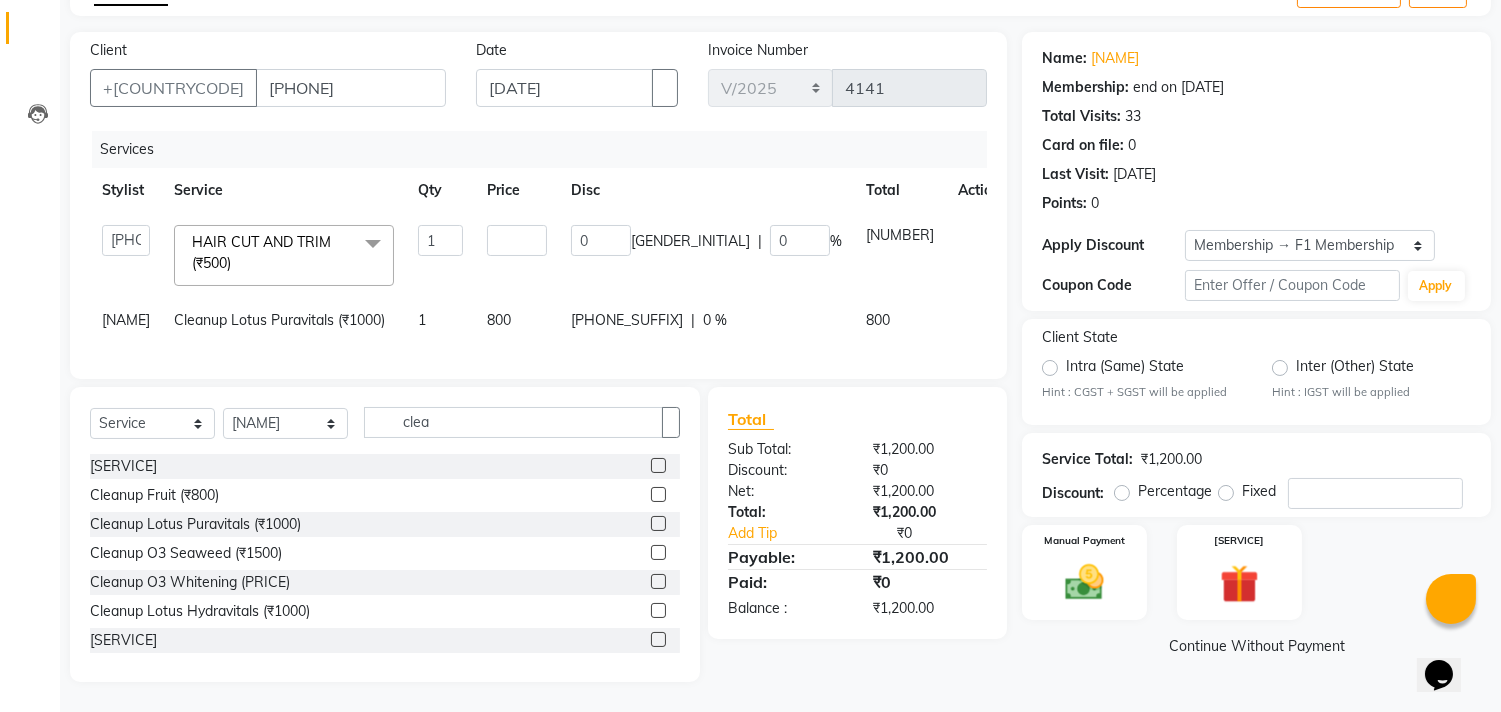 scroll, scrollTop: 133, scrollLeft: 0, axis: vertical 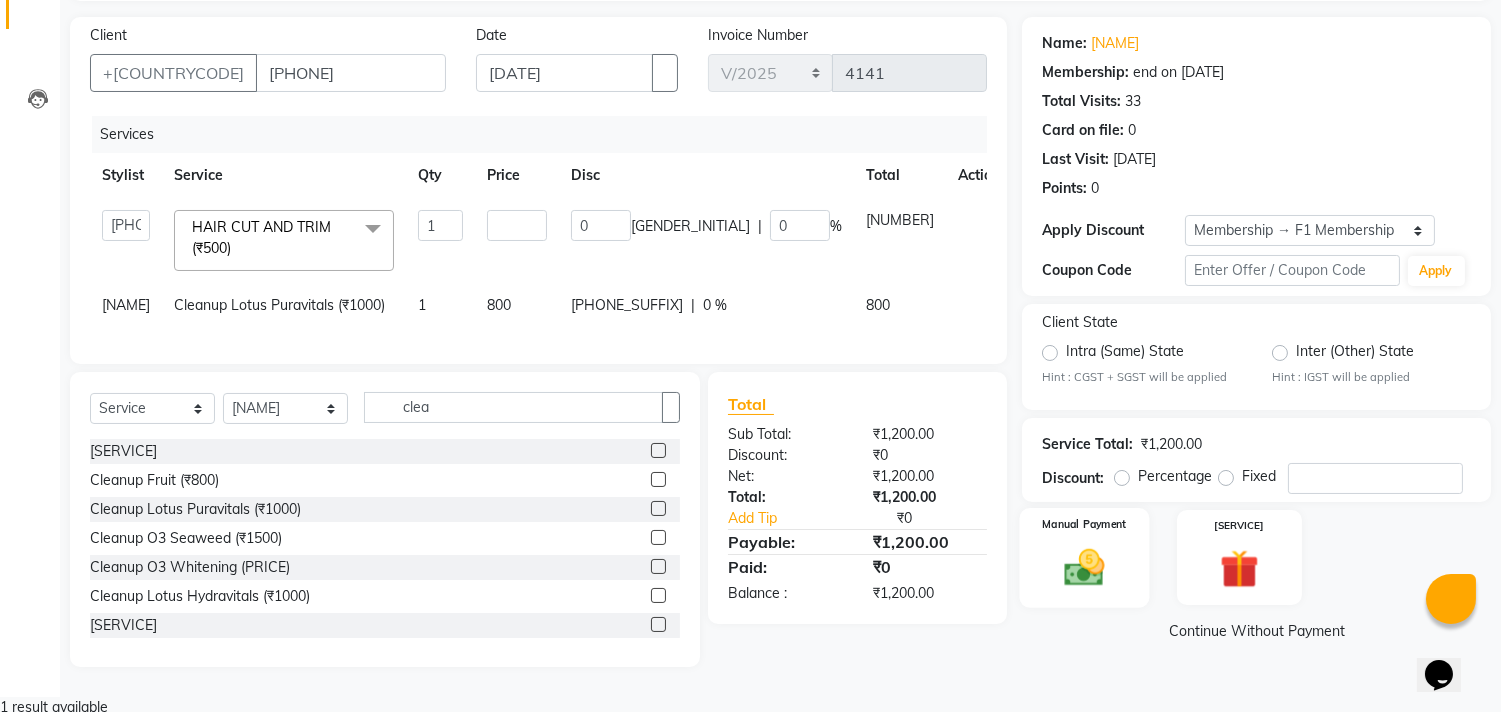 click at bounding box center (1085, 567) 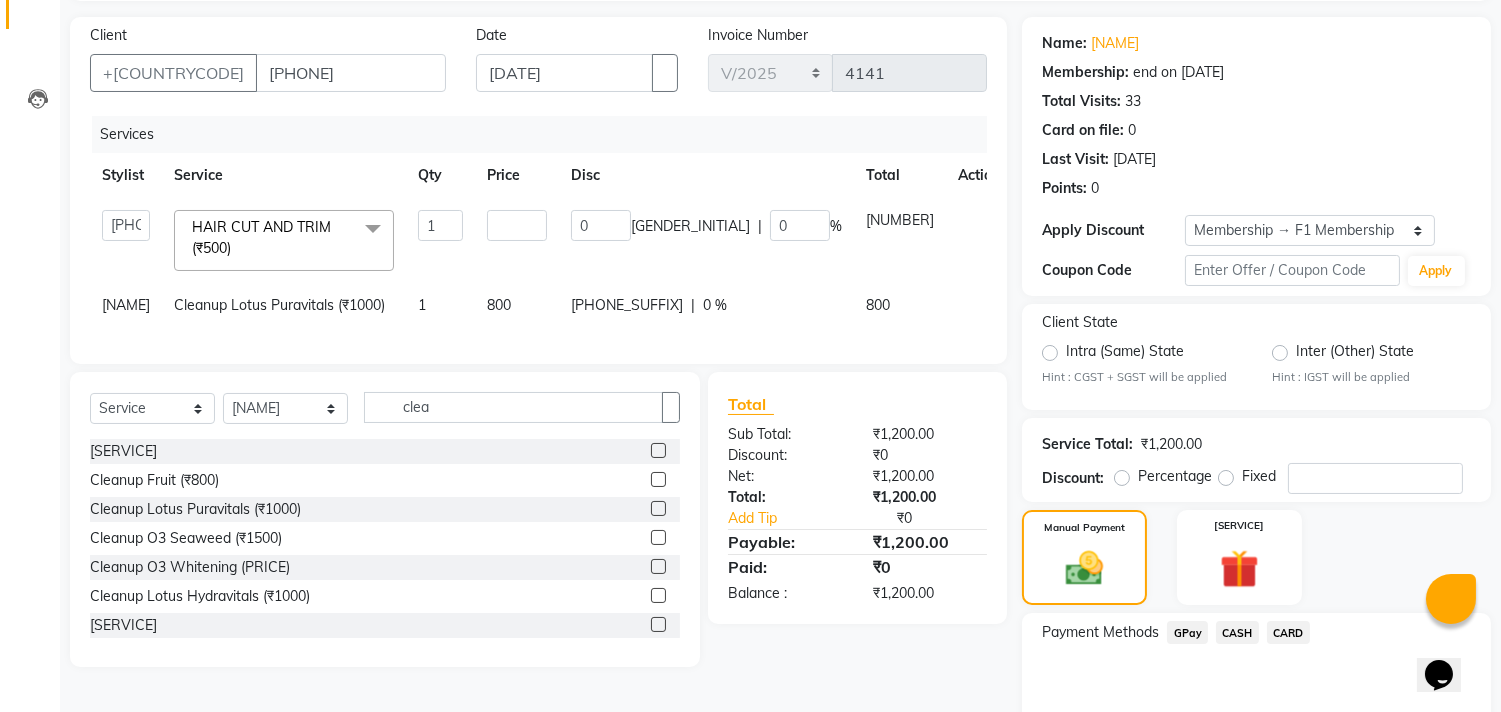 click on "GPay" at bounding box center [1187, 632] 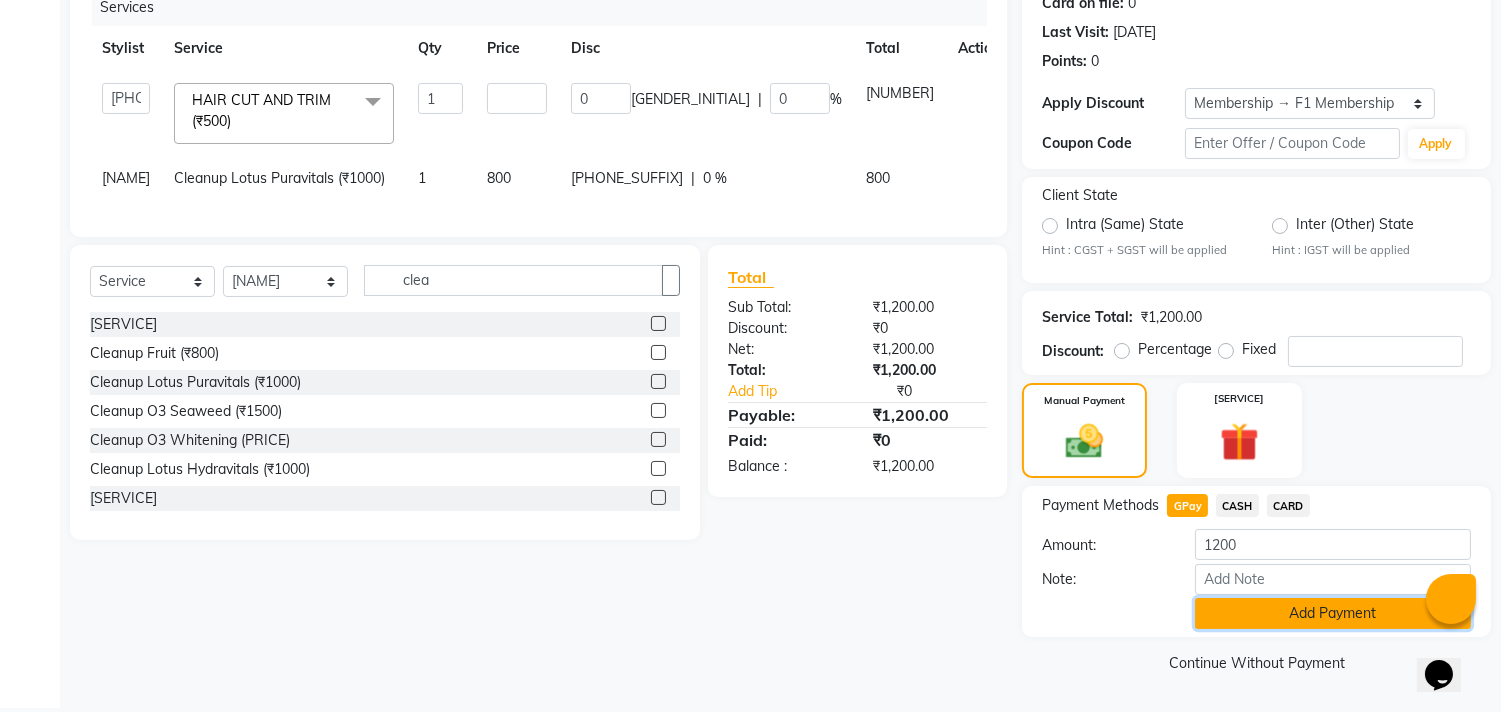 click on "Add Payment" at bounding box center [1333, 613] 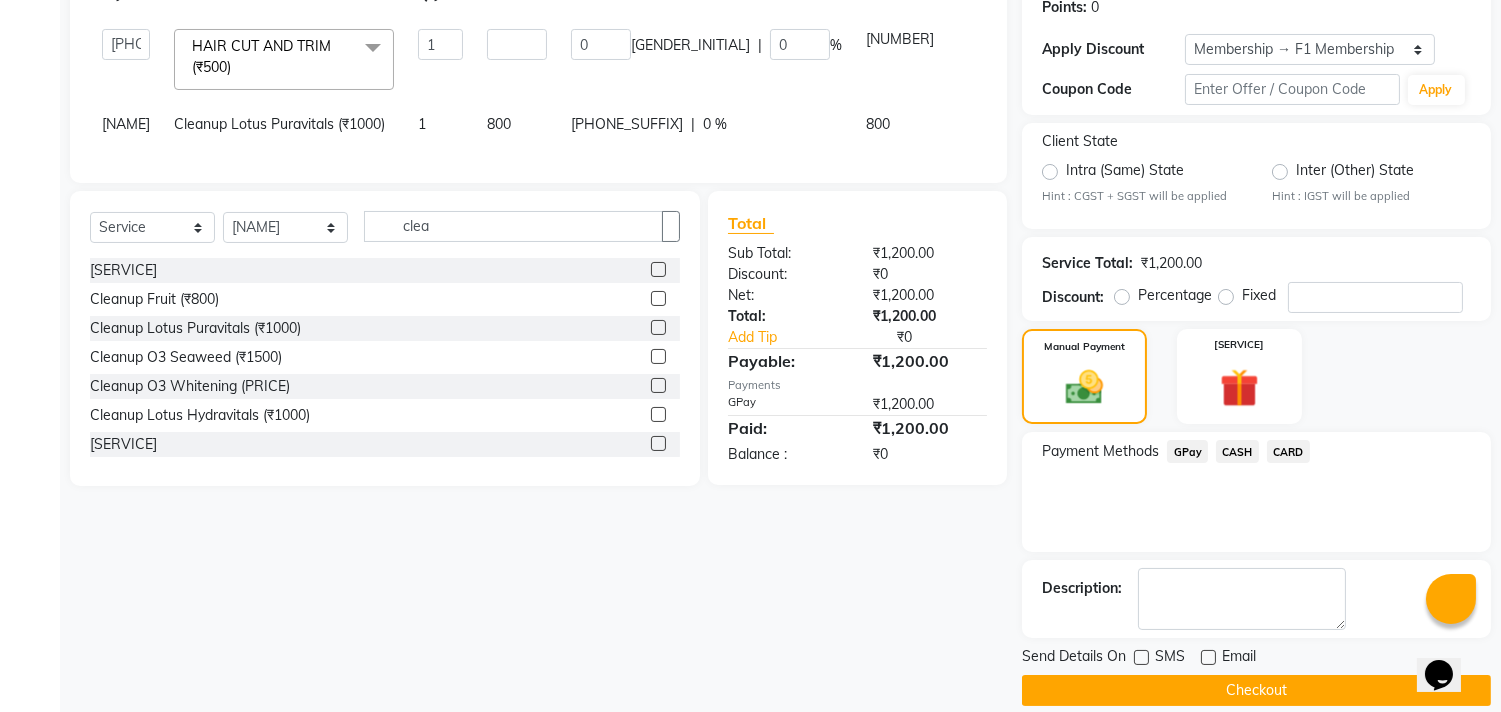 scroll, scrollTop: 344, scrollLeft: 0, axis: vertical 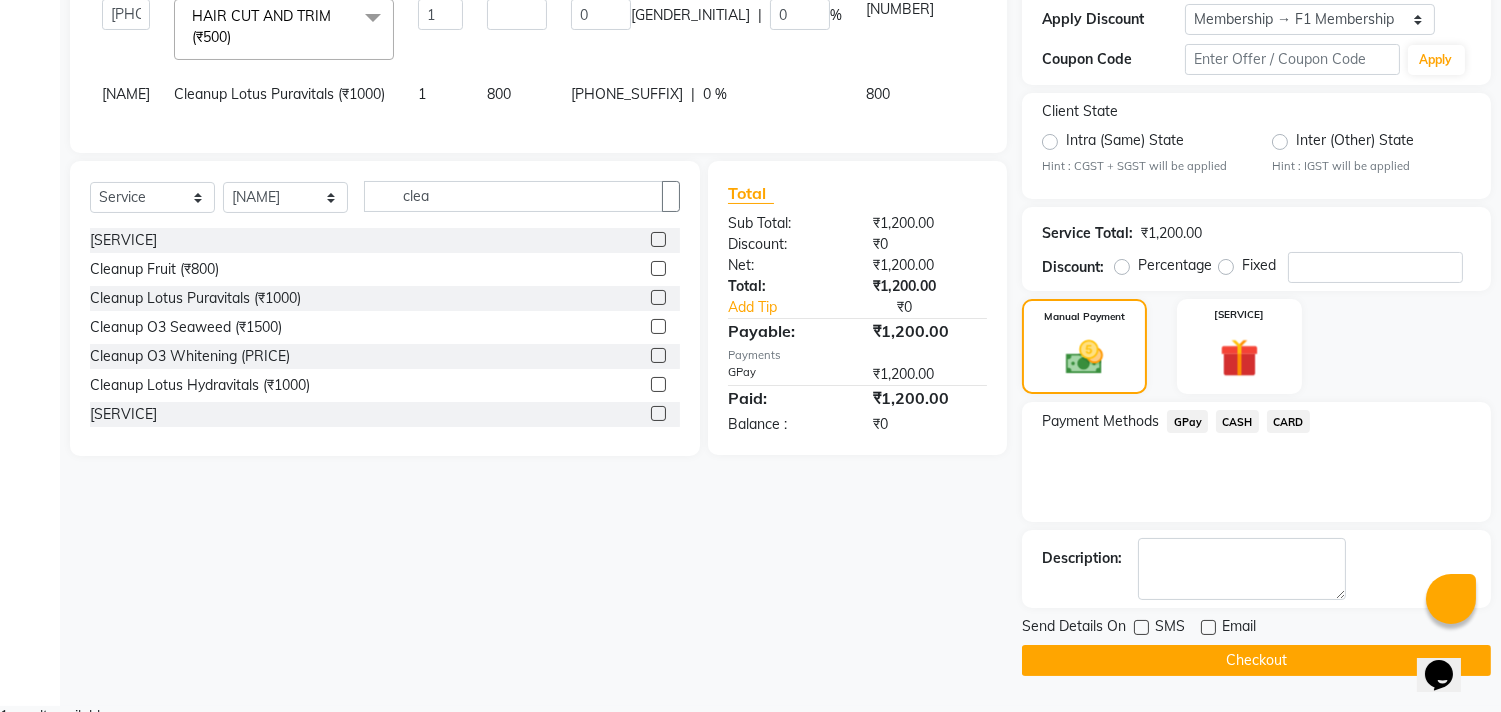 click at bounding box center (1141, 627) 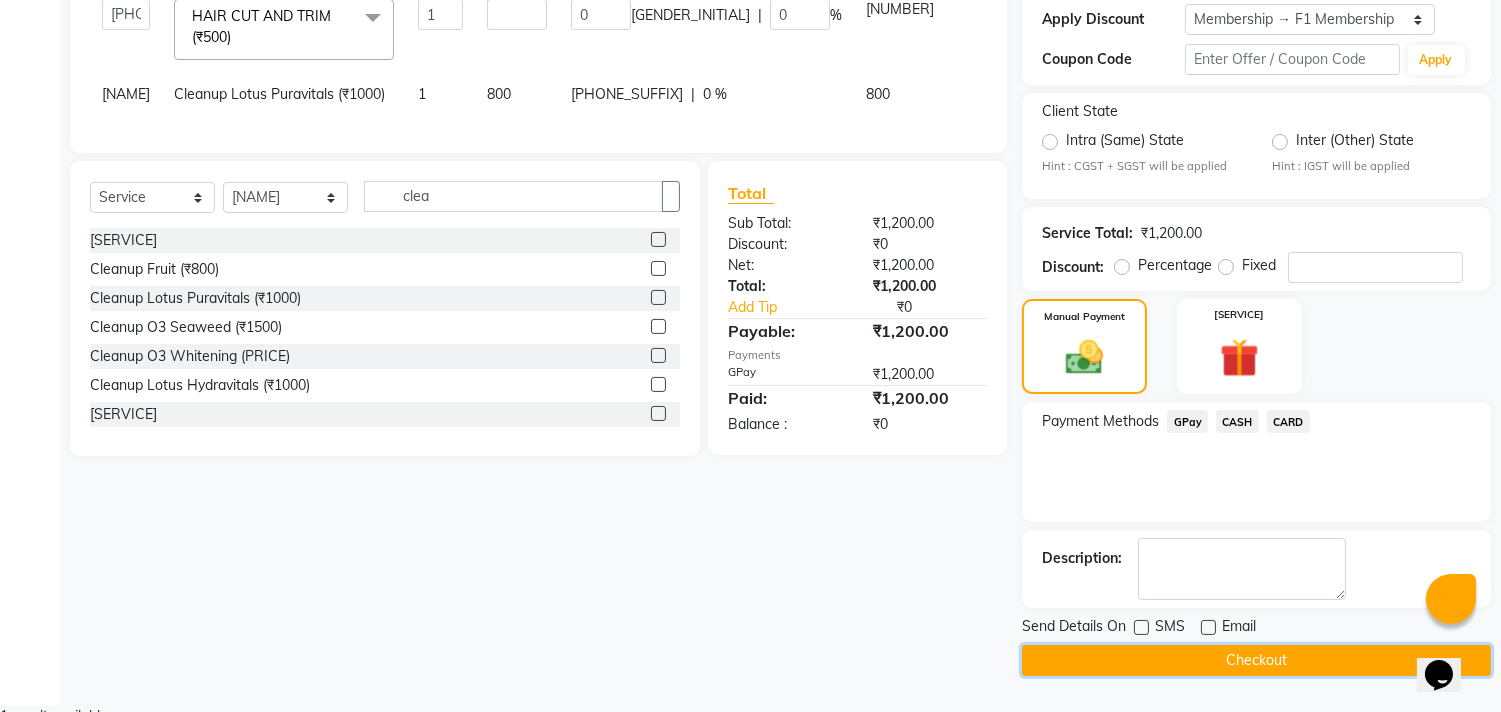 click on "Checkout" at bounding box center (1256, 660) 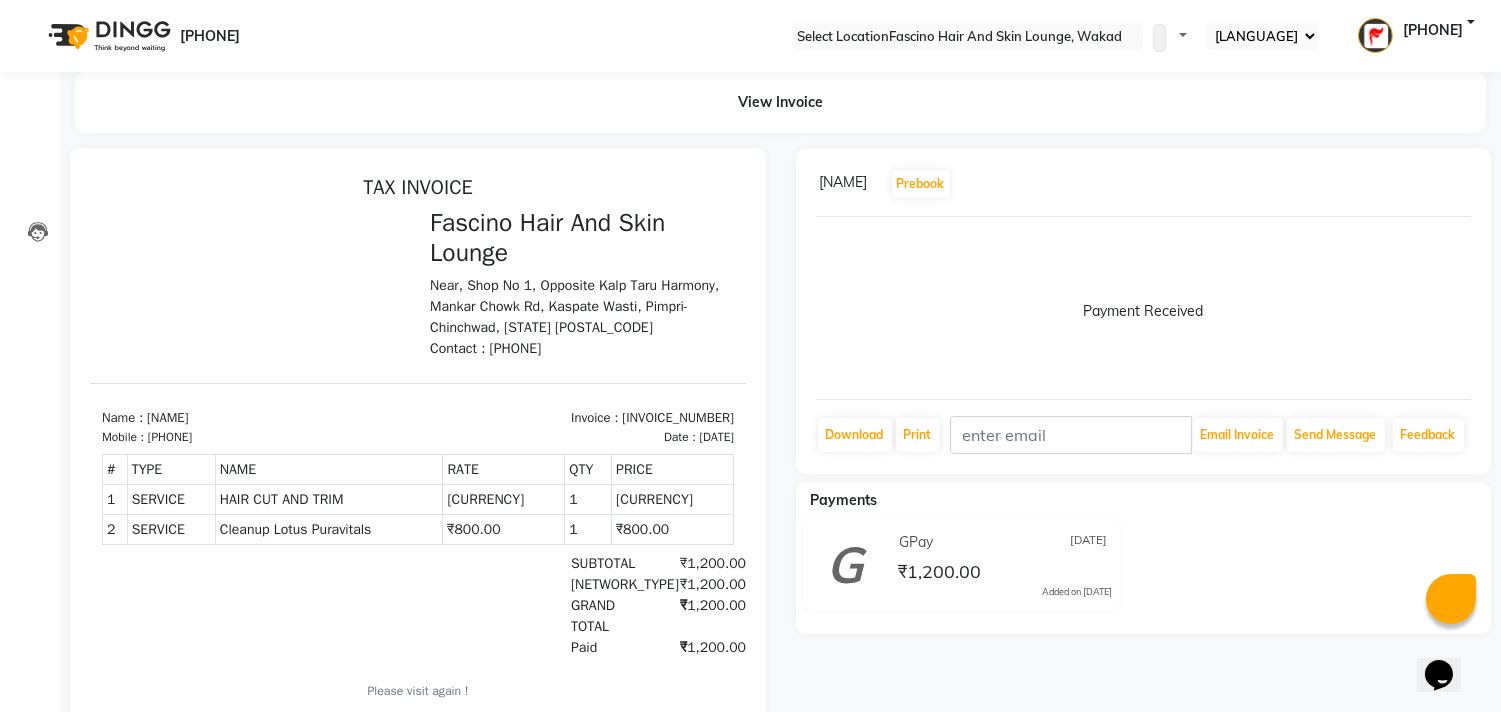 scroll, scrollTop: 0, scrollLeft: 0, axis: both 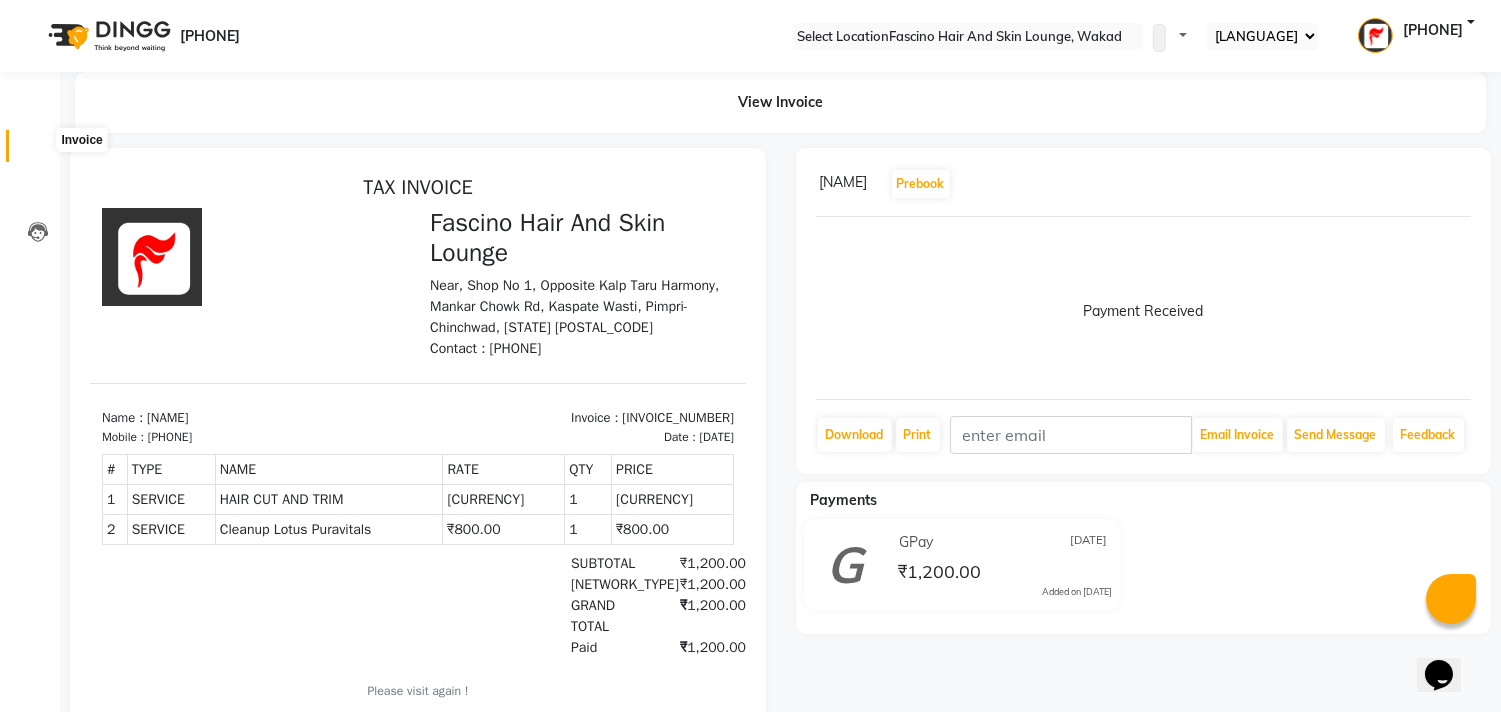 click at bounding box center [38, 151] 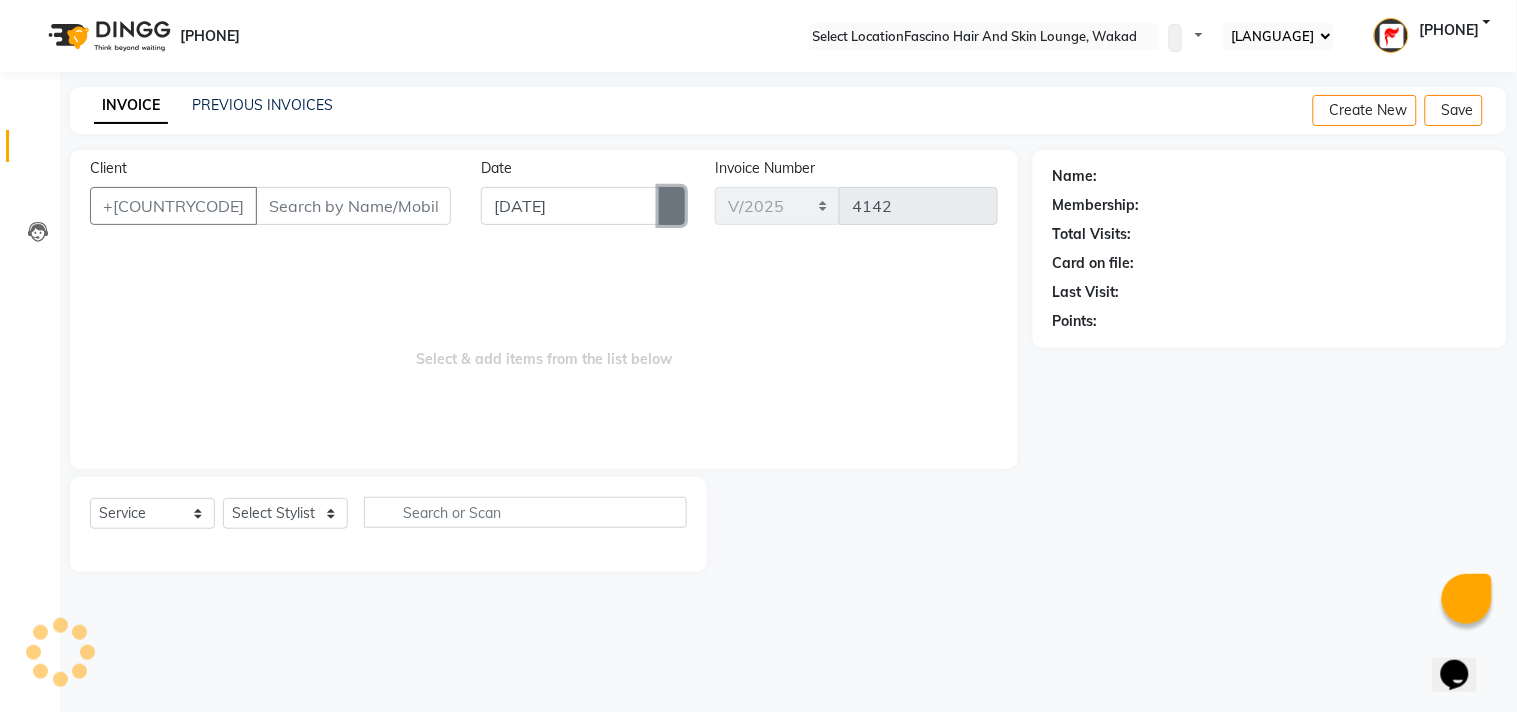 click at bounding box center [672, 206] 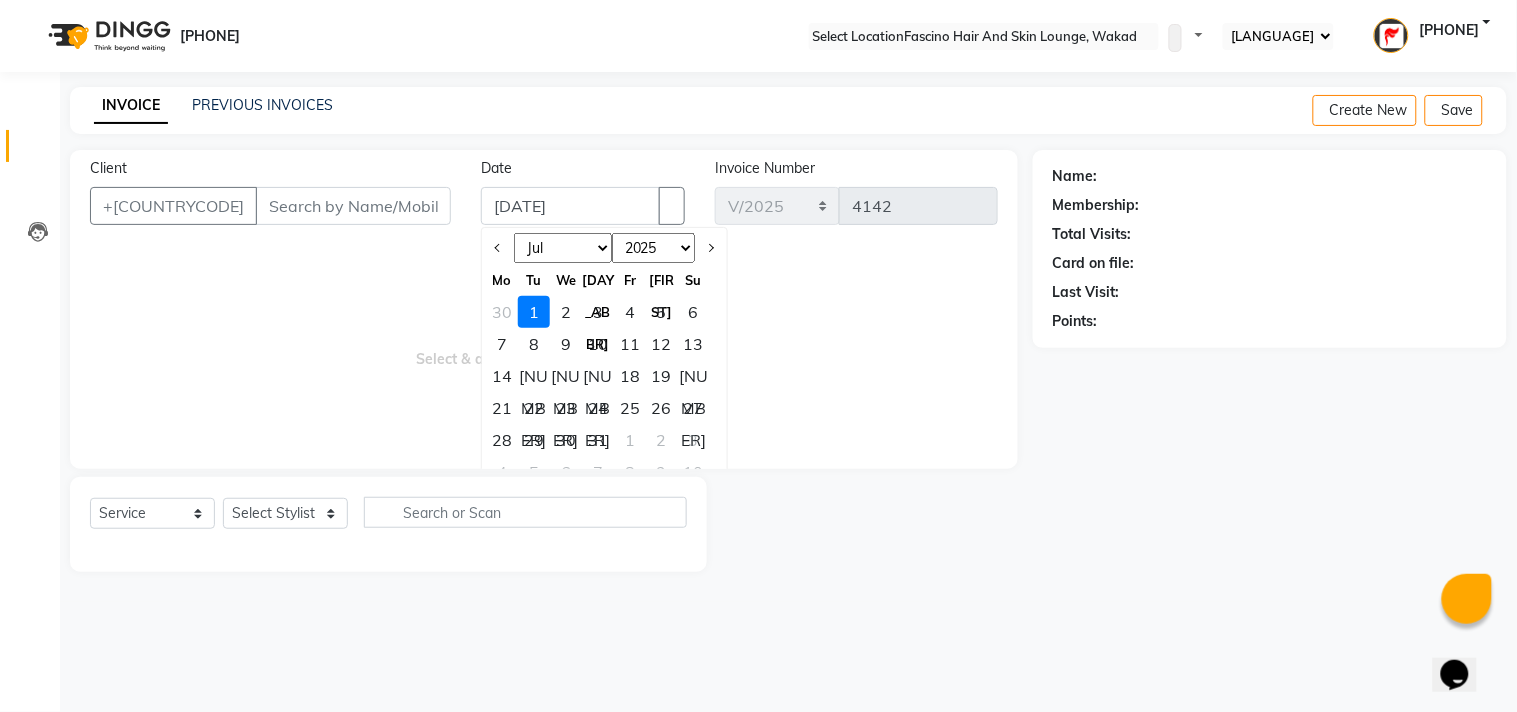 click on "[MONTH] [MONTH] [MONTH] [MONTH] [MONTH] [MONTH] [MONTH] [MONTH] [MONTH] [MONTH] [MONTH] [MONTH]" at bounding box center (563, 248) 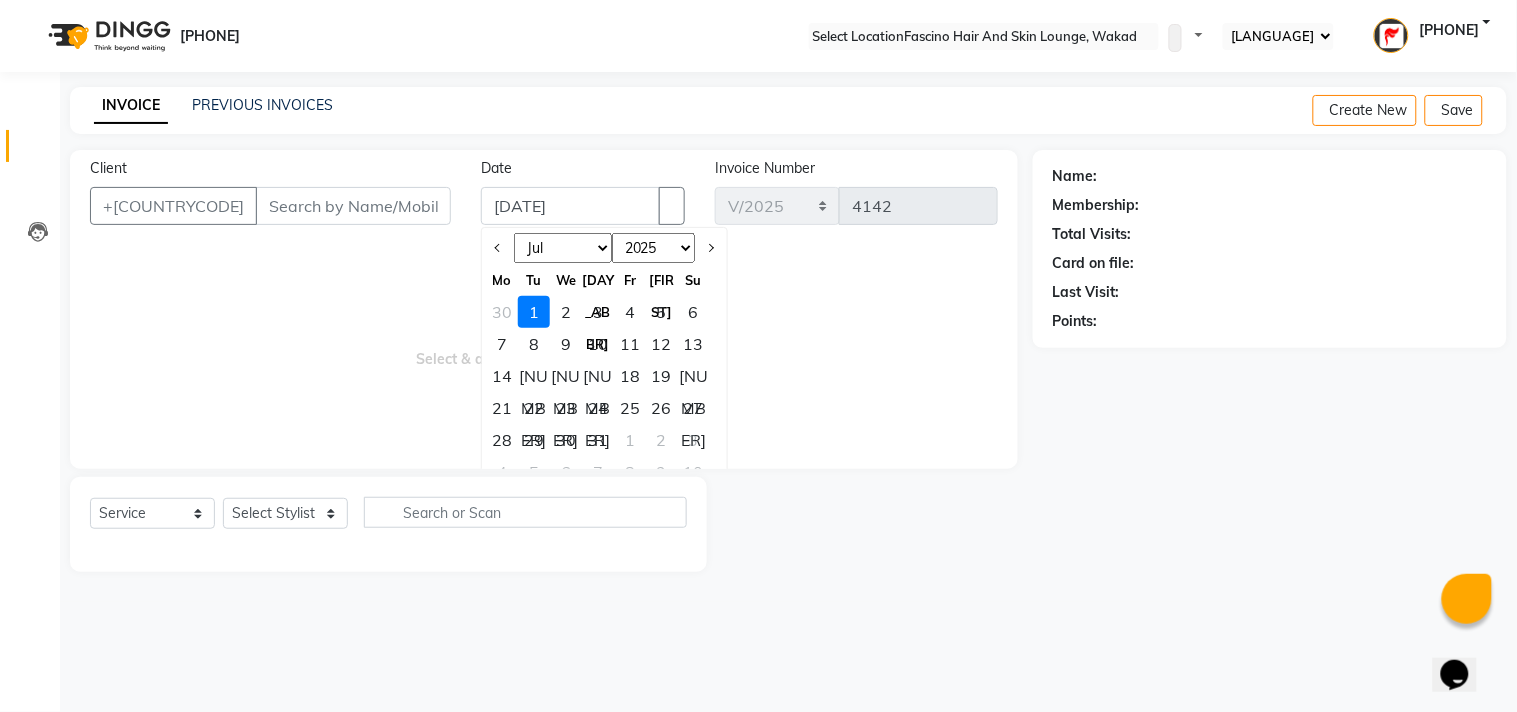 select on "6" 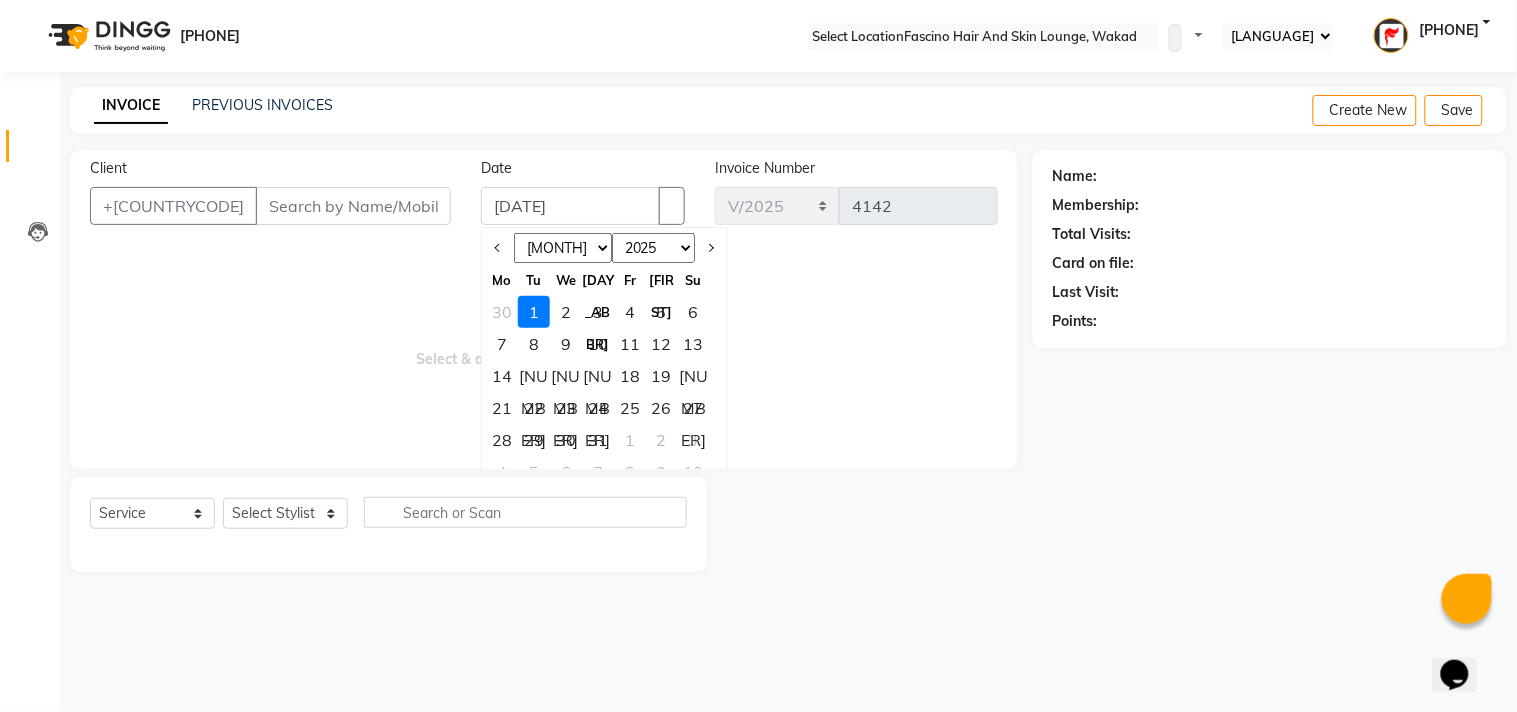 click on "[MONTH] [MONTH] [MONTH] [MONTH] [MONTH] [MONTH] [MONTH] [MONTH] [MONTH] [MONTH] [MONTH] [MONTH]" at bounding box center [563, 248] 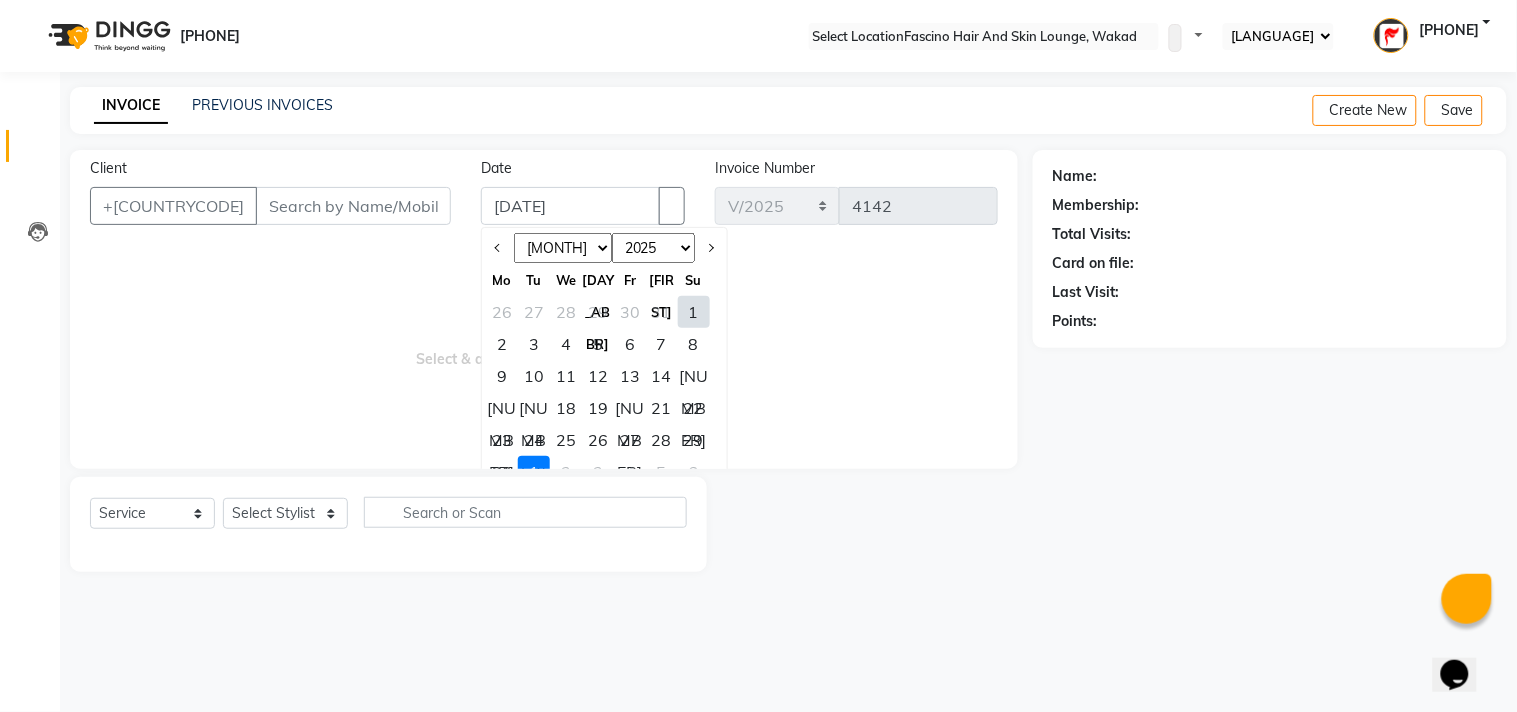 click on "1" at bounding box center (534, 472) 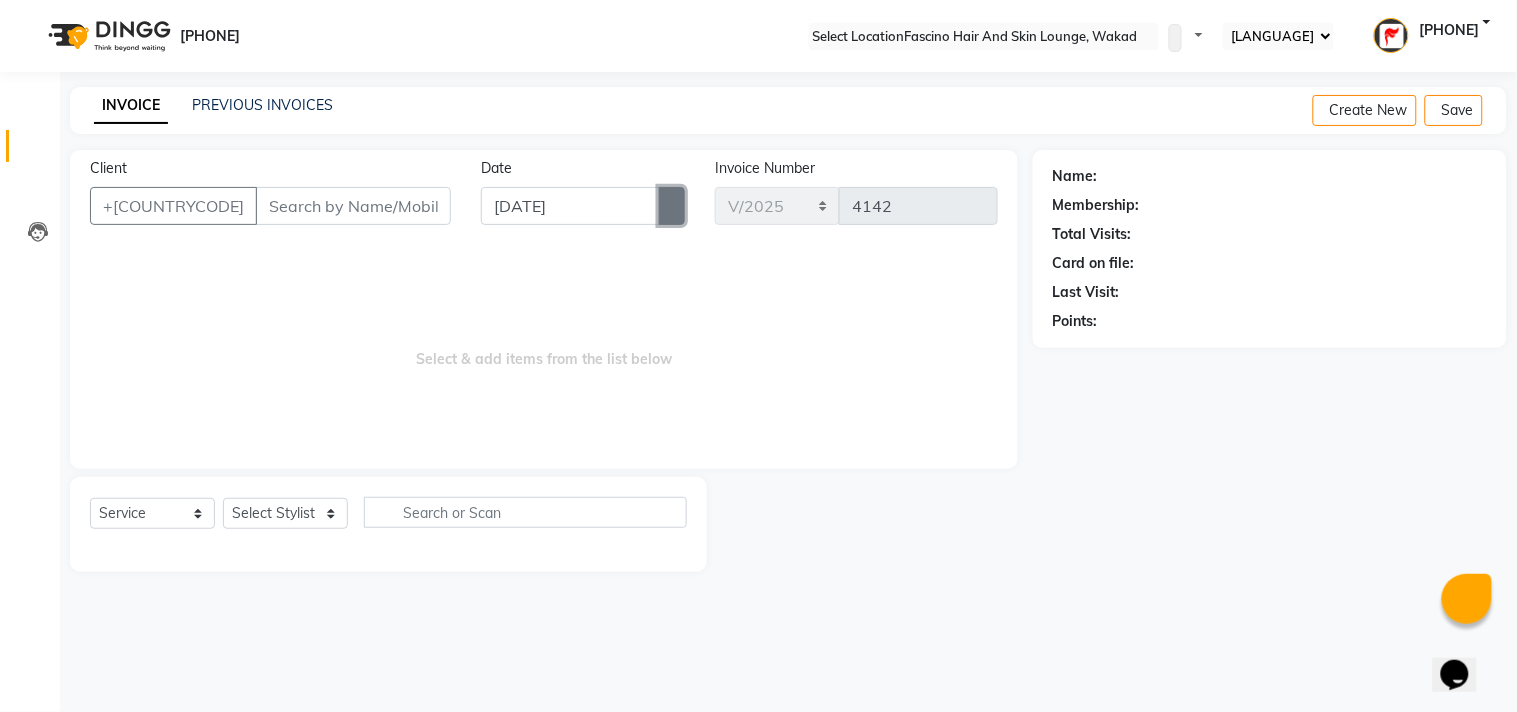 click at bounding box center (672, 206) 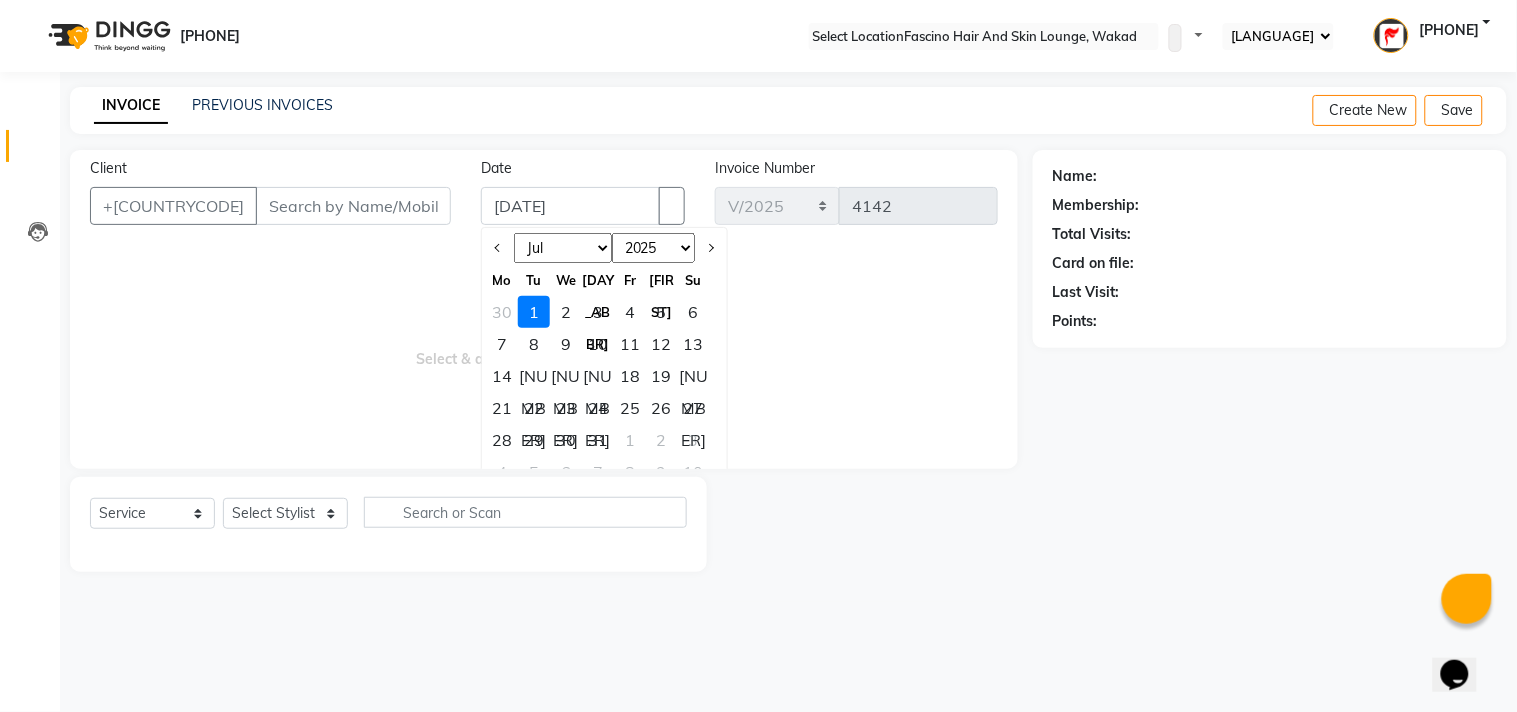 click on "[MONTH] [MONTH] [MONTH] [MONTH] [MONTH] [MONTH] [MONTH] [MONTH] [MONTH] [MONTH] [MONTH] [MONTH]" at bounding box center (563, 248) 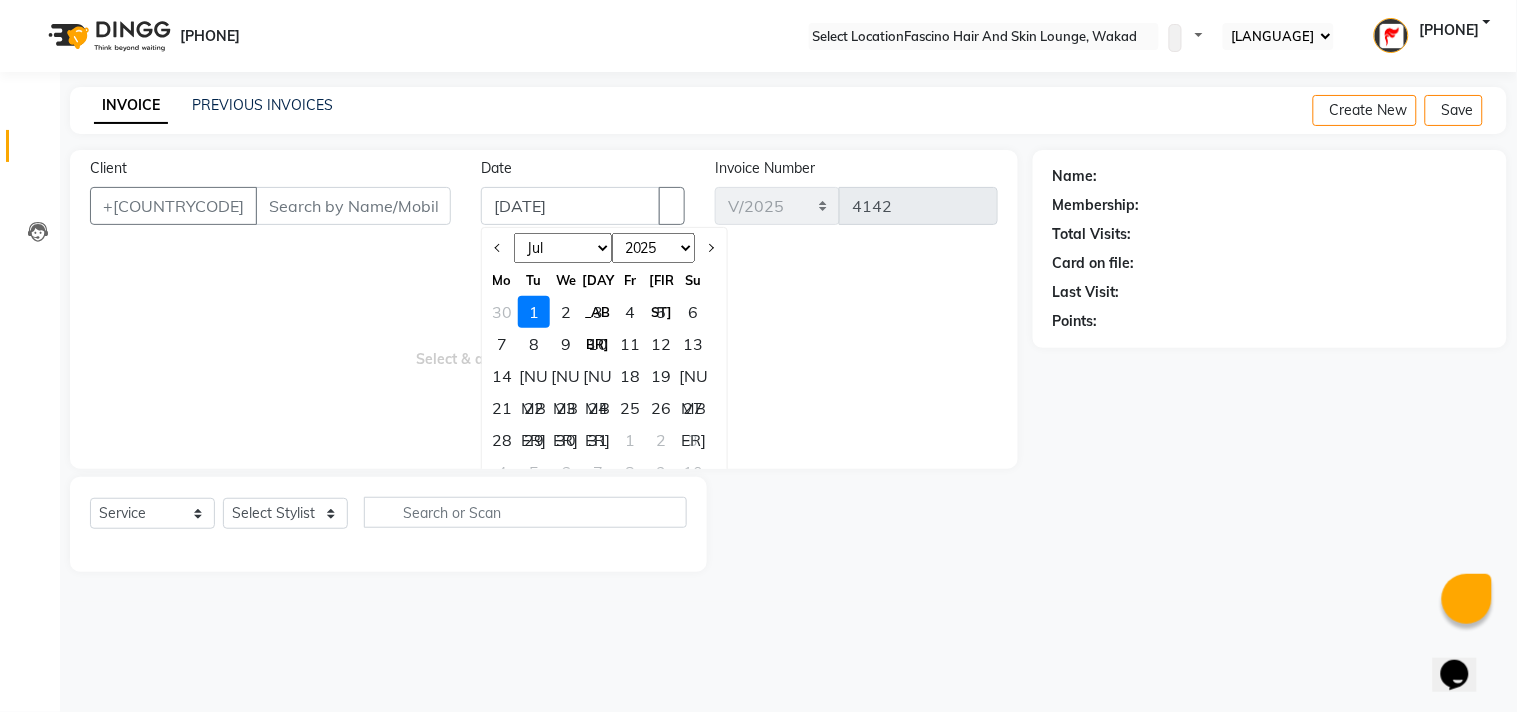 select on "6" 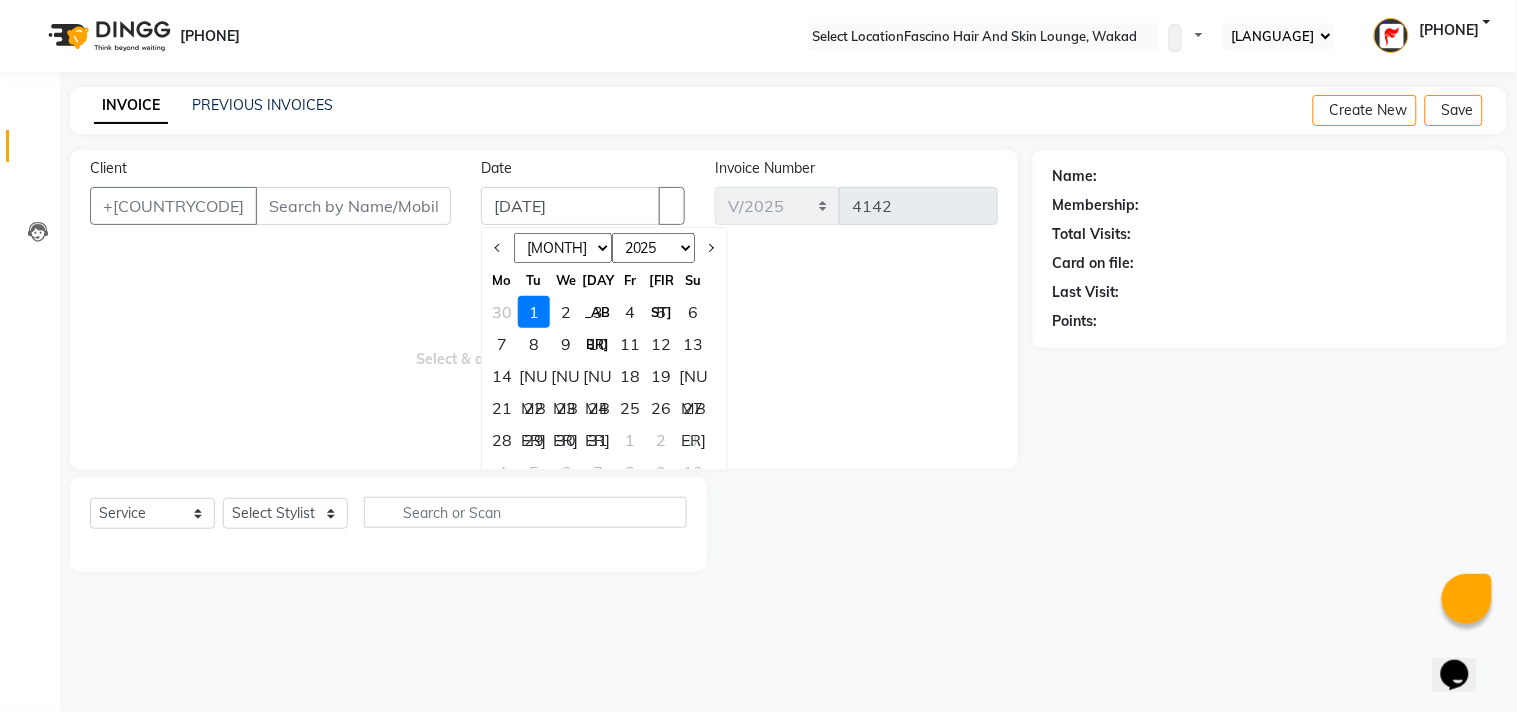 click on "[MONTH] [MONTH] [MONTH] [MONTH] [MONTH] [MONTH] [MONTH] [MONTH] [MONTH] [MONTH] [MONTH] [MONTH]" at bounding box center (563, 248) 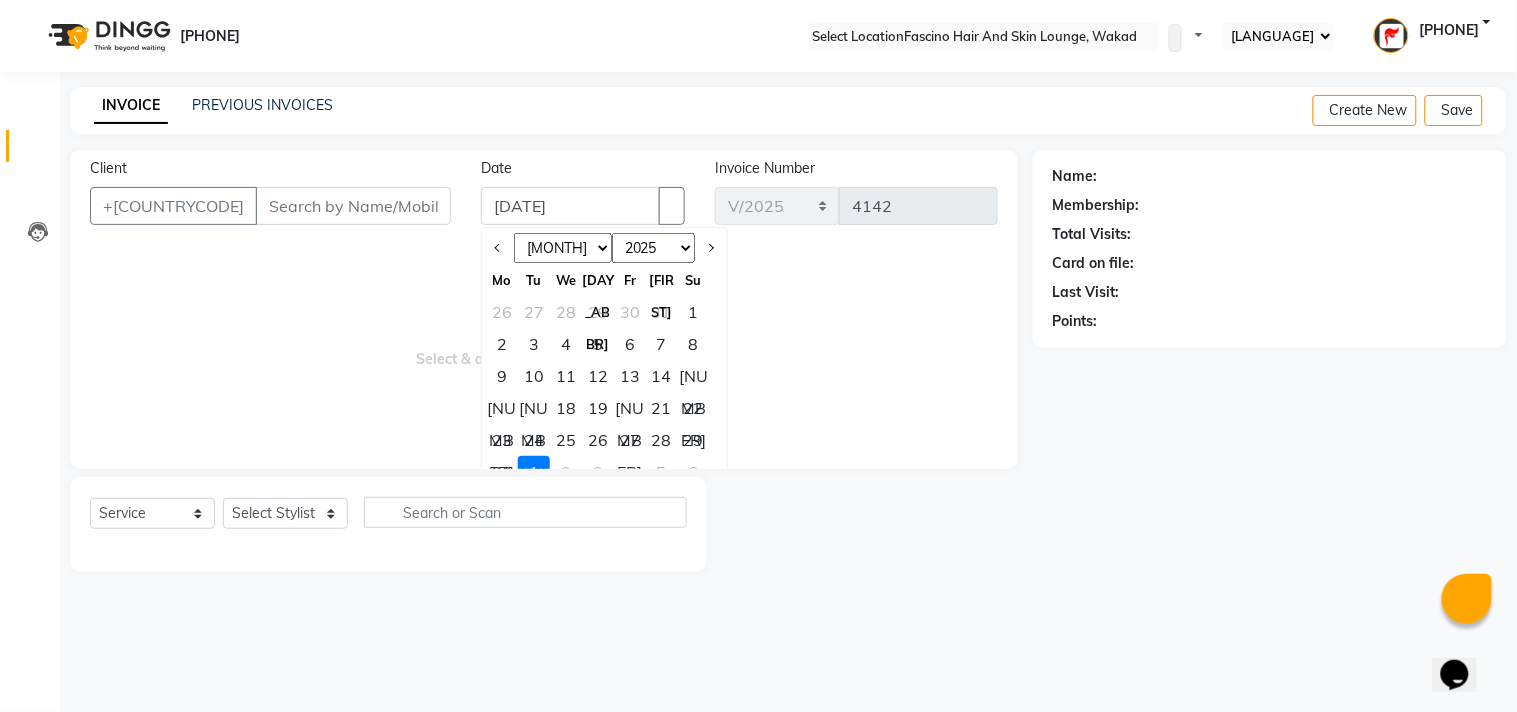 click on "30" at bounding box center (502, 472) 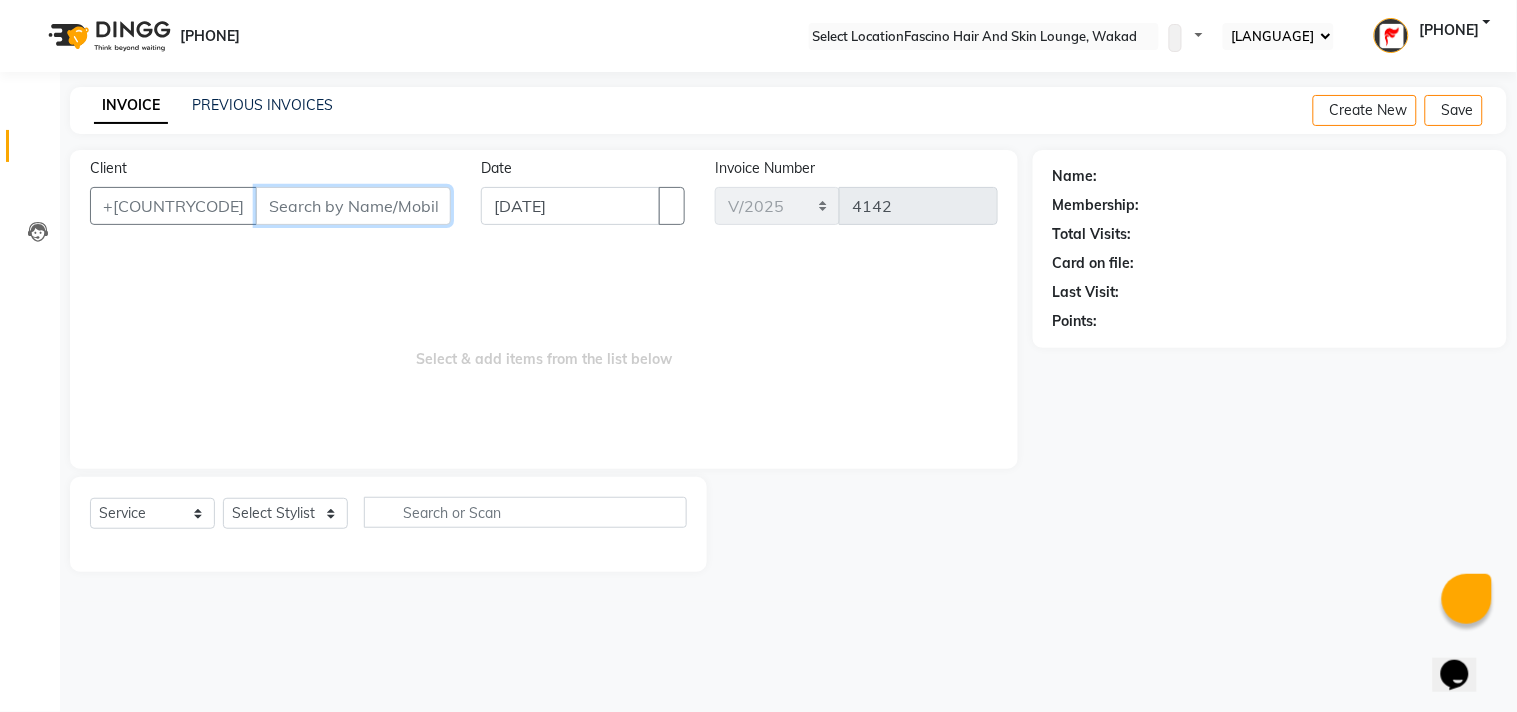 click on "Client" at bounding box center (353, 206) 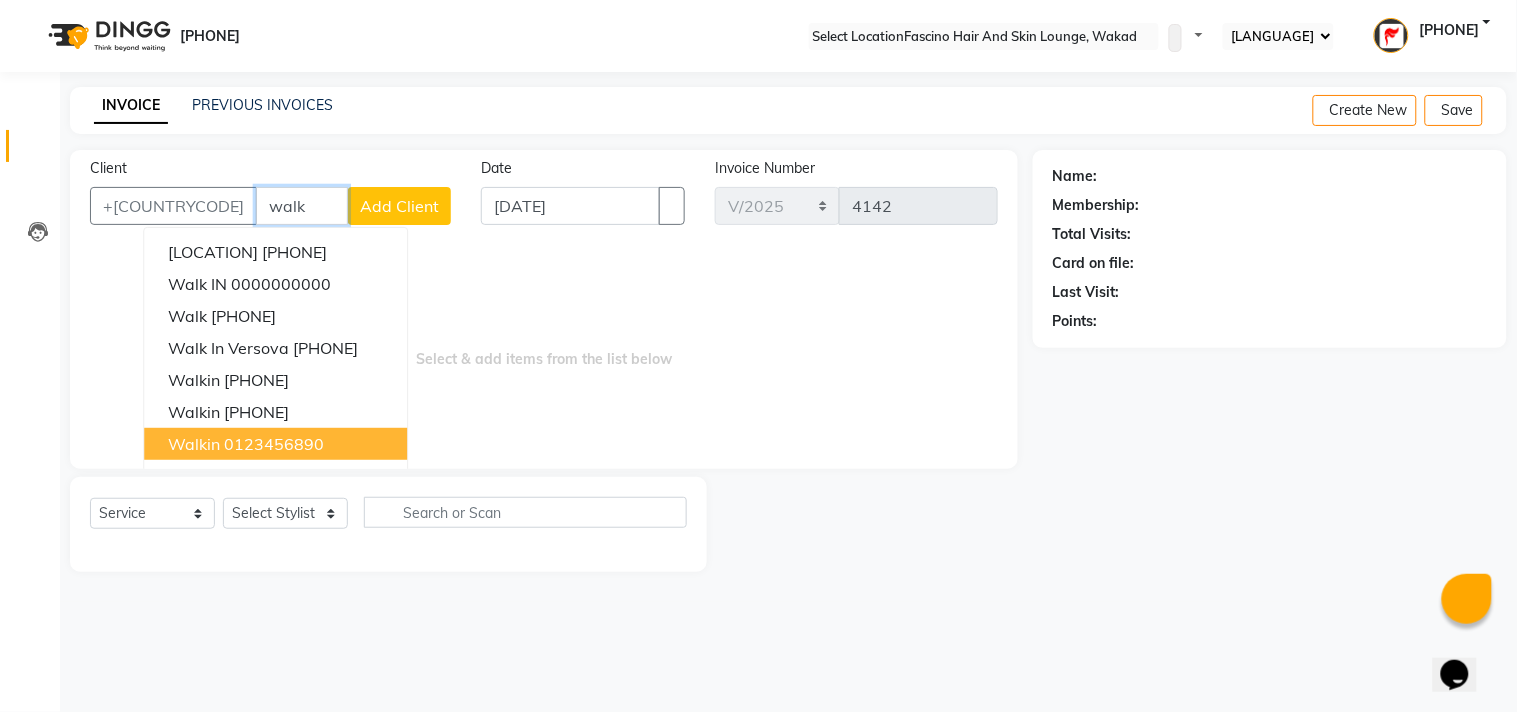 click on "0123456890" at bounding box center [274, 444] 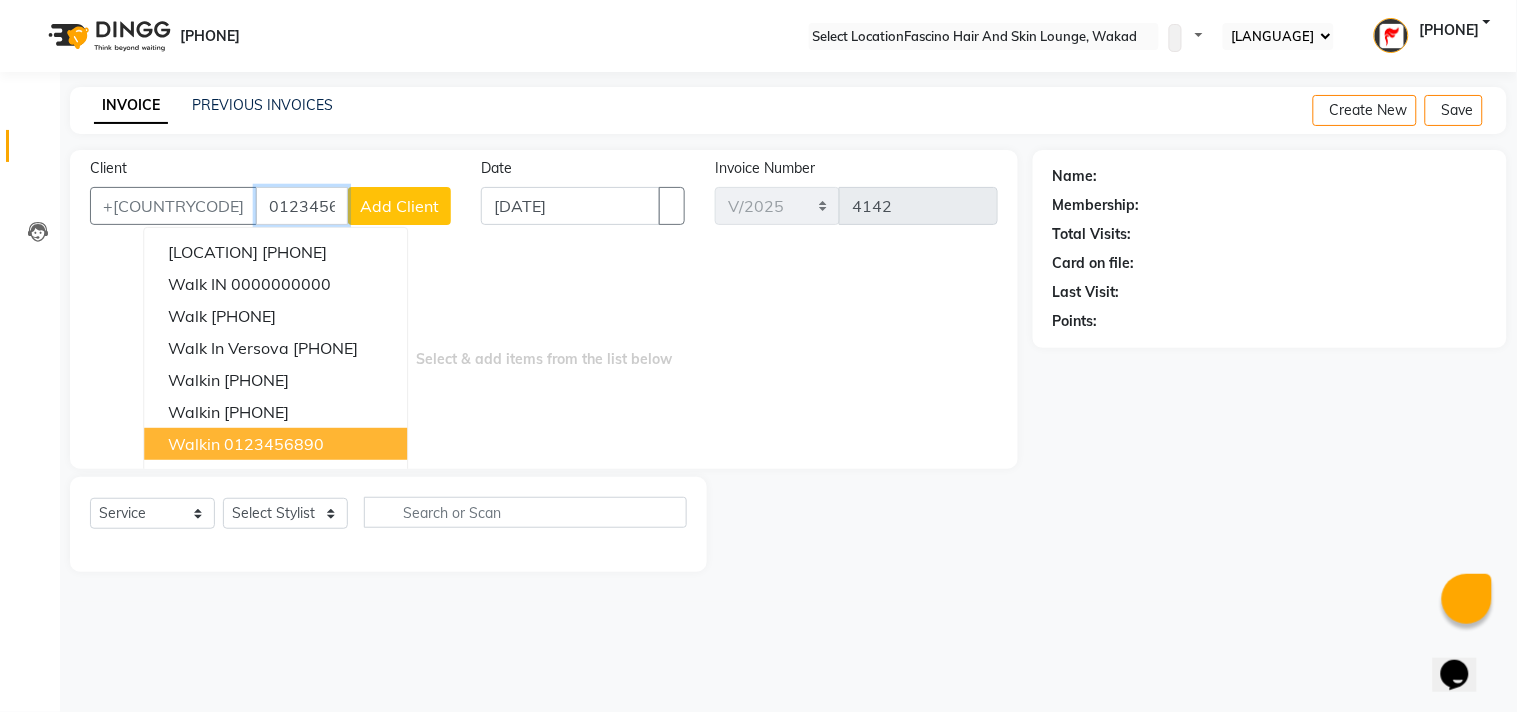 type on "0123456890" 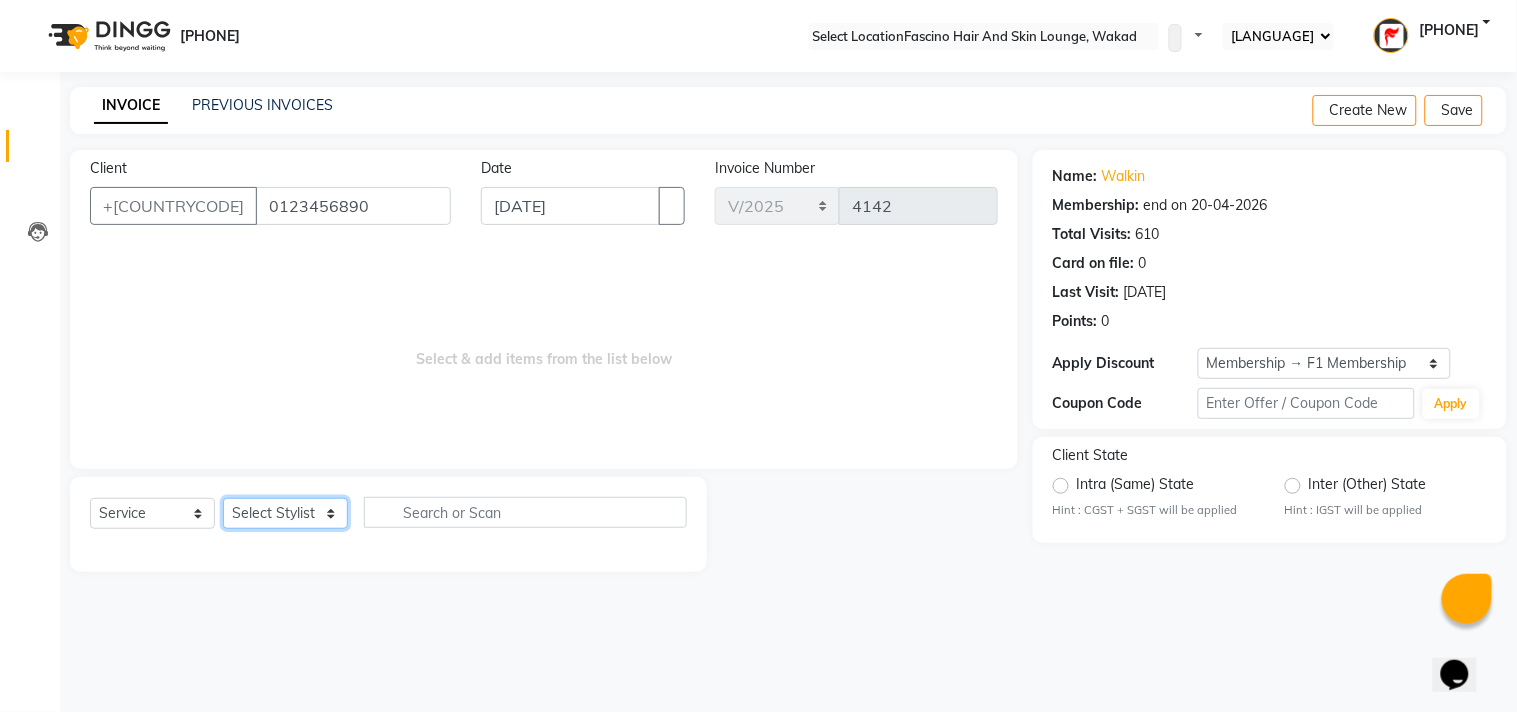 click on "Select Stylist [PHONE] [NAME] [NAME] F1 Salon Ganesh F1 Gopal {JH} Govind (Jh ) Jadgdish Kajal Omkar JH Pooja kate Ram choudhry Sahil jh Sanjay muley Shree Siddu (F1) Sid (JH) Sukanya Sadiyan Suraj F1 Tejal Beaution Usha Bhise Varsha F1 Veena" at bounding box center (285, 513) 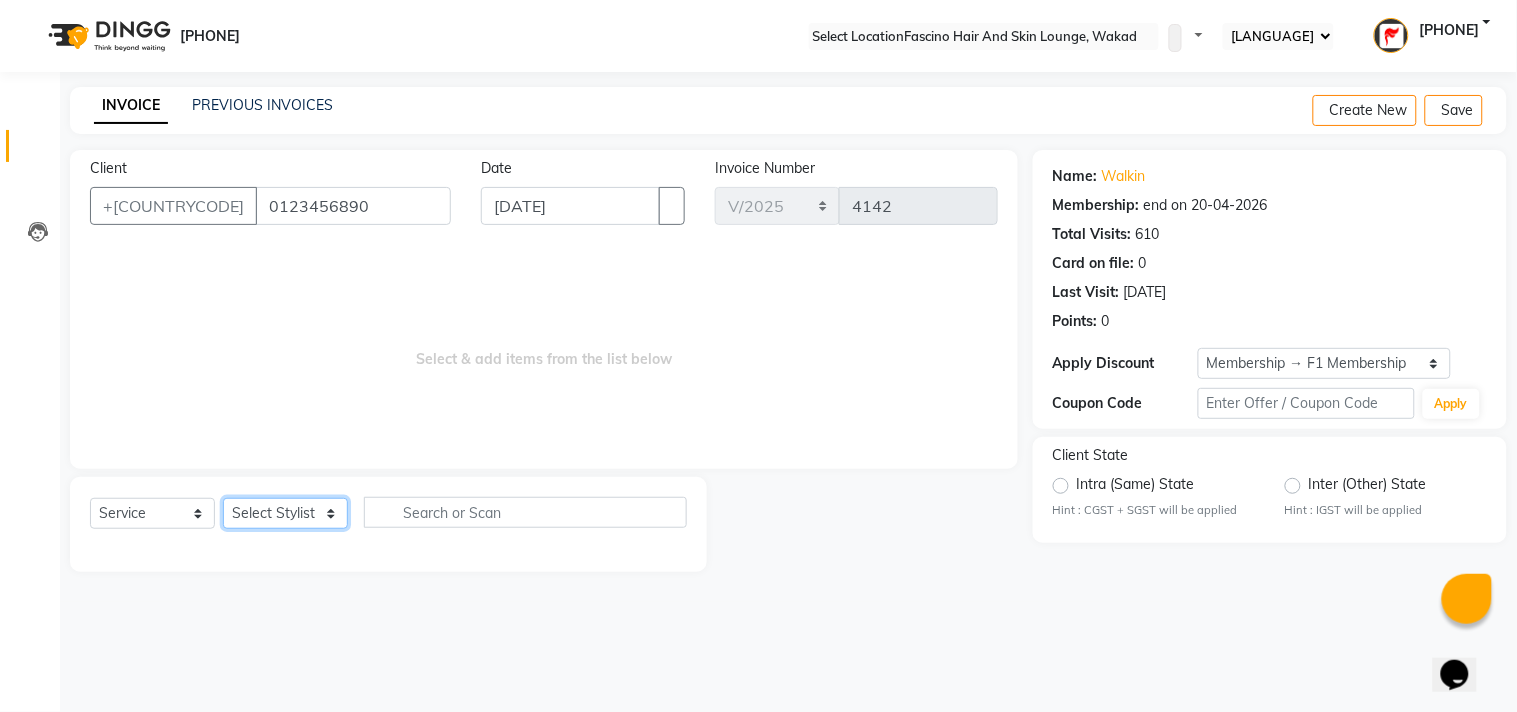 select on "3906" 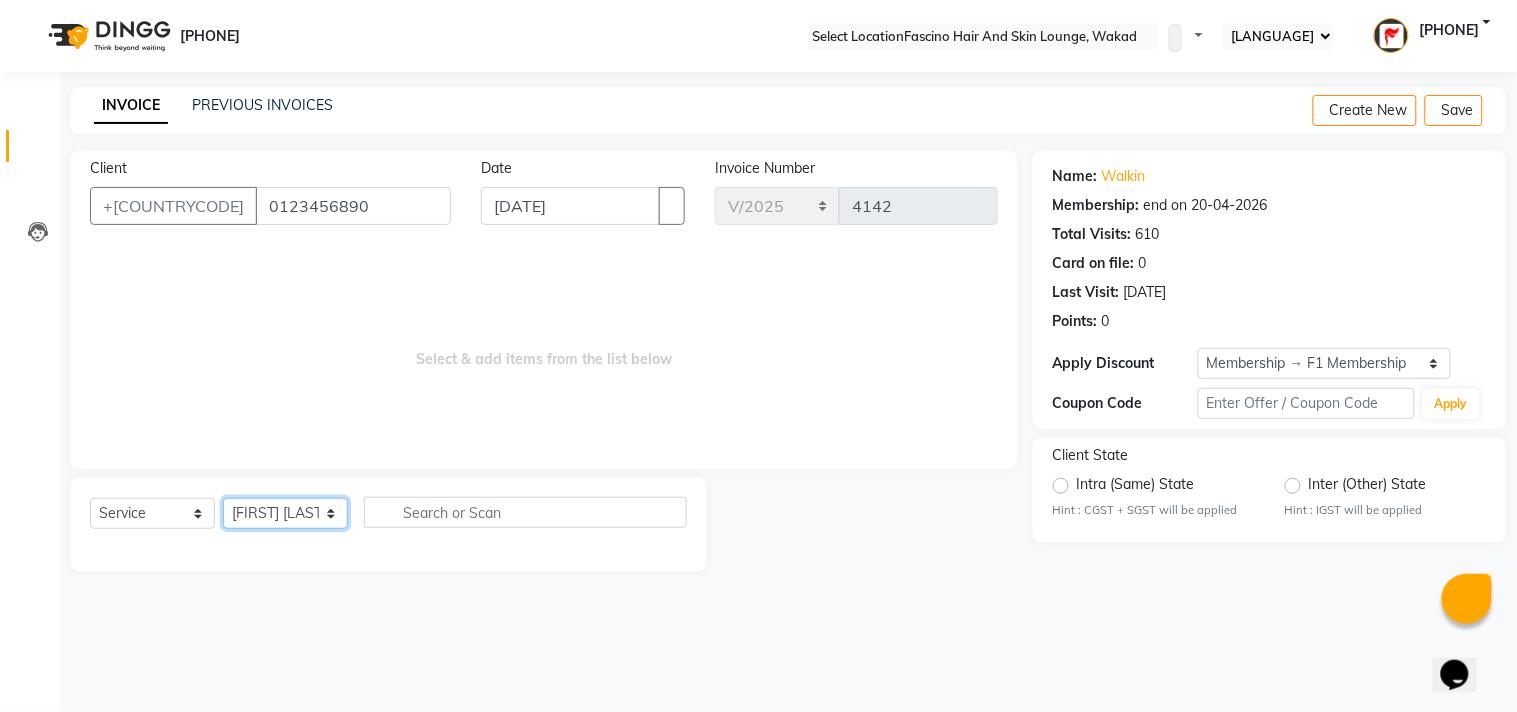 click on "Select Stylist [PHONE] [NAME] [NAME] F1 Salon Ganesh F1 Gopal {JH} Govind (Jh ) Jadgdish Kajal Omkar JH Pooja kate Ram choudhry Sahil jh Sanjay muley Shree Siddu (F1) Sid (JH) Sukanya Sadiyan Suraj F1 Tejal Beaution Usha Bhise Varsha F1 Veena" at bounding box center (285, 513) 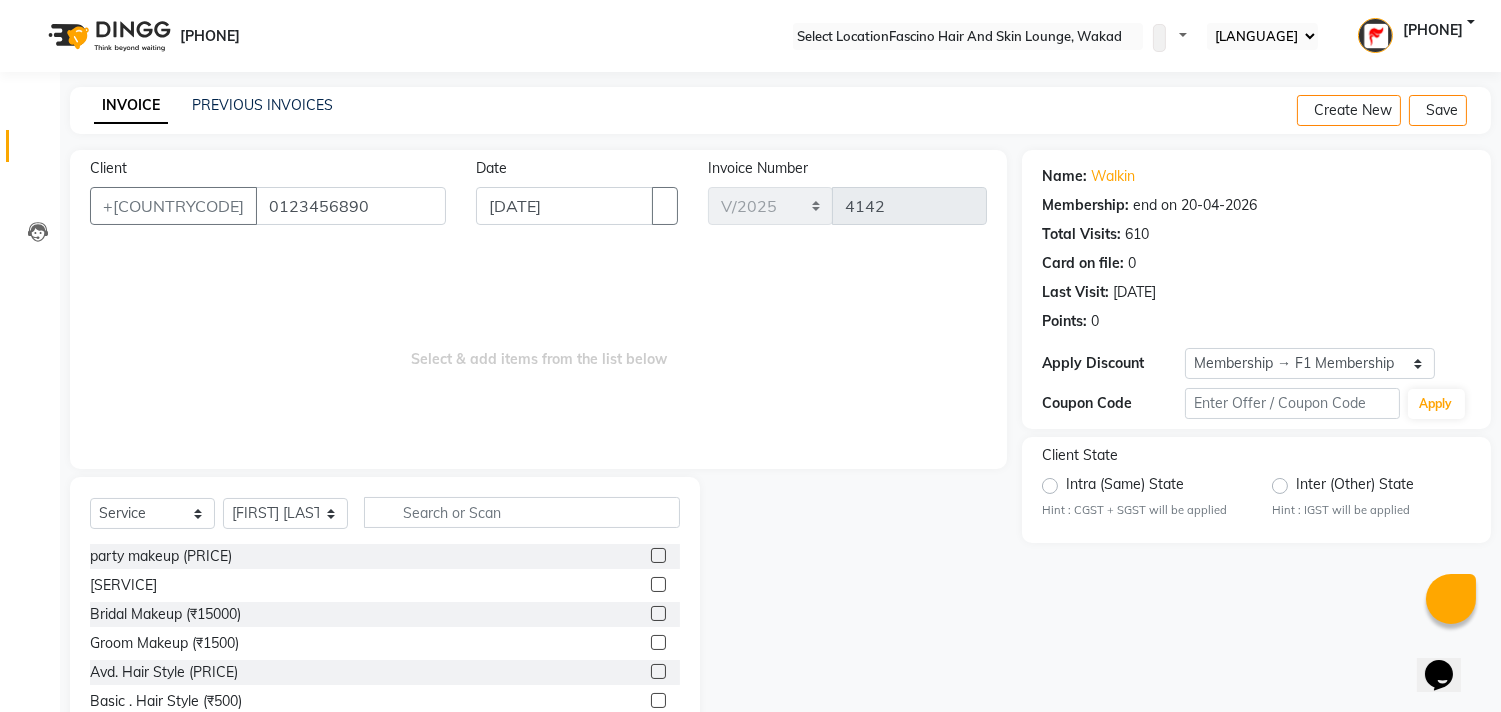 click on "Select Service Product Membership Package Voucher Prepaid Gift Card Select Stylist [PHONE] Asif Shaikh Chimu Ingale F1 Salon Ganesh F1 Gopal {JH} Govind (Jh ) Jadgdish Kajal Omkar JH Pooja kate Ram choudhry Sahil jh Sanjay muley Shree Siddu (F1) Sid (JH) Sukanya Sadiyan Suraj F1 Tejal Beaution Usha Bhise Varsha F1 Veena party makeup (₹2000) Engagment Makeup (₹5000) Bridal Makeup (₹15000) Groom Makeup (₹1500) Avd. Hair Style (₹1500) Basic . Hair Style (₹500) Saree Drape (₹400) UL/Forehead/Chin (₹40) Side Locks (₹70) Eyebrows (₹50) Beard Shape (₹120) Full Face (₹220) Rica Wax - Side Locks (₹100) Rica Wax - Underarms (₹120) Choclate Wax - Underarms (₹90) Brazilian Wax - Side Locks (₹150) Rica Wax - UL/Forehead/Chin (₹70) Brazilian Wax - UL/Forehead/Chin (₹100) Choclate Wax - Full Hands (₹350) Choclate Wax - Full Legs (₹600) Choclate Wax - Full Back (₹550) Choclate Wax - Full Body (₹2000) Choclate Wax - Half Tummy (₹350)" at bounding box center (385, 624) 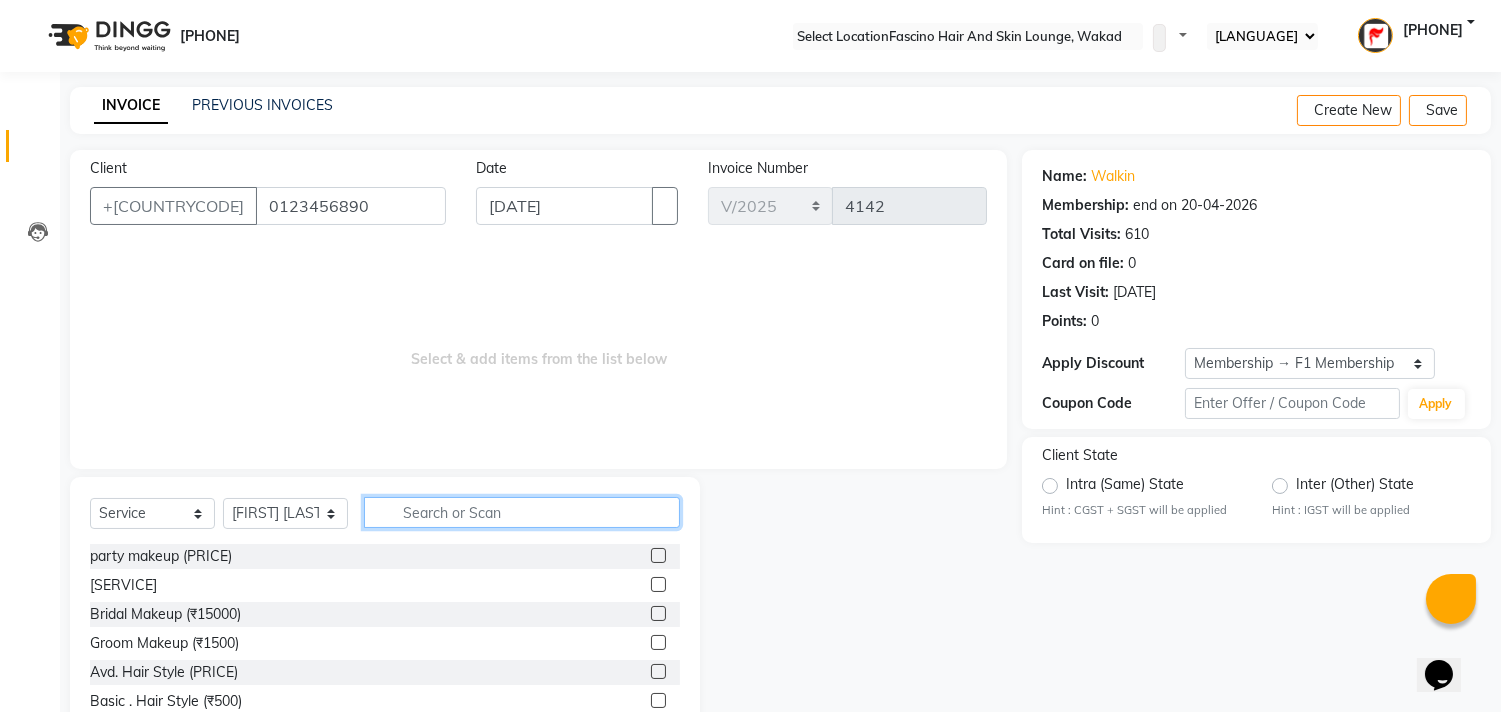 click at bounding box center [522, 512] 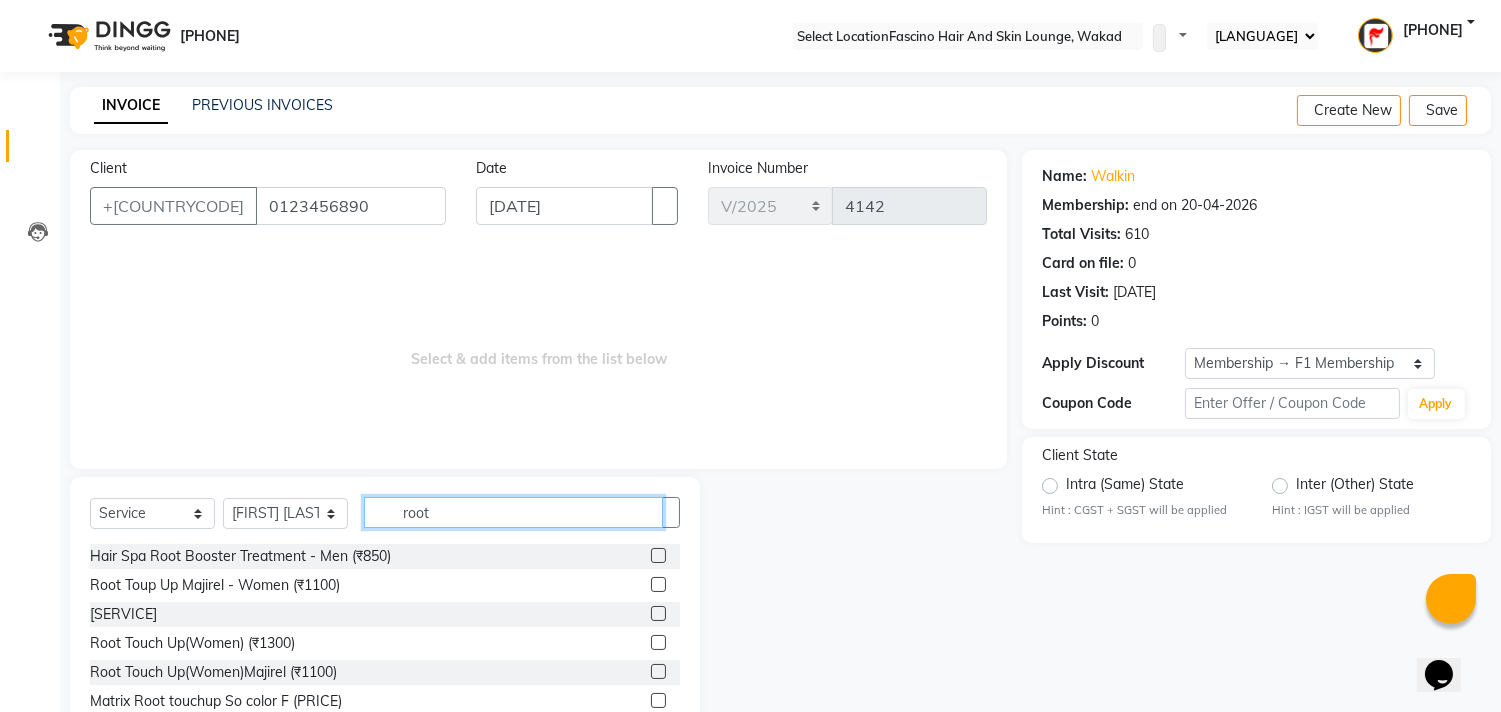 type on "root" 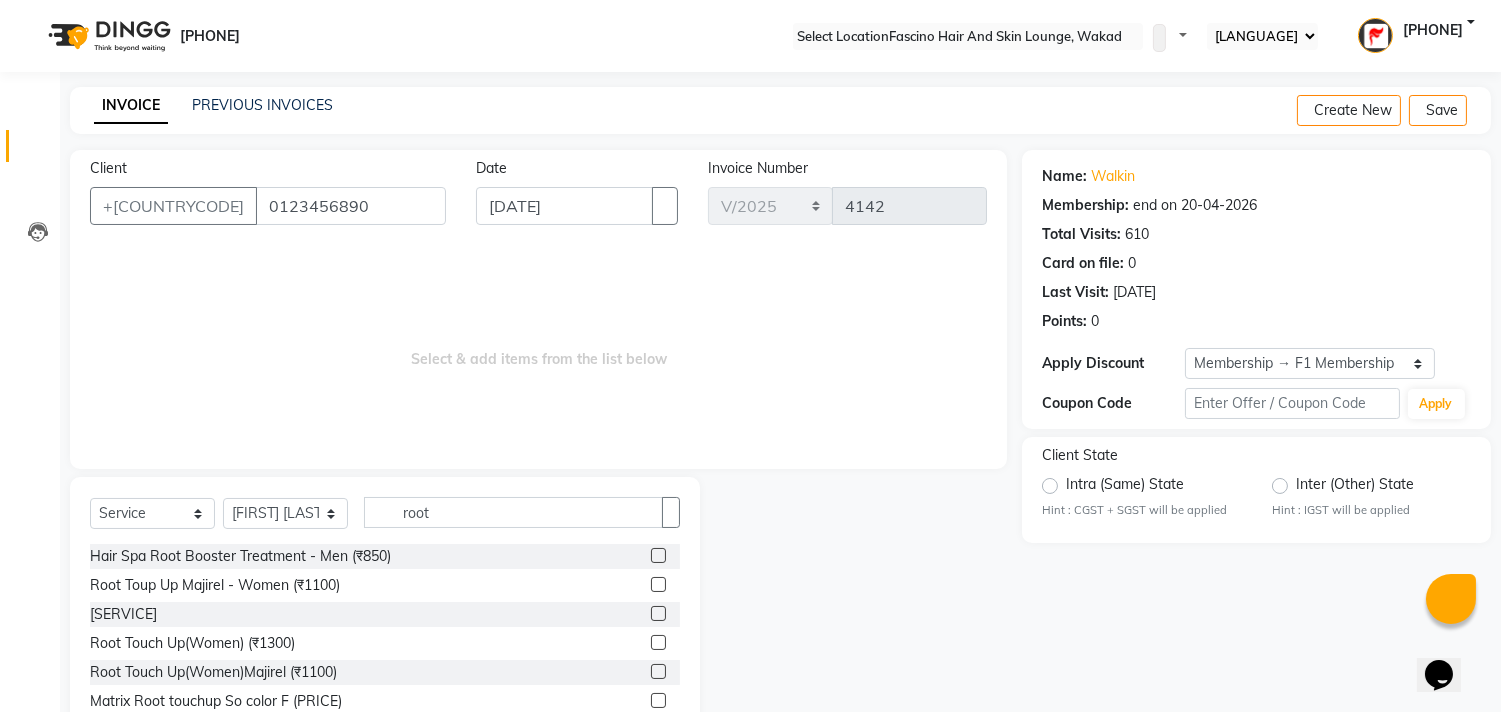 click at bounding box center [658, 613] 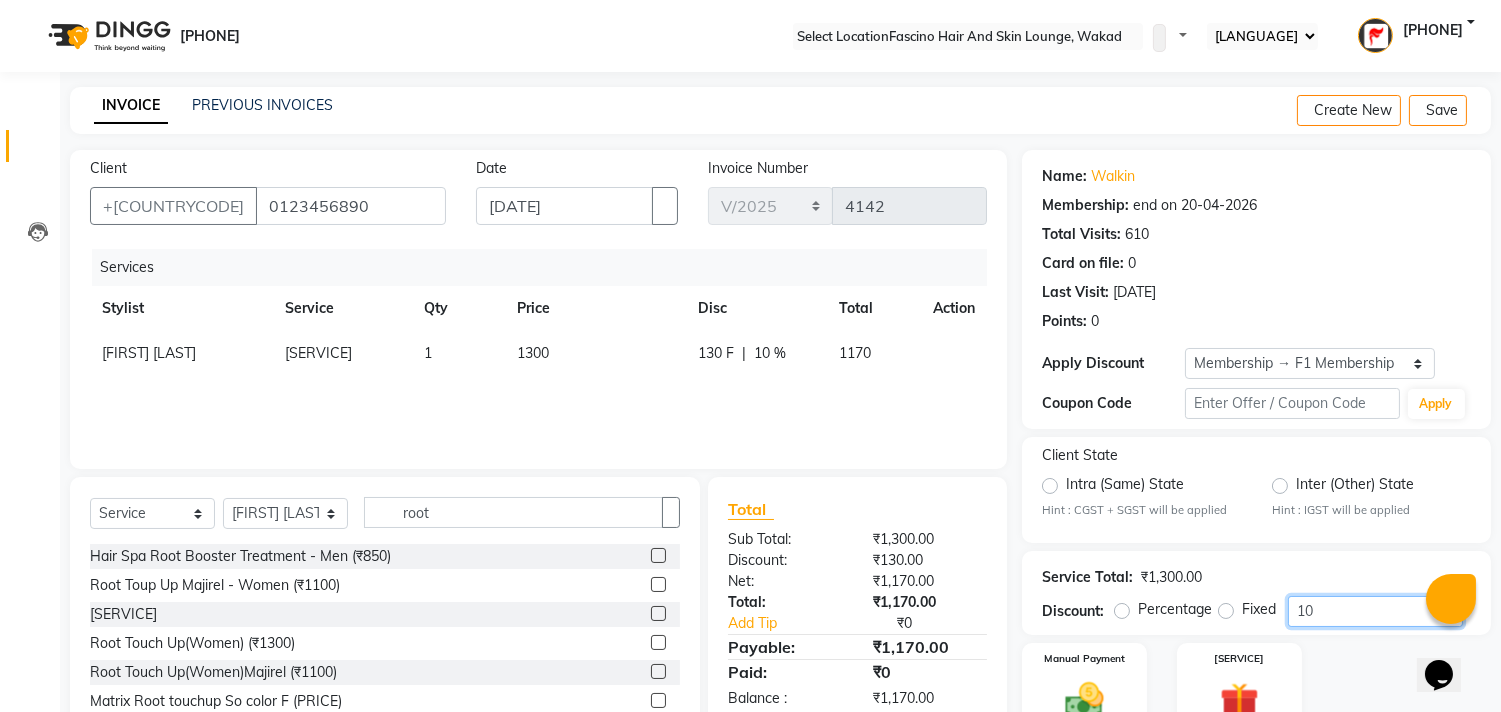 click on "10" at bounding box center [1375, 611] 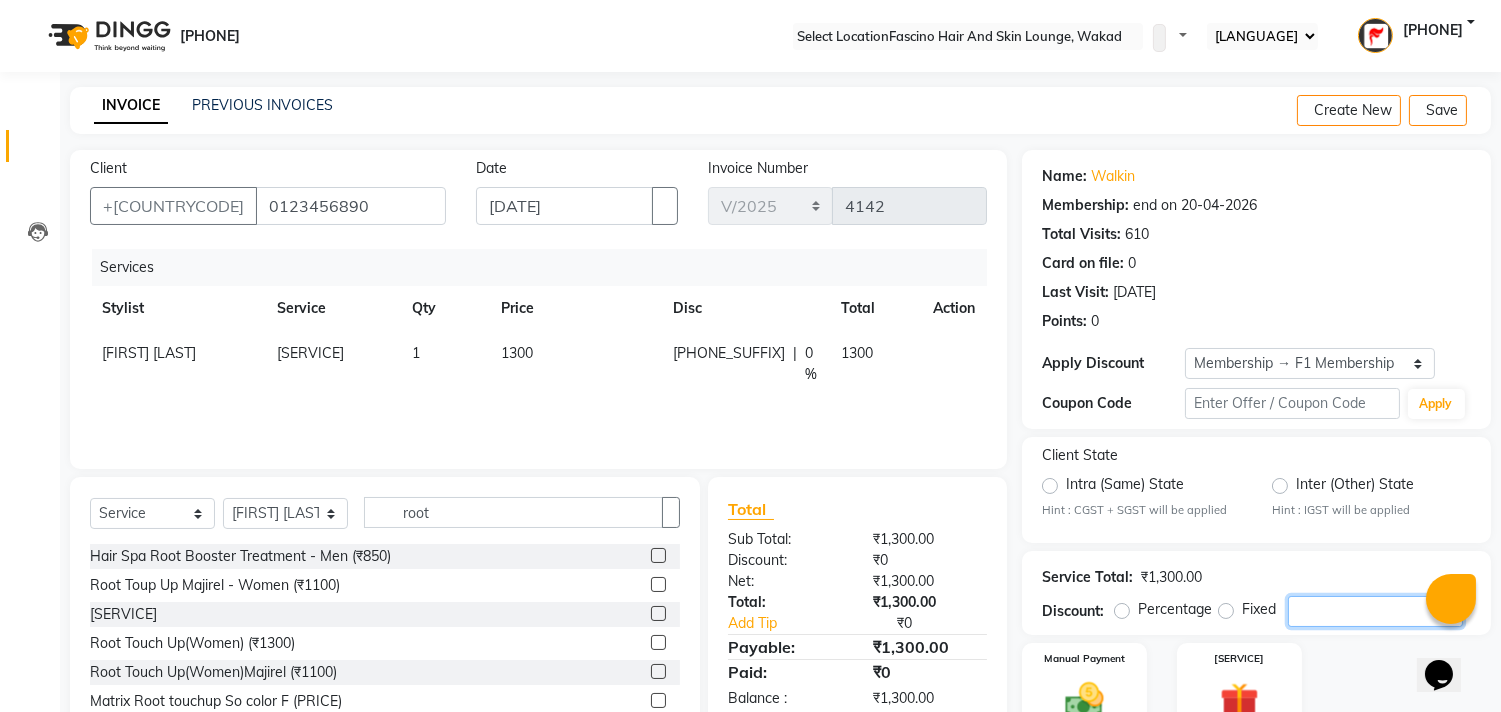 type 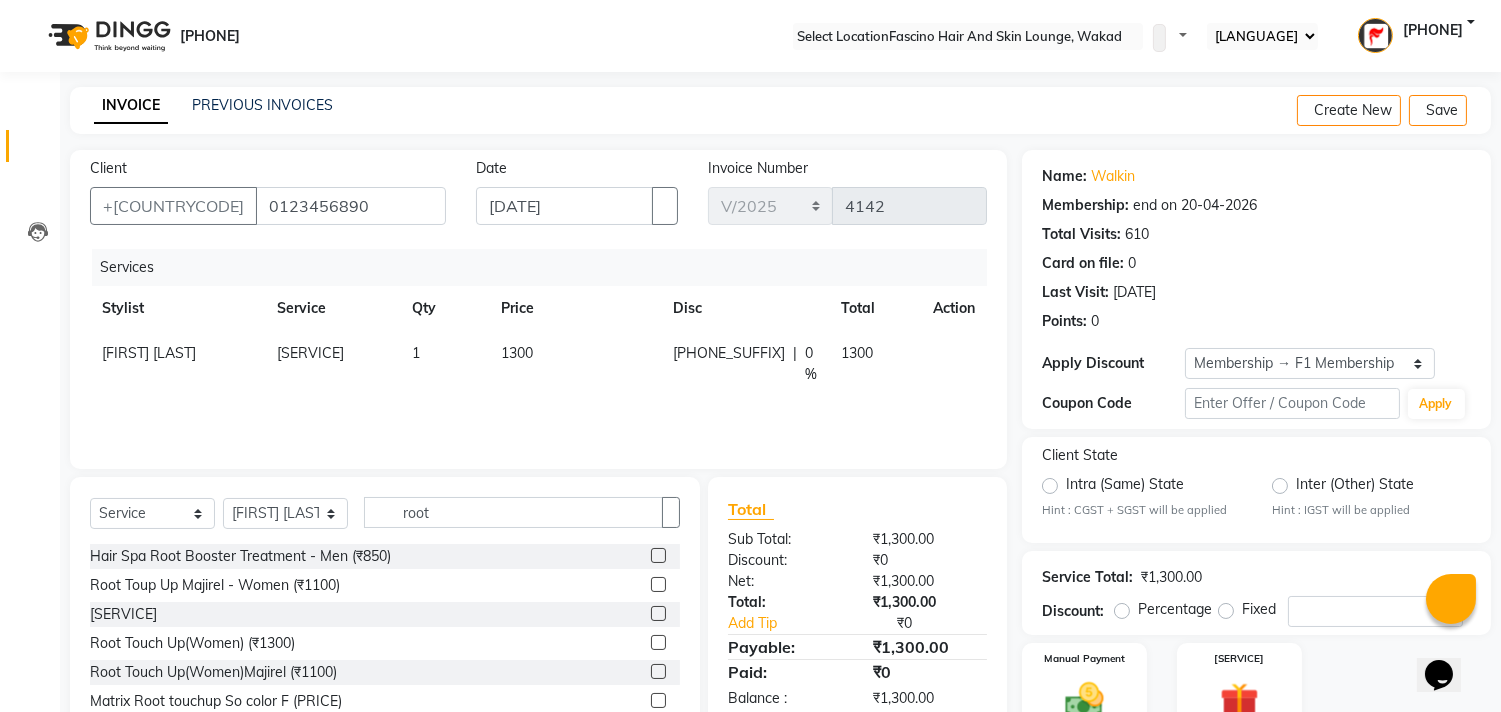 click on "1300" at bounding box center (575, 364) 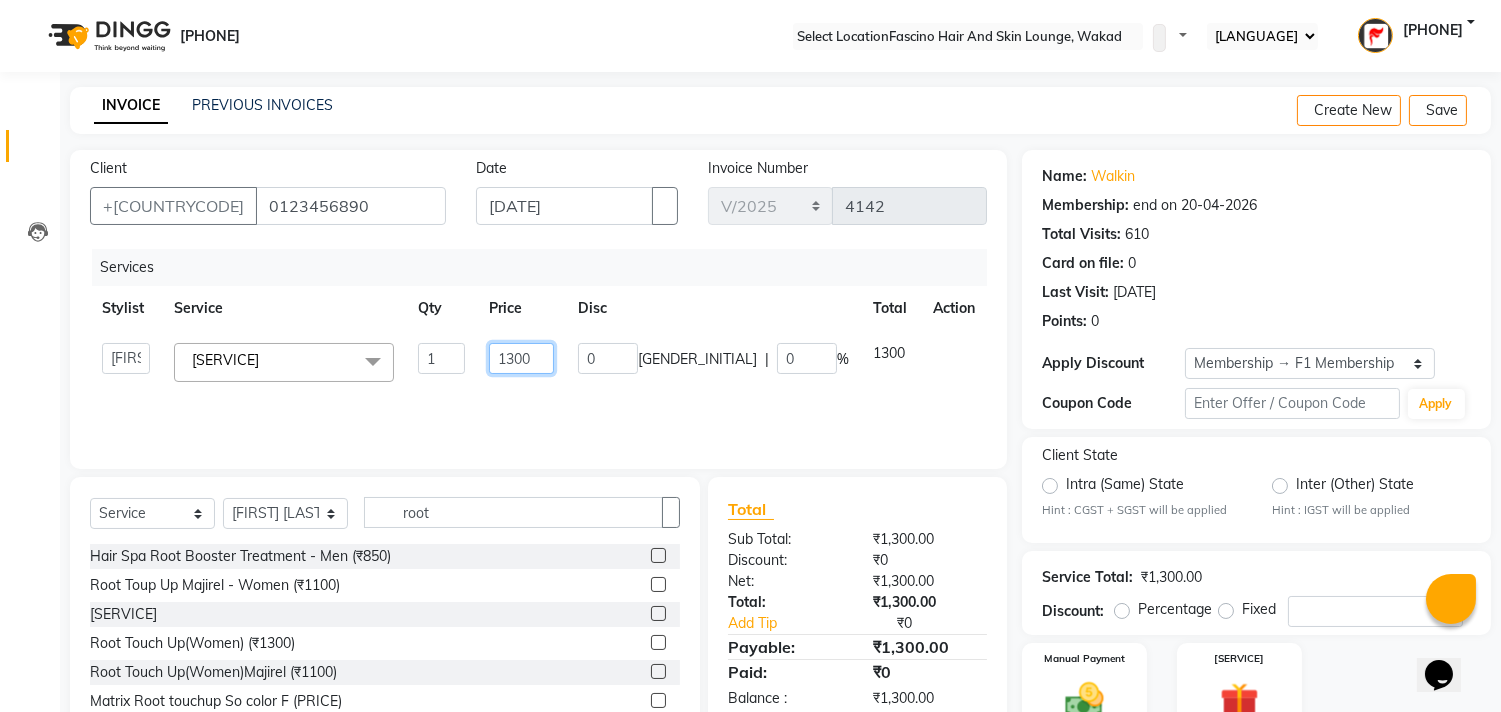 click on "1300" at bounding box center [441, 358] 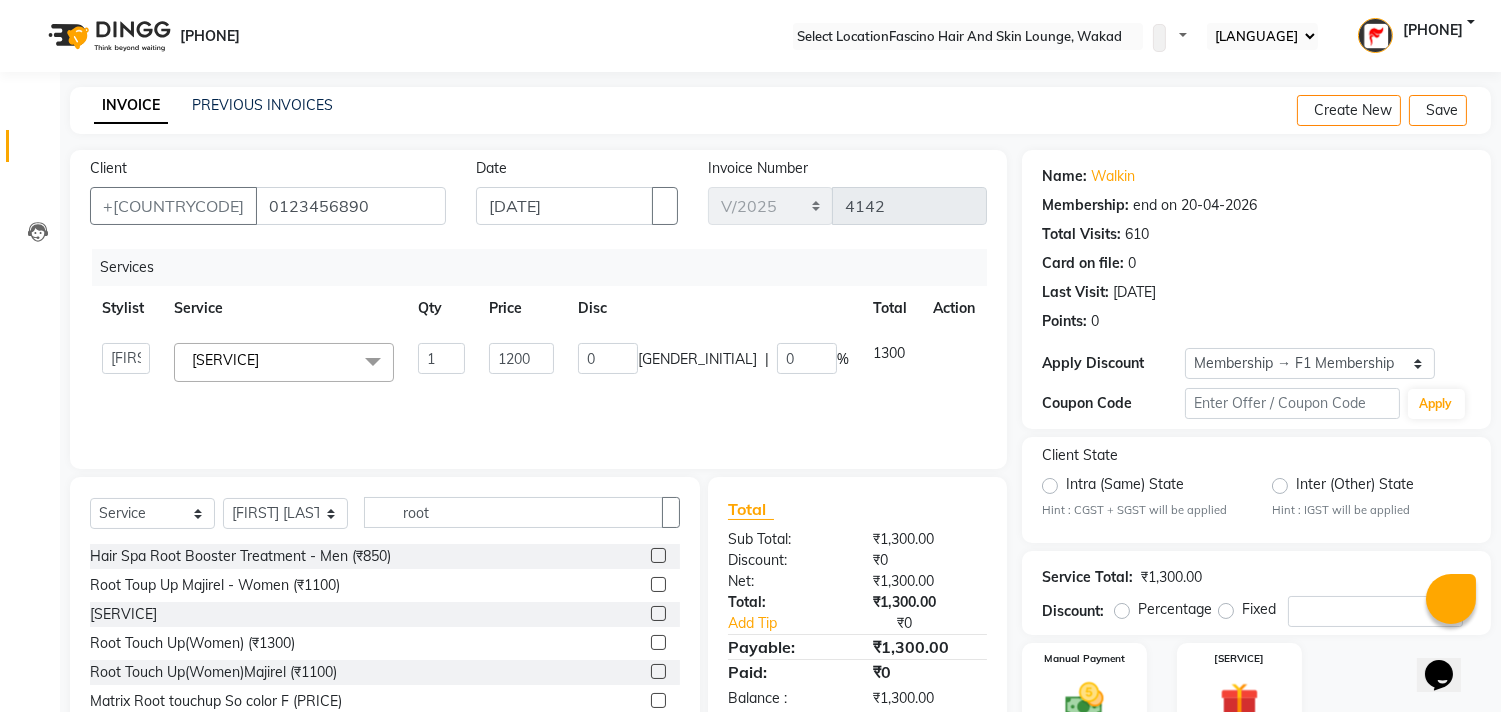 click on "8805000650 Asif Shaikh Chimu Ingale F1 Salon Ganesh F1 Gopal {JH} Govind (Jh ) Jadgdish Kajal Omkar JH Pooja kate Ram choudhry Sahil jh Sanjay muley Shree Siddu (F1) Sid (JH) Sukanya Sadiyan Suraj F1 Tejal Beaution Usha Bhise Varsha F1 Veena Root Toup Up Inoa - Women (₹1300) x party makeup (₹2000) Engagment Makeup (₹5000) Bridal Makeup (₹15000) Groom Makeup (₹1500) Avd. Hair Style (₹1500) Basic . Hair Style (₹500) Saree Drape (₹400) UL/Forehead/Chin (₹40) Side Locks (₹70) Eyebrows (₹50) Beard Shape (₹120) Full Face (₹220) Rica Wax - Side Locks (₹100) Rica Wax - Underarms (₹120) Choclate Wax - Underarms (₹90) Brazilian Wax - Side Locks (₹150) Rica Wax - UL/Forehead/Chin (₹70) Brazilian Wax - UL/Forehead/Chin (₹100) Choclate Wax - Full Hands (₹350) Choclate Wax - Full Legs (₹600) Choclate Wax - Full Back (₹550) Choclate Wax - Full Body (₹2000) Choclate Wax - Half Tummy (₹350) Rica Wax - Full Hands (₹450) 1" at bounding box center (538, 362) 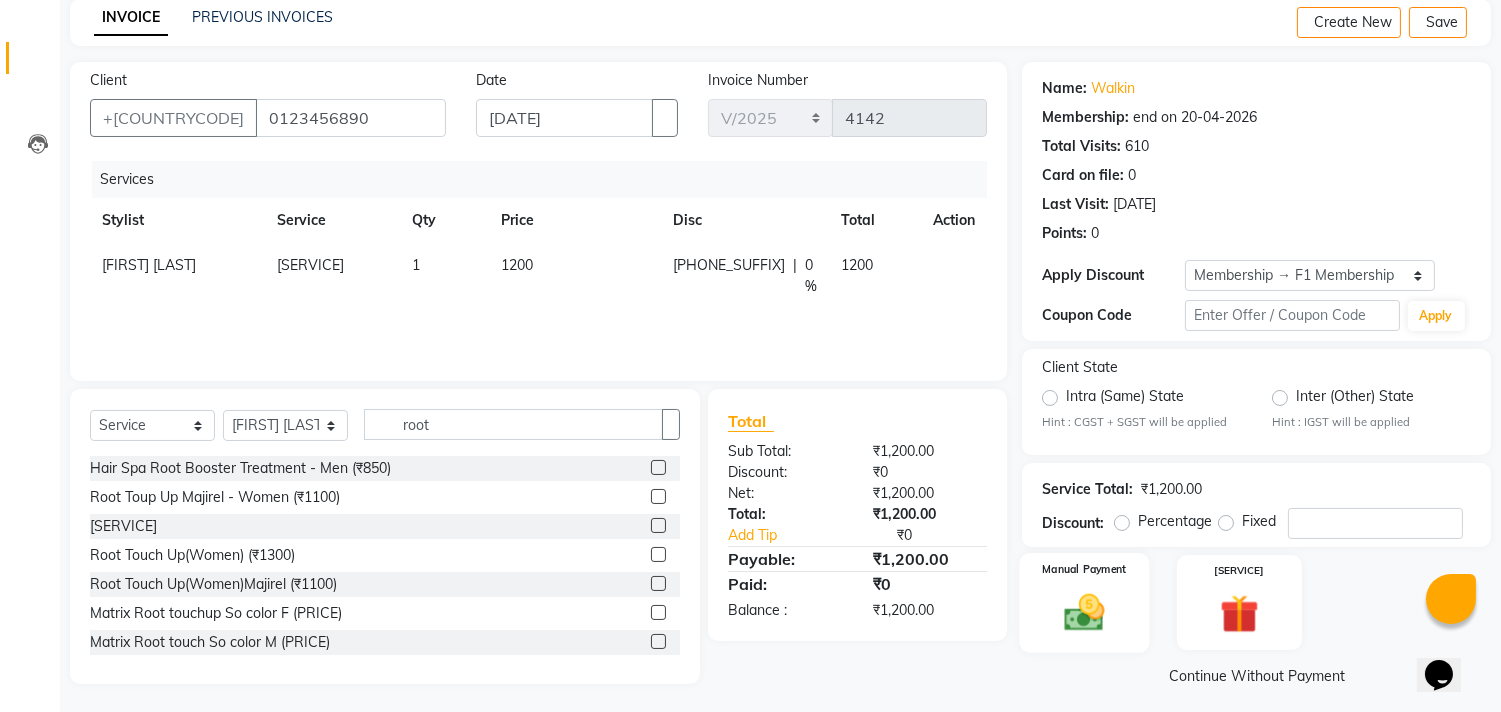 scroll, scrollTop: 102, scrollLeft: 0, axis: vertical 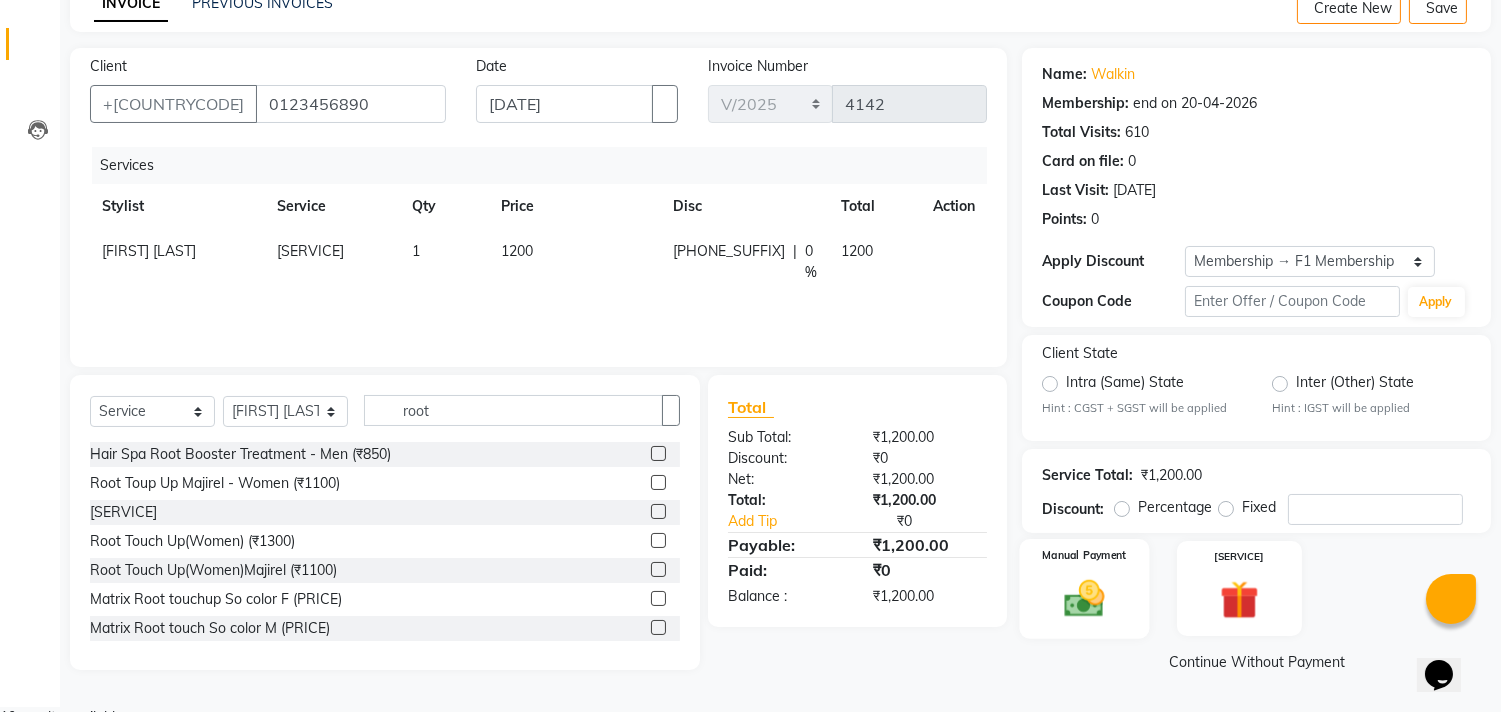 click at bounding box center [1085, 598] 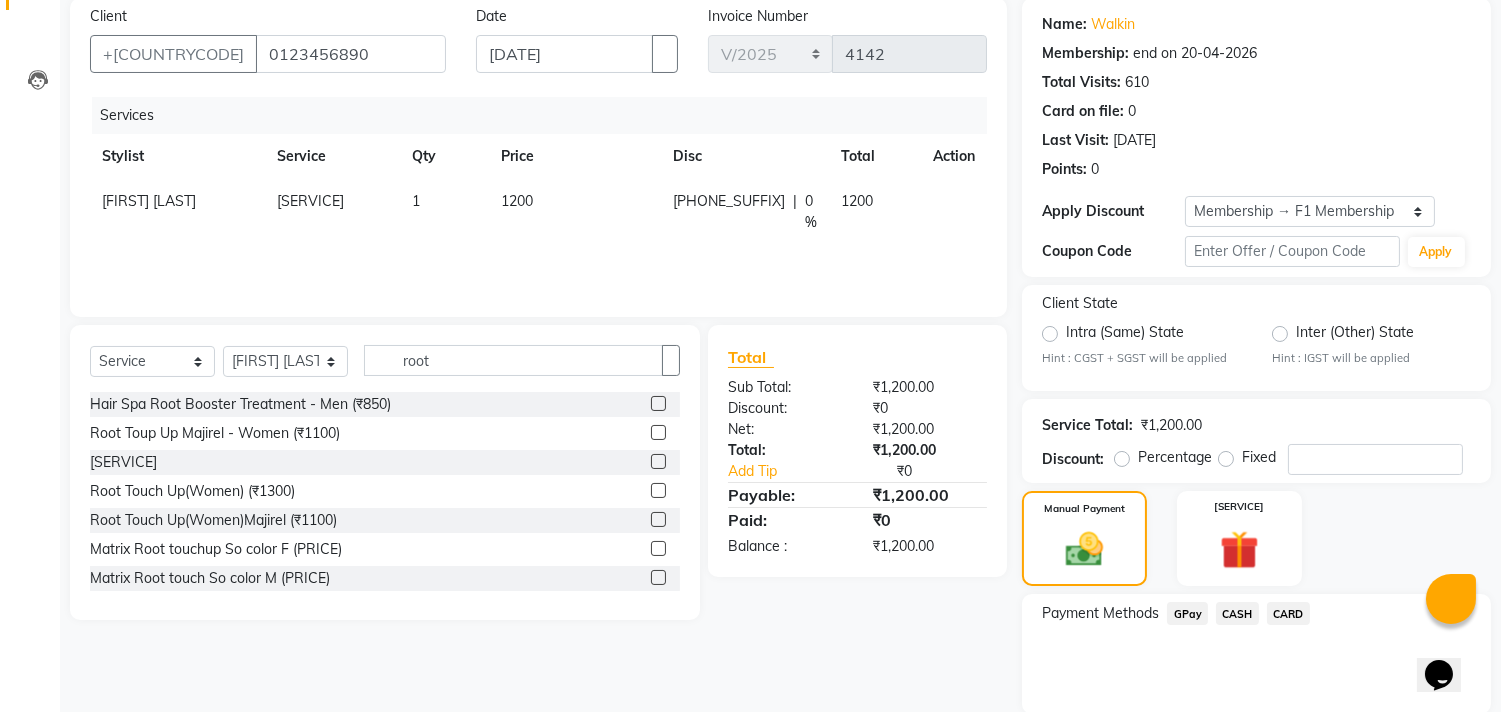scroll, scrollTop: 231, scrollLeft: 0, axis: vertical 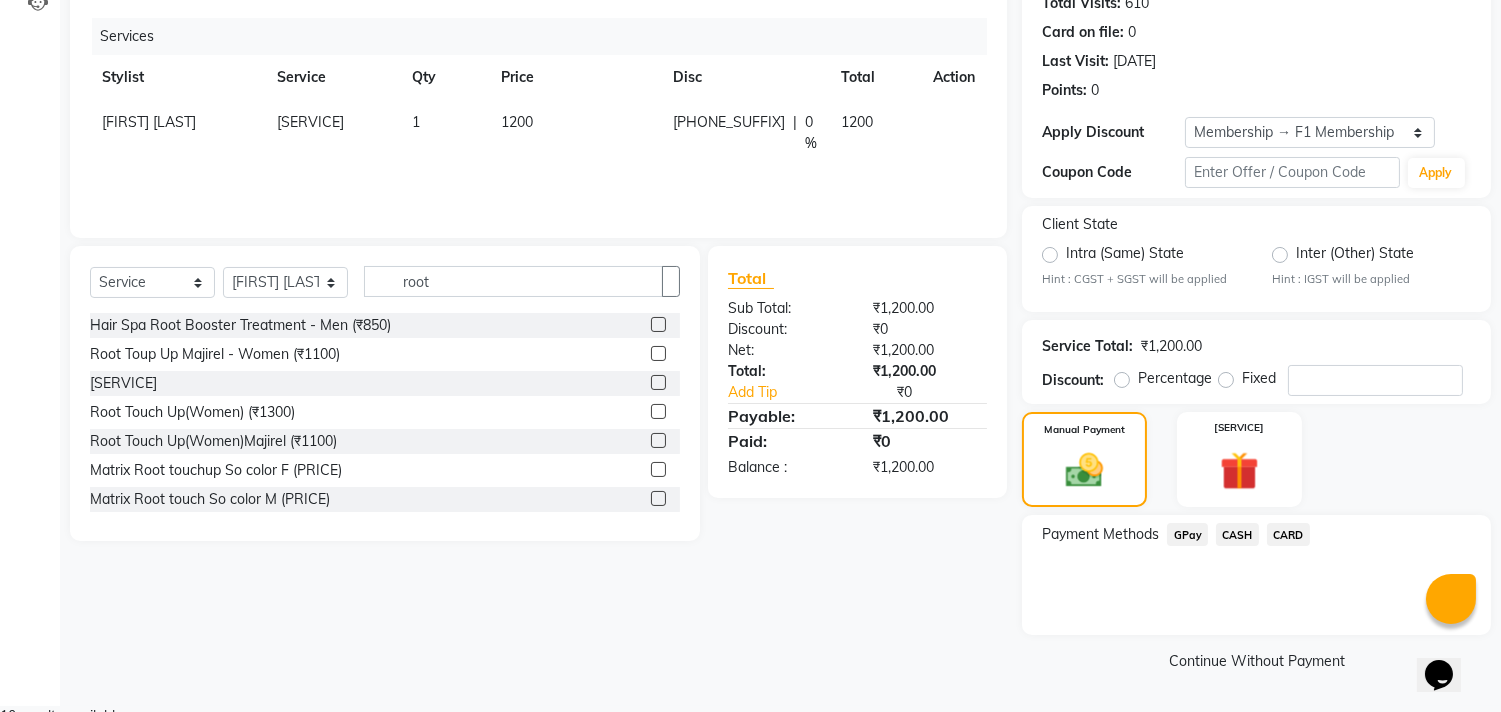 click on "GPay" at bounding box center [1187, 534] 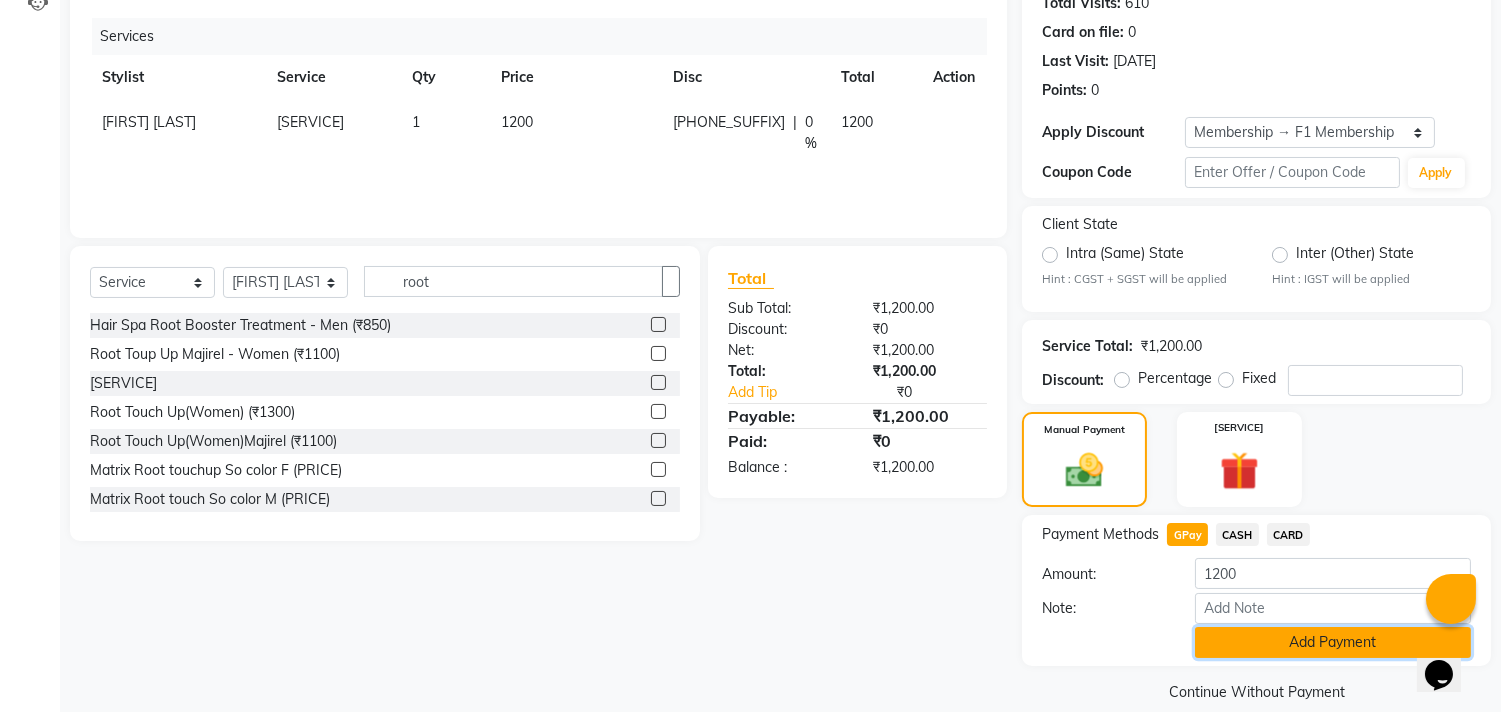 click on "Add Payment" at bounding box center [1333, 642] 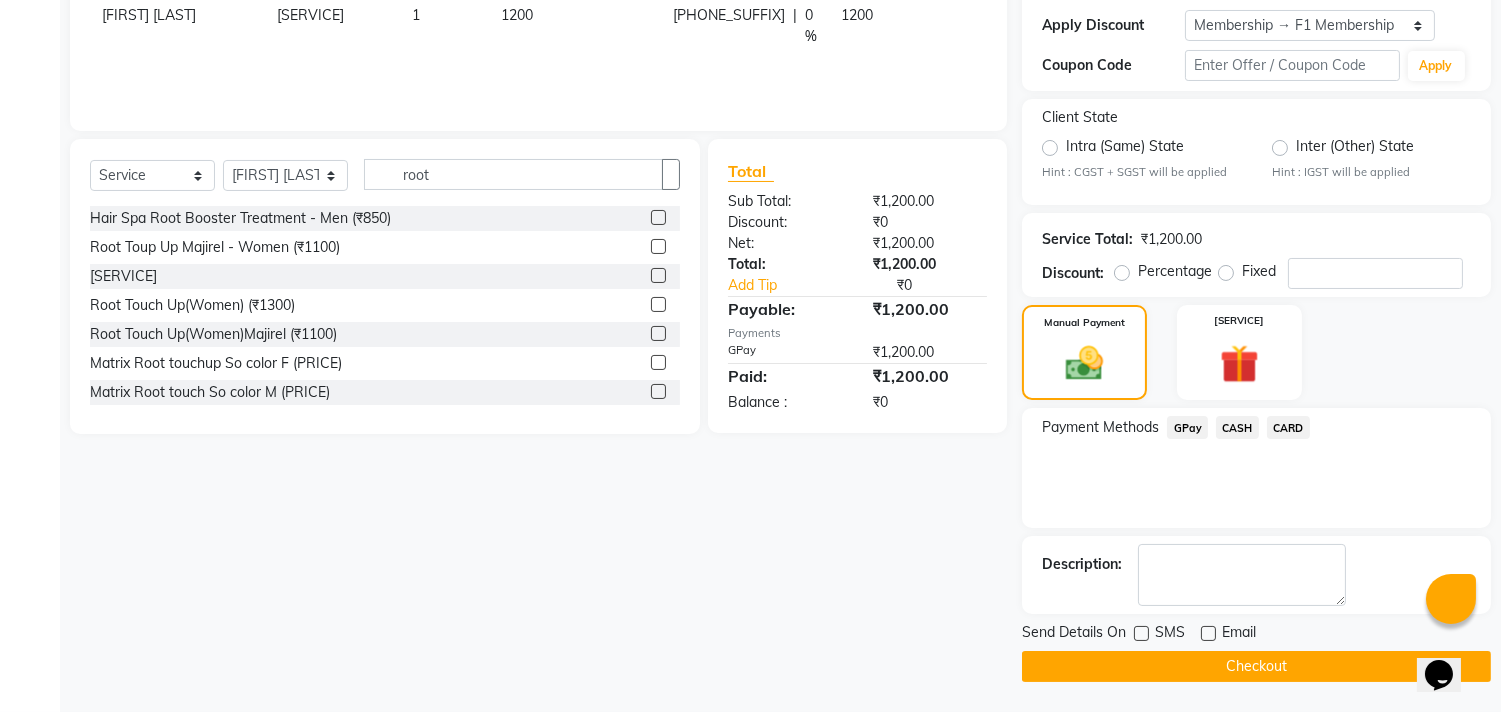 scroll, scrollTop: 344, scrollLeft: 0, axis: vertical 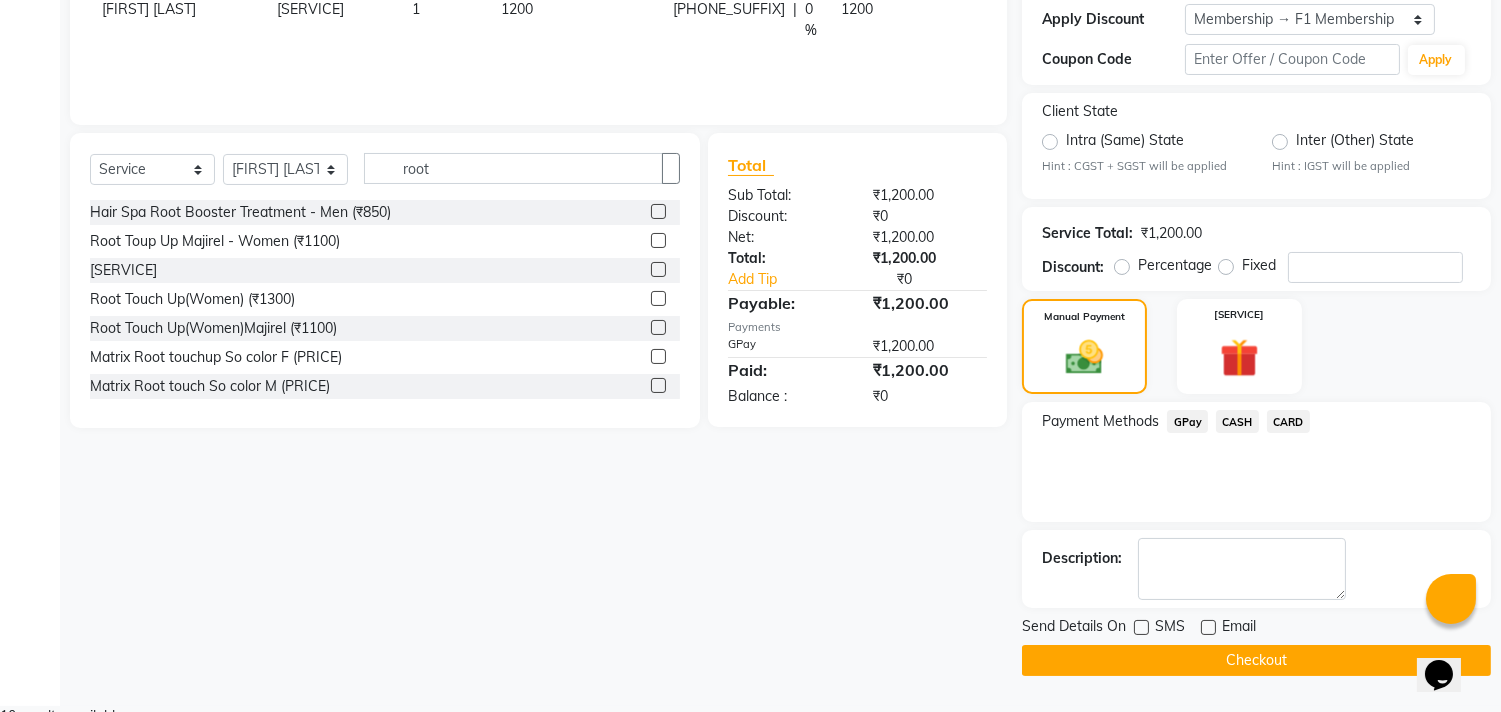 click at bounding box center [1141, 627] 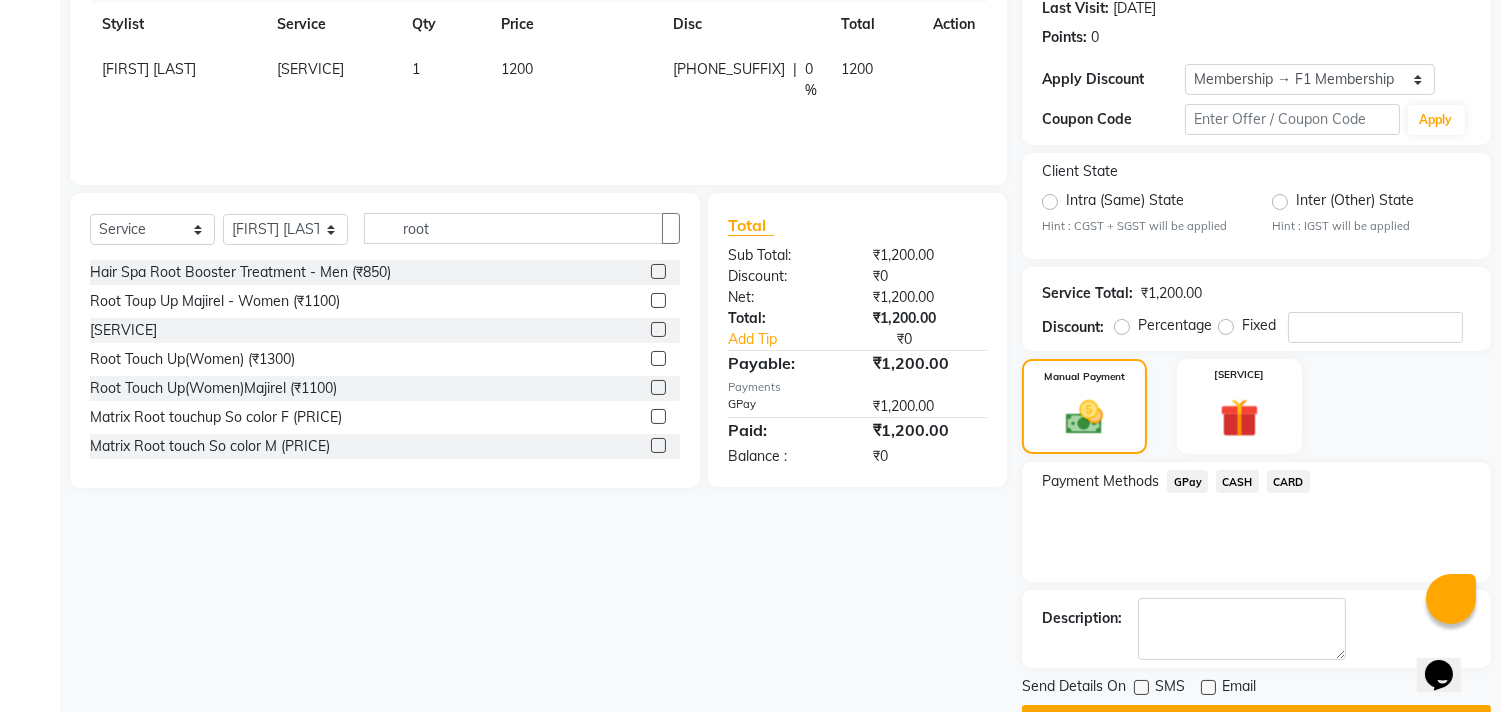 scroll, scrollTop: 344, scrollLeft: 0, axis: vertical 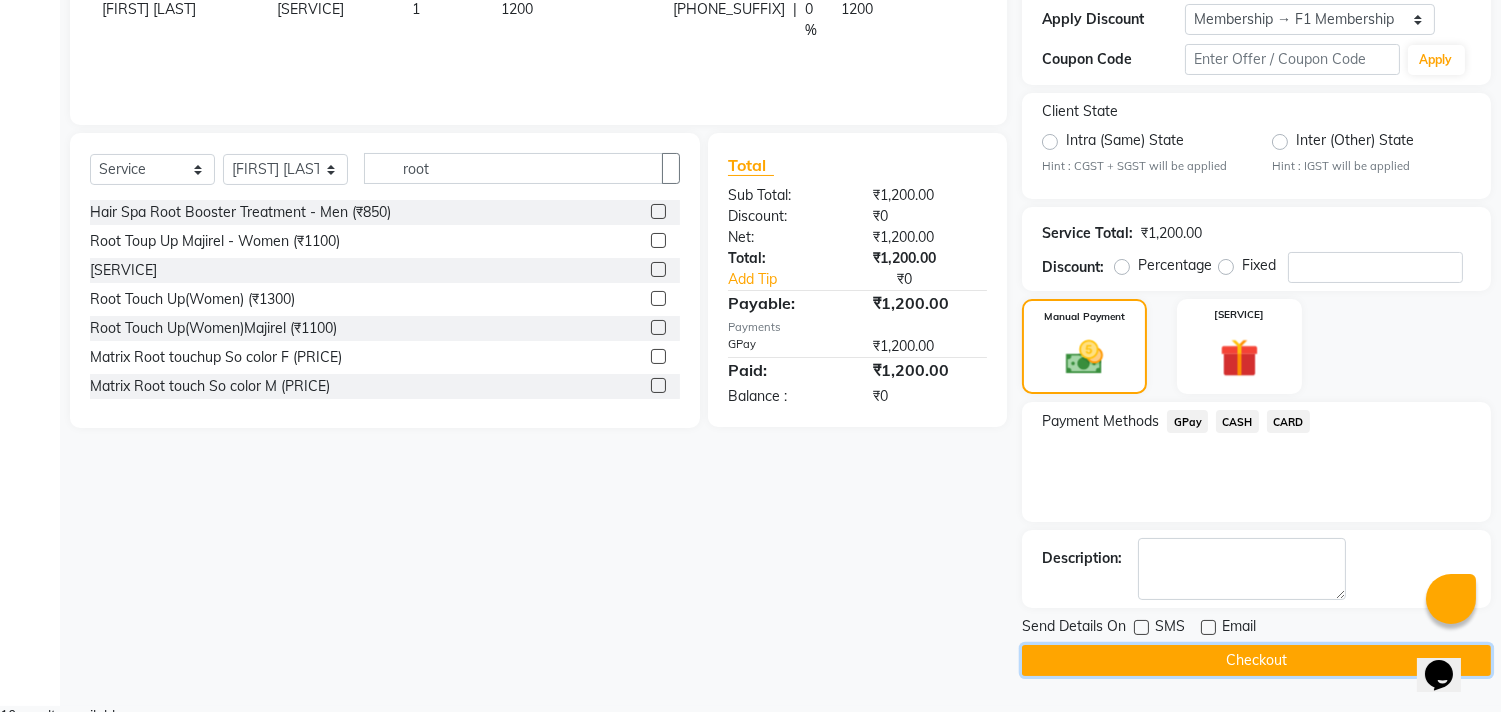 click on "Checkout" at bounding box center [1256, 660] 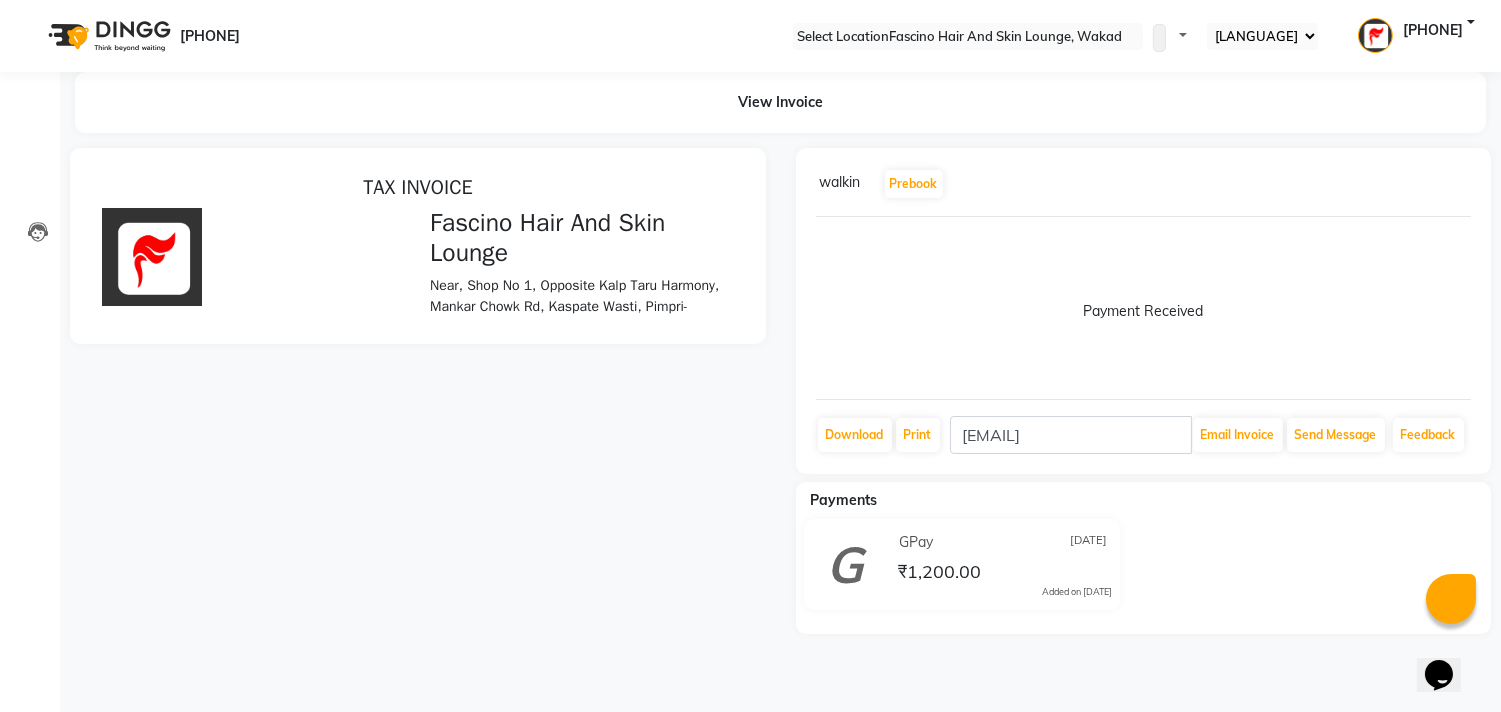 scroll, scrollTop: 0, scrollLeft: 0, axis: both 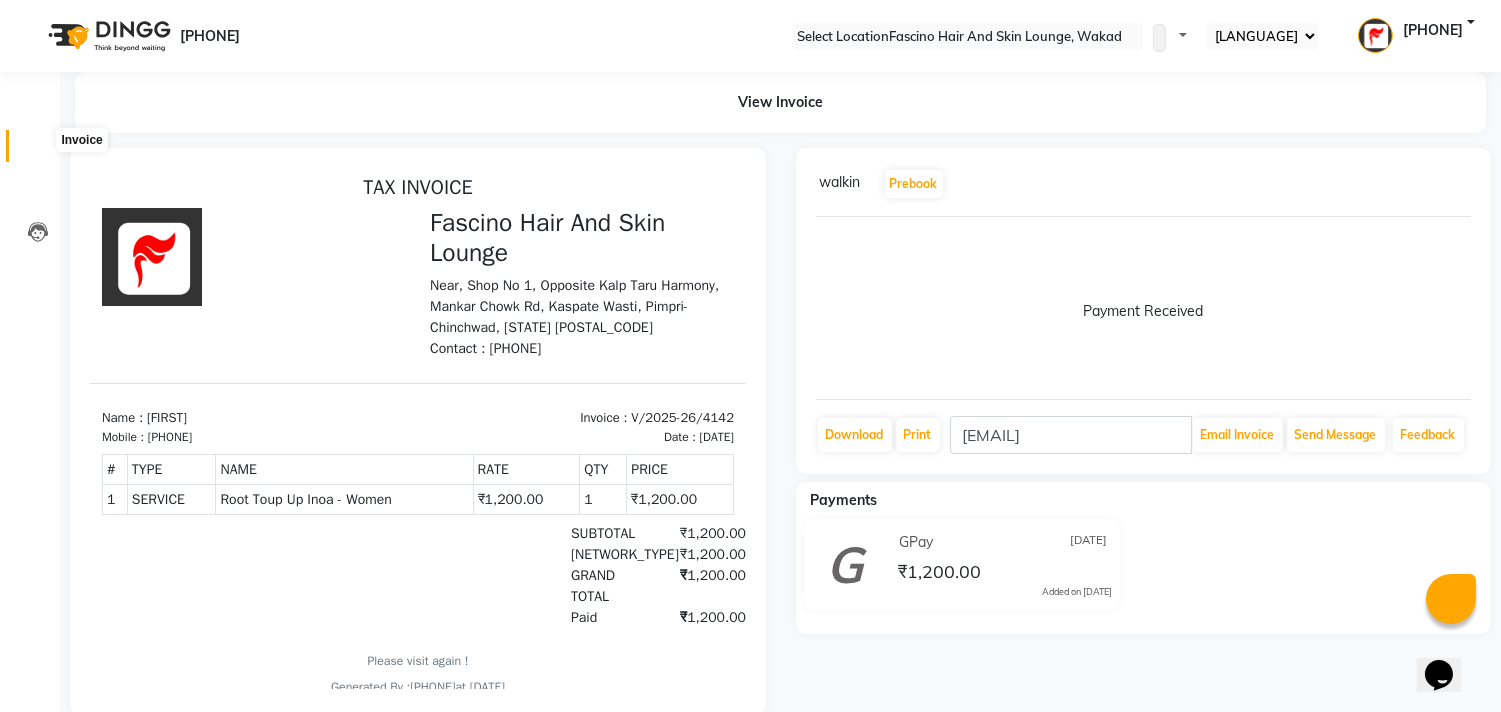 click at bounding box center (37, 151) 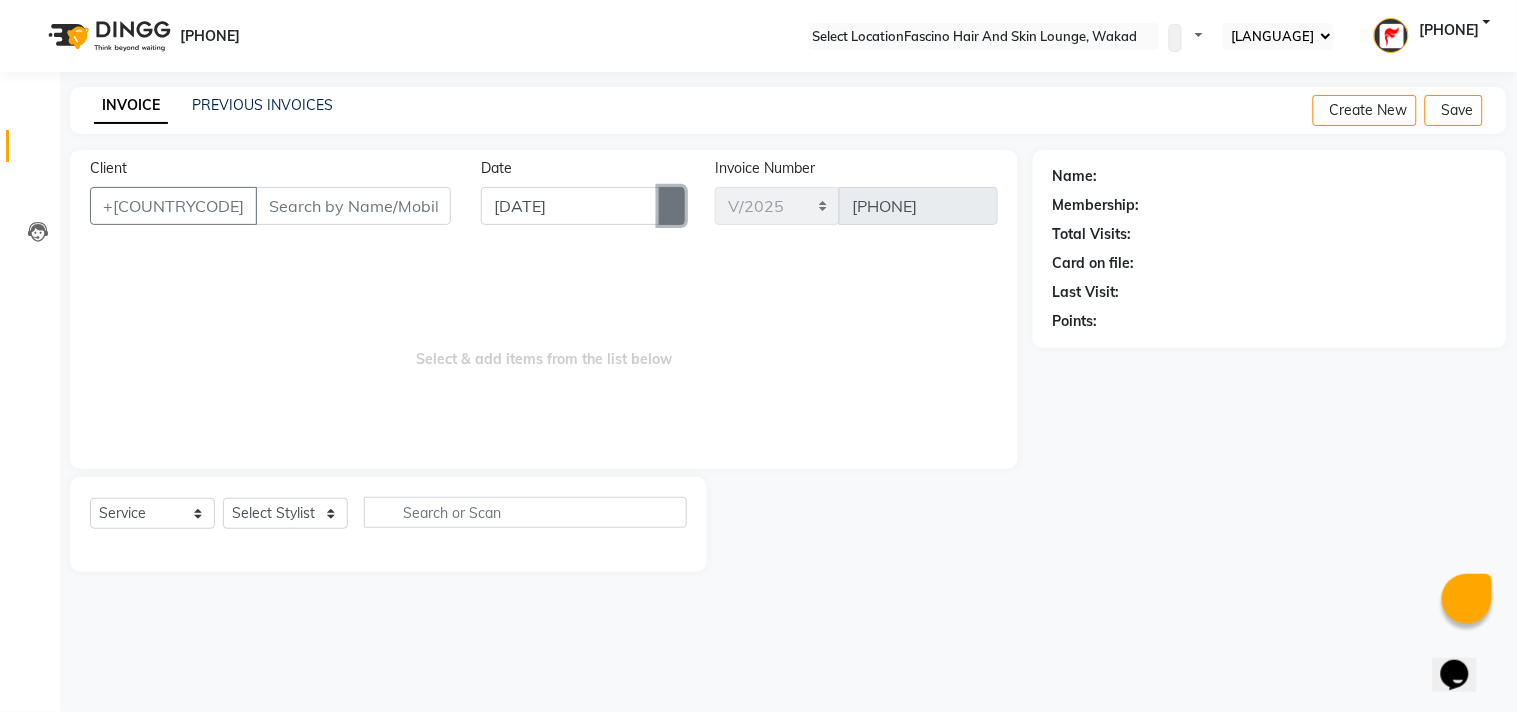 click at bounding box center [672, 206] 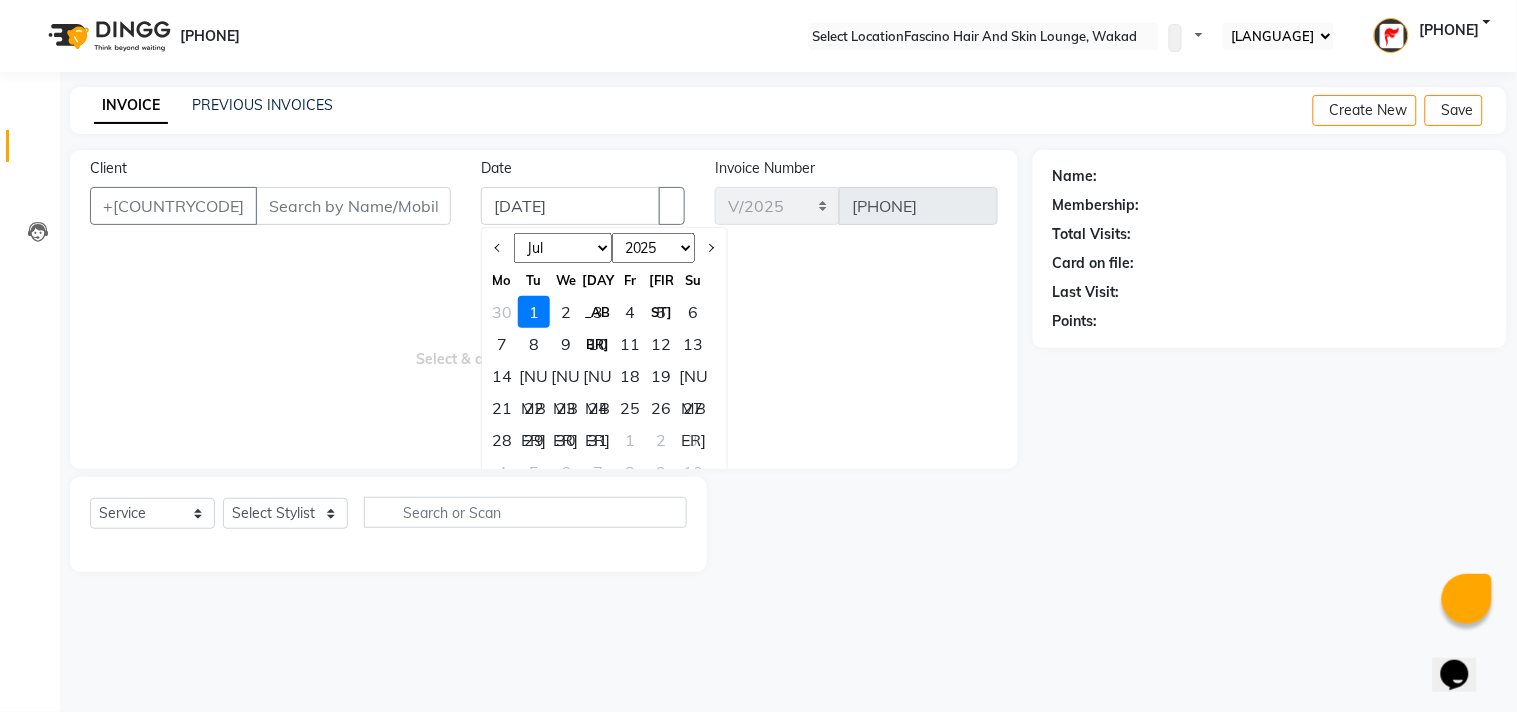click on "[MONTH] [MONTH] [MONTH] [MONTH] [MONTH] [MONTH] [MONTH] [MONTH] [MONTH] [MONTH] [MONTH] [MONTH]" at bounding box center (563, 248) 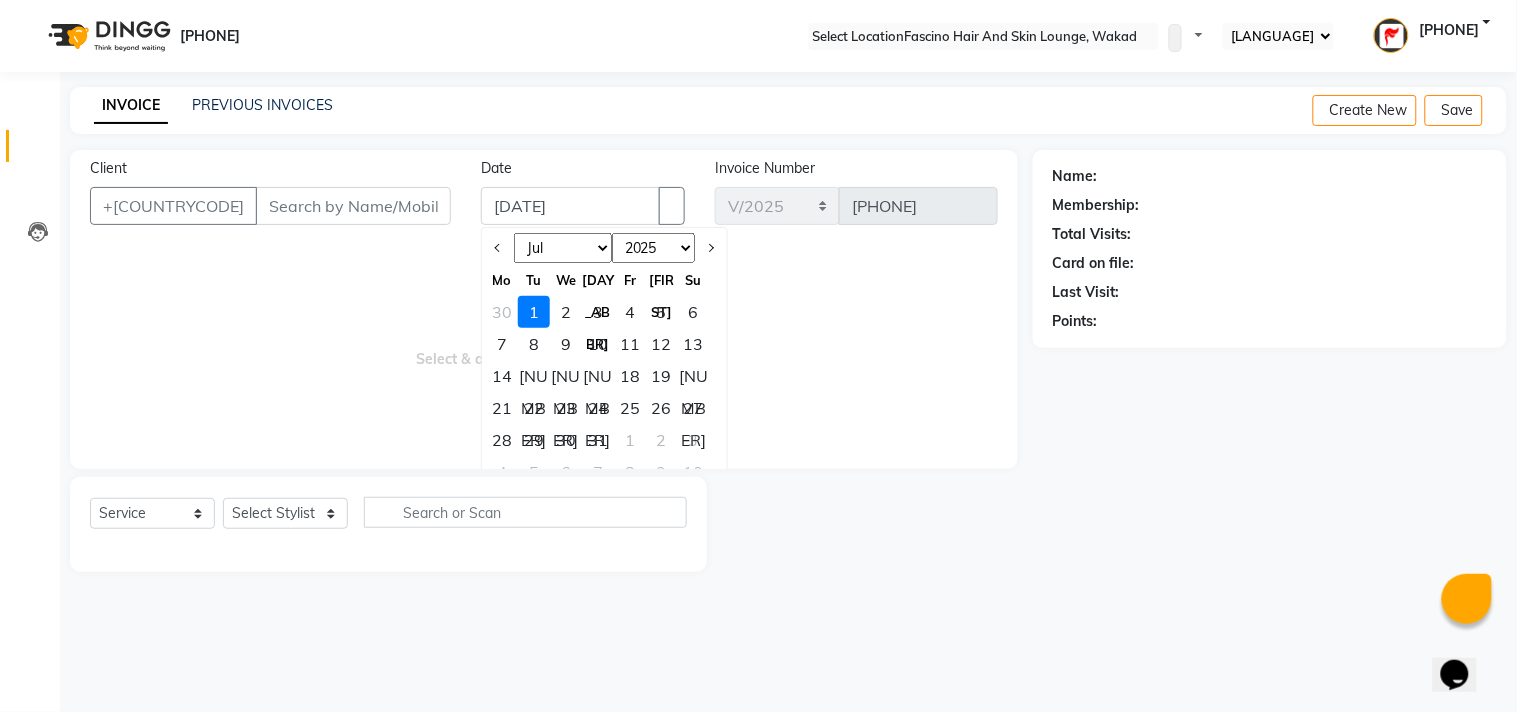 select on "6" 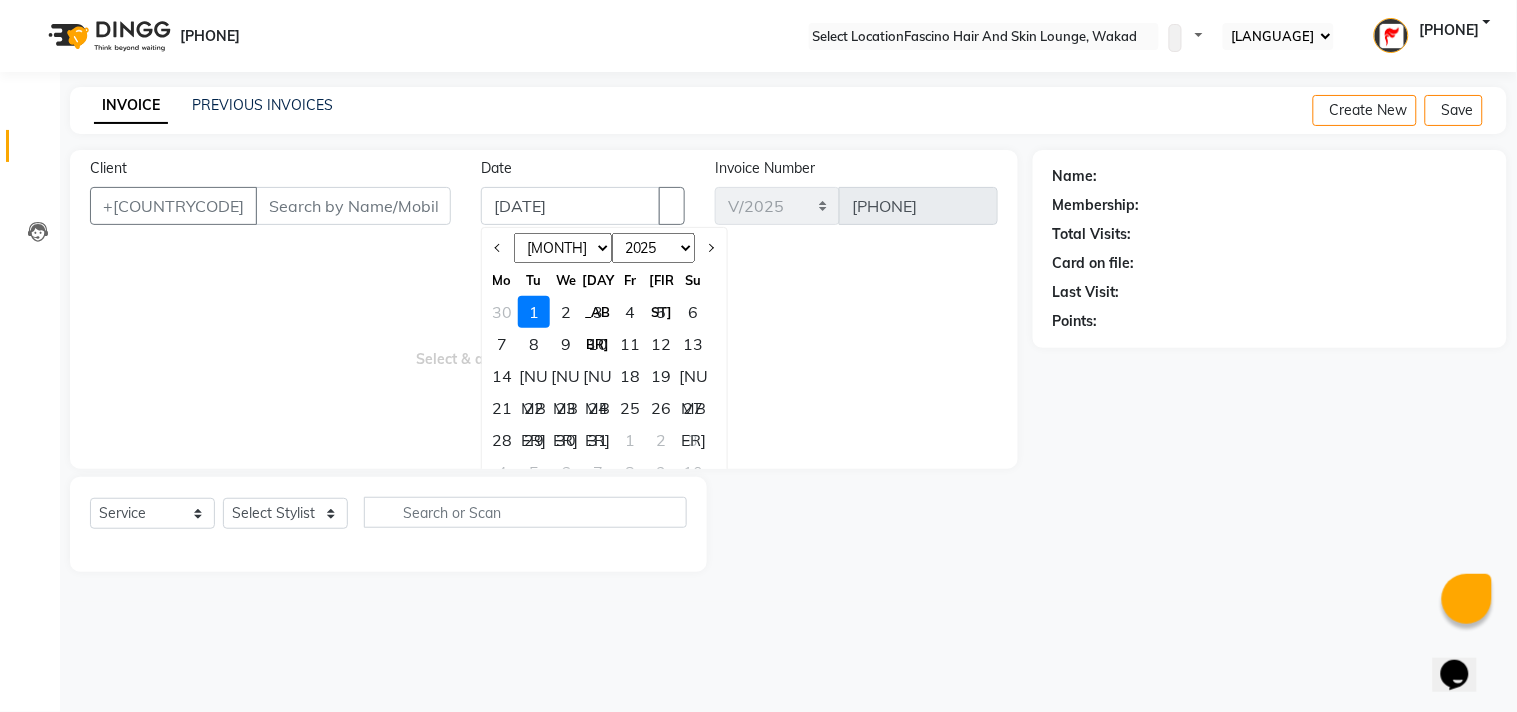click on "[MONTH] [MONTH] [MONTH] [MONTH] [MONTH] [MONTH] [MONTH] [MONTH] [MONTH] [MONTH] [MONTH] [MONTH]" at bounding box center (563, 248) 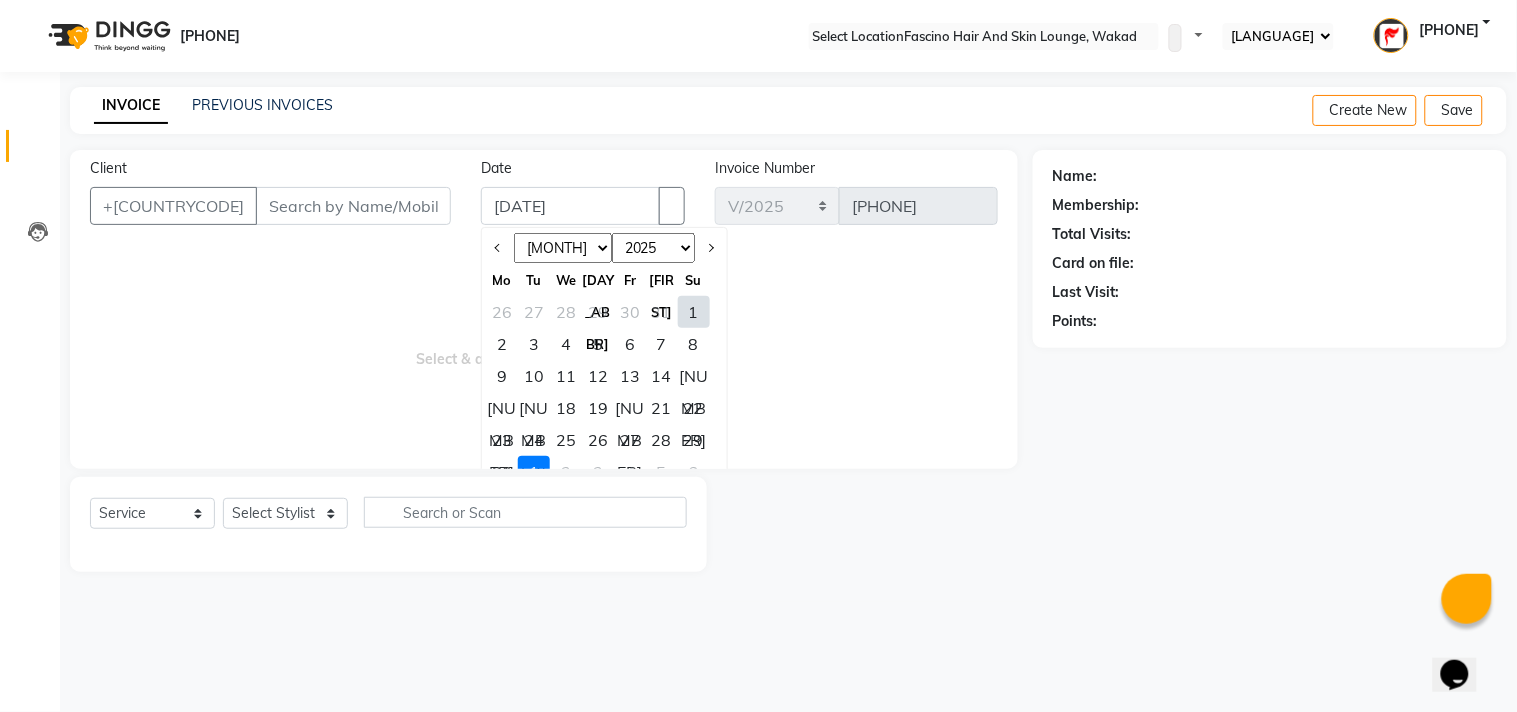 click on "30" at bounding box center (502, 472) 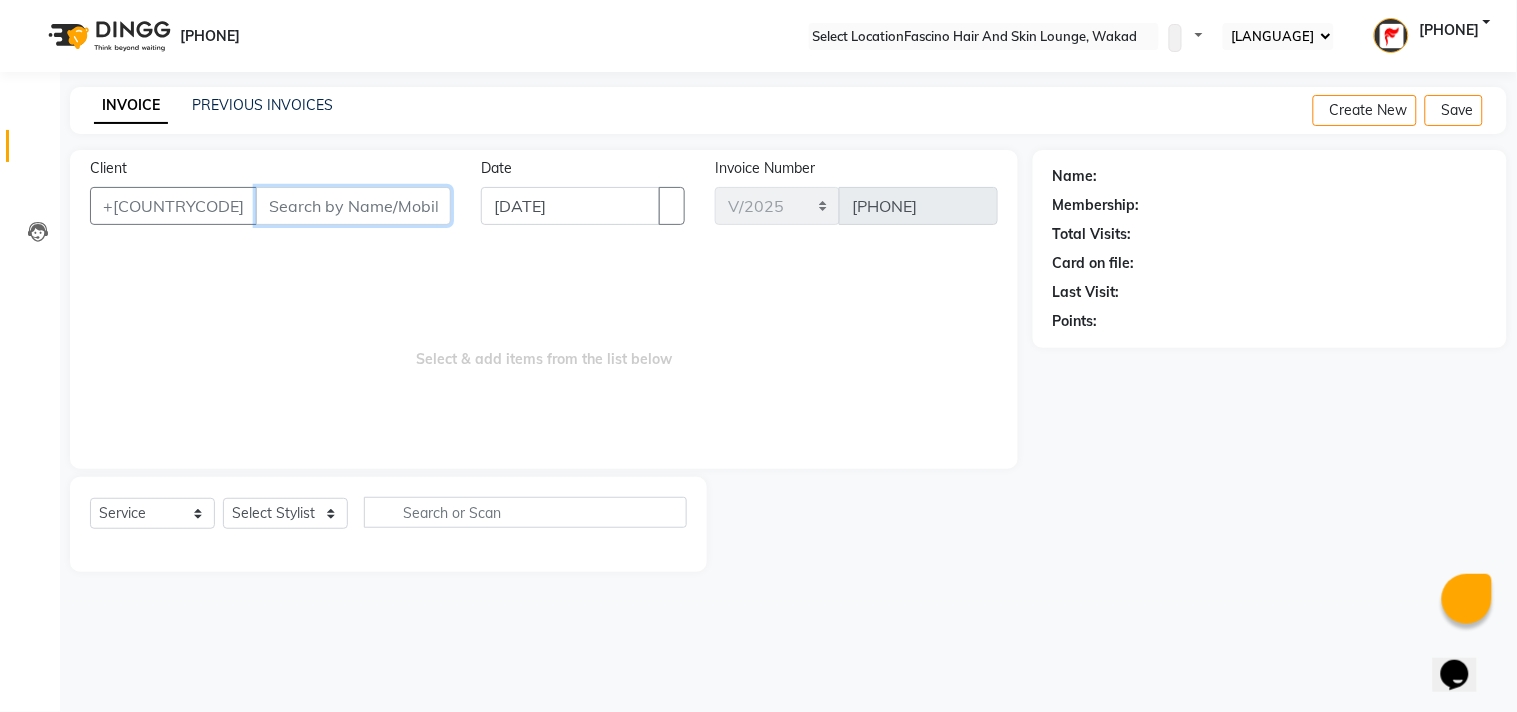 click on "Client" at bounding box center [353, 206] 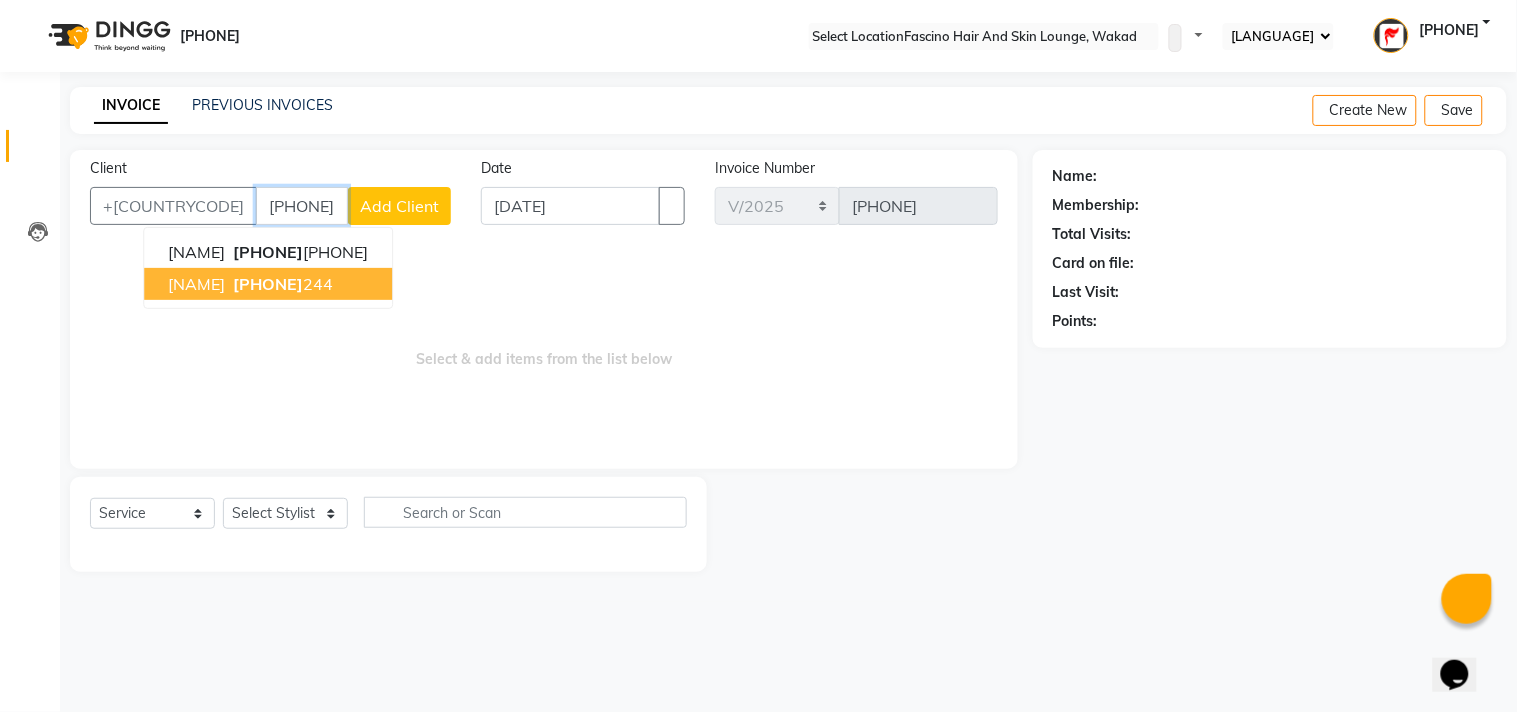 click on "[PHONE]" at bounding box center (281, 284) 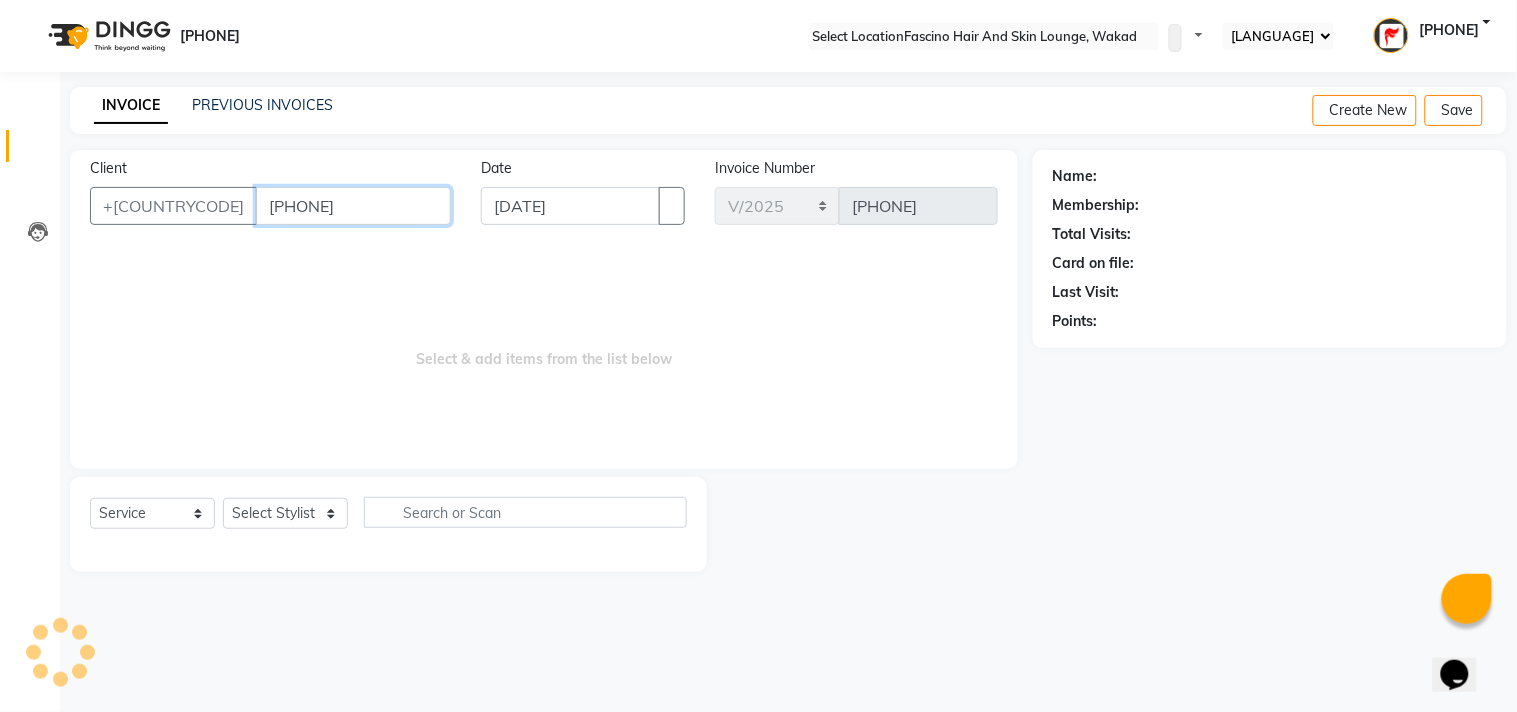 type on "[PHONE]" 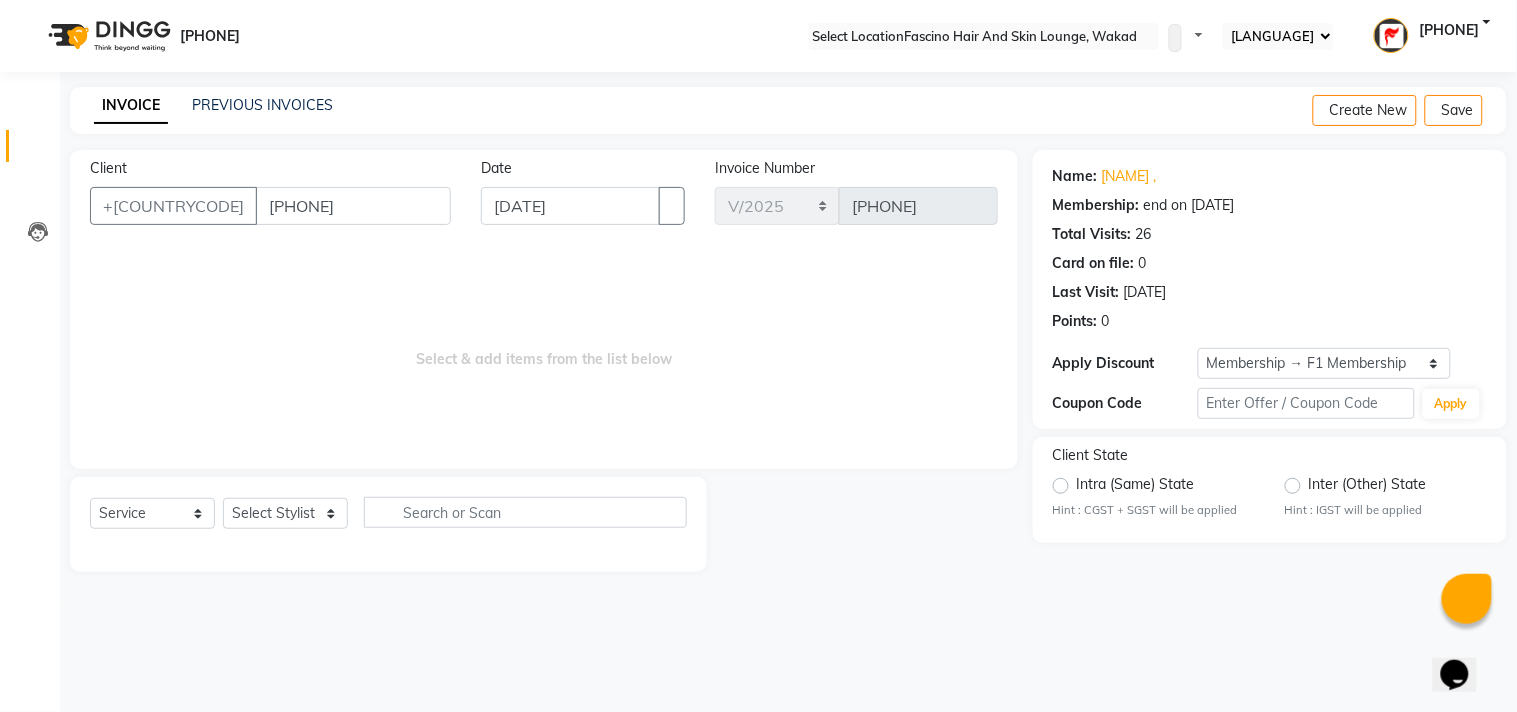 click on "Select  Service  Product  Membership  Package Voucher Prepaid Gift Card  Select Stylist [PHONE]  [FIRST] [LAST] F1 Salon  Ganesh F1 Gopal {JH} Govind (Jh ) Jadgdish Kajal  Omkar JH Pooja kate  Ram choudhry Sahil jh Sanjay muley Shree Siddu (F1) Sid (JH) Sukanya Sadiyan  Suraj F1 Tejal Beaution Usha Bhise Varsha F1 Veena" at bounding box center [388, 520] 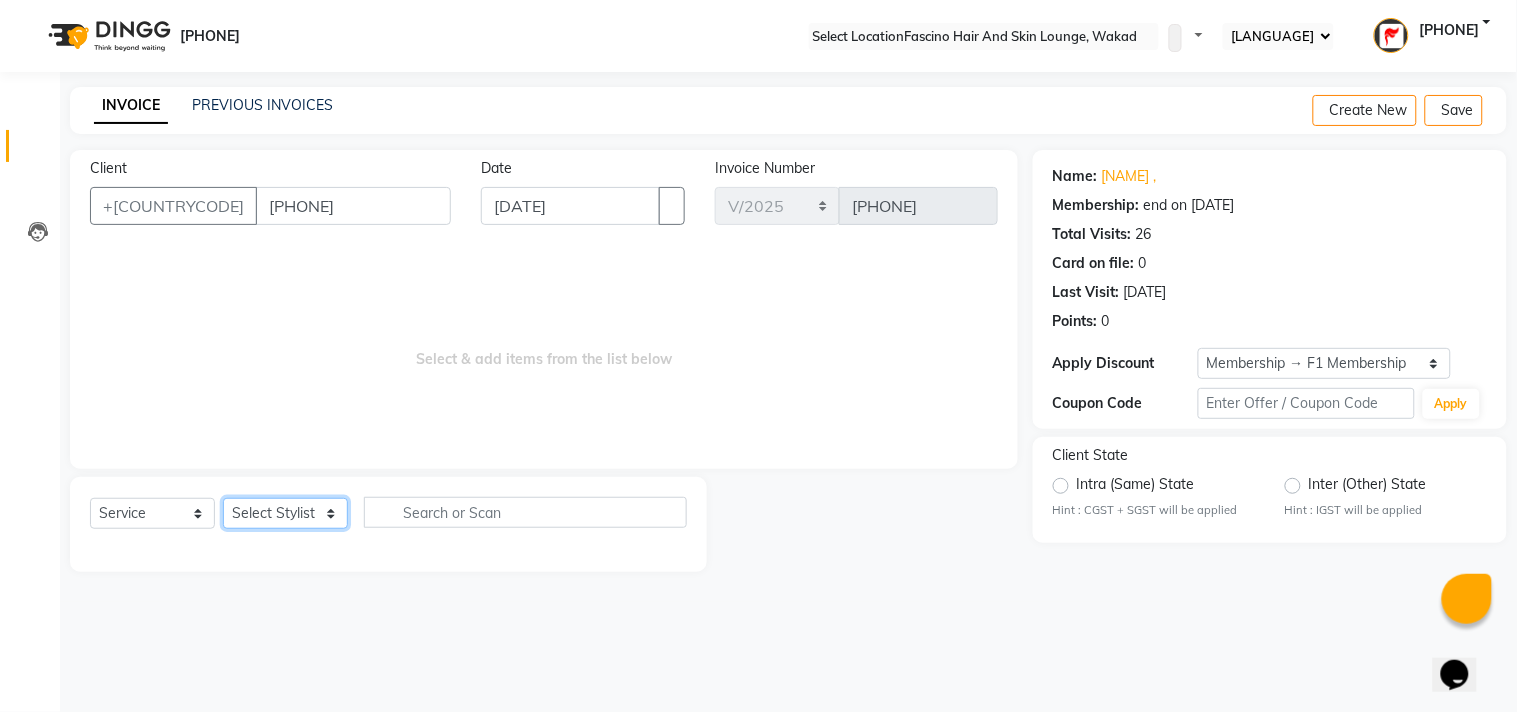 click on "Select Stylist [PHONE] [NAME] [NAME] F1 Salon Ganesh F1 Gopal {JH} Govind (Jh ) Jadgdish Kajal Omkar JH Pooja kate Ram choudhry Sahil jh Sanjay muley Shree Siddu (F1) Sid (JH) Sukanya Sadiyan Suraj F1 Tejal Beaution Usha Bhise Varsha F1 Veena" at bounding box center (285, 513) 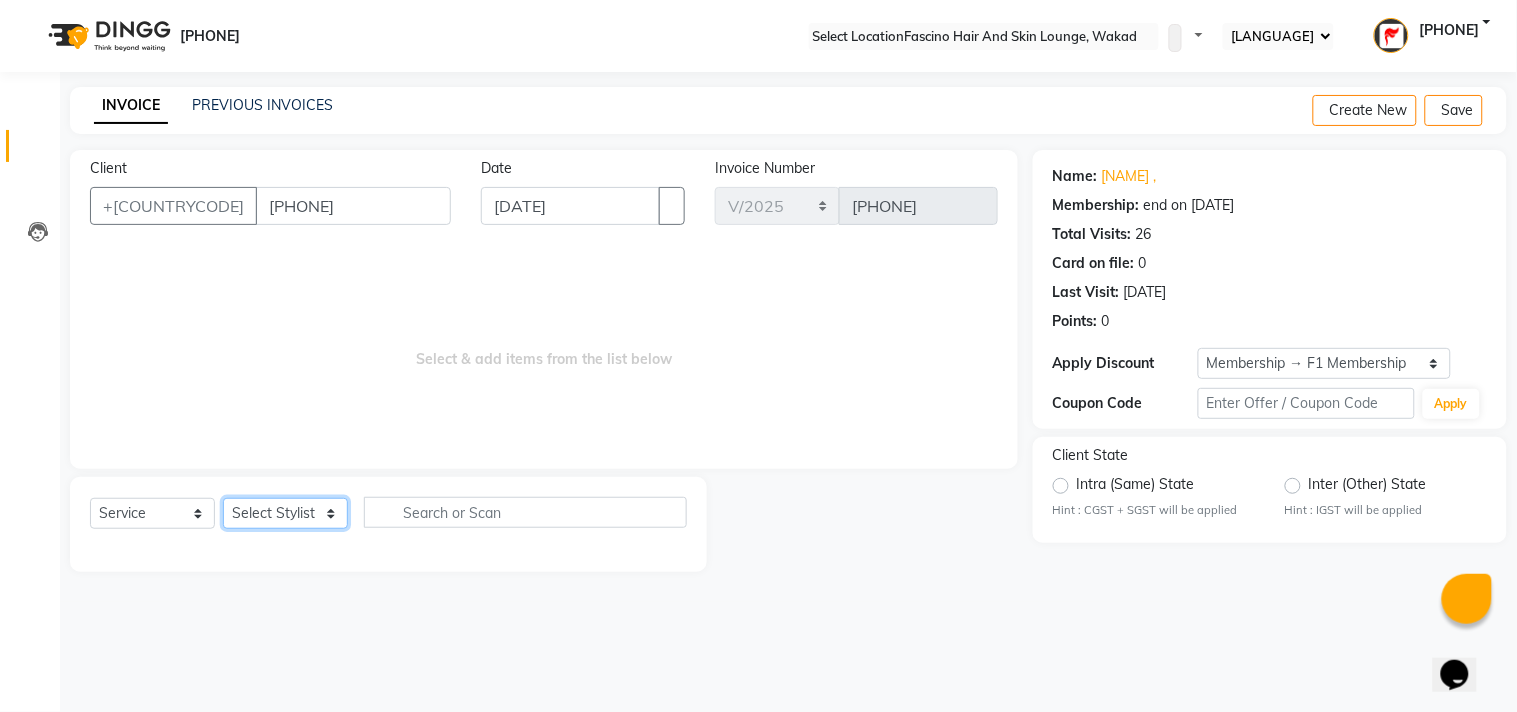 select on "57606" 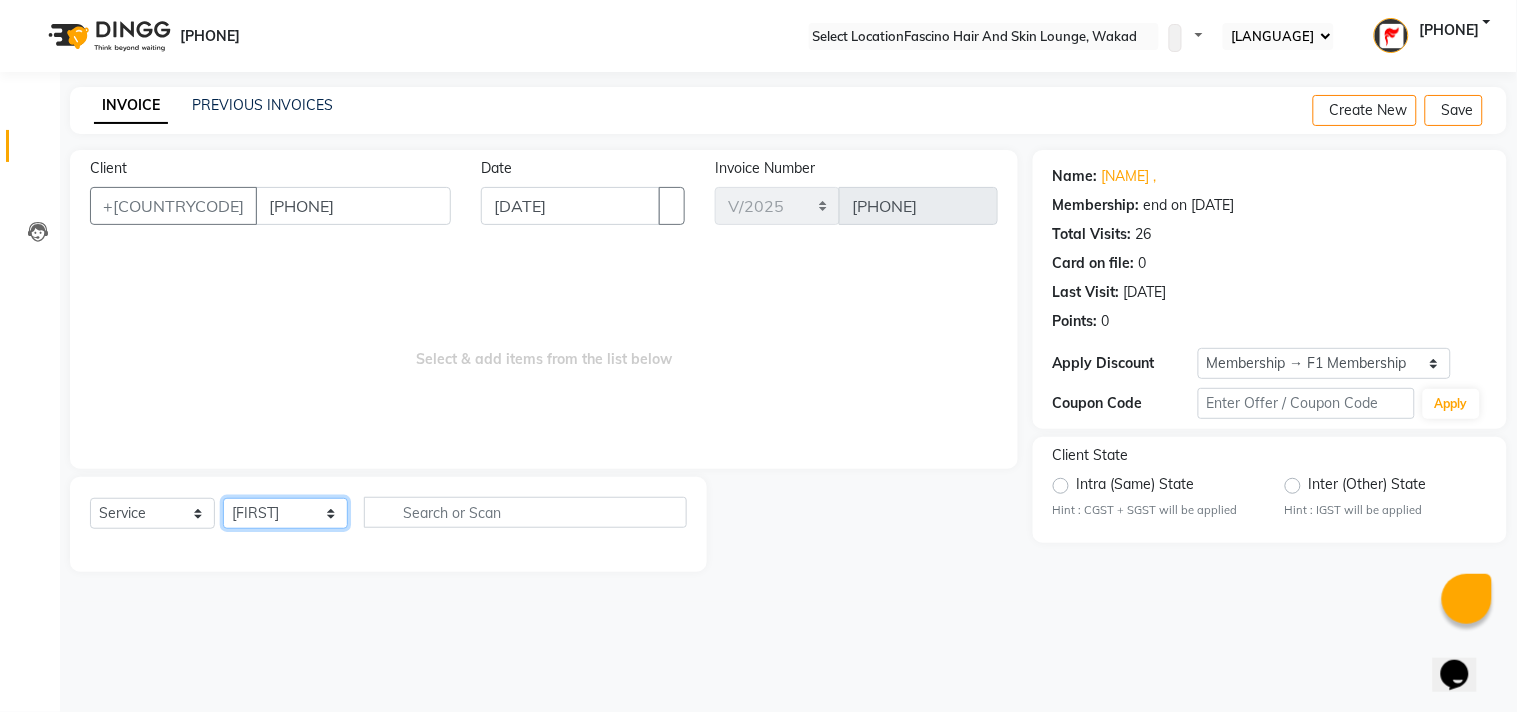 click on "Select Stylist [PHONE] [NAME] [NAME] F1 Salon Ganesh F1 Gopal {JH} Govind (Jh ) Jadgdish Kajal Omkar JH Pooja kate Ram choudhry Sahil jh Sanjay muley Shree Siddu (F1) Sid (JH) Sukanya Sadiyan Suraj F1 Tejal Beaution Usha Bhise Varsha F1 Veena" at bounding box center [285, 513] 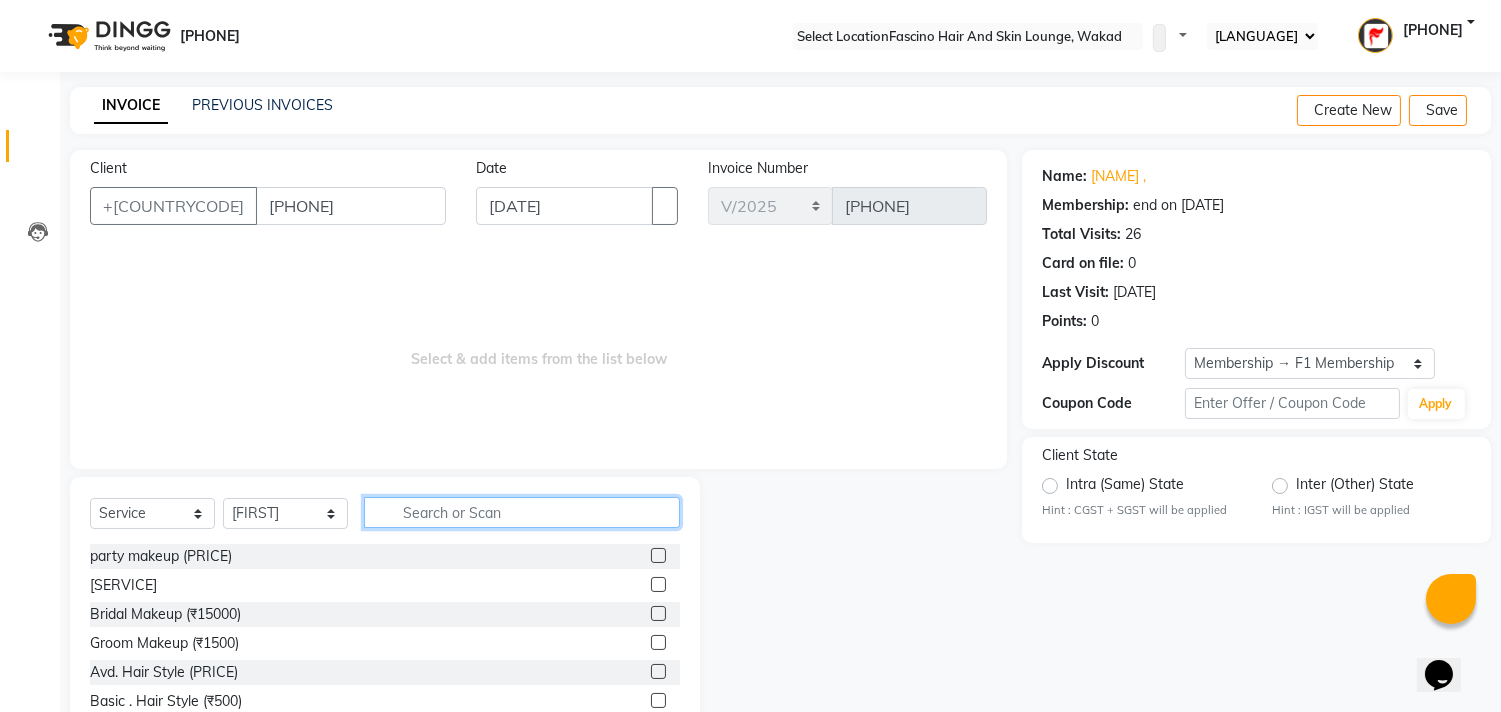 click at bounding box center [522, 512] 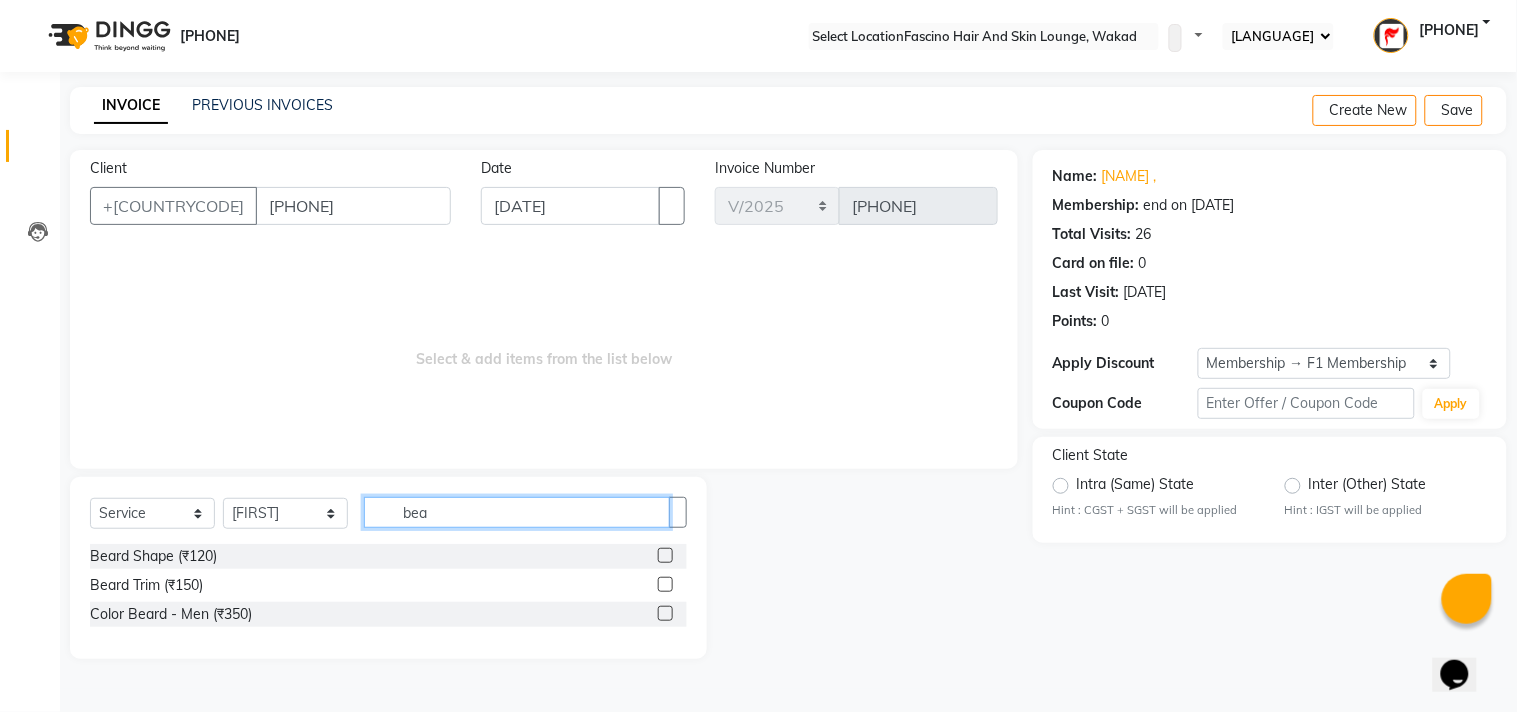 type on "bea" 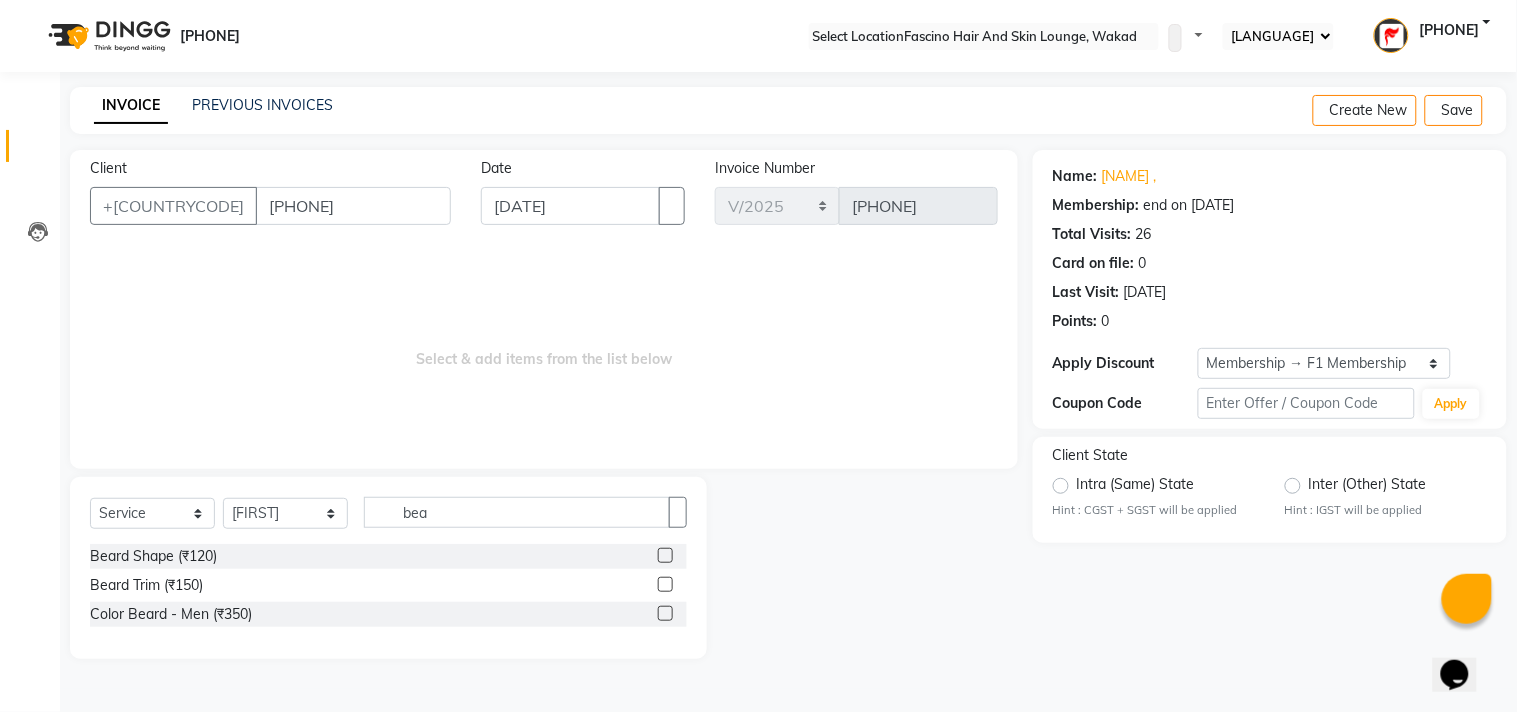 click at bounding box center (665, 584) 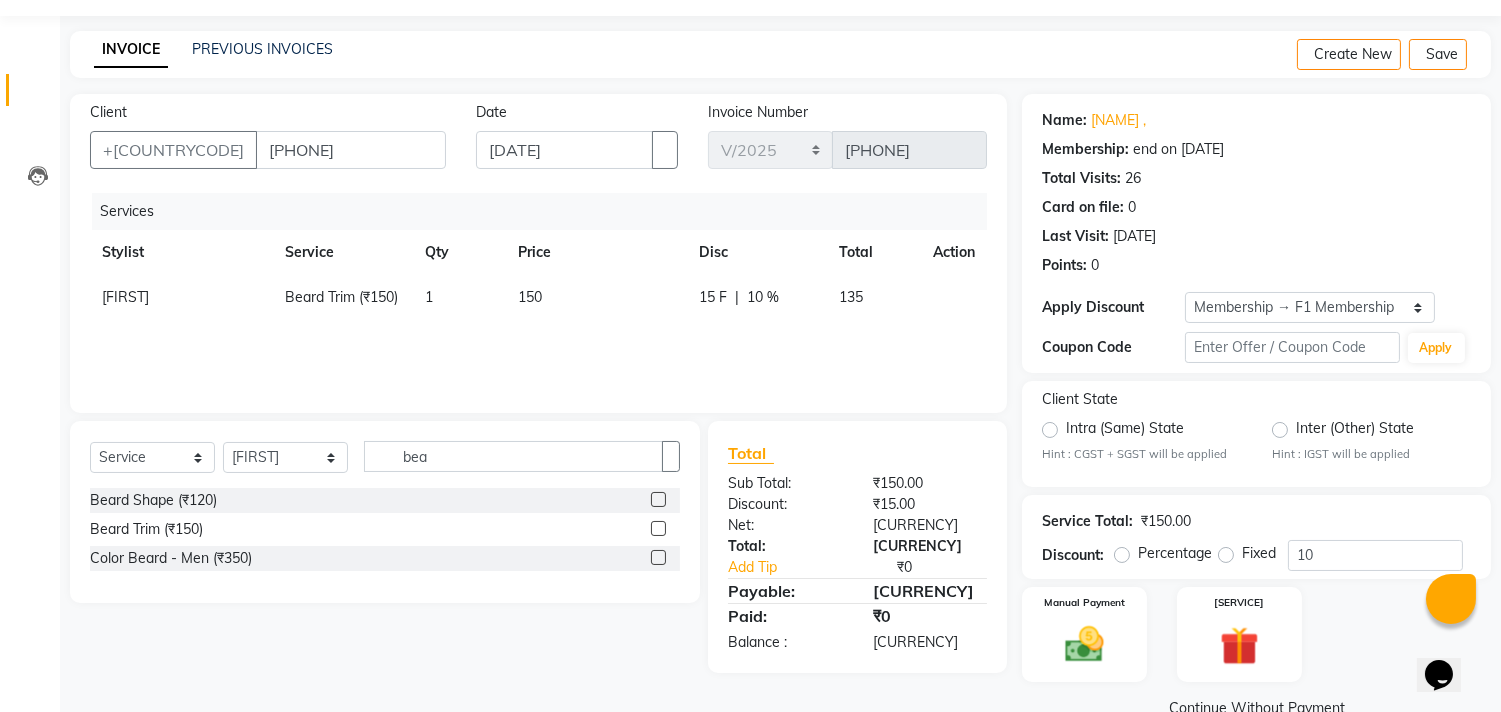 scroll, scrollTop: 102, scrollLeft: 0, axis: vertical 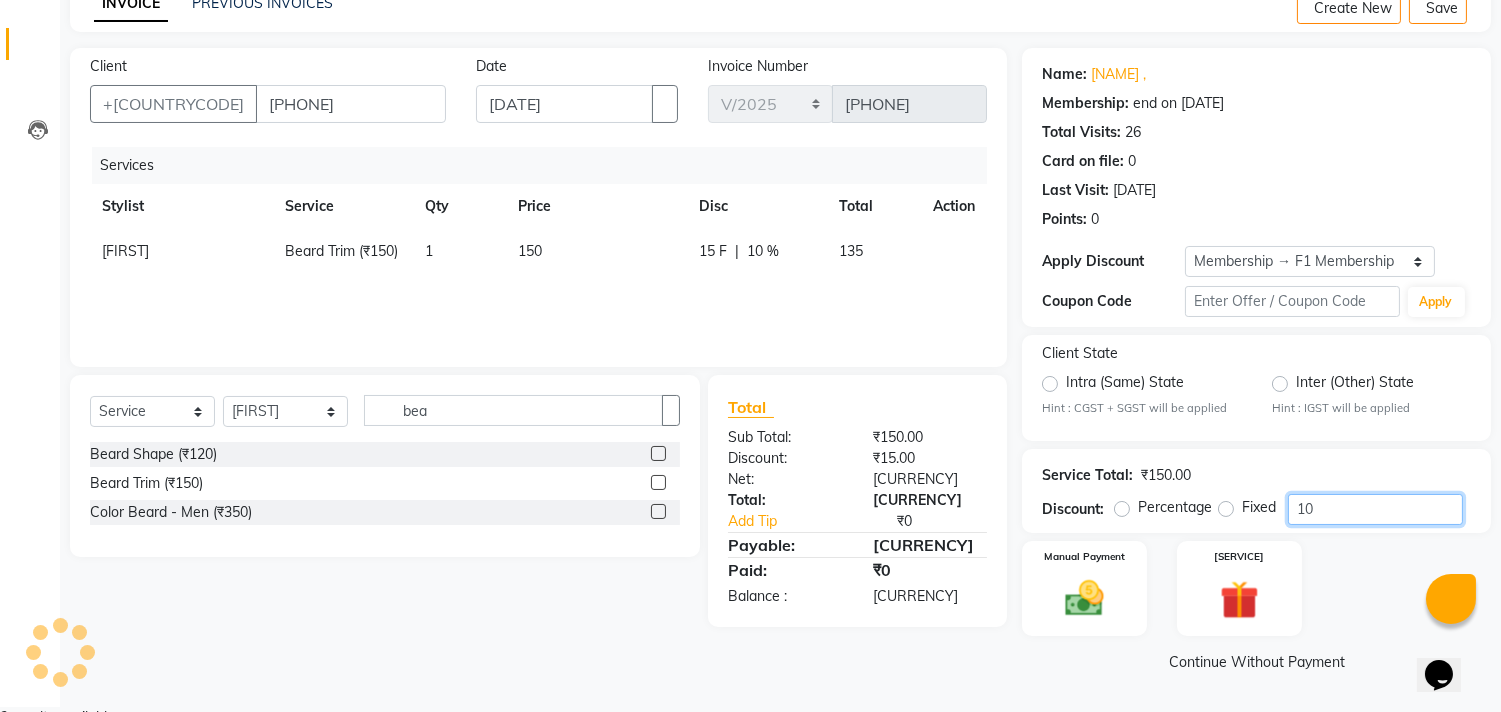 click on "10" at bounding box center (1375, 509) 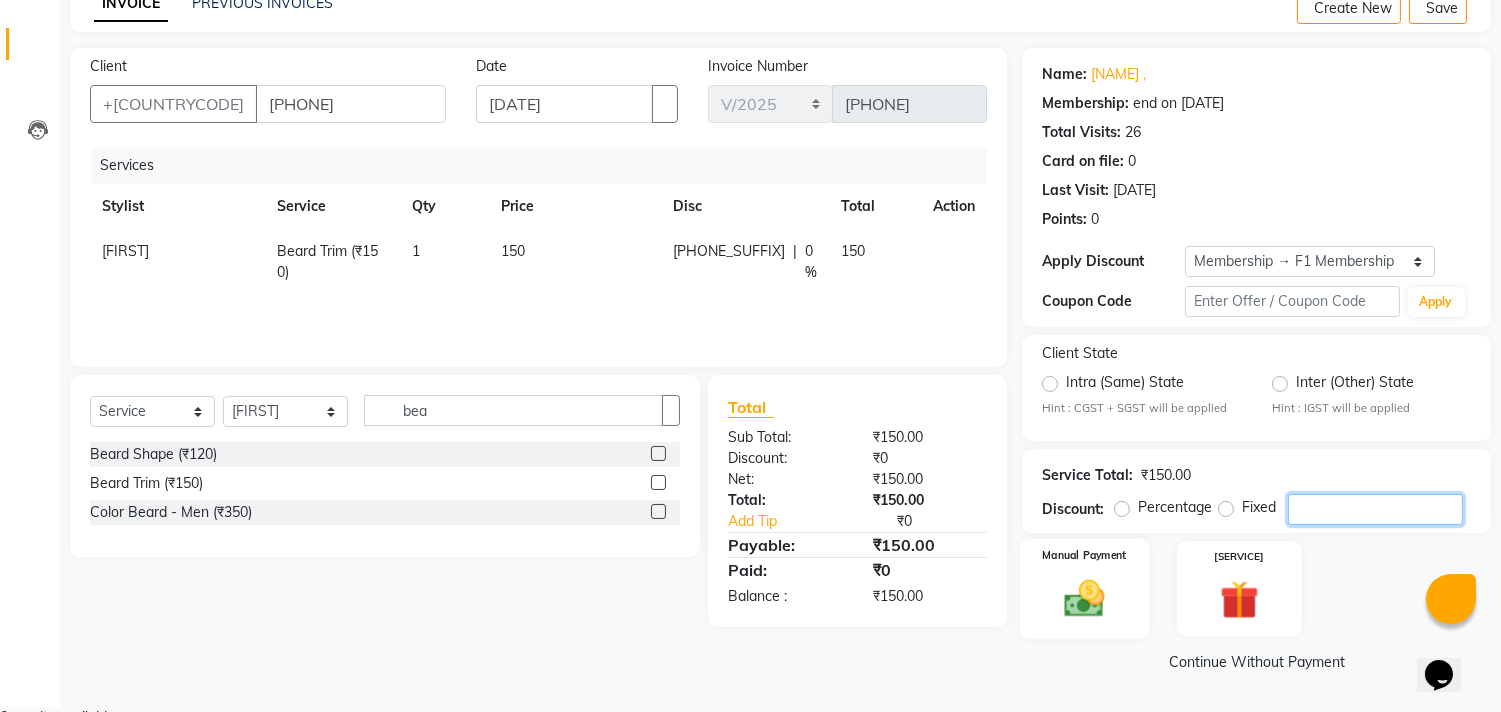 type 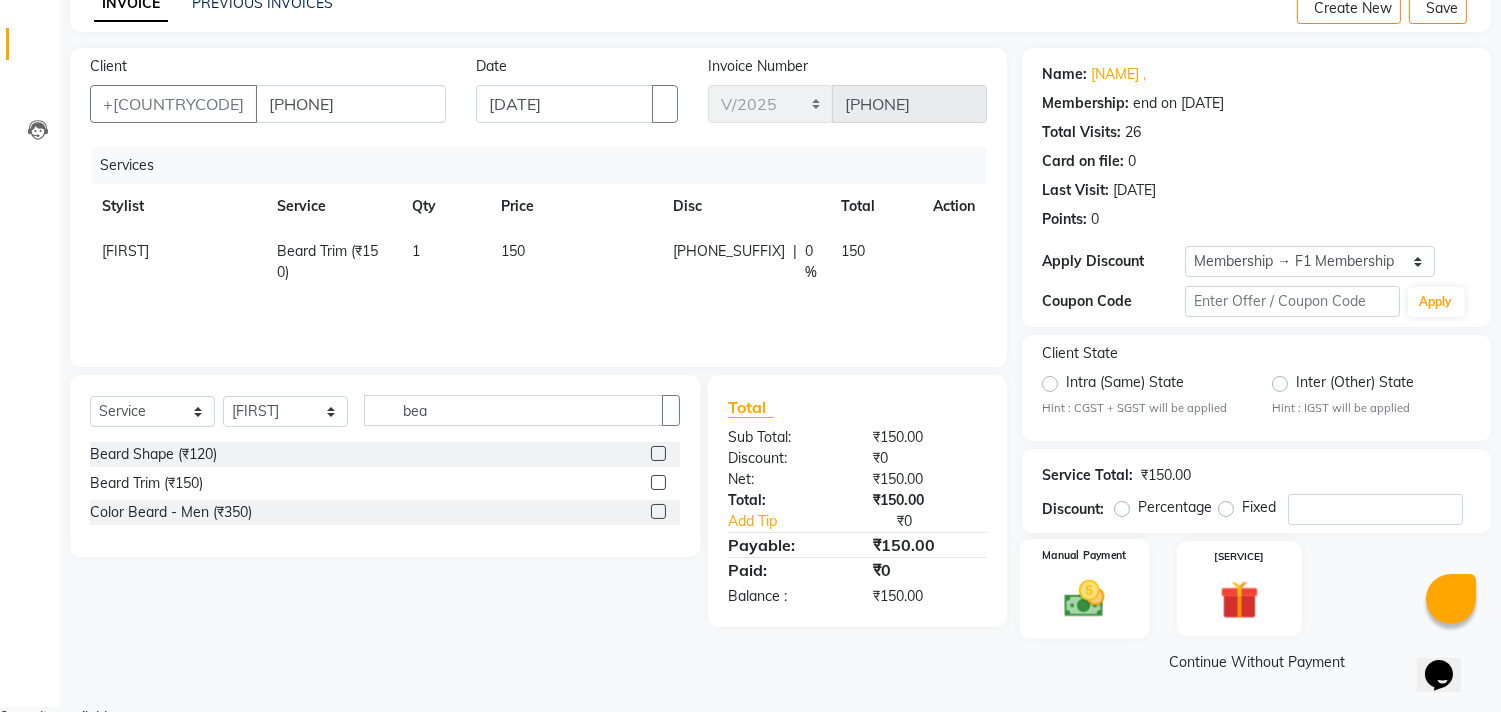 click at bounding box center [1085, 598] 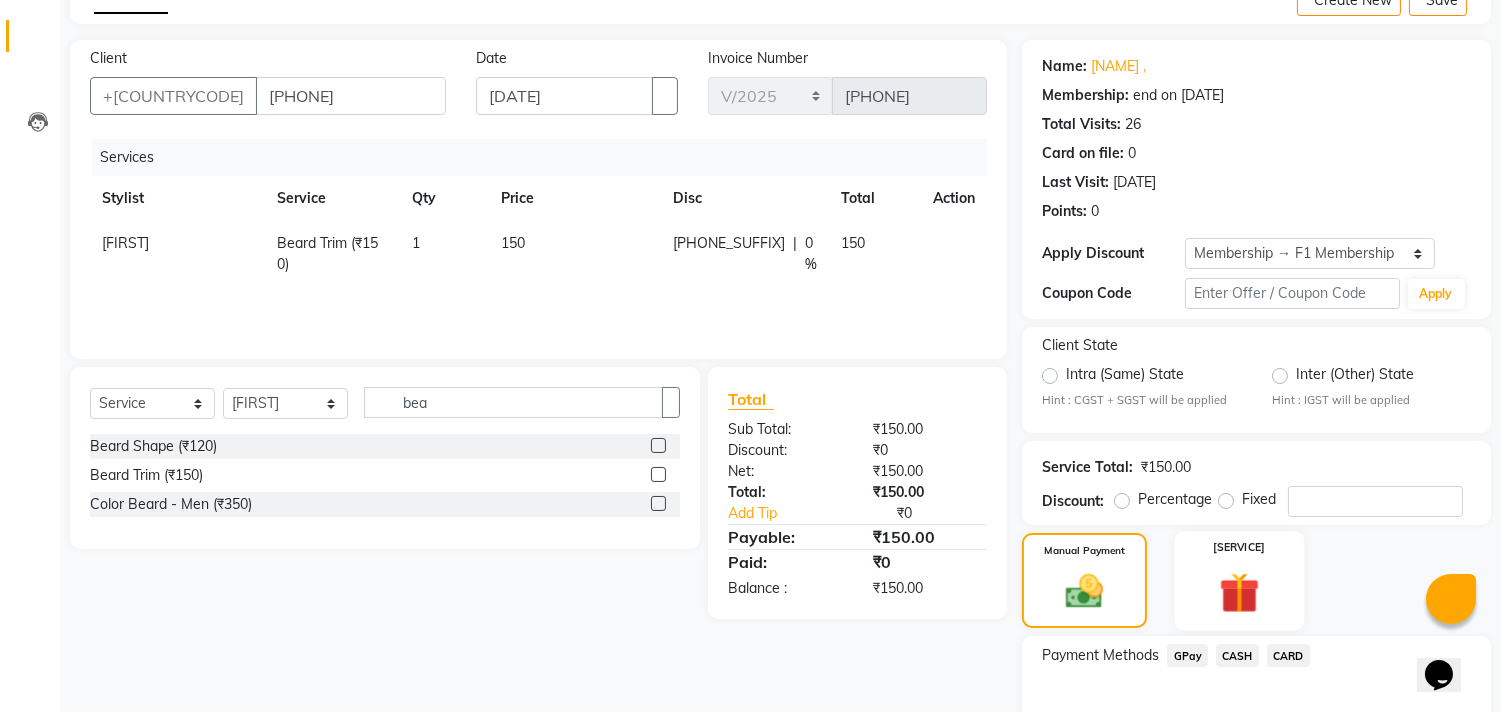 scroll, scrollTop: 111, scrollLeft: 0, axis: vertical 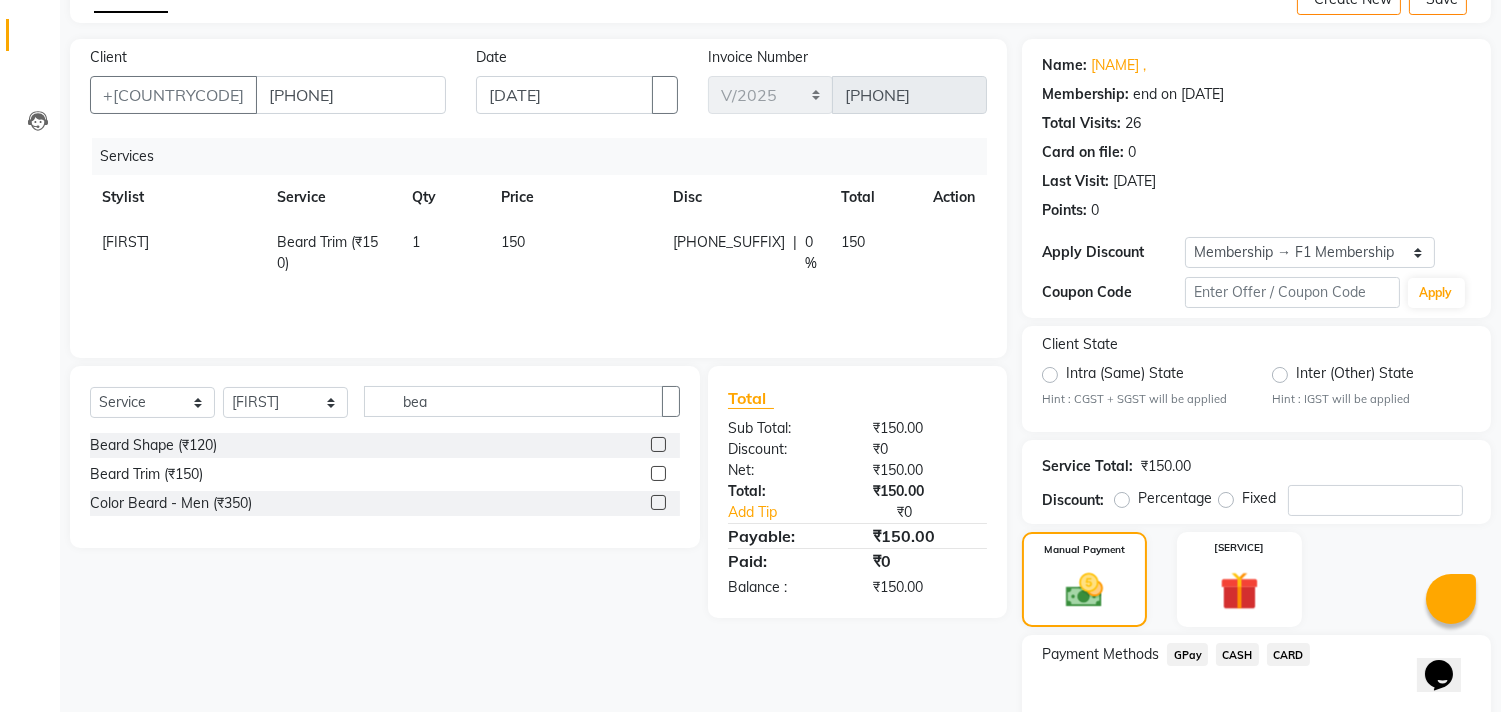 click on "GPay" at bounding box center (1187, 654) 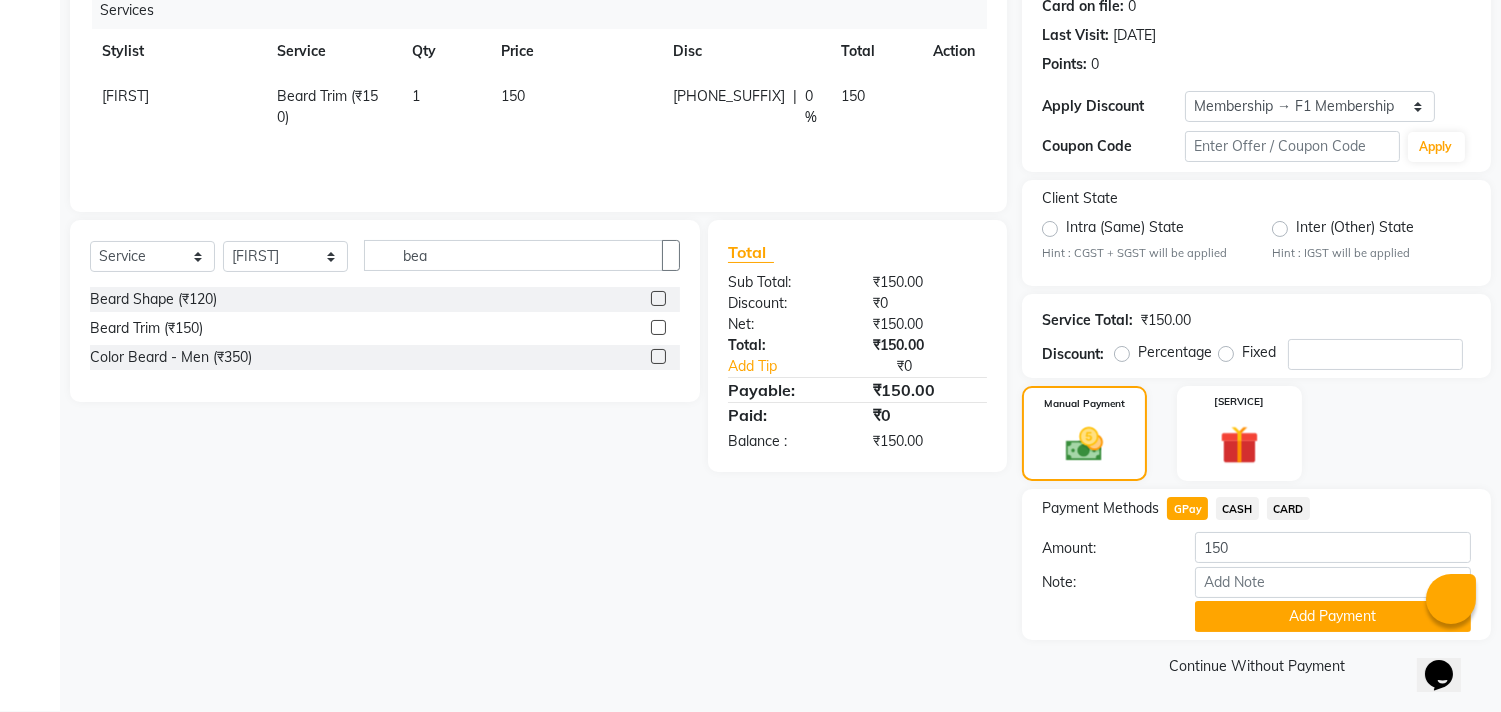 scroll, scrollTop: 260, scrollLeft: 0, axis: vertical 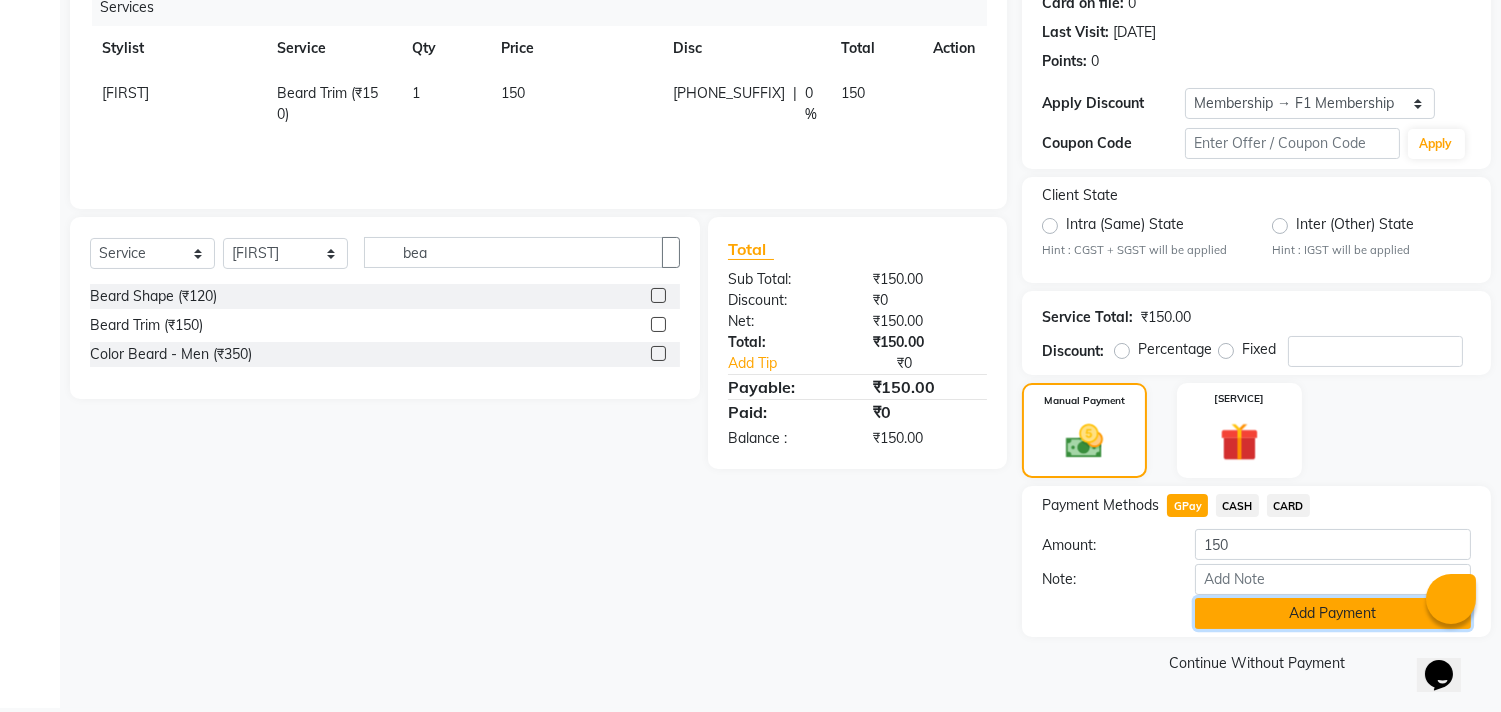 click on "Add Payment" at bounding box center (1333, 613) 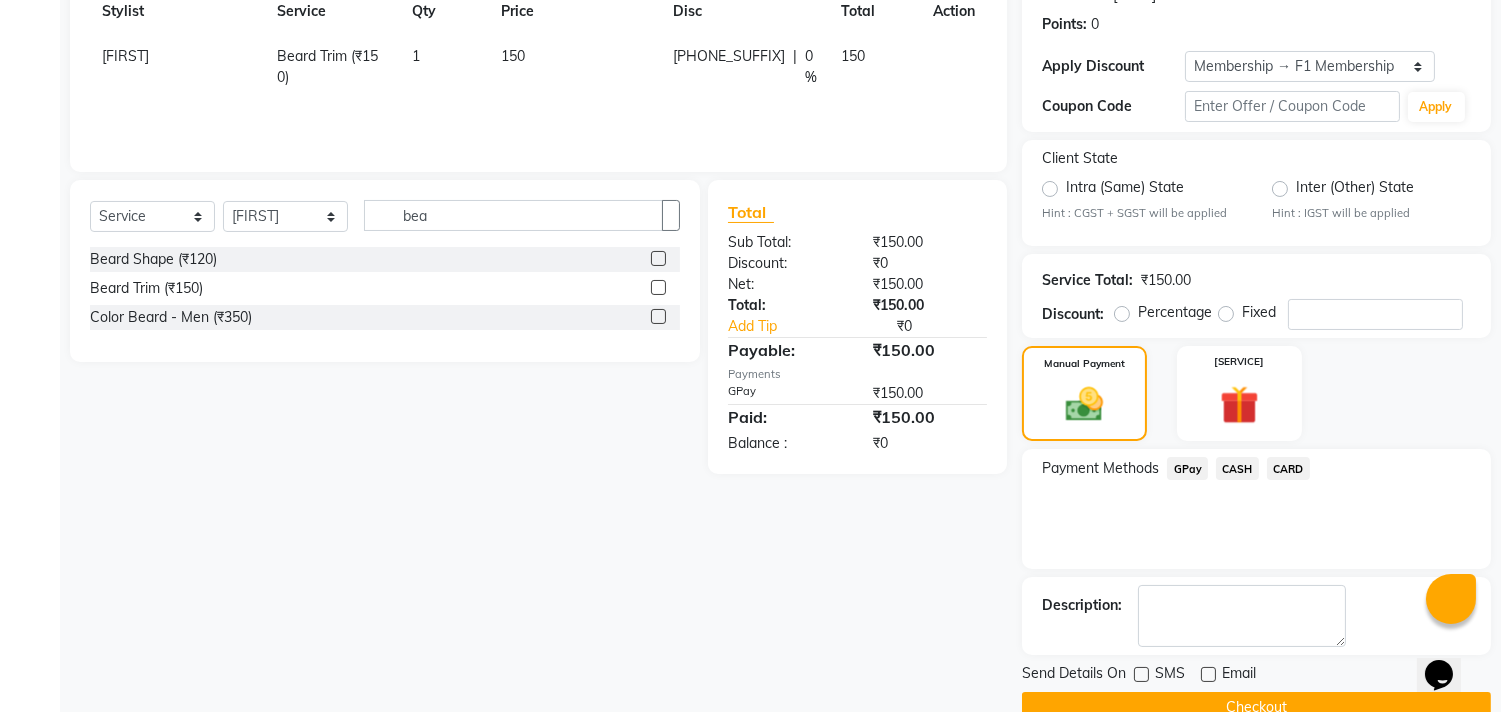 scroll, scrollTop: 344, scrollLeft: 0, axis: vertical 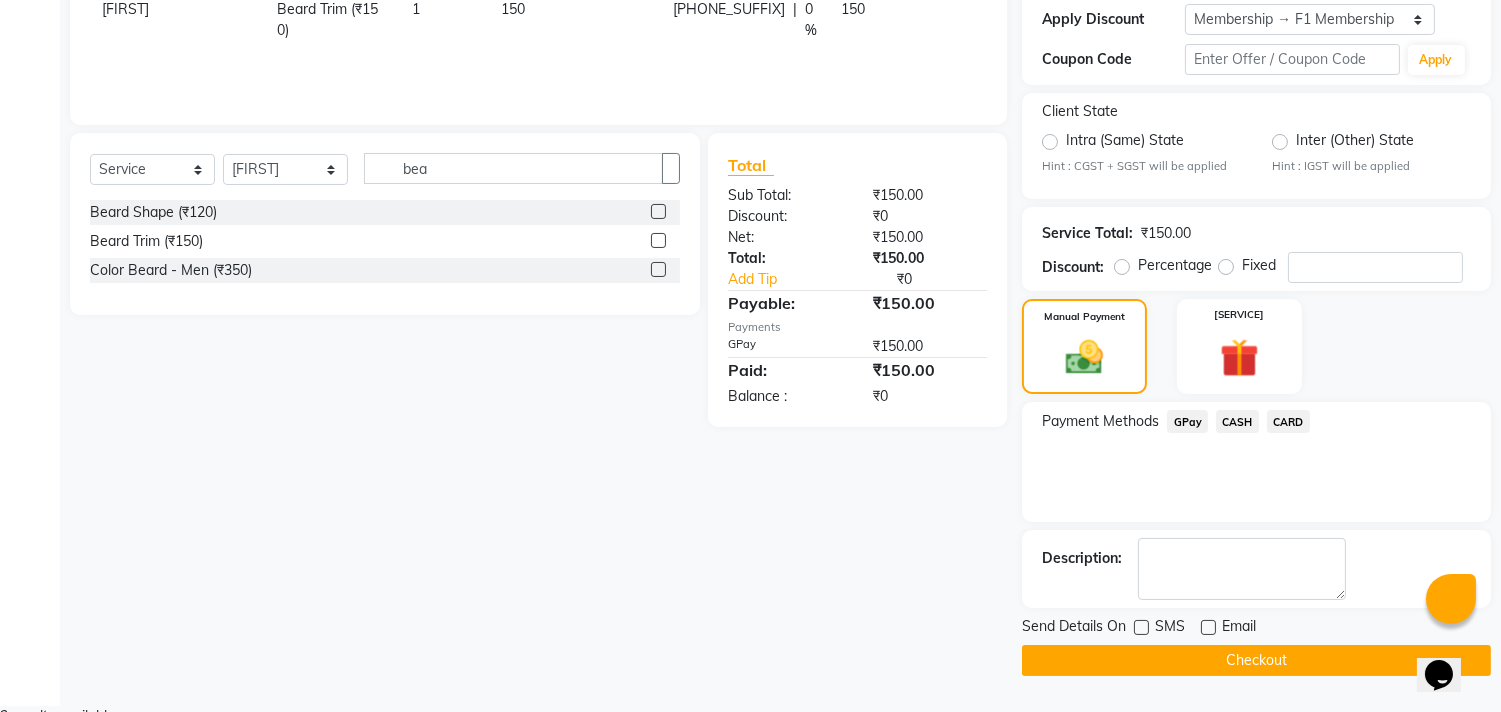 click at bounding box center [1141, 627] 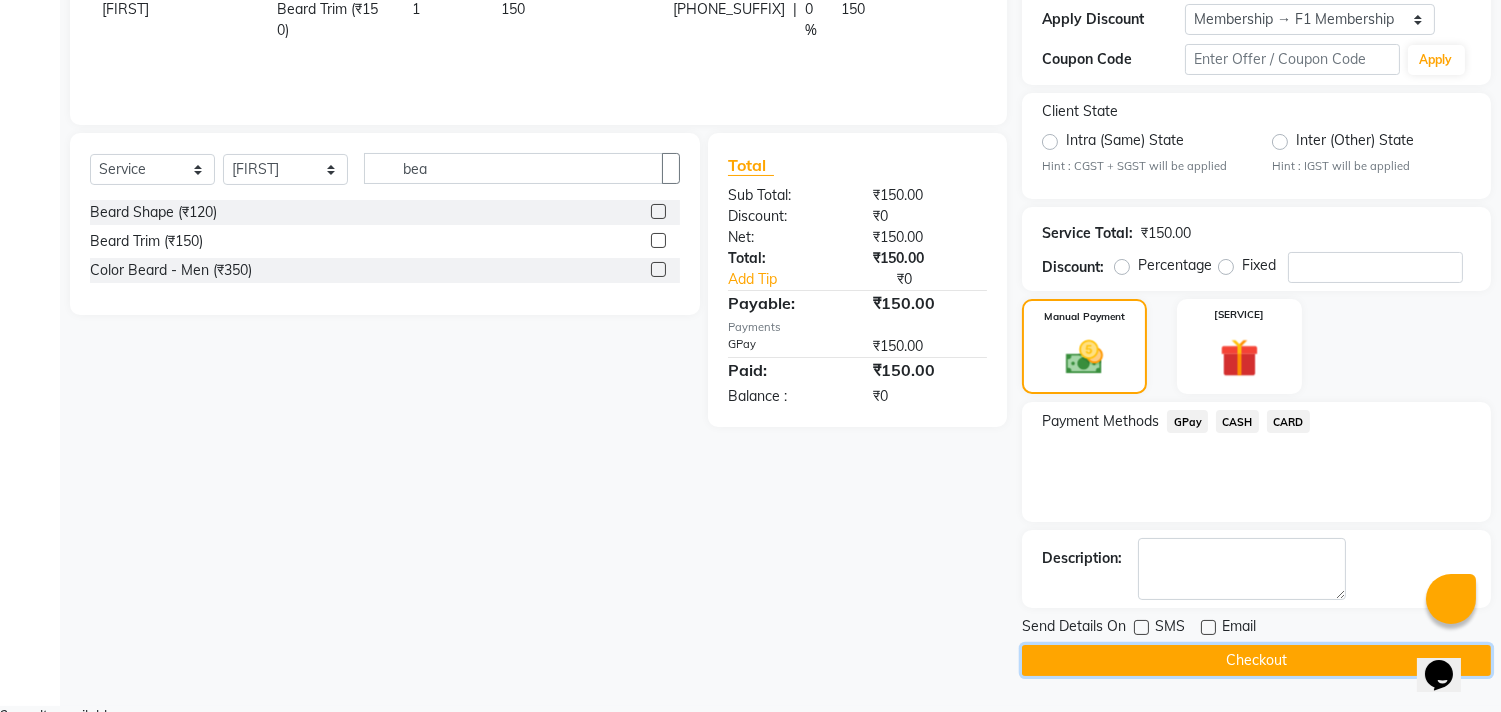 click on "Checkout" at bounding box center [1256, 660] 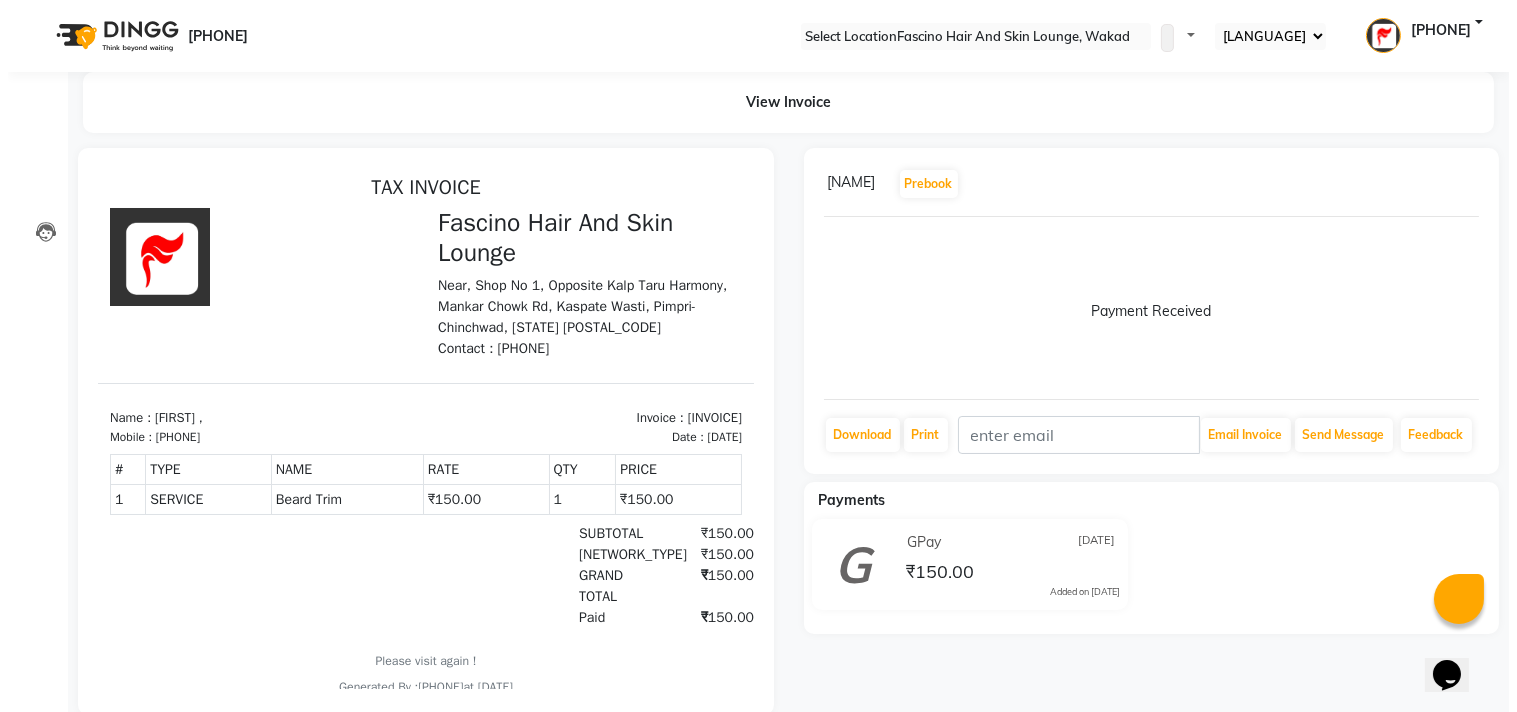 scroll, scrollTop: 0, scrollLeft: 0, axis: both 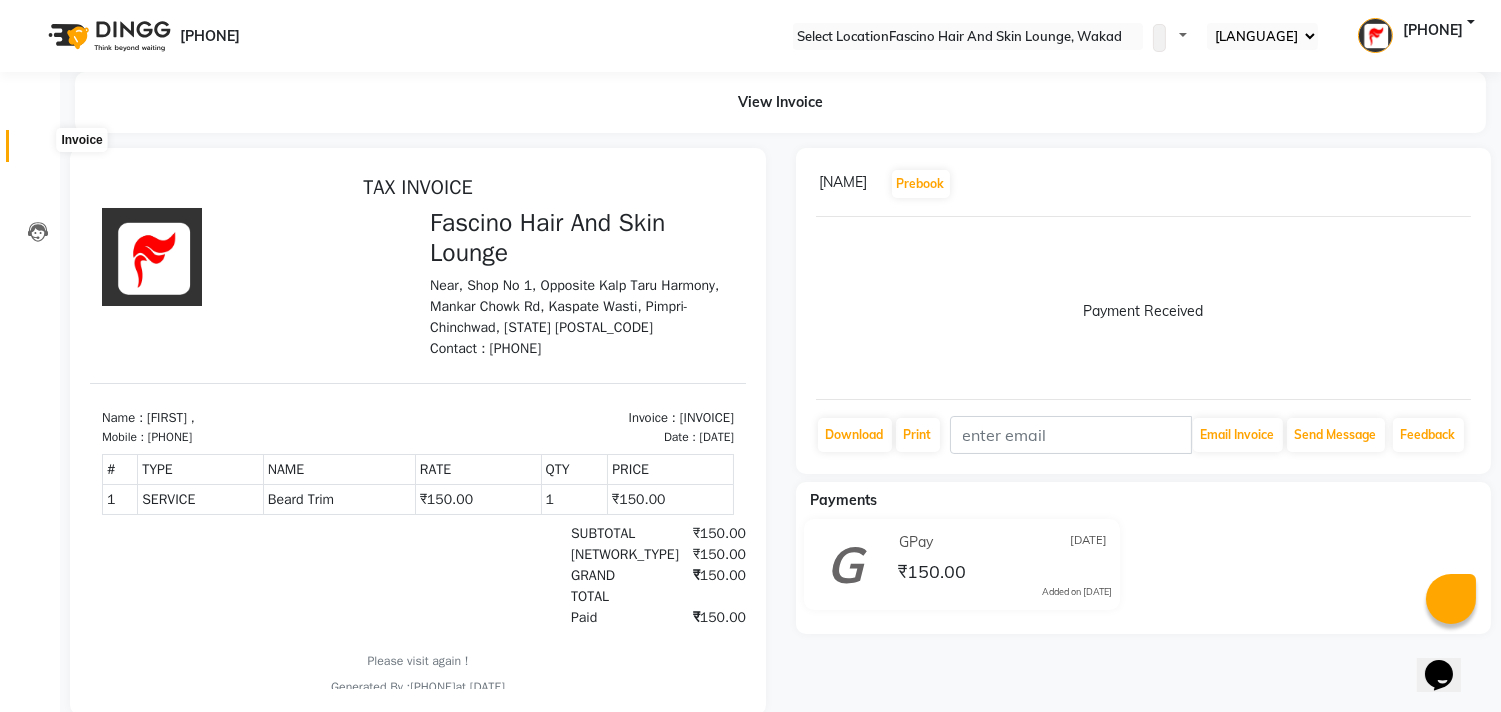 click at bounding box center (37, 151) 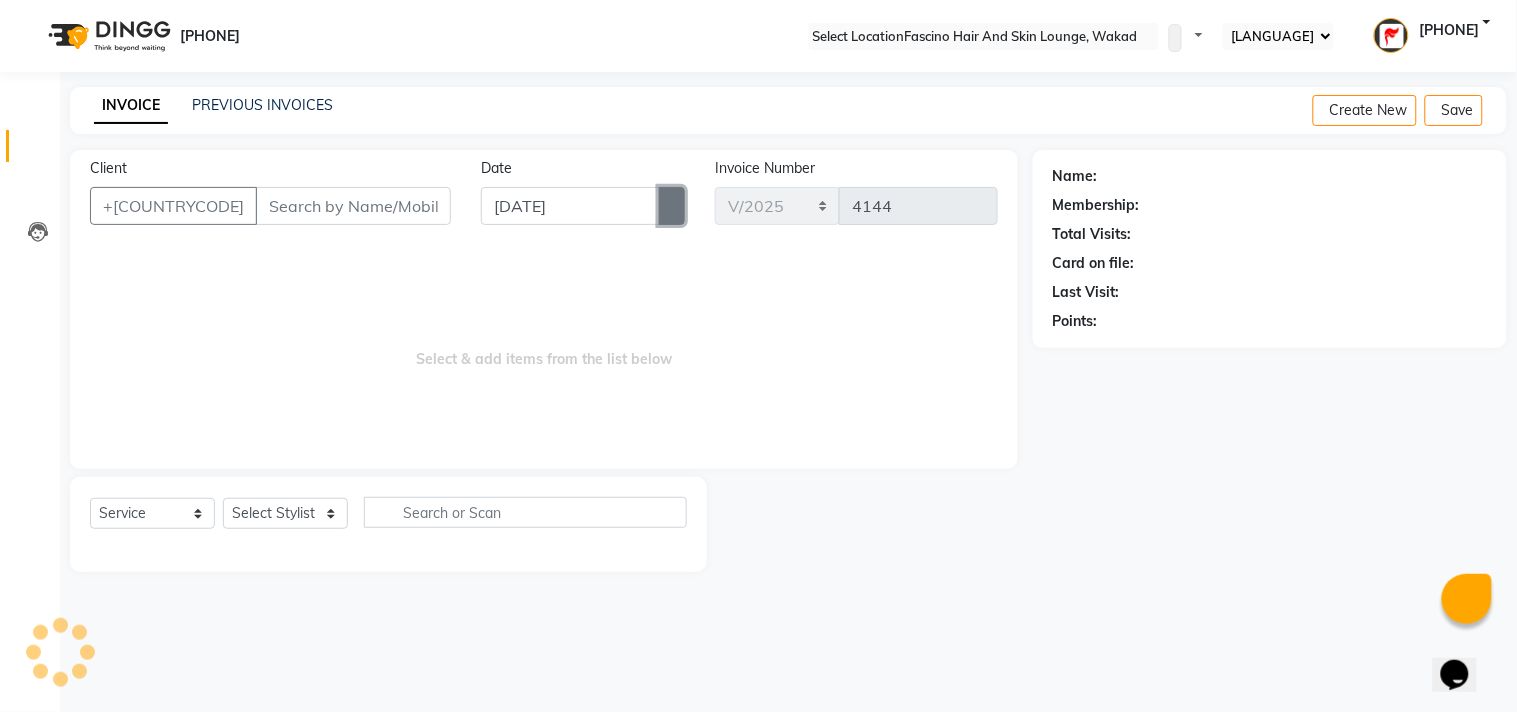 click at bounding box center (672, 206) 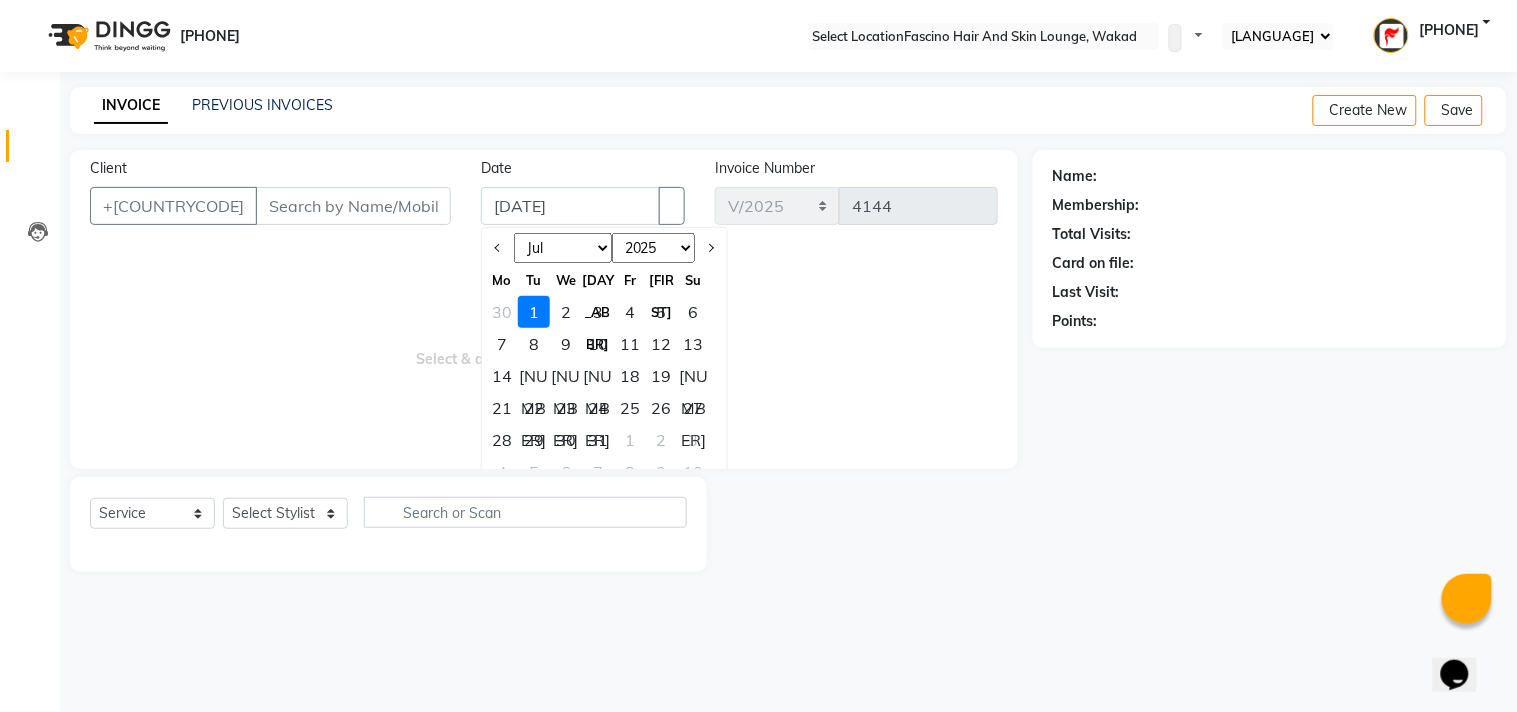 click on "[MONTH] [MONTH] [MONTH] [MONTH] [MONTH] [MONTH] [MONTH] [MONTH] [MONTH] [MONTH] [MONTH] [MONTH]" at bounding box center (563, 248) 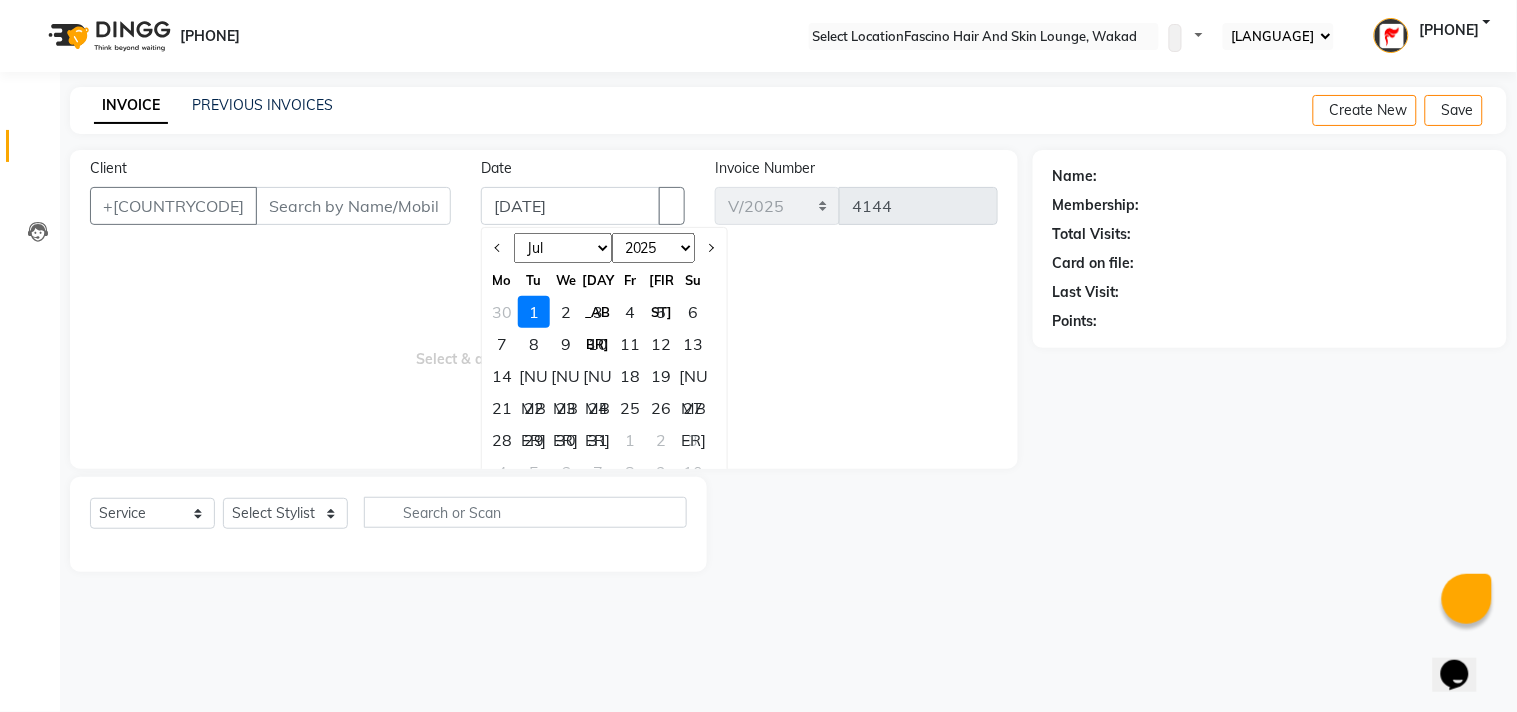 select on "6" 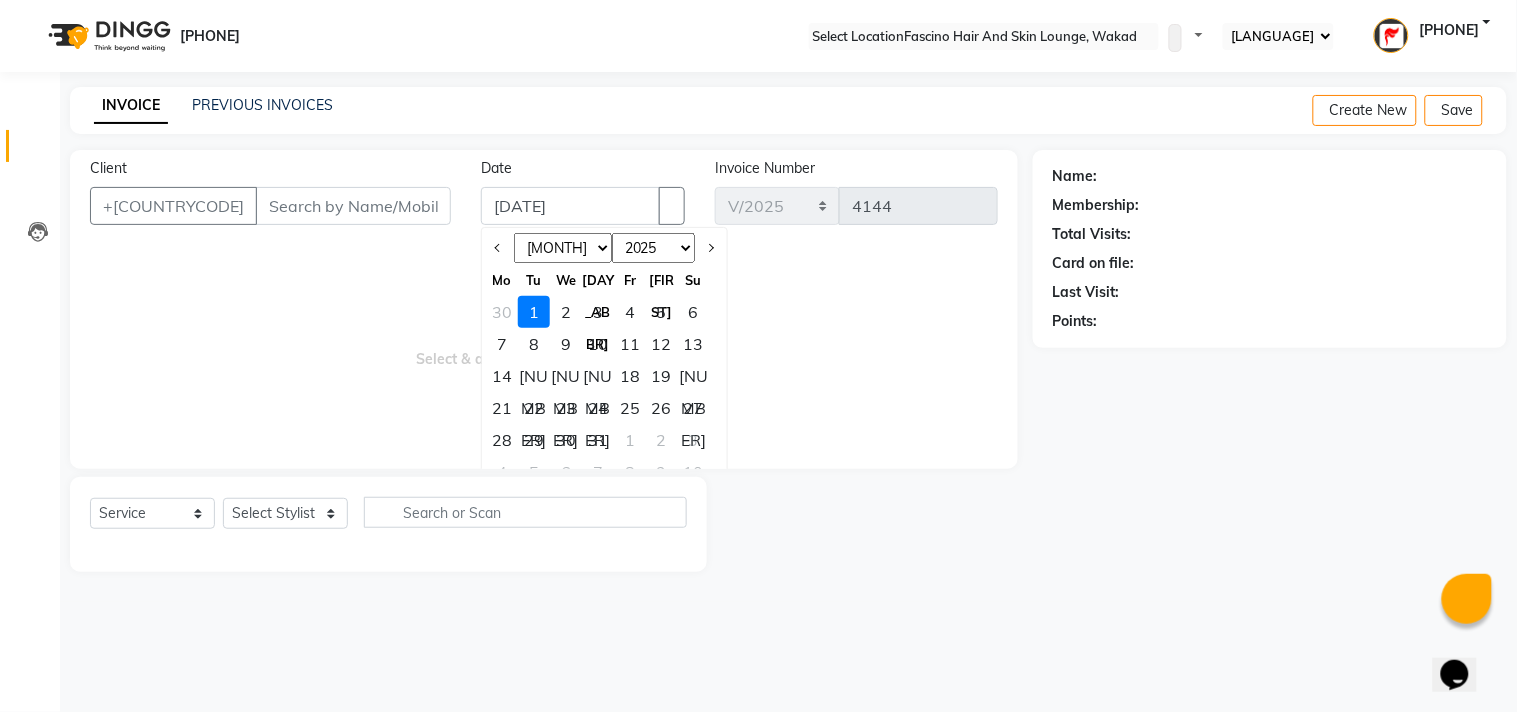 click on "[MONTH] [MONTH] [MONTH] [MONTH] [MONTH] [MONTH] [MONTH] [MONTH] [MONTH] [MONTH] [MONTH] [MONTH]" at bounding box center (563, 248) 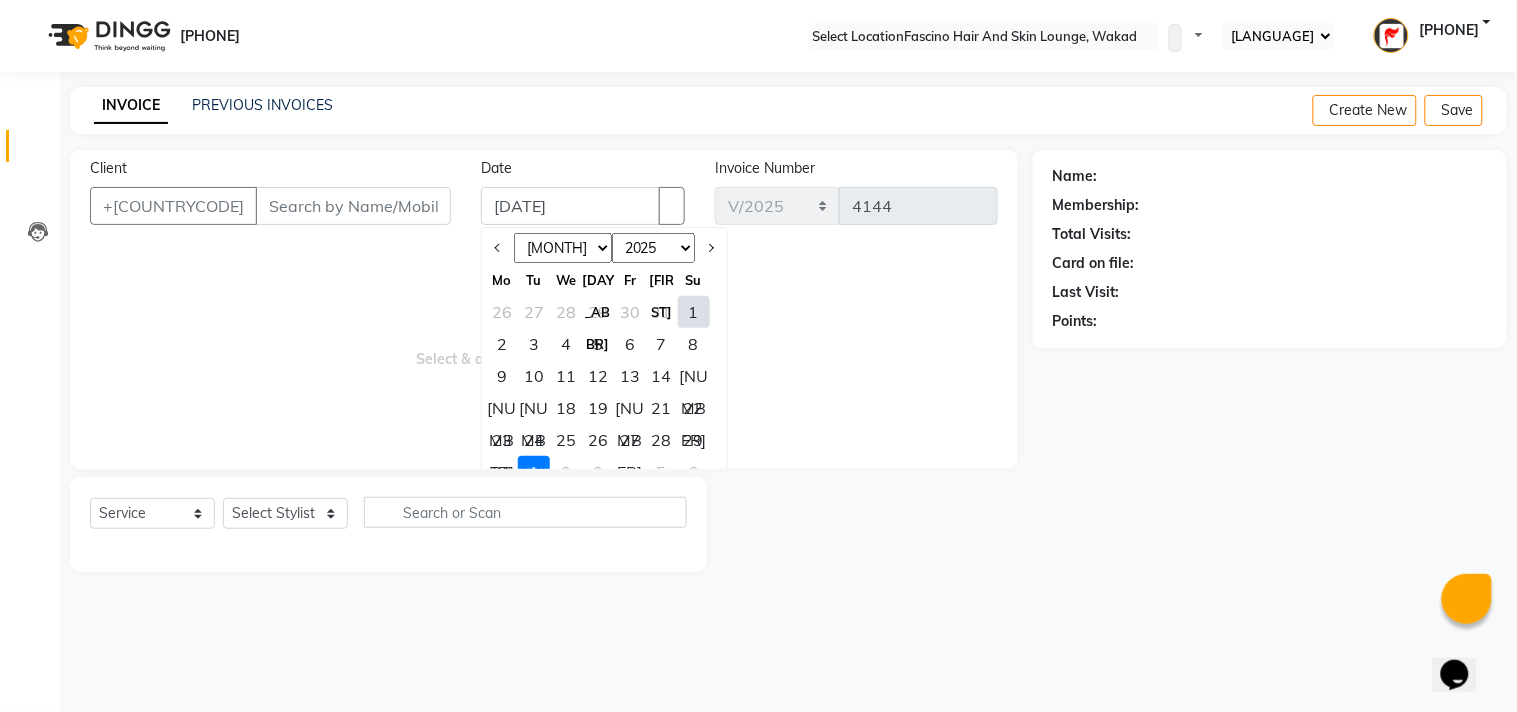 click on "30" at bounding box center (502, 472) 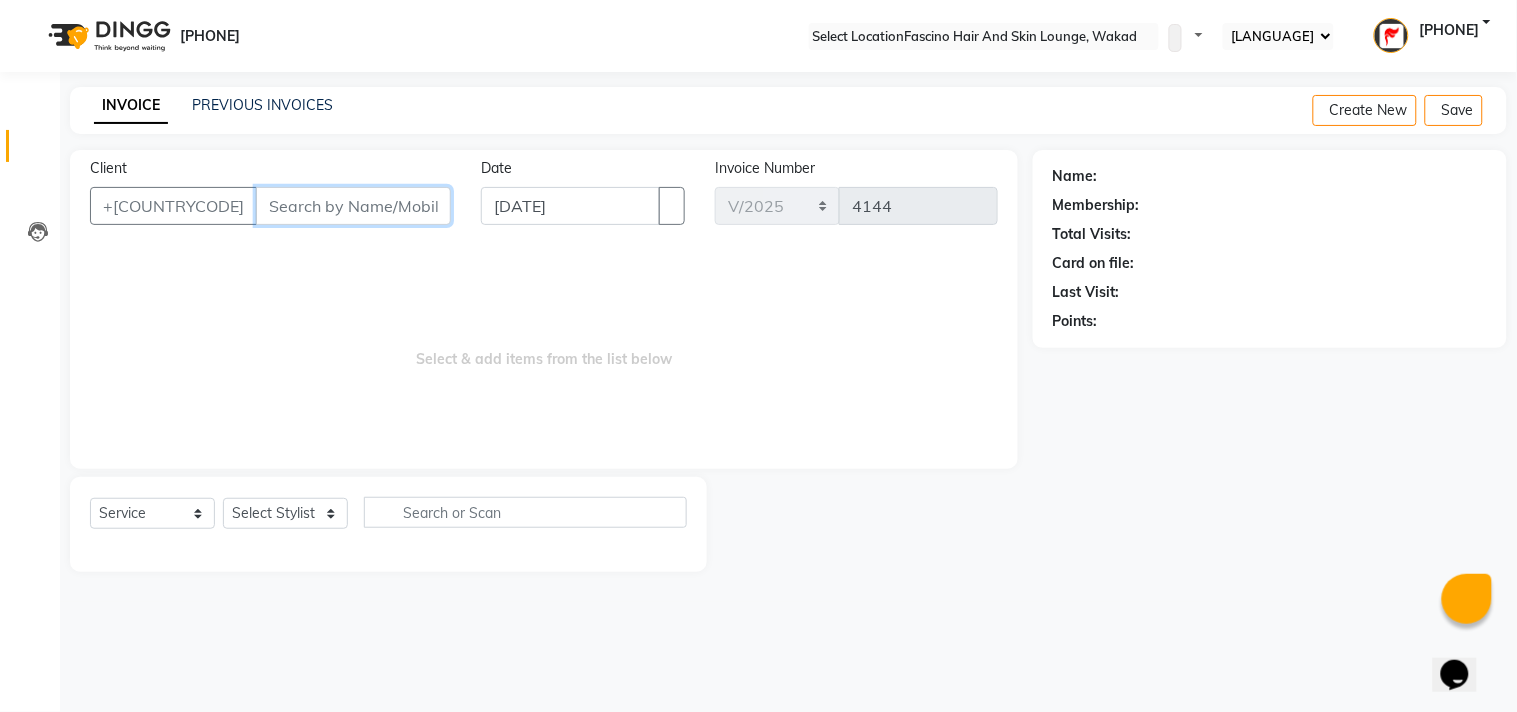 click on "Client" at bounding box center (353, 206) 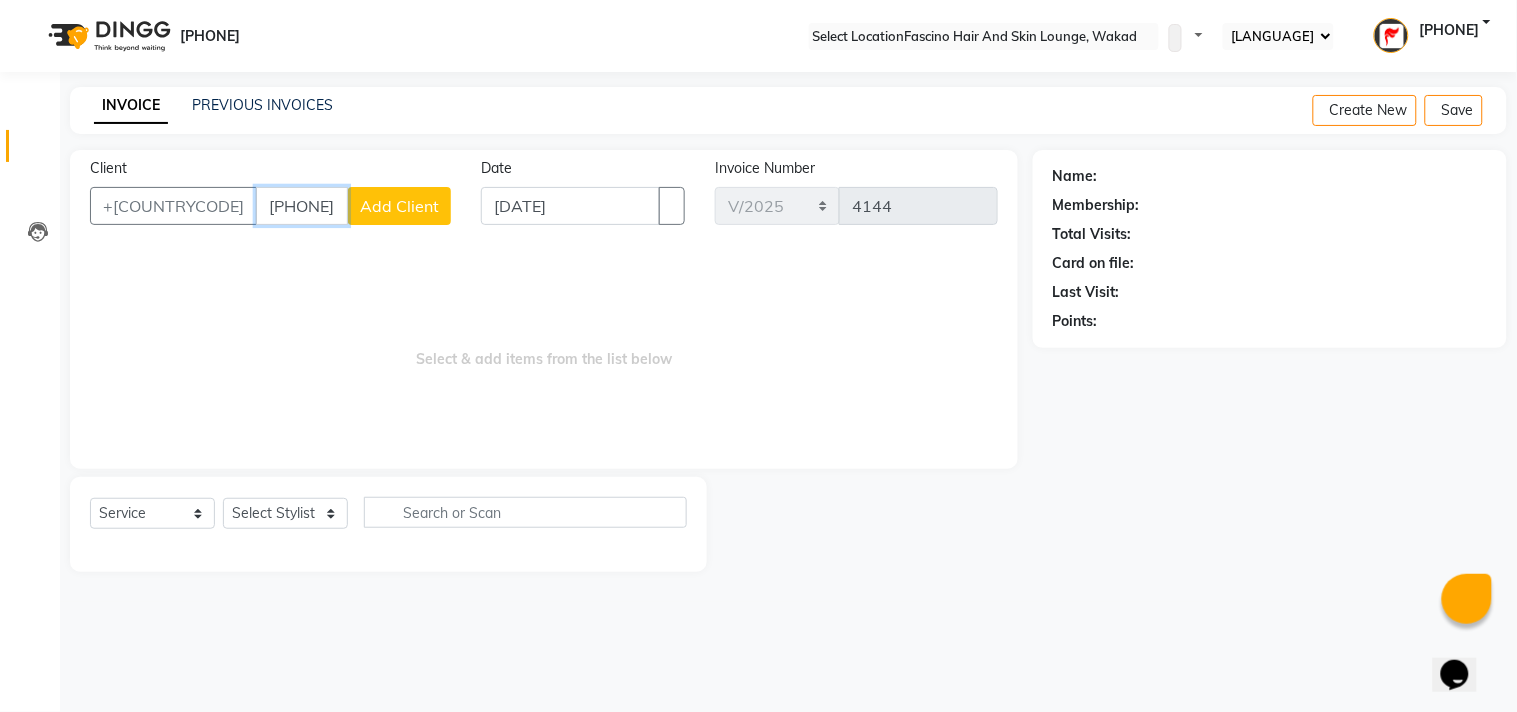 type on "[PHONE]" 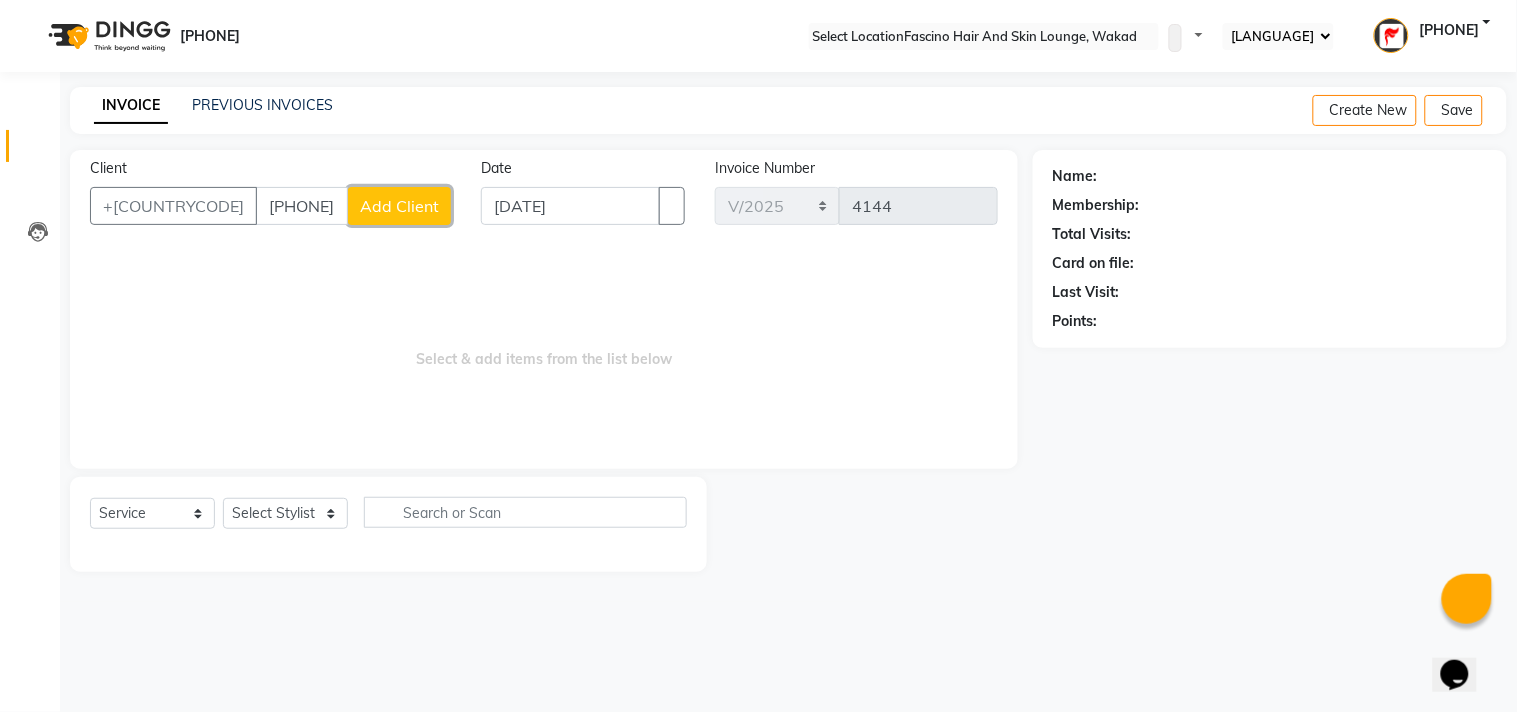 click on "Add Client" at bounding box center [399, 206] 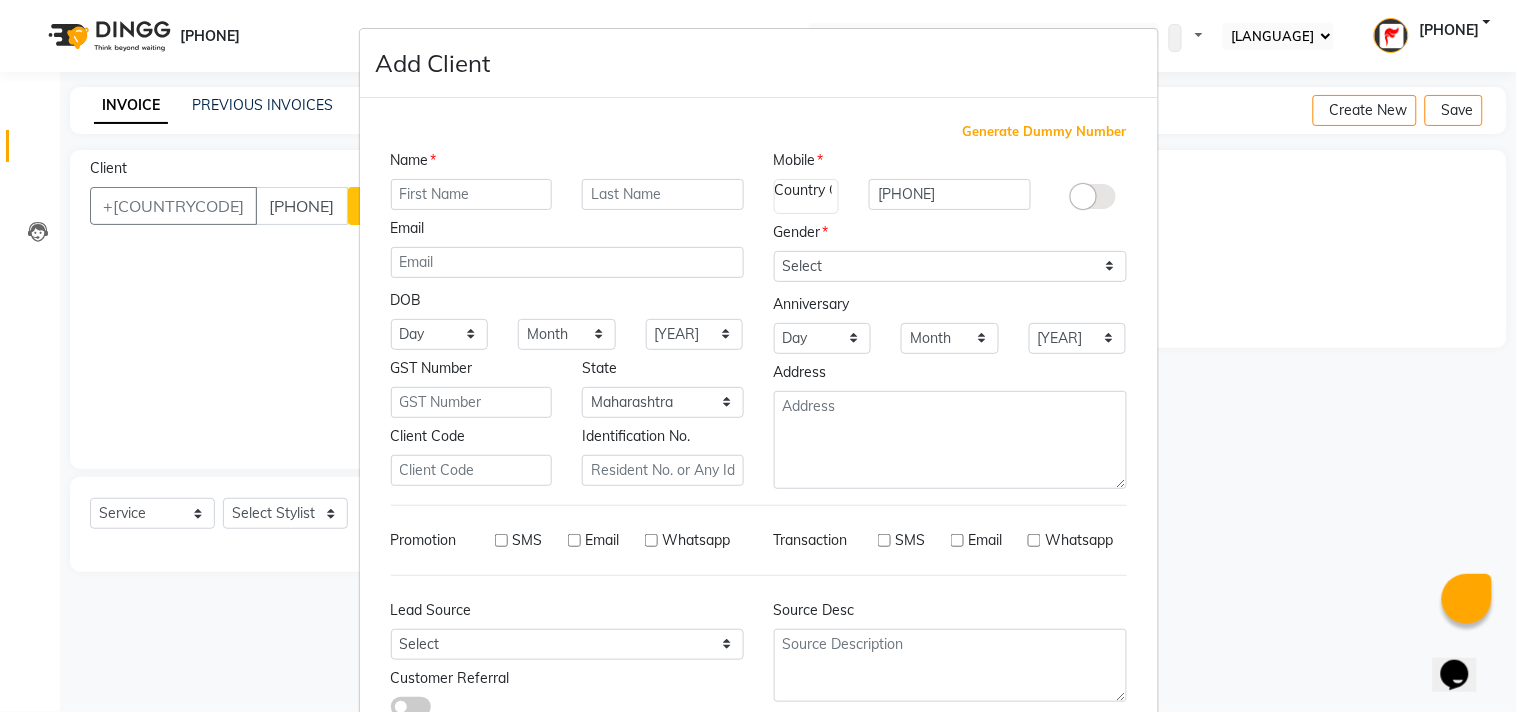 click at bounding box center (472, 194) 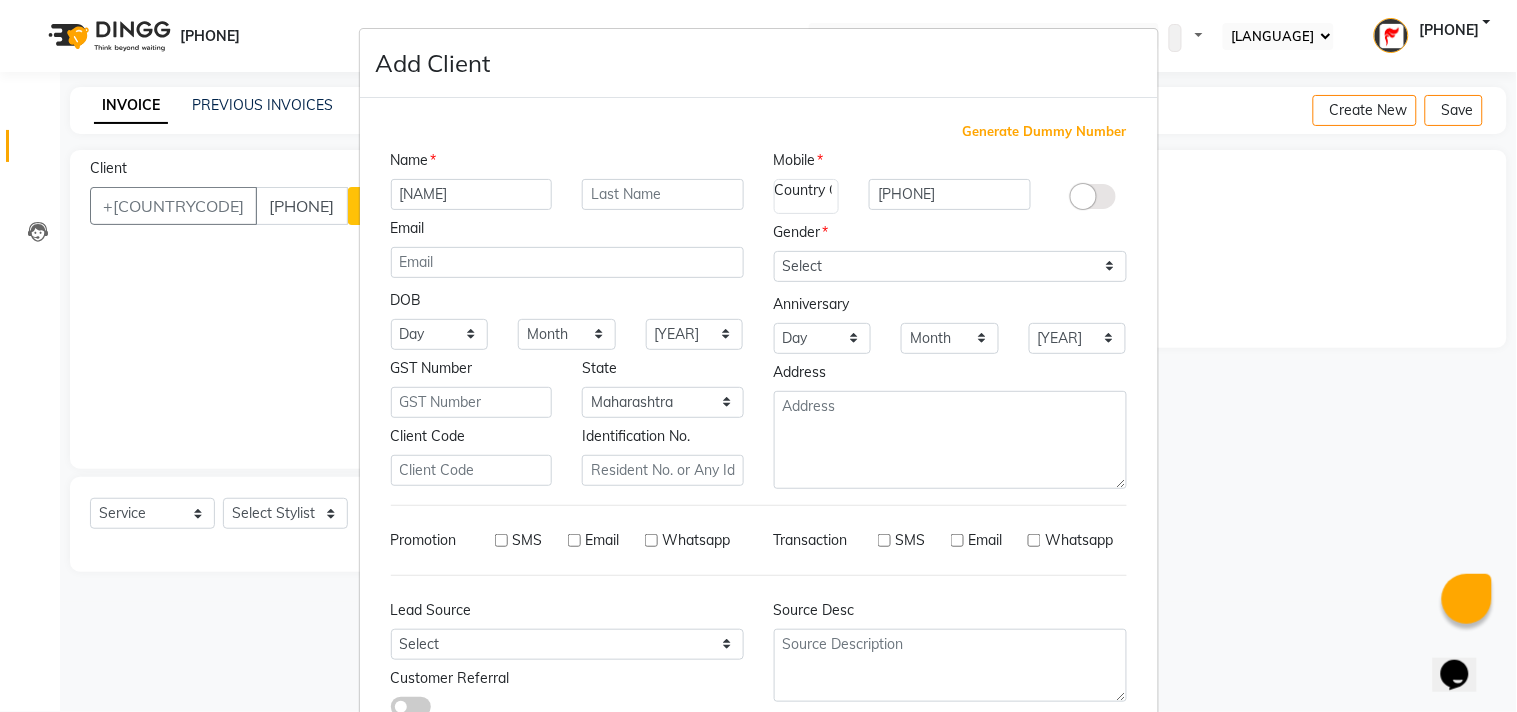 type on "[NAME]" 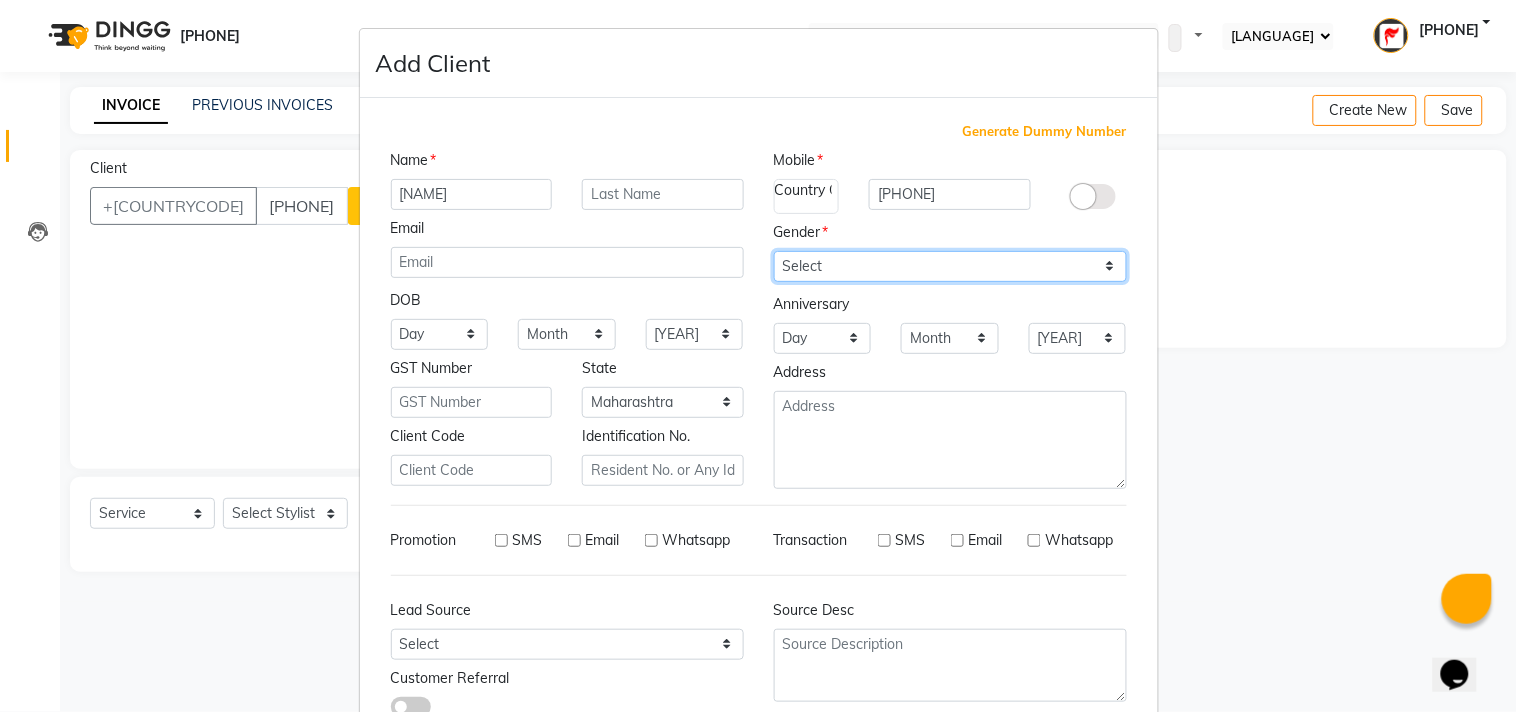 click on "Select Male Female Other Prefer Not To Say" at bounding box center [950, 266] 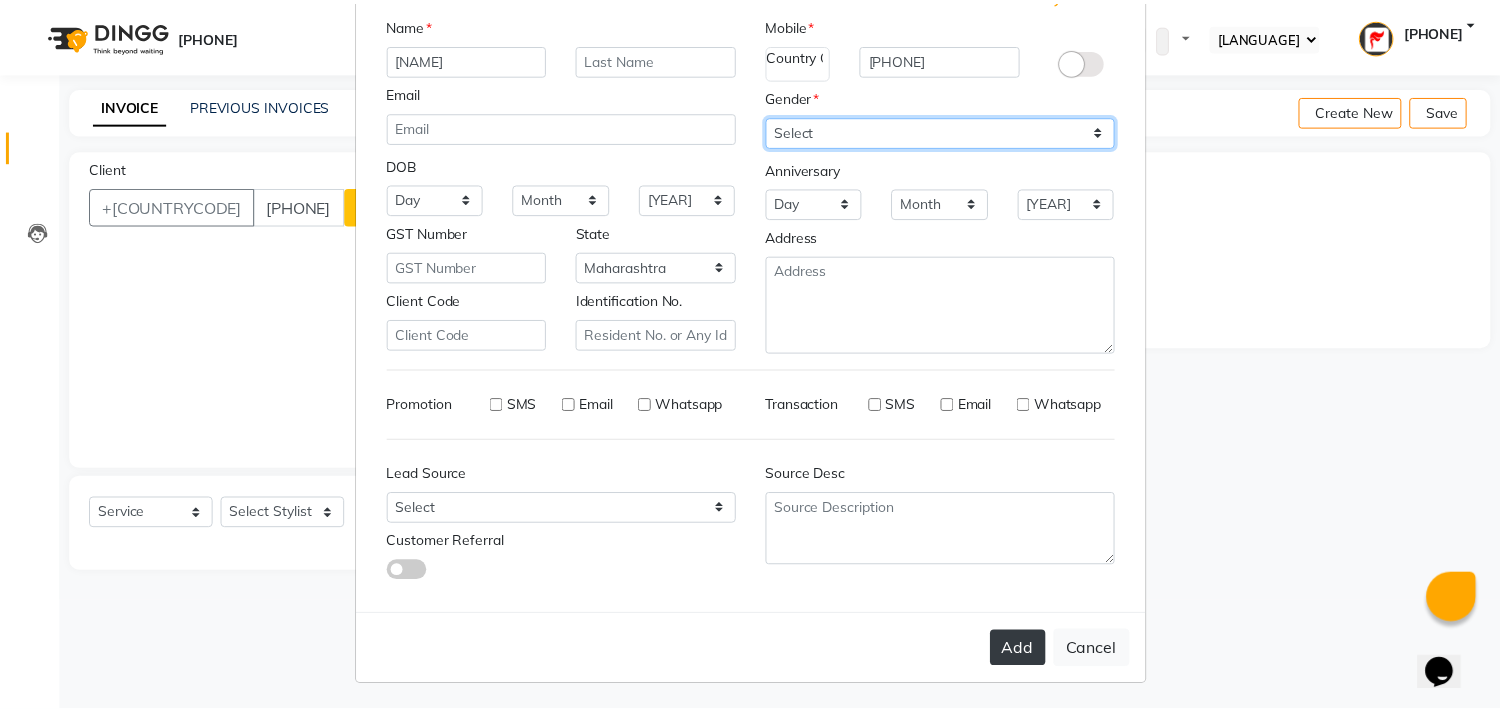 scroll, scrollTop: 138, scrollLeft: 0, axis: vertical 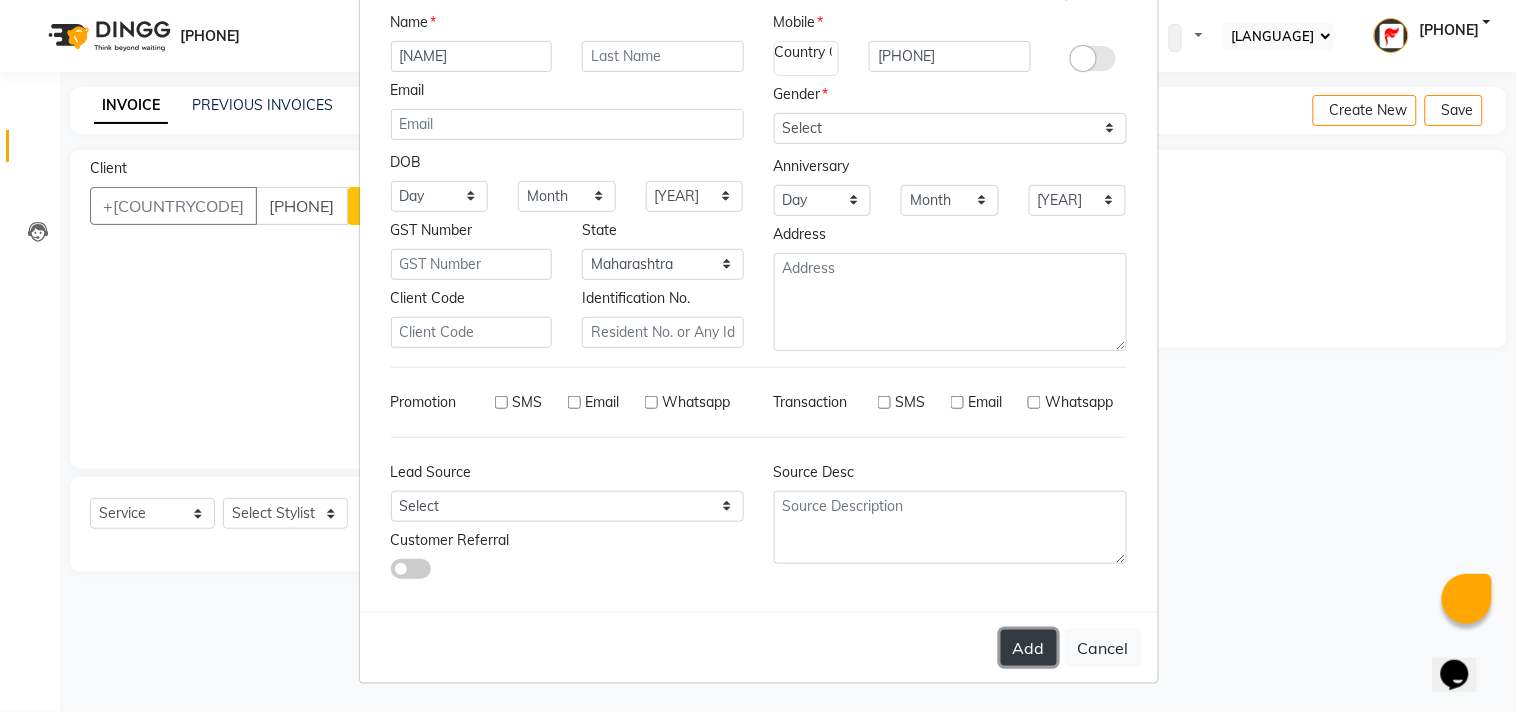 click on "Add" at bounding box center [1029, 648] 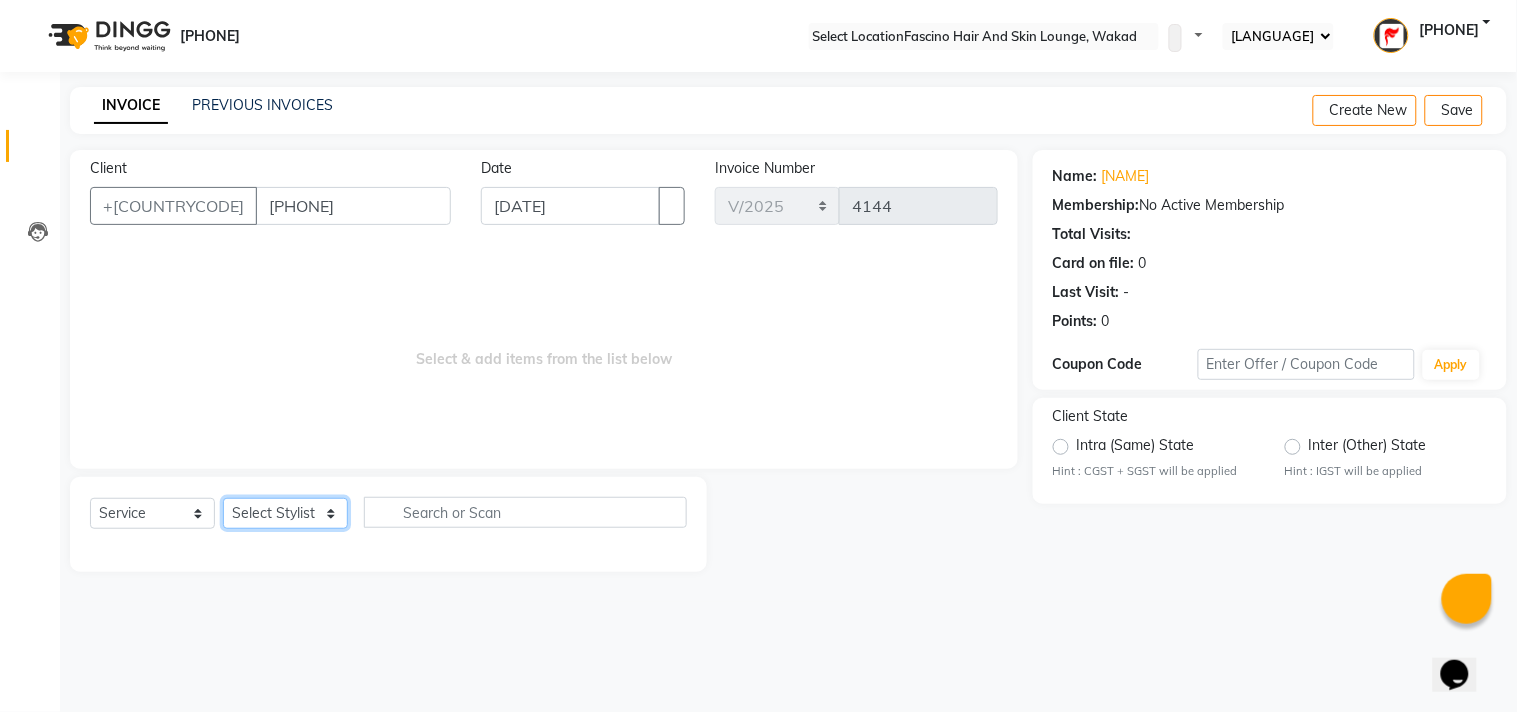 click on "Select Stylist [PHONE] [NAME] [NAME] F1 Salon Ganesh F1 Gopal {JH} Govind (Jh ) Jadgdish Kajal Omkar JH Pooja kate Ram choudhry Sahil jh Sanjay muley Shree Siddu (F1) Sid (JH) Sukanya Sadiyan Suraj F1 Tejal Beaution Usha Bhise Varsha F1 Veena" at bounding box center (285, 513) 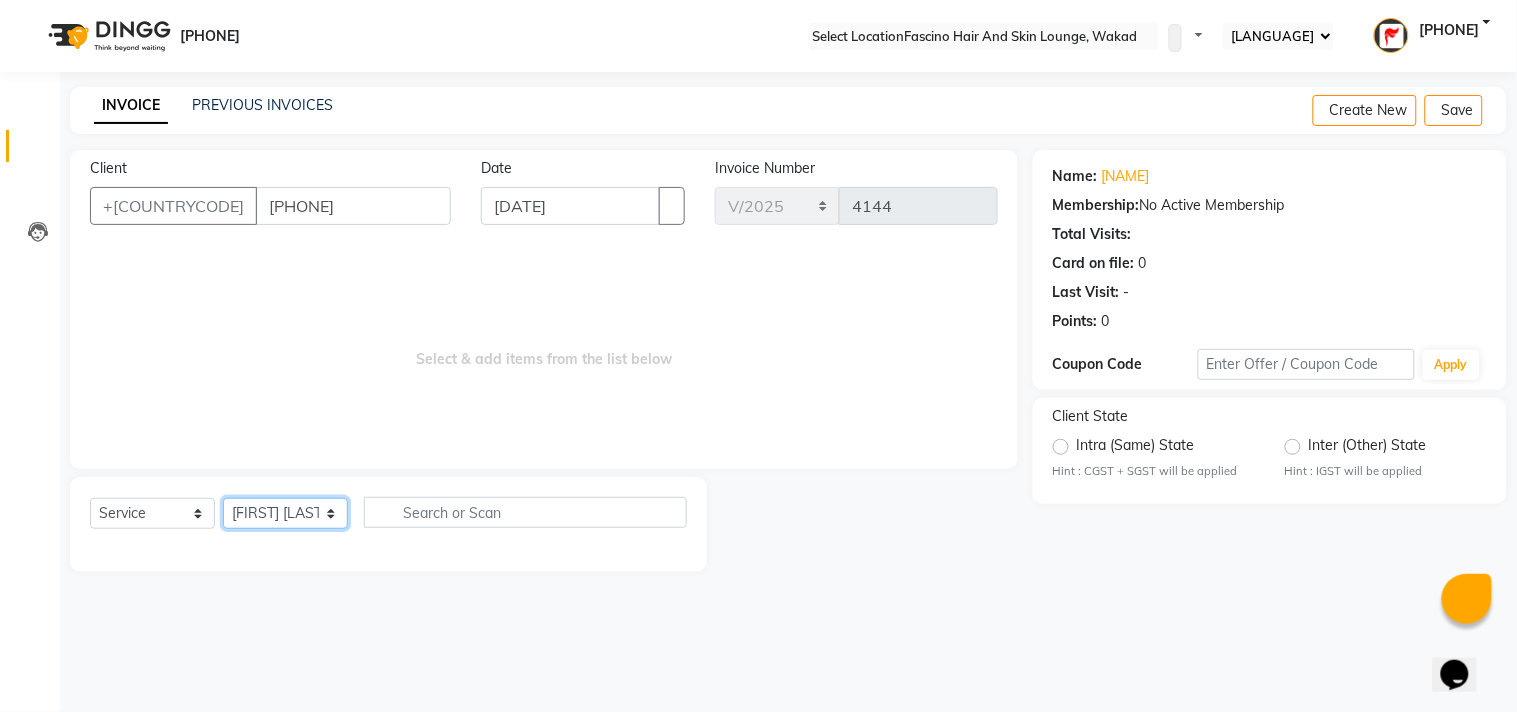 click on "Select Stylist [PHONE] [NAME] [NAME] F1 Salon Ganesh F1 Gopal {JH} Govind (Jh ) Jadgdish Kajal Omkar JH Pooja kate Ram choudhry Sahil jh Sanjay muley Shree Siddu (F1) Sid (JH) Sukanya Sadiyan Suraj F1 Tejal Beaution Usha Bhise Varsha F1 Veena" at bounding box center [285, 513] 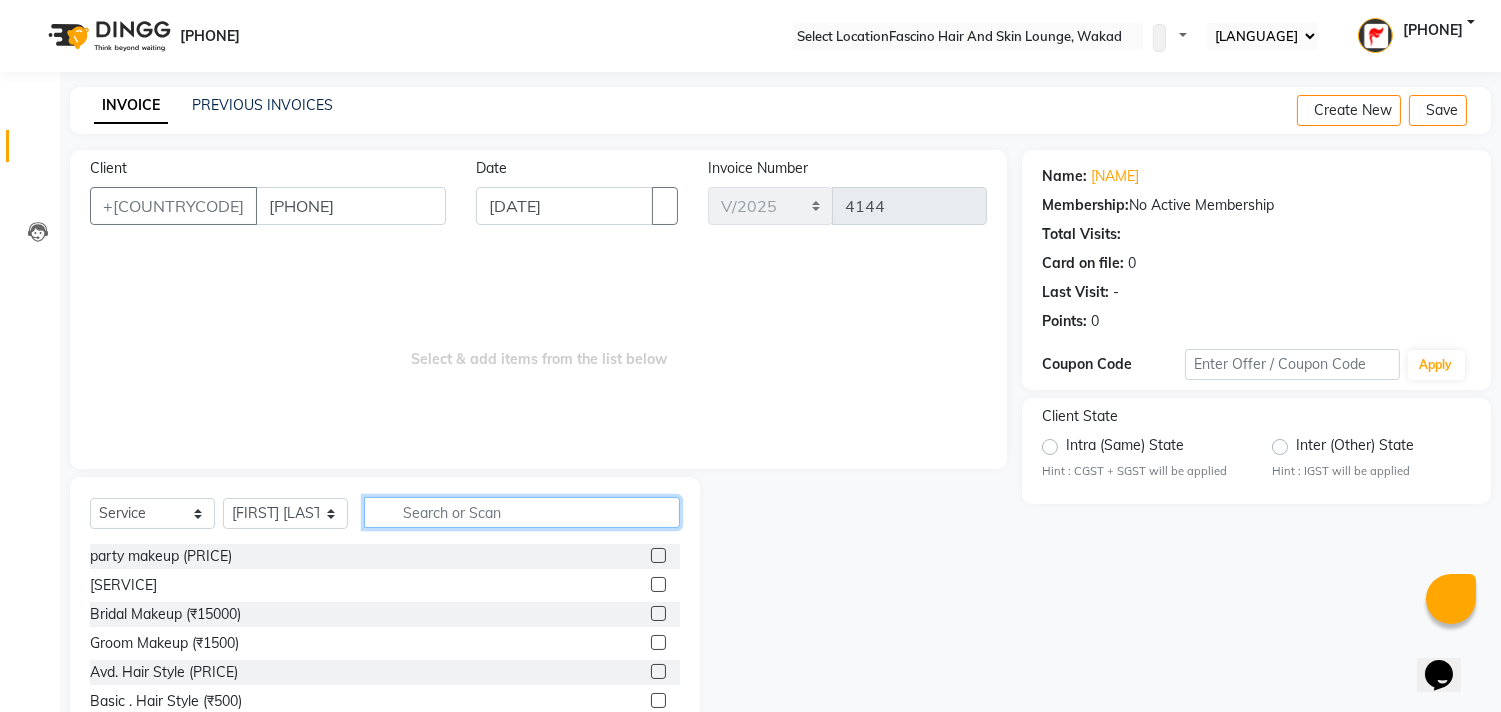 click at bounding box center (522, 512) 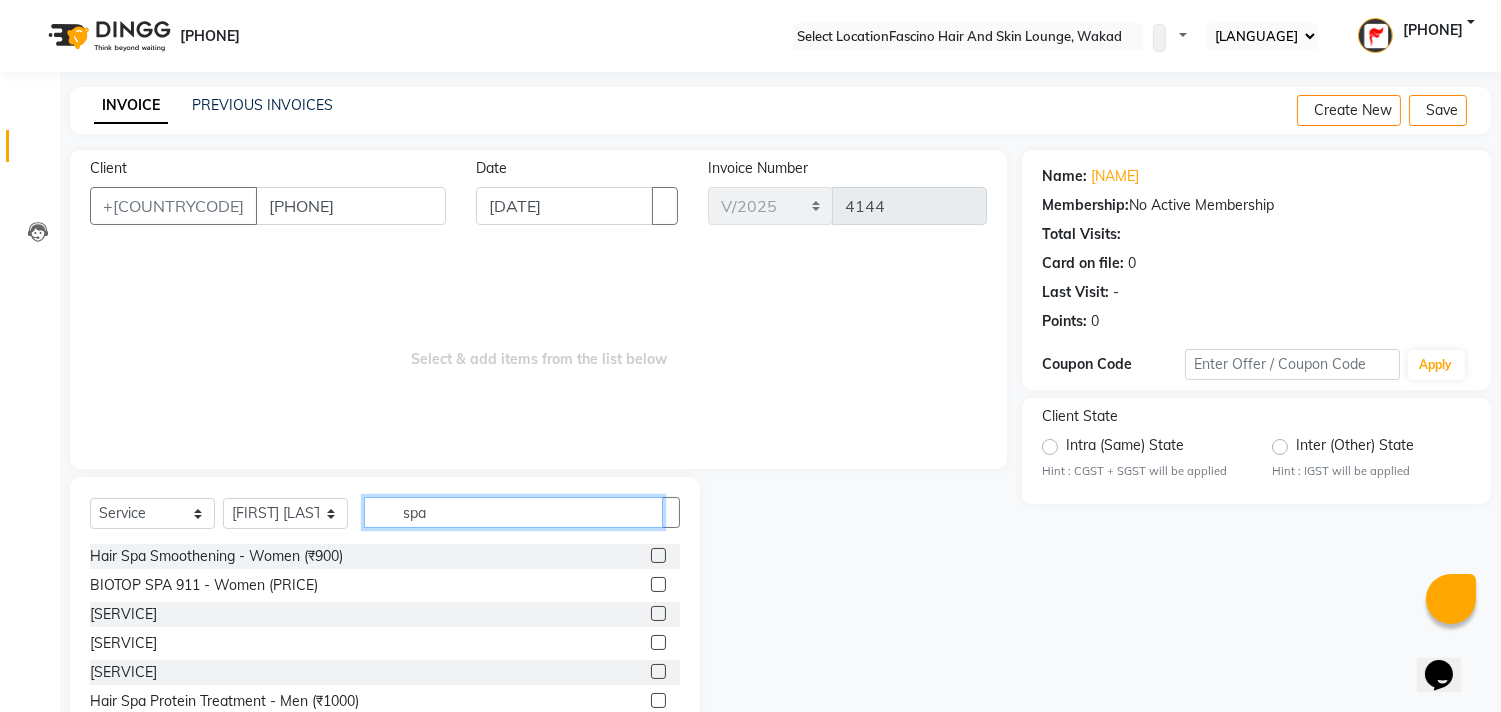 type on "spa" 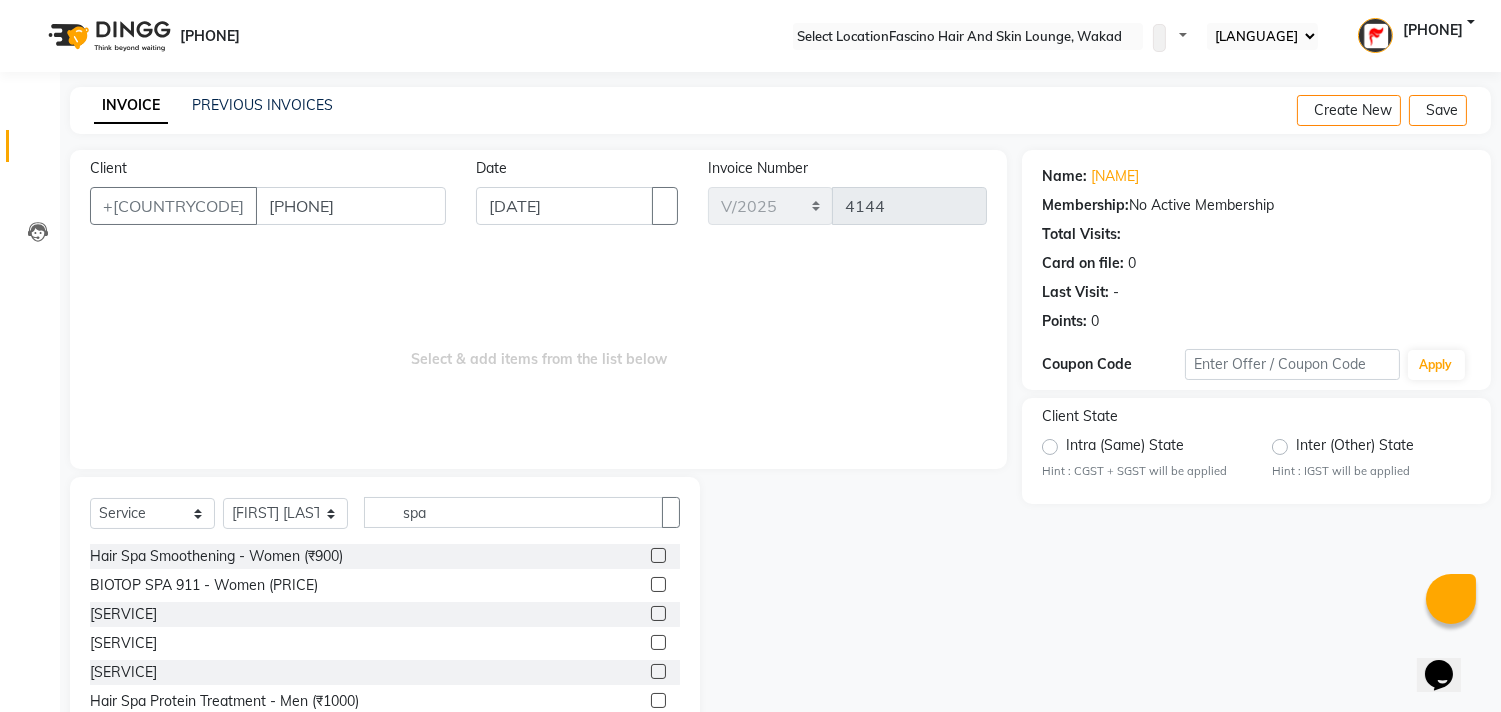 click at bounding box center (658, 584) 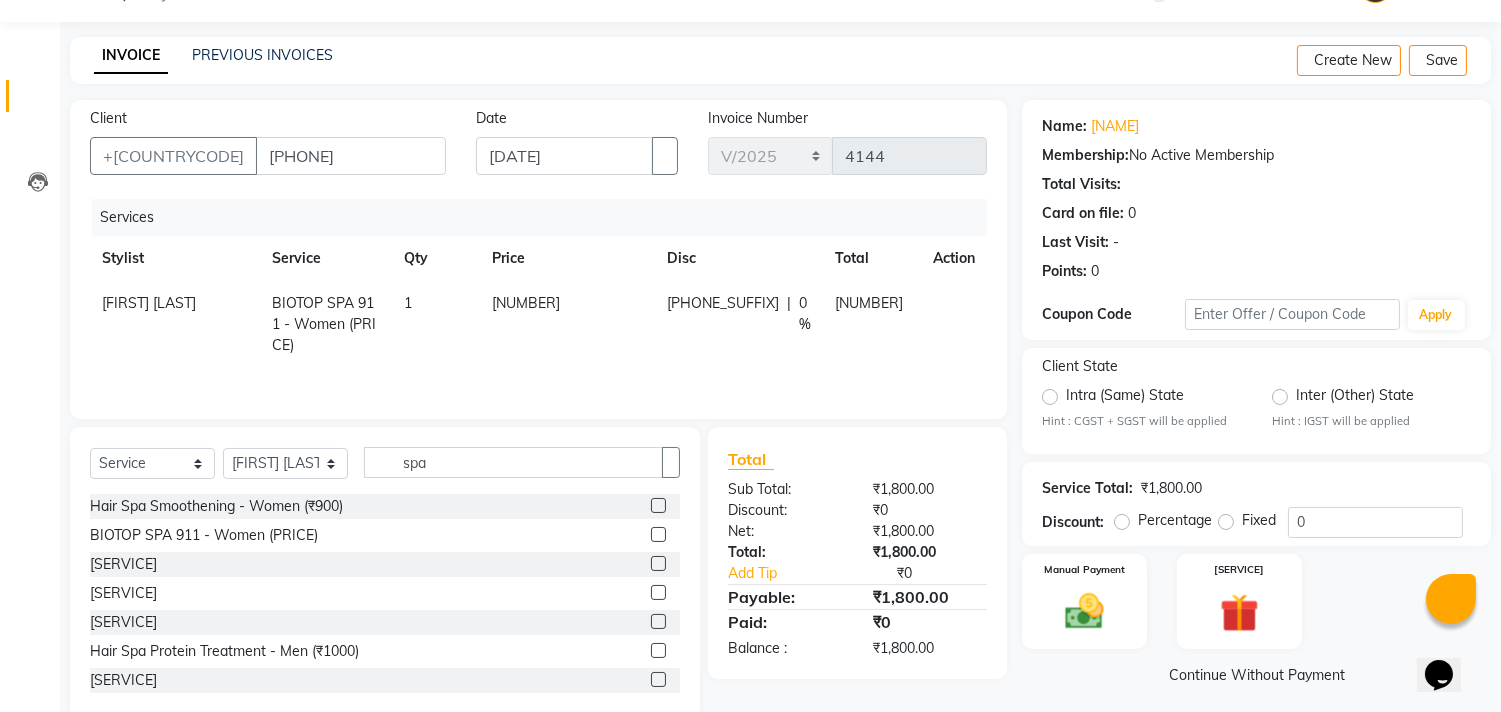 scroll, scrollTop: 88, scrollLeft: 0, axis: vertical 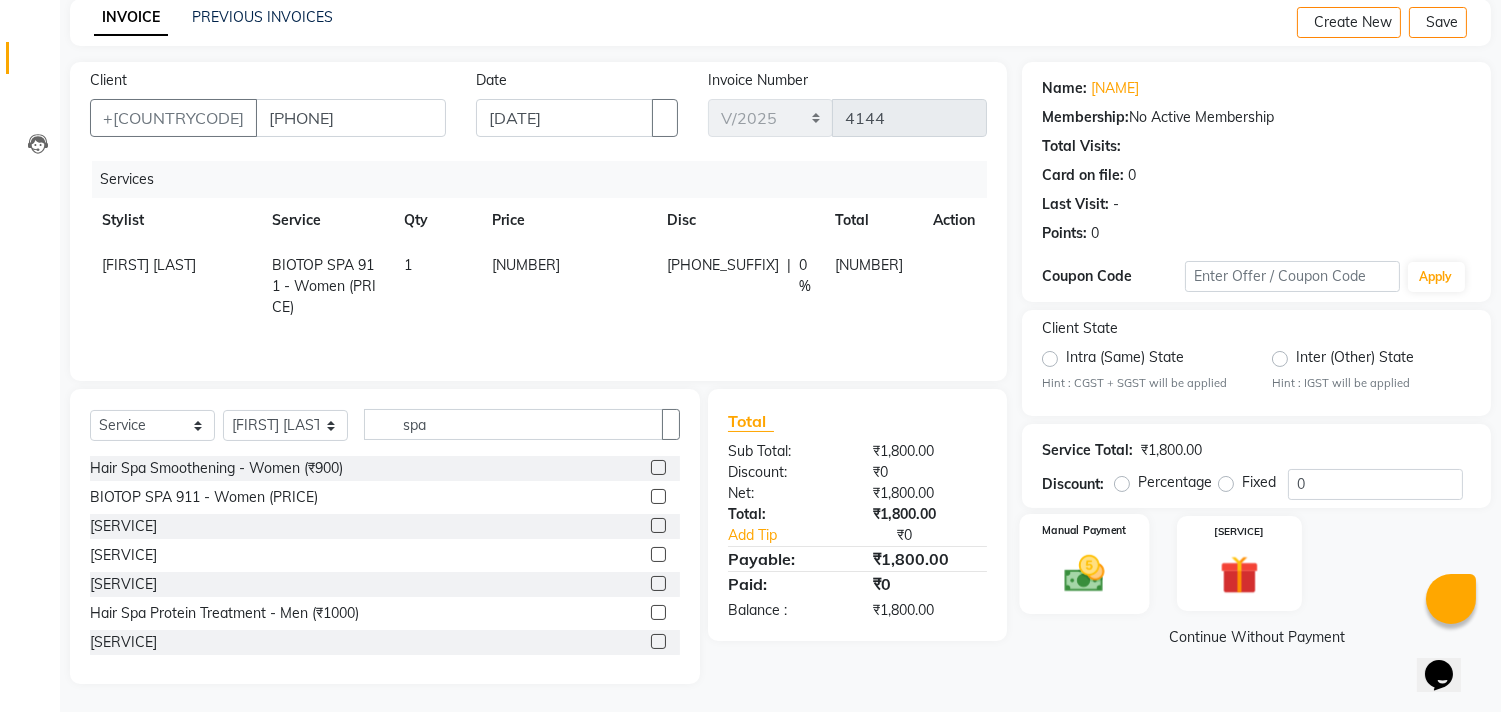 click at bounding box center [1085, 573] 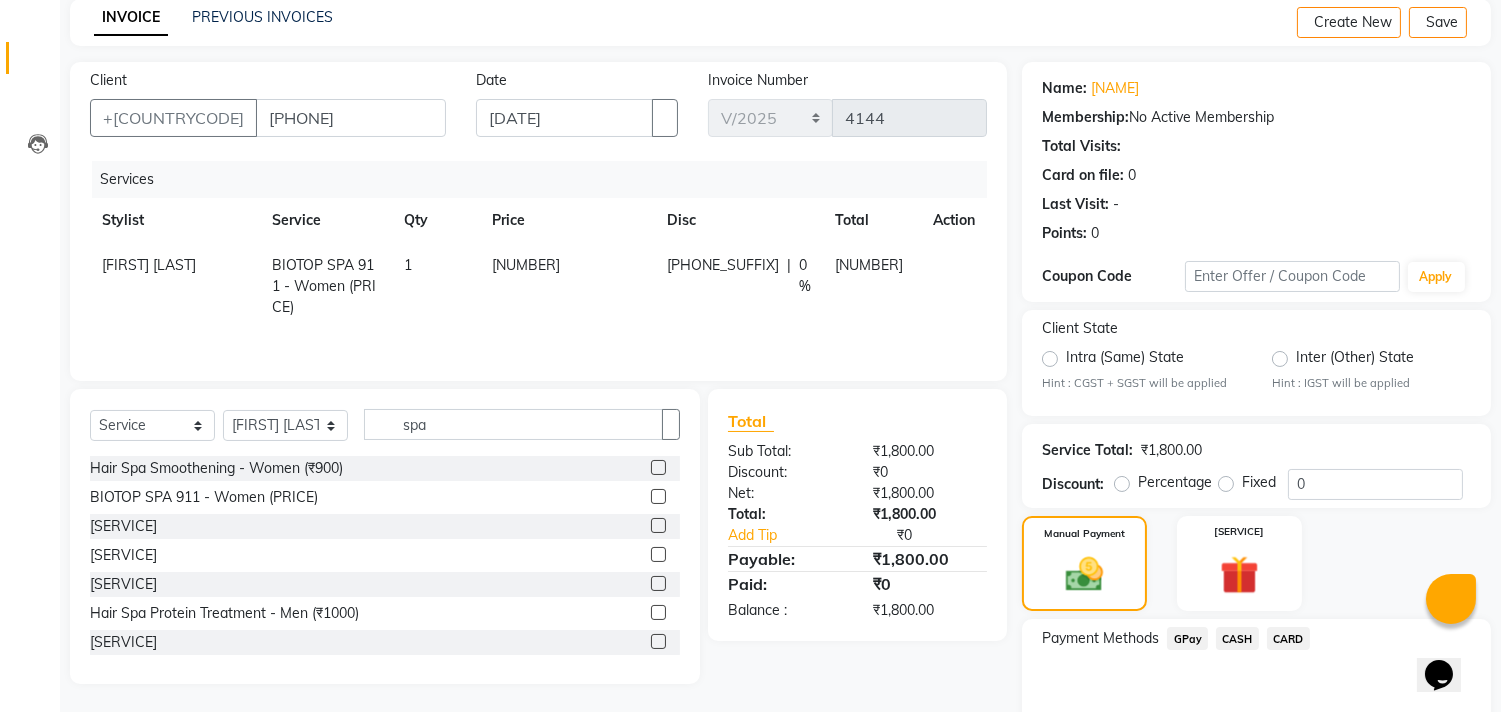 click on "GPay" at bounding box center (1187, 638) 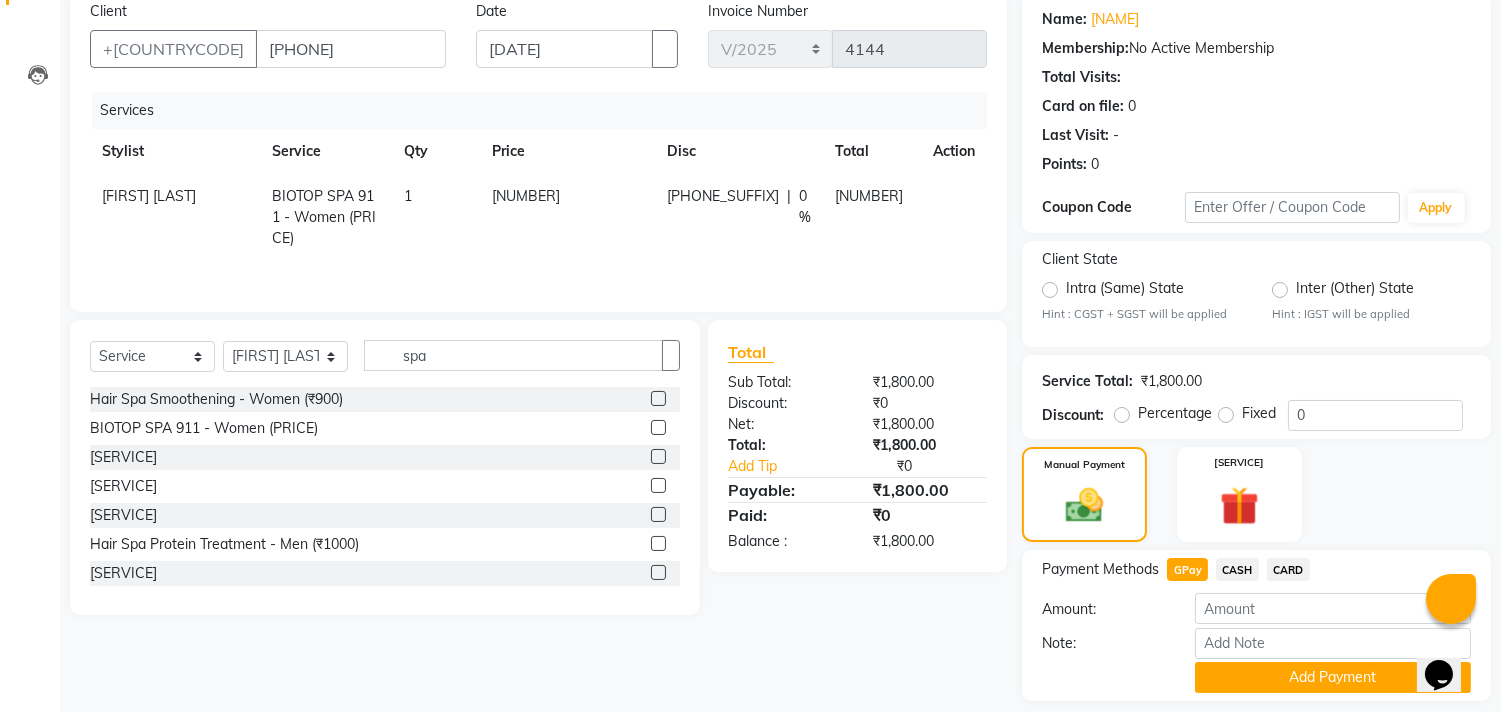 scroll, scrollTop: 221, scrollLeft: 0, axis: vertical 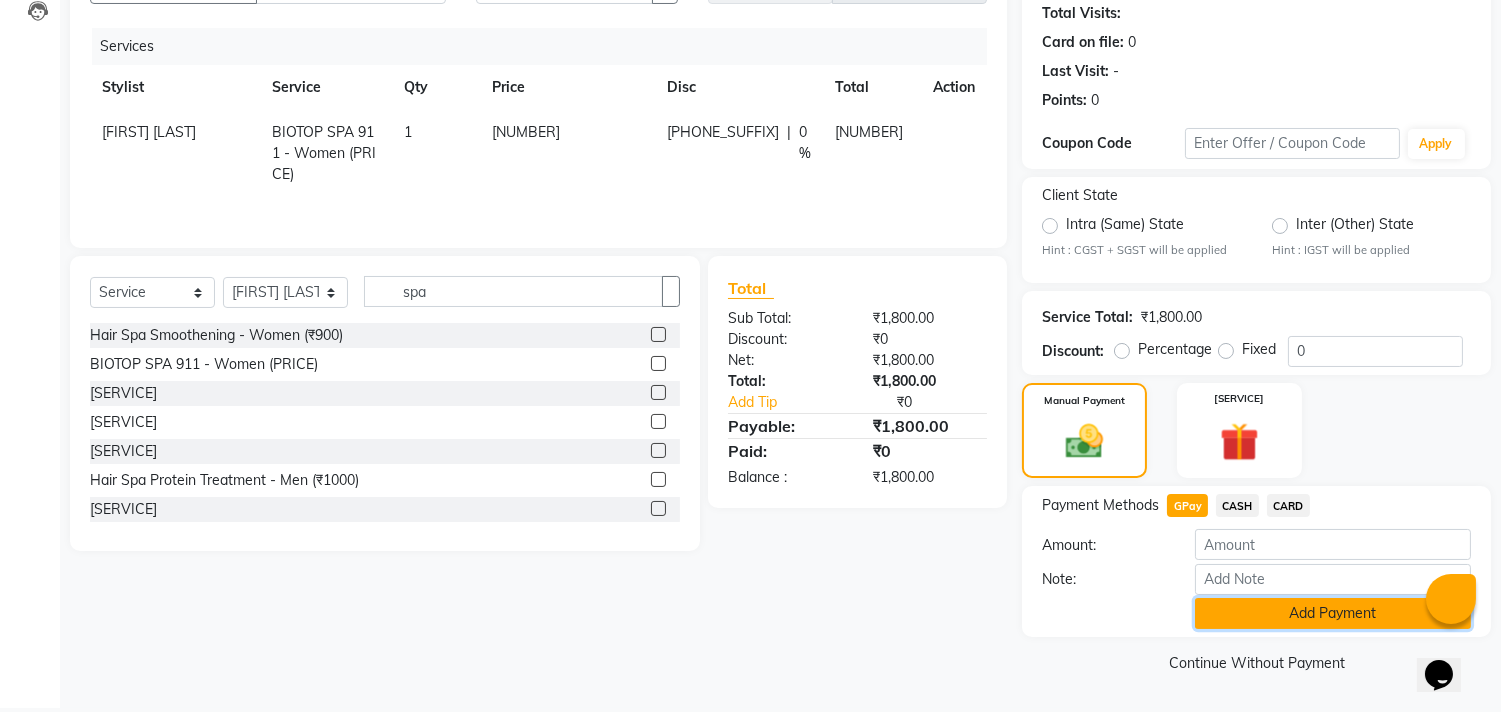click on "Add Payment" at bounding box center (1333, 613) 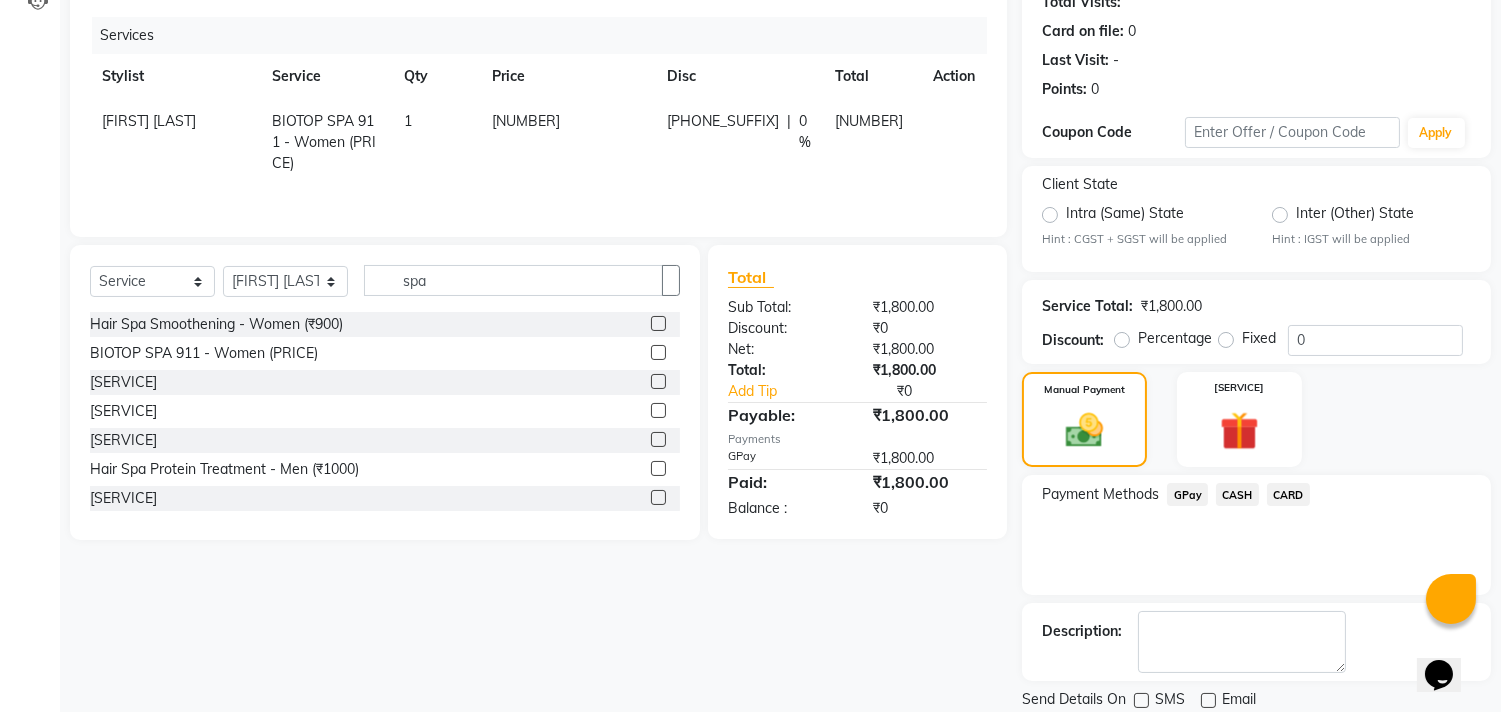 scroll, scrollTop: 305, scrollLeft: 0, axis: vertical 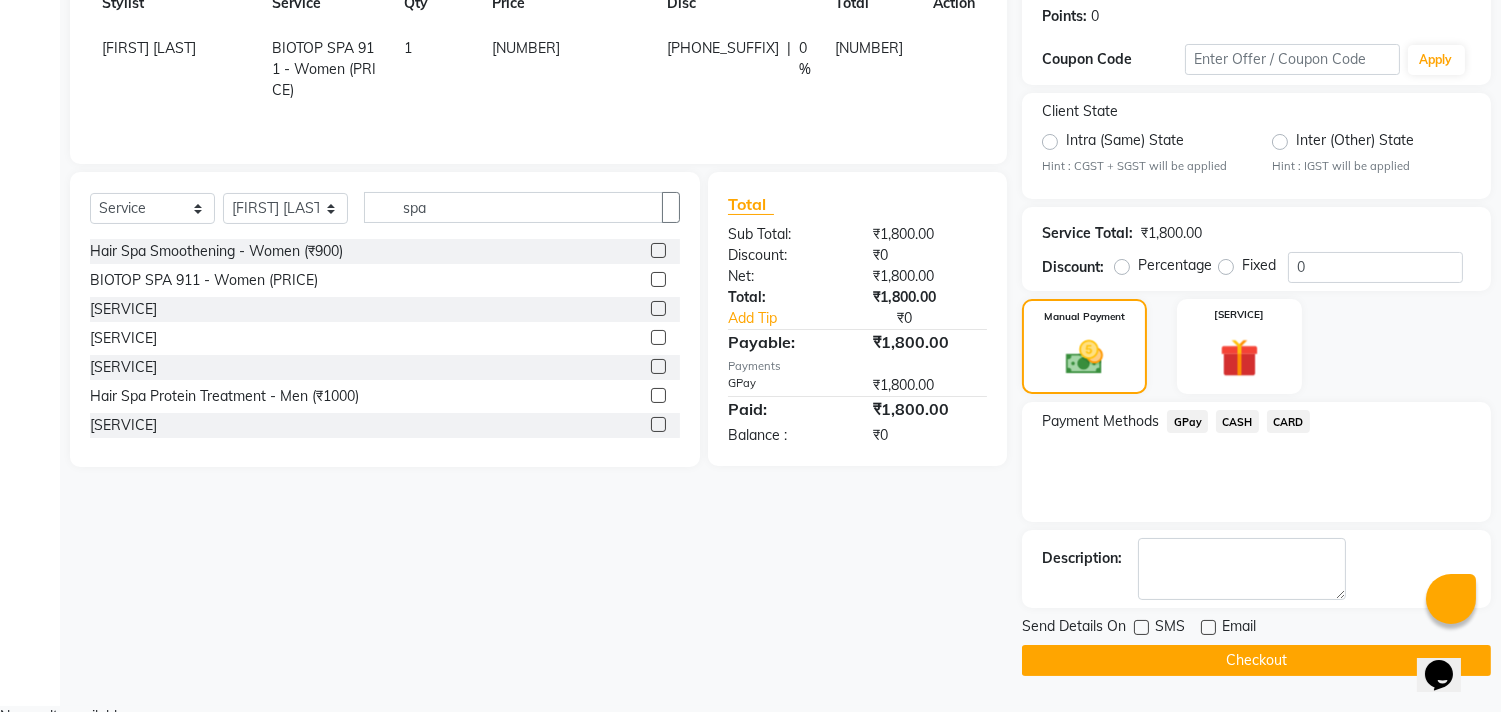 click at bounding box center (1141, 627) 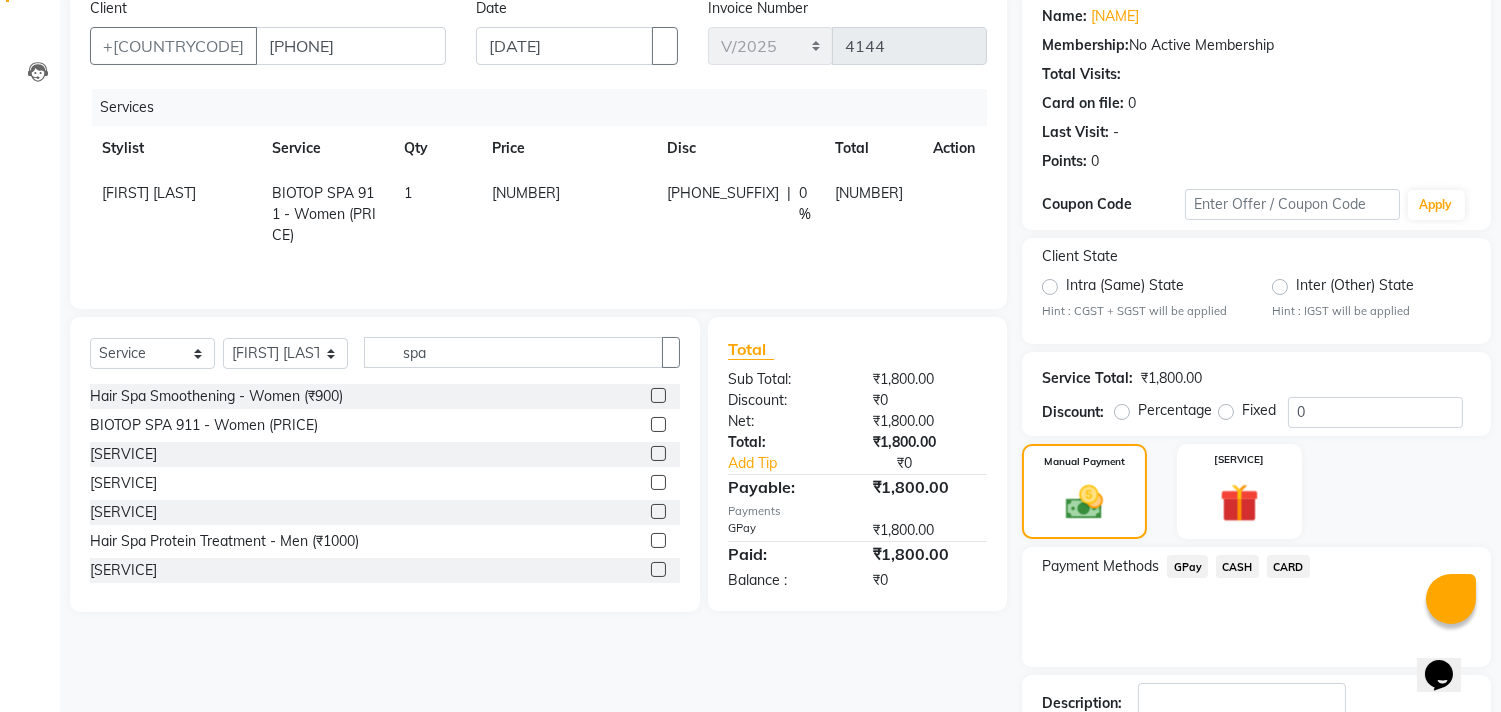 scroll, scrollTop: 305, scrollLeft: 0, axis: vertical 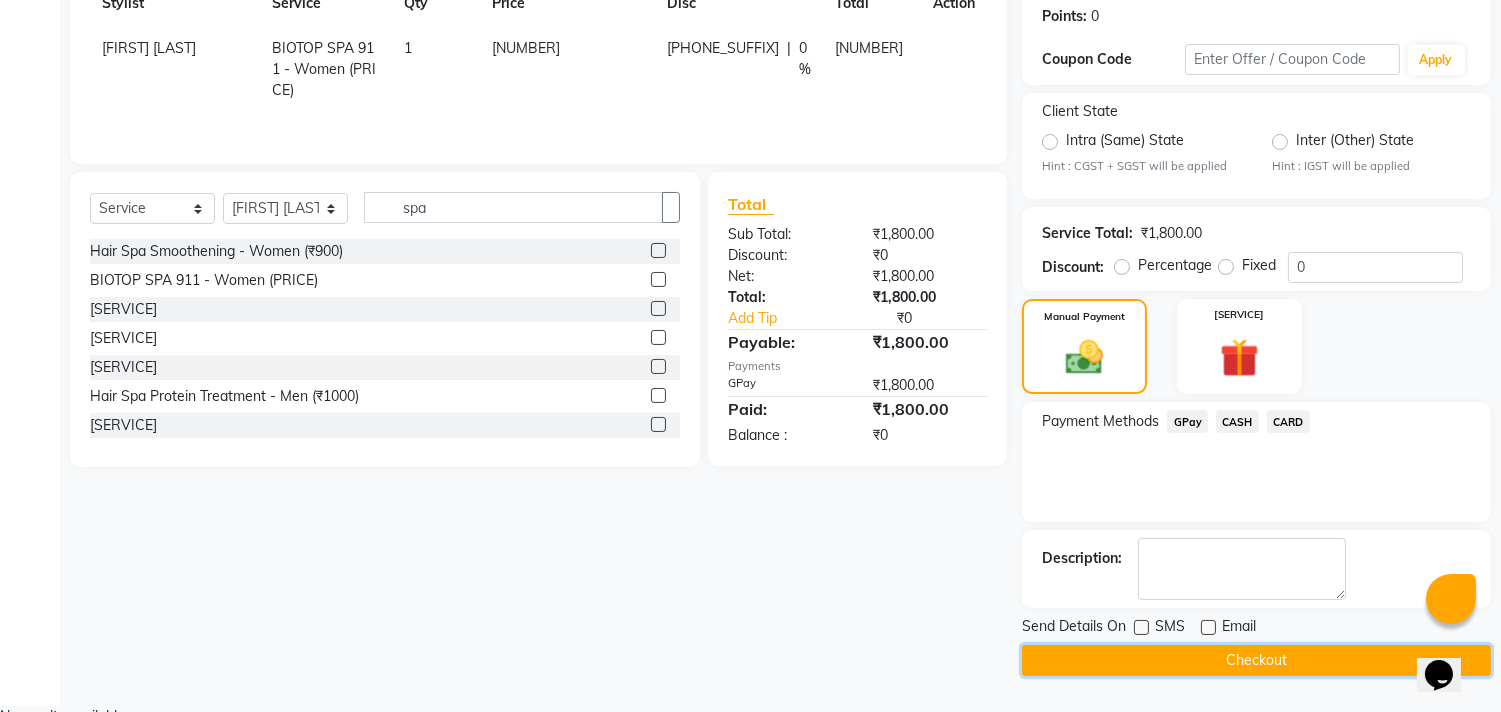 click on "Checkout" at bounding box center [1256, 660] 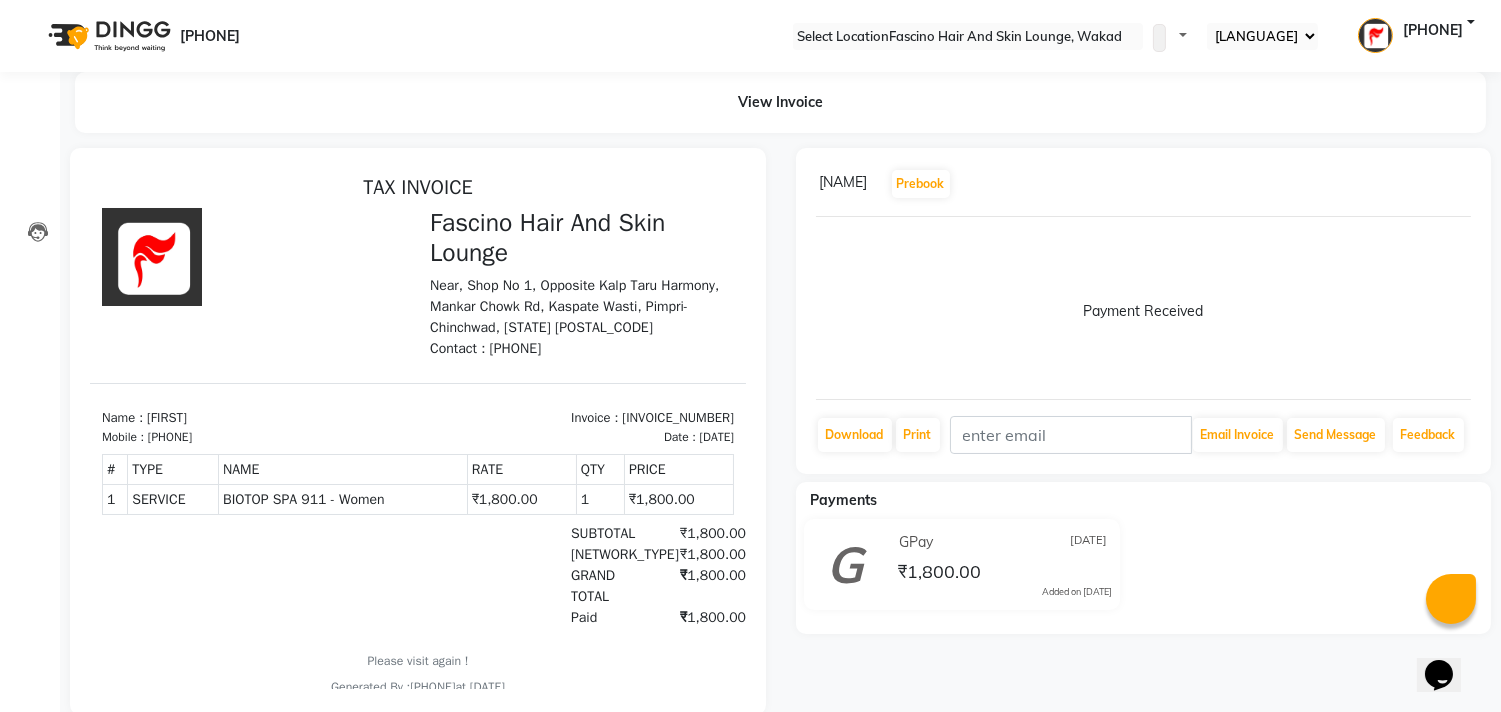 scroll, scrollTop: 0, scrollLeft: 0, axis: both 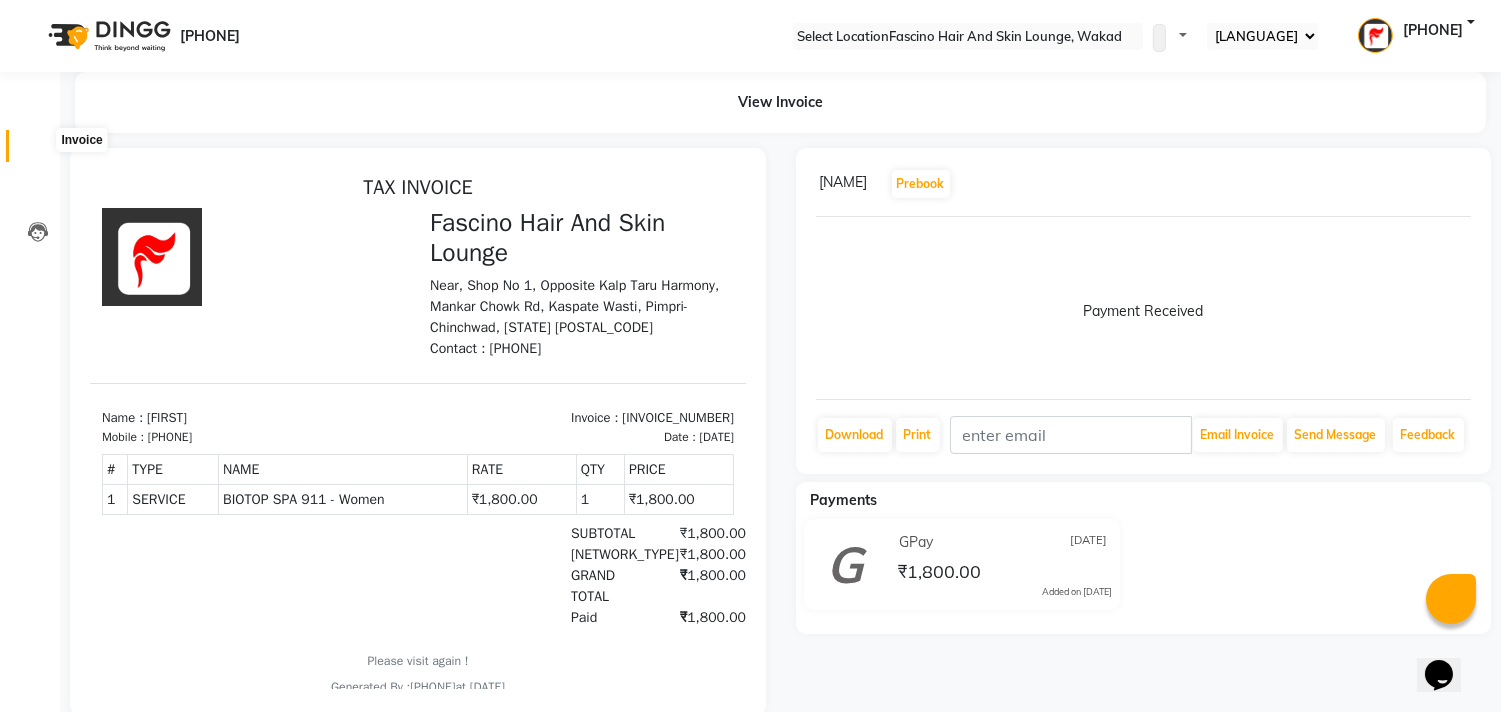 click at bounding box center [38, 151] 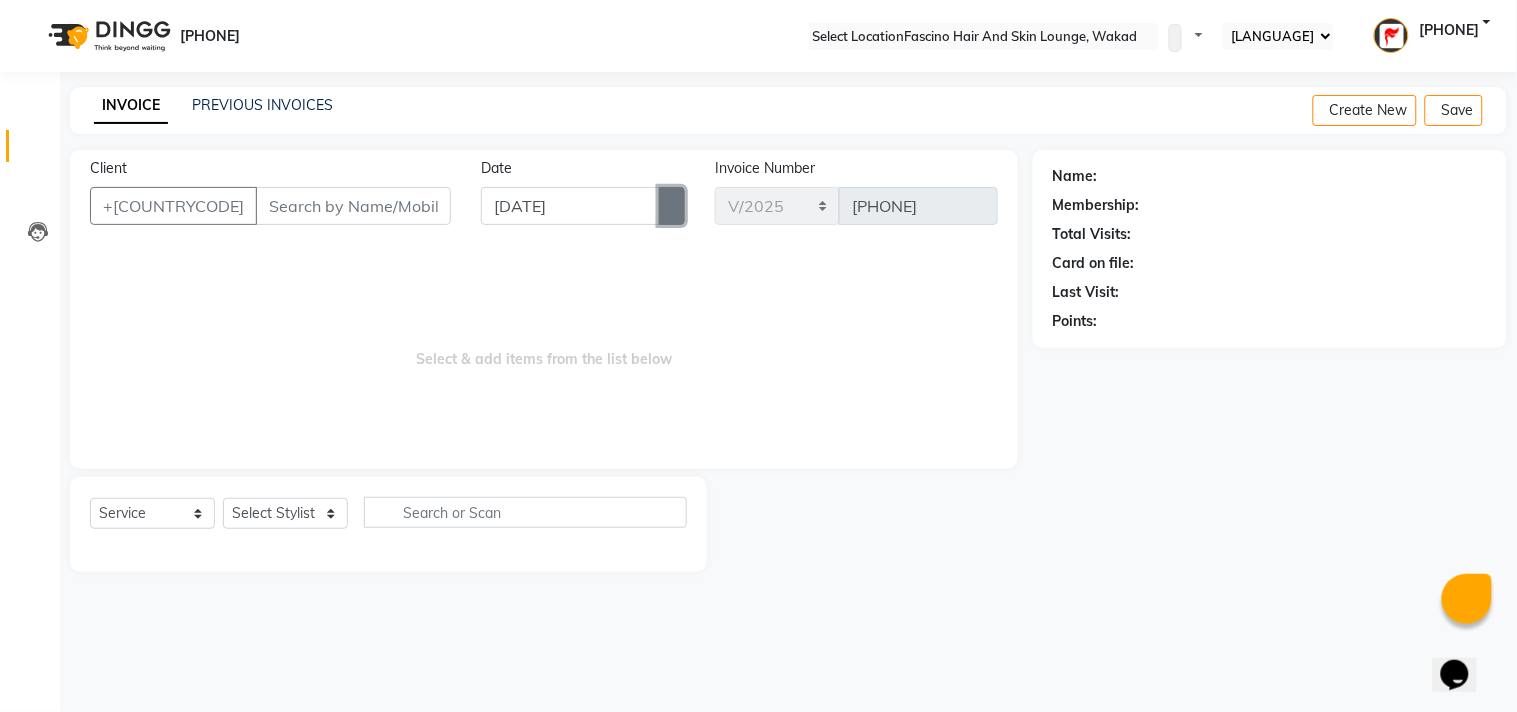 click at bounding box center (672, 206) 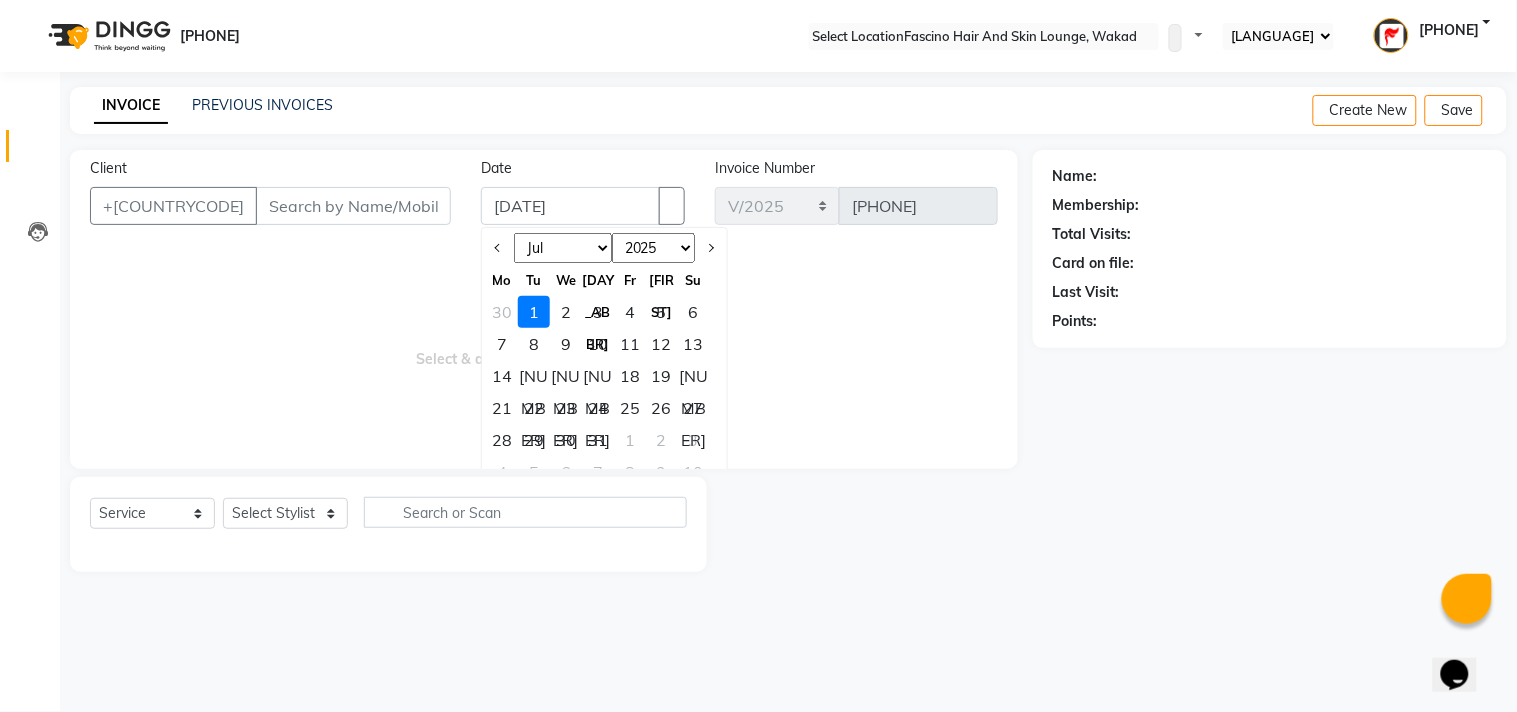 click on "[MONTH] [MONTH] [MONTH] [MONTH] [MONTH] [MONTH] [MONTH] [MONTH] [MONTH] [MONTH] [MONTH] [MONTH]" at bounding box center (563, 248) 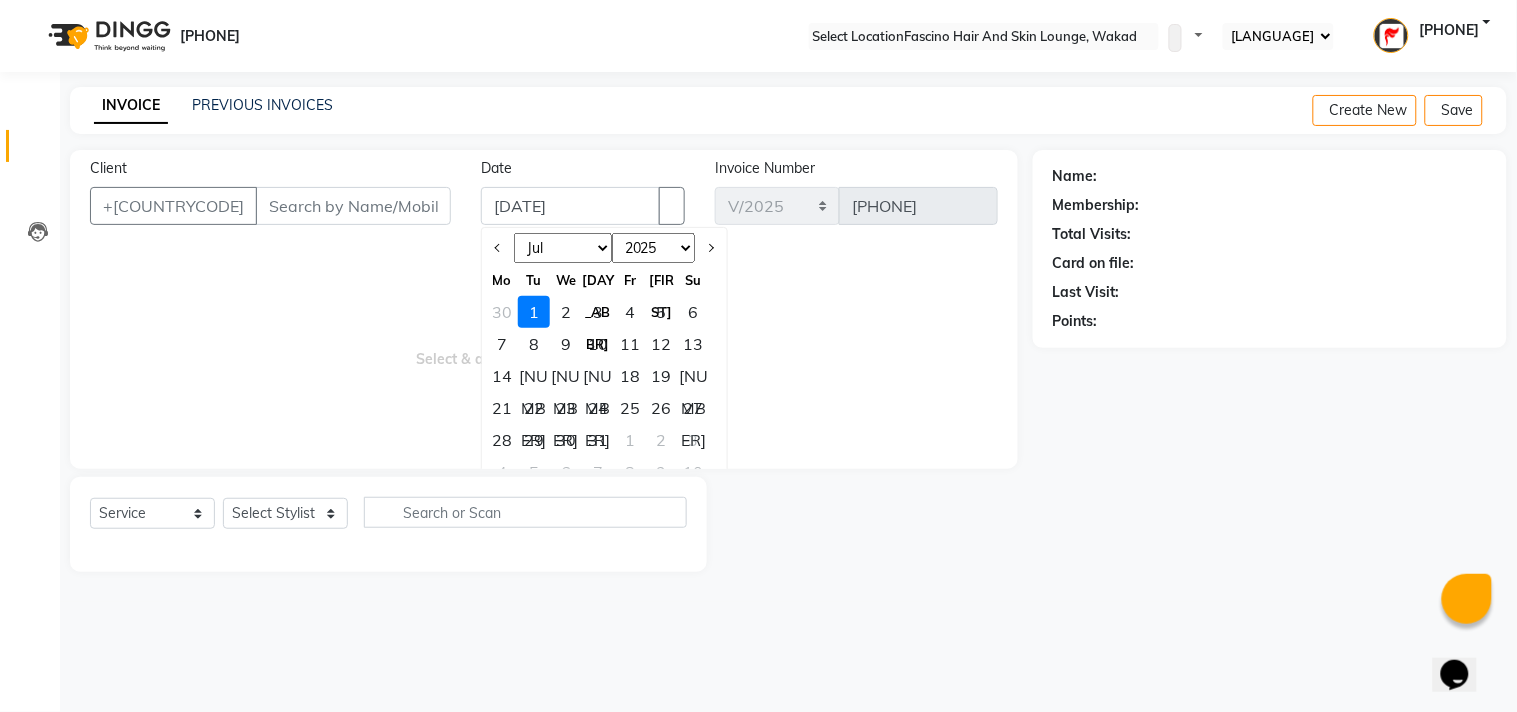 select on "6" 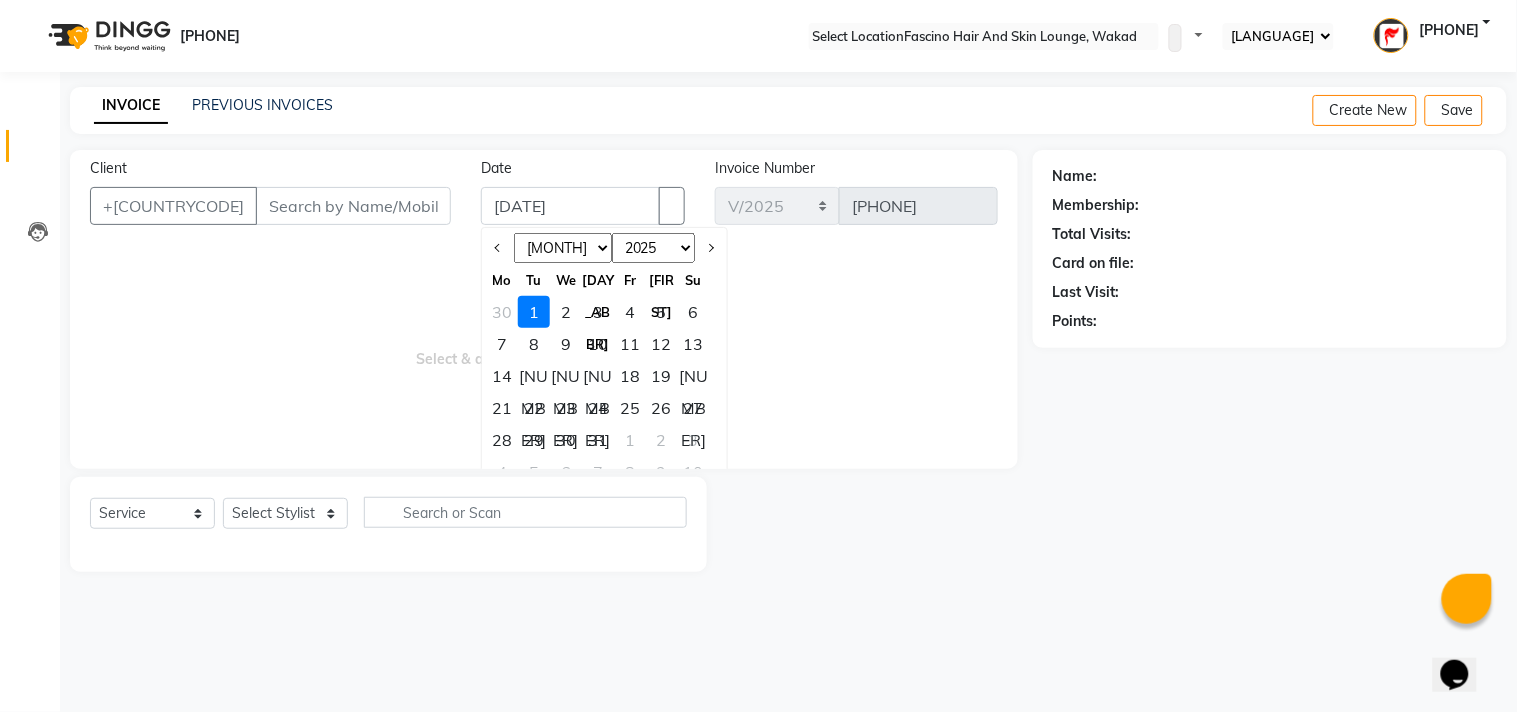 click on "[MONTH] [MONTH] [MONTH] [MONTH] [MONTH] [MONTH] [MONTH] [MONTH] [MONTH] [MONTH] [MONTH] [MONTH]" at bounding box center (563, 248) 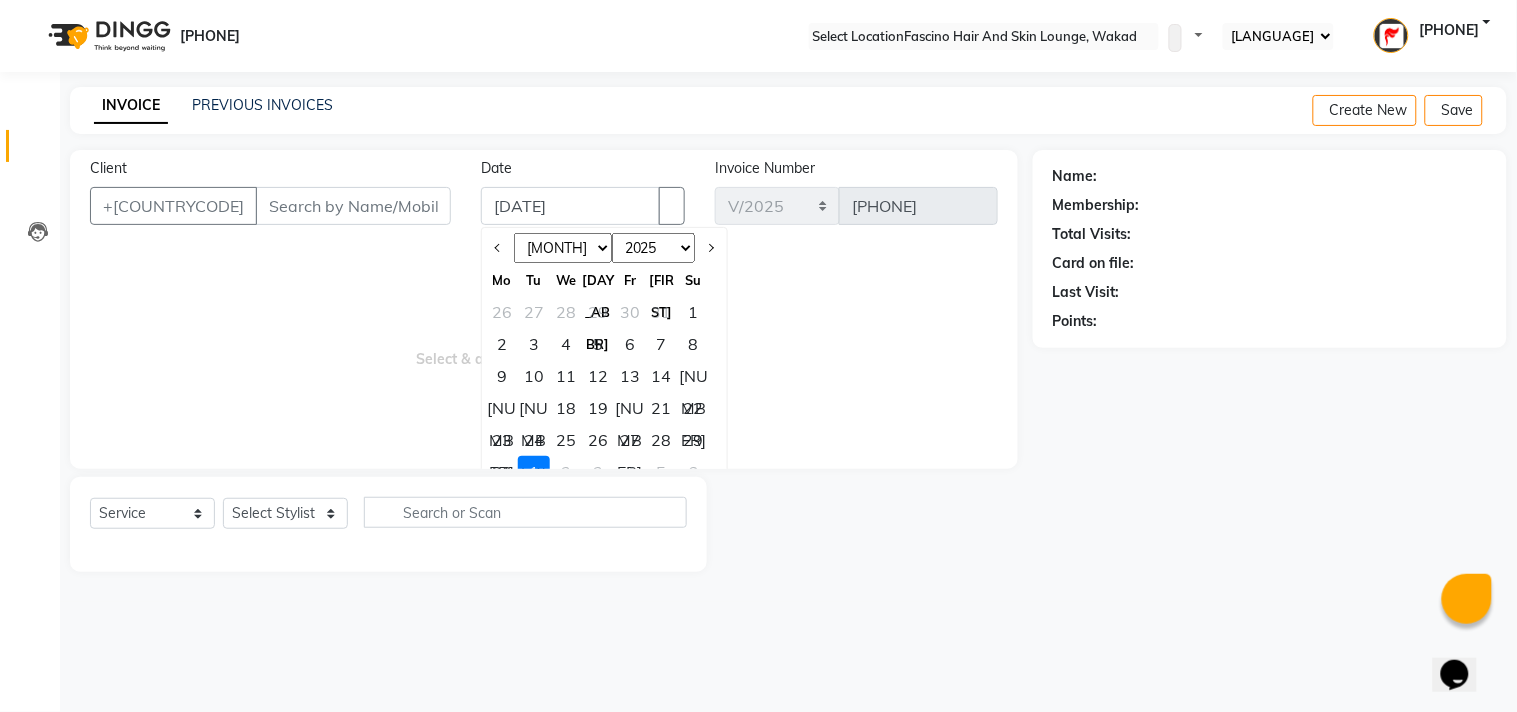 click on "30" at bounding box center (502, 472) 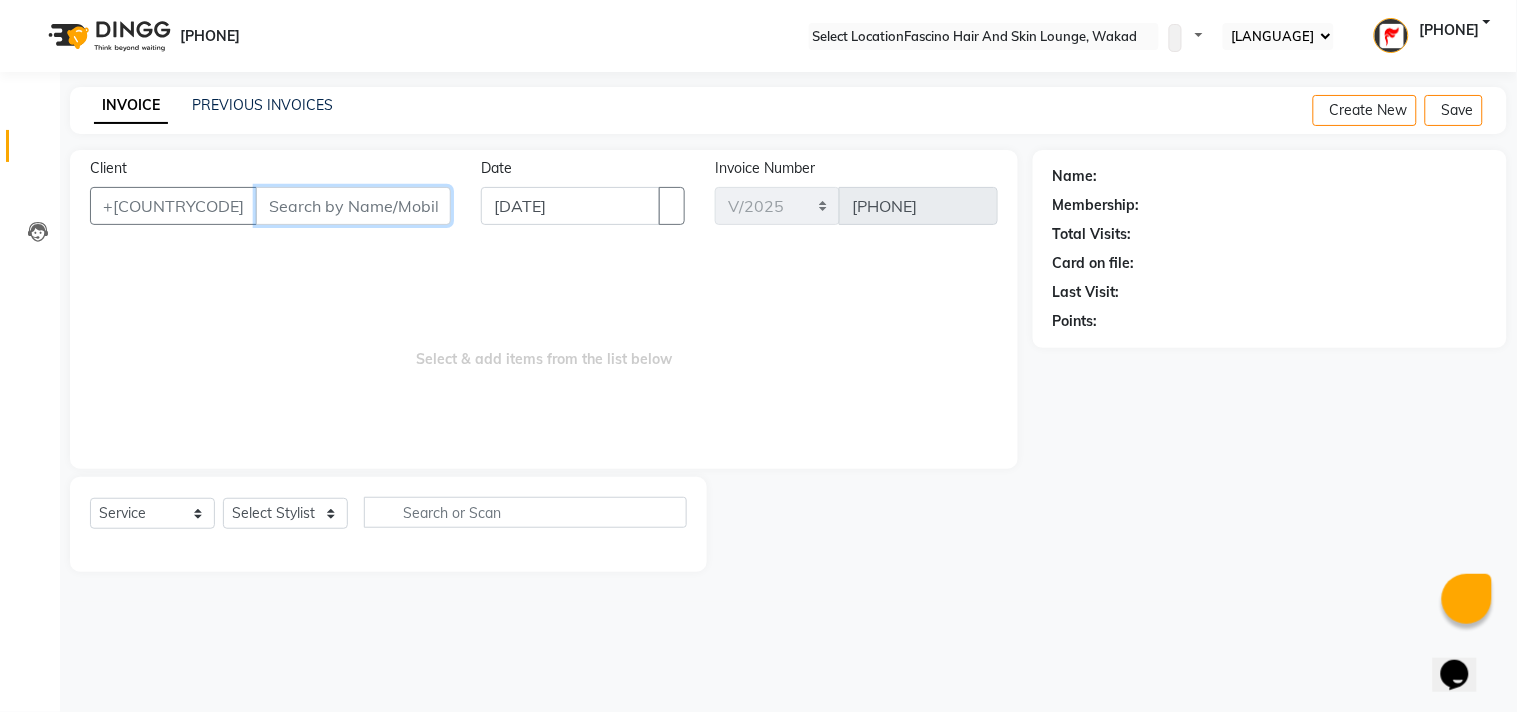 click on "Client" at bounding box center (353, 206) 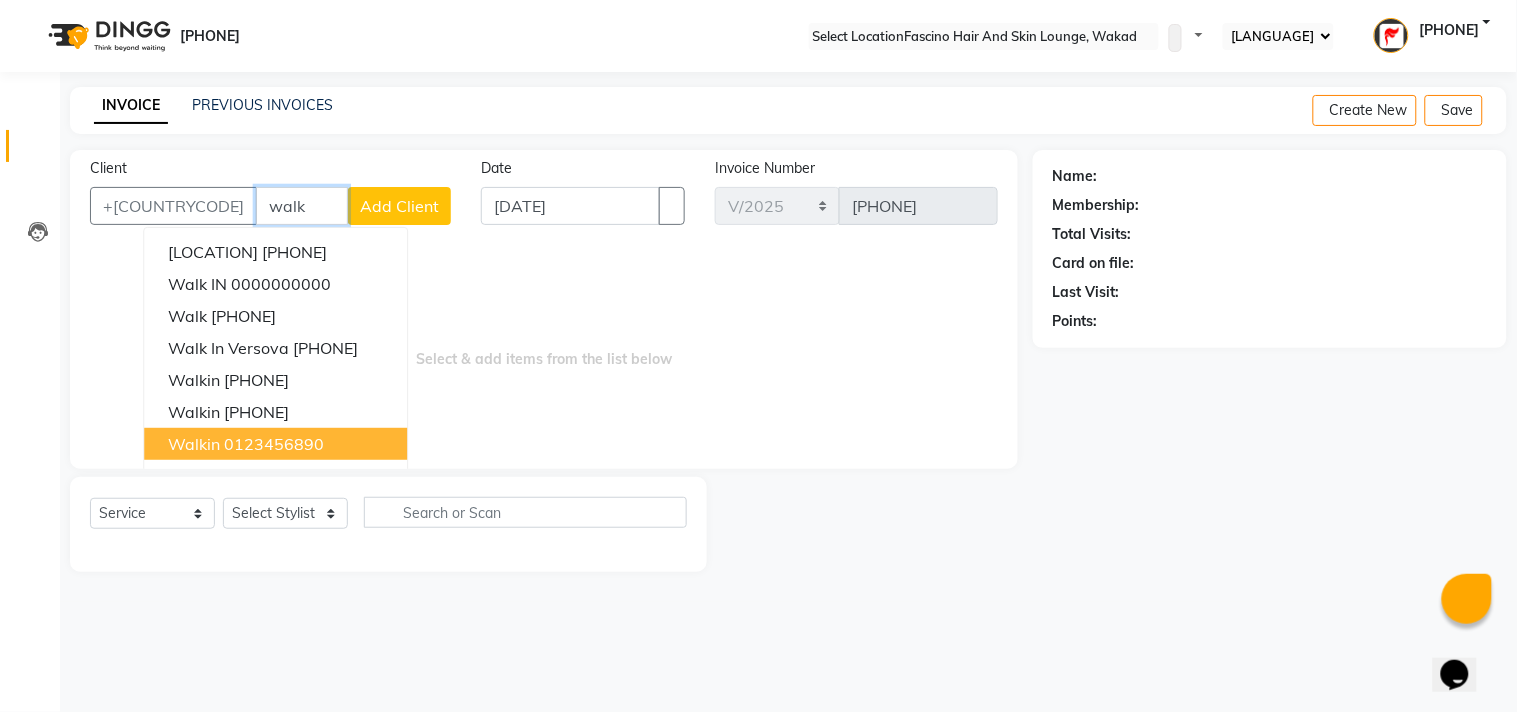 click on "walkin [PHONE]" at bounding box center (275, 444) 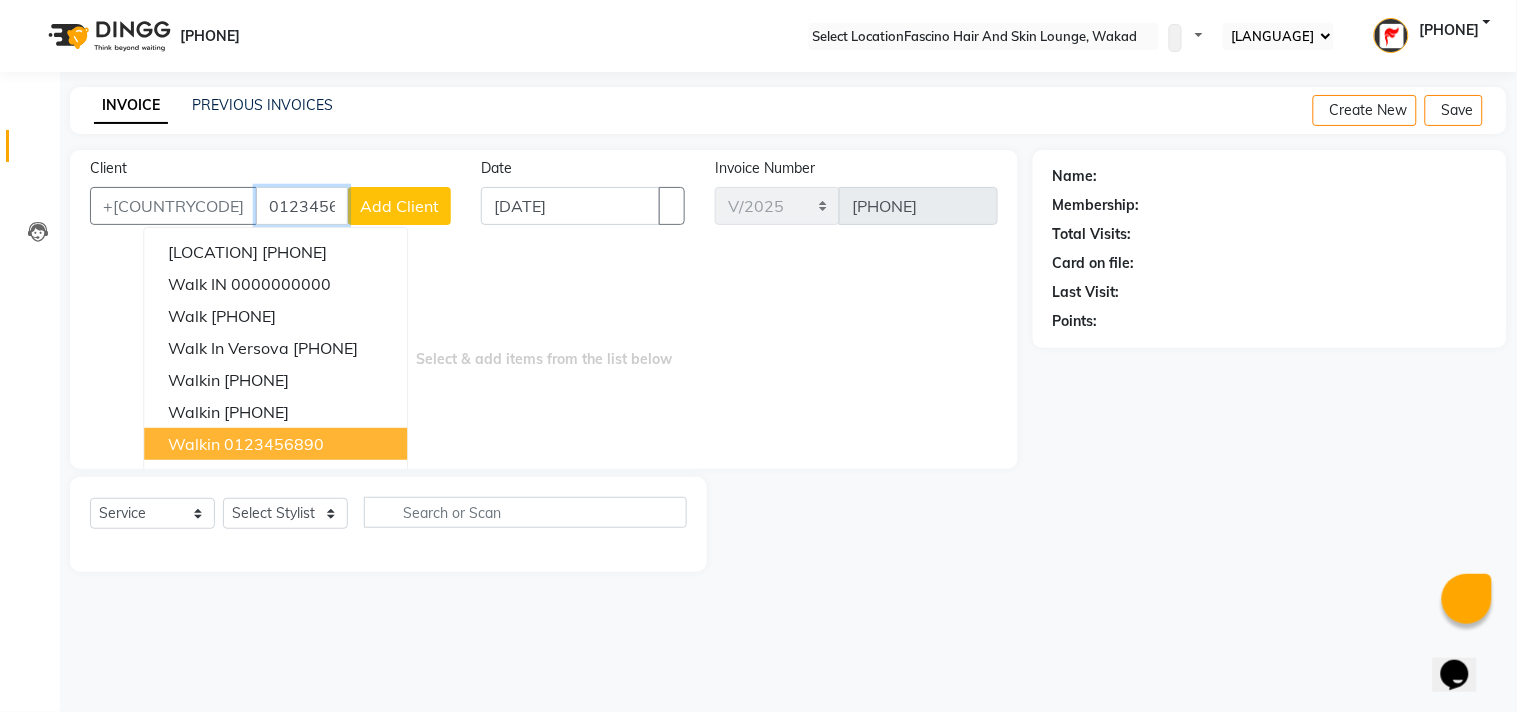 type on "0123456890" 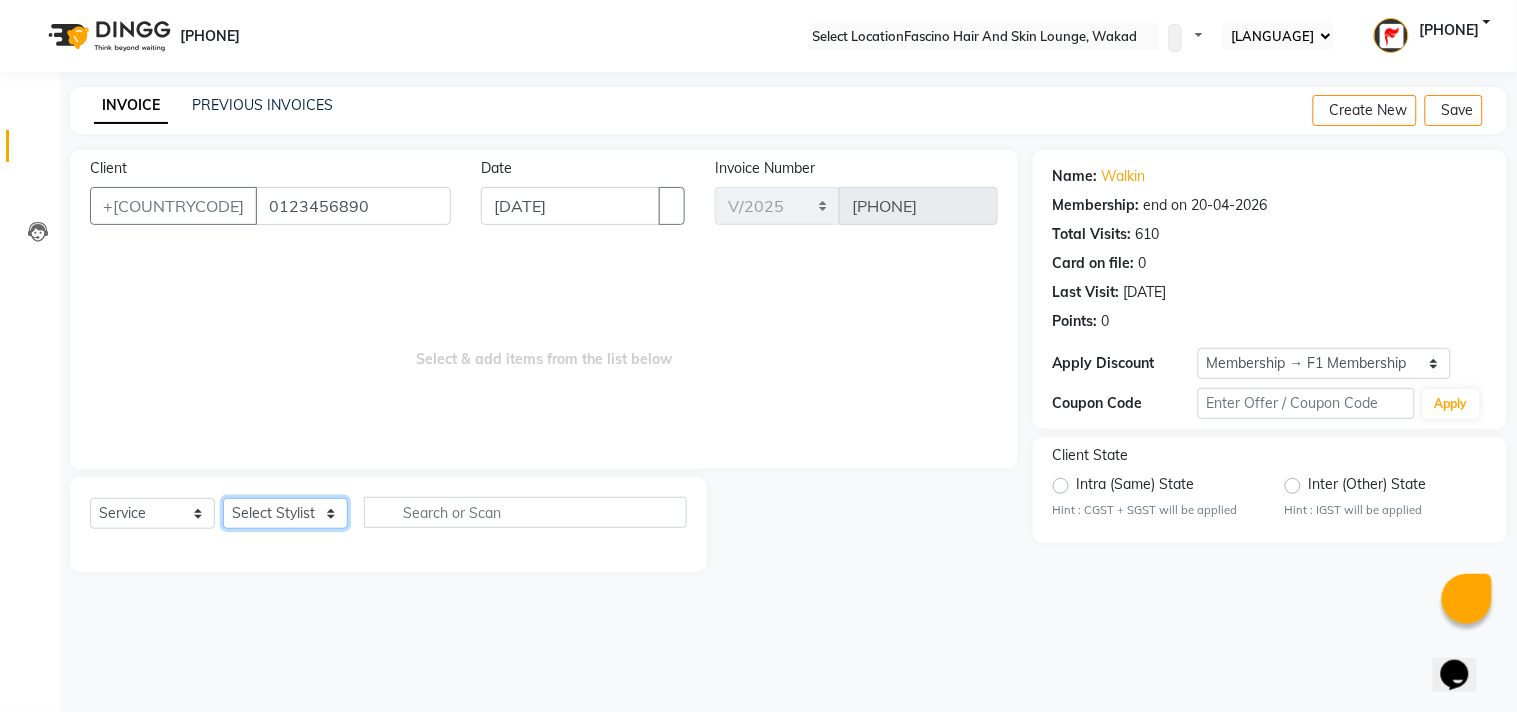 click on "Select Stylist [PHONE] [NAME] [NAME] F1 Salon Ganesh F1 Gopal {JH} Govind (Jh ) Jadgdish Kajal Omkar JH Pooja kate Ram choudhry Sahil jh Sanjay muley Shree Siddu (F1) Sid (JH) Sukanya Sadiyan Suraj F1 Tejal Beaution Usha Bhise Varsha F1 Veena" at bounding box center [285, 513] 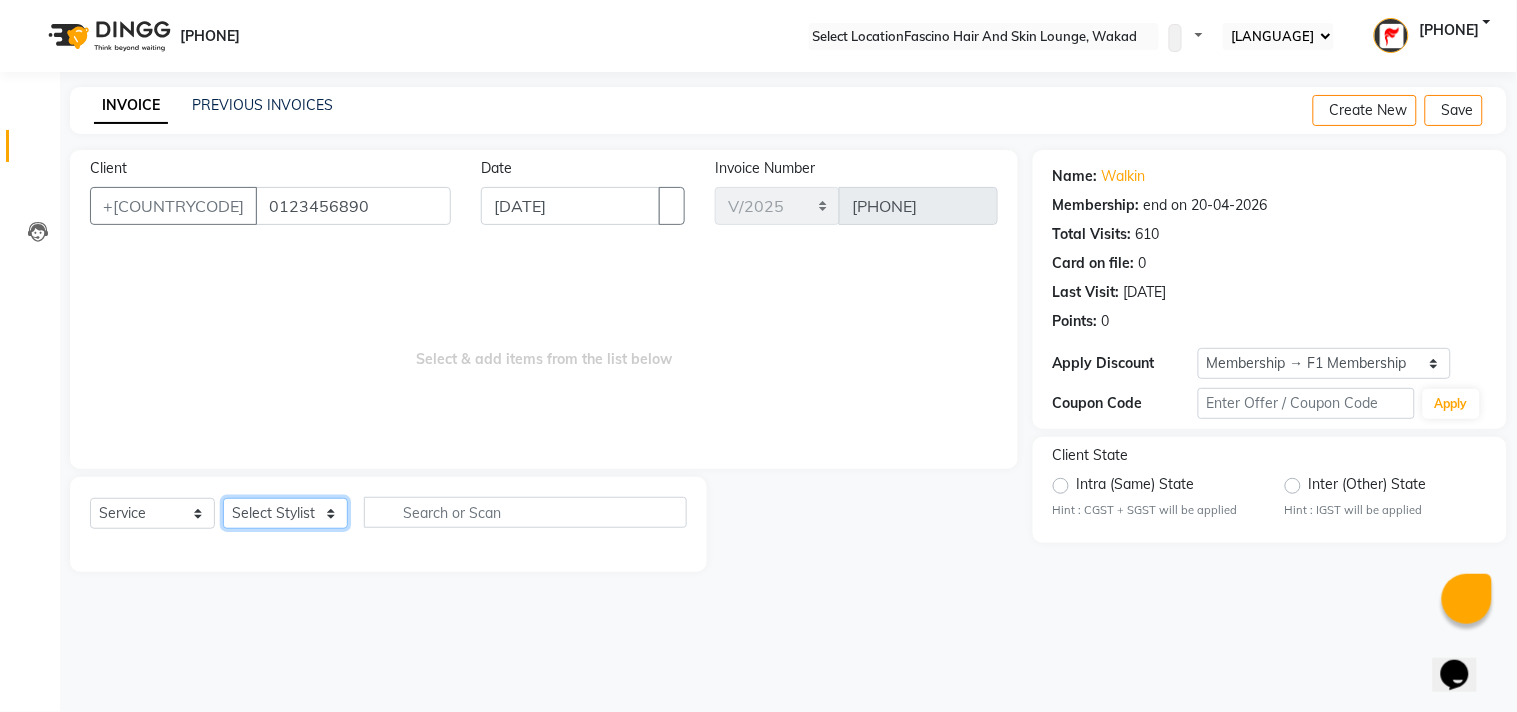 select on "57606" 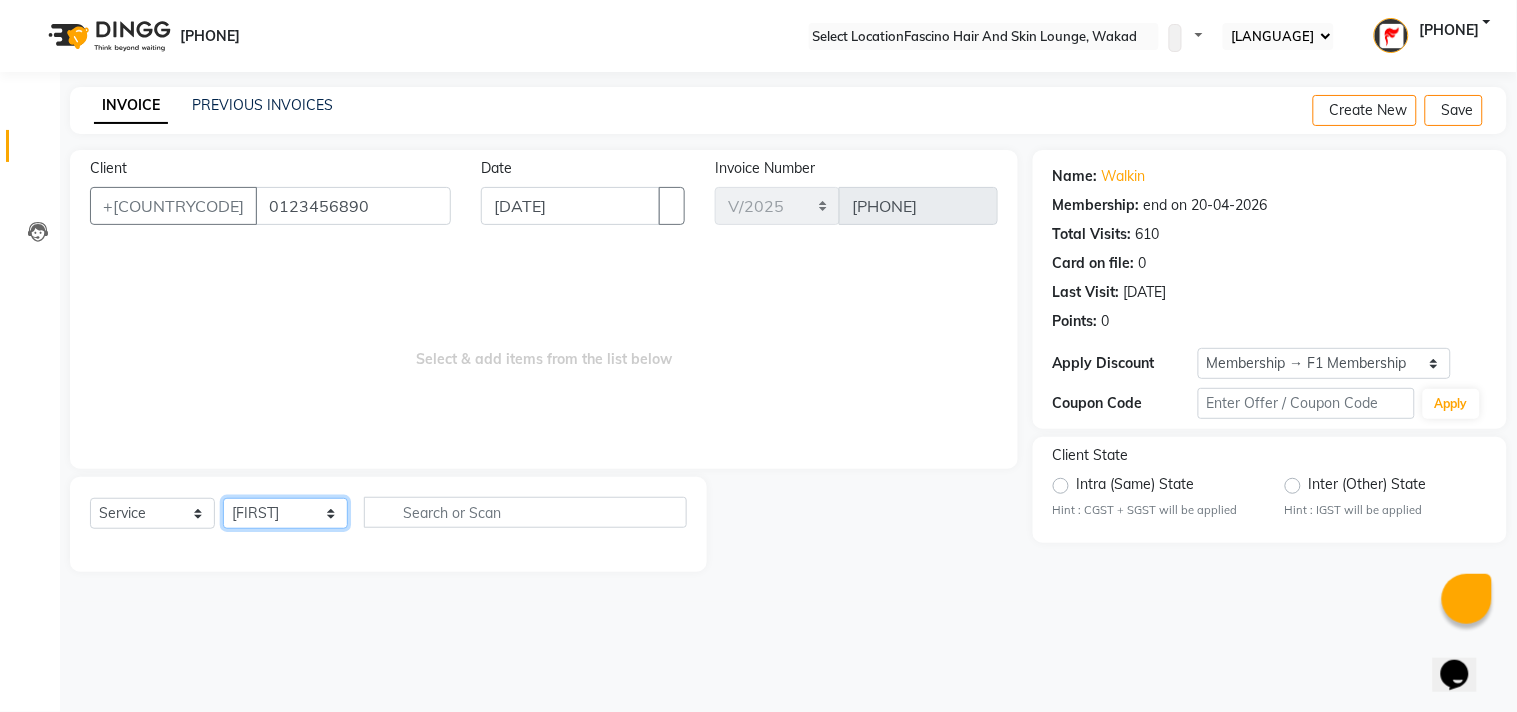 click on "Select Stylist [PHONE] [NAME] [NAME] F1 Salon Ganesh F1 Gopal {JH} Govind (Jh ) Jadgdish Kajal Omkar JH Pooja kate Ram choudhry Sahil jh Sanjay muley Shree Siddu (F1) Sid (JH) Sukanya Sadiyan Suraj F1 Tejal Beaution Usha Bhise Varsha F1 Veena" at bounding box center (285, 513) 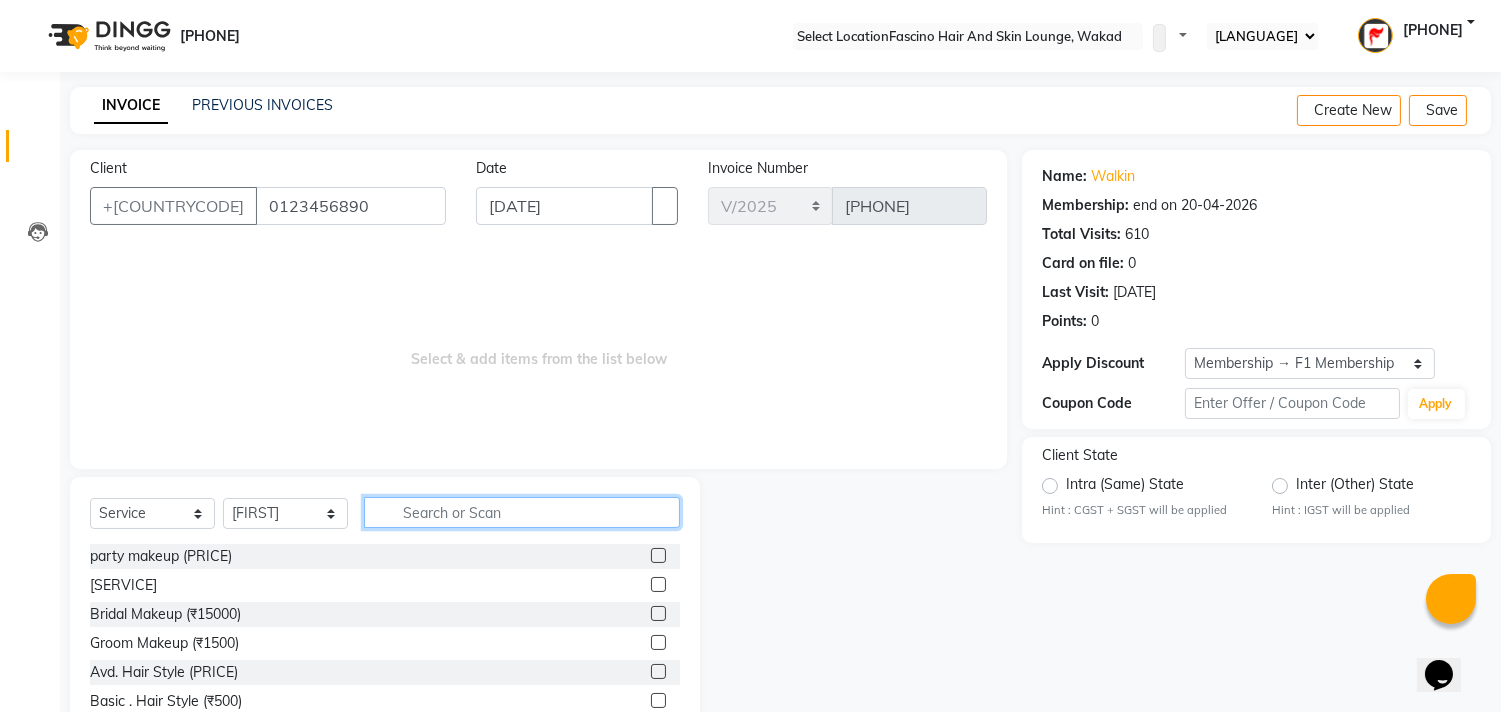 click at bounding box center [522, 512] 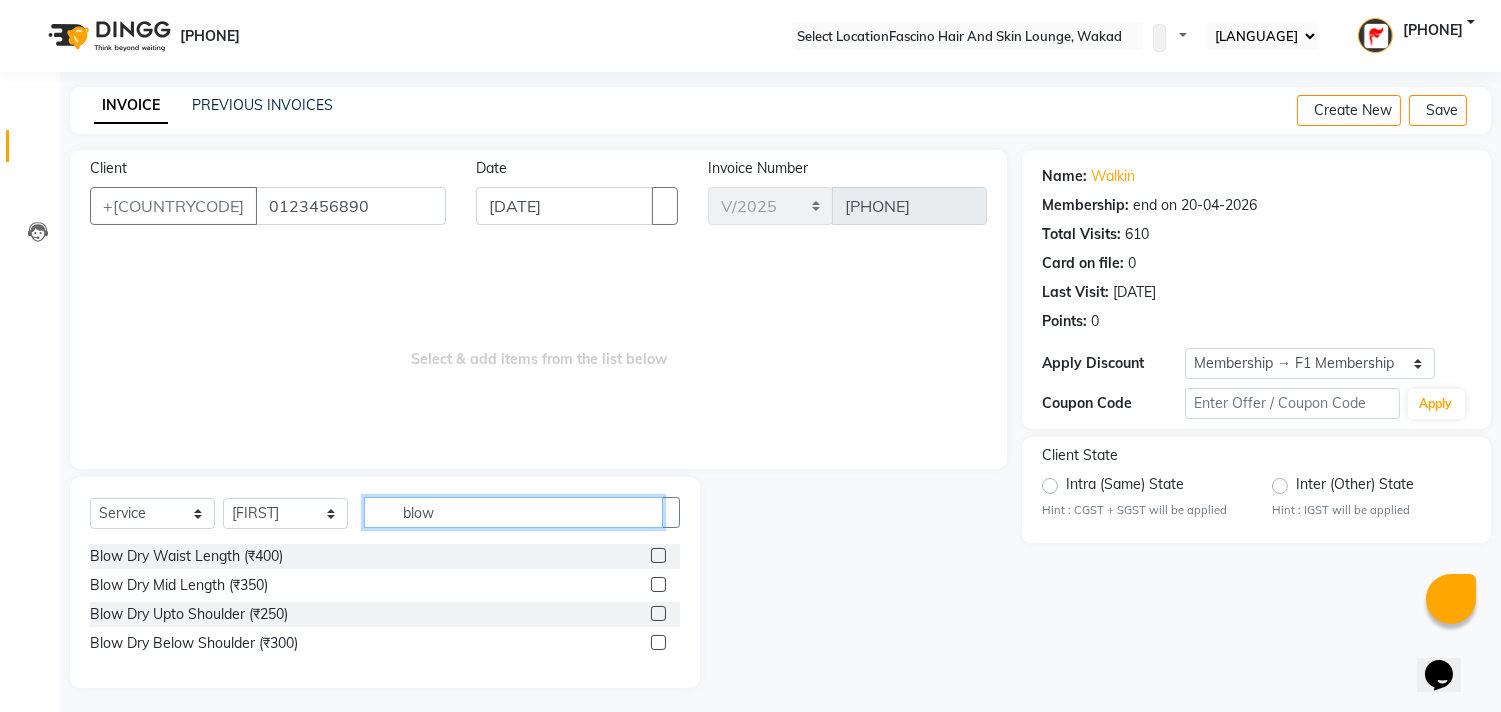 type on "blow" 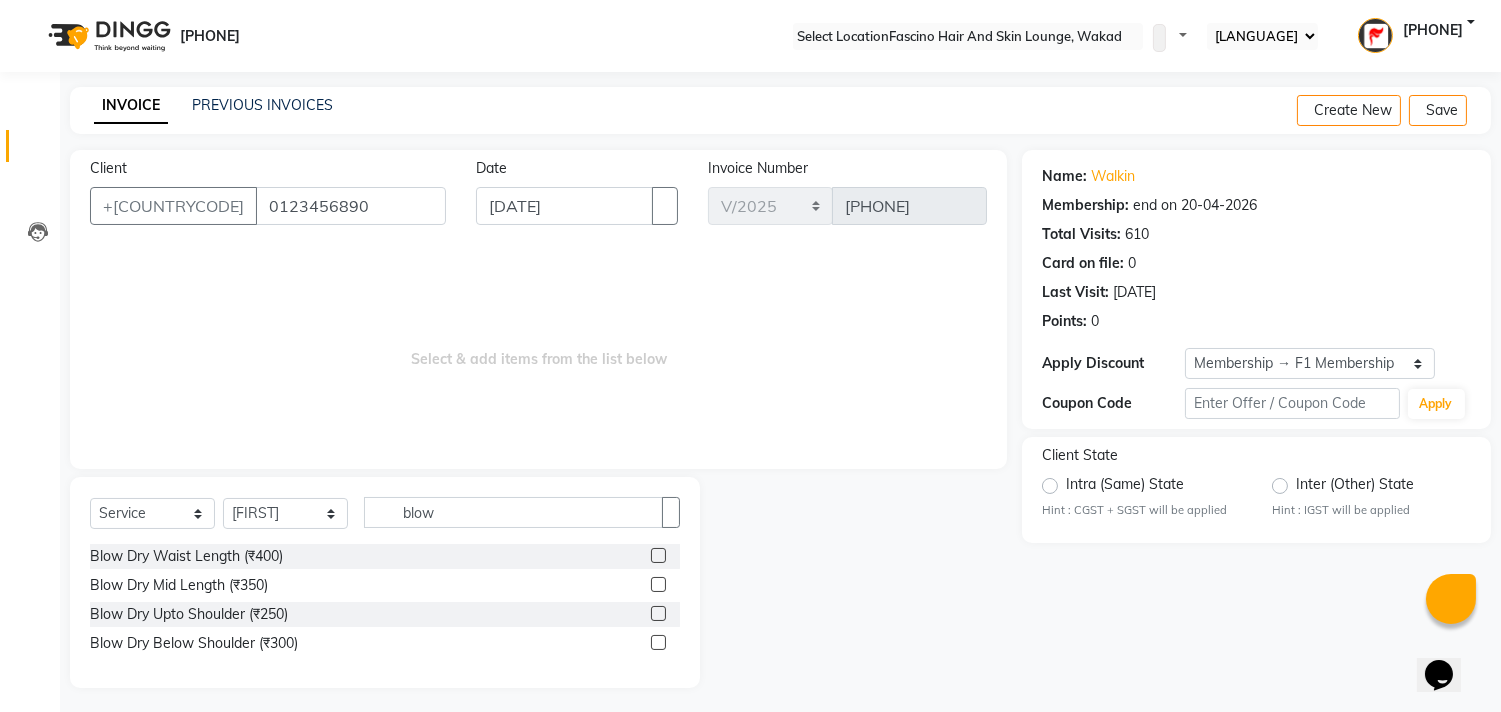 click at bounding box center [658, 555] 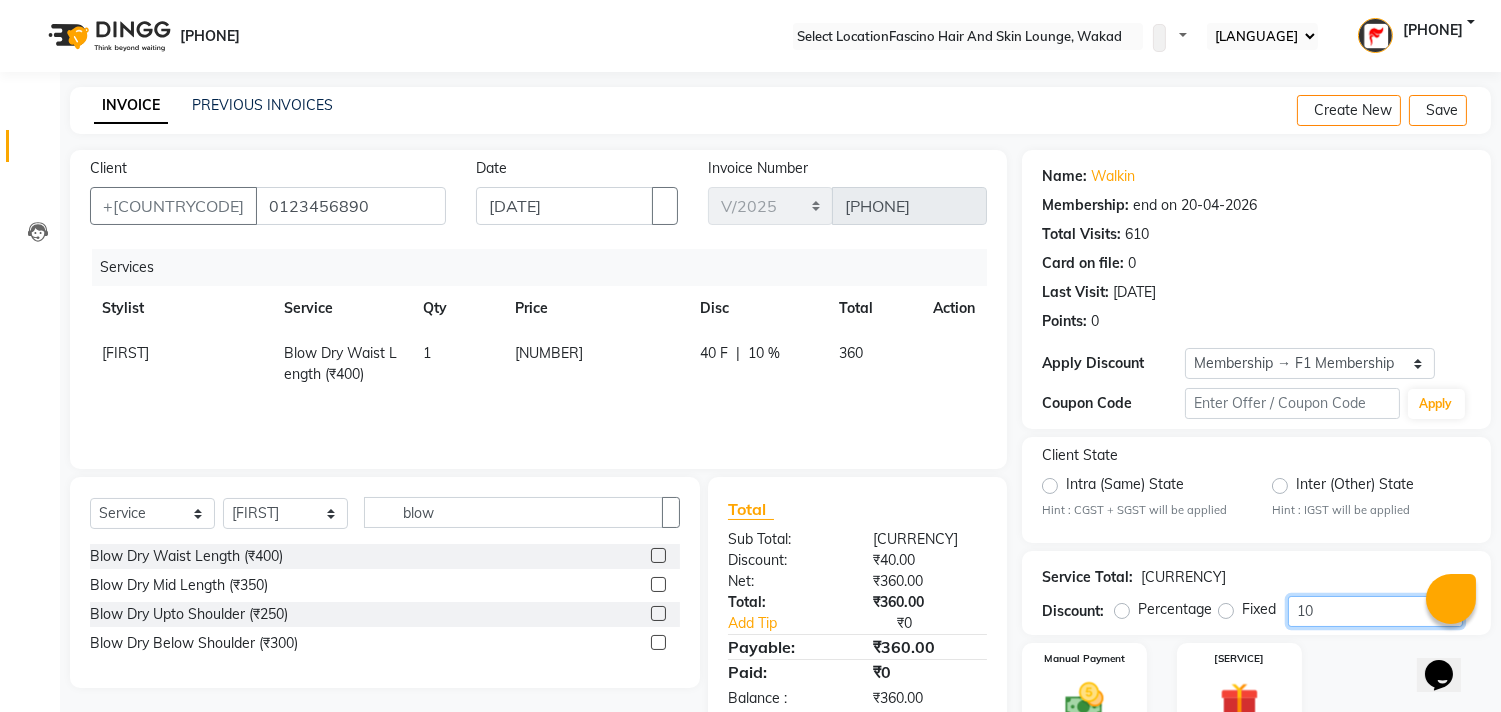 click on "10" at bounding box center (1375, 611) 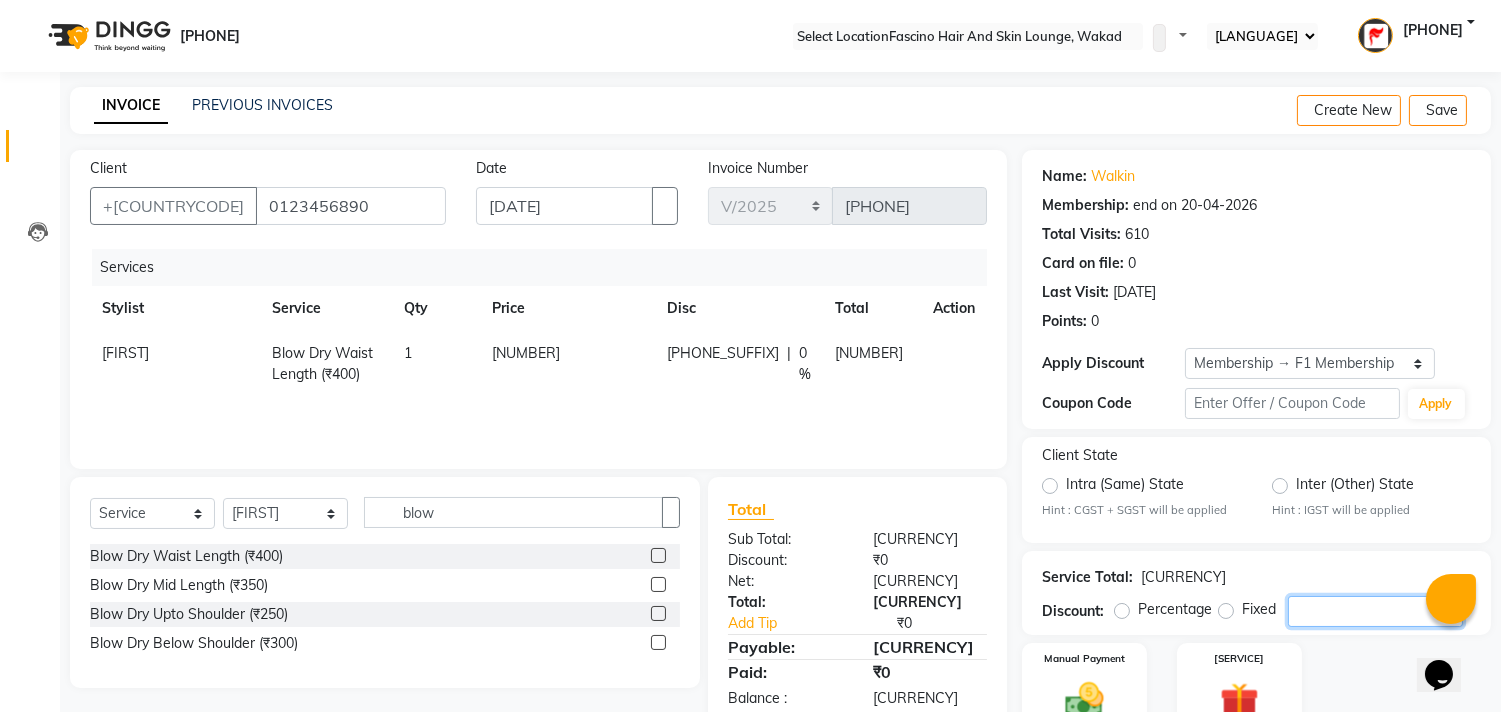 type 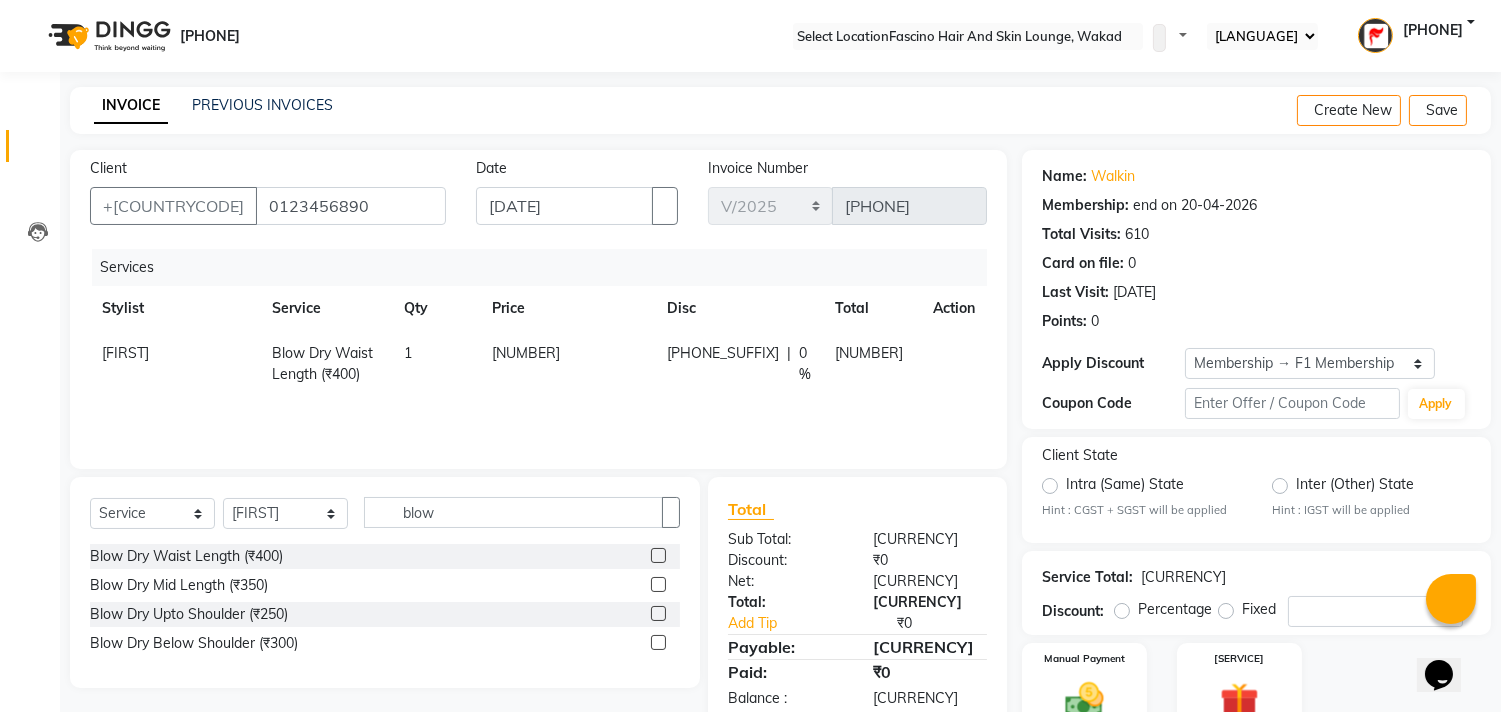 click on "[NUMBER]" at bounding box center (567, 364) 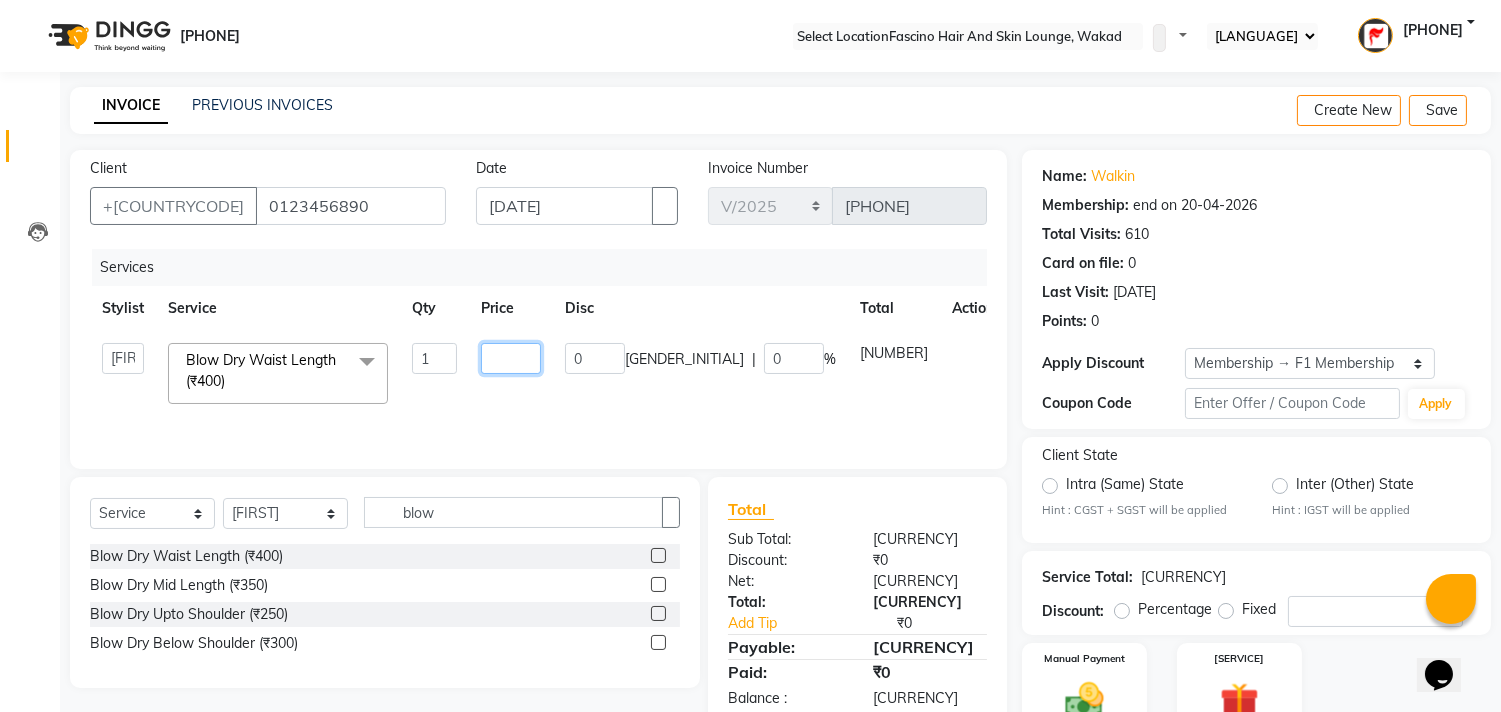 click on "[NUMBER]" at bounding box center [434, 358] 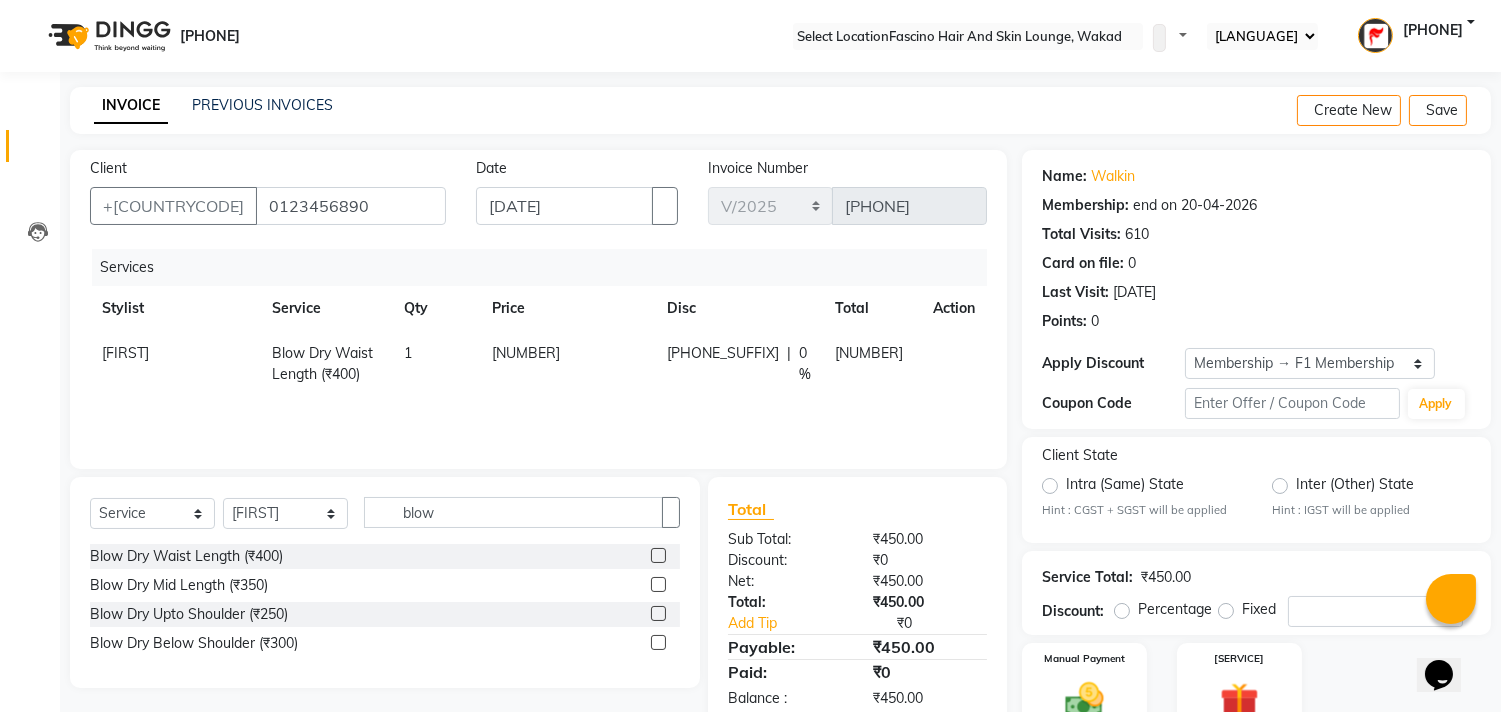 click on "Services Stylist Service Qty Price Disc Total Action Shree Blow Dry Waist Length (₹400) 1 450 0 F | 0 % 450" at bounding box center (538, 349) 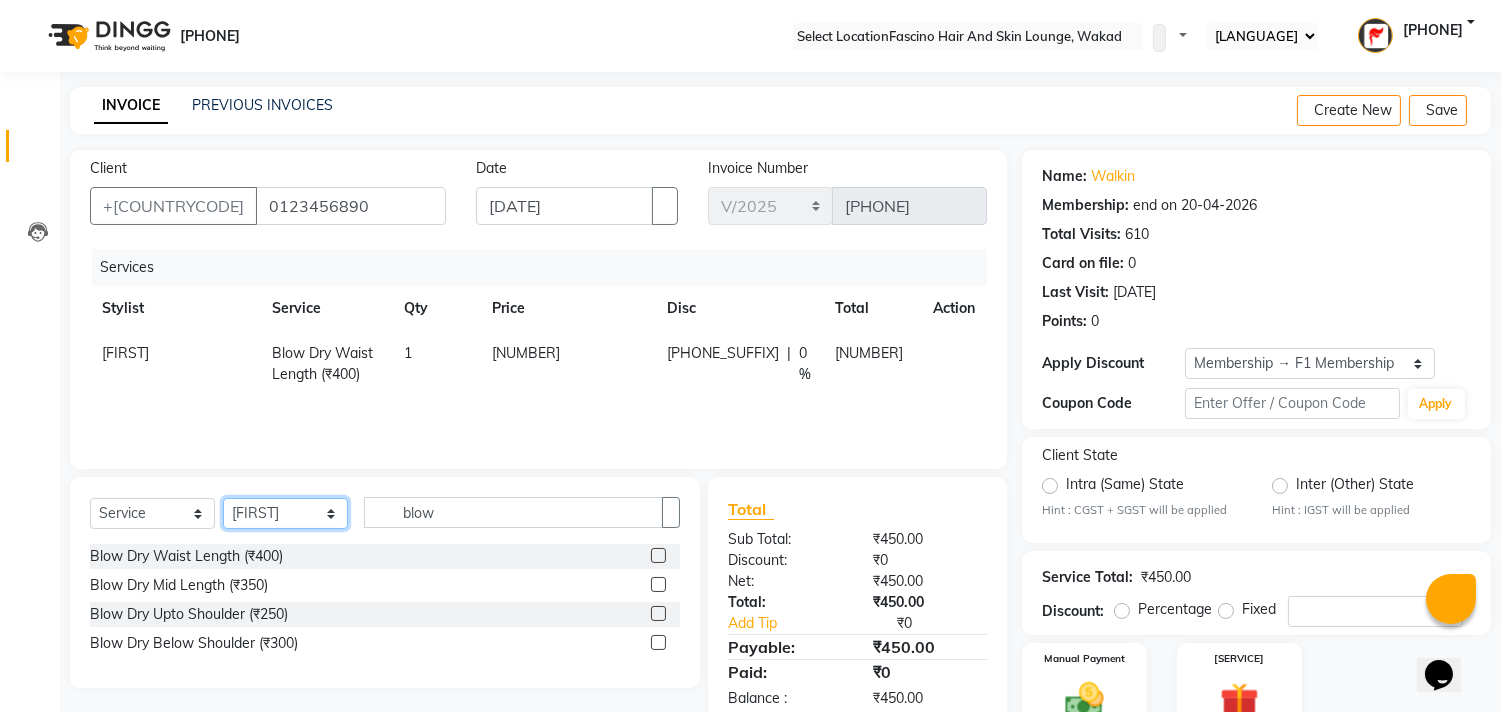 click on "Select Stylist [PHONE] [NAME] [NAME] F1 Salon Ganesh F1 Gopal {JH} Govind (Jh ) Jadgdish Kajal Omkar JH Pooja kate Ram choudhry Sahil jh Sanjay muley Shree Siddu (F1) Sid (JH) Sukanya Sadiyan Suraj F1 Tejal Beaution Usha Bhise Varsha F1 Veena" at bounding box center [285, 513] 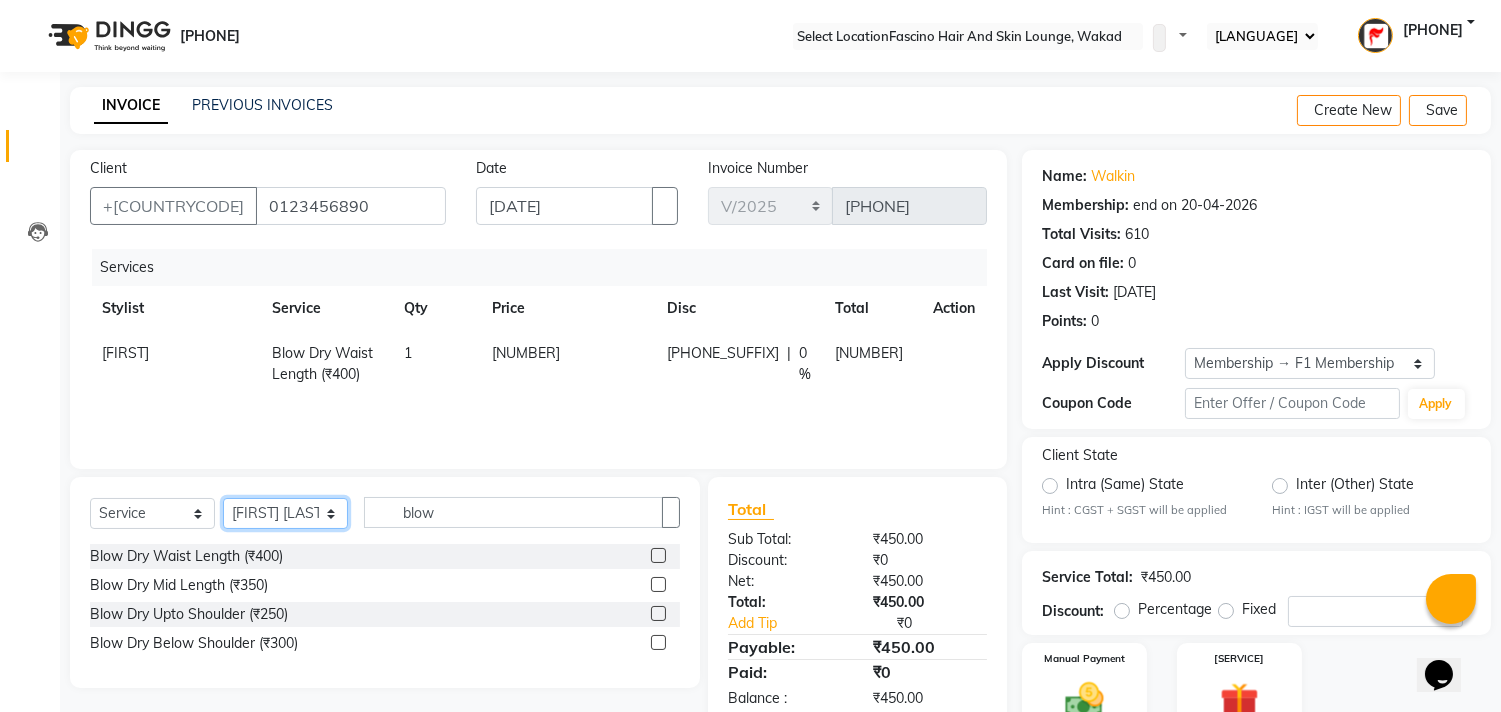 click on "Select Stylist [PHONE] [NAME] [NAME] F1 Salon Ganesh F1 Gopal {JH} Govind (Jh ) Jadgdish Kajal Omkar JH Pooja kate Ram choudhry Sahil jh Sanjay muley Shree Siddu (F1) Sid (JH) Sukanya Sadiyan Suraj F1 Tejal Beaution Usha Bhise Varsha F1 Veena" at bounding box center [285, 513] 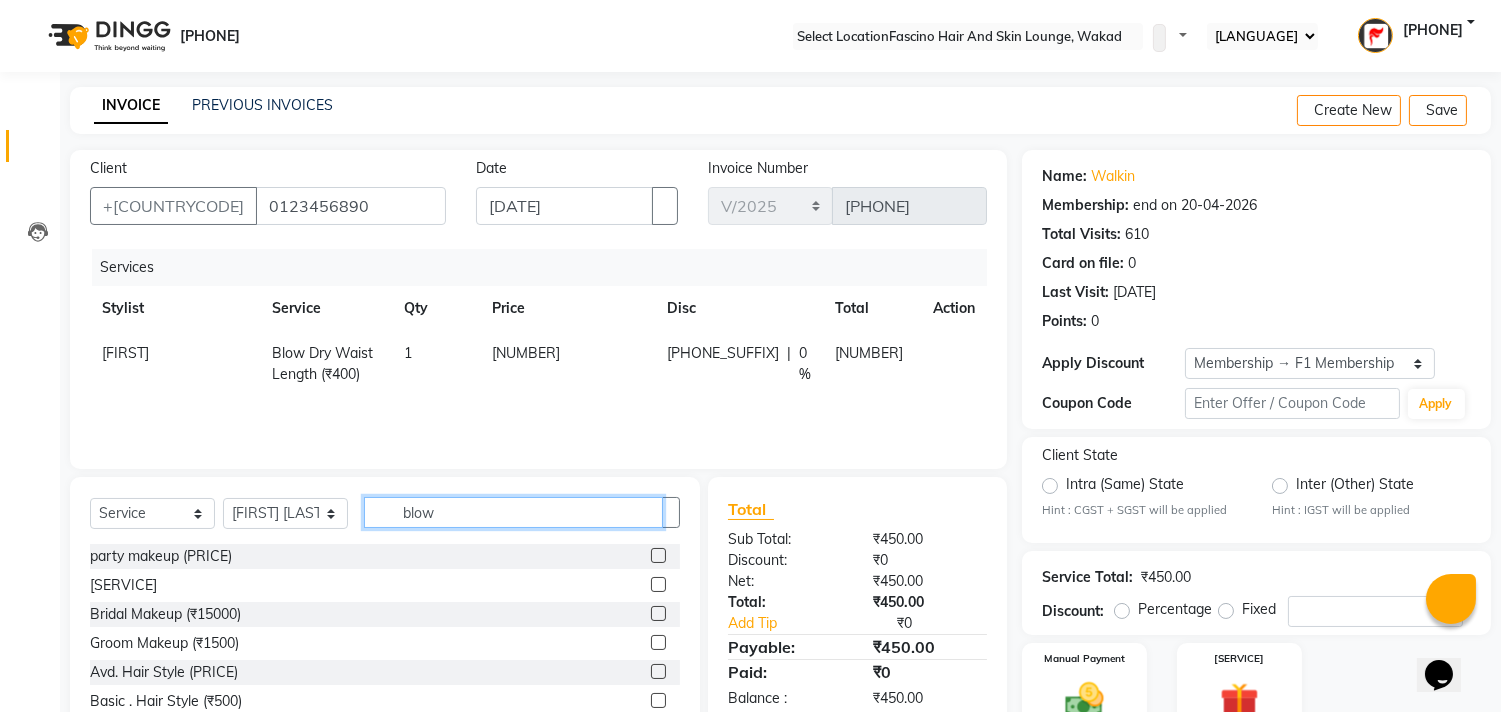 click on "blow" at bounding box center (513, 512) 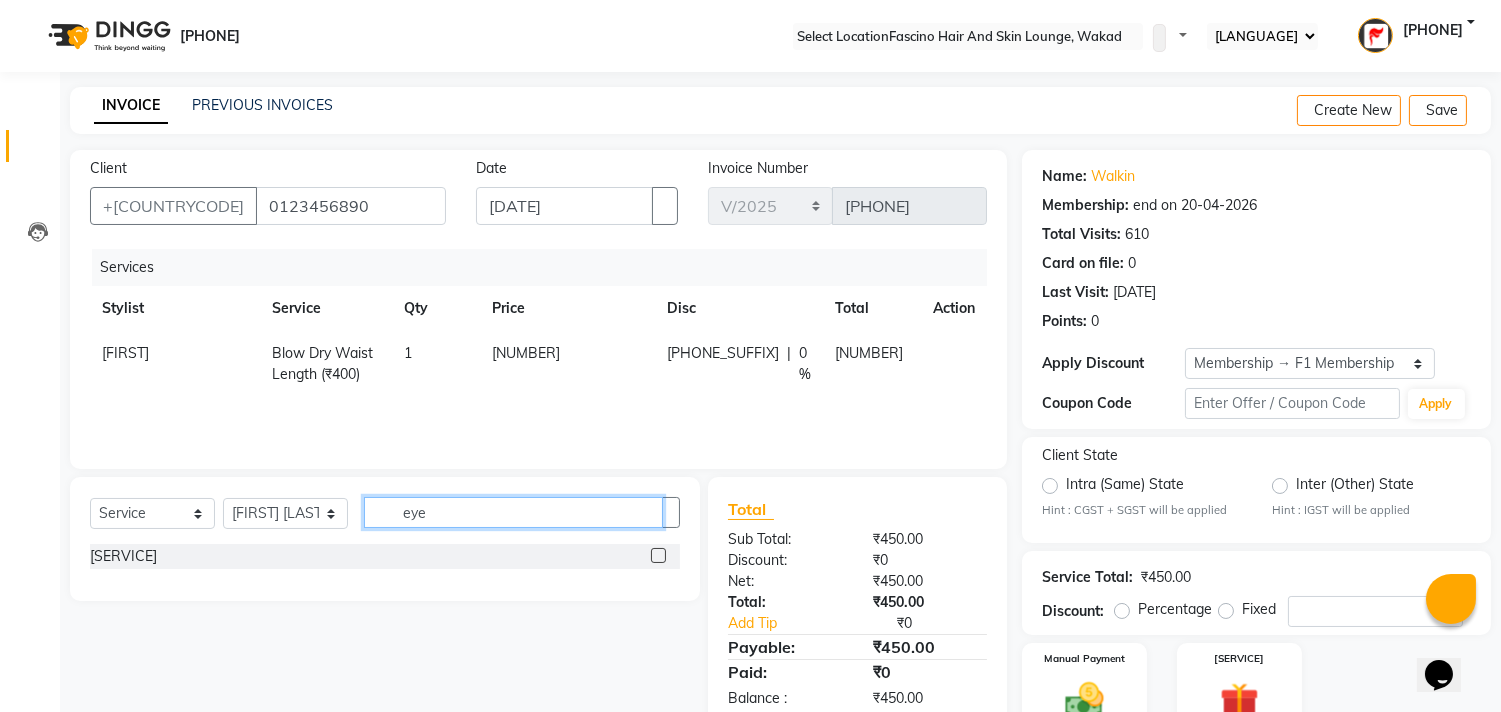 type on "eye" 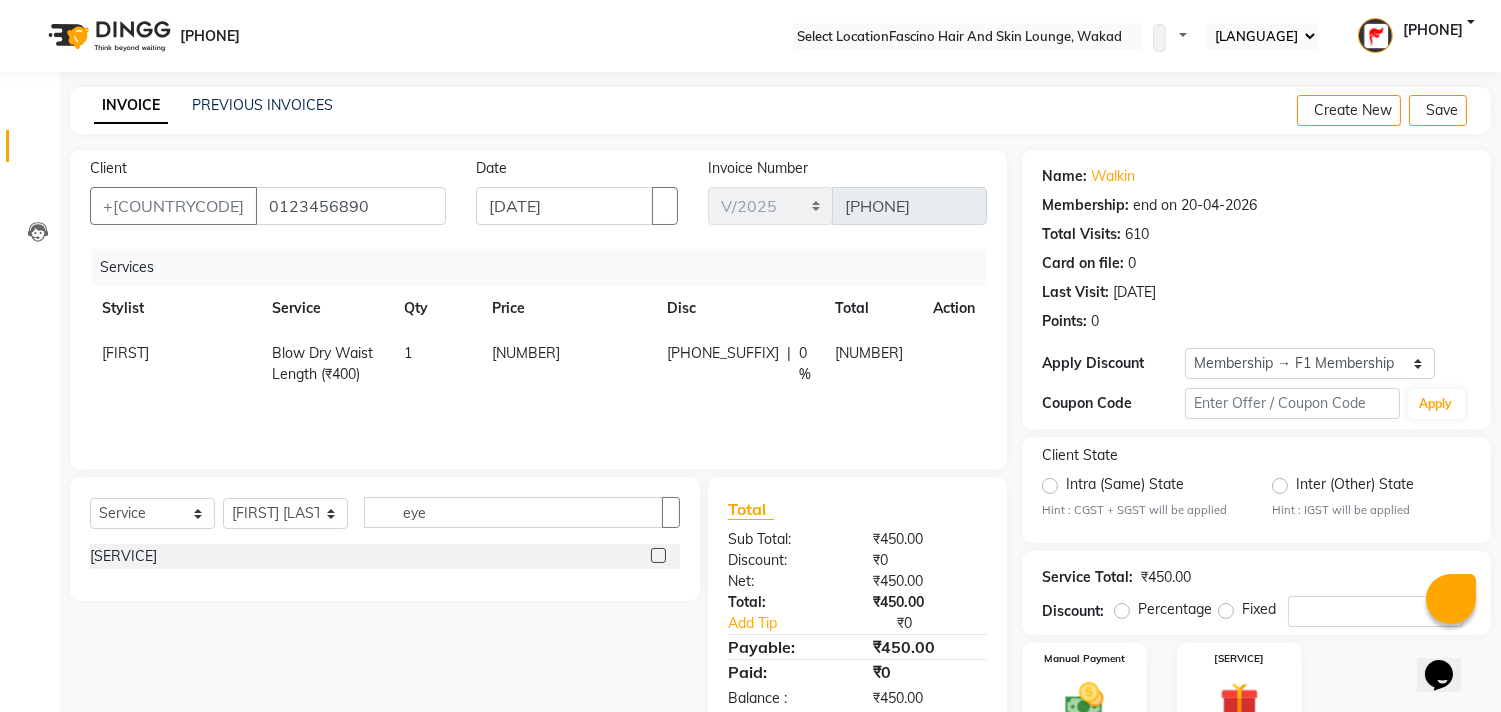 click at bounding box center [658, 555] 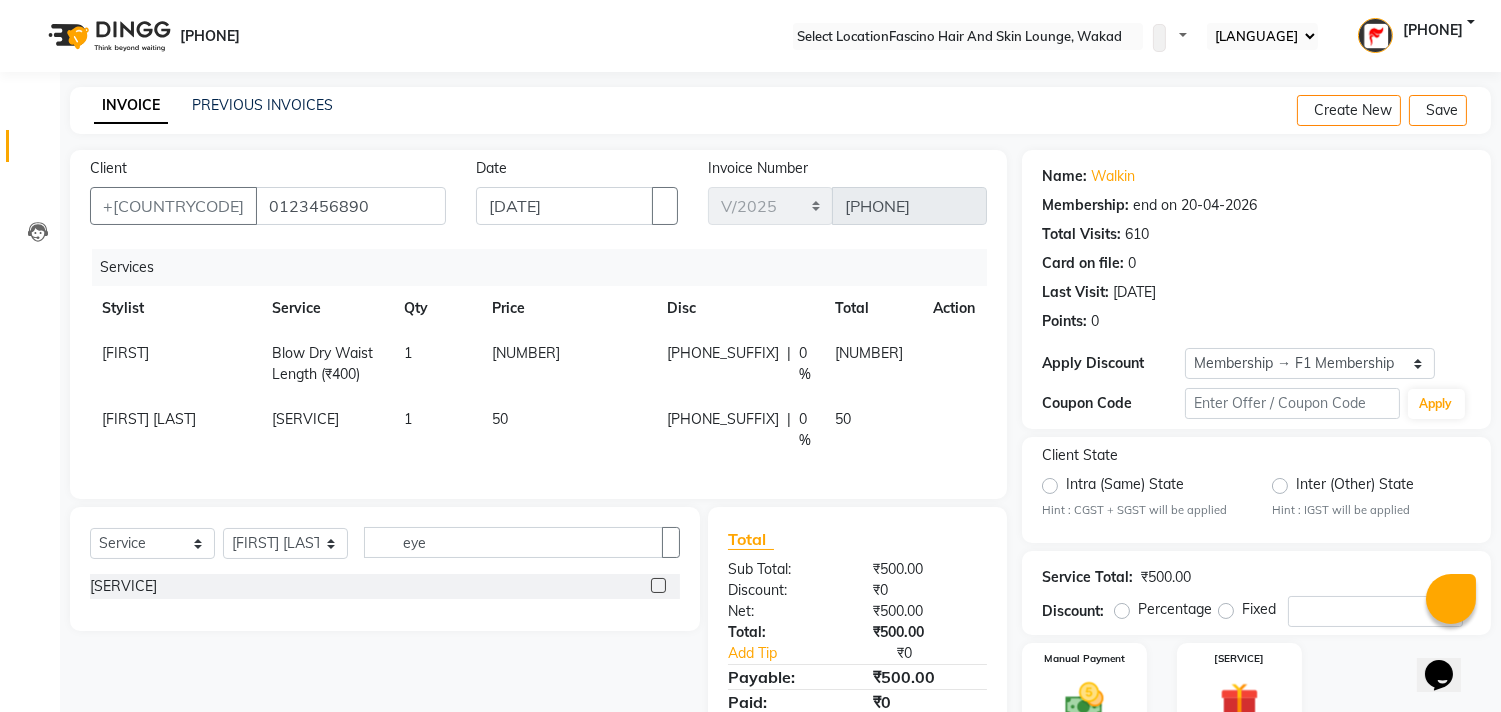 click on "50" at bounding box center [567, 364] 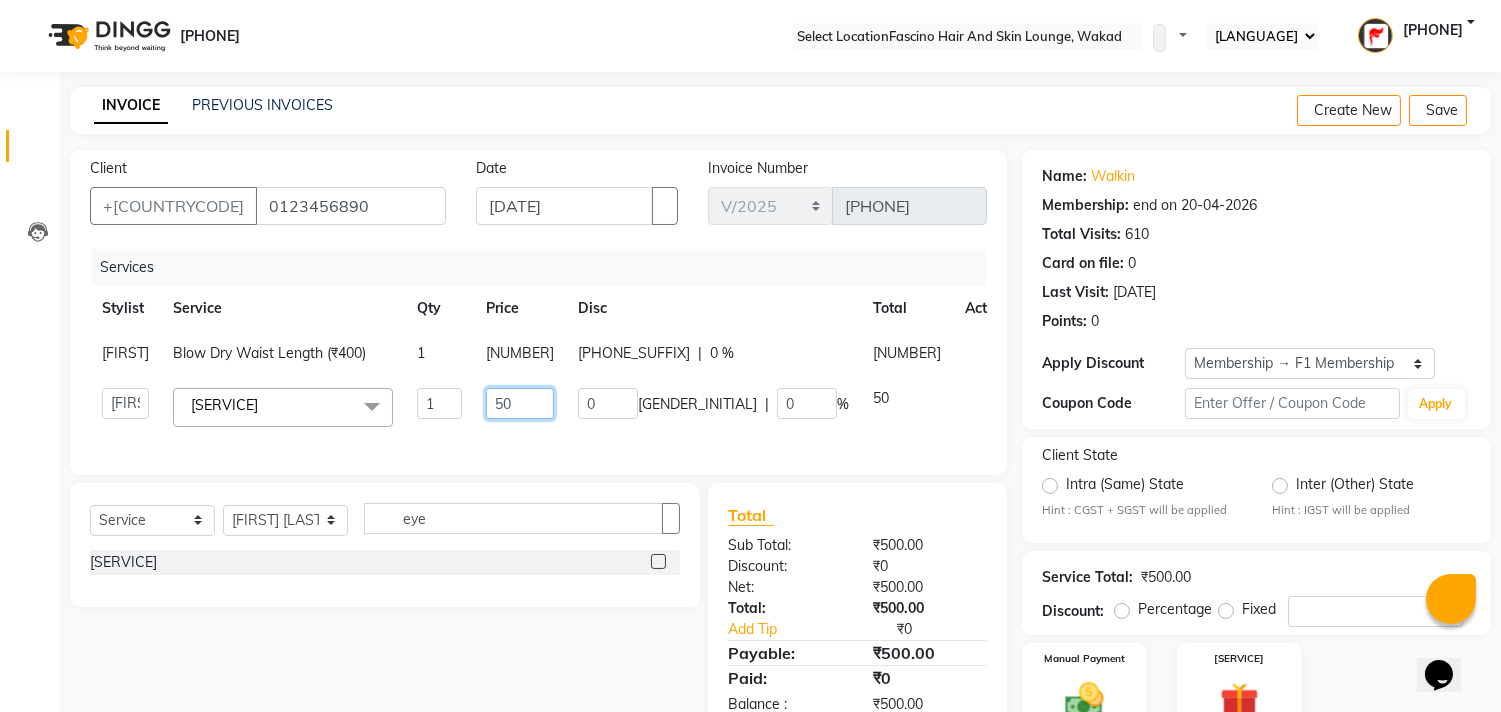 click on "50" at bounding box center (439, 403) 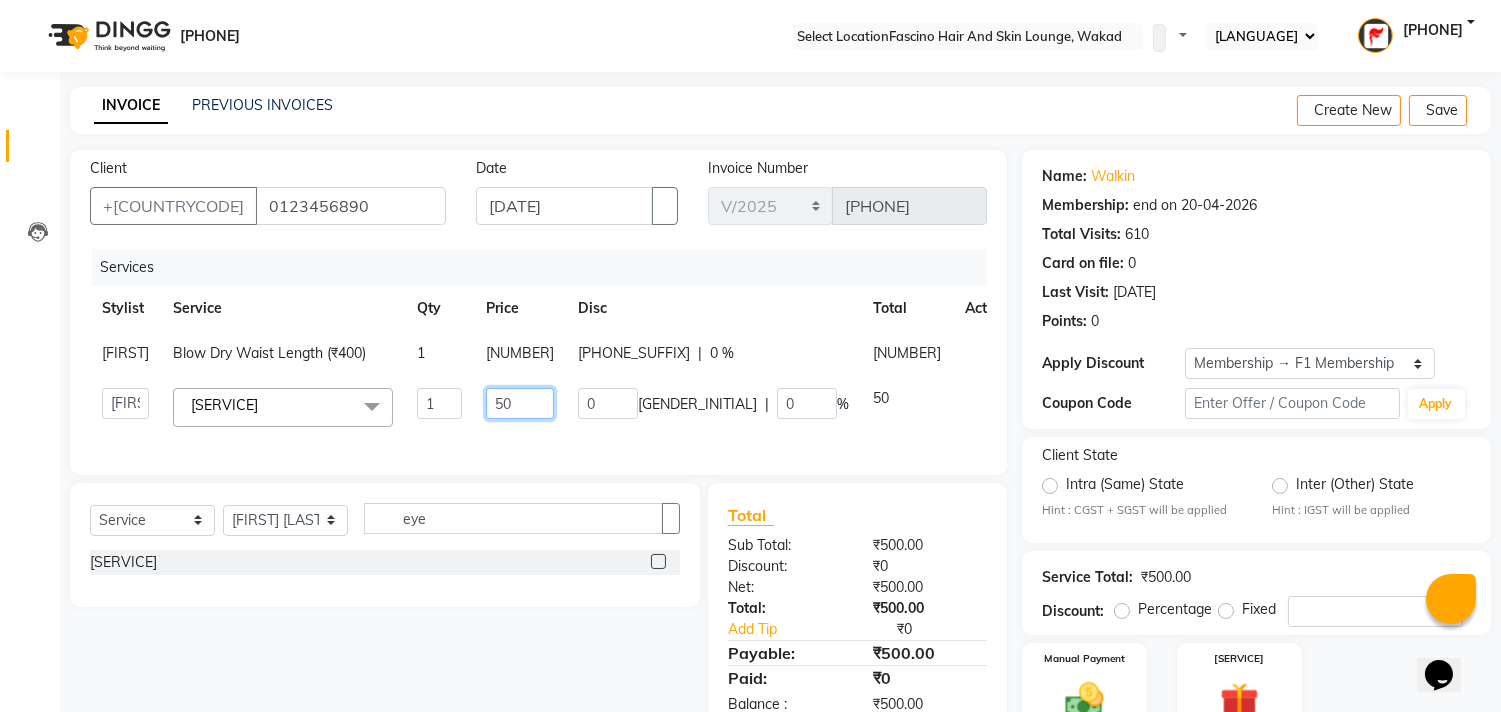 click on "50" at bounding box center (439, 403) 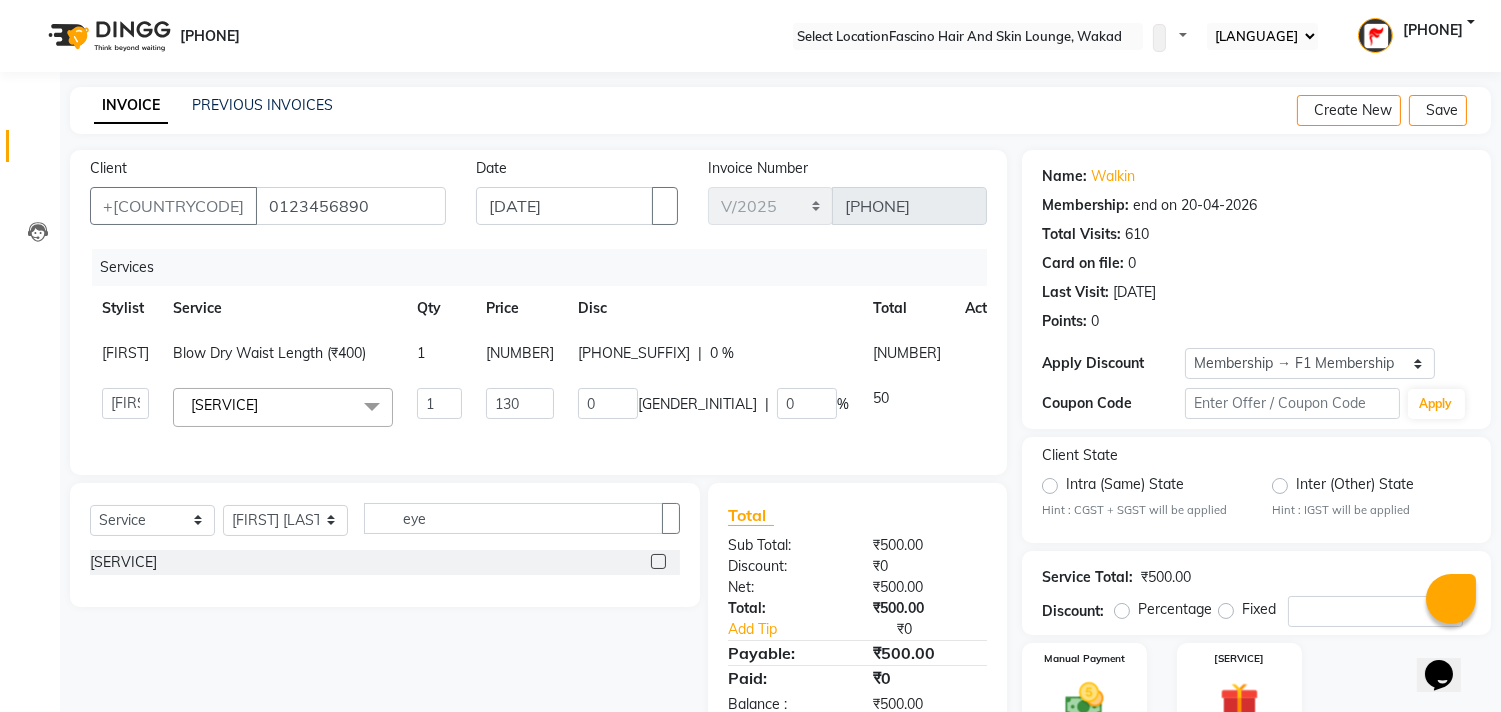 click on "130" at bounding box center (520, 353) 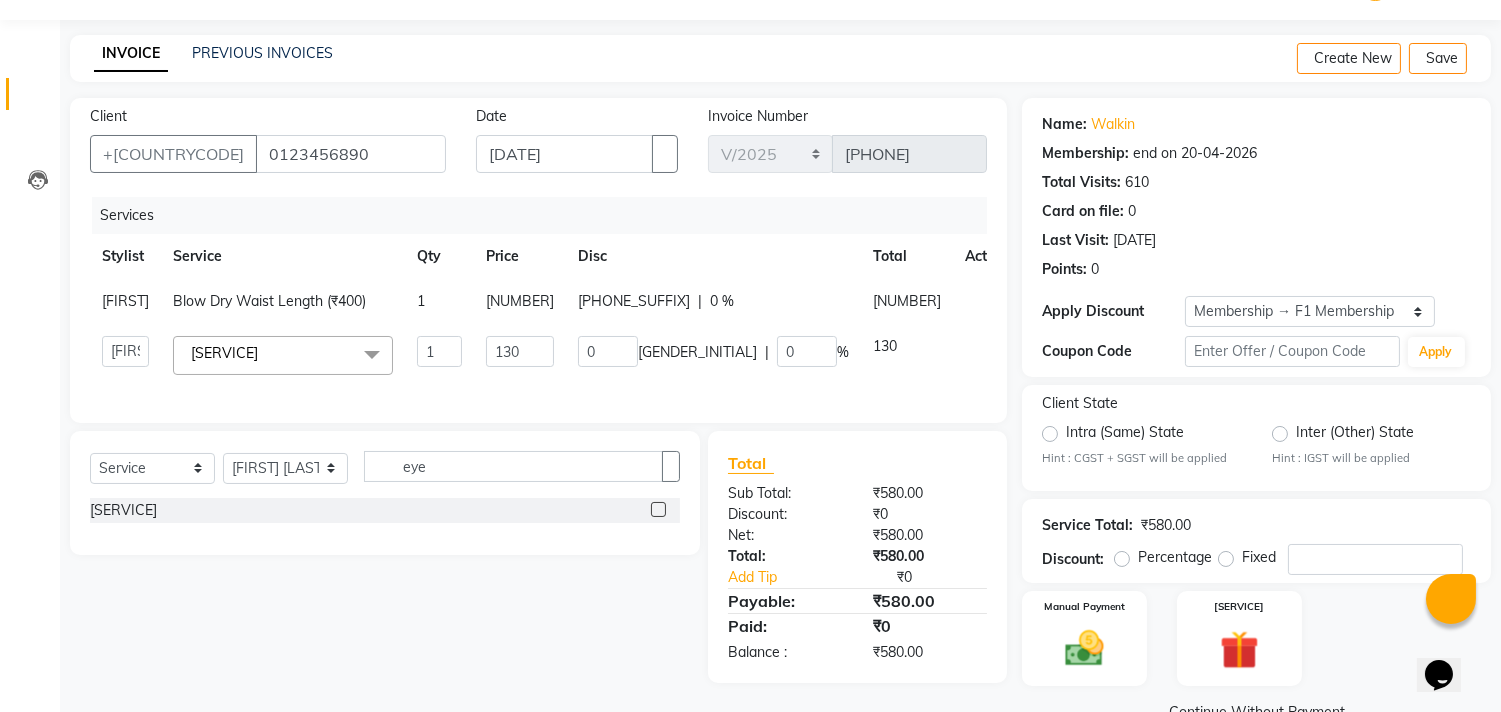 scroll, scrollTop: 102, scrollLeft: 0, axis: vertical 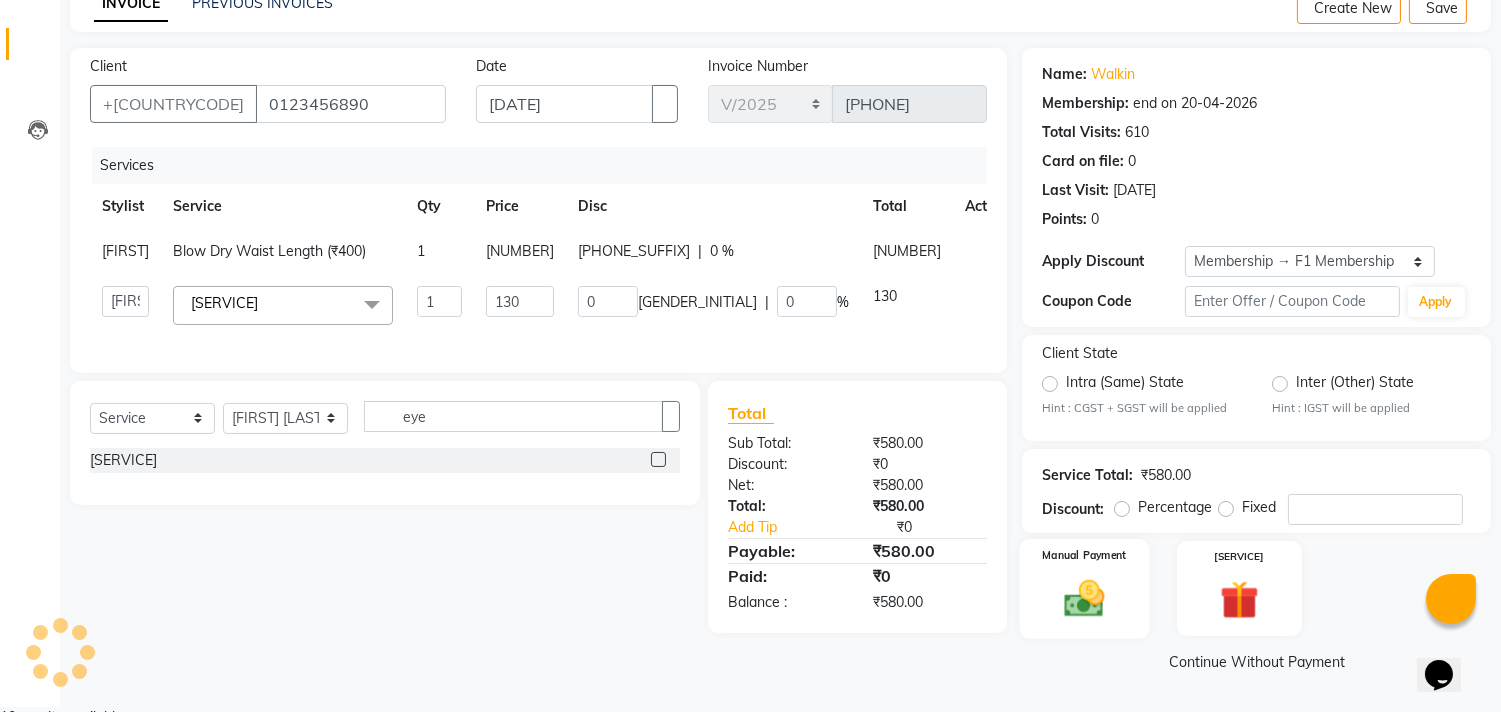 click at bounding box center (1085, 598) 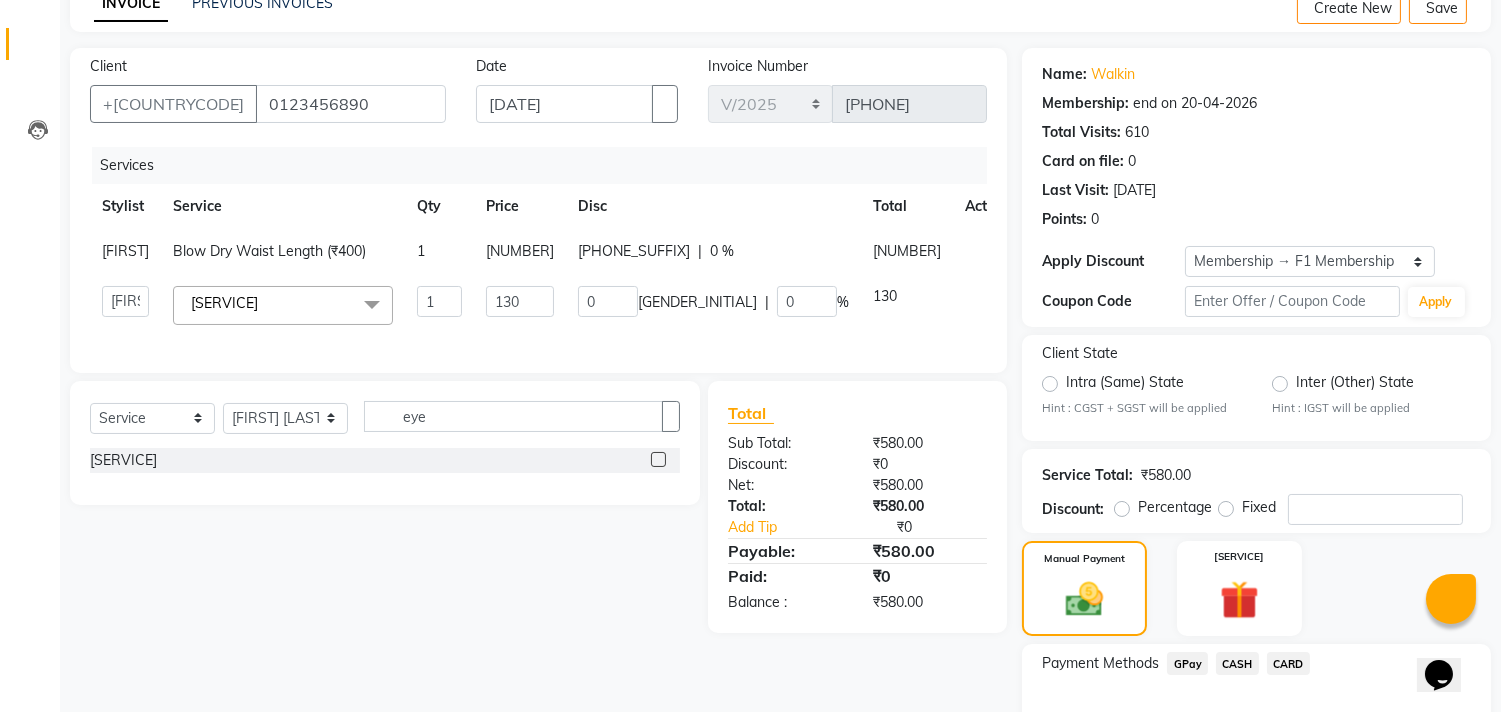 click on "GPay" at bounding box center (1187, 663) 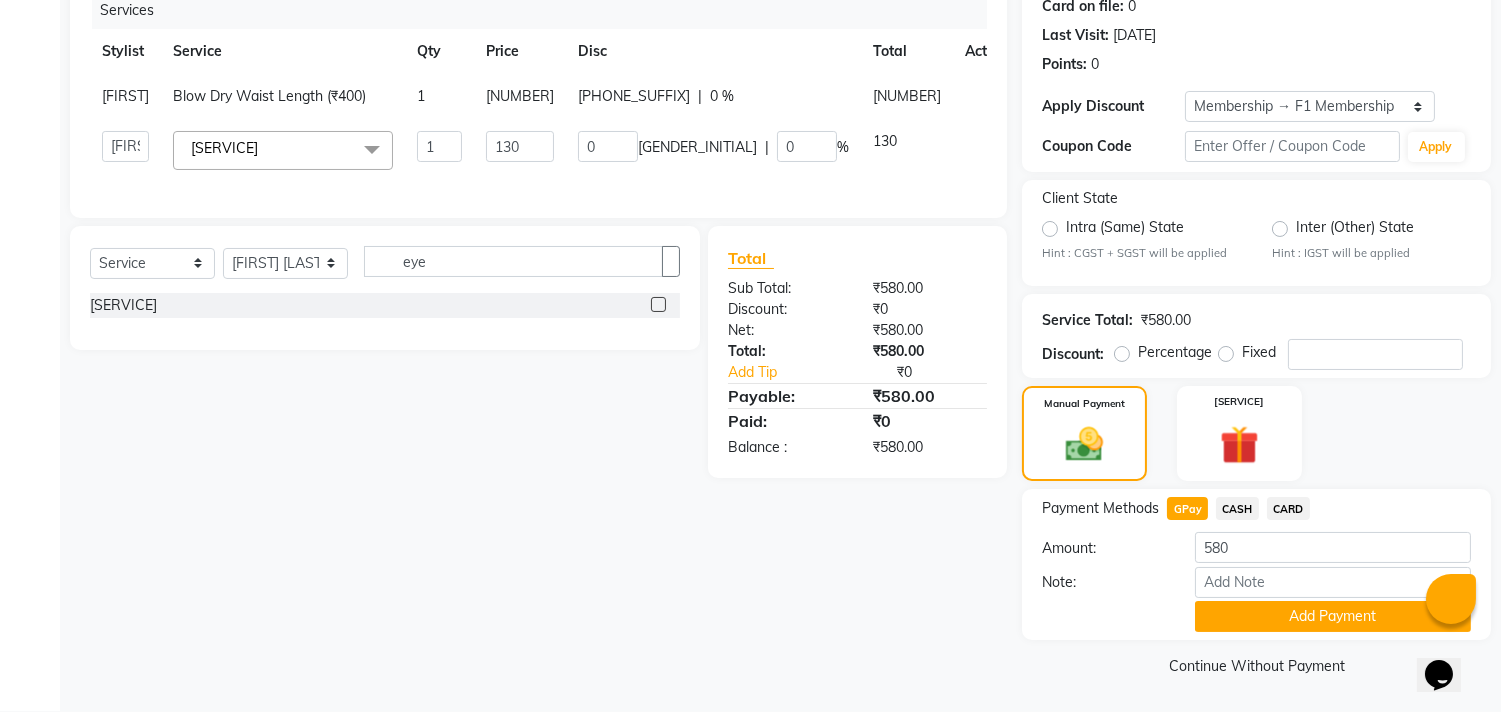 scroll, scrollTop: 260, scrollLeft: 0, axis: vertical 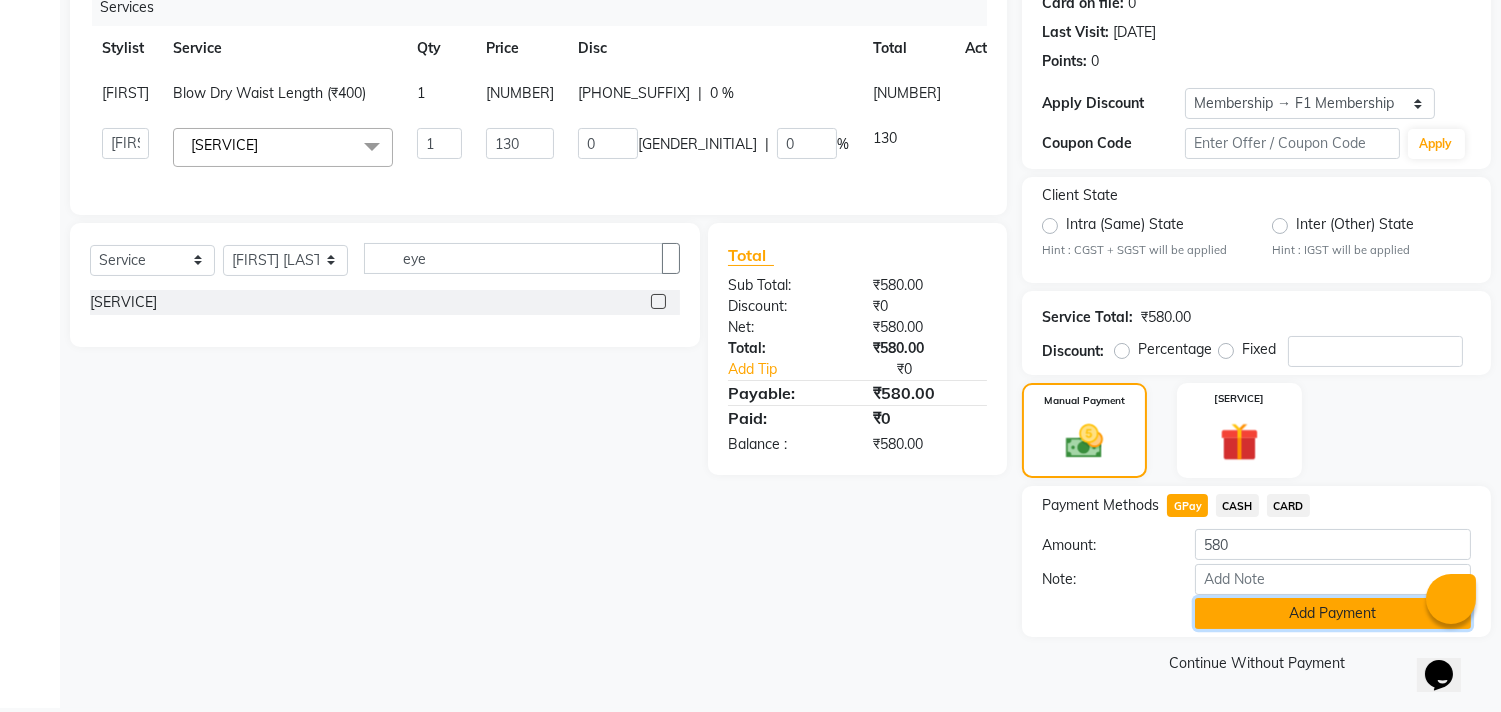 click on "Add Payment" at bounding box center [1333, 613] 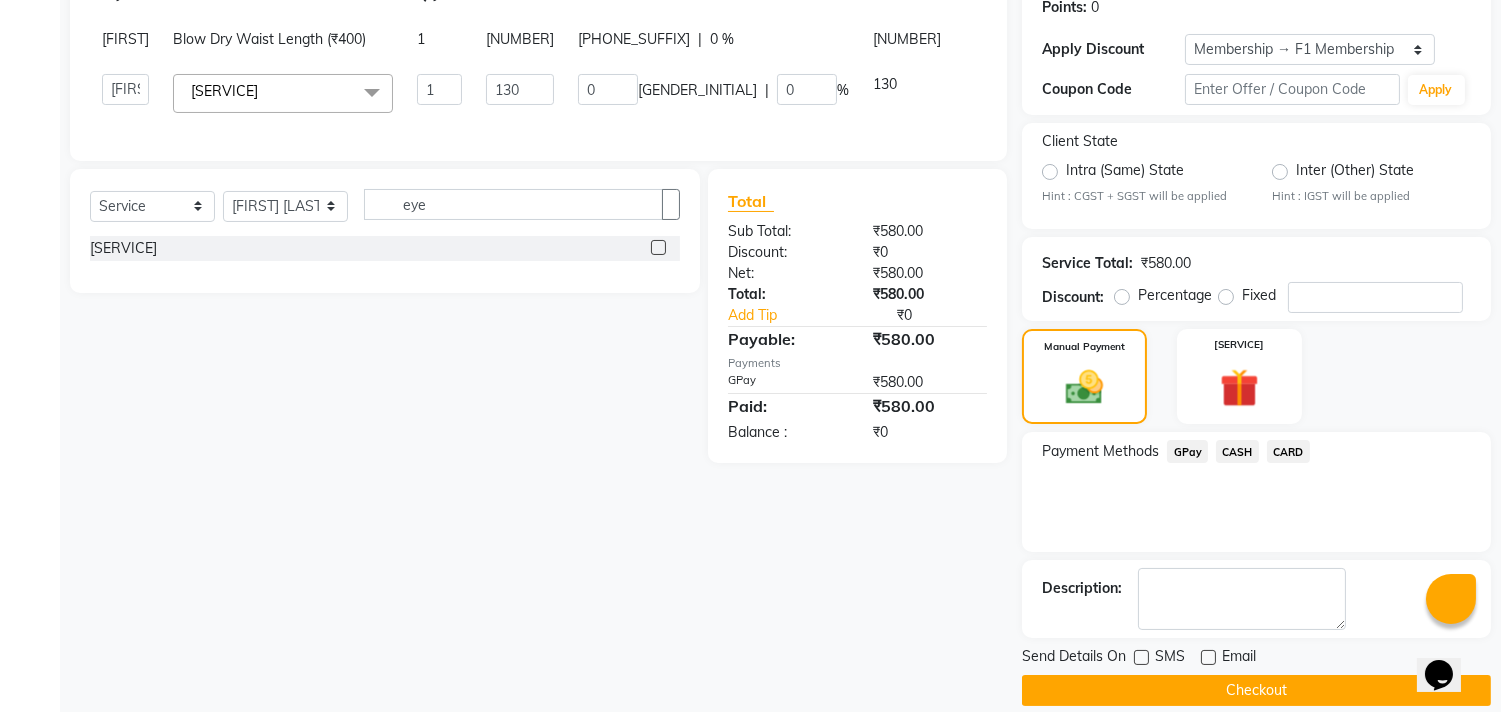 scroll, scrollTop: 344, scrollLeft: 0, axis: vertical 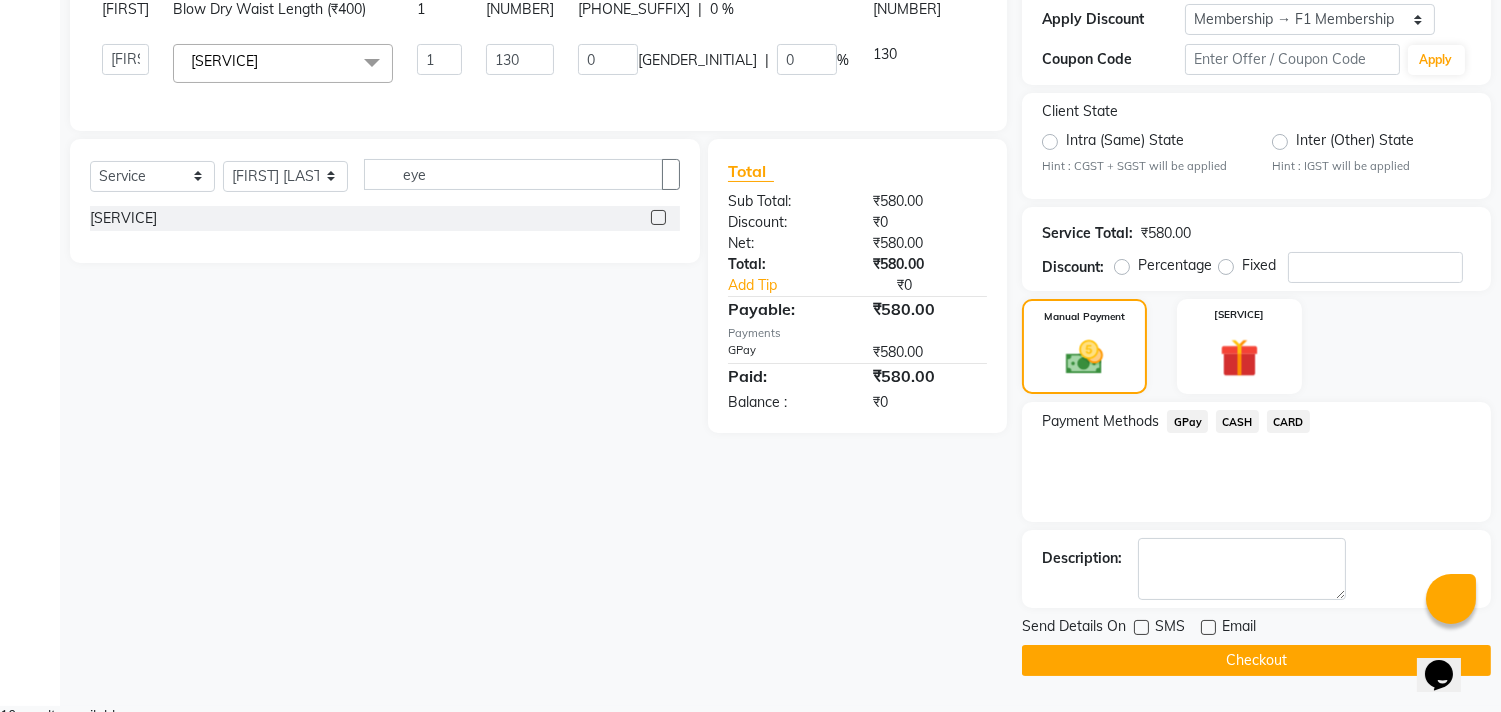 click at bounding box center [1141, 627] 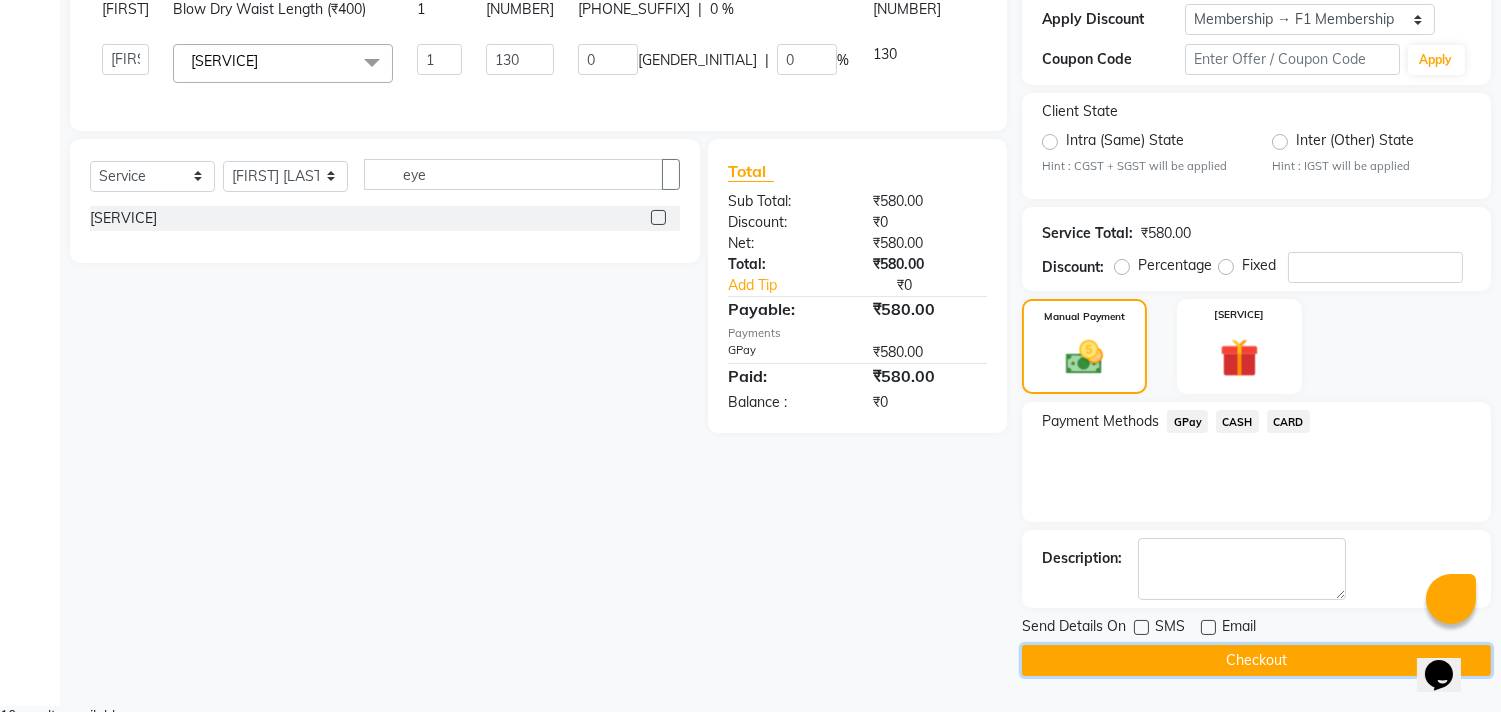 click on "Checkout" at bounding box center (1256, 660) 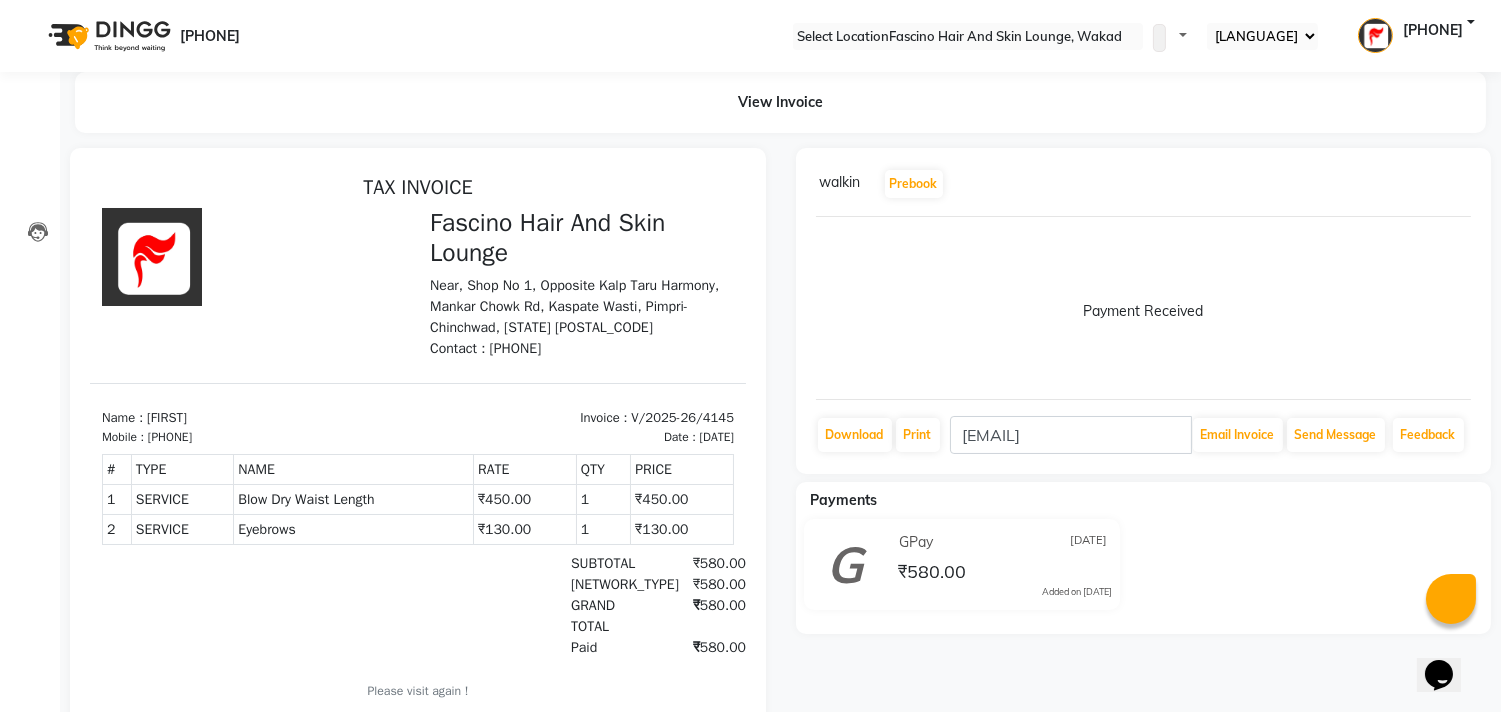scroll, scrollTop: 0, scrollLeft: 0, axis: both 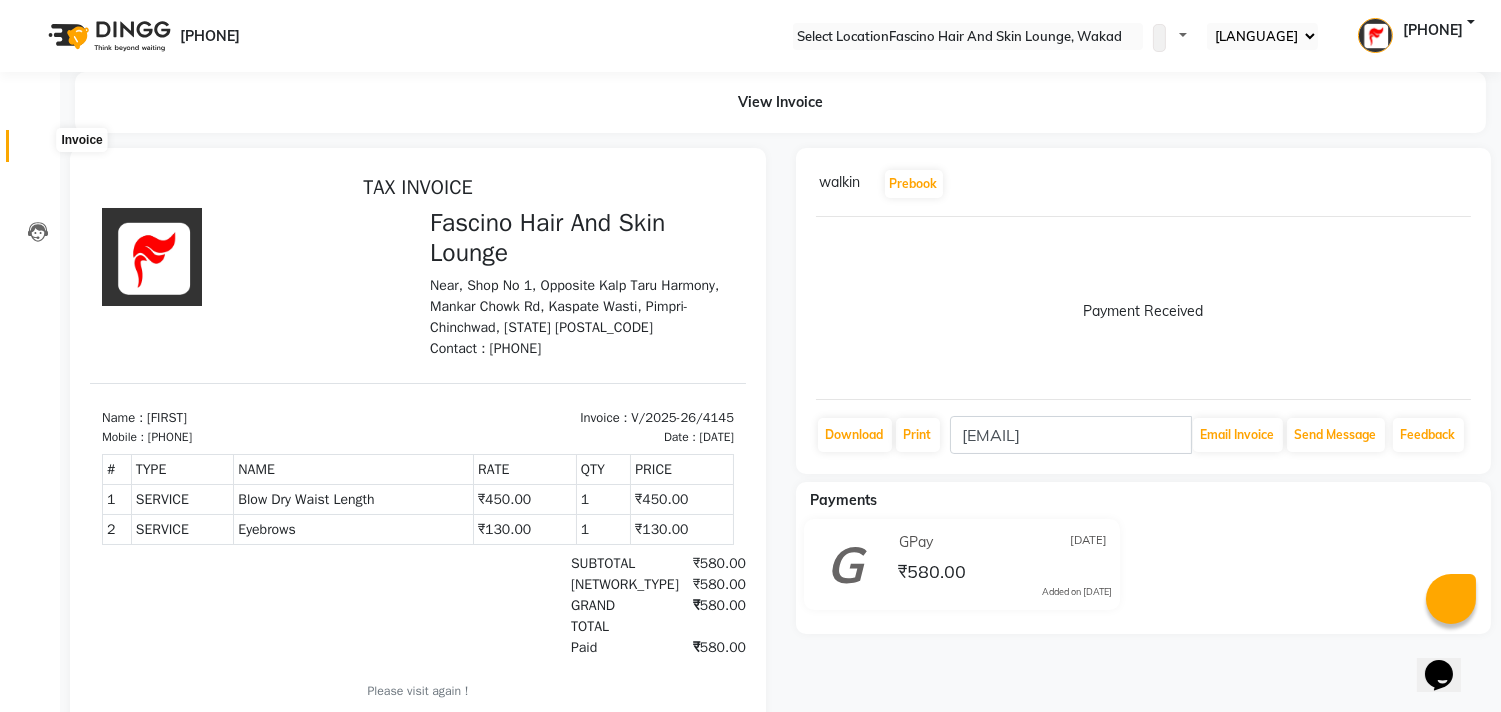 click at bounding box center [38, 151] 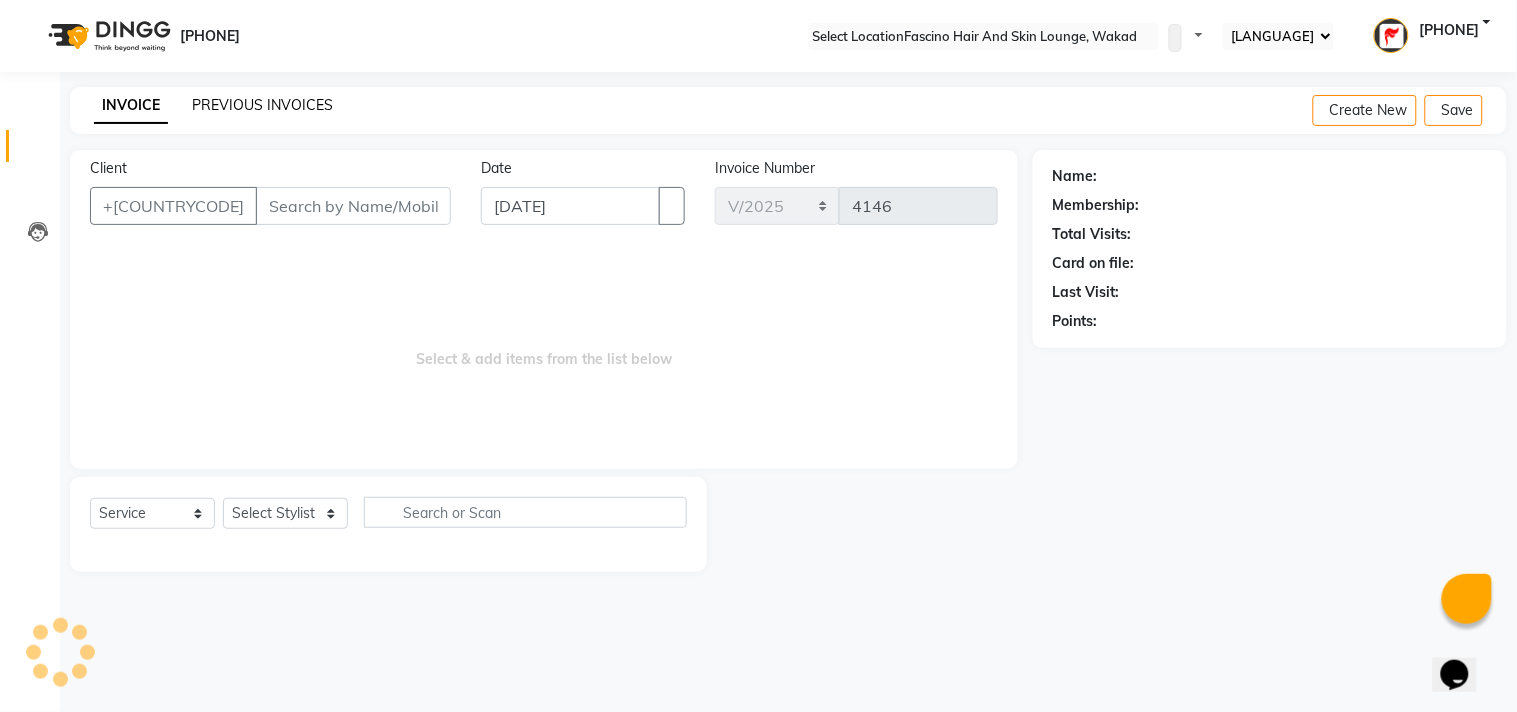 click on "PREVIOUS INVOICES" at bounding box center [262, 105] 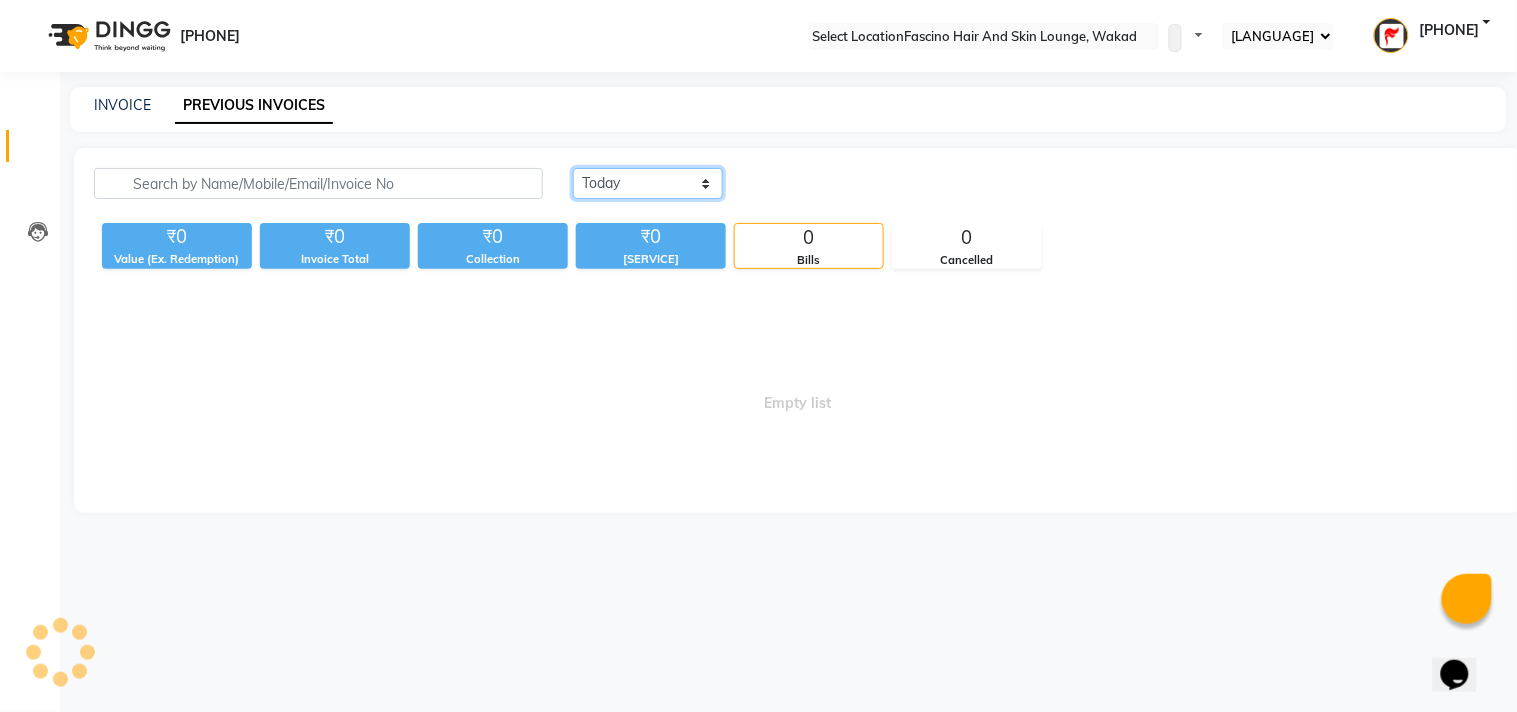 click on "Today Yesterday Custom Range" at bounding box center (648, 183) 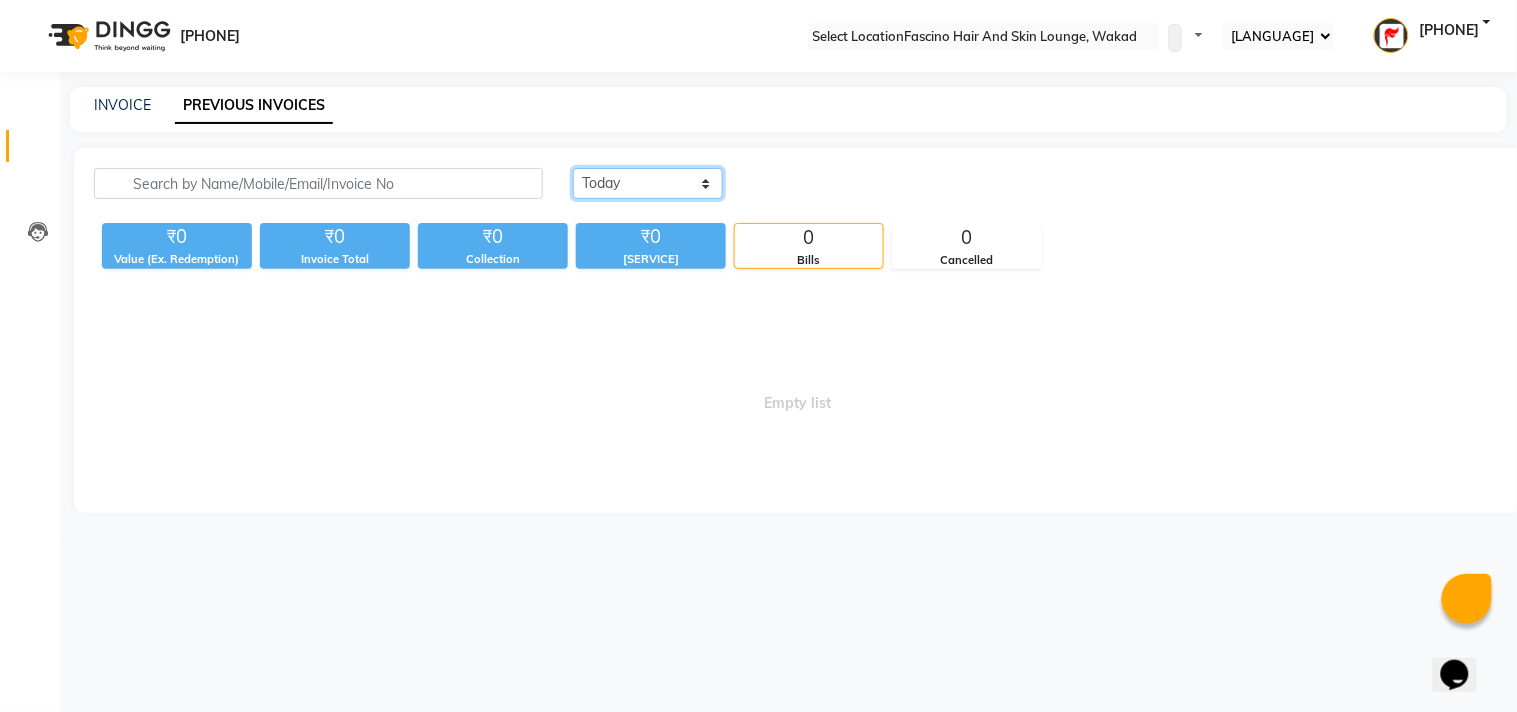 select on "yesterday" 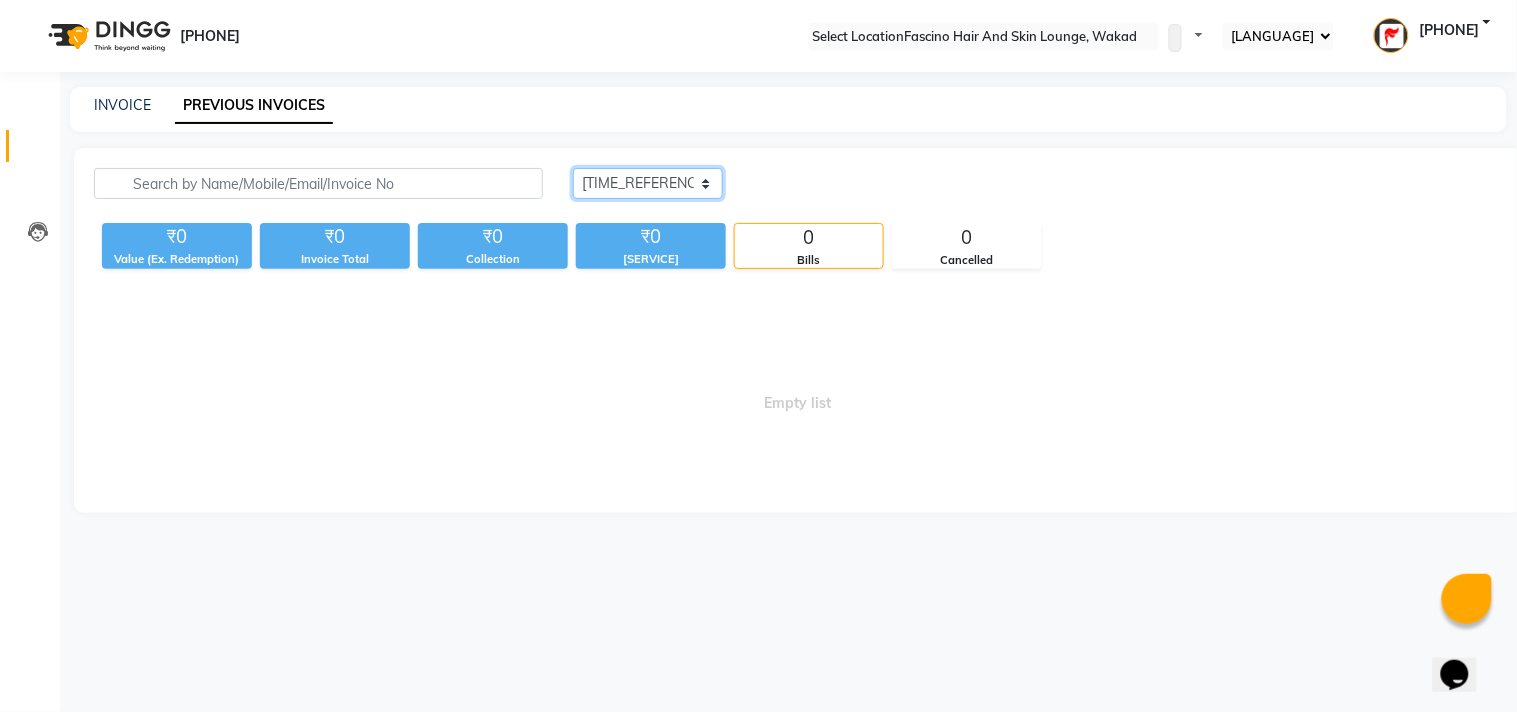 click on "Today Yesterday Custom Range" at bounding box center (648, 183) 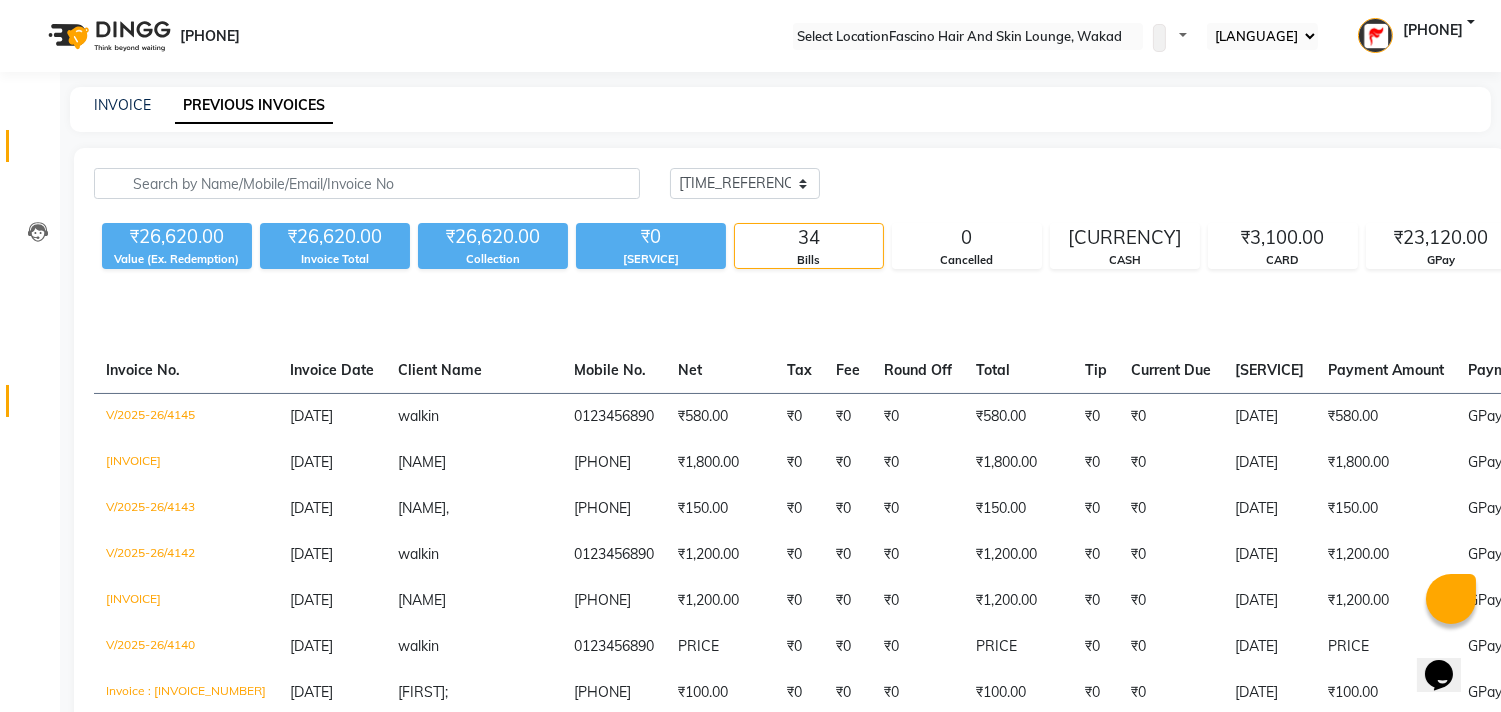 click on "Reports" at bounding box center [30, 401] 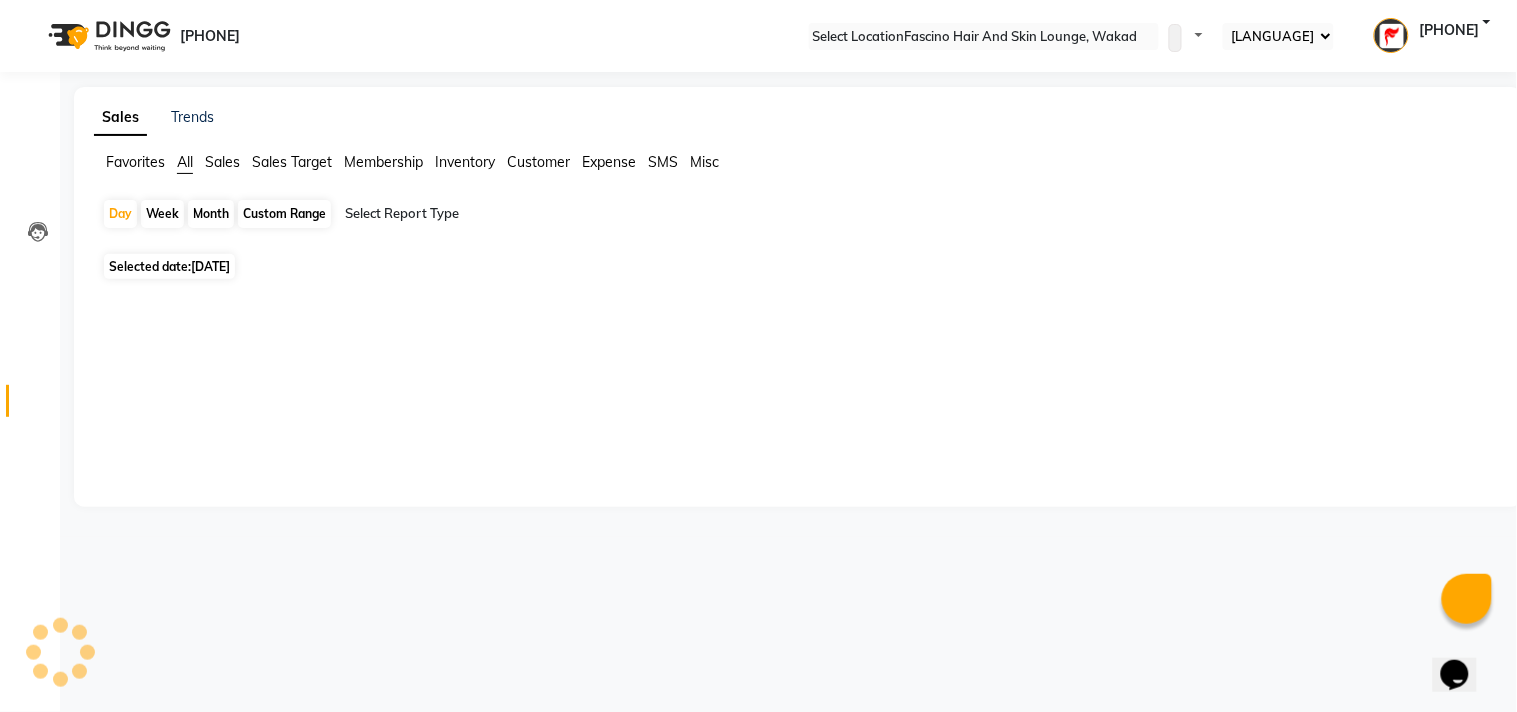 click on "Month" at bounding box center [211, 214] 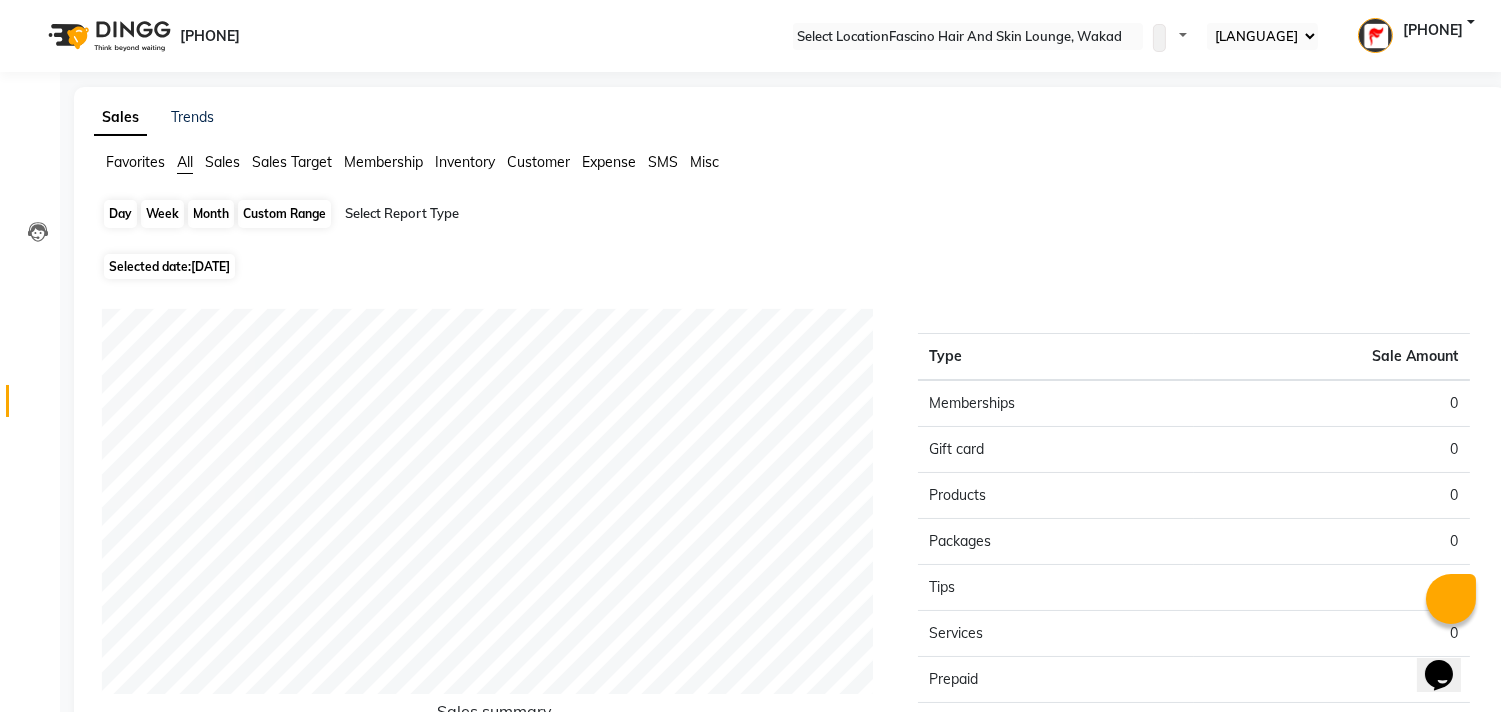 click on "Month" at bounding box center (211, 214) 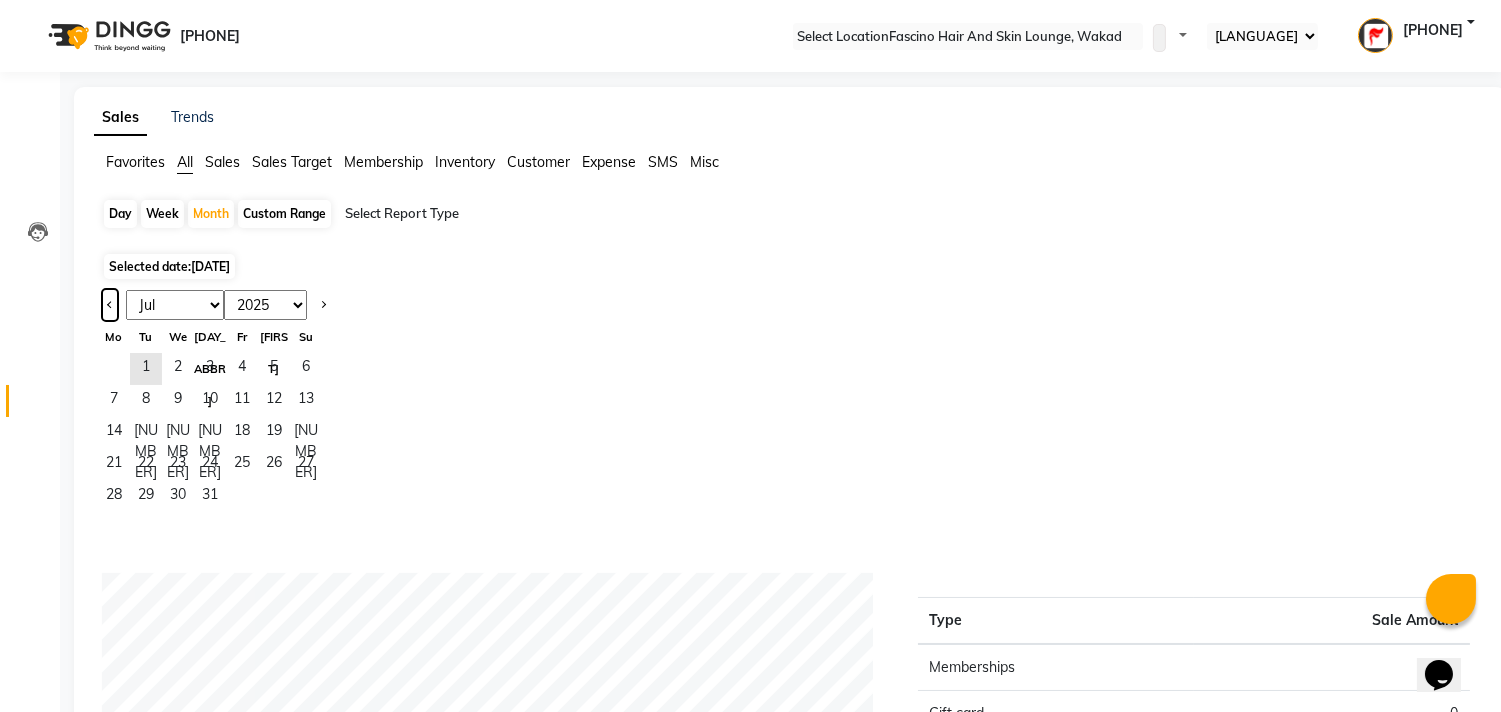 click at bounding box center [110, 305] 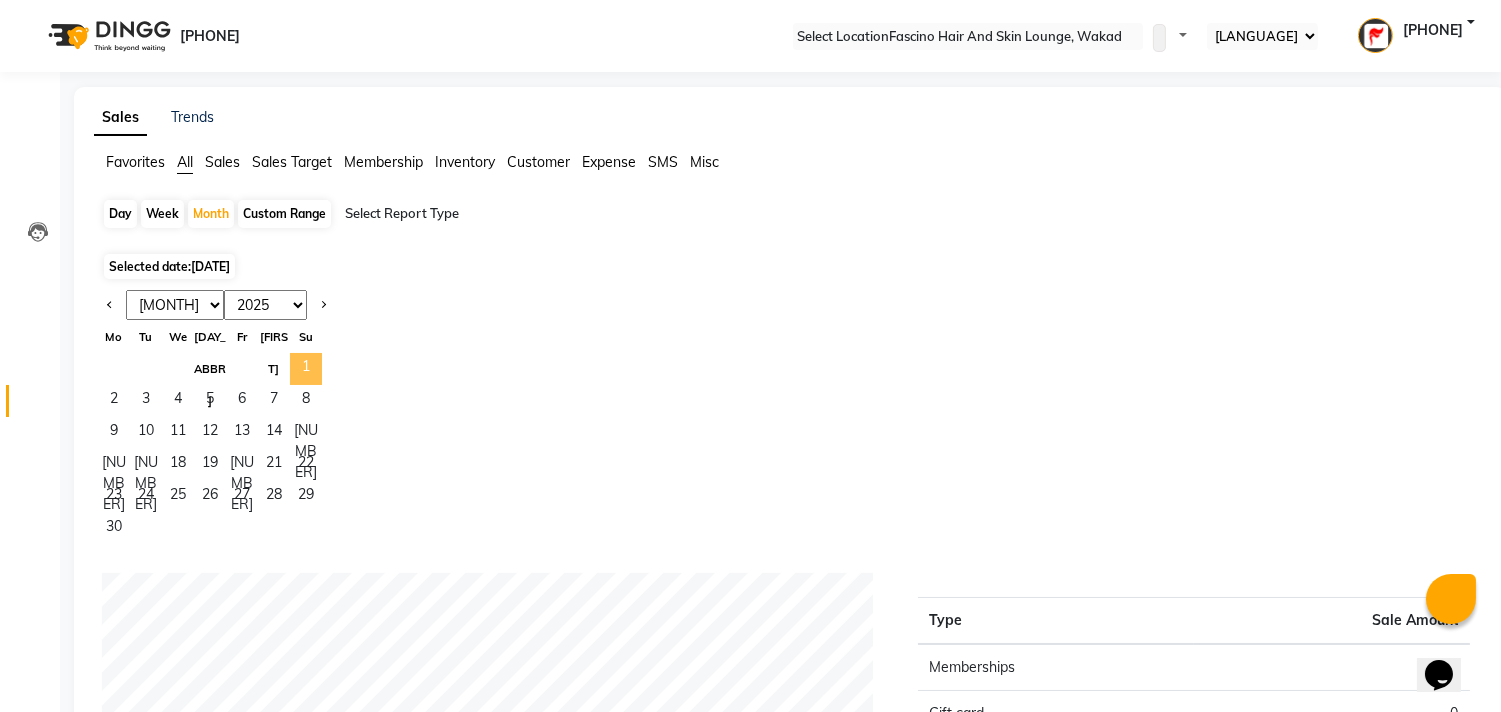 click on "1" at bounding box center [306, 369] 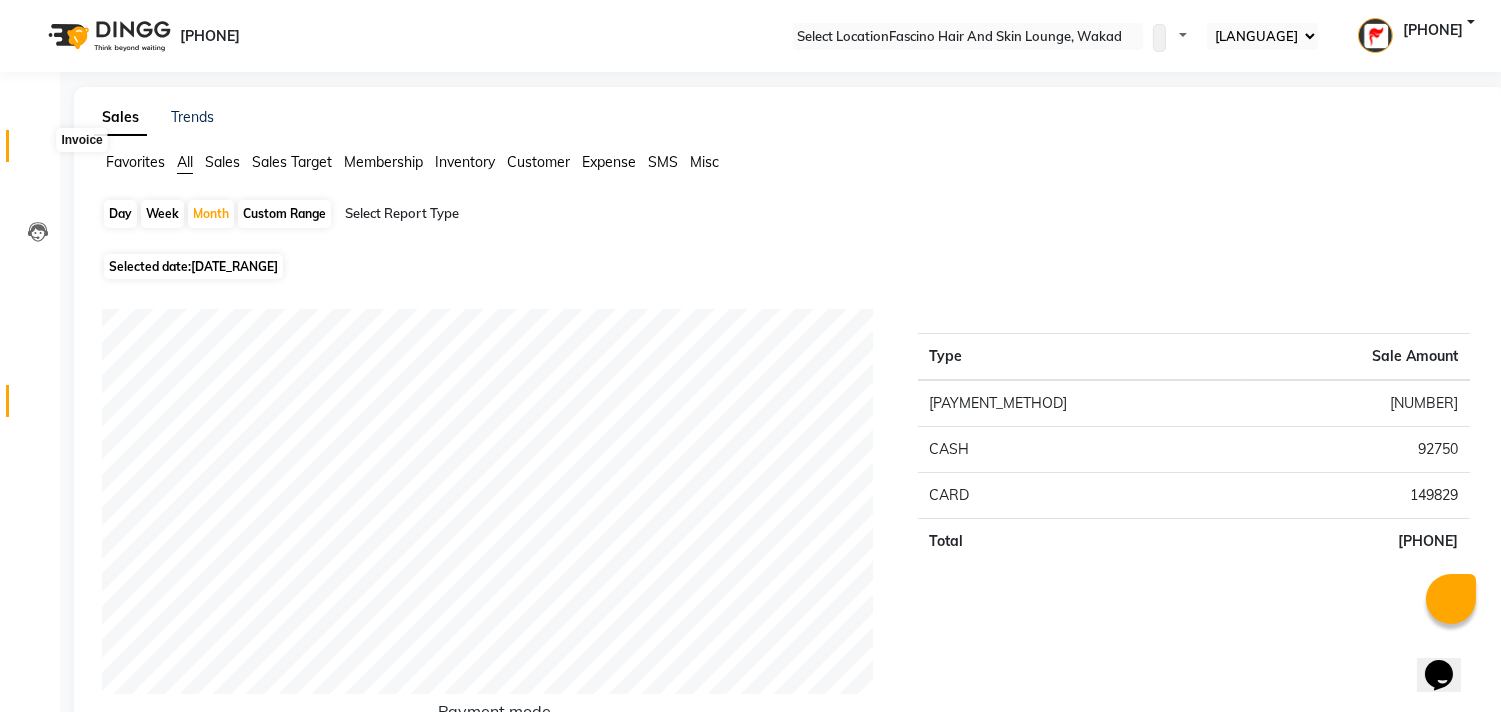 click at bounding box center (38, 151) 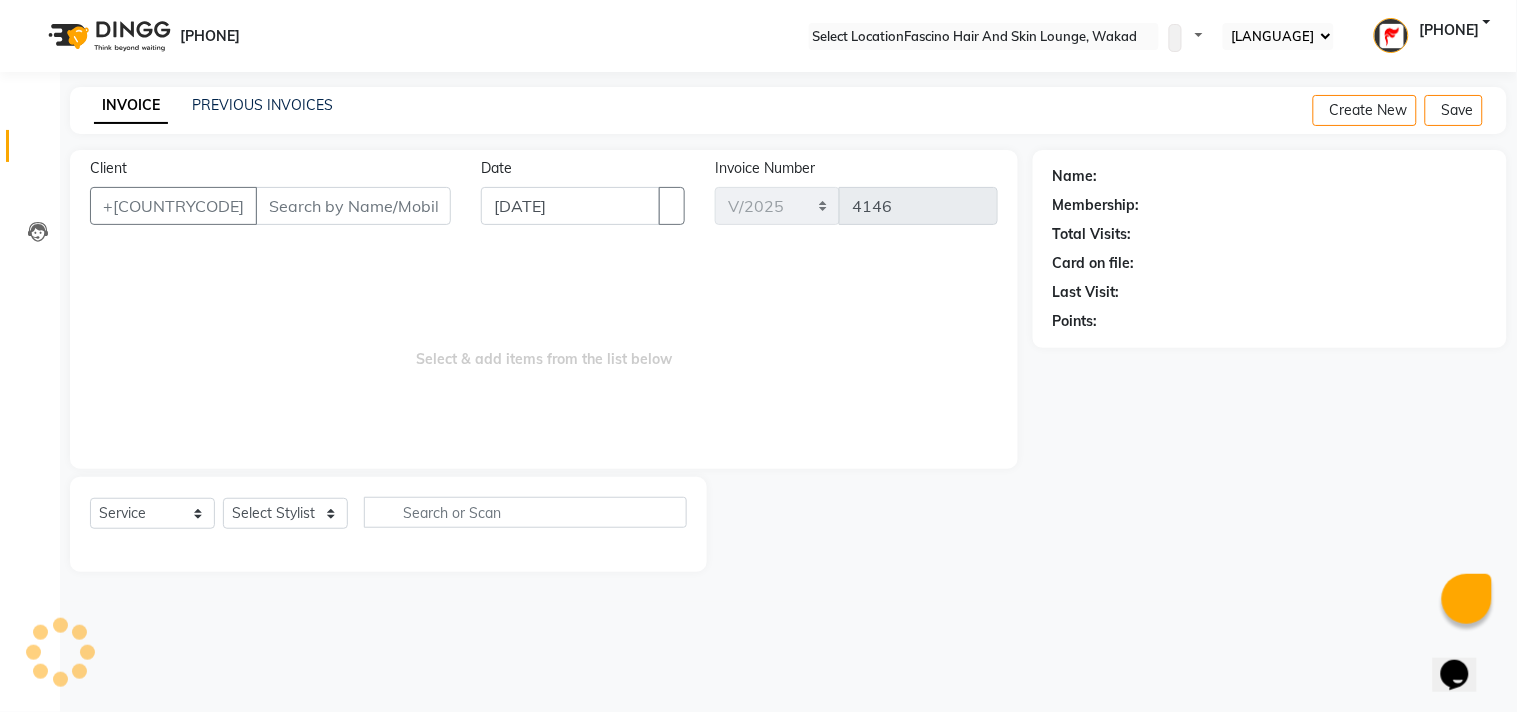 click on "Client +91" at bounding box center [270, 199] 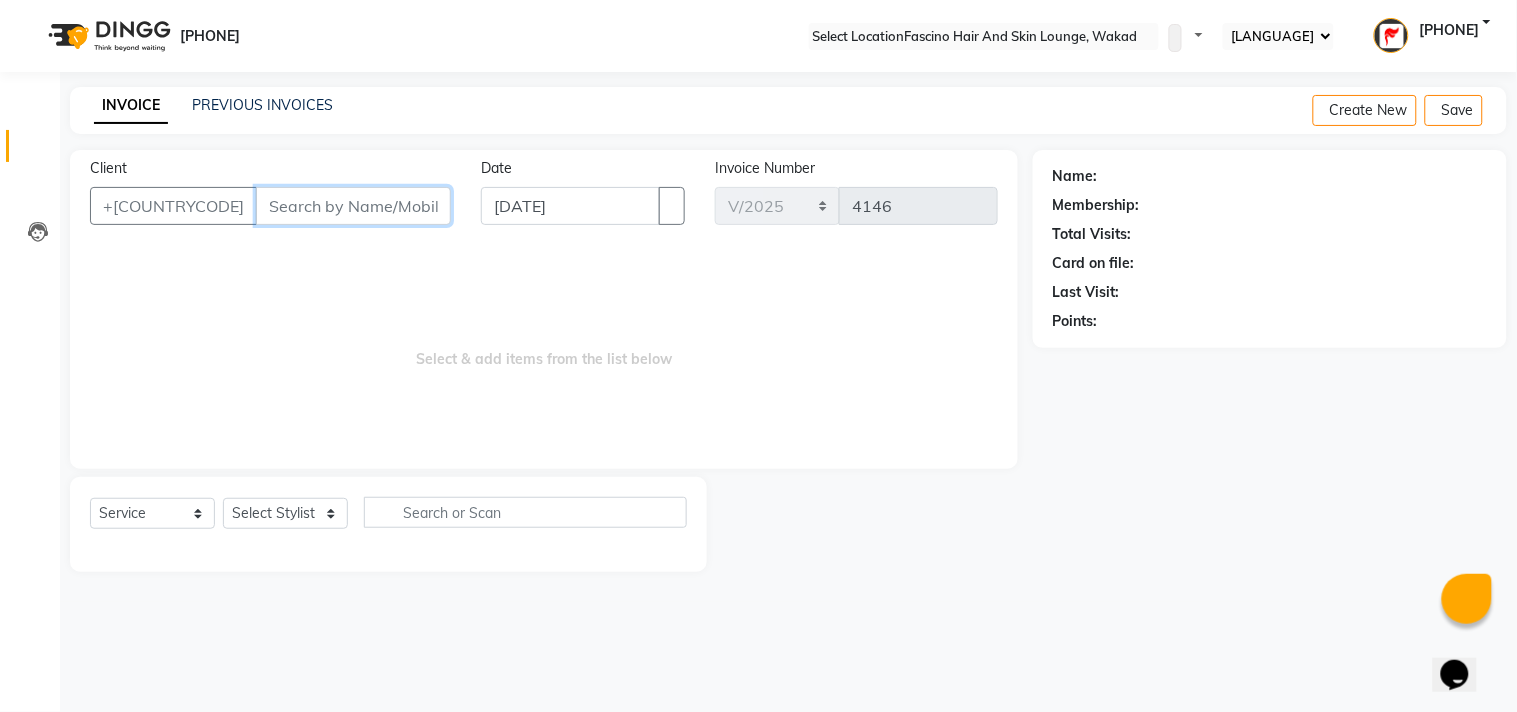 click on "Client" at bounding box center [353, 206] 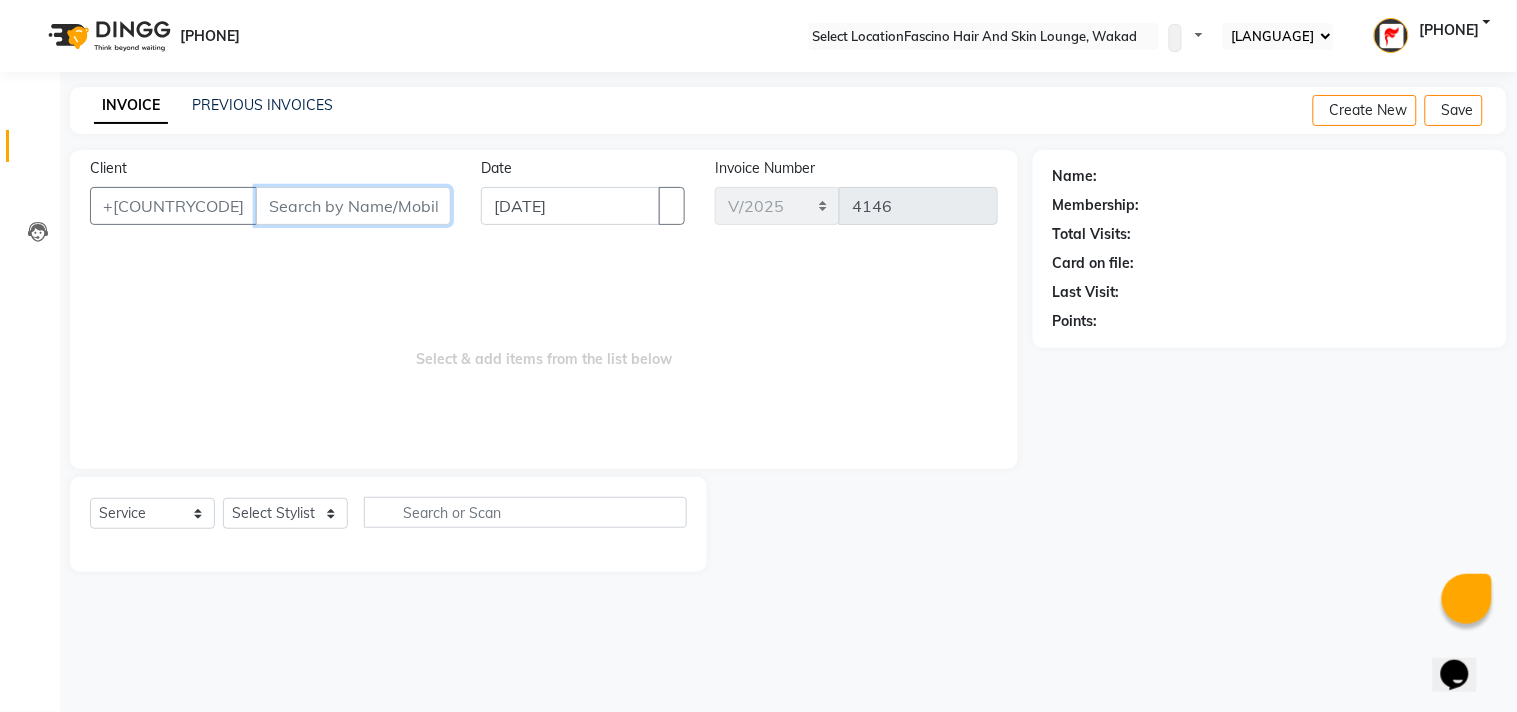 click on "Client" at bounding box center [353, 206] 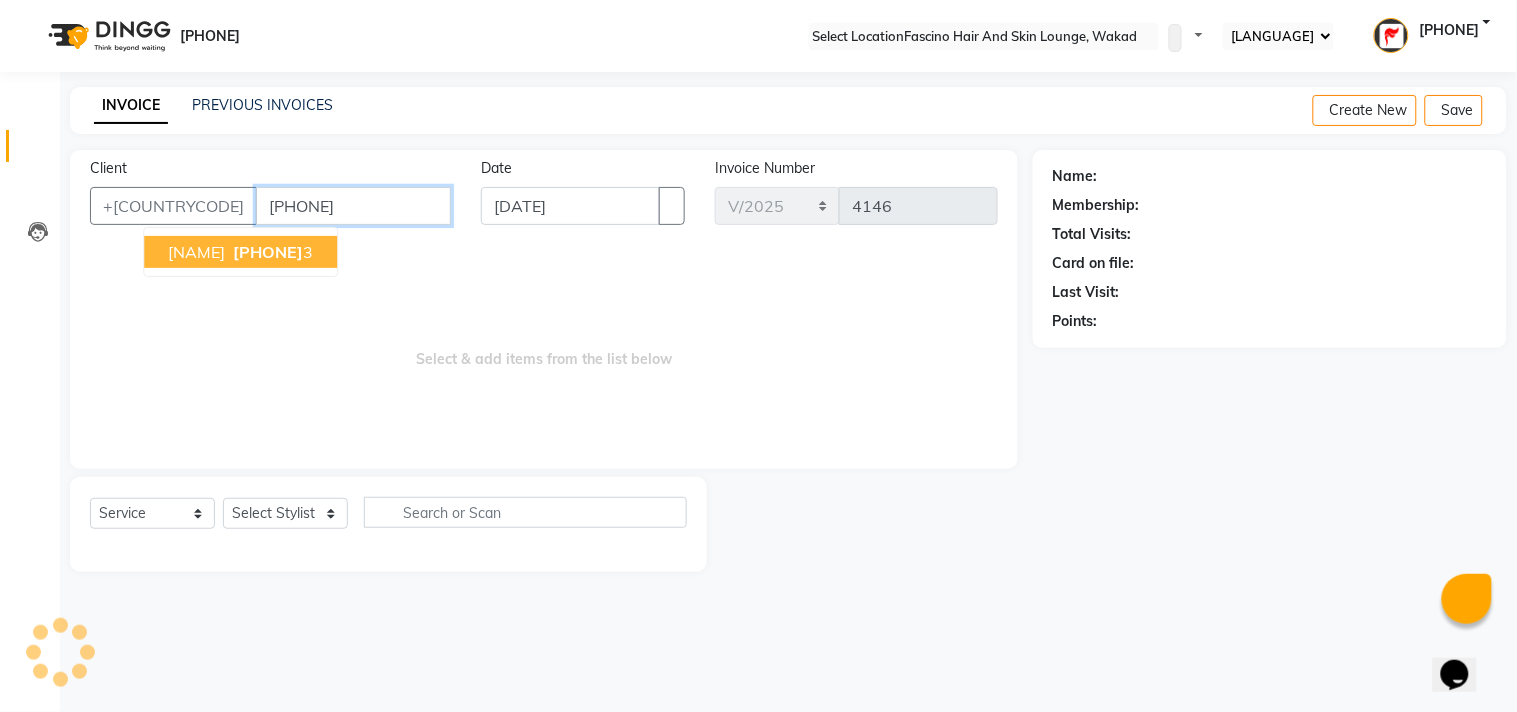 type on "[PHONE]" 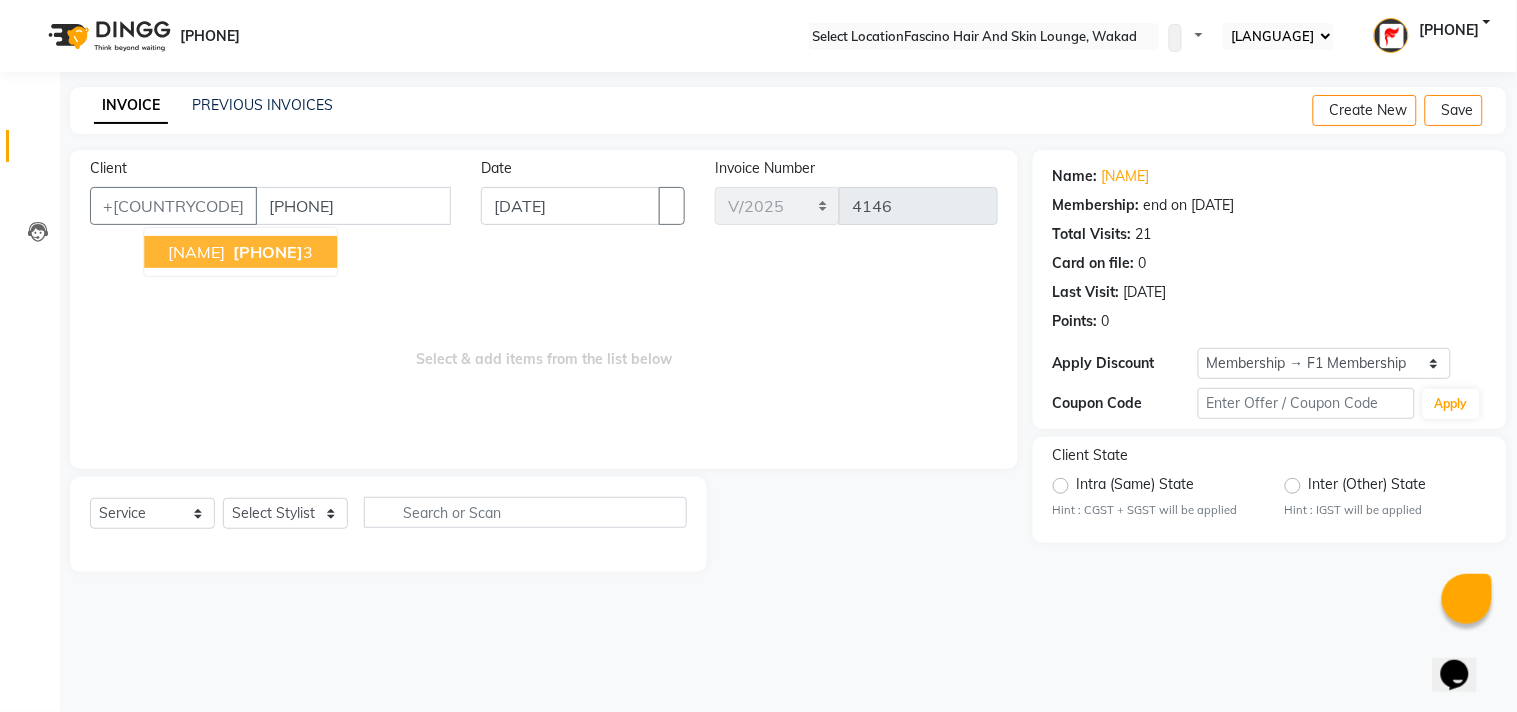 click on "Select & add items from the list below" at bounding box center [544, 349] 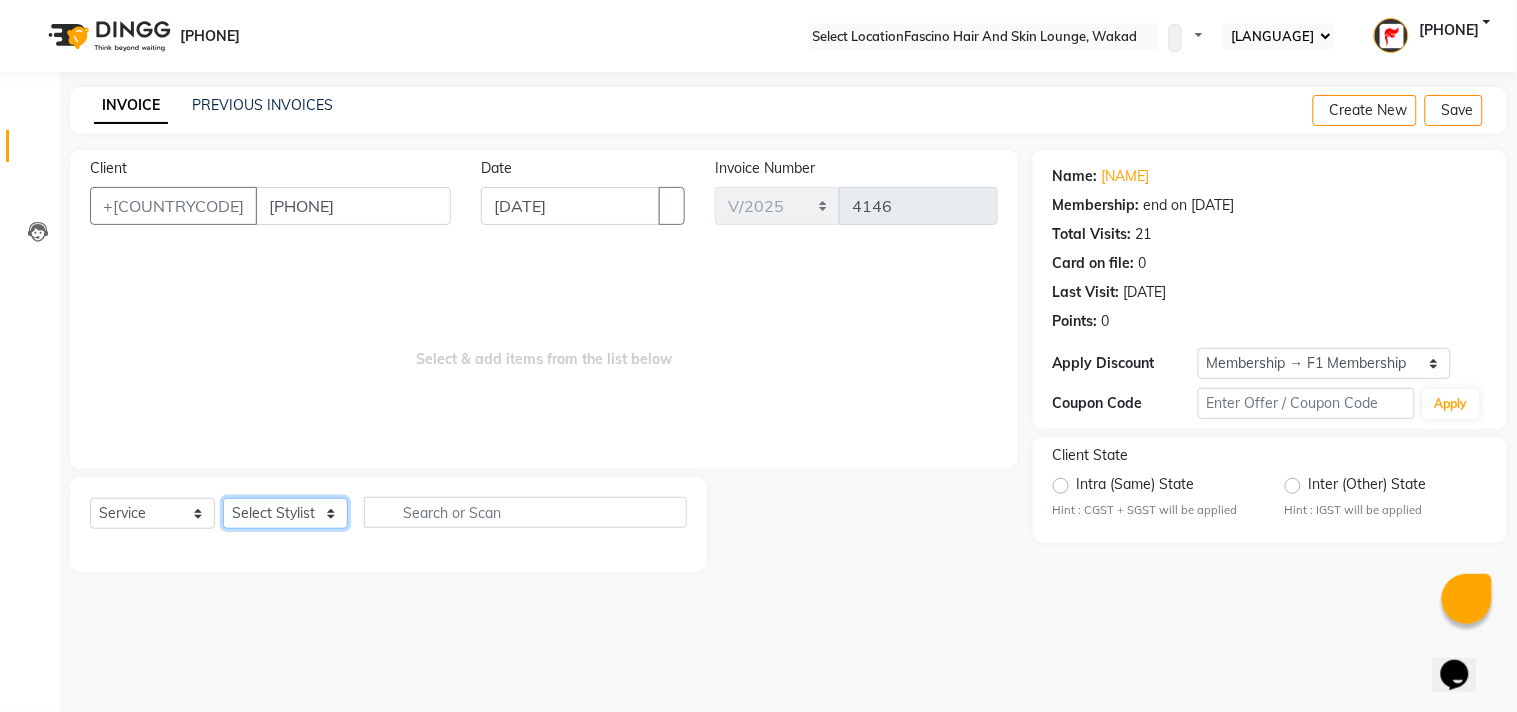 click on "Select Stylist [PHONE] [NAME] [NAME] F1 Salon Ganesh F1 Gopal {JH} Govind (Jh ) Jadgdish Kajal Omkar JH Pooja kate Ram choudhry Sahil jh Sanjay muley Shree Siddu (F1) Sid (JH) Sukanya Sadiyan Suraj F1 Tejal Beaution Usha Bhise Varsha F1 Veena" at bounding box center [285, 513] 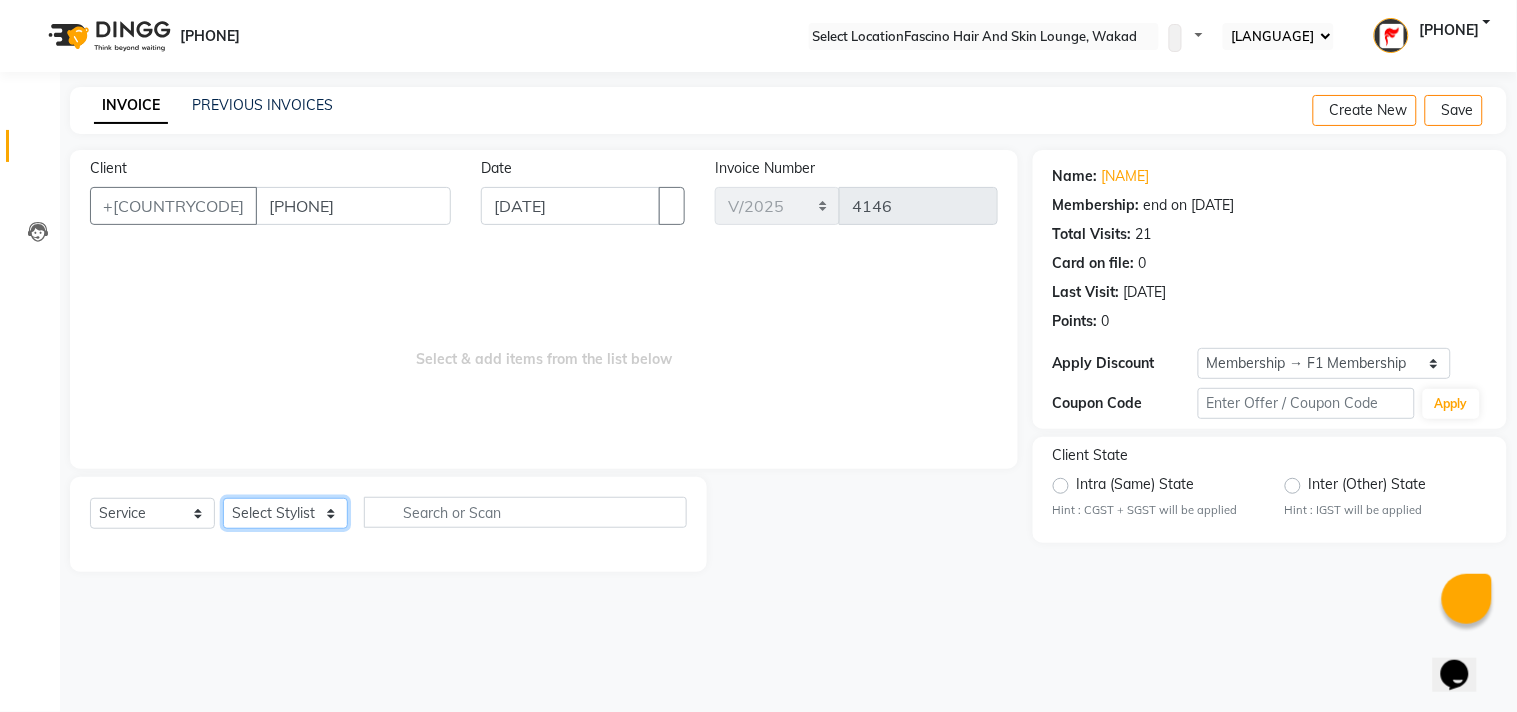 select on "[PHONE]" 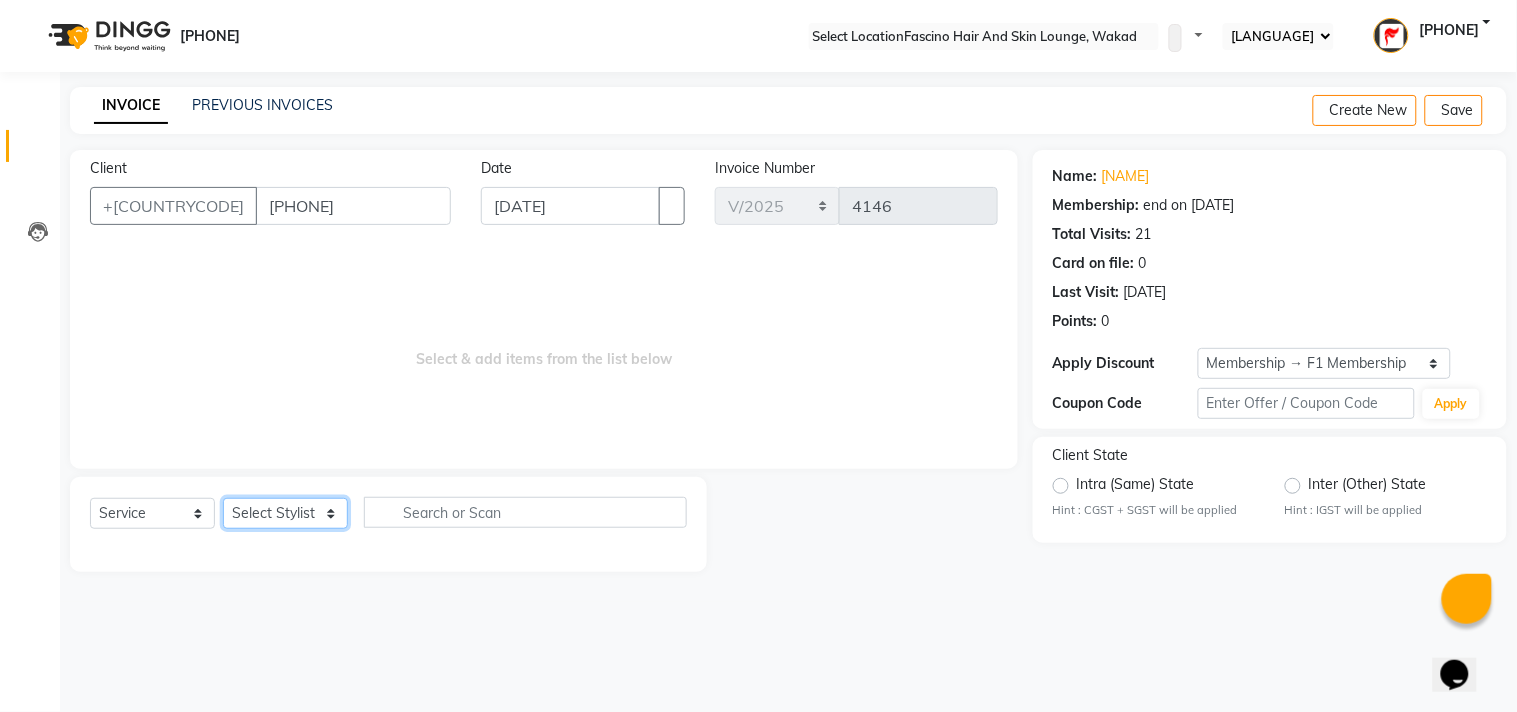 click on "Select Stylist [PHONE] [NAME] [NAME] F1 Salon Ganesh F1 Gopal {JH} Govind (Jh ) Jadgdish Kajal Omkar JH Pooja kate Ram choudhry Sahil jh Sanjay muley Shree Siddu (F1) Sid (JH) Sukanya Sadiyan Suraj F1 Tejal Beaution Usha Bhise Varsha F1 Veena" at bounding box center [285, 513] 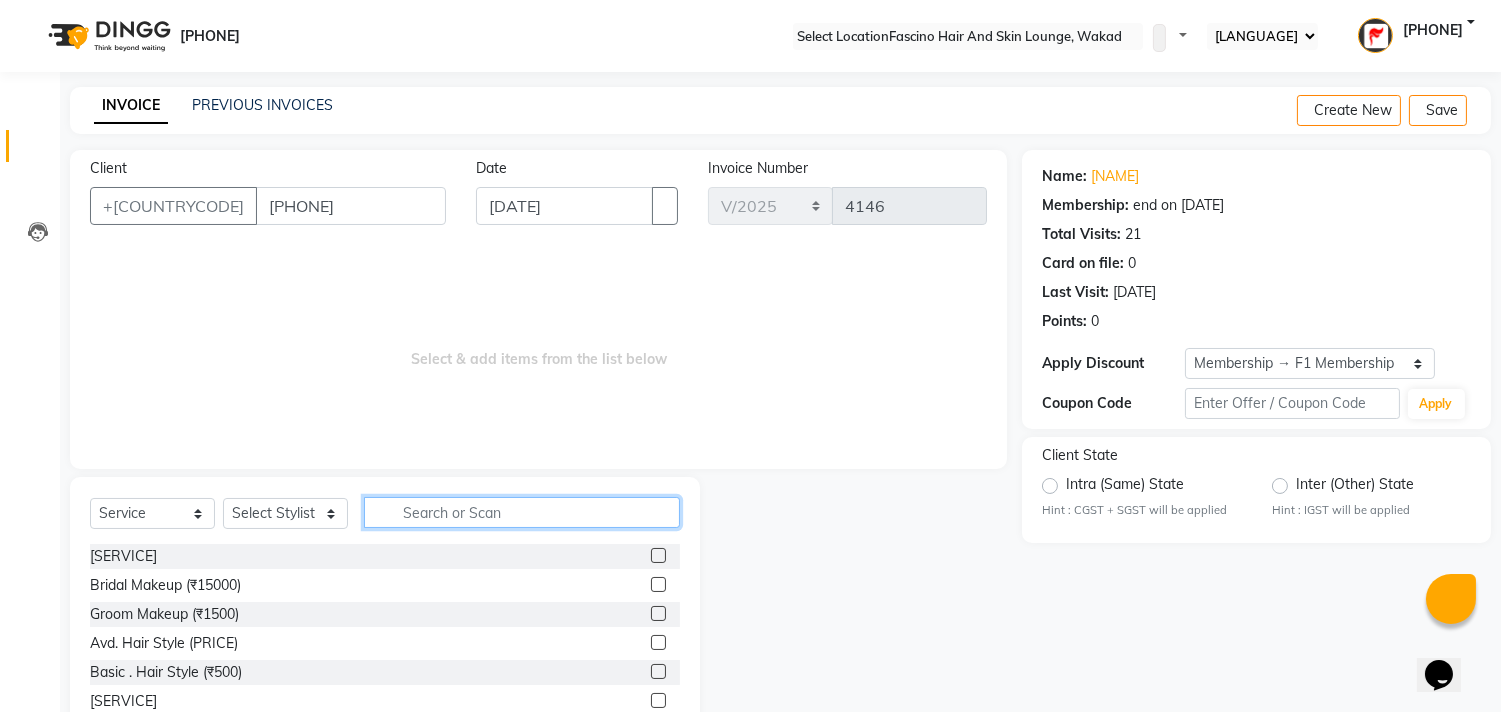 click at bounding box center (522, 512) 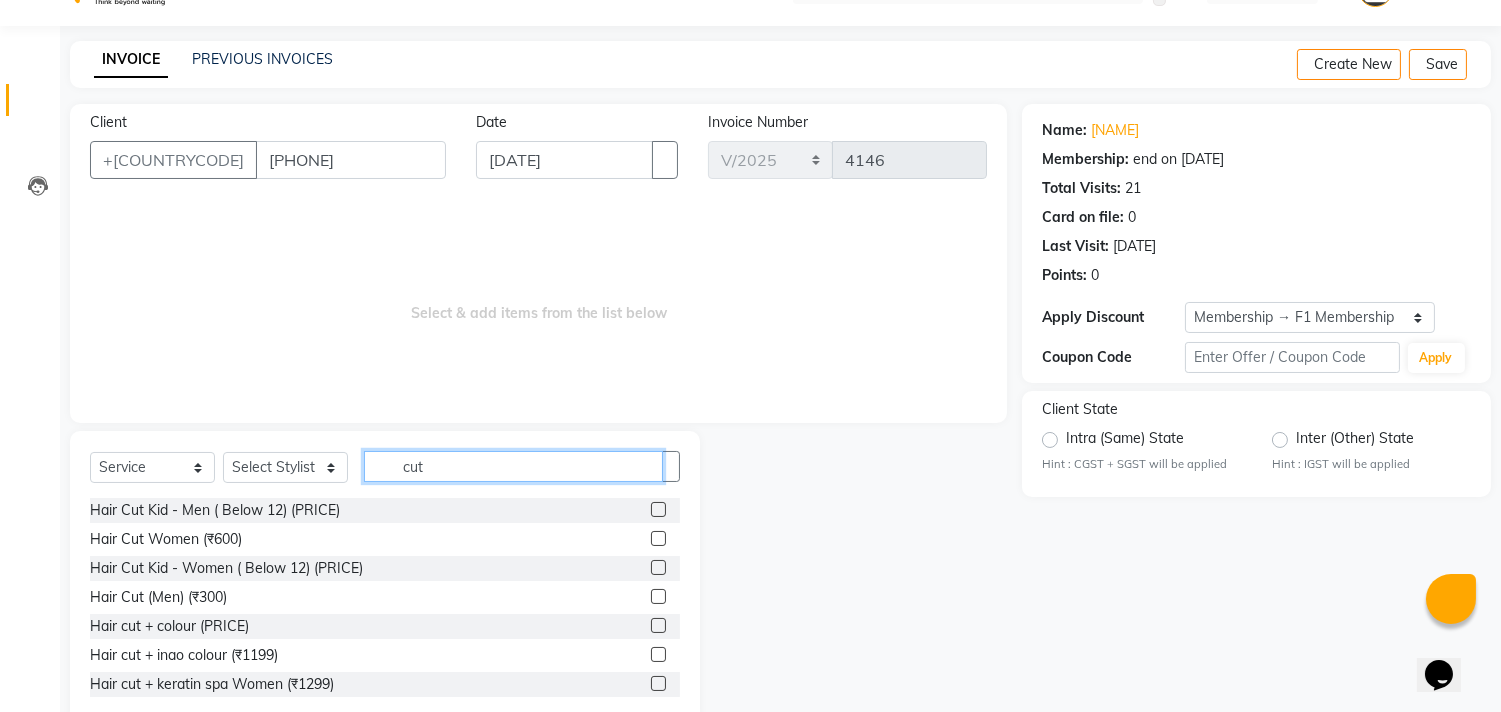 scroll, scrollTop: 88, scrollLeft: 0, axis: vertical 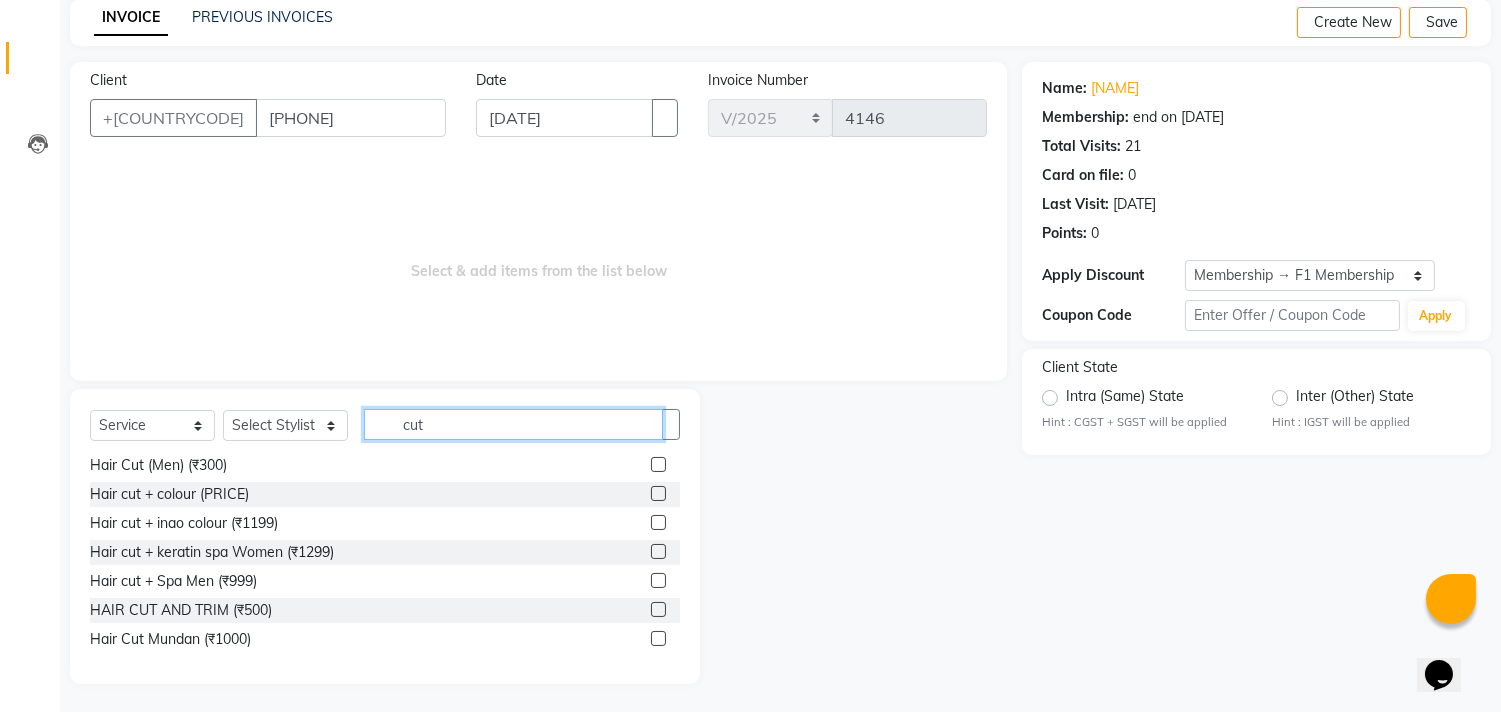 type on "cut" 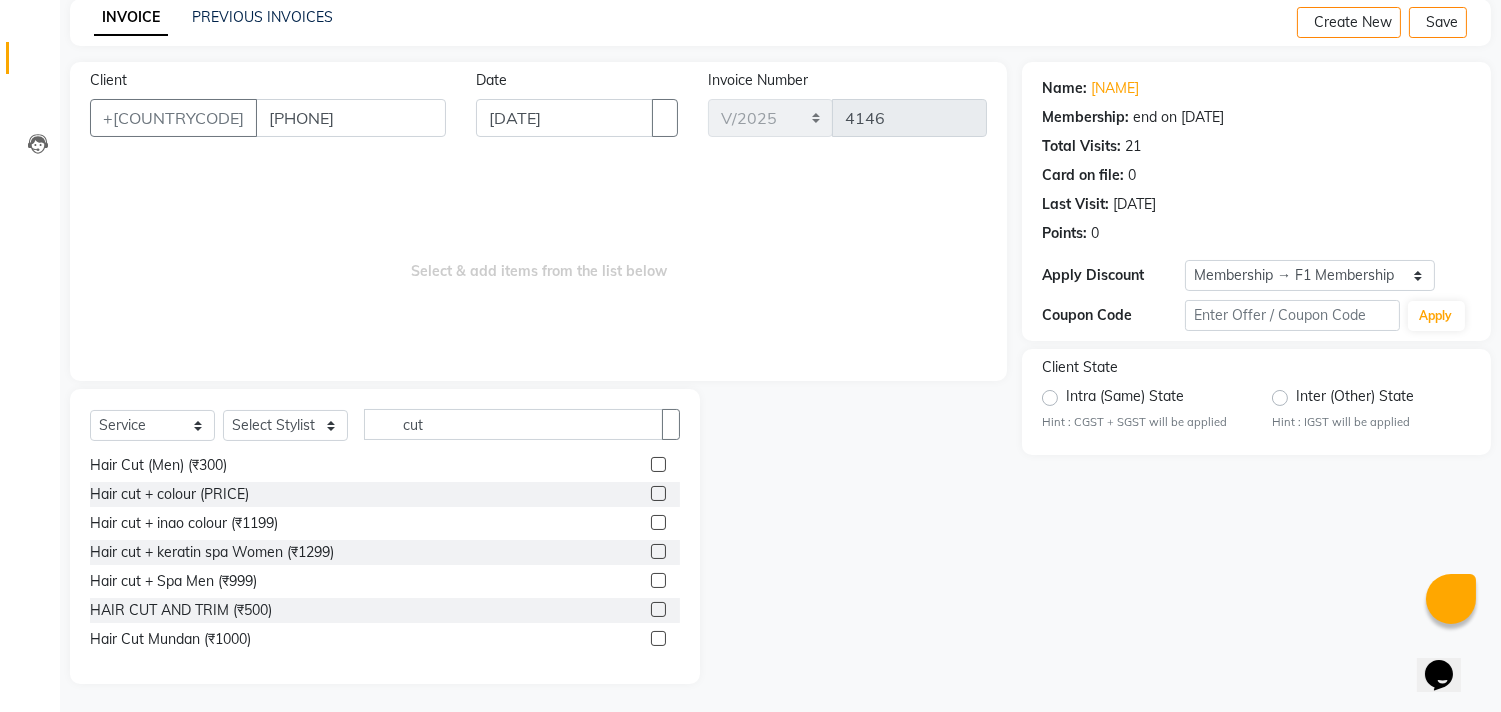 click at bounding box center (658, 609) 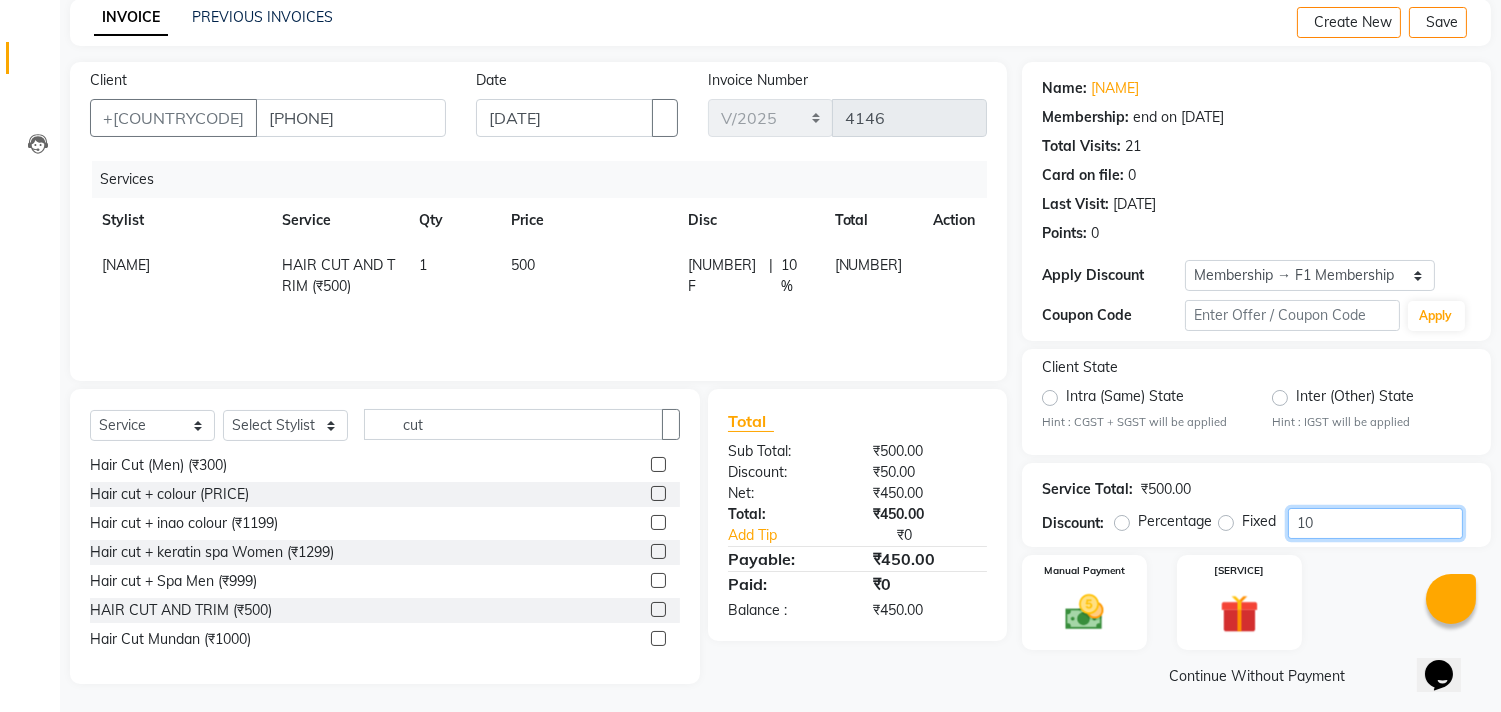 click on "10" at bounding box center (1375, 523) 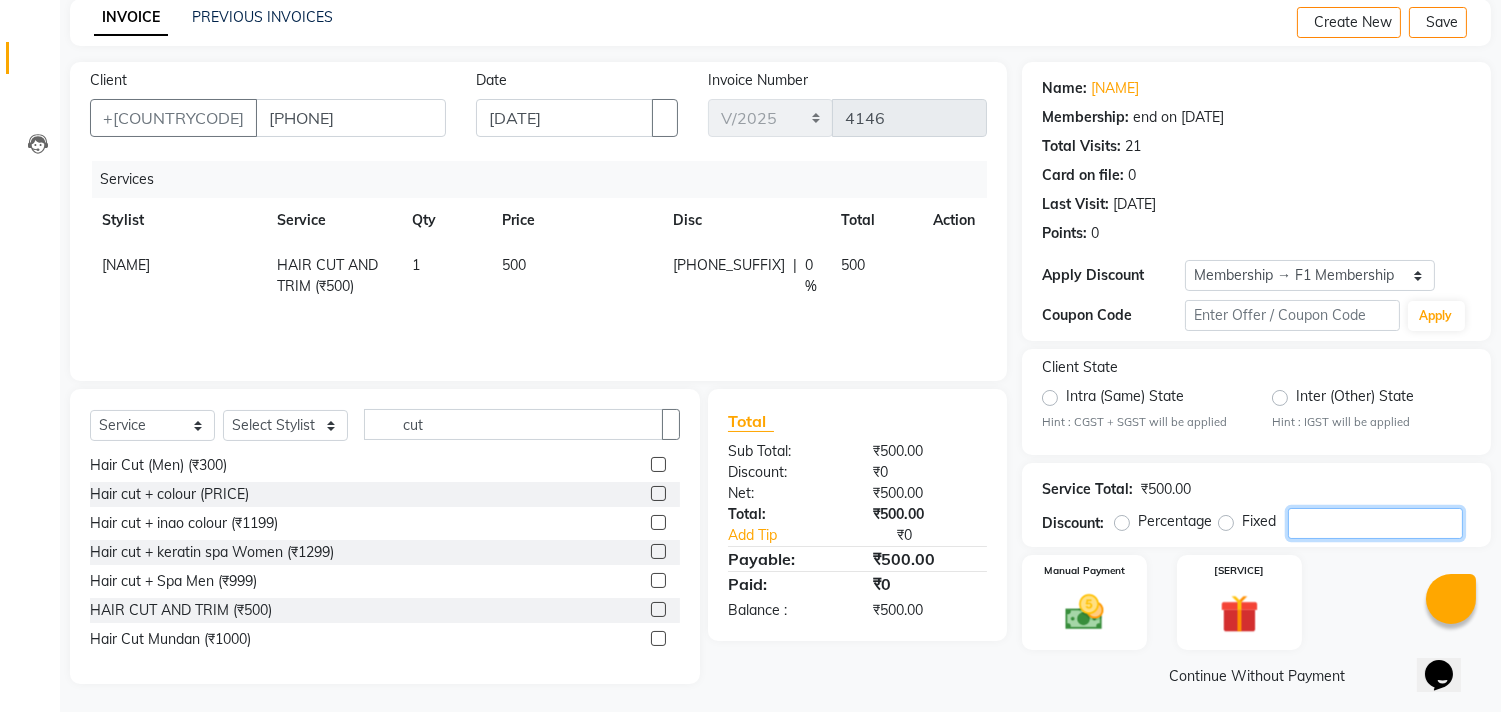 type 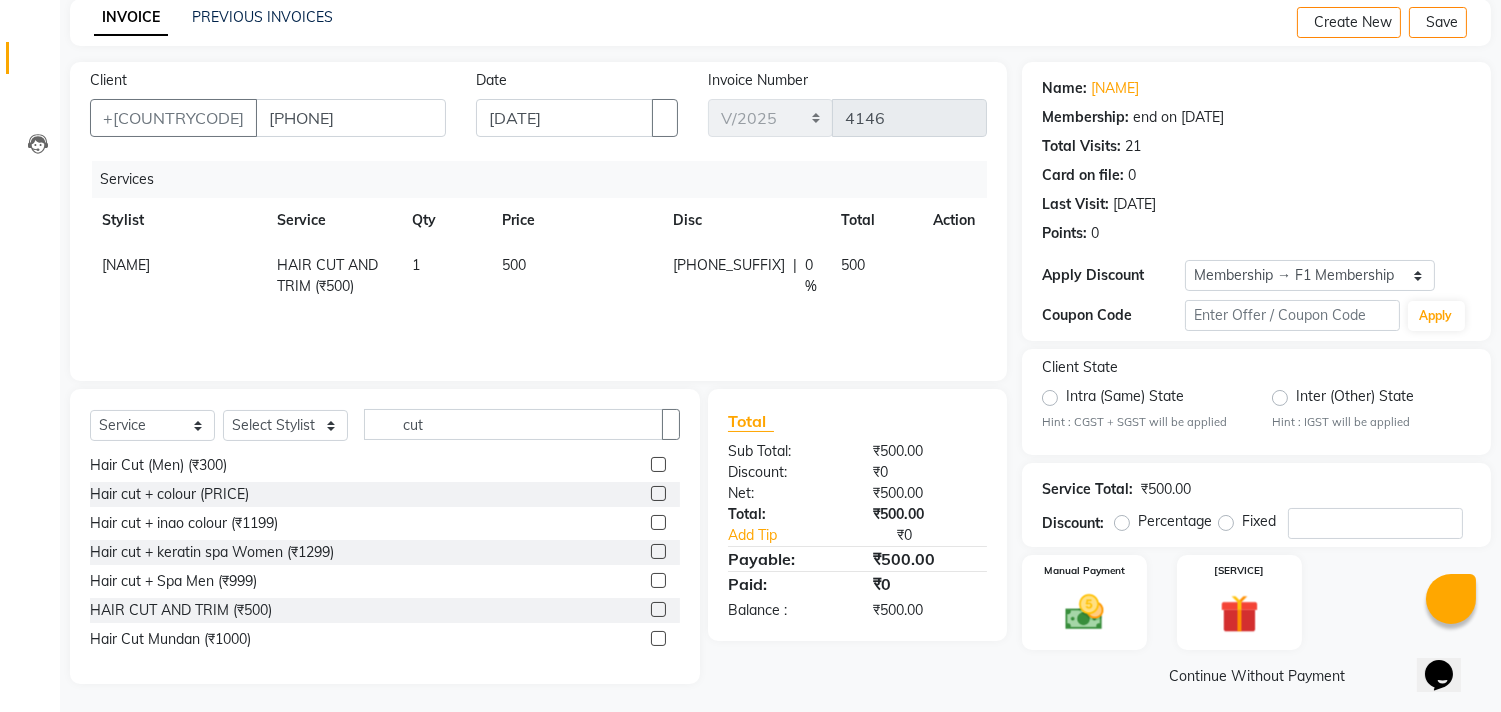 click on "500" at bounding box center [576, 276] 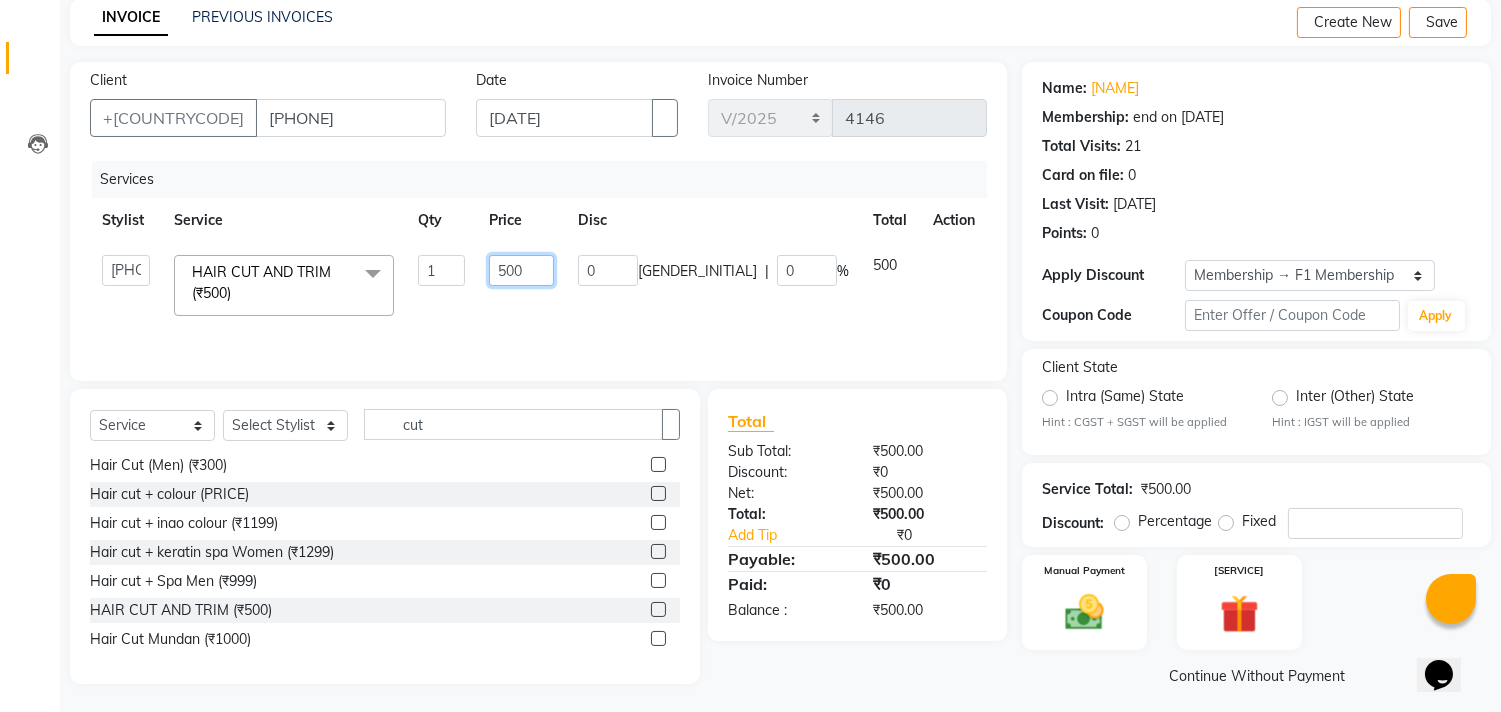 click on "500" at bounding box center (441, 270) 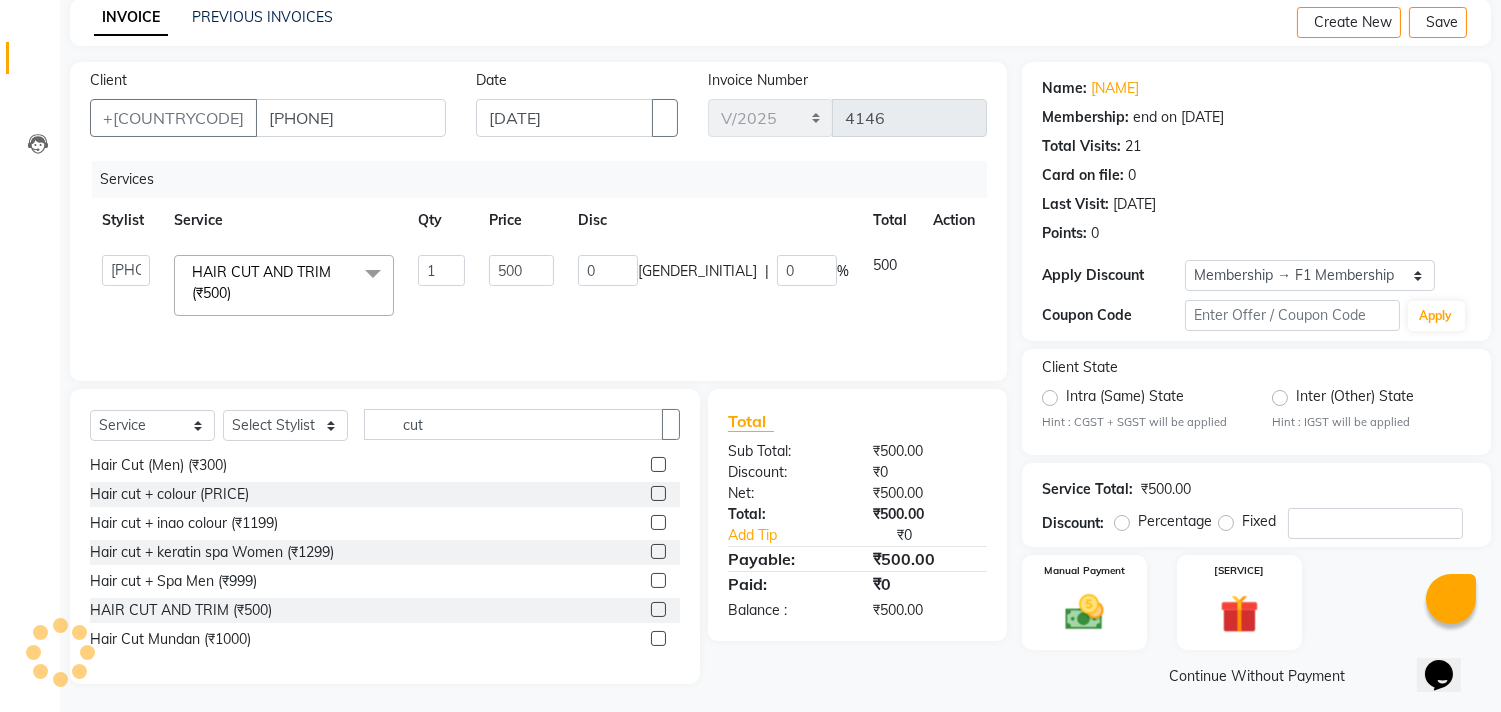 click on "[NUMBER]" at bounding box center (522, 285) 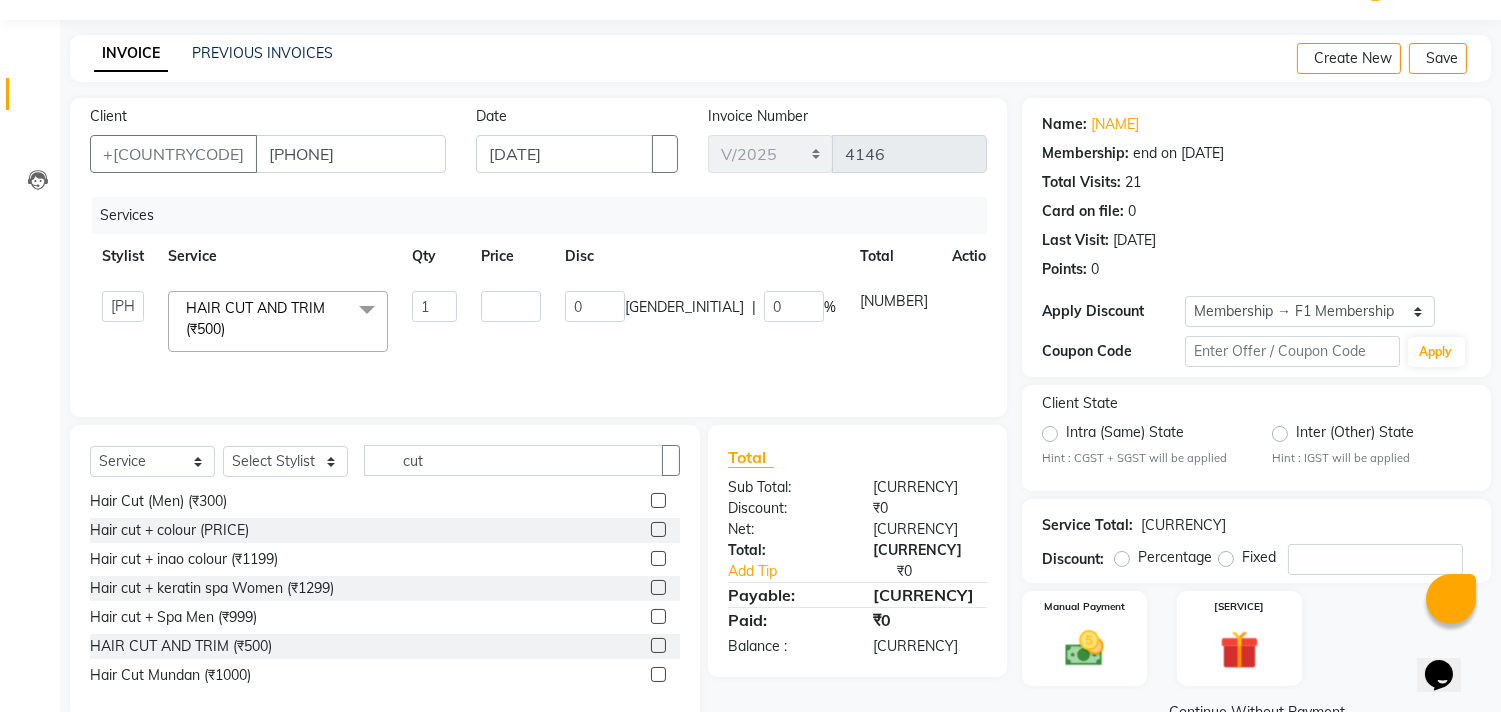 scroll, scrollTop: 102, scrollLeft: 0, axis: vertical 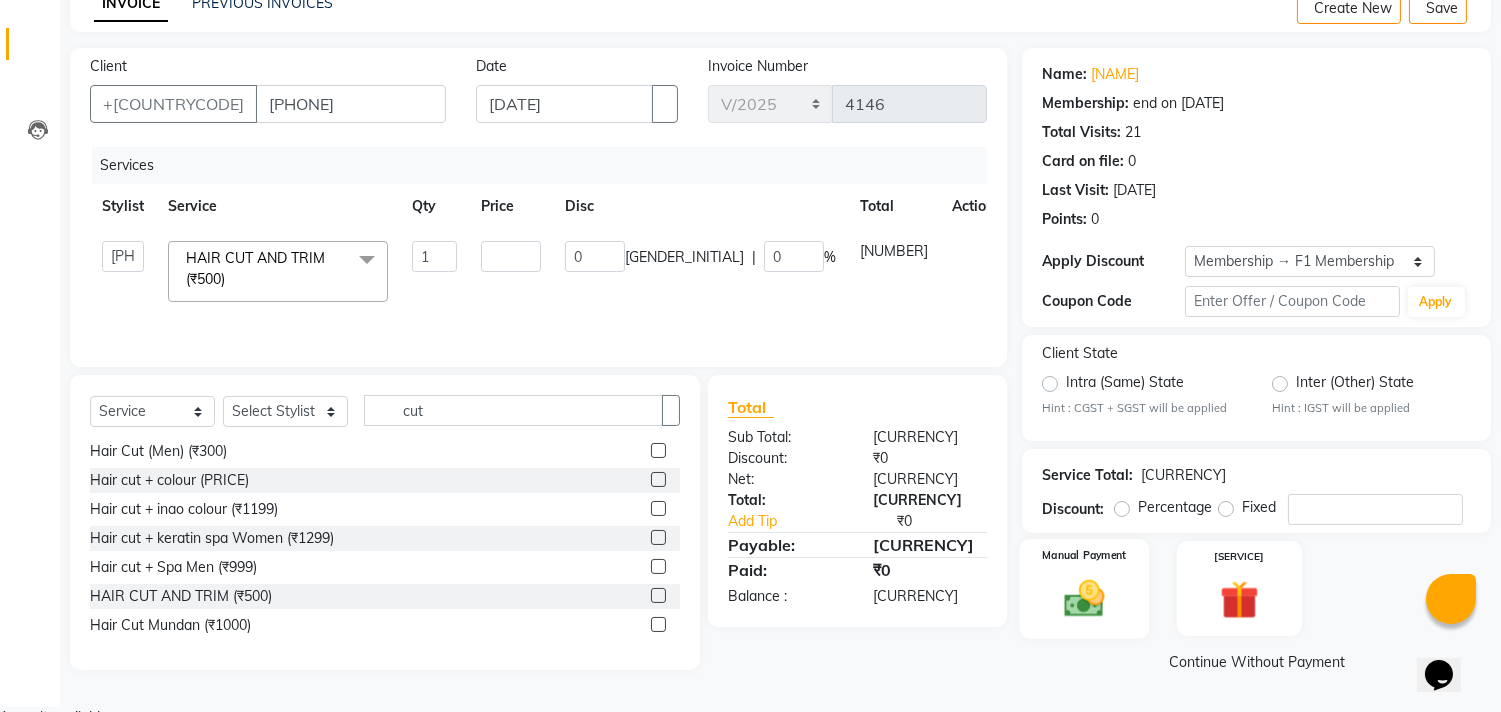 click at bounding box center (1085, 598) 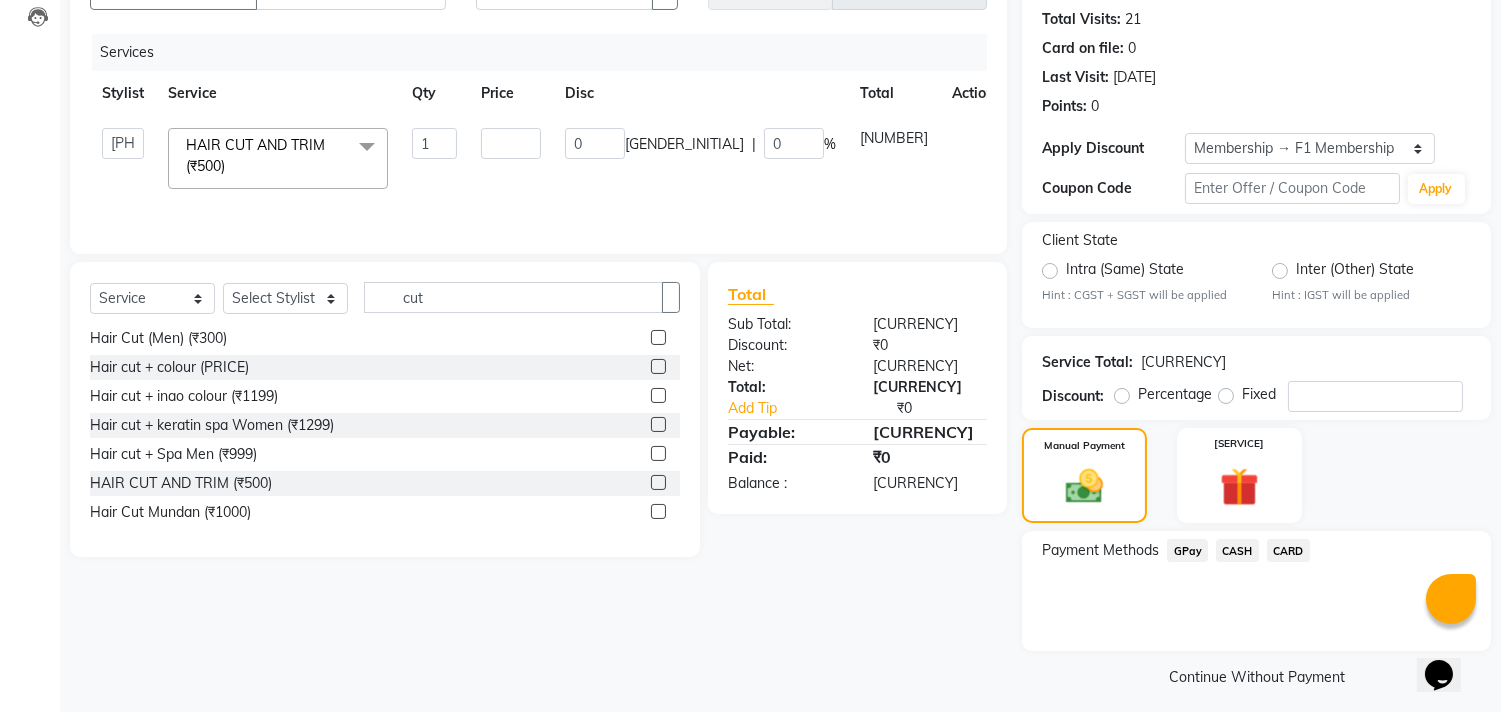 scroll, scrollTop: 231, scrollLeft: 0, axis: vertical 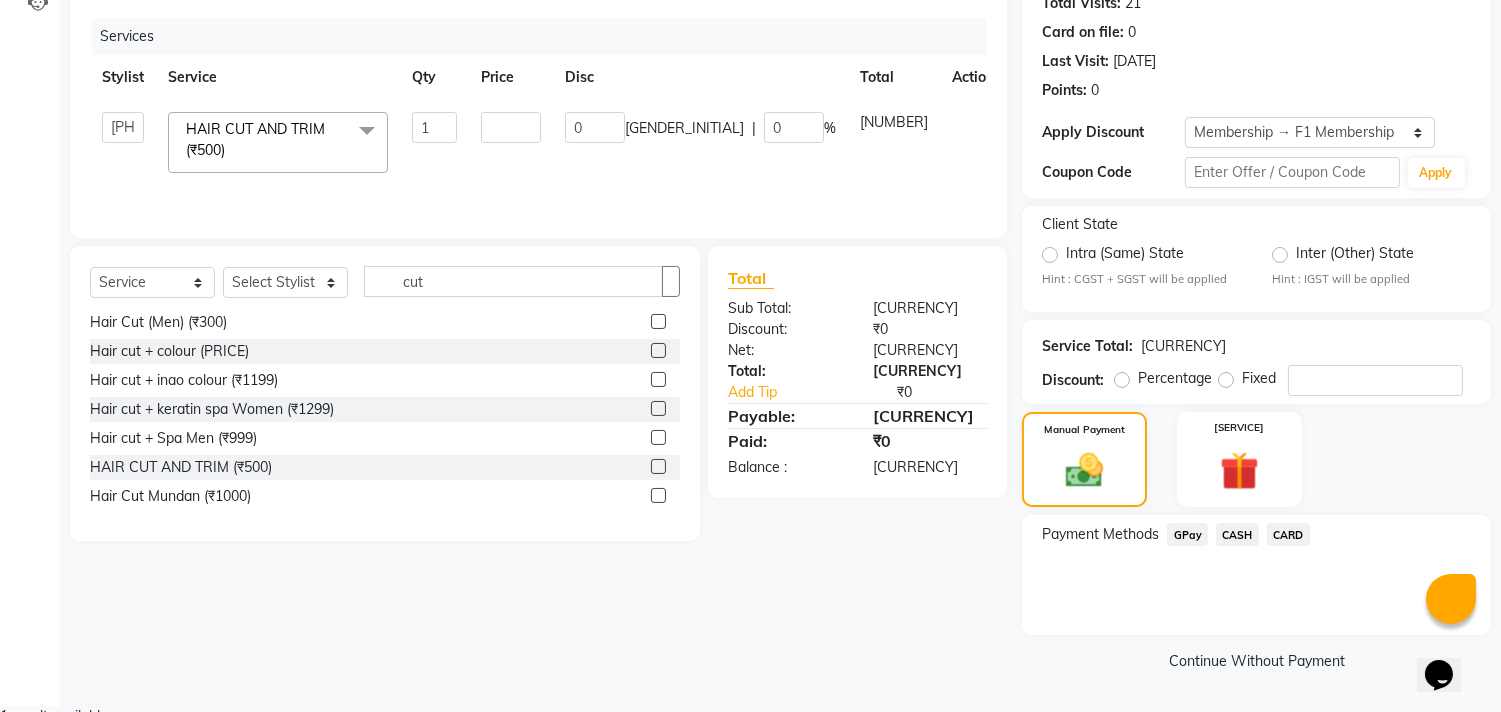 click on "GPay" at bounding box center (1183, 536) 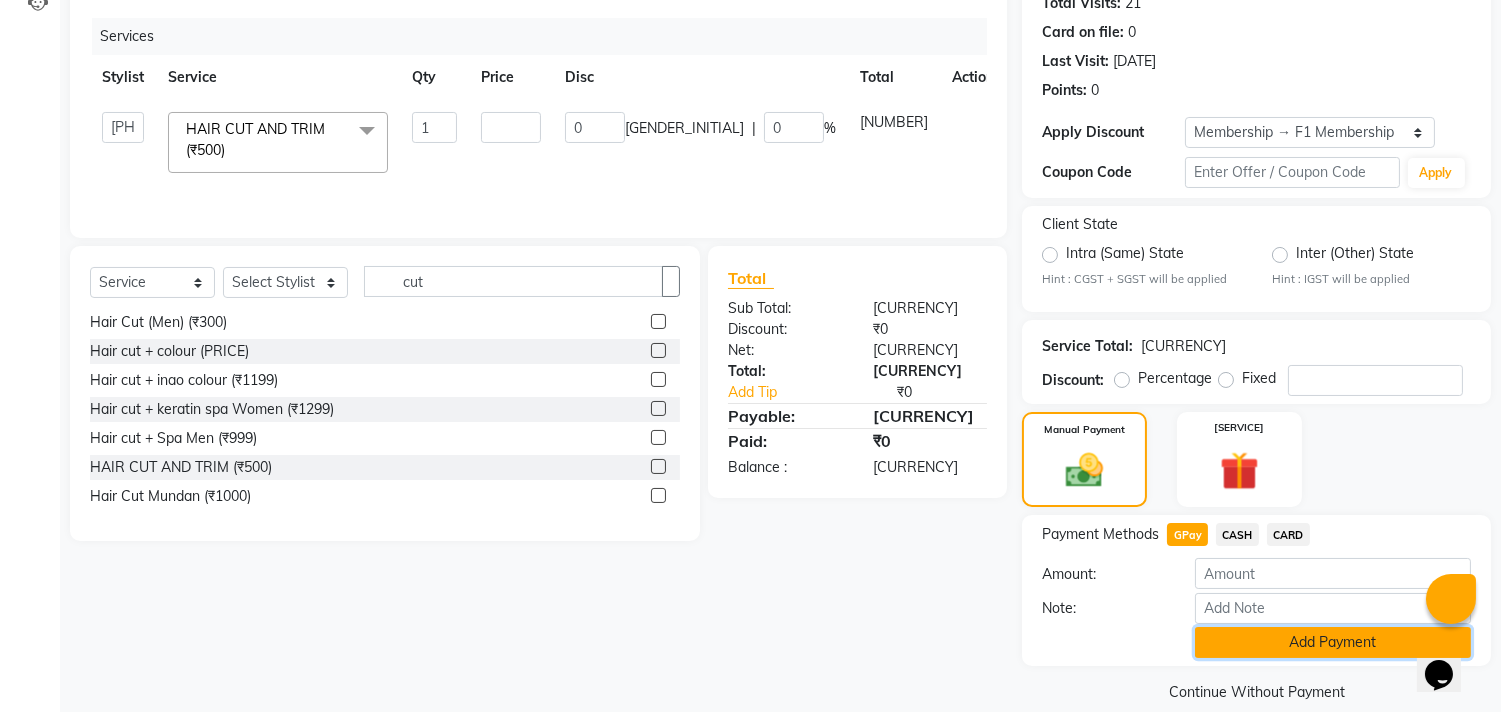 click on "Add Payment" at bounding box center (1333, 642) 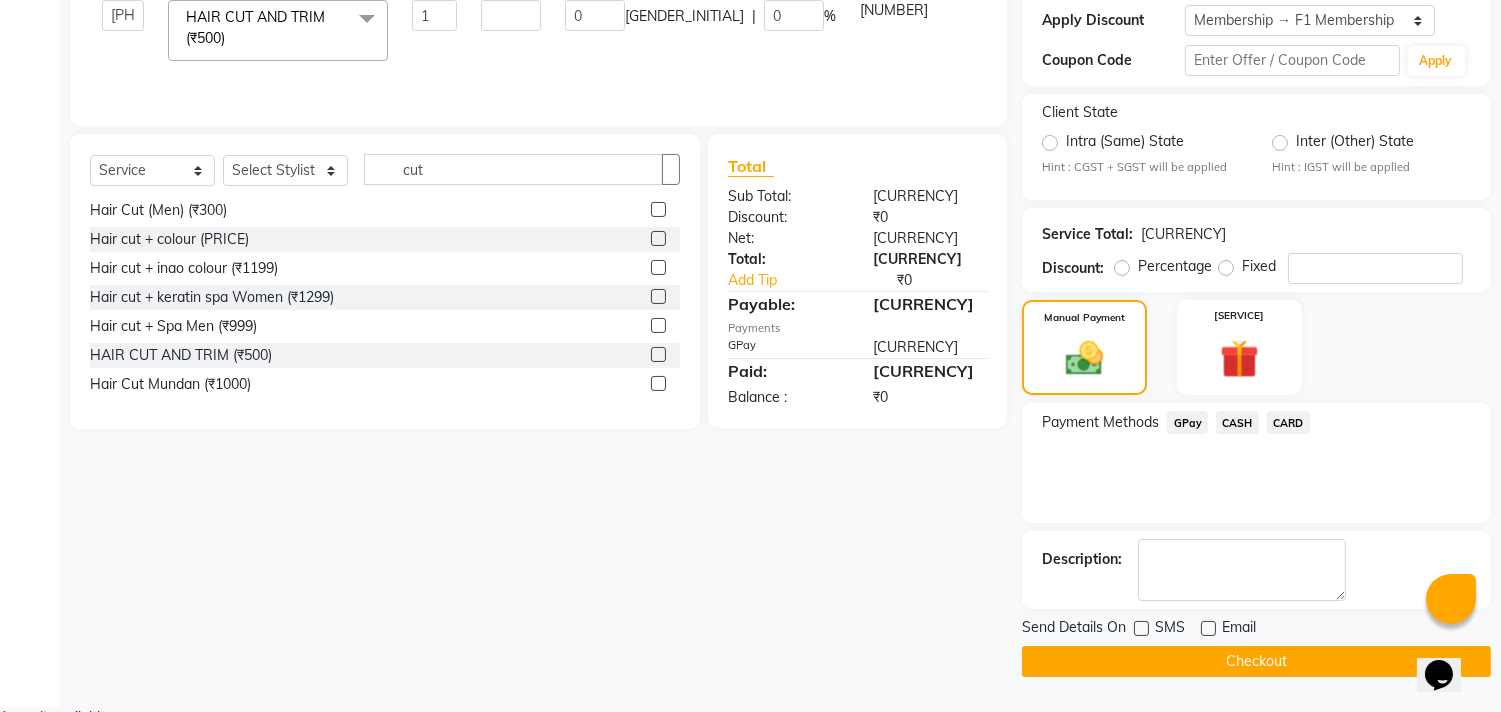 scroll, scrollTop: 344, scrollLeft: 0, axis: vertical 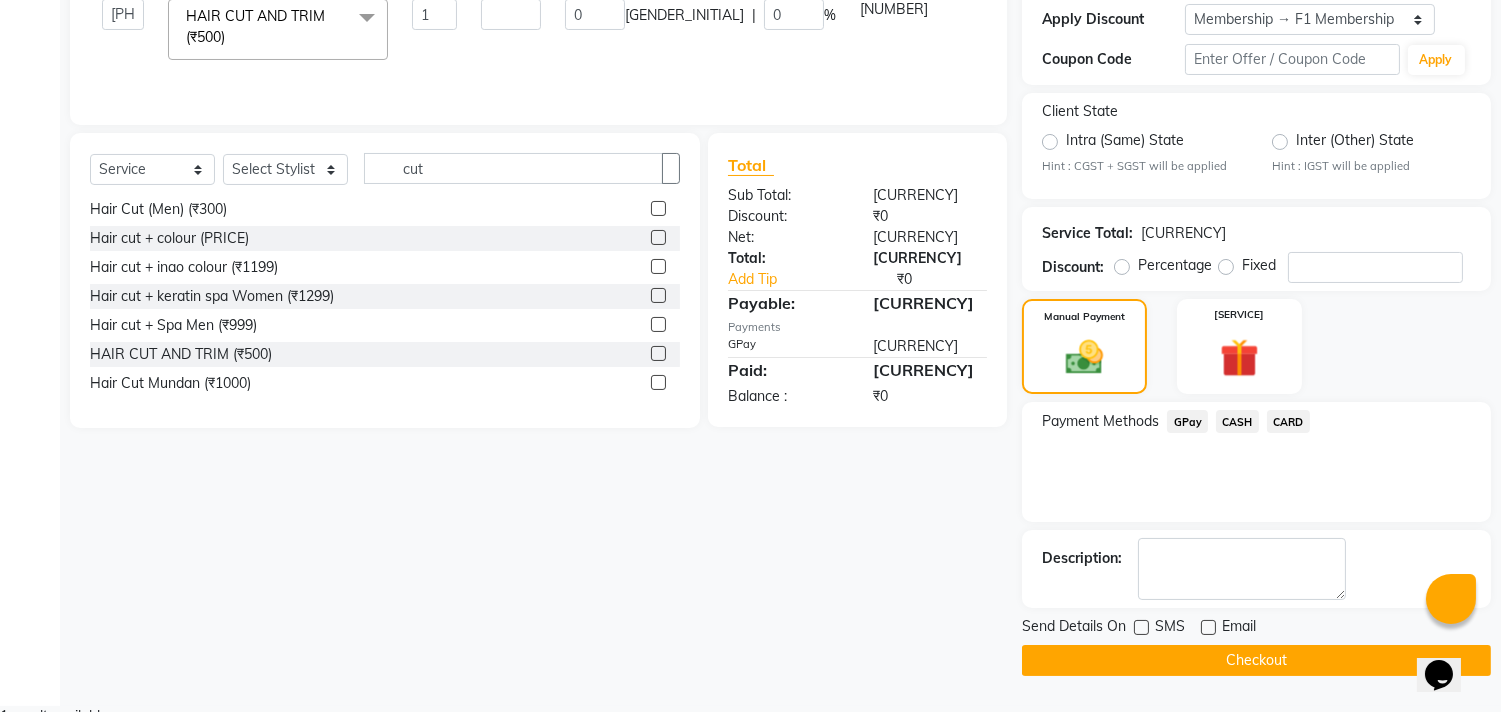 click at bounding box center (1141, 627) 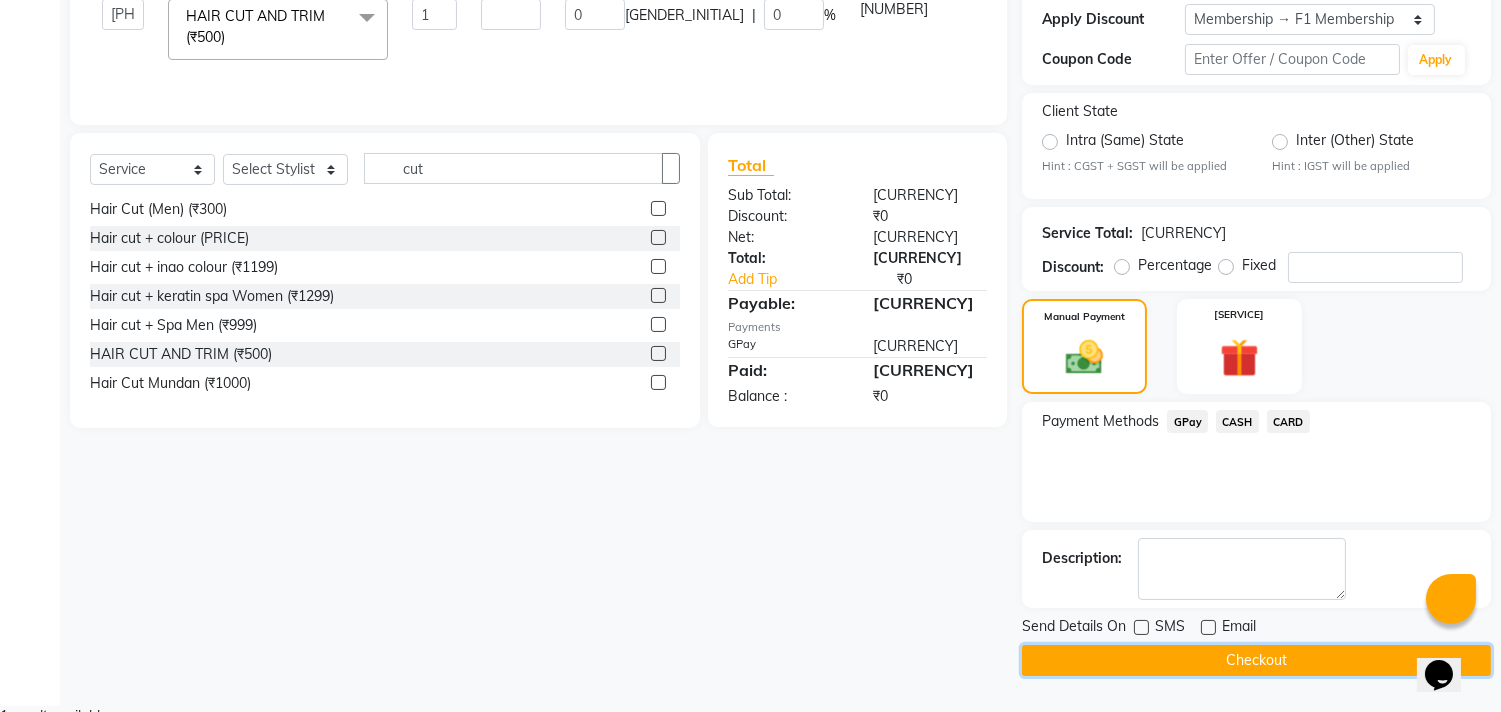 click on "Checkout" at bounding box center (1256, 660) 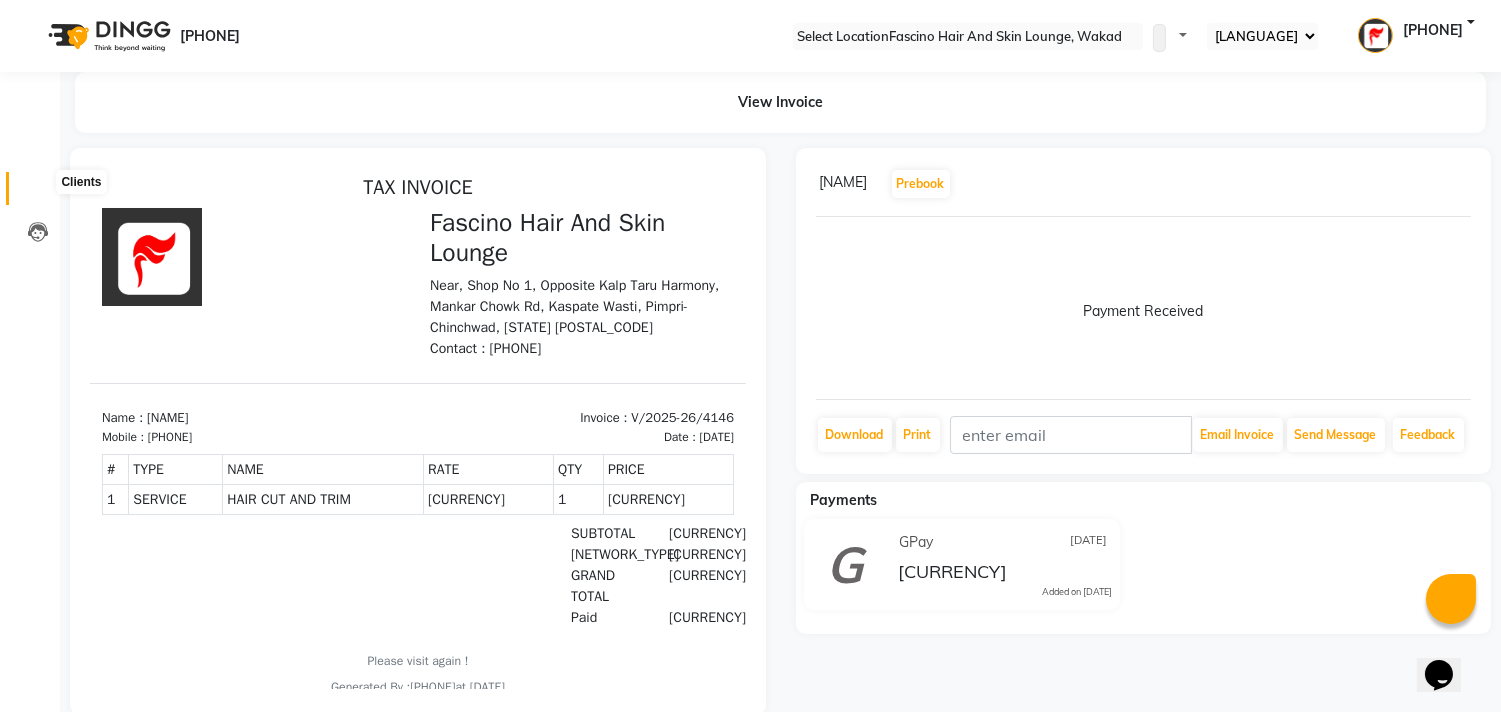 scroll, scrollTop: 0, scrollLeft: 0, axis: both 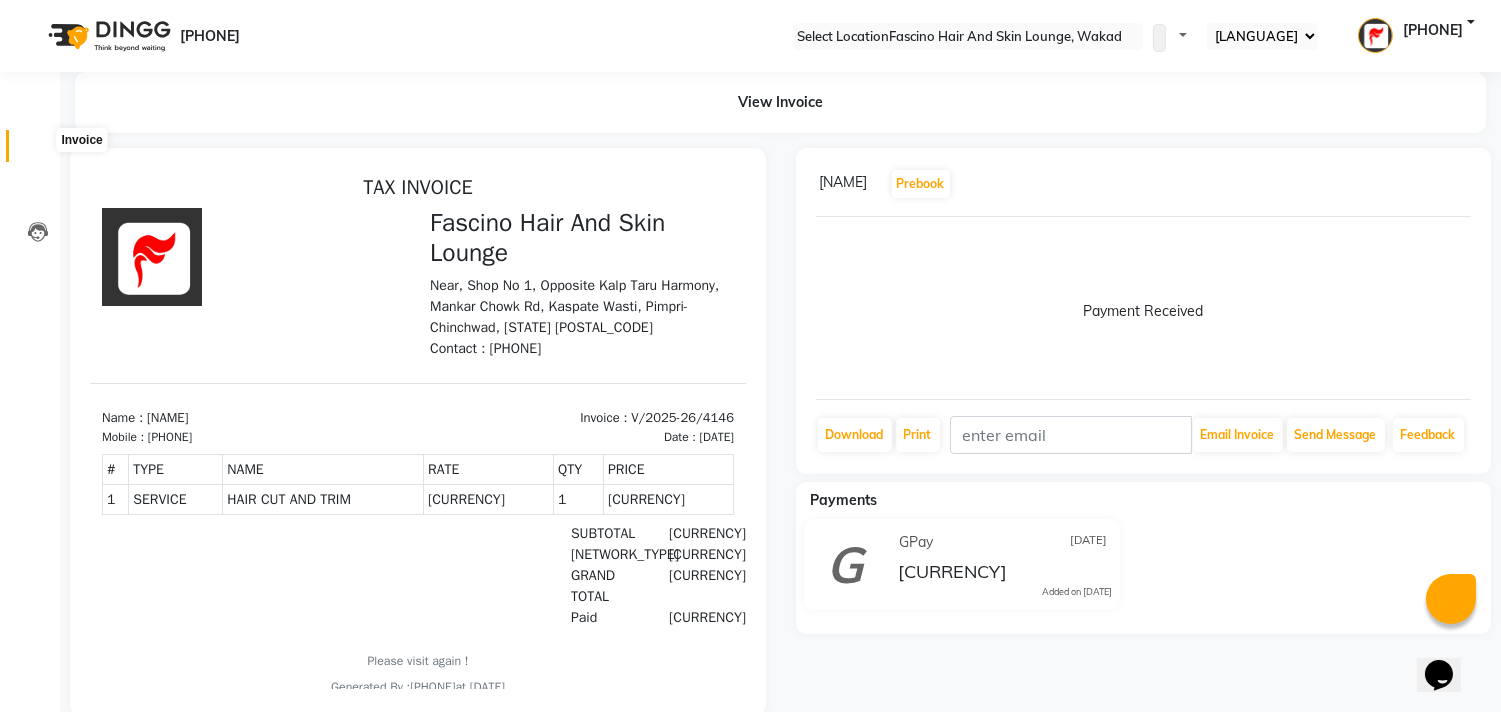 click at bounding box center (37, 151) 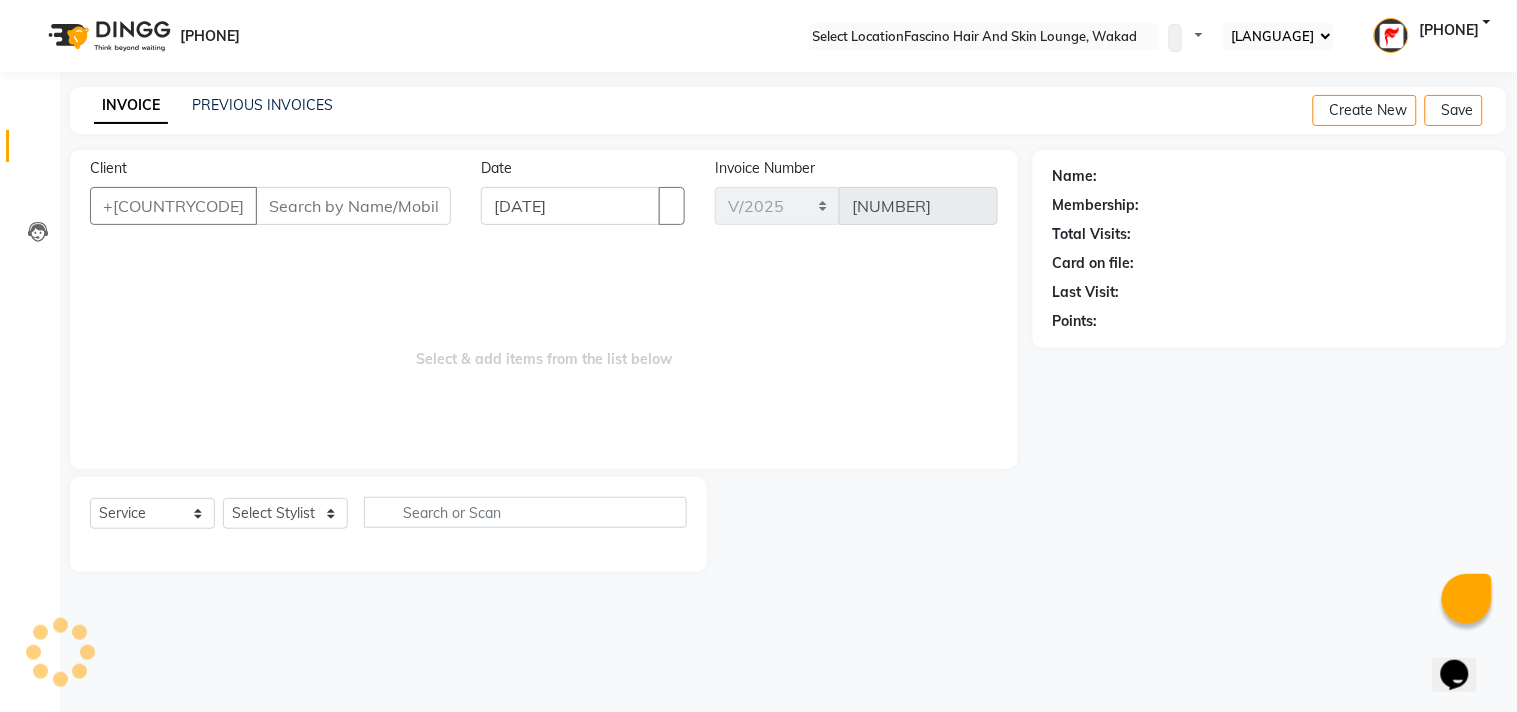 click on "Client" at bounding box center (353, 206) 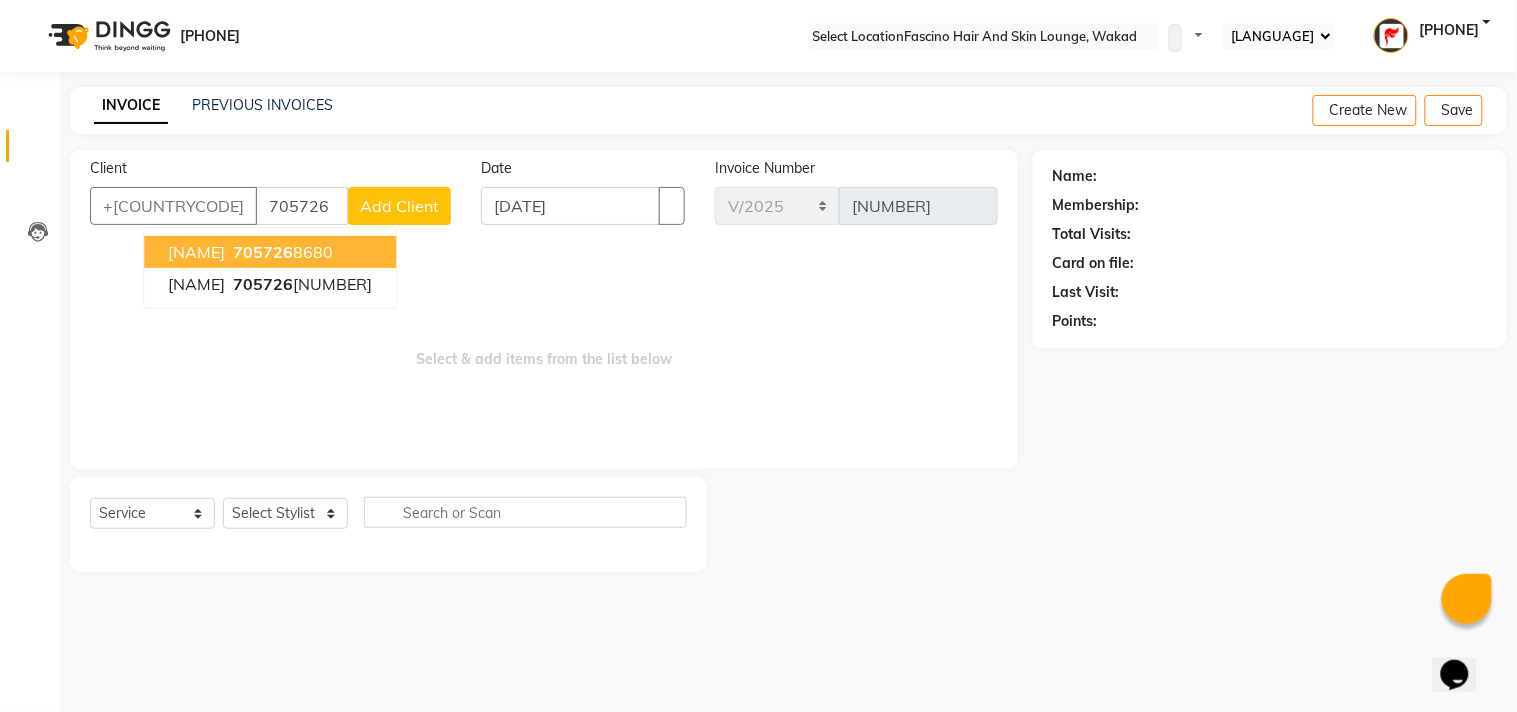 click on "[PHONE]" at bounding box center (281, 252) 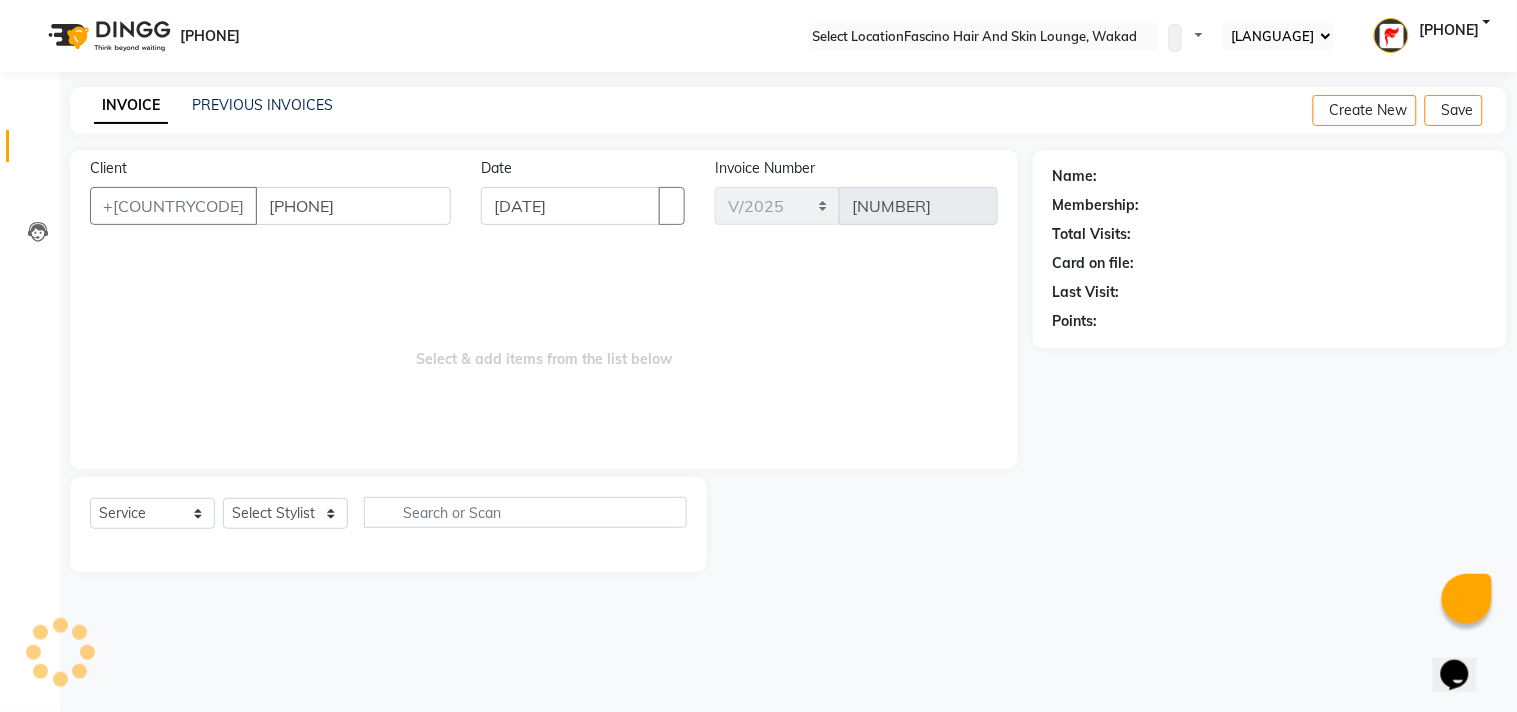 type on "[PHONE]" 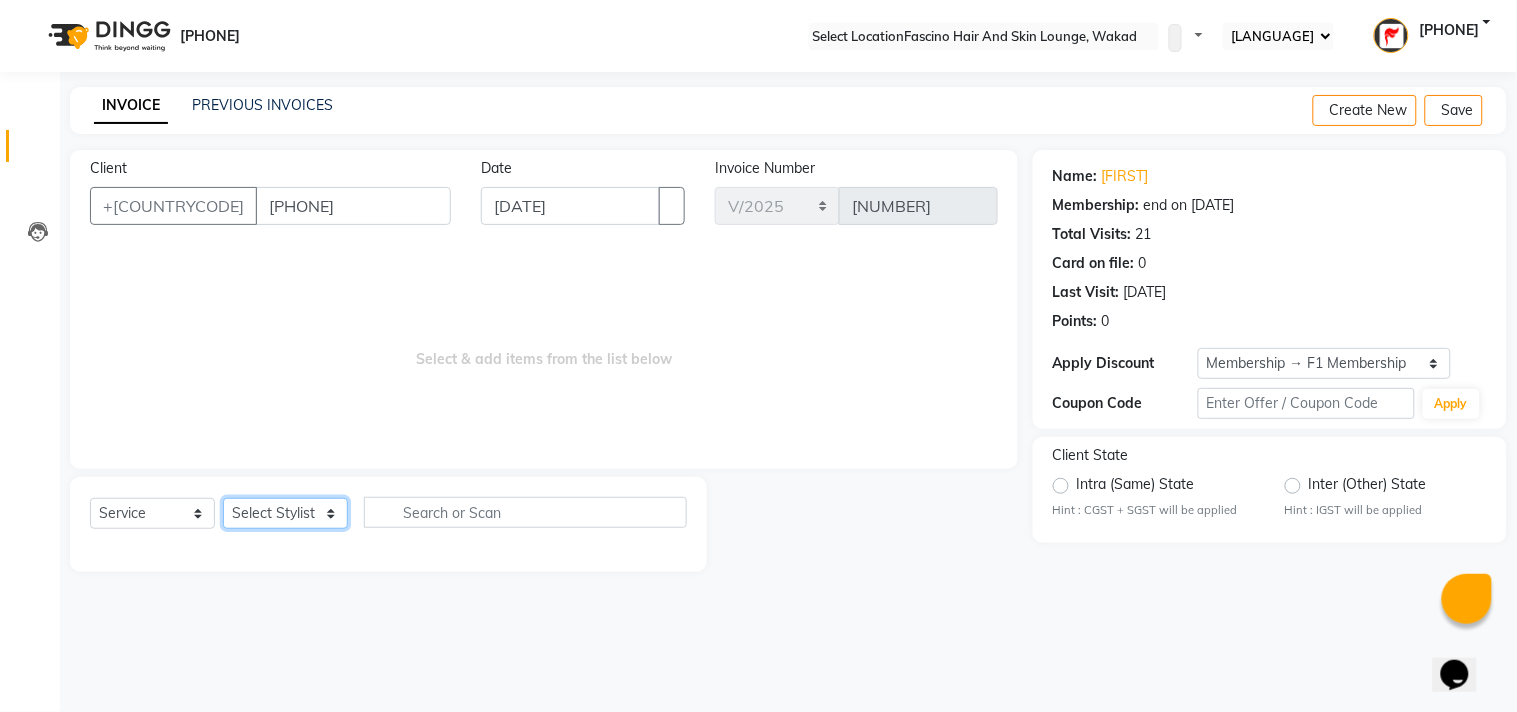 drag, startPoint x: 331, startPoint y: 524, endPoint x: 331, endPoint y: 508, distance: 16 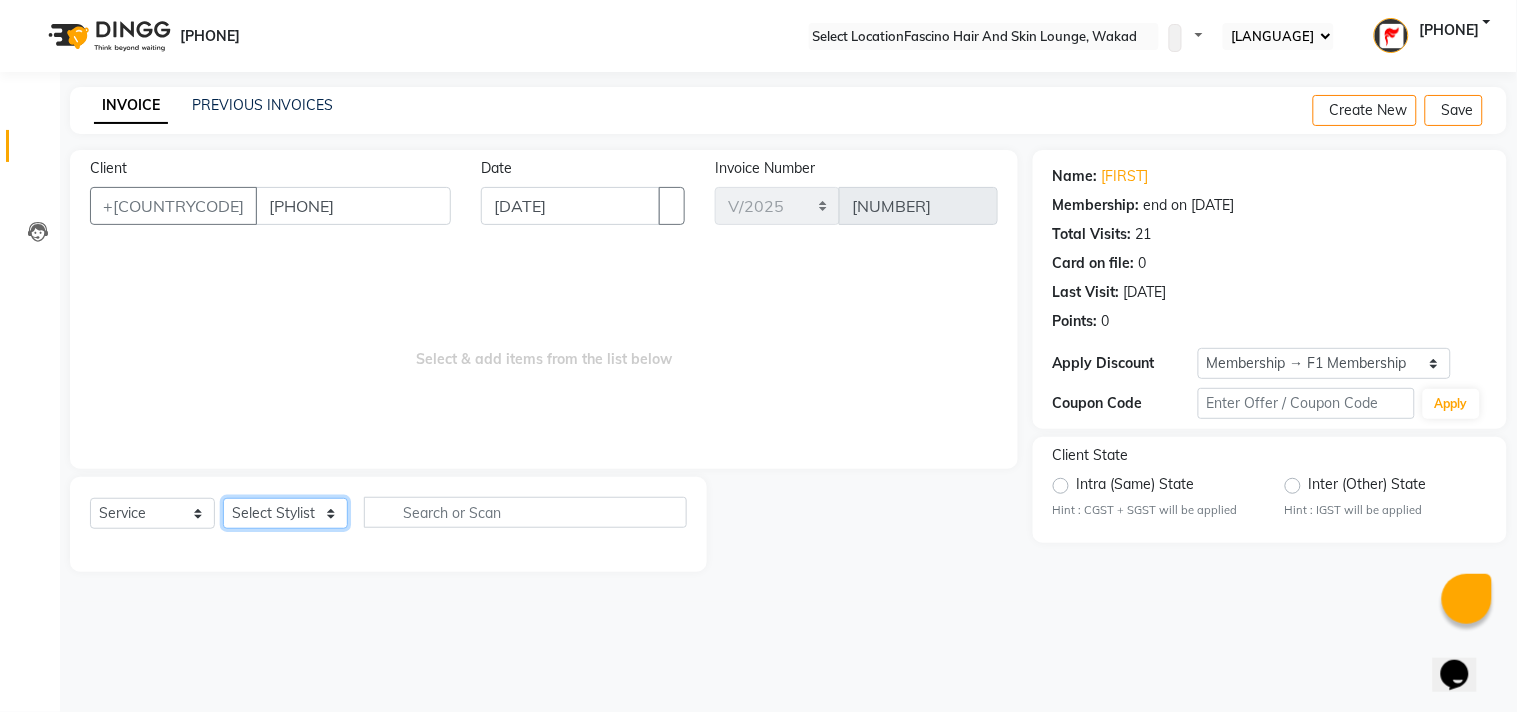select on "[NUMBER]" 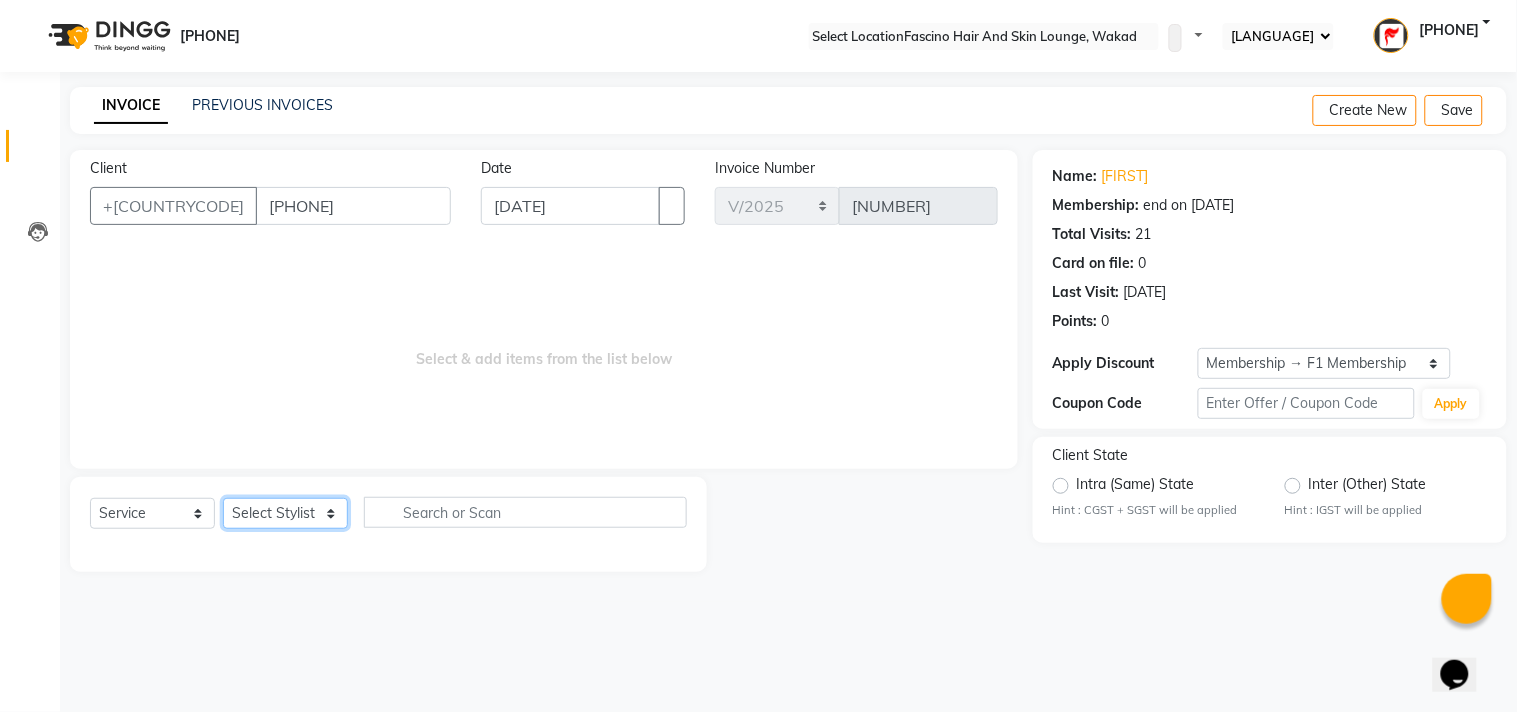 click on "Select Stylist [PHONE] [NAME] [NAME] F1 Salon Ganesh F1 Gopal {JH} Govind (Jh ) Jadgdish Kajal Omkar JH Pooja kate Ram choudhry Sahil jh Sanjay muley Shree Siddu (F1) Sid (JH) Sukanya Sadiyan Suraj F1 Tejal Beaution Usha Bhise Varsha F1 Veena" at bounding box center (285, 513) 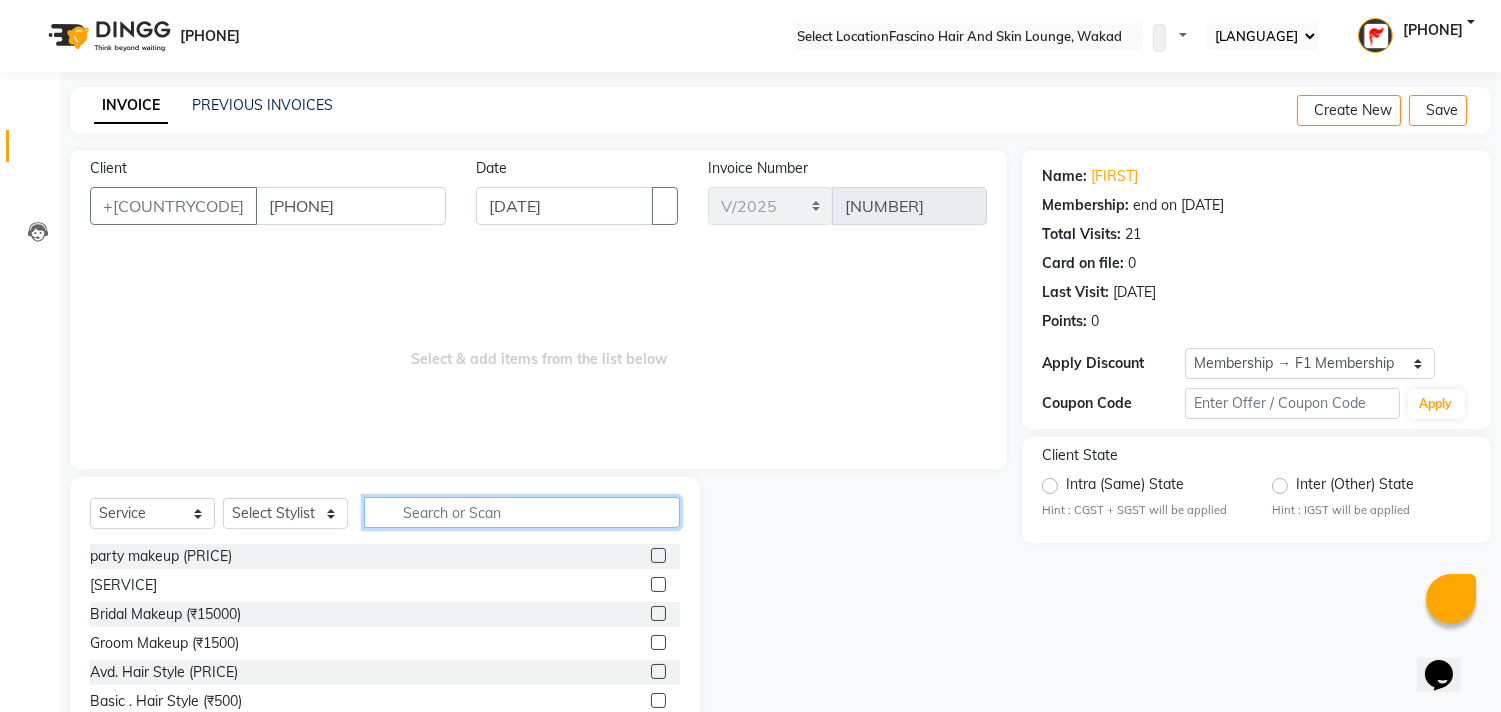 click at bounding box center [522, 512] 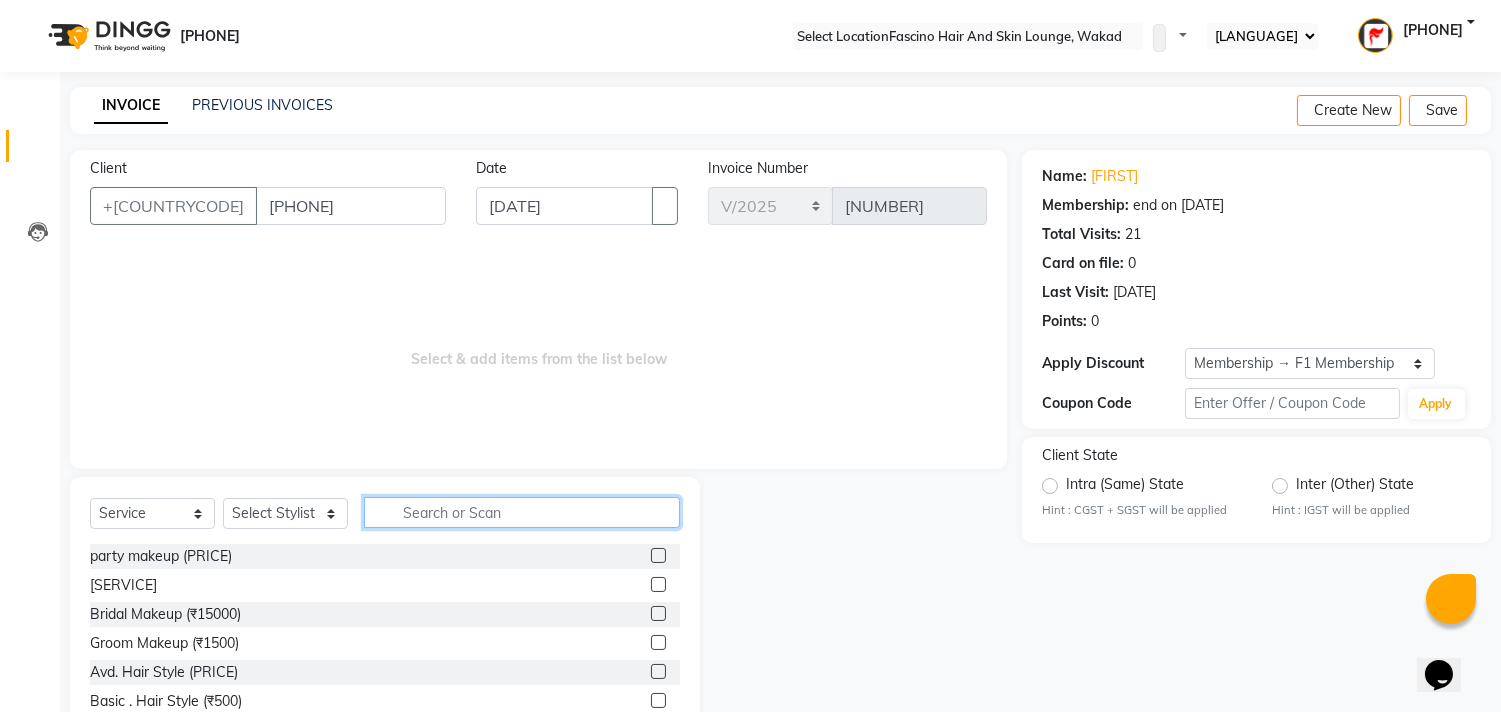 click at bounding box center [522, 512] 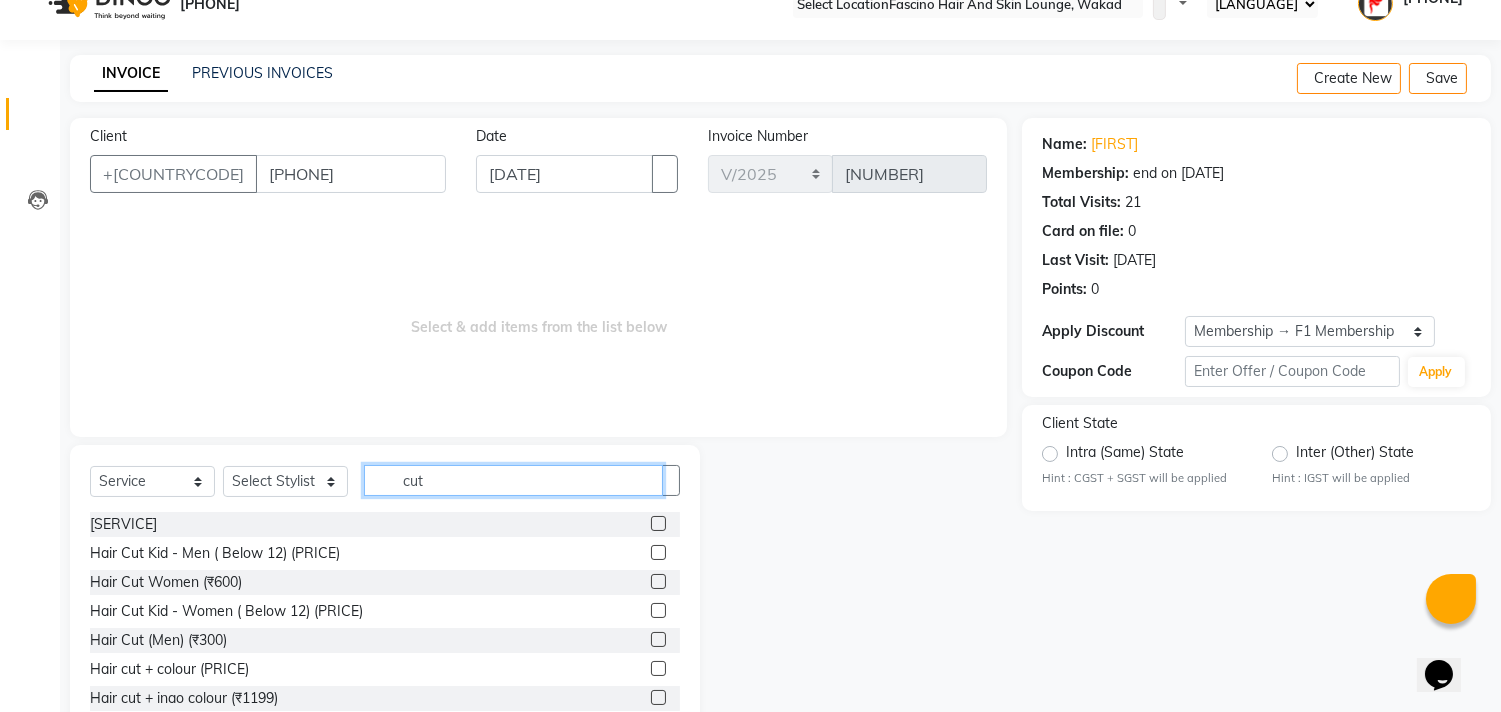 scroll, scrollTop: 88, scrollLeft: 0, axis: vertical 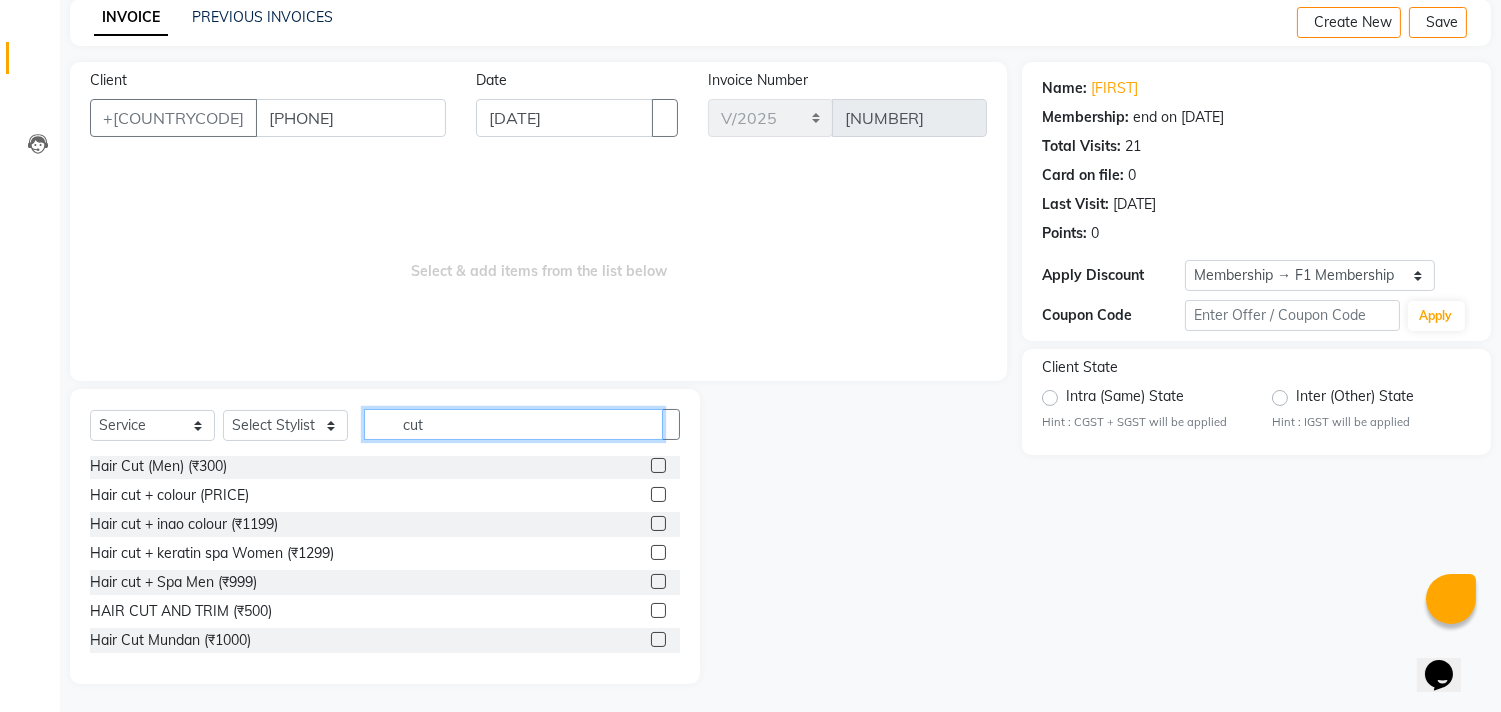 type on "cut" 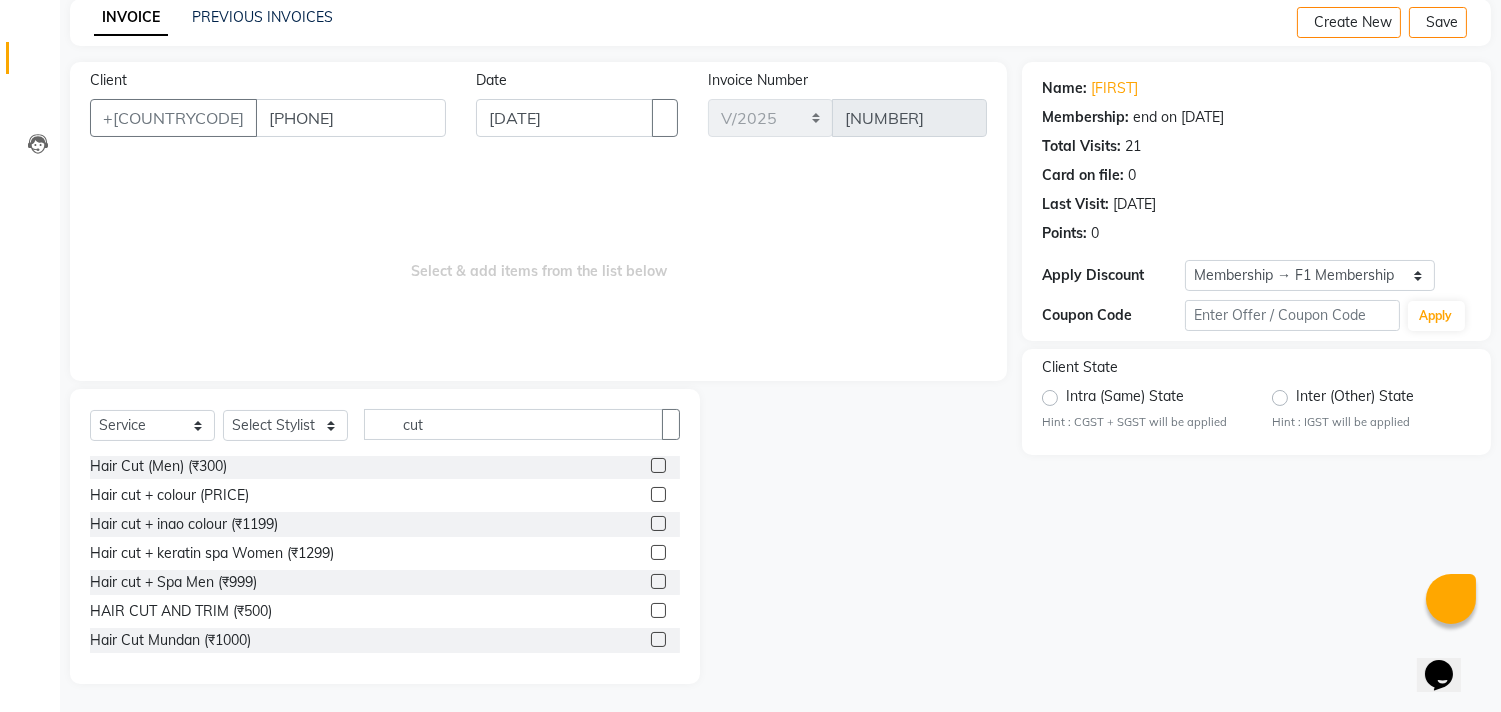 click at bounding box center (658, 610) 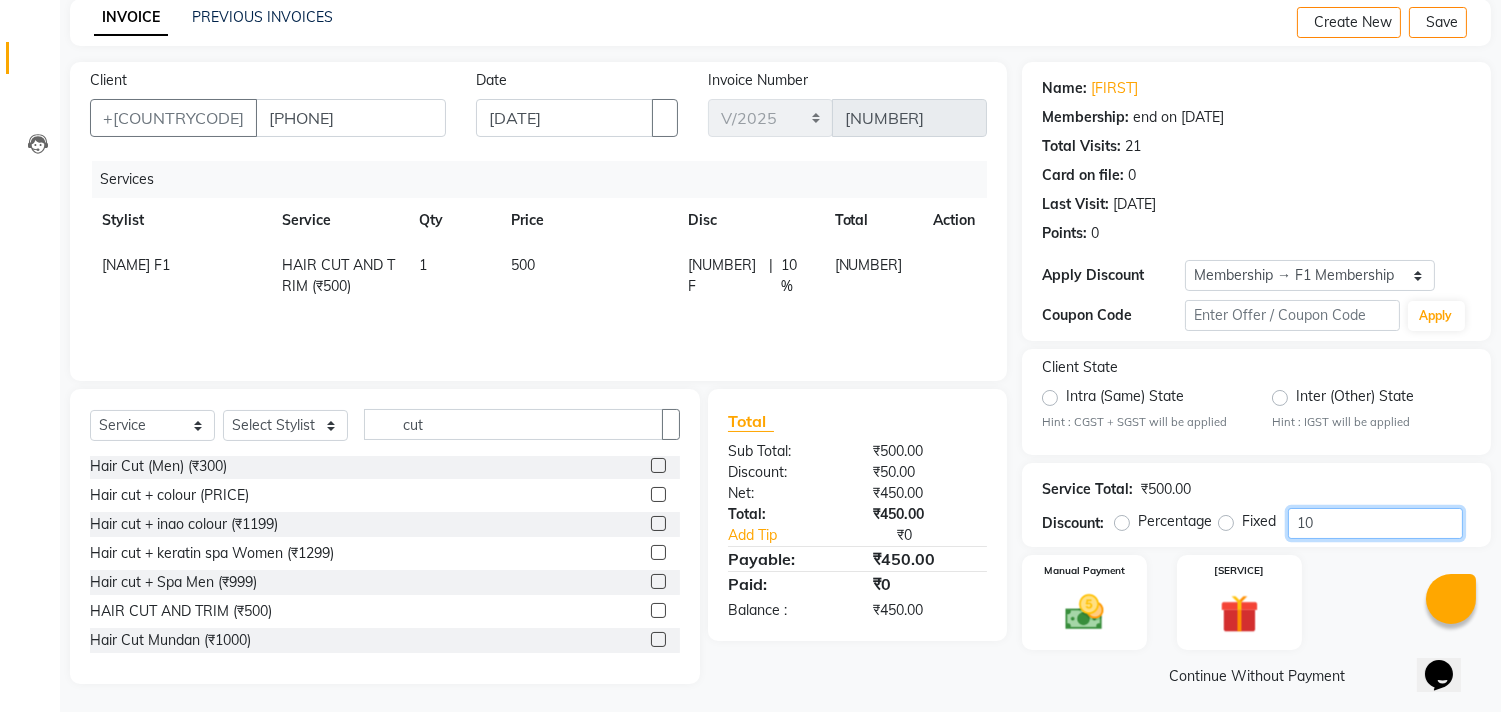click on "10" at bounding box center (1375, 523) 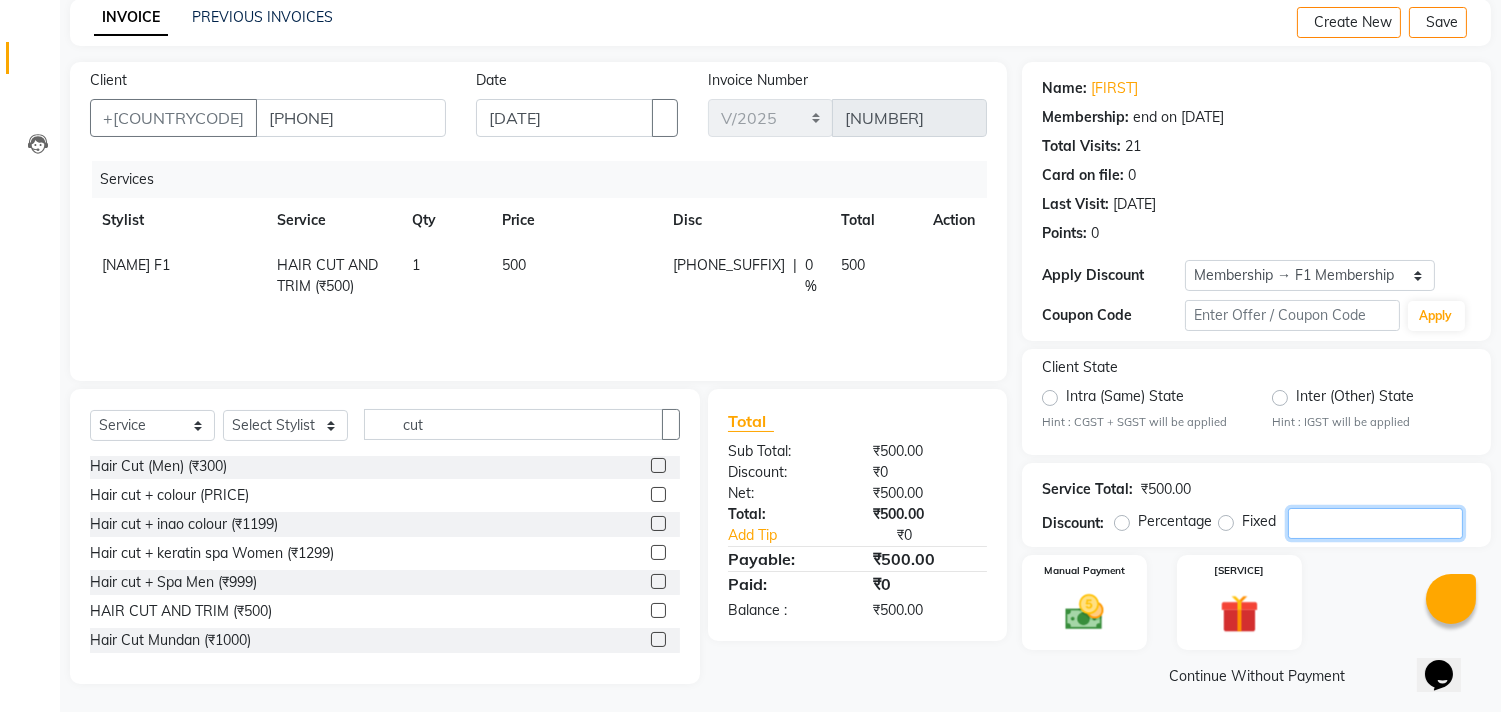 type 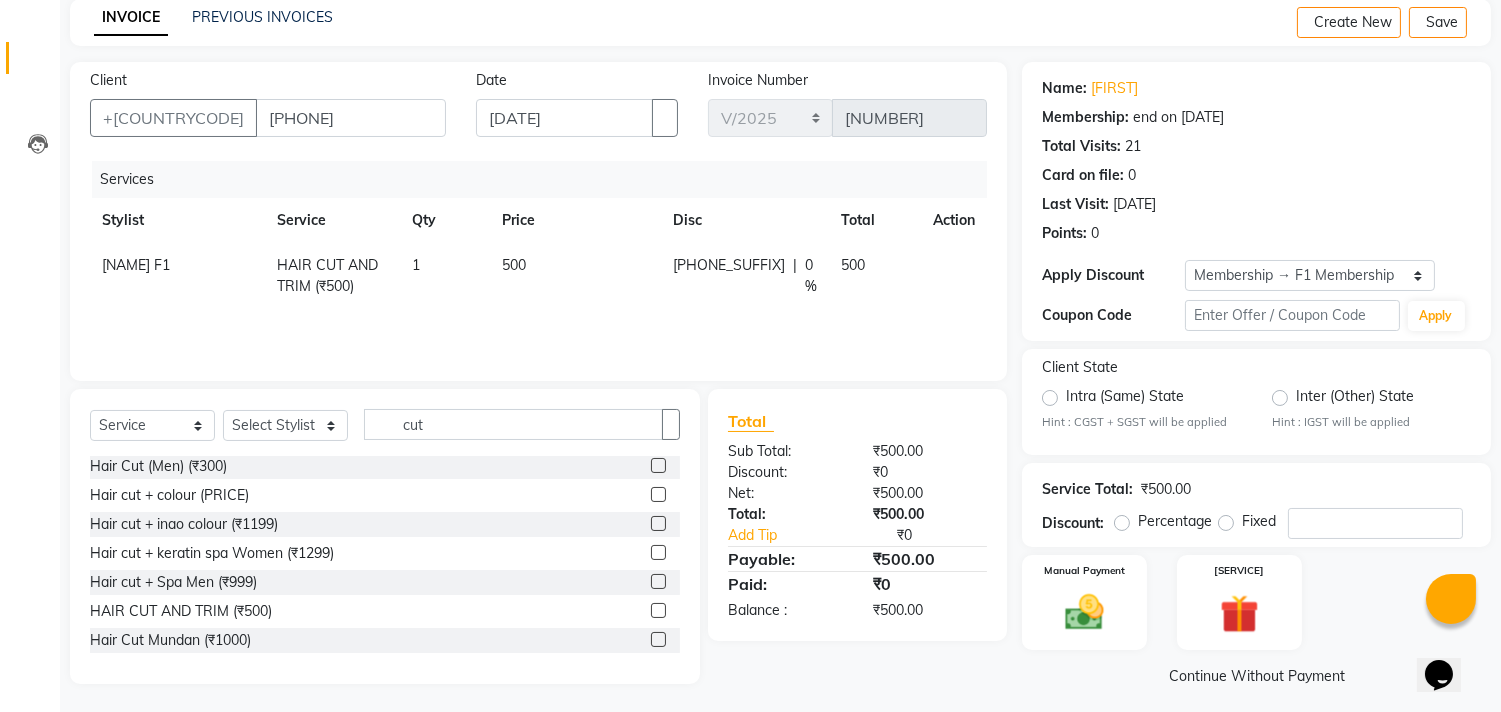 click on "500" at bounding box center [576, 276] 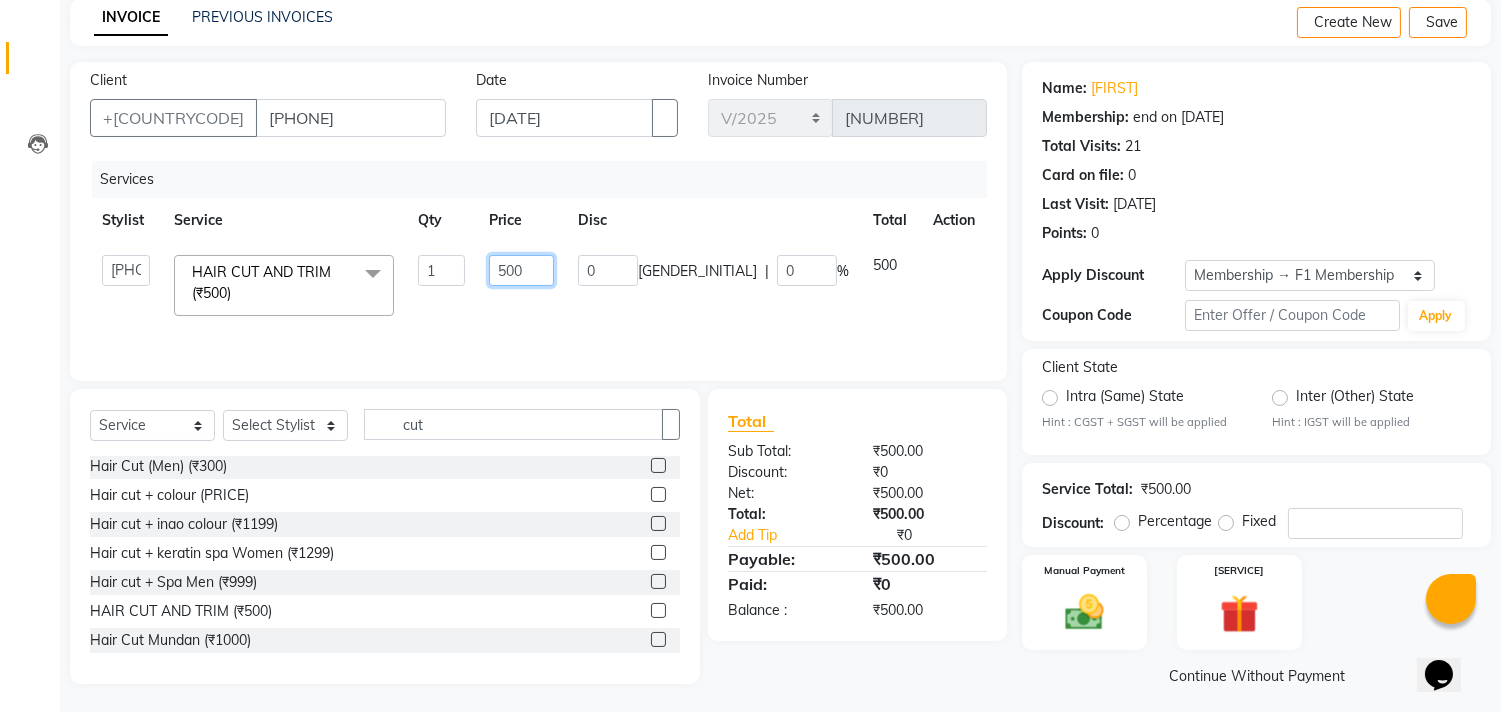 click on "500" at bounding box center (441, 270) 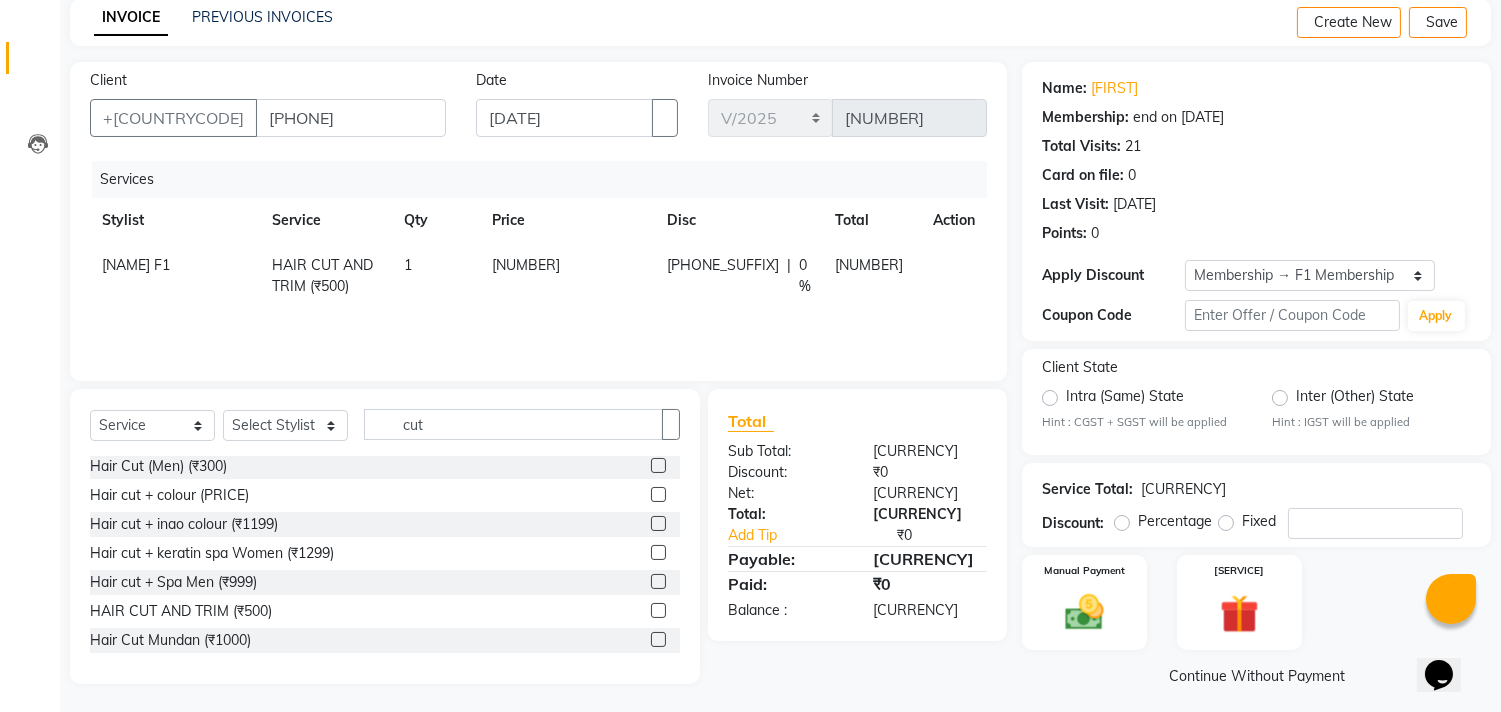 click on "[NUMBER]" at bounding box center [567, 276] 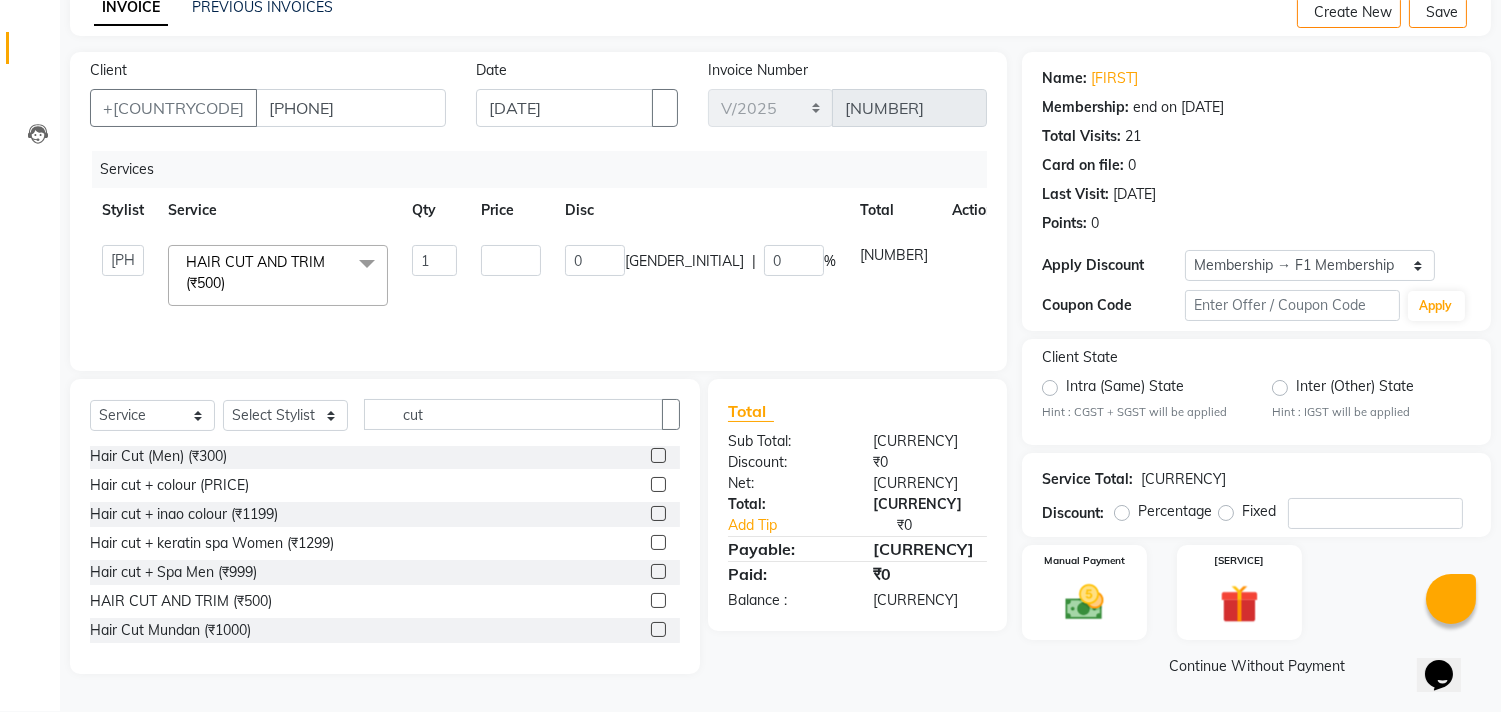 scroll, scrollTop: 102, scrollLeft: 0, axis: vertical 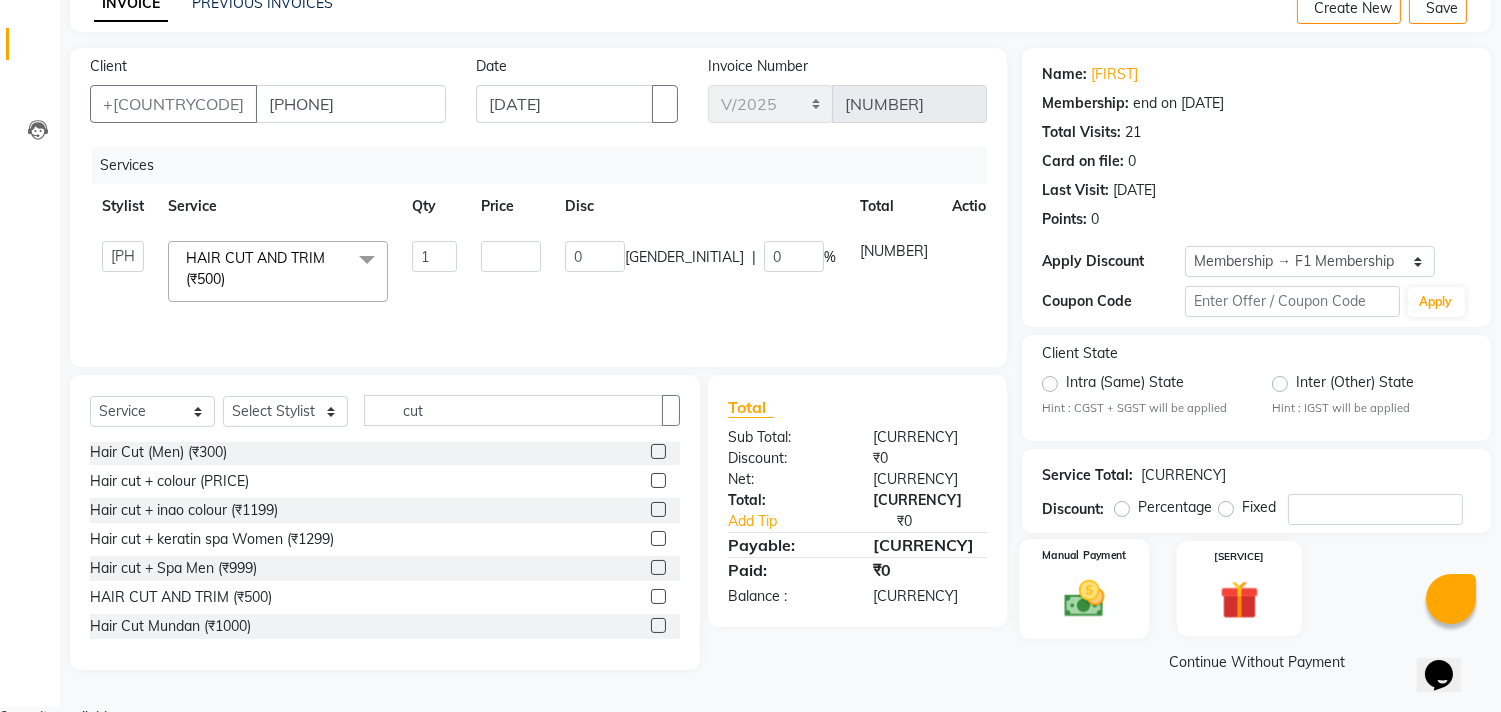 click at bounding box center (1085, 598) 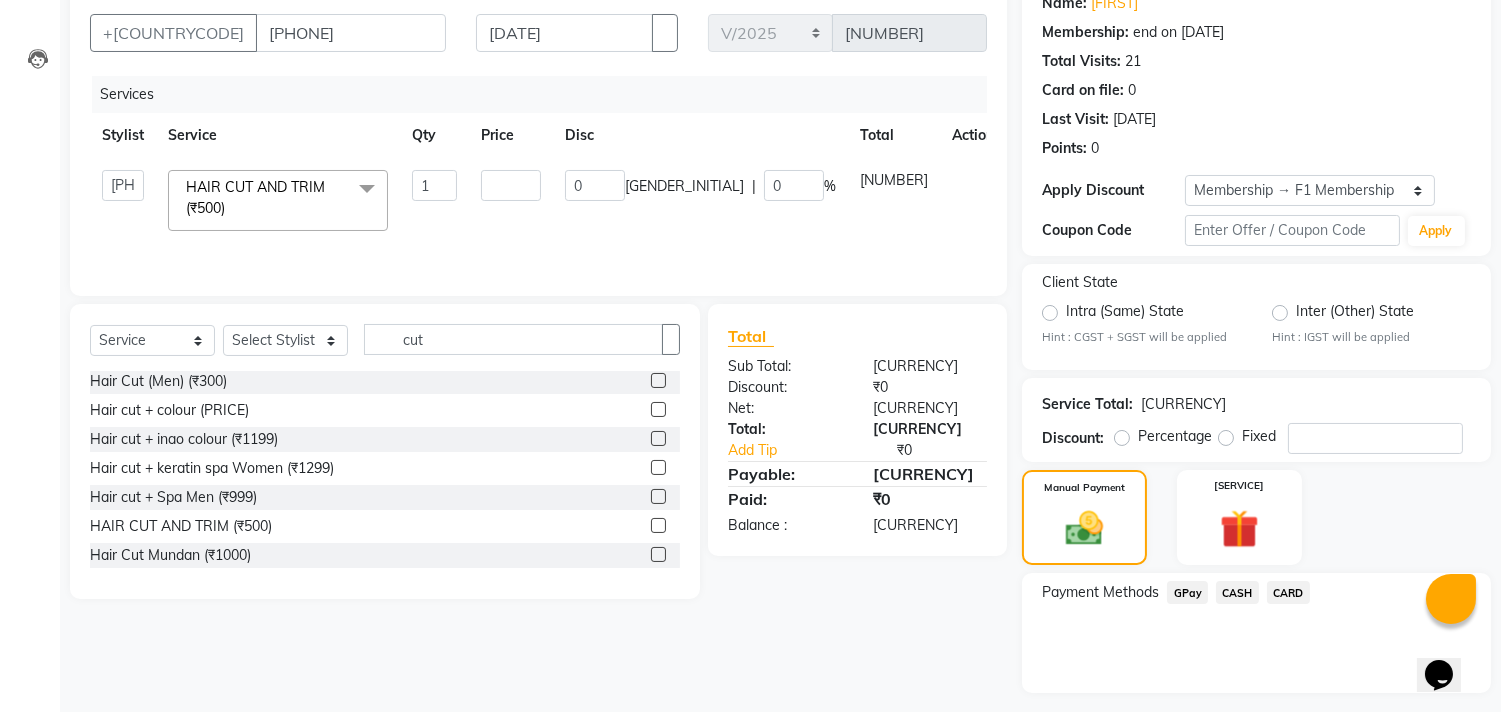 scroll, scrollTop: 213, scrollLeft: 0, axis: vertical 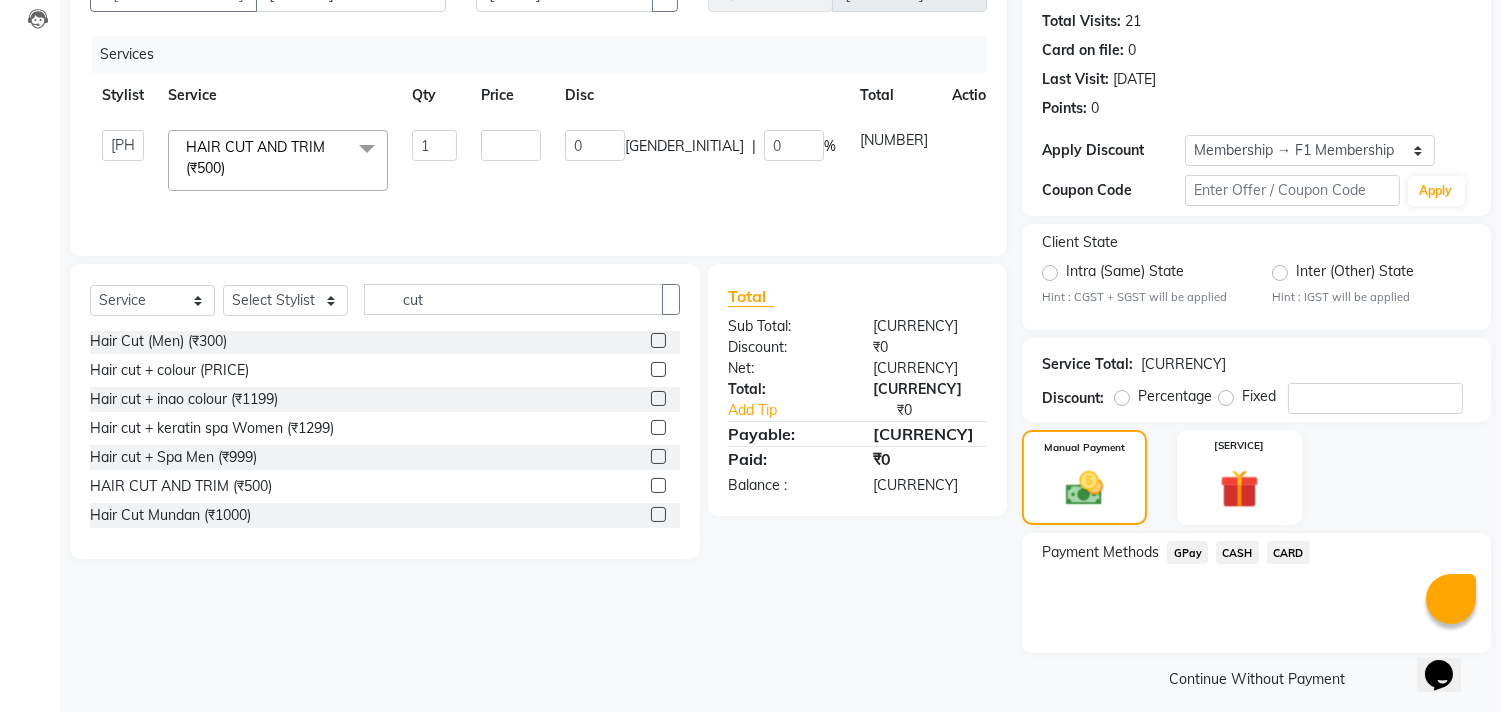 click on "CASH" at bounding box center (1187, 552) 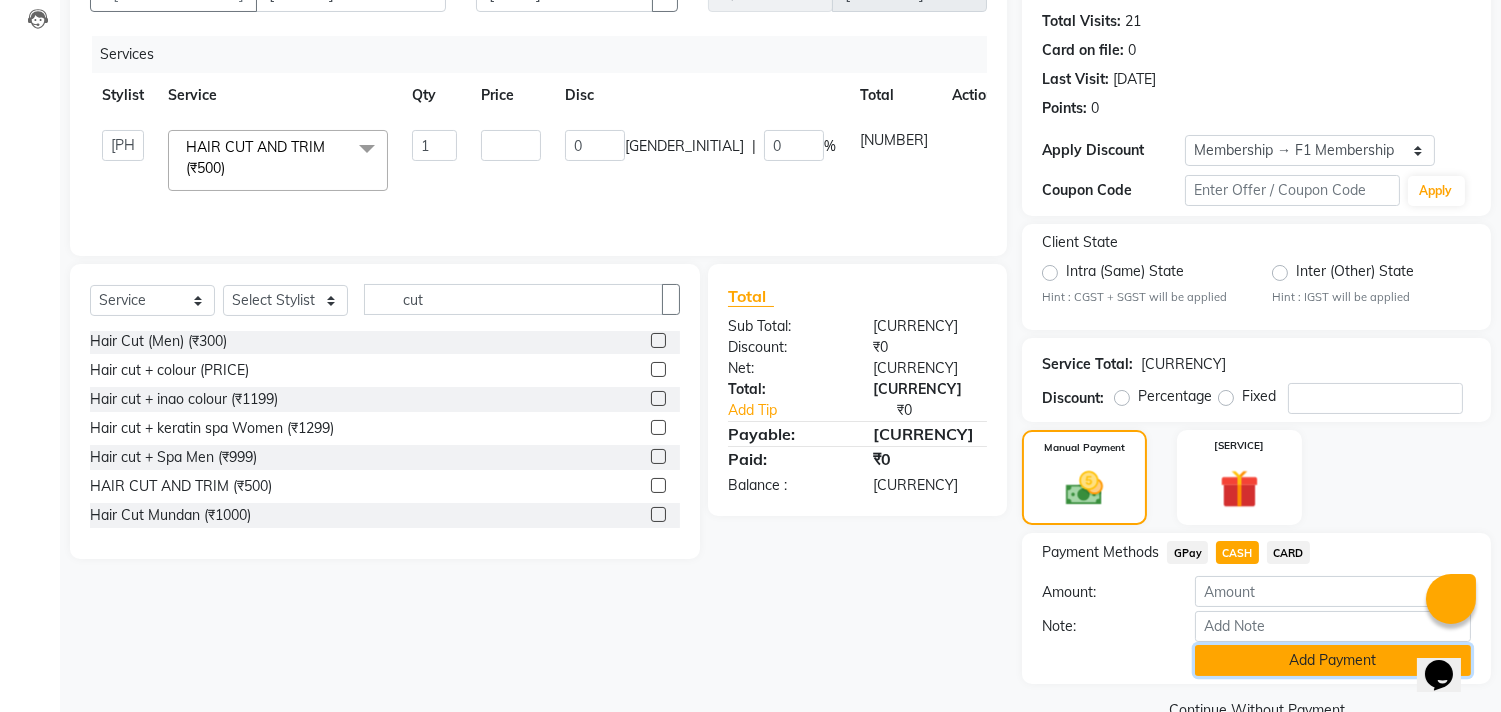 click on "Add Payment" at bounding box center (1333, 660) 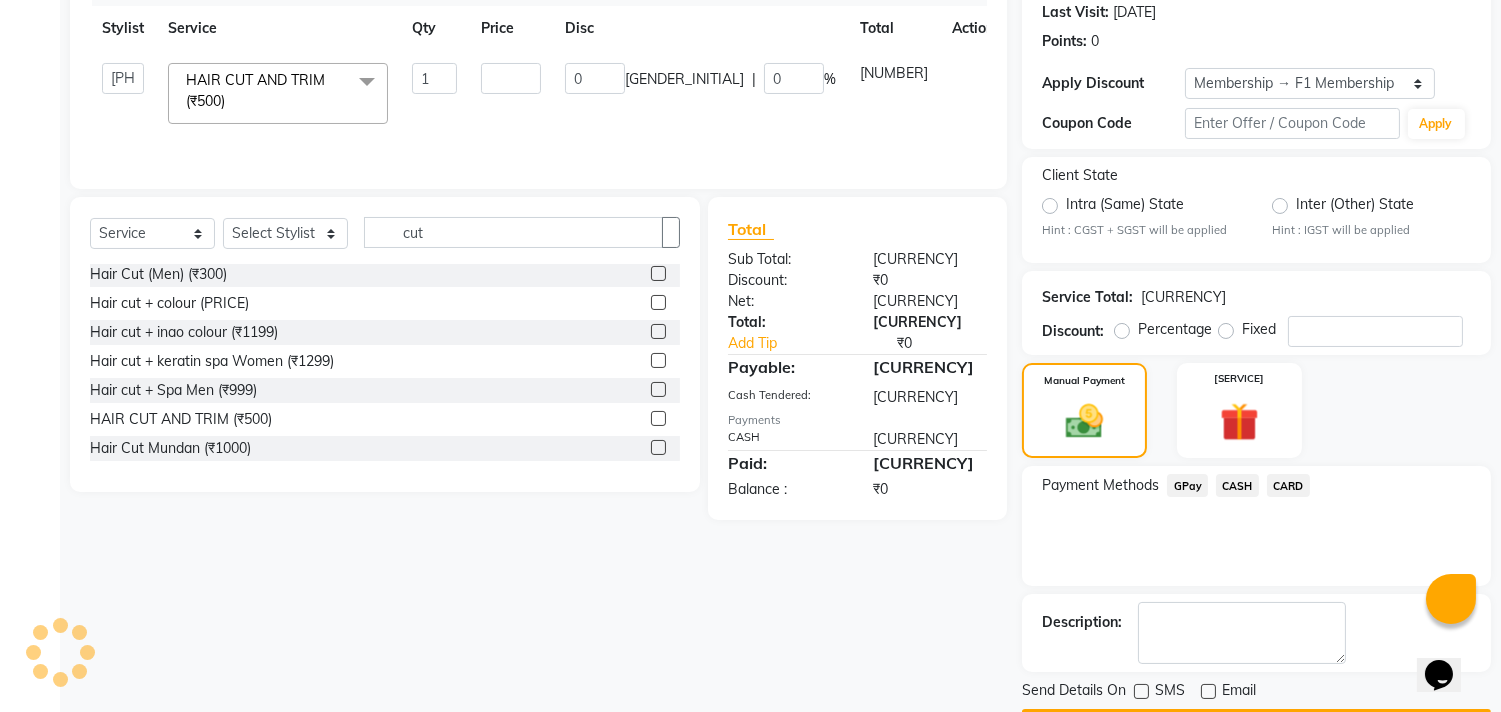 scroll, scrollTop: 344, scrollLeft: 0, axis: vertical 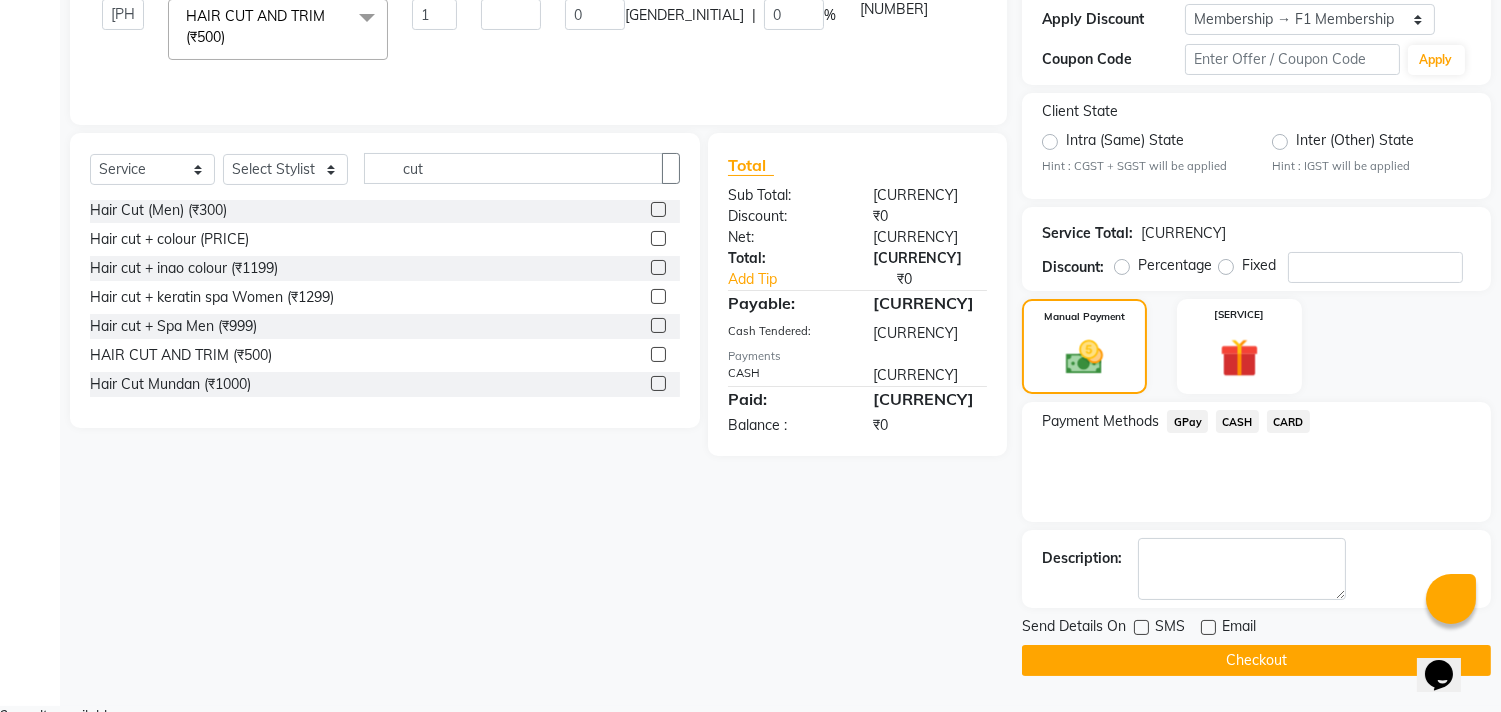 click at bounding box center (1141, 627) 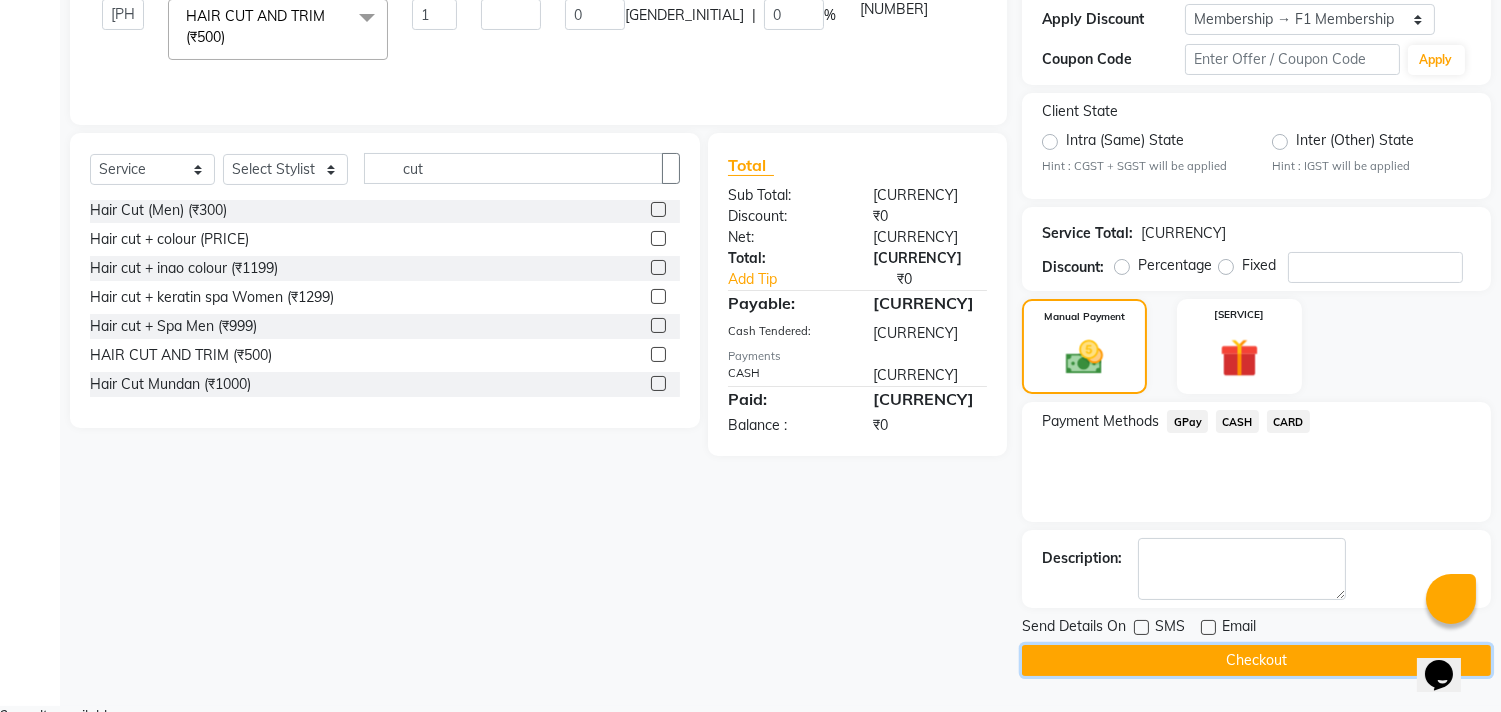 click on "Checkout" at bounding box center (1256, 660) 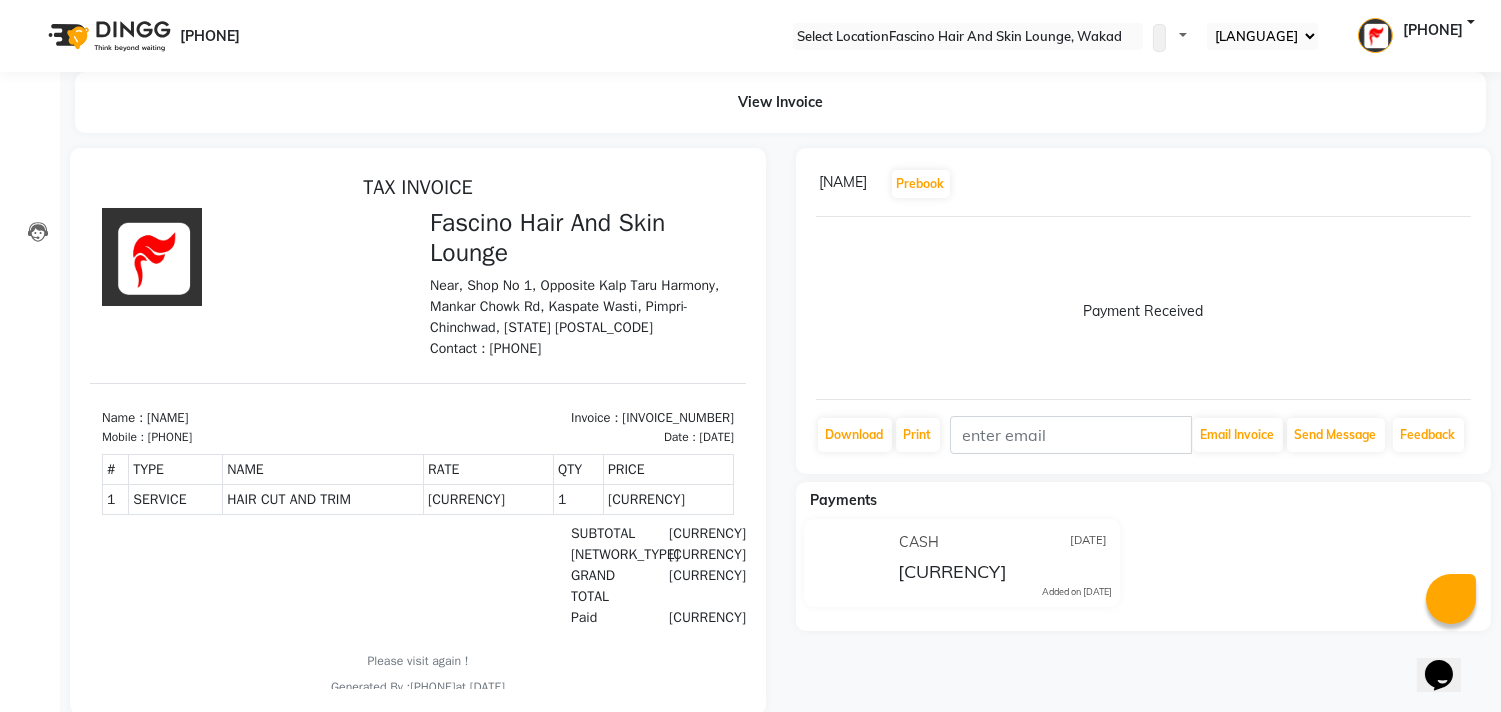 scroll, scrollTop: 0, scrollLeft: 0, axis: both 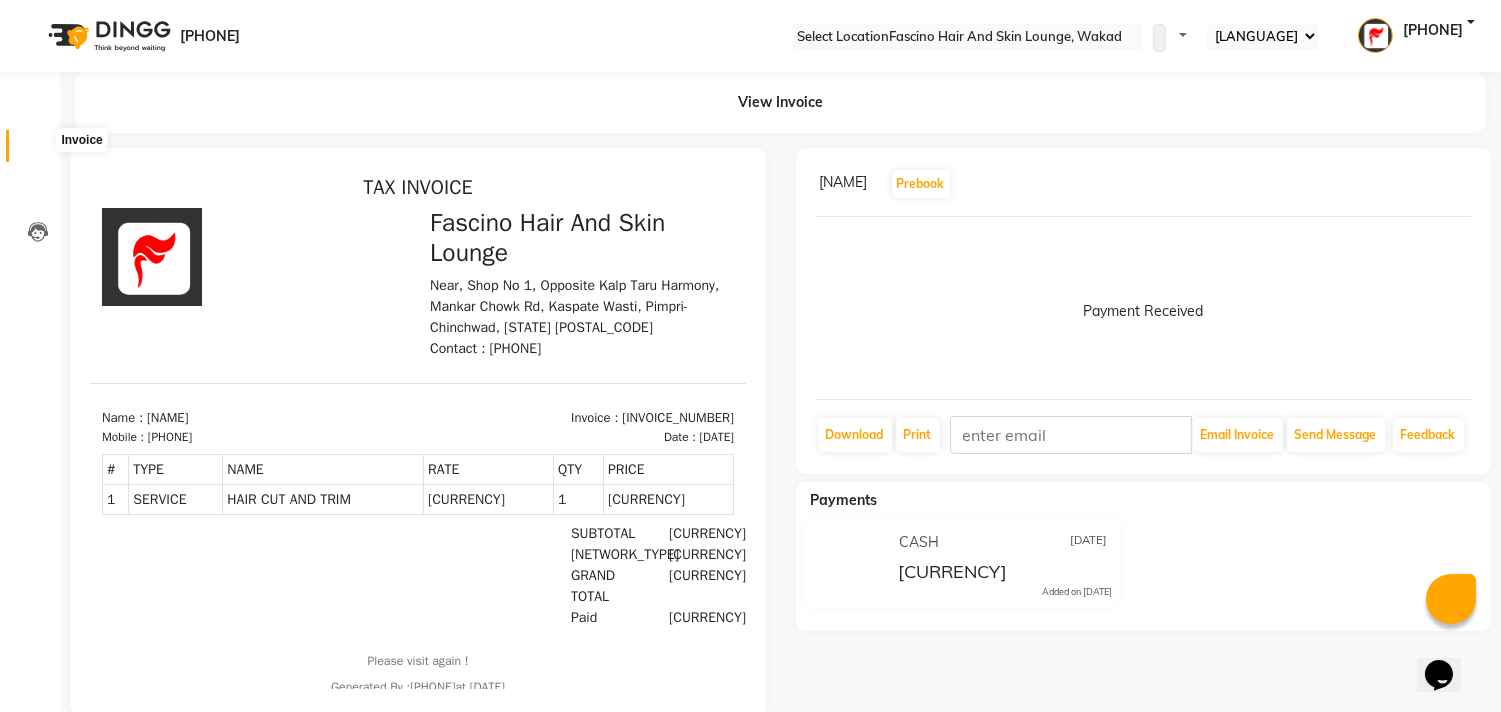 click at bounding box center (38, 151) 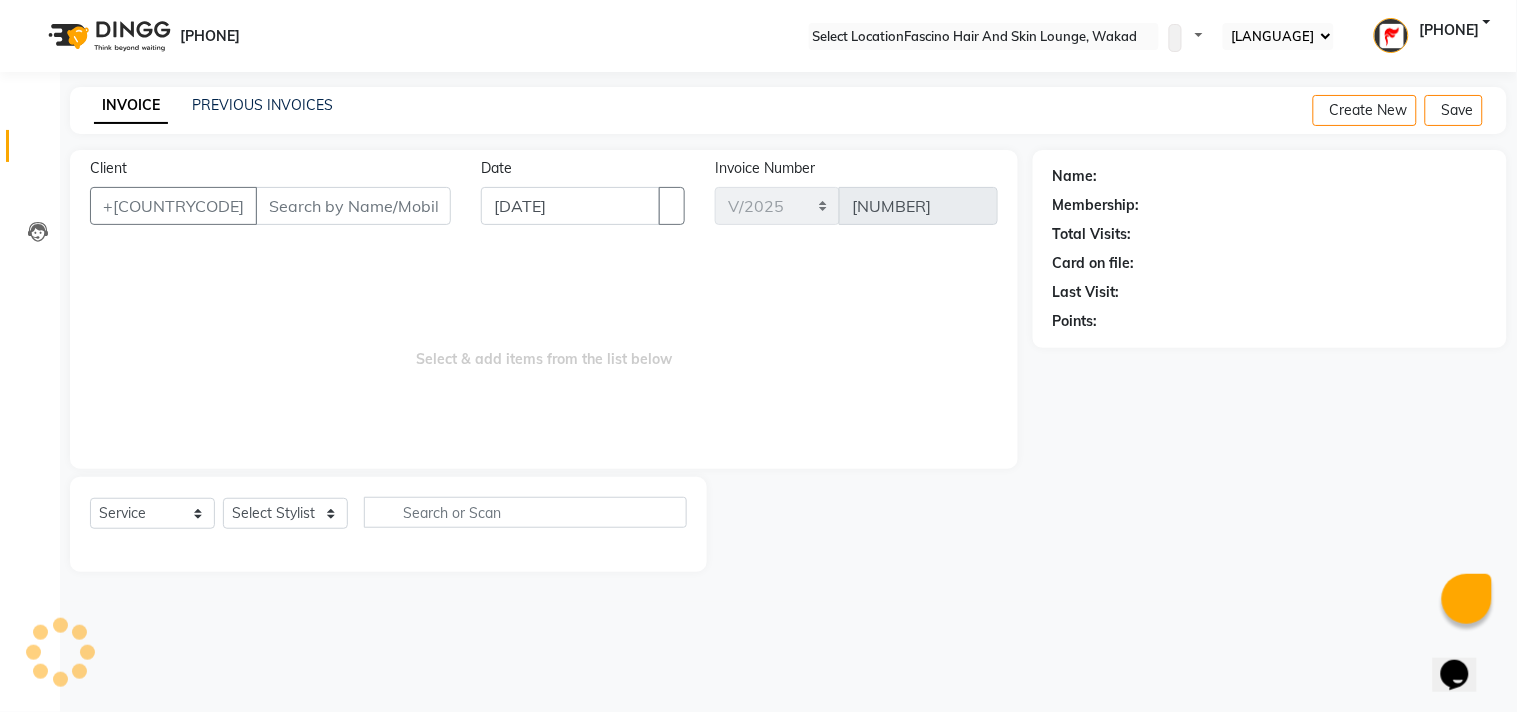 click on "Client" at bounding box center [353, 206] 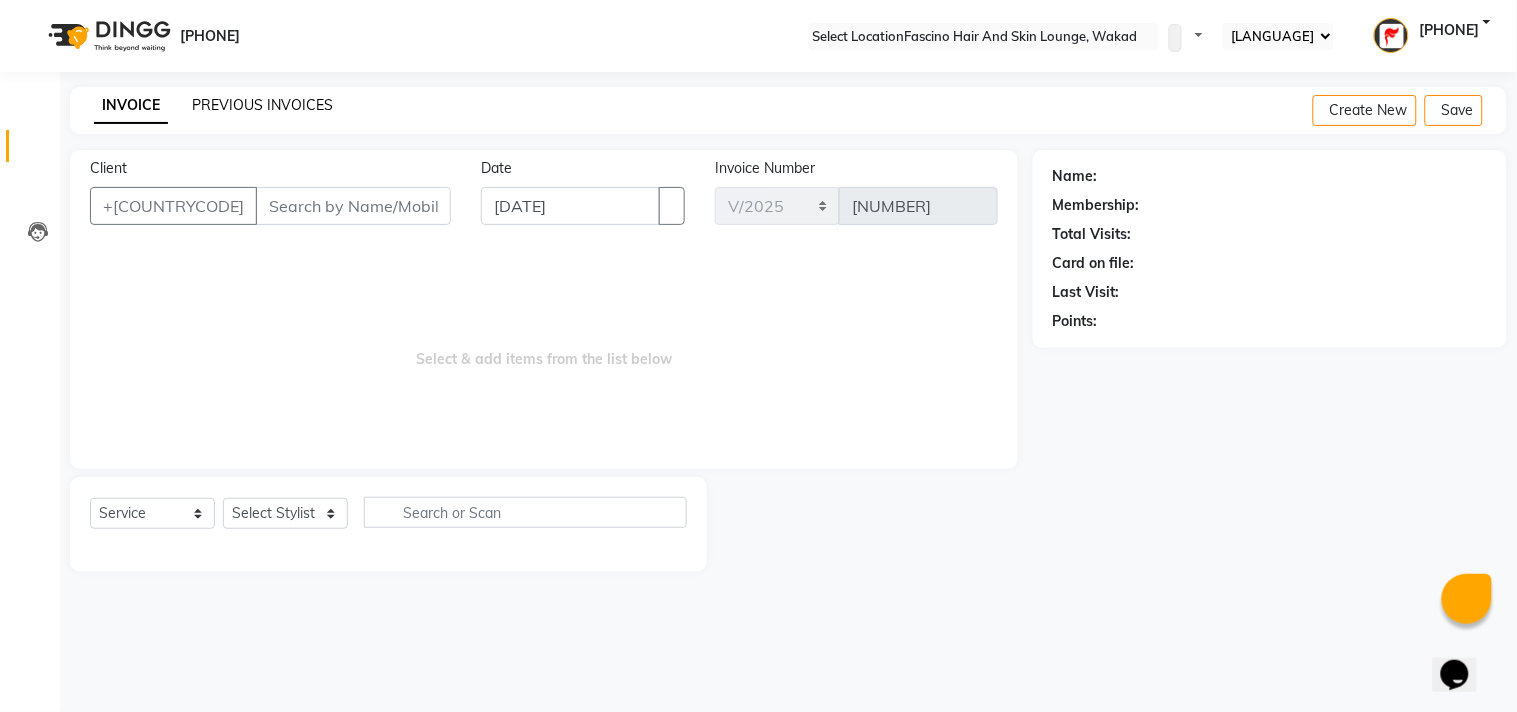 click on "PREVIOUS INVOICES" at bounding box center (262, 105) 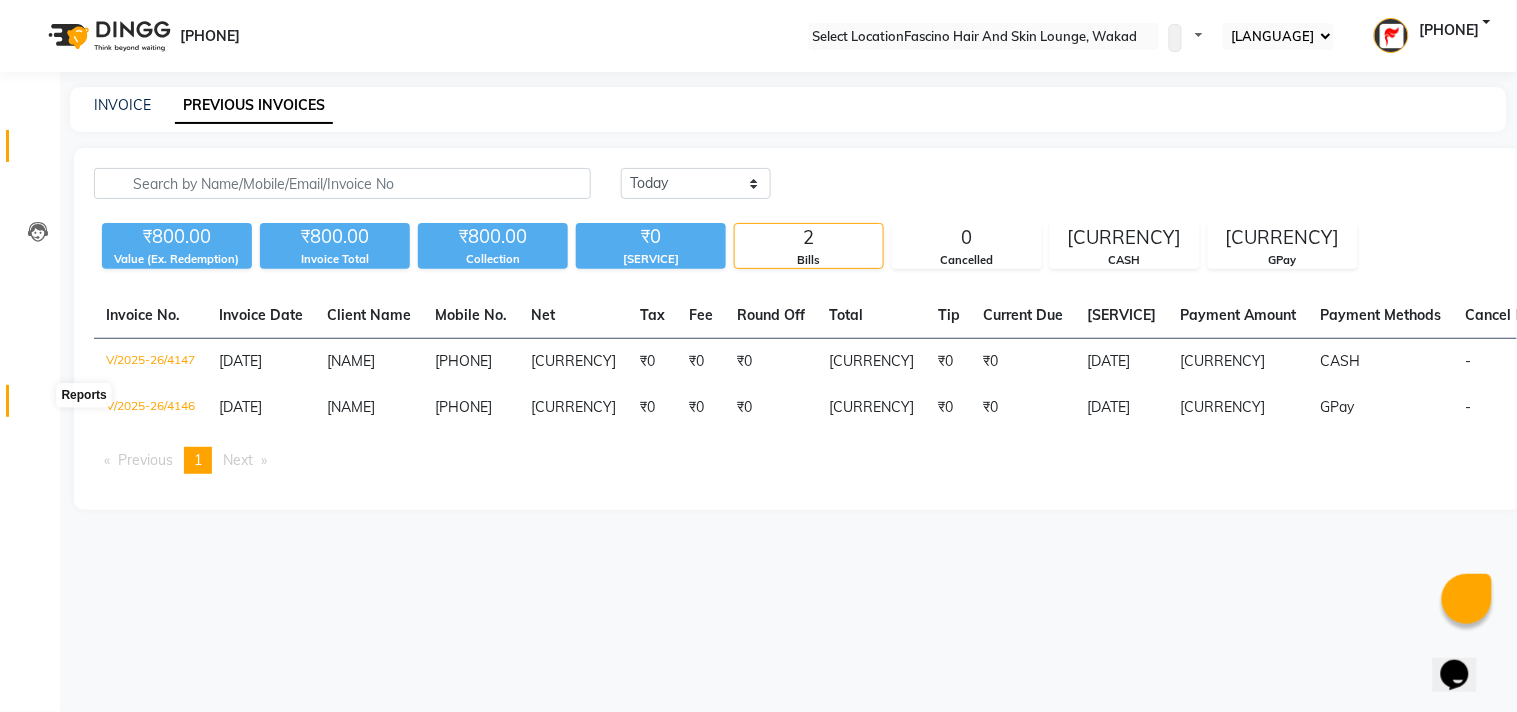 click at bounding box center [38, 406] 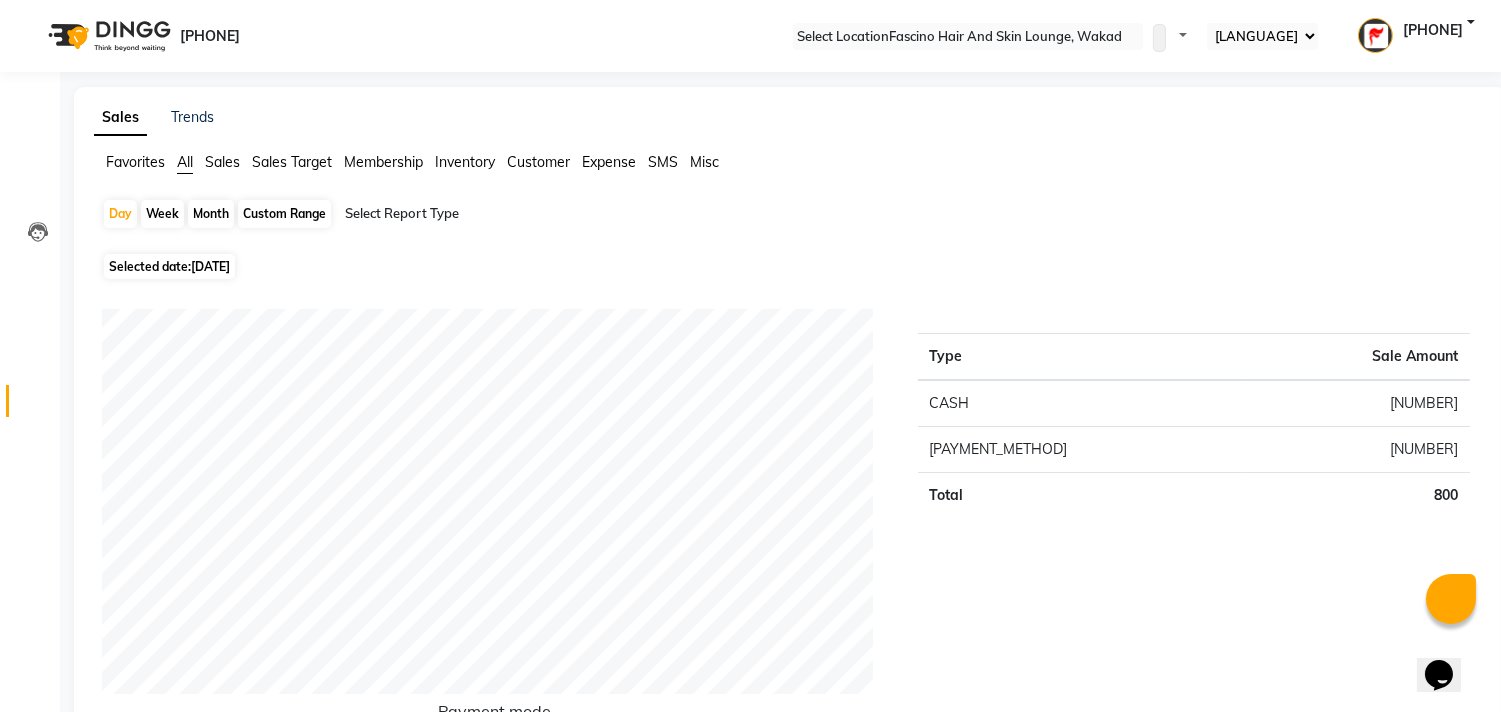 click on "Month" at bounding box center [211, 214] 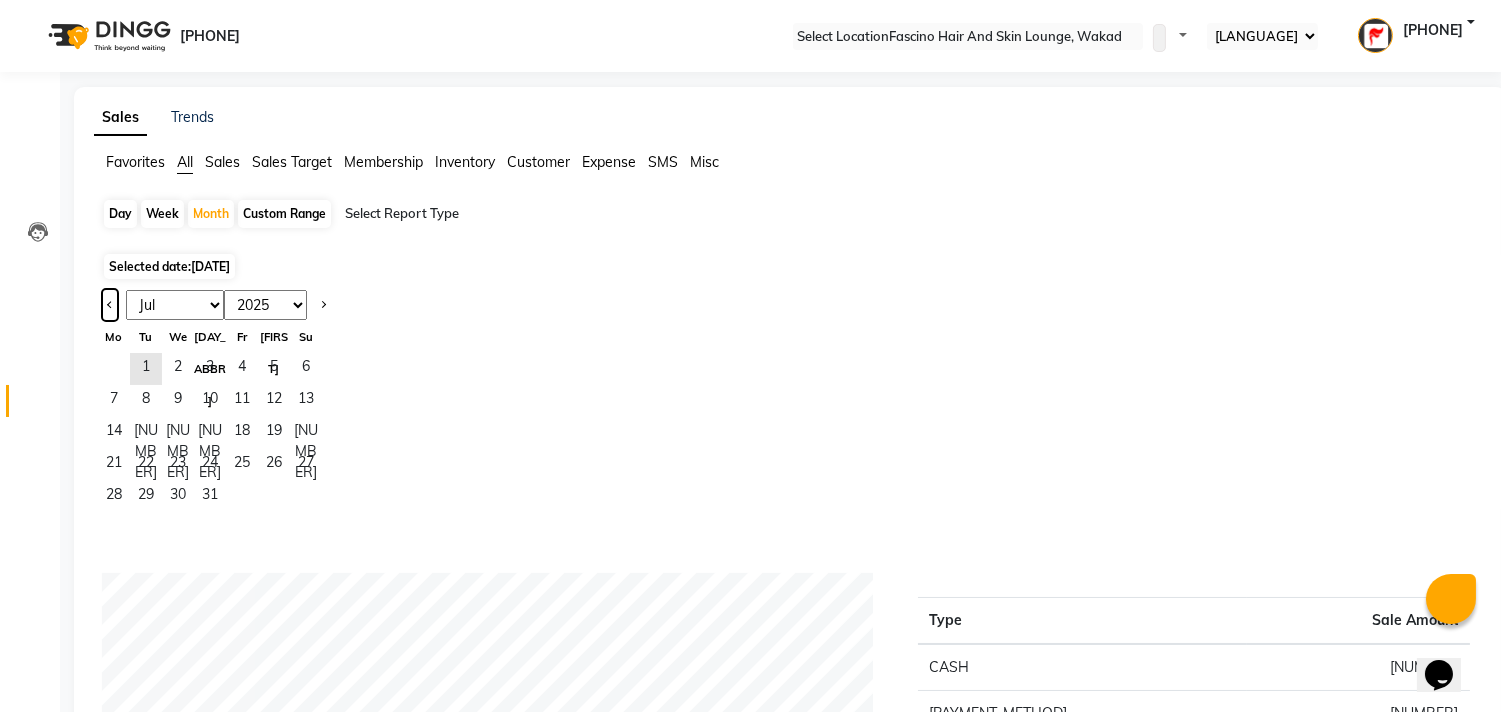 click at bounding box center (110, 305) 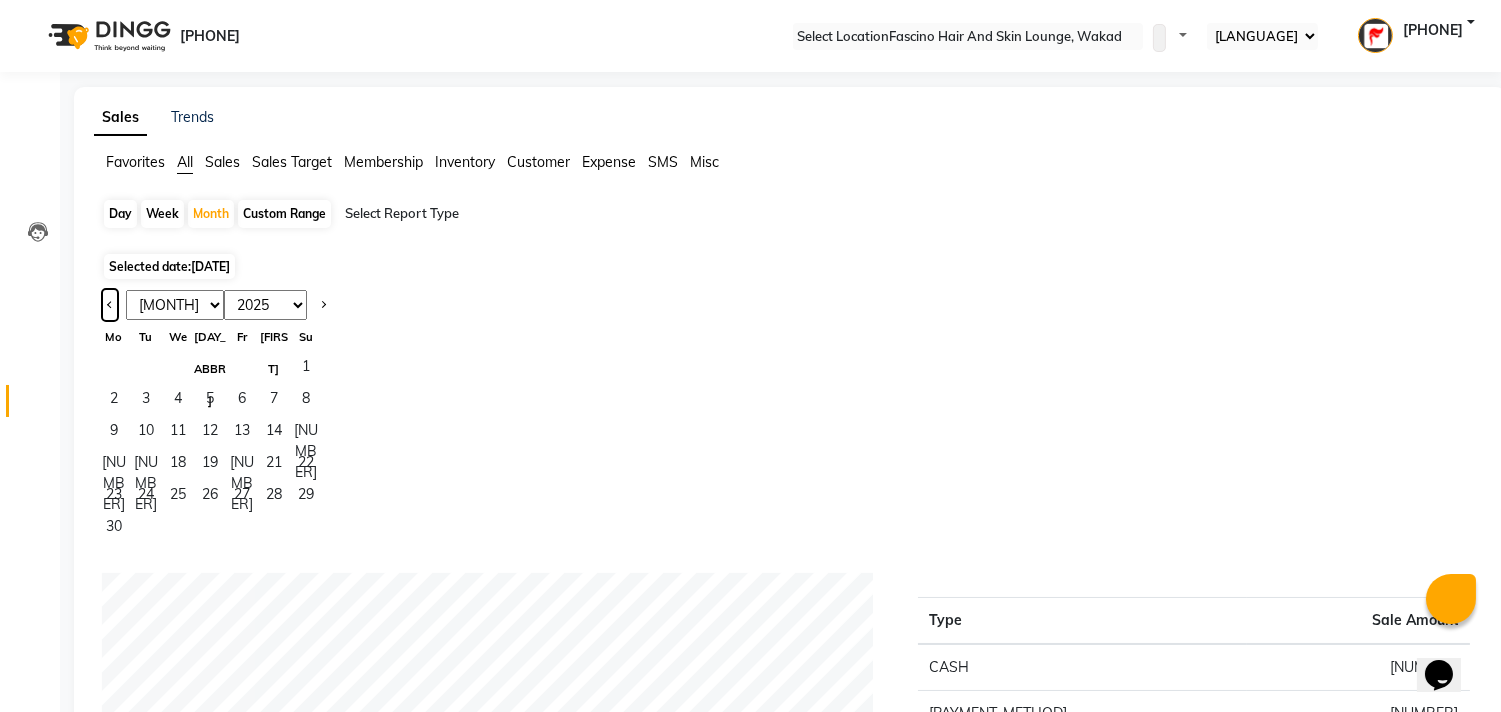 click at bounding box center (110, 303) 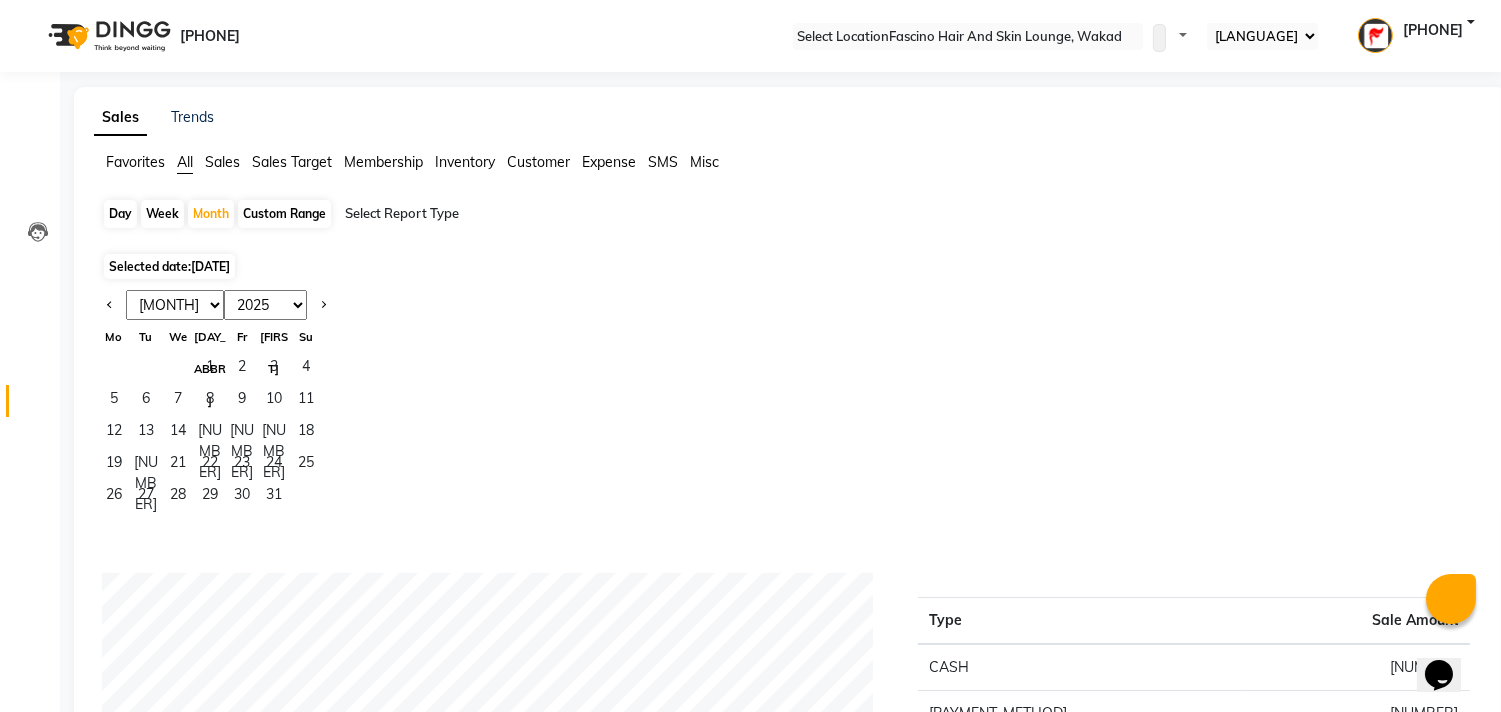 click on "[MONTH] [MONTH] [MONTH] [MONTH] [MONTH] [MONTH] [MONTH] [MONTH] [MONTH] [MONTH] [MONTH] [MONTH]" at bounding box center [175, 305] 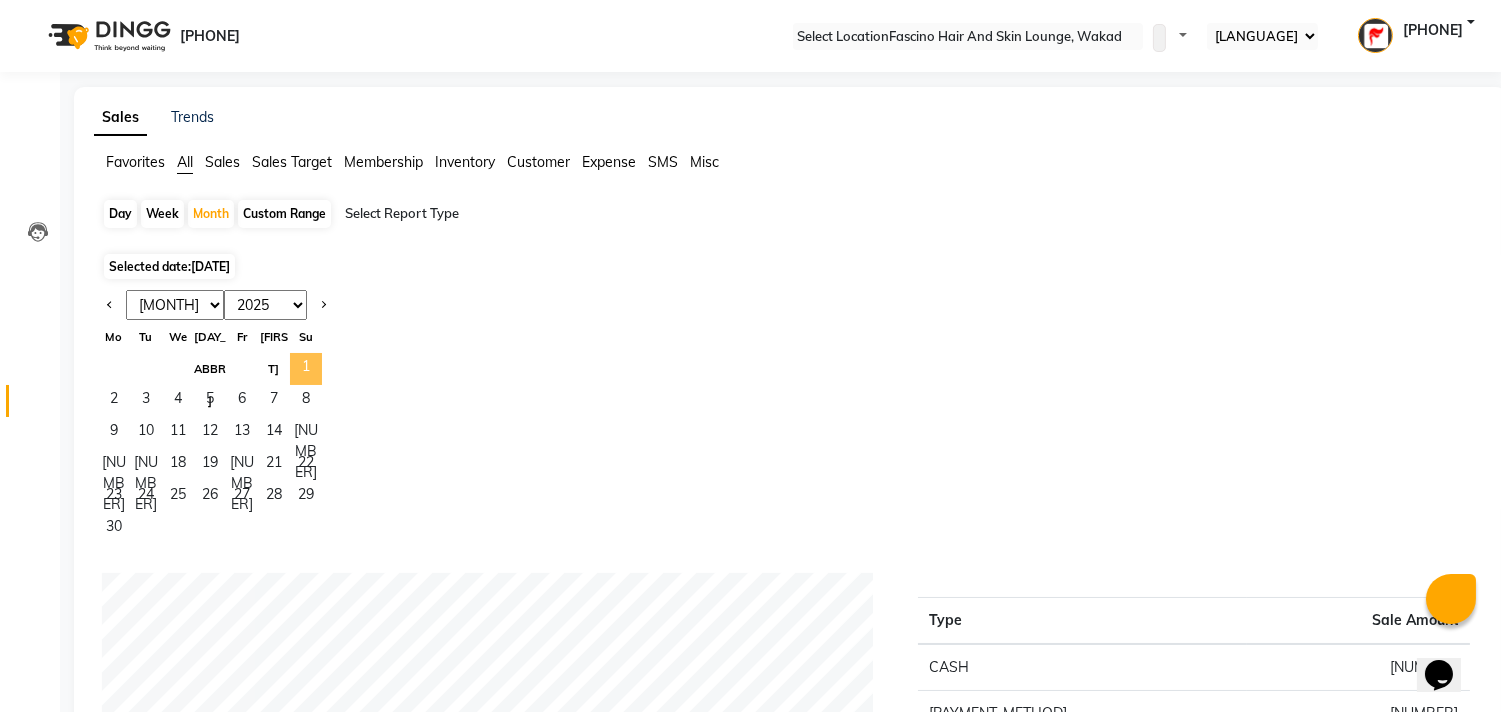 click on "1" at bounding box center [306, 369] 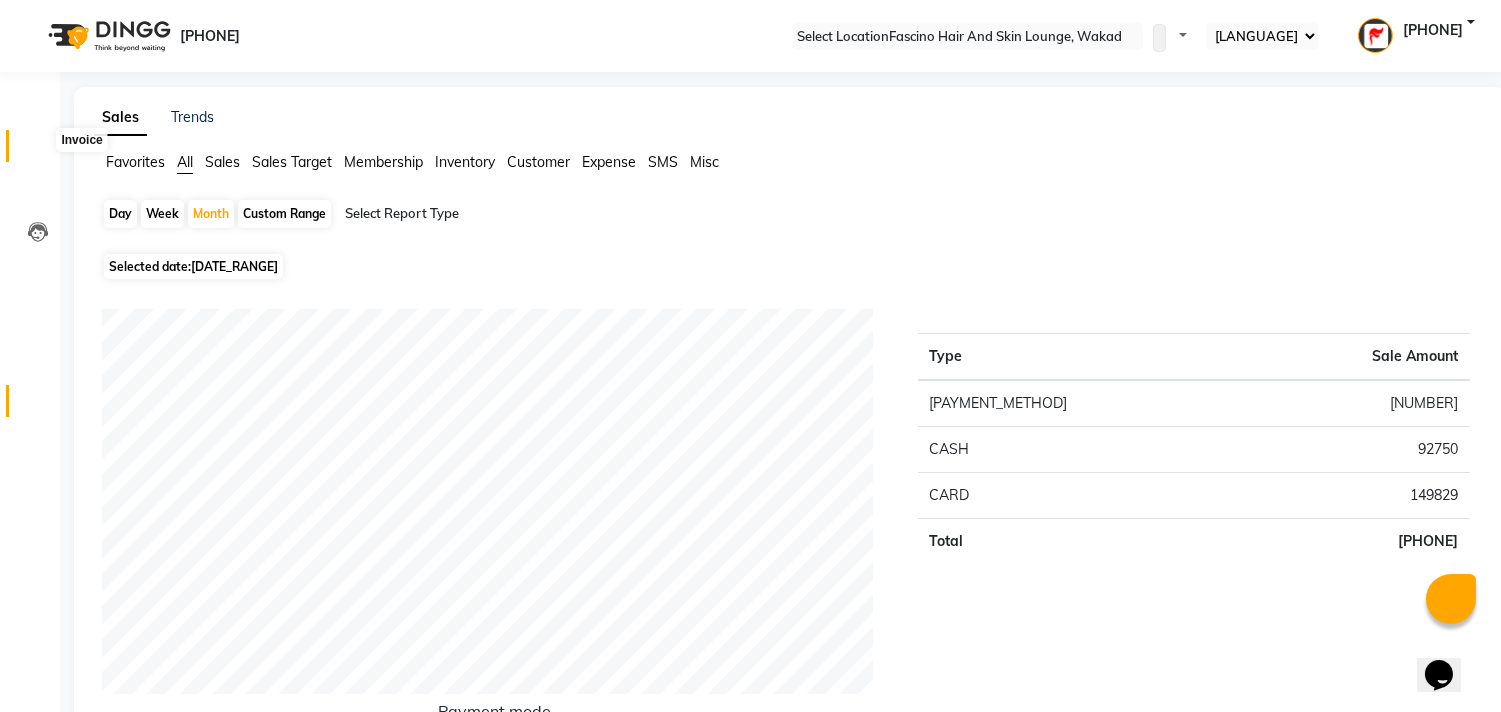 click at bounding box center [37, 151] 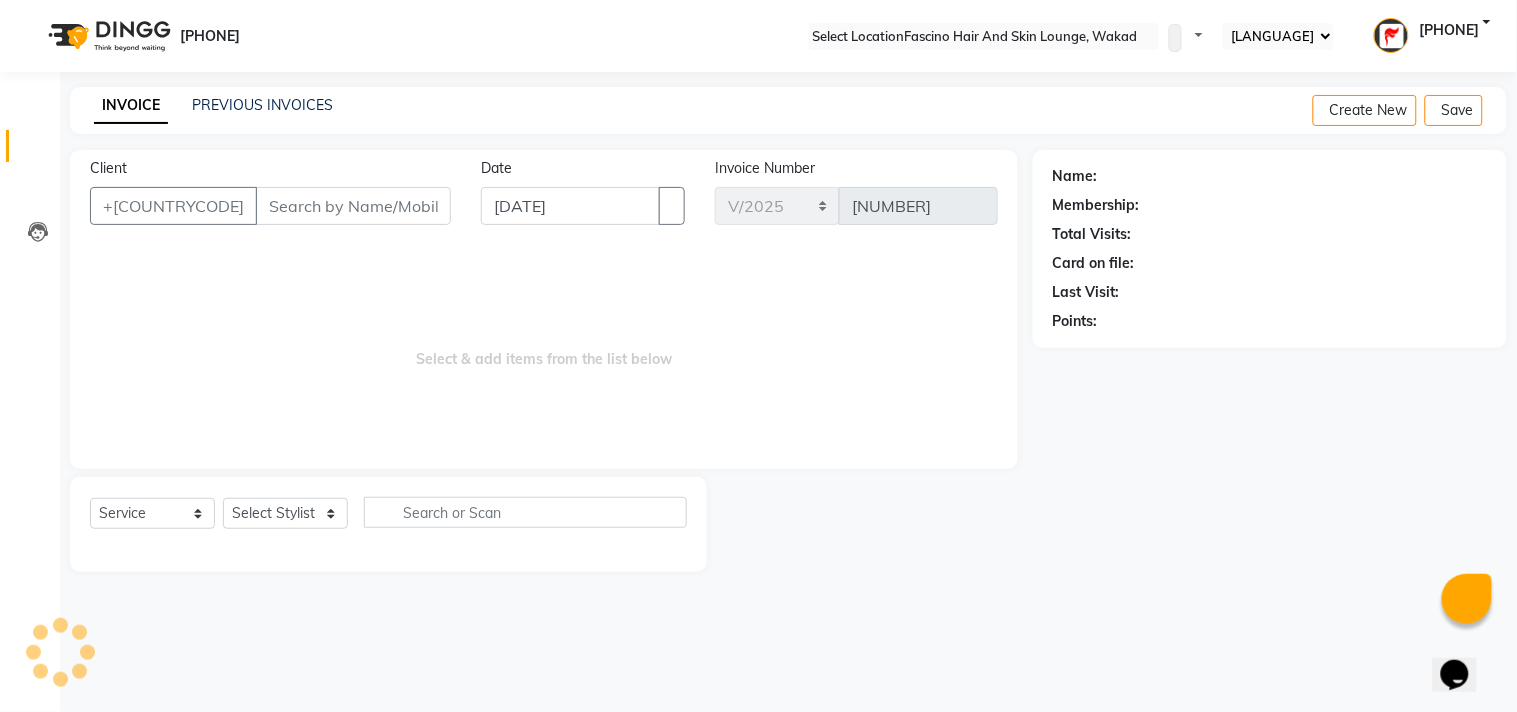 click on "Client" at bounding box center (353, 206) 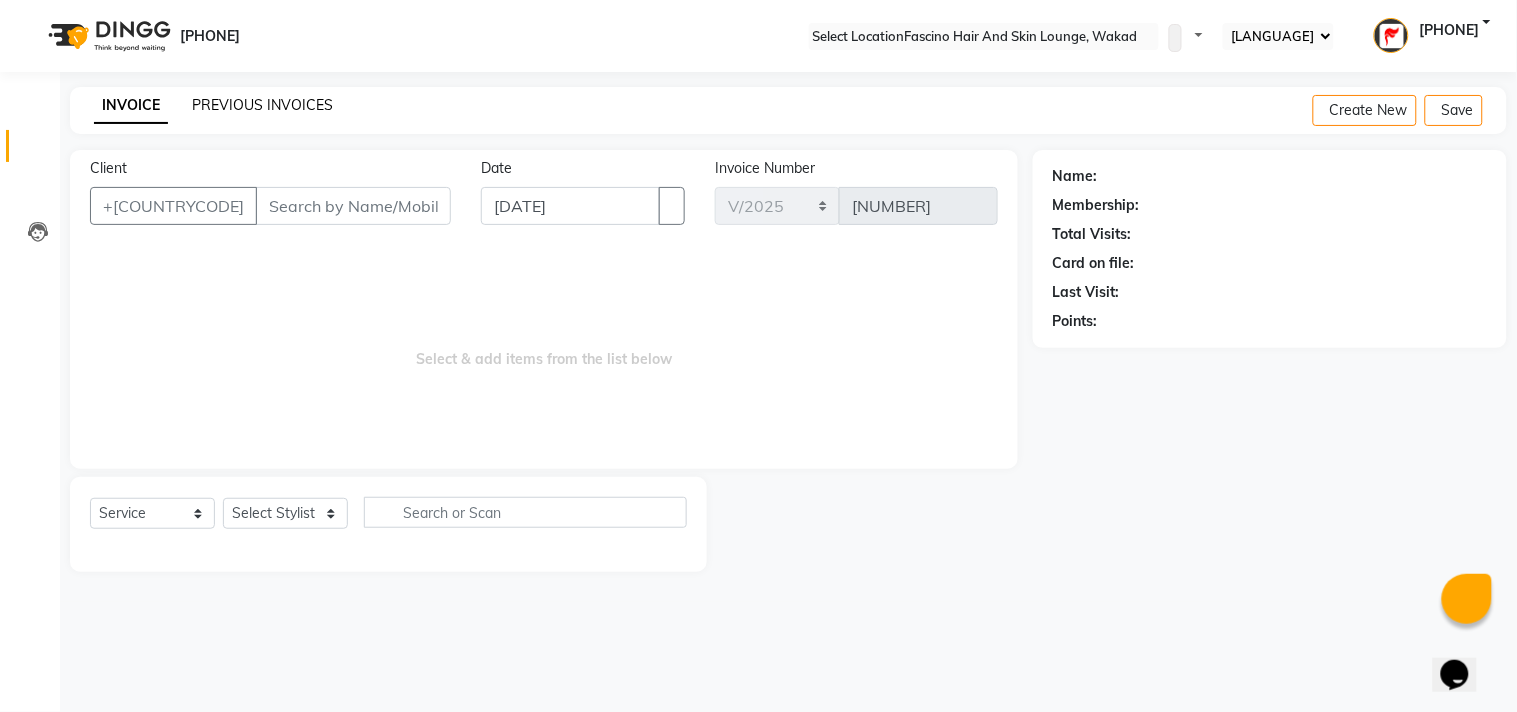click on "PREVIOUS INVOICES" at bounding box center [262, 105] 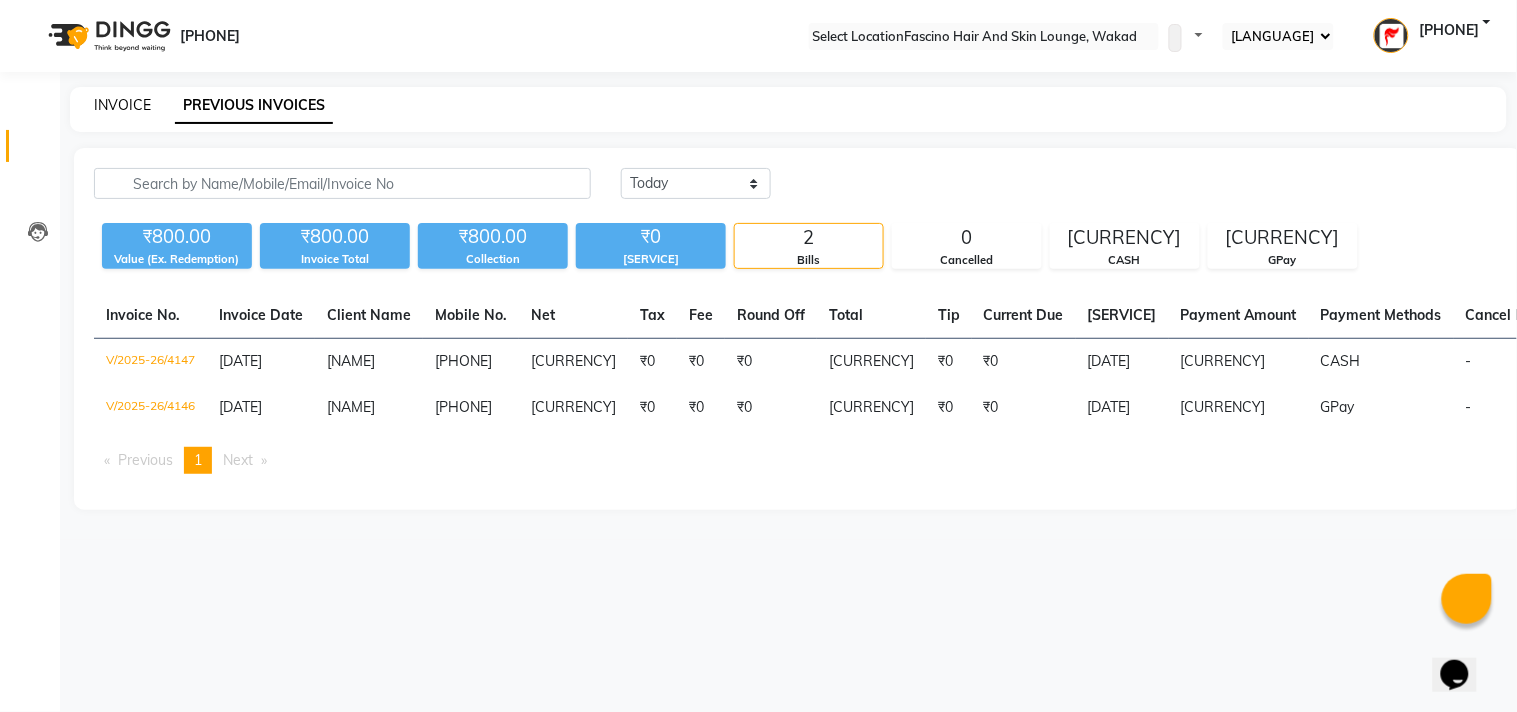 click on "INVOICE" at bounding box center (122, 105) 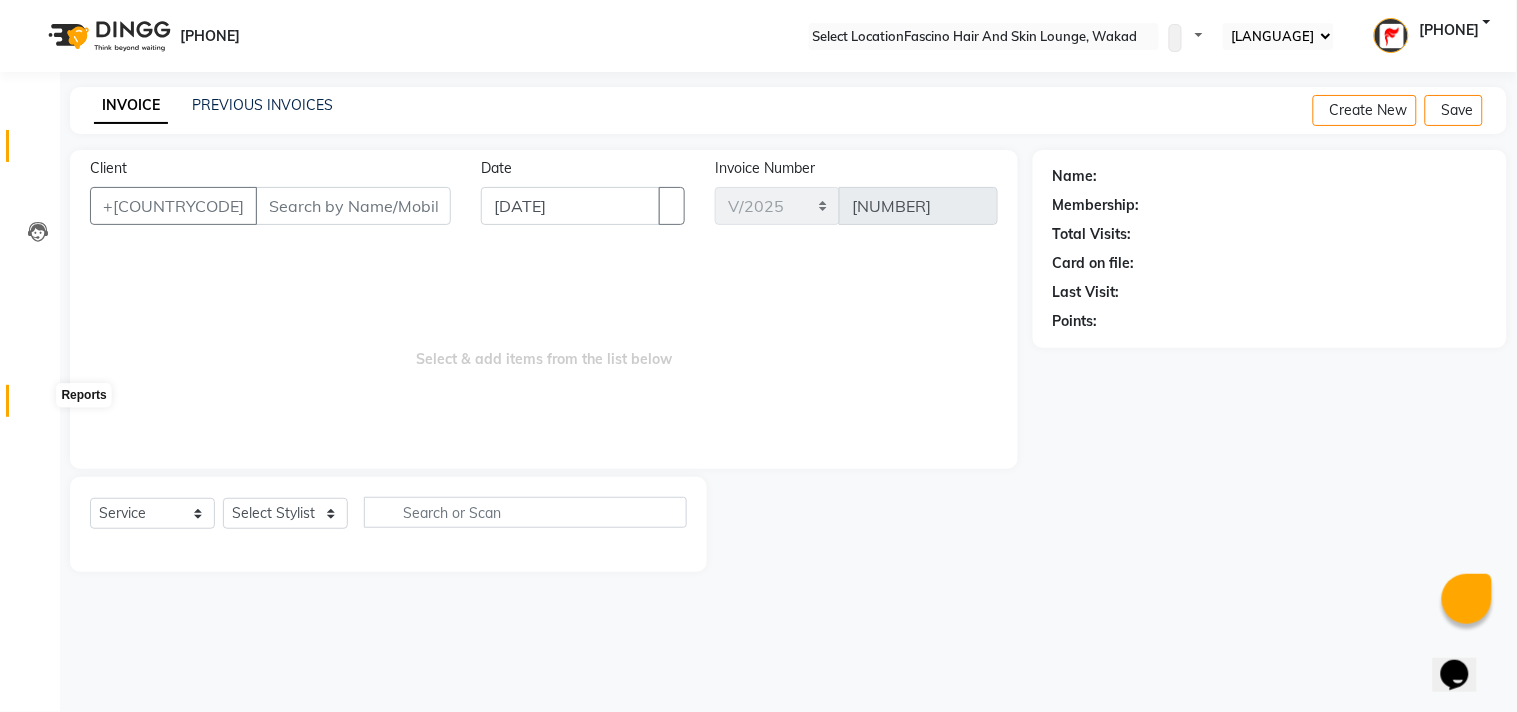 click at bounding box center [38, 406] 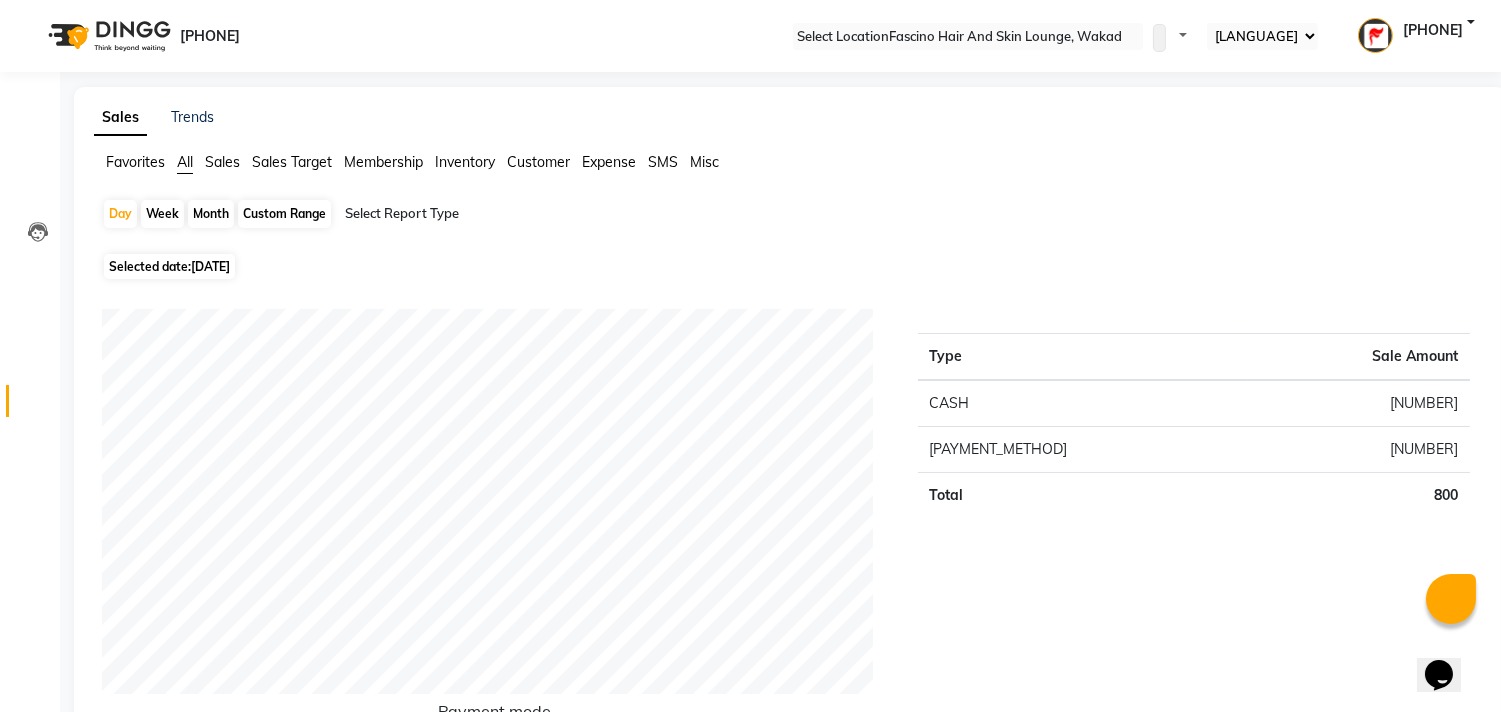 click on "Month" at bounding box center [211, 214] 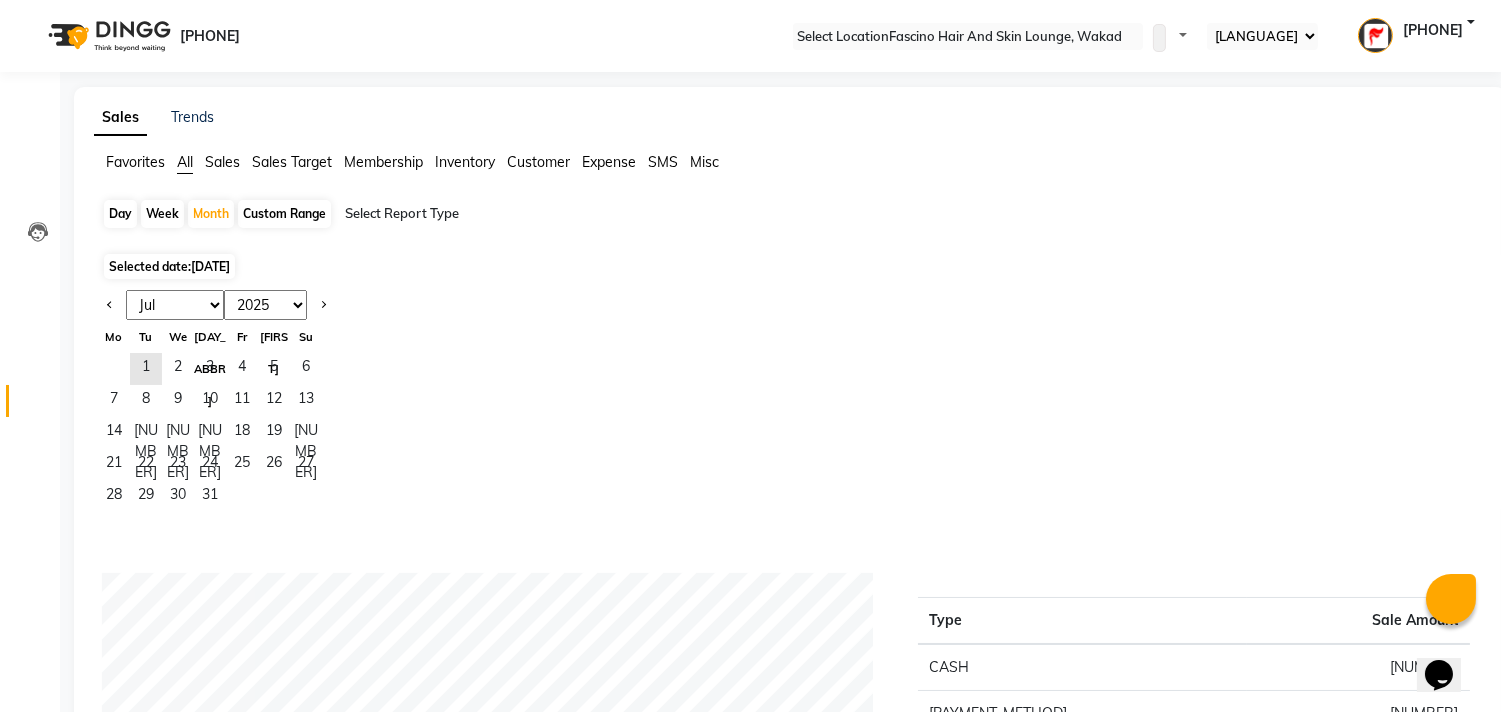 click on "[MONTH] [MONTH] [MONTH] [MONTH] [MONTH] [MONTH] [MONTH] [MONTH] [MONTH] [MONTH] [MONTH] [MONTH]" at bounding box center (175, 305) 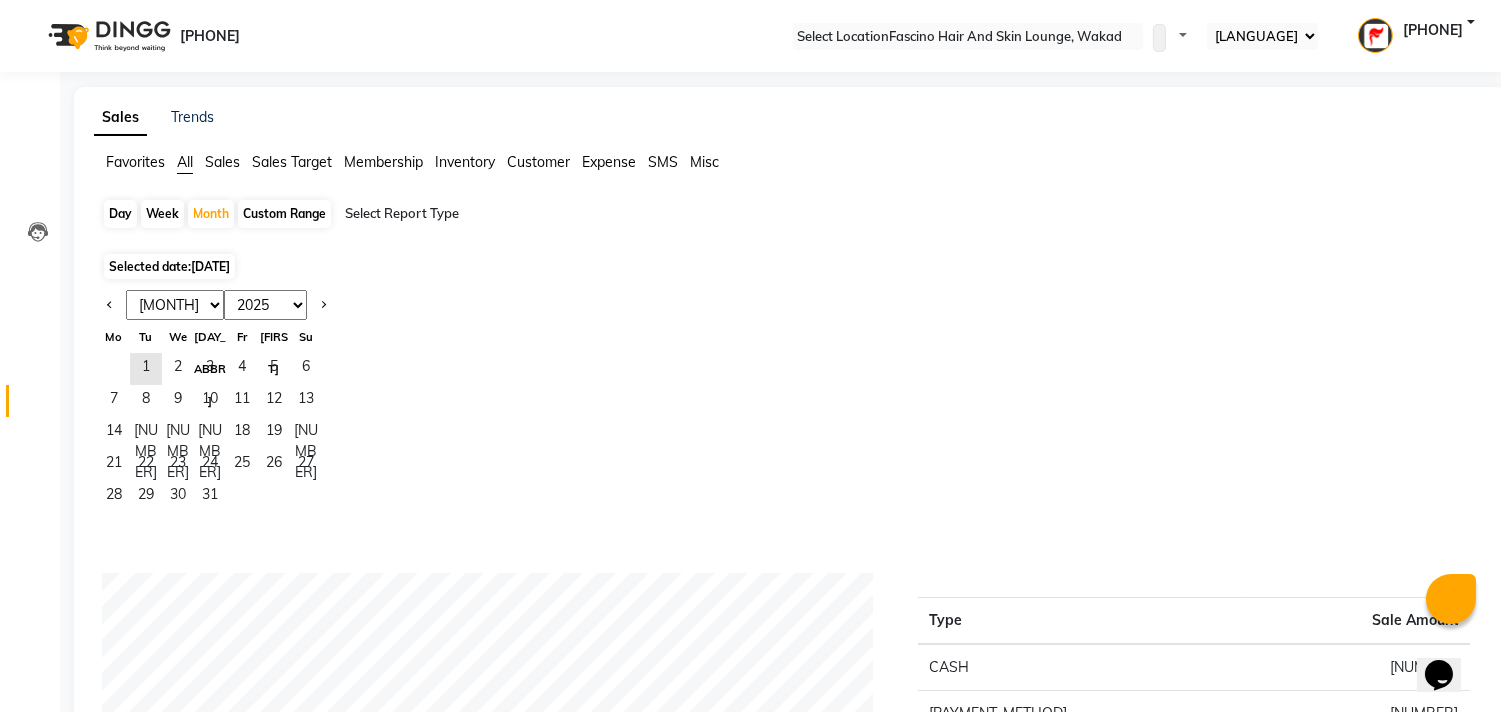 click on "[MONTH] [MONTH] [MONTH] [MONTH] [MONTH] [MONTH] [MONTH] [MONTH] [MONTH] [MONTH] [MONTH] [MONTH]" at bounding box center [175, 305] 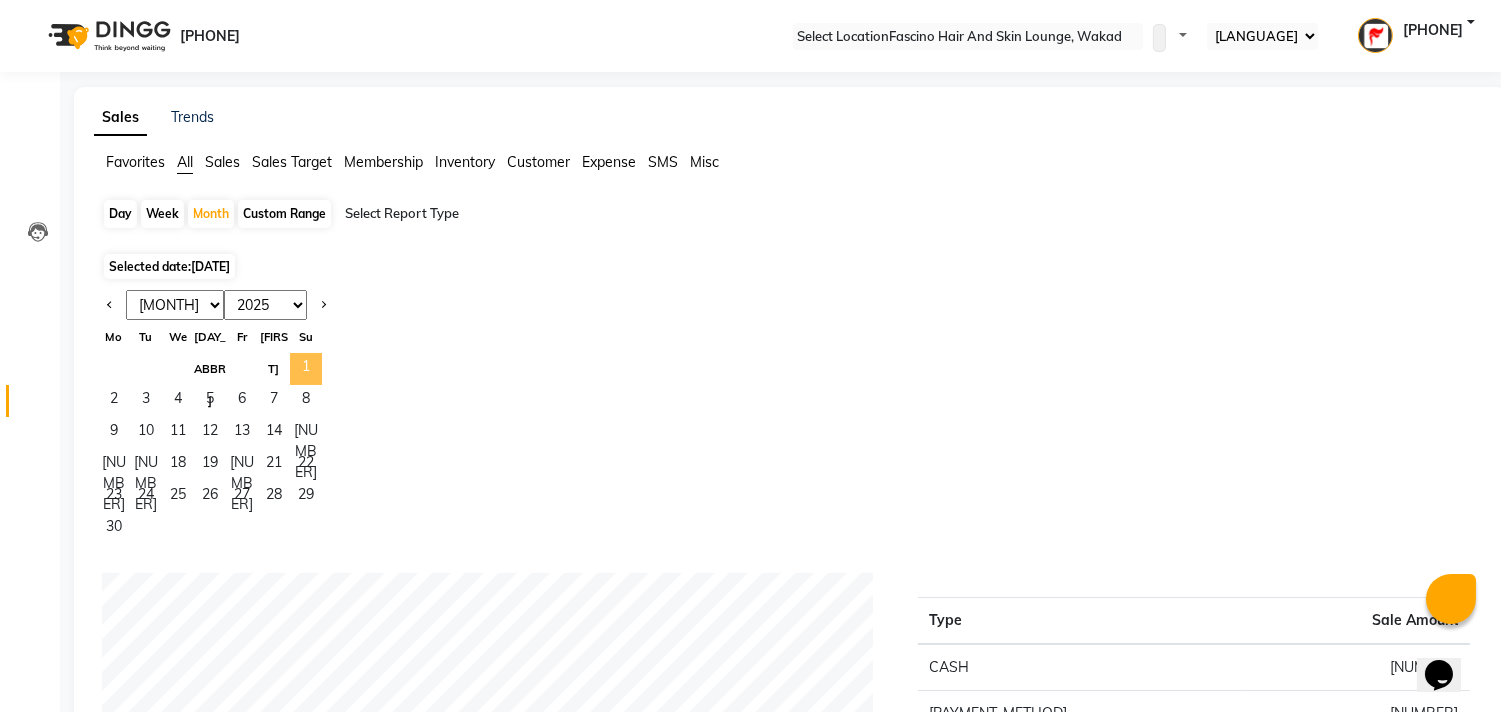 click on "1" at bounding box center [306, 369] 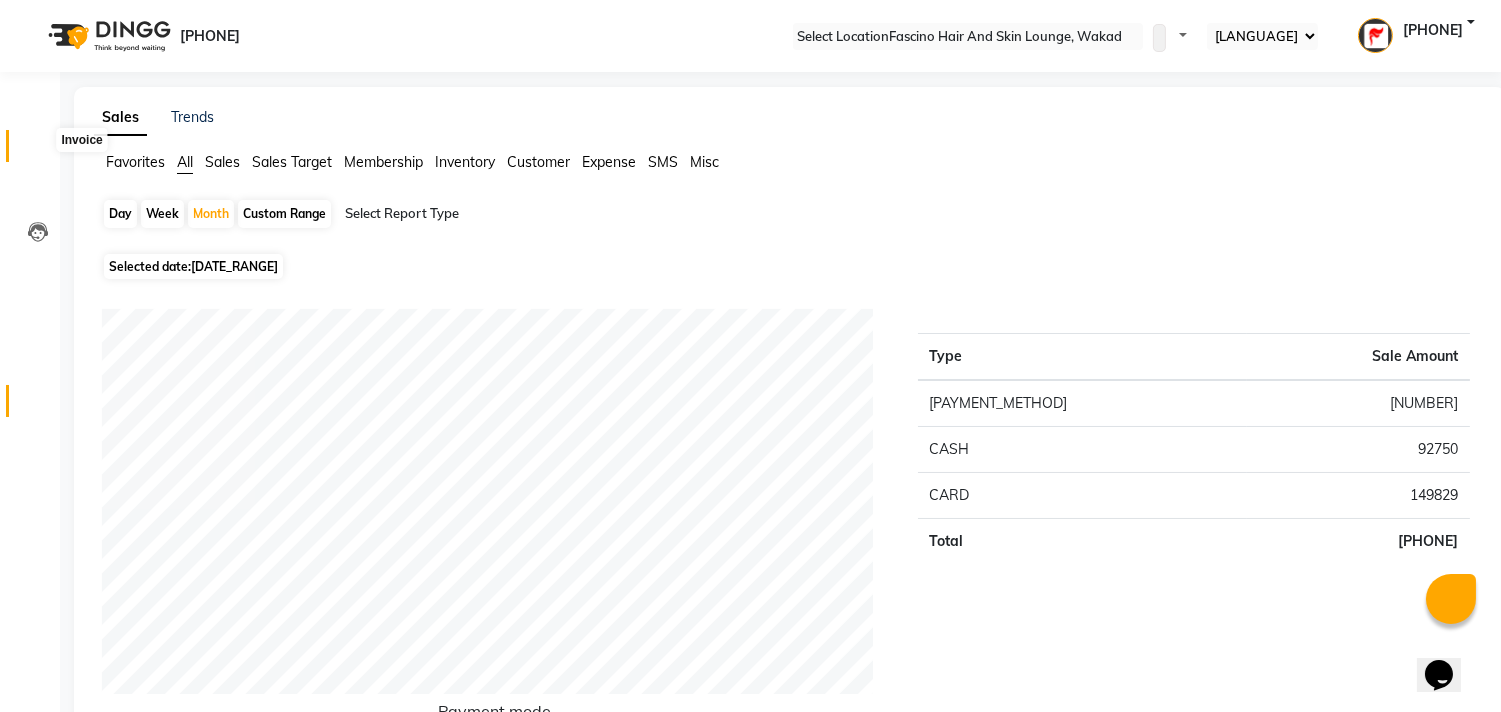 click at bounding box center [38, 151] 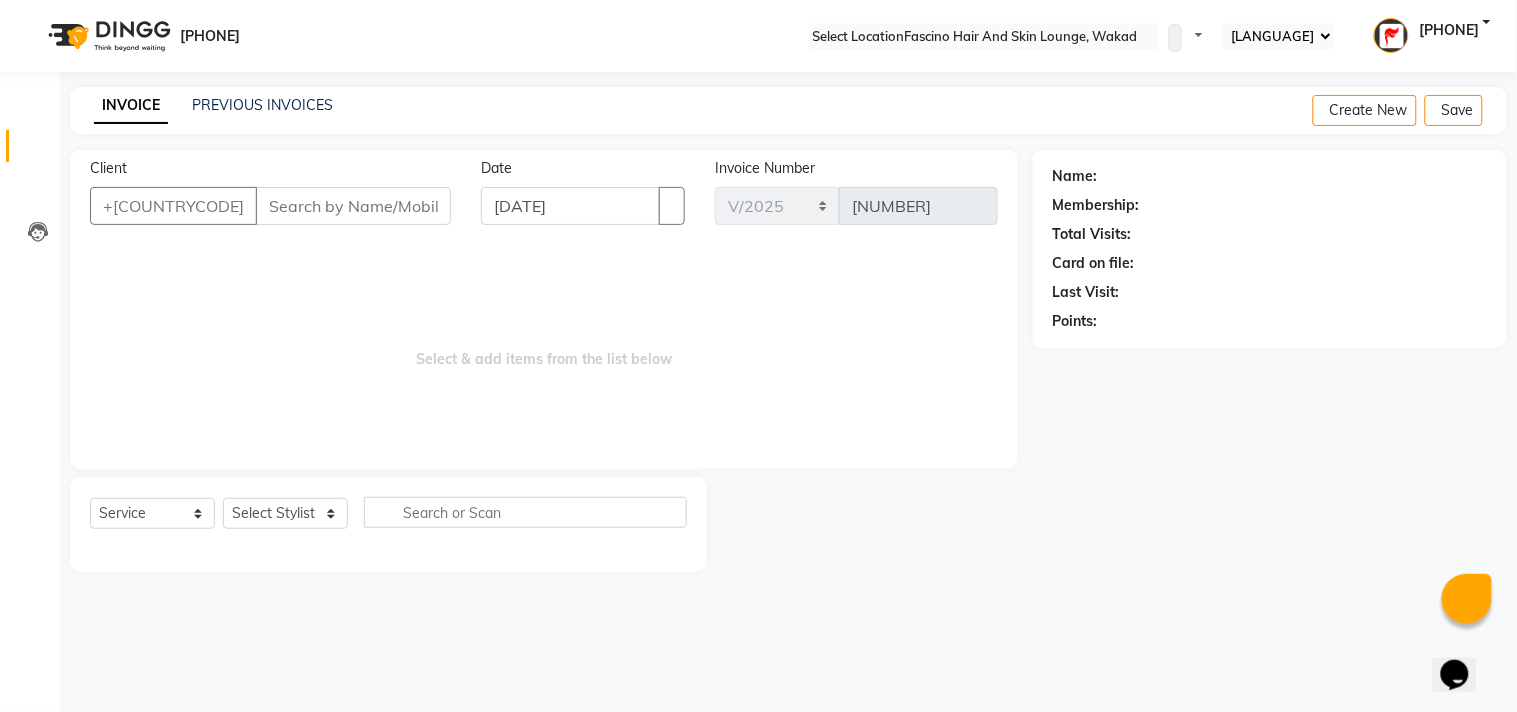 click on "Select & add items from the list below" at bounding box center [544, 349] 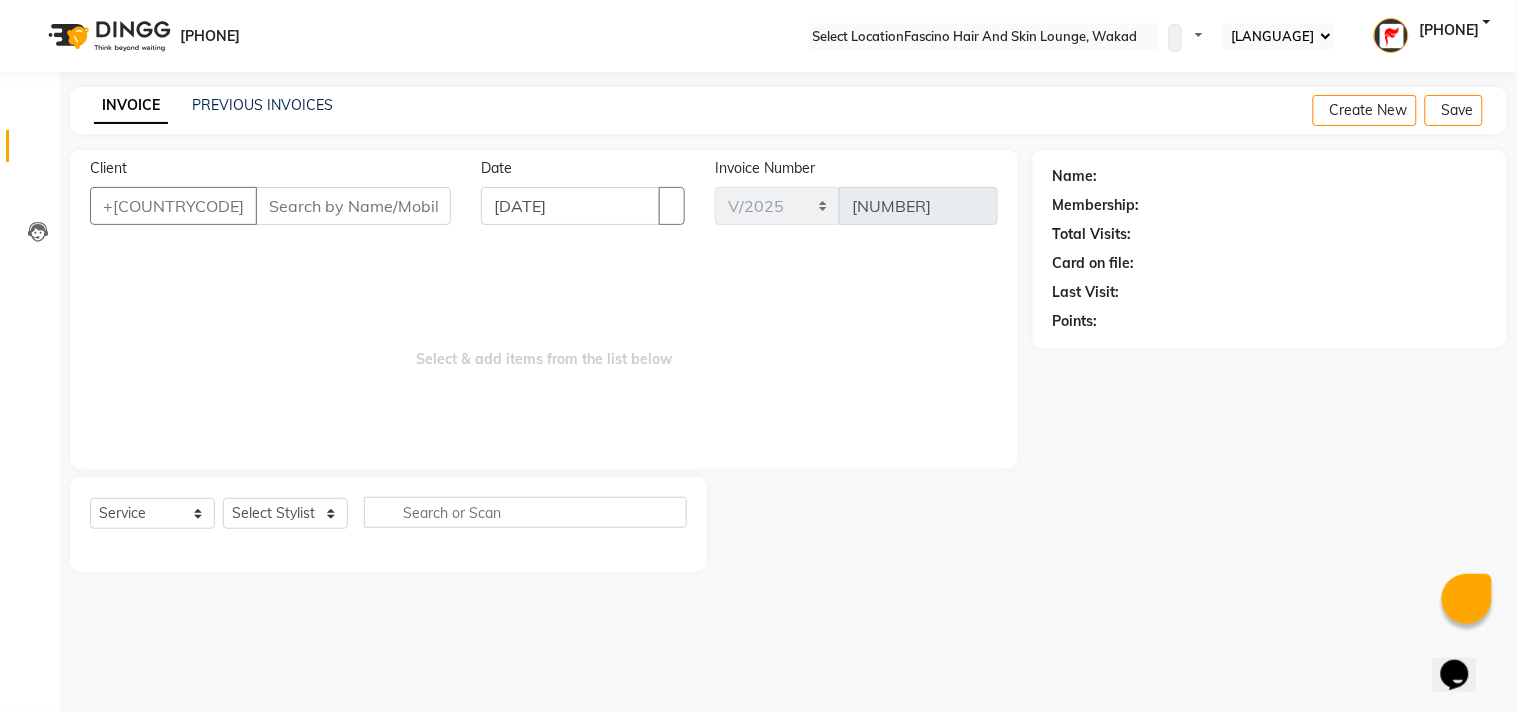 click on "Client +91" at bounding box center [270, 199] 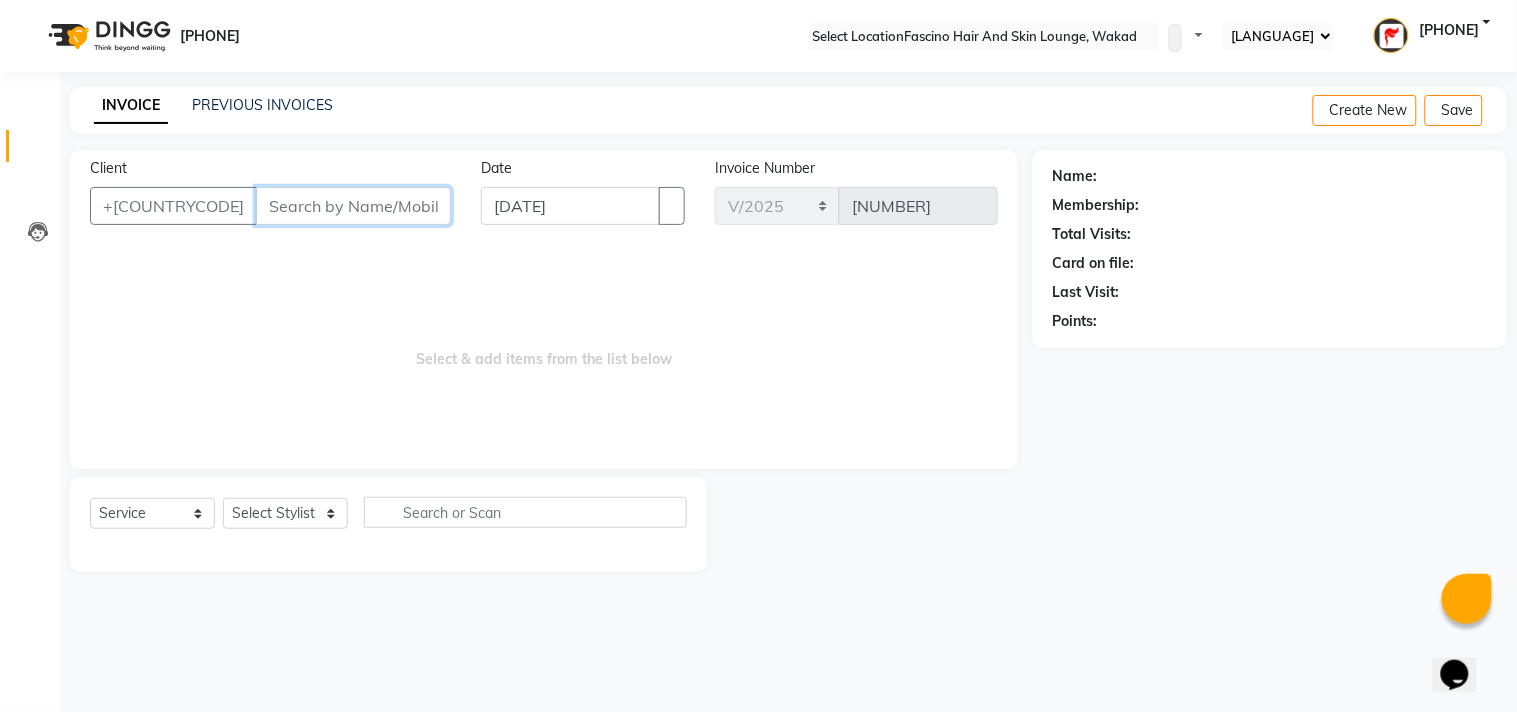 click on "Client" at bounding box center (353, 206) 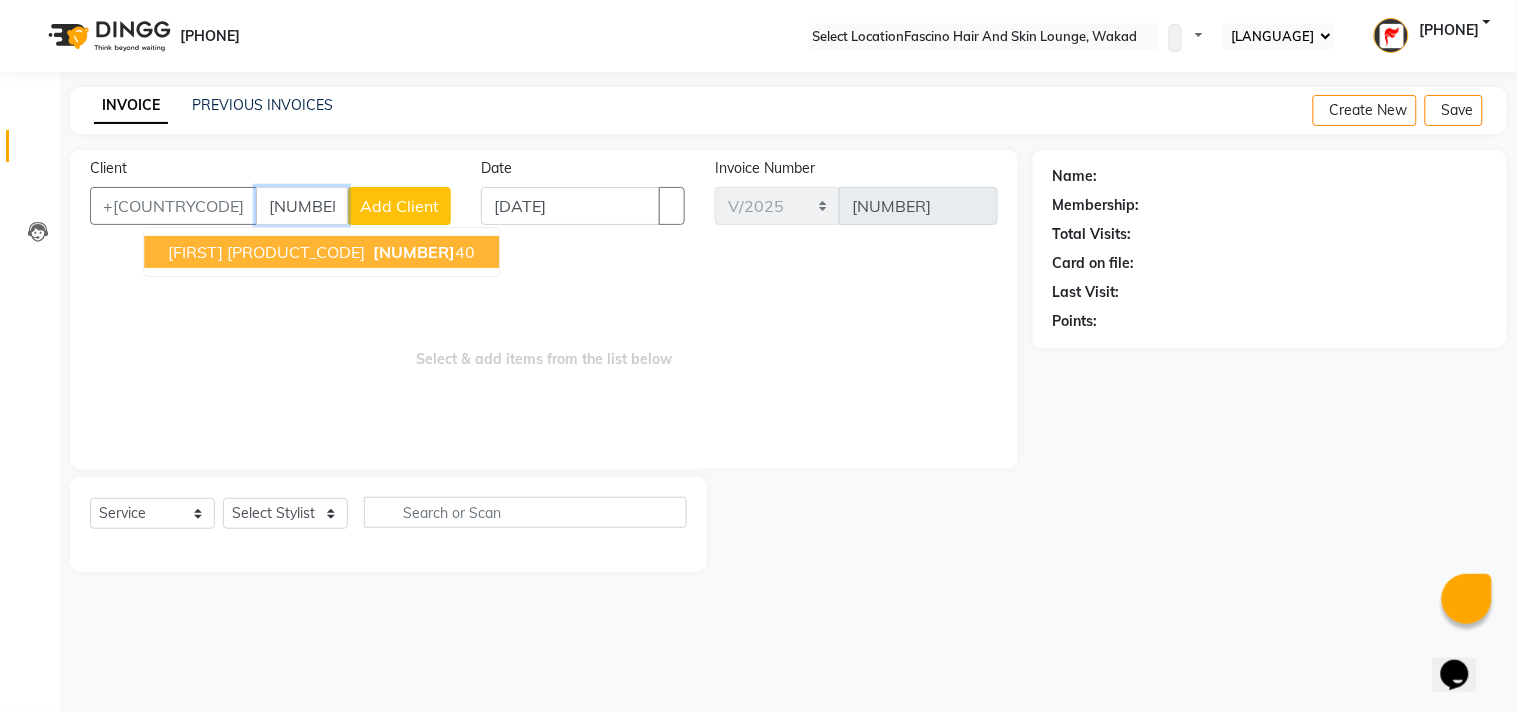 click on "[NUMBER]" at bounding box center (414, 252) 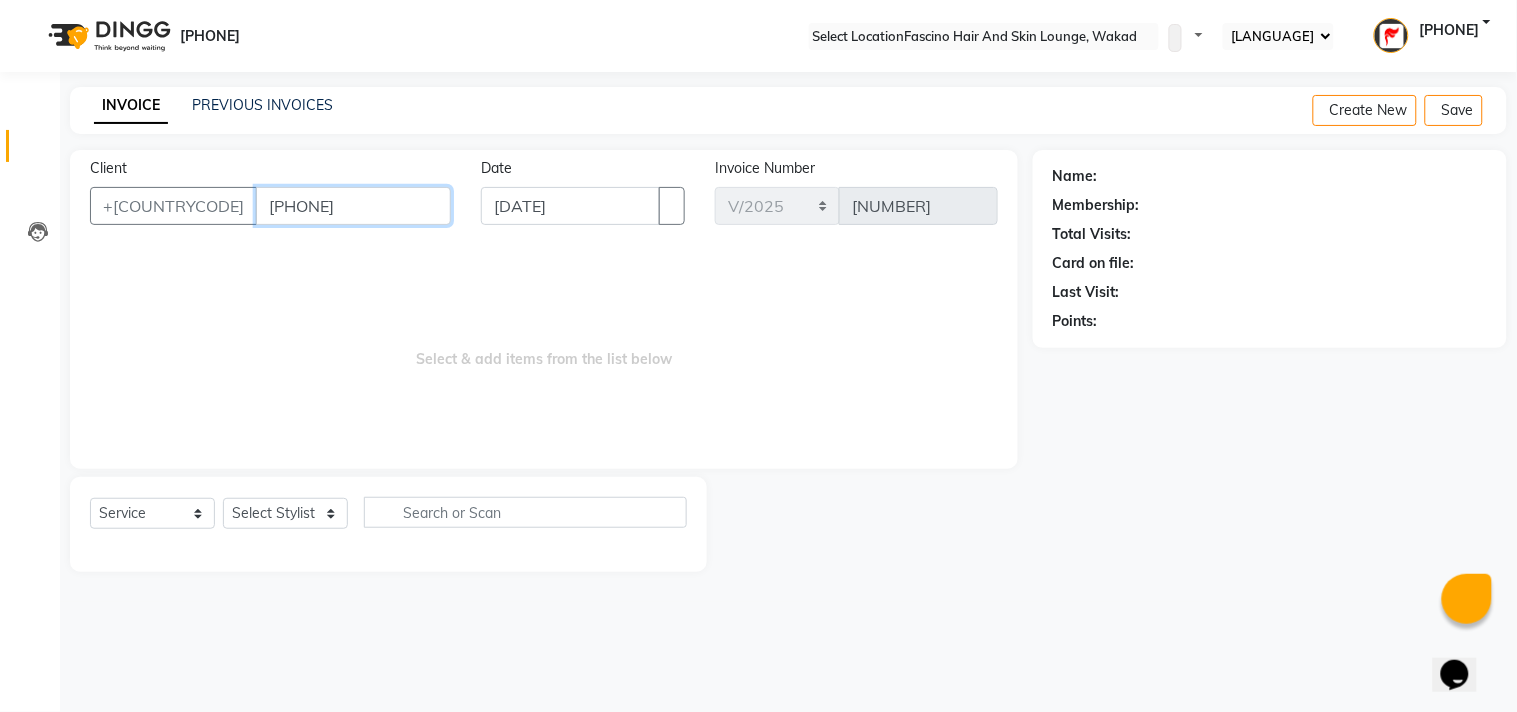 type on "[PHONE]" 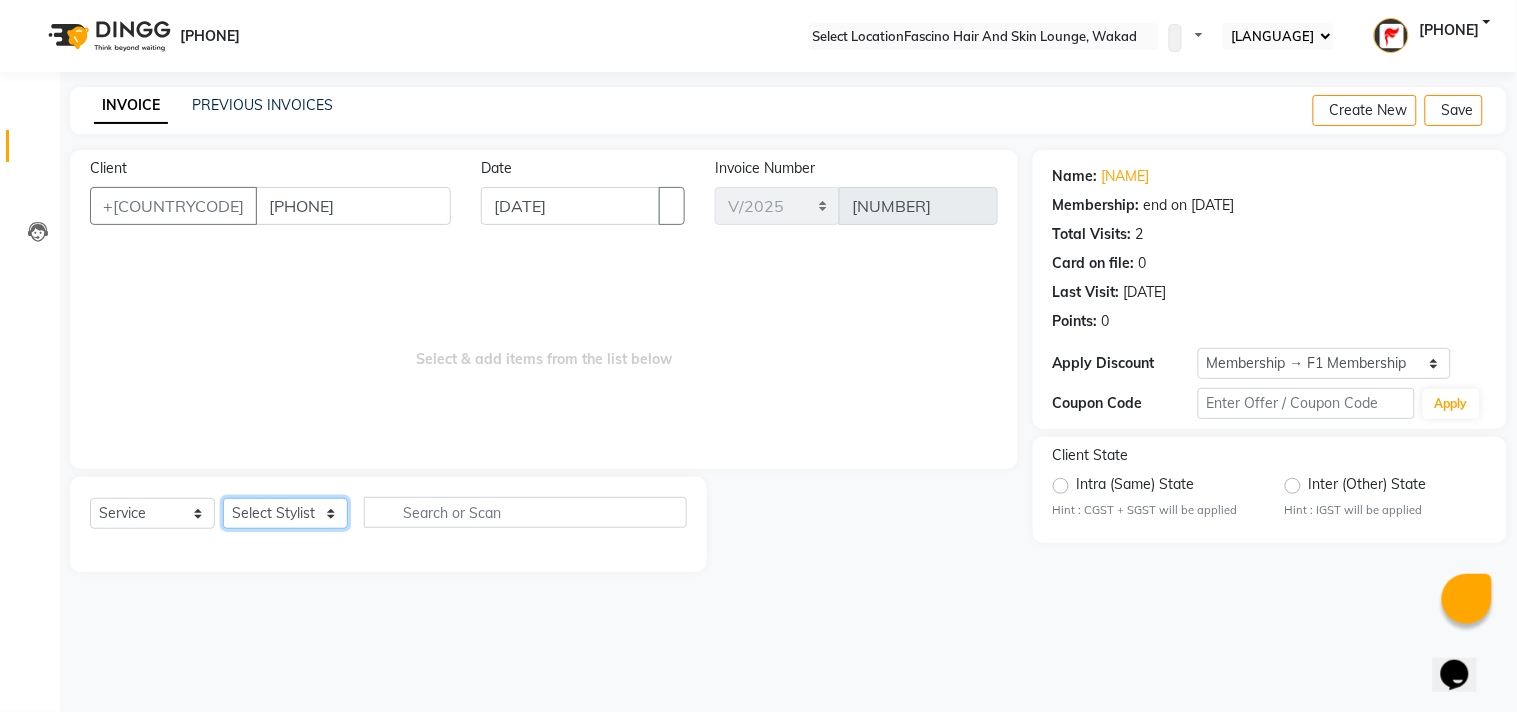 click on "Select Stylist [PHONE] [NAME] [NAME] F1 Salon Ganesh F1 Gopal {JH} Govind (Jh ) Jadgdish Kajal Omkar JH Pooja kate Ram choudhry Sahil jh Sanjay muley Shree Siddu (F1) Sid (JH) Sukanya Sadiyan Suraj F1 Tejal Beaution Usha Bhise Varsha F1 Veena" at bounding box center [285, 513] 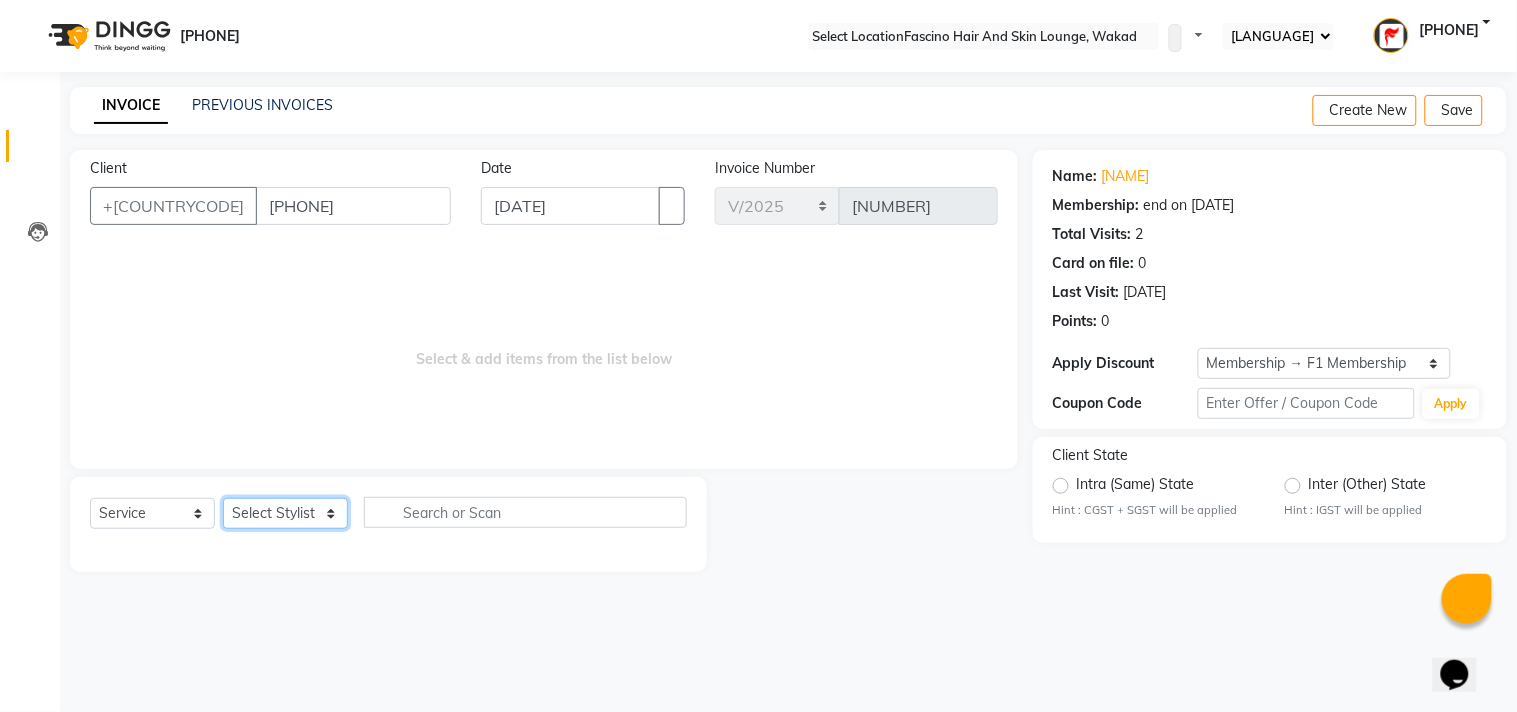 select on "[PHONE]" 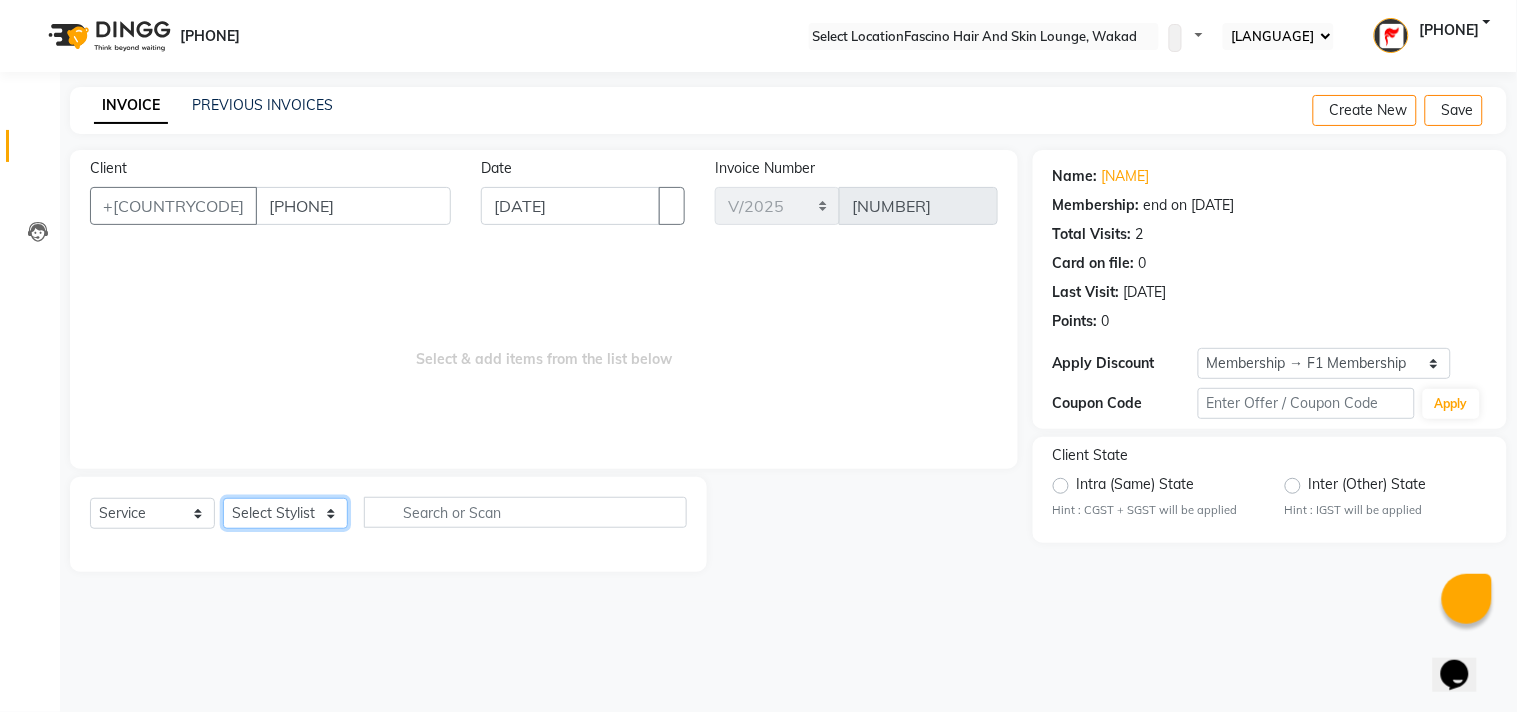 click on "Select Stylist [PHONE] [NAME] [NAME] F1 Salon Ganesh F1 Gopal {JH} Govind (Jh ) Jadgdish Kajal Omkar JH Pooja kate Ram choudhry Sahil jh Sanjay muley Shree Siddu (F1) Sid (JH) Sukanya Sadiyan Suraj F1 Tejal Beaution Usha Bhise Varsha F1 Veena" at bounding box center (285, 513) 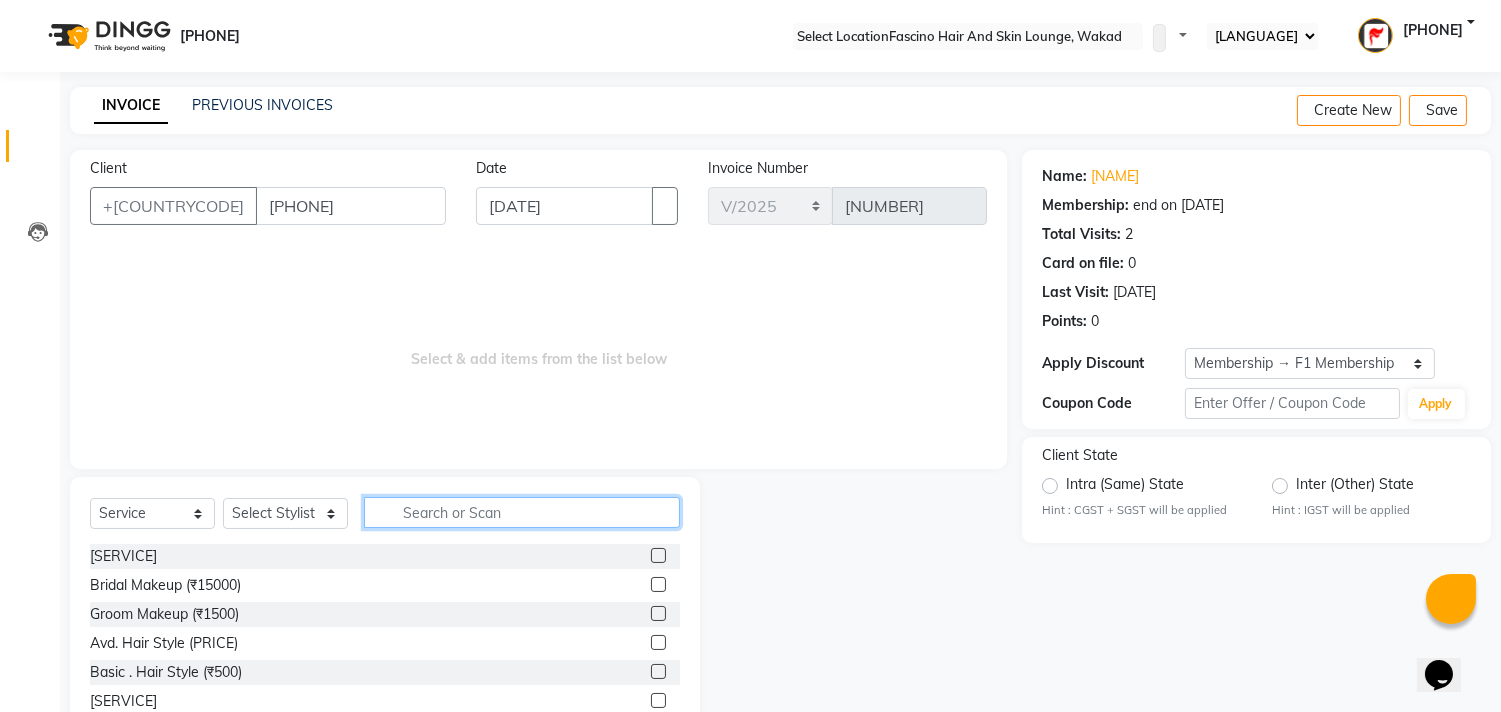 click at bounding box center [522, 512] 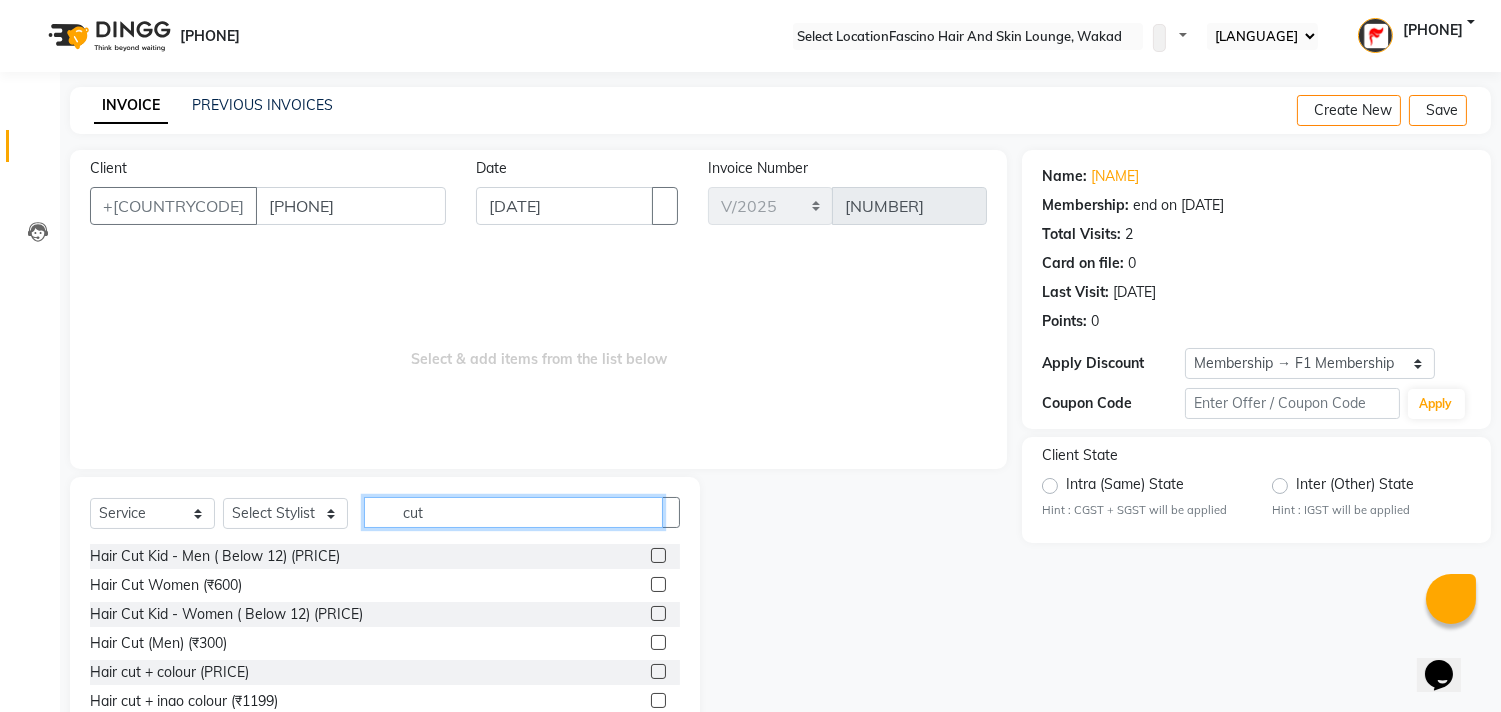 scroll, scrollTop: 88, scrollLeft: 0, axis: vertical 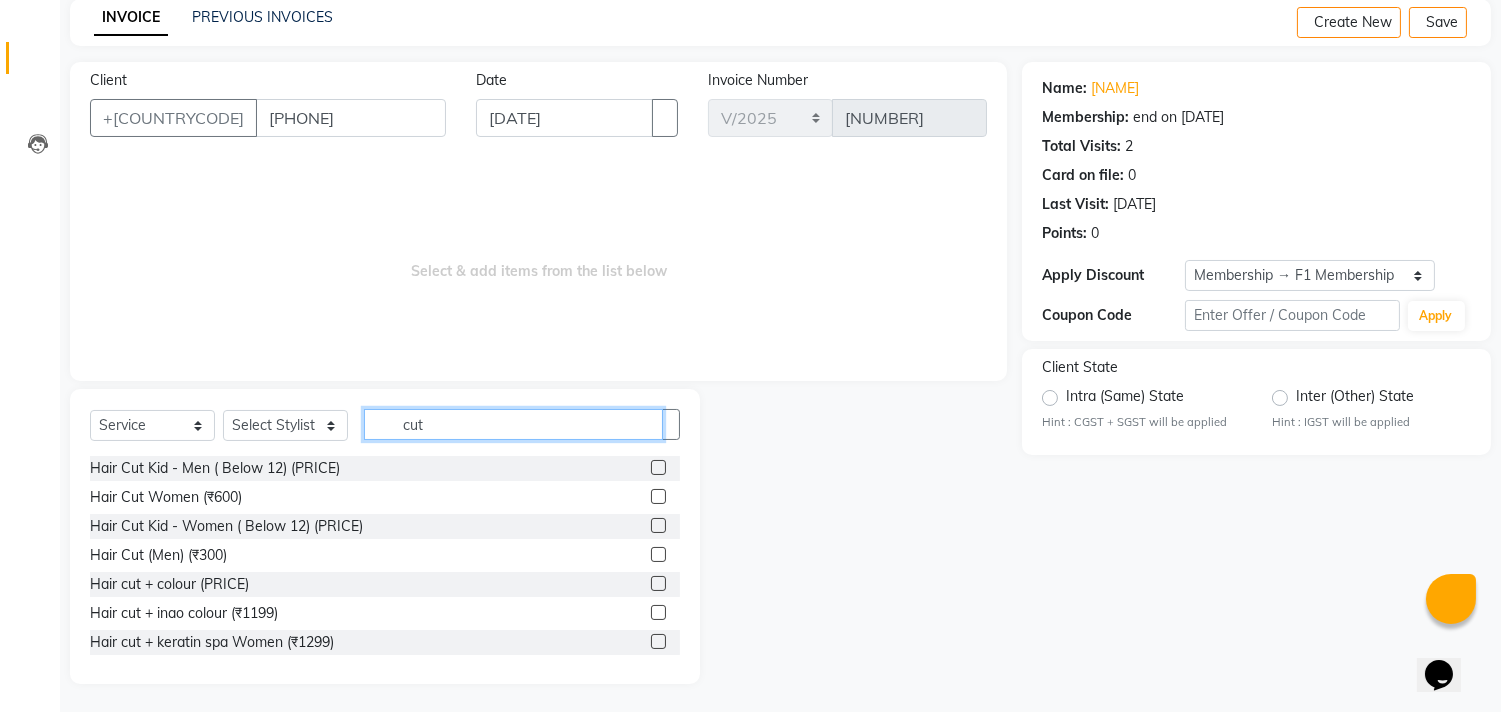 type on "cut" 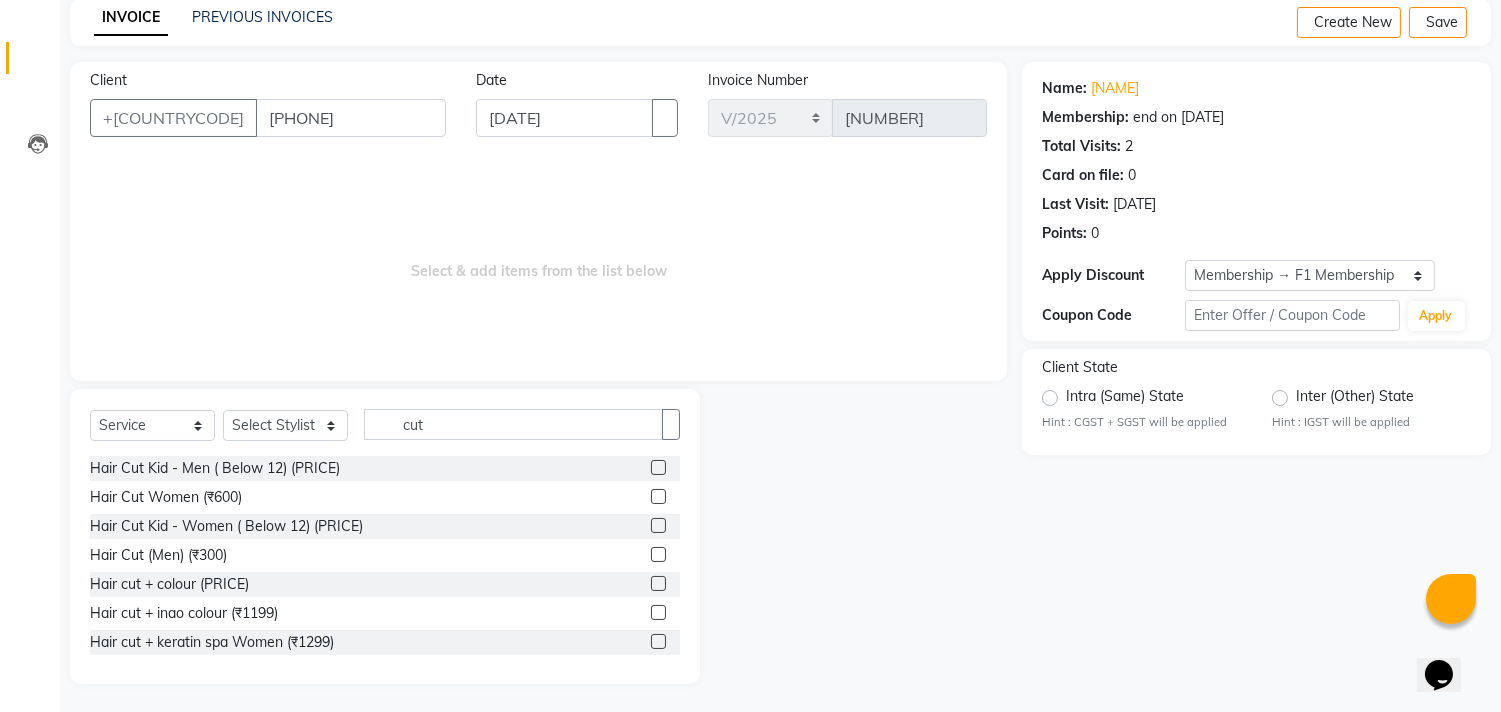 click at bounding box center (658, 496) 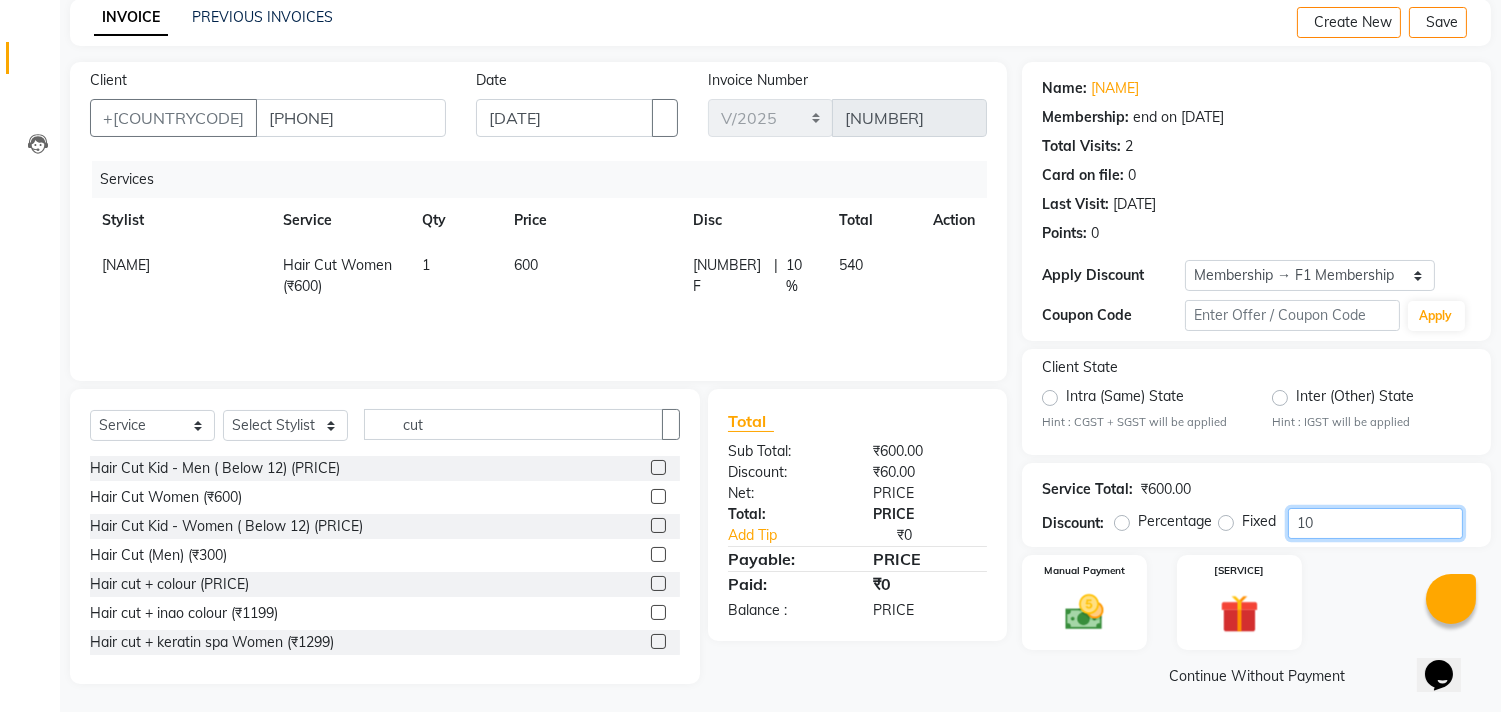 click on "10" at bounding box center [1375, 523] 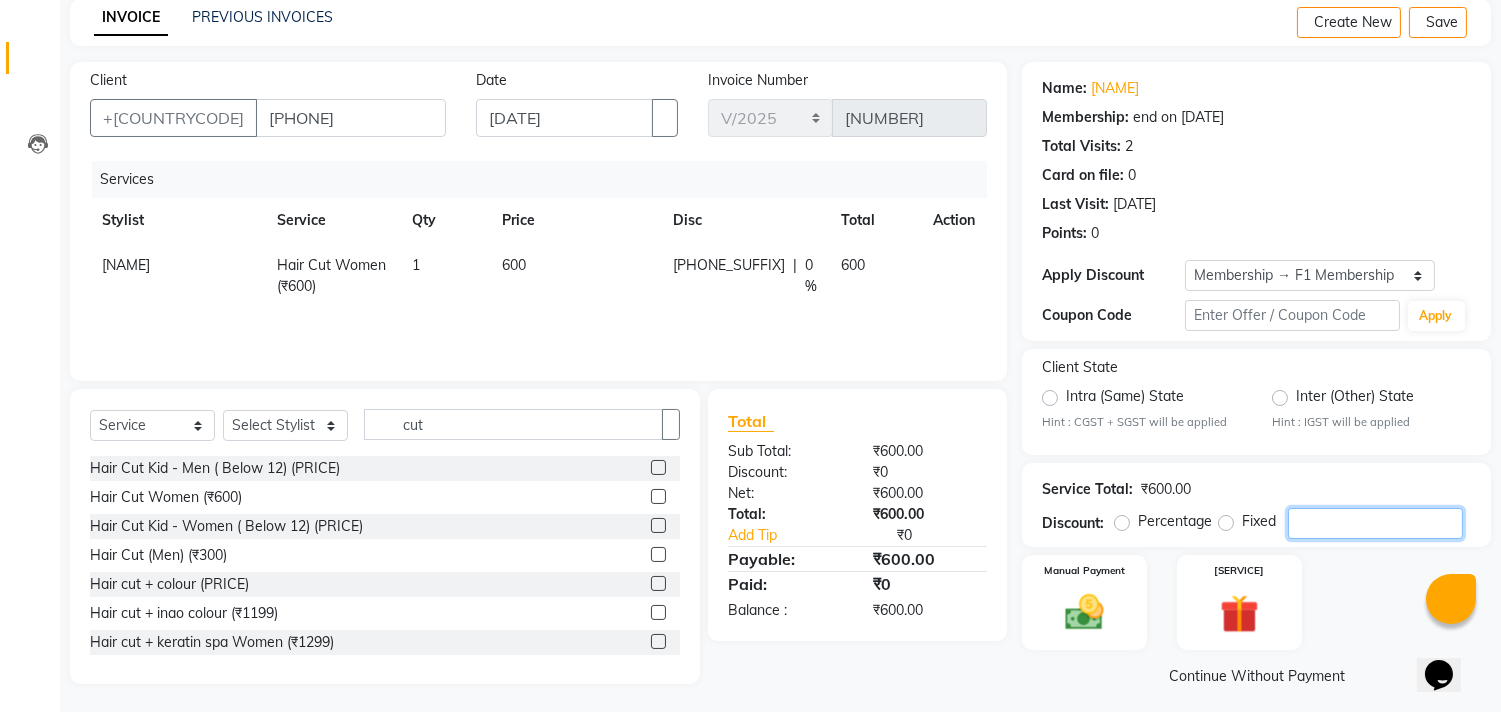type 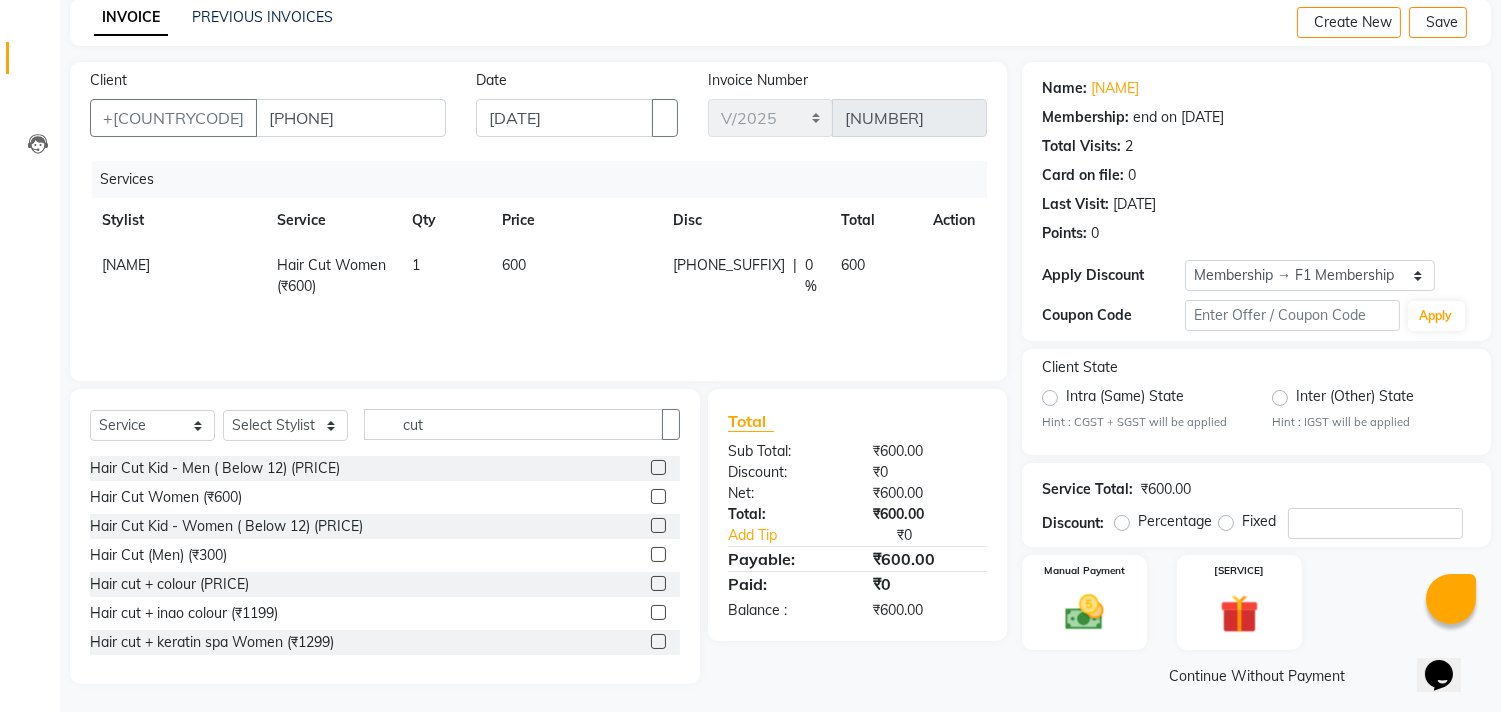 click on "600" at bounding box center [576, 276] 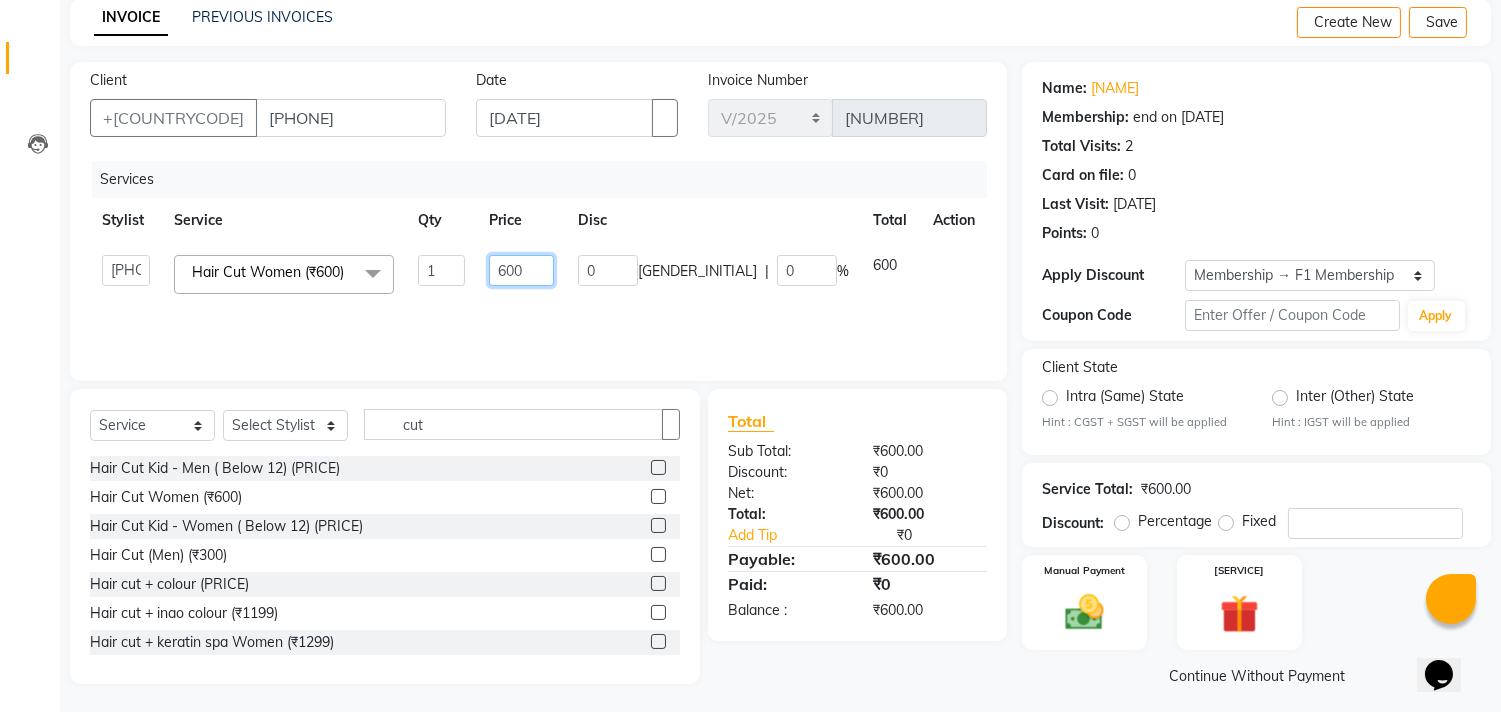click on "600" at bounding box center [441, 270] 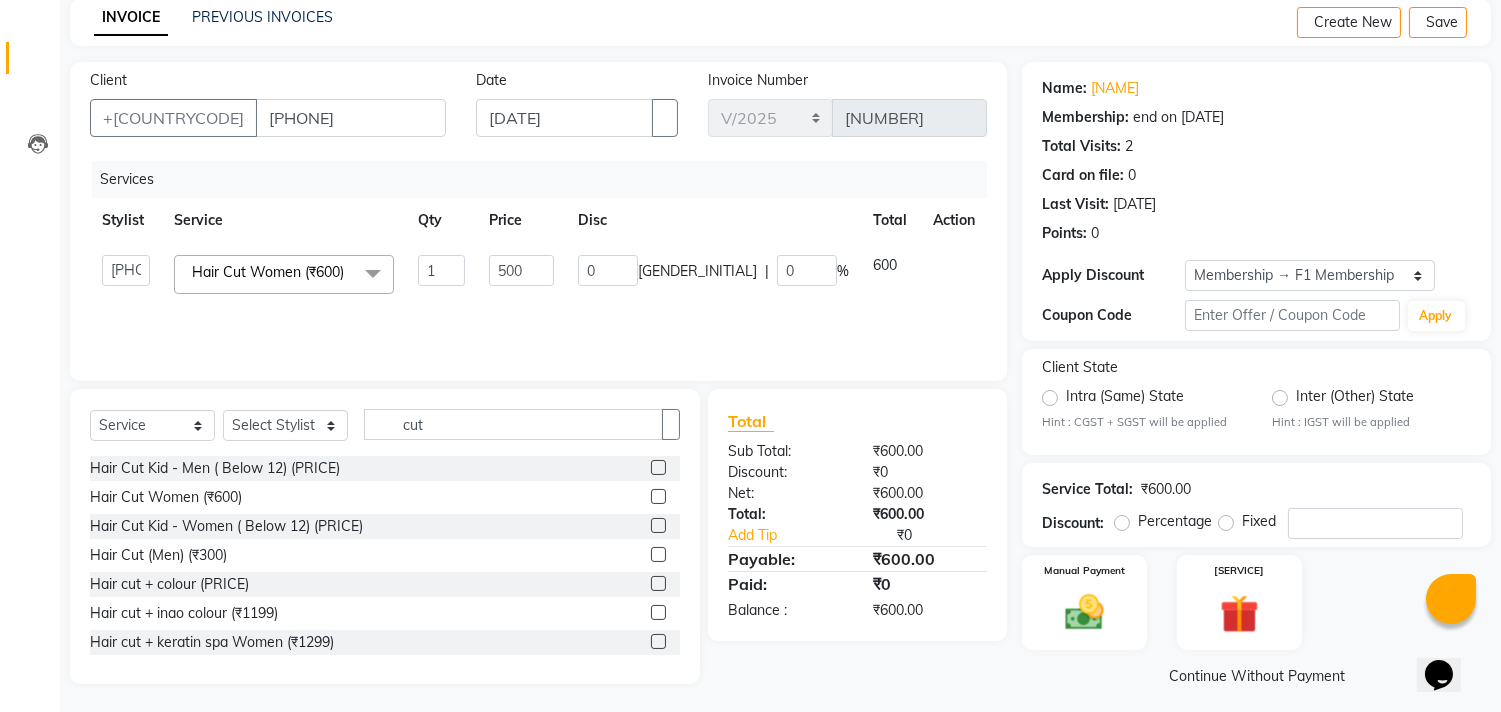 click on "500" at bounding box center (522, 274) 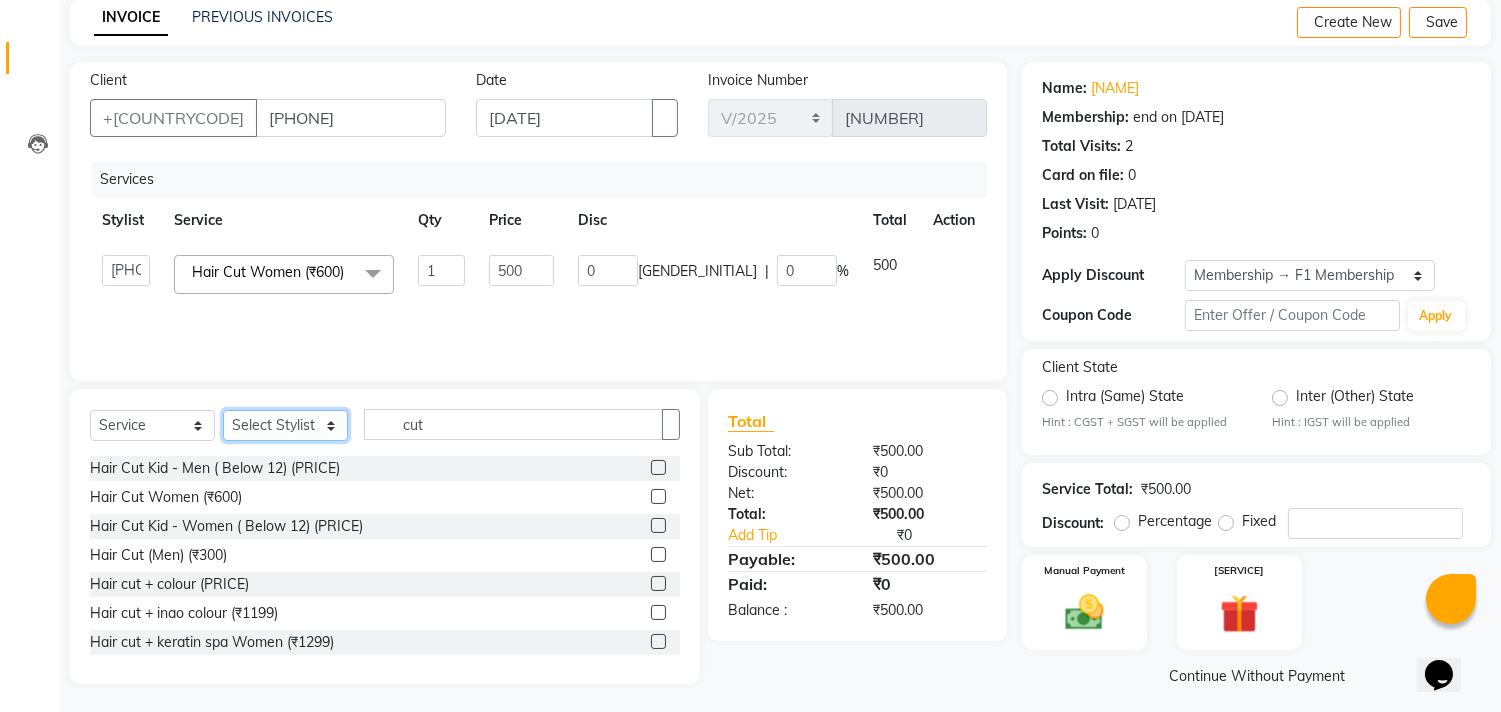 click on "Select Stylist [PHONE] [NAME] [NAME] F1 Salon Ganesh F1 Gopal {JH} Govind (Jh ) Jadgdish Kajal Omkar JH Pooja kate Ram choudhry Sahil jh Sanjay muley Shree Siddu (F1) Sid (JH) Sukanya Sadiyan Suraj F1 Tejal Beaution Usha Bhise Varsha F1 Veena" at bounding box center (285, 425) 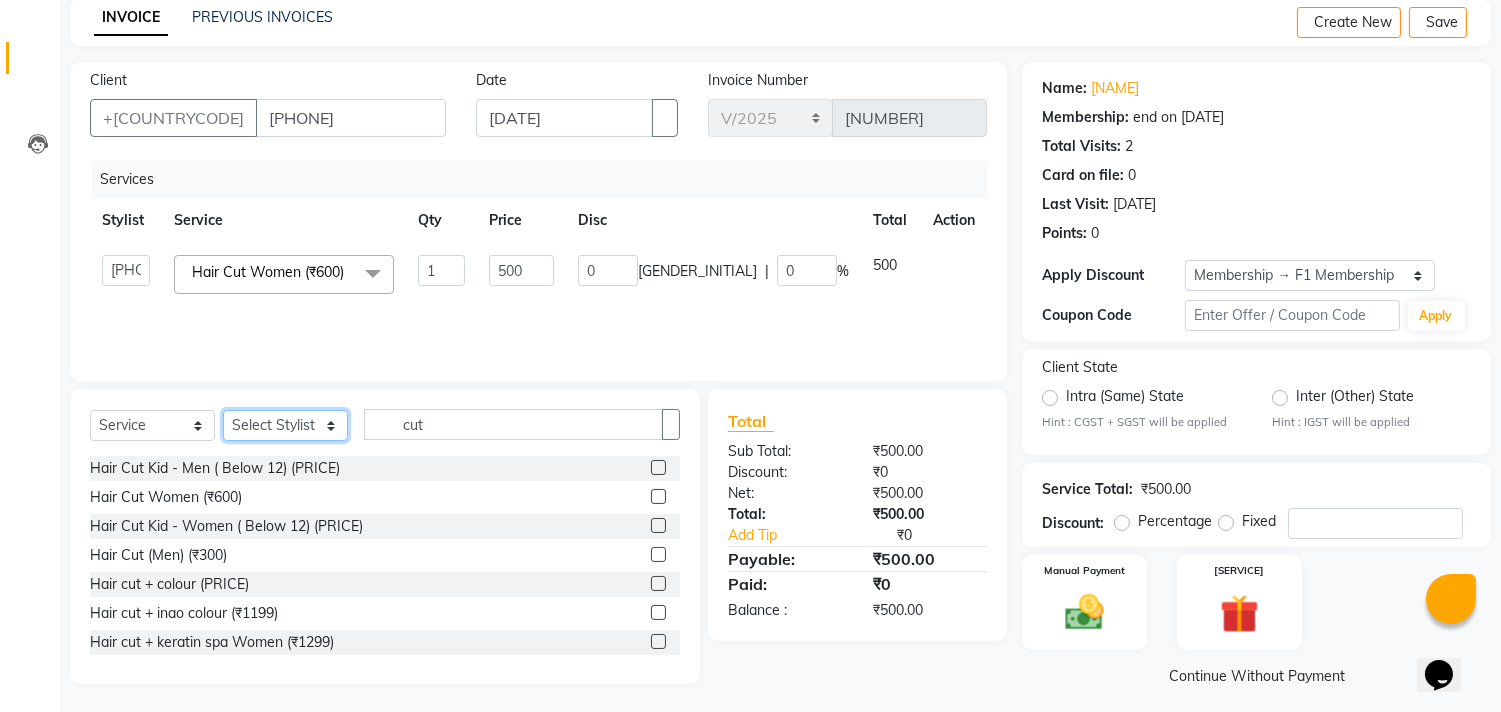 select on "[NUMBER]" 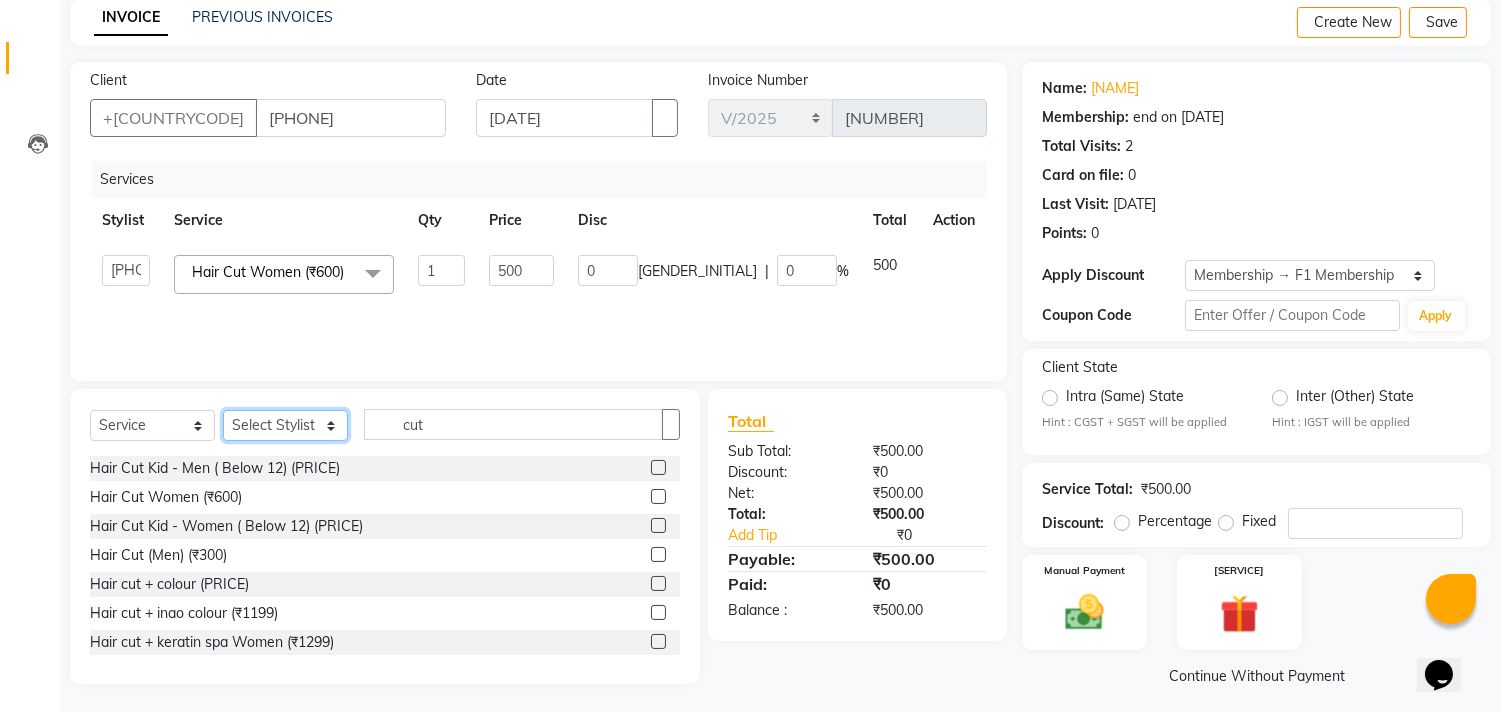 click on "Select Stylist [PHONE] [NAME] [NAME] F1 Salon Ganesh F1 Gopal {JH} Govind (Jh ) Jadgdish Kajal Omkar JH Pooja kate Ram choudhry Sahil jh Sanjay muley Shree Siddu (F1) Sid (JH) Sukanya Sadiyan Suraj F1 Tejal Beaution Usha Bhise Varsha F1 Veena" at bounding box center [285, 425] 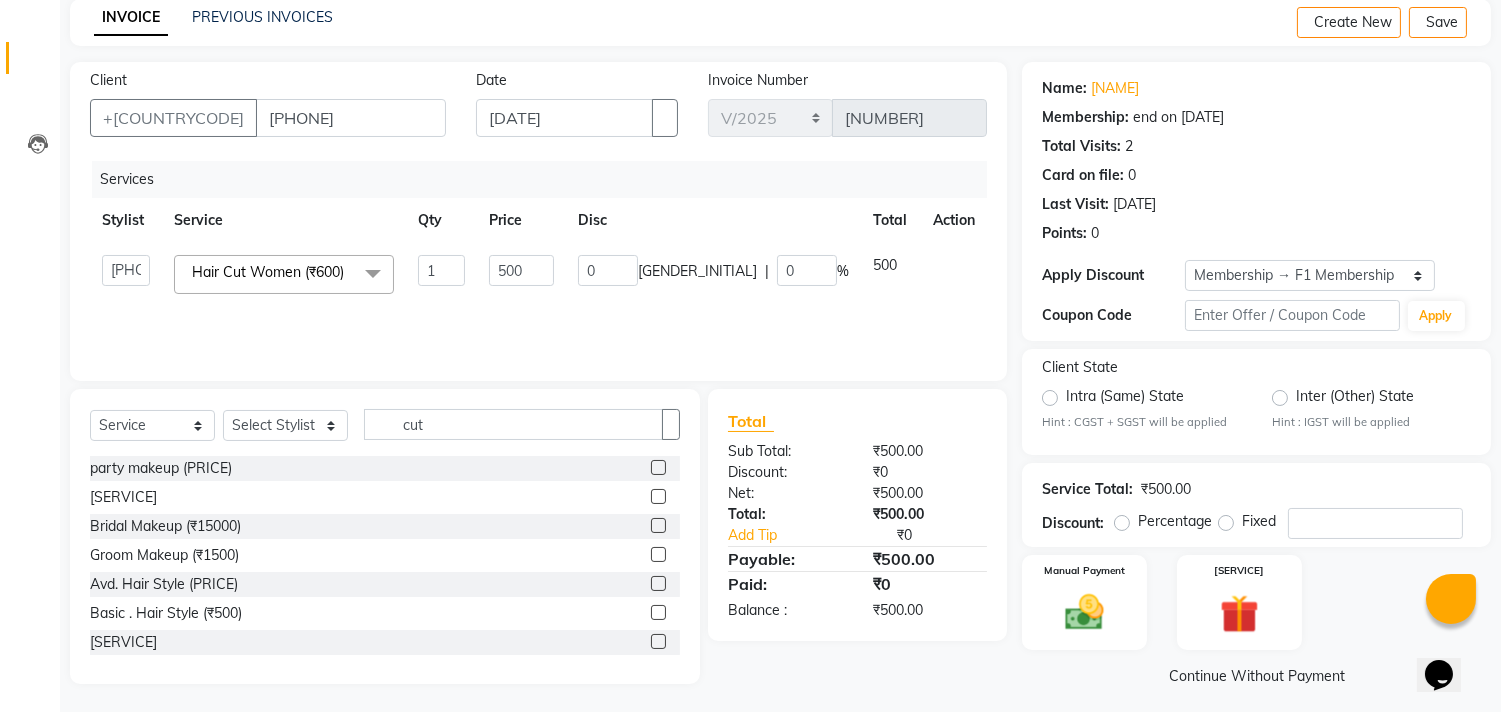 click on "Select Service Product Membership Package Voucher Prepaid Gift Card Select Stylist [PHONE] Asif Shaikh Chimu Ingale F1 Salon Ganesh F1 Gopal {JH} Govind (Jh ) Jadgdish Kajal Omkar JH Pooja kate Ram choudhry Sahil jh Sanjay muley Shree Siddu (F1) Sid (JH) Sukanya Sadiyan Suraj F1 Tejal Beaution Usha Bhise Varsha F1 Veena cut party makeup (₹2000) Engagment Makeup (₹5000) Bridal Makeup (₹15000) Groom Makeup (₹1500) Avd. Hair Style (₹1500) Basic . Hair Style (₹500) Saree Drape (₹400) UL/Forehead/Chin (₹40) Side Locks (₹70) Eyebrows (₹50) Beard Shape (₹120) Full Face (₹220) Rica Wax - Side Locks (₹100) Rica Wax - Underarms (₹120) Choclate Wax - Underarms (₹90) Brazilian Wax - Side Locks (₹150) Rica Wax - UL/Forehead/Chin (₹70) Brazilian Wax - UL/Forehead/Chin (₹100) Choclate Wax - Full Hands (₹350) Choclate Wax - Full Legs (₹600) Choclate Wax - Full Back (₹550) Choclate Wax - Full Body (₹2000) Choclate Wax - Half Tummy (₹350)" at bounding box center (385, 536) 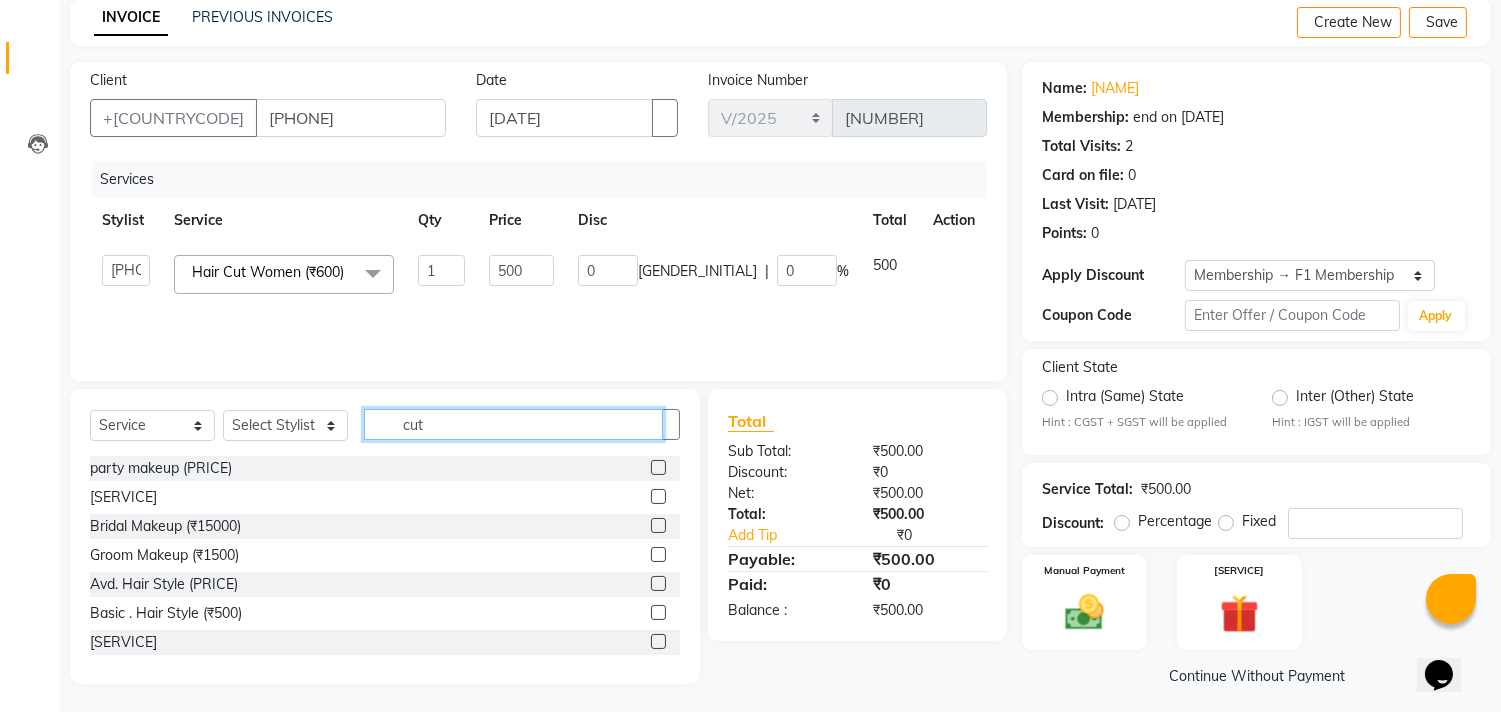 click on "cut" at bounding box center (513, 424) 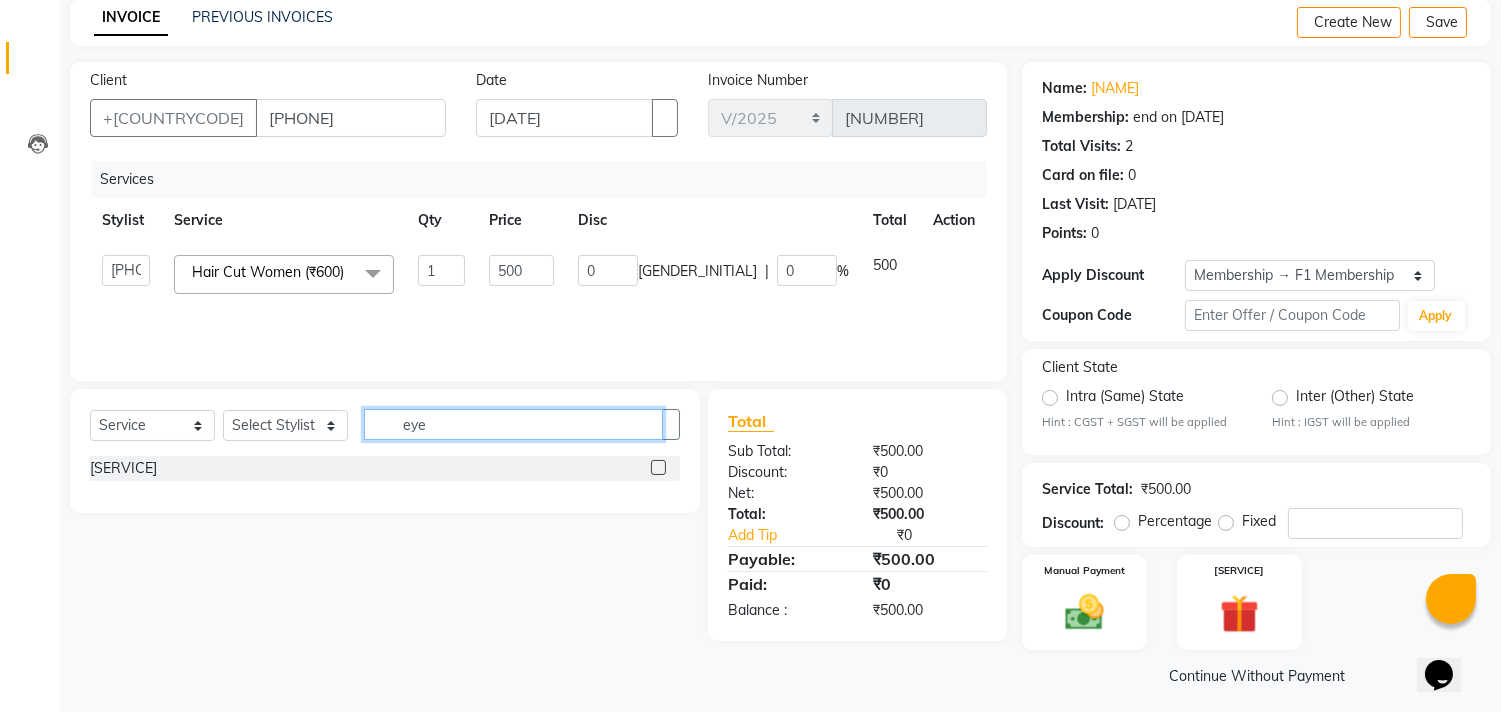 type on "eye" 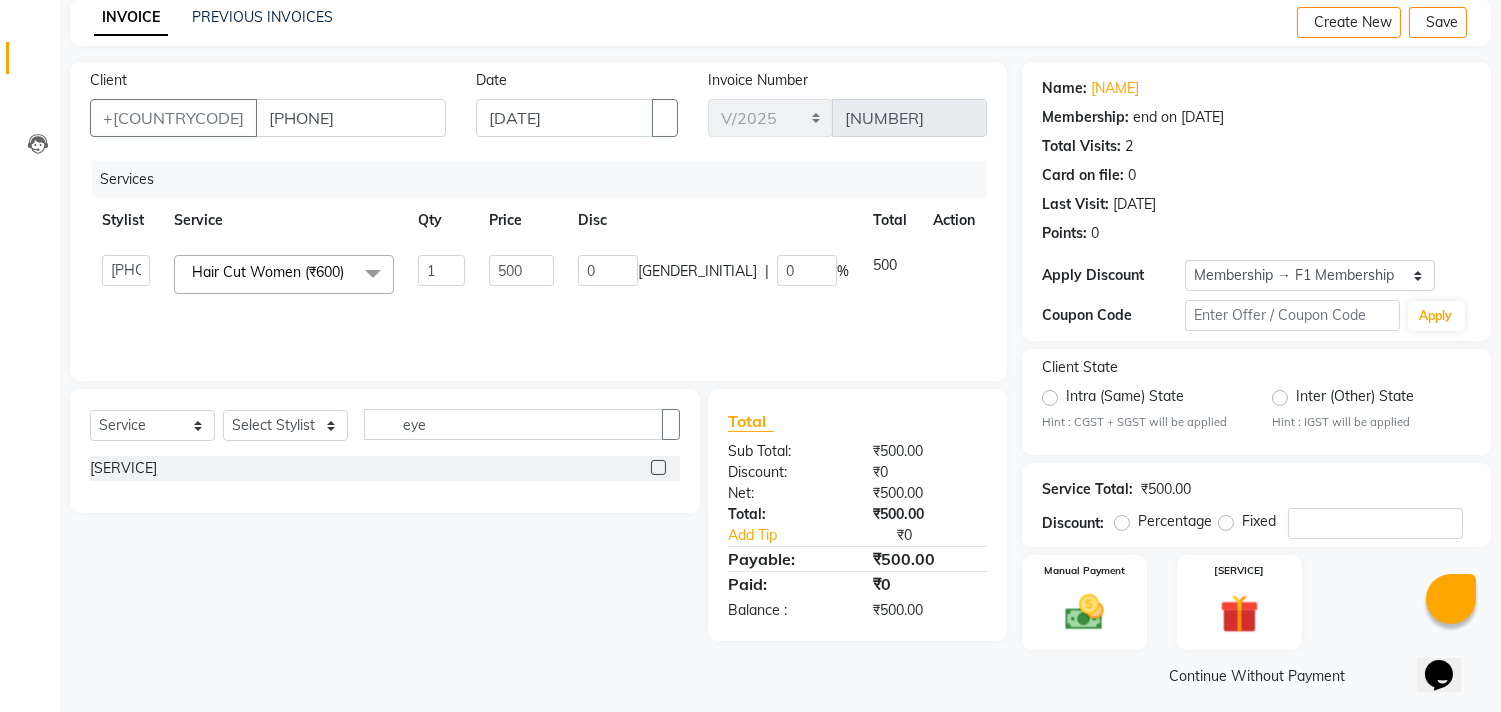 click at bounding box center [658, 467] 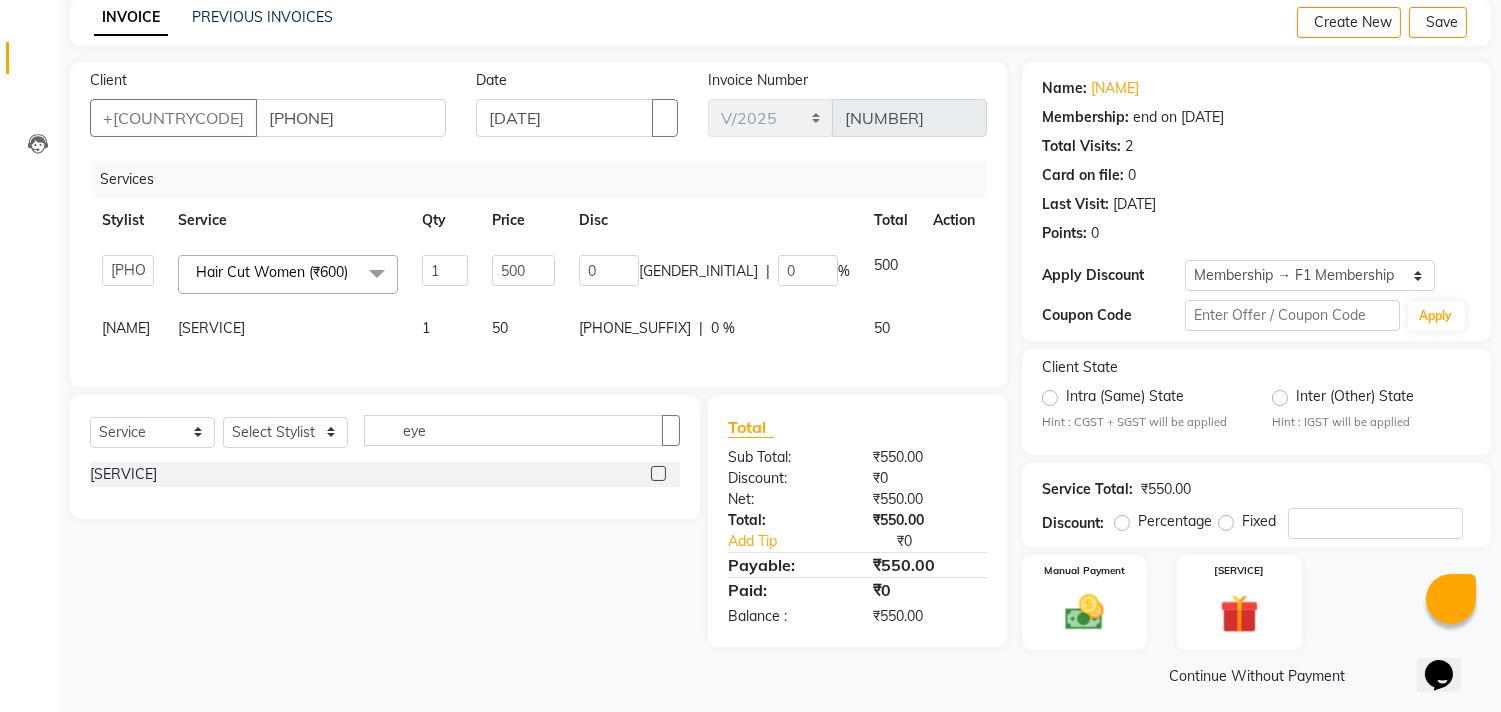 click on "50" at bounding box center (523, 274) 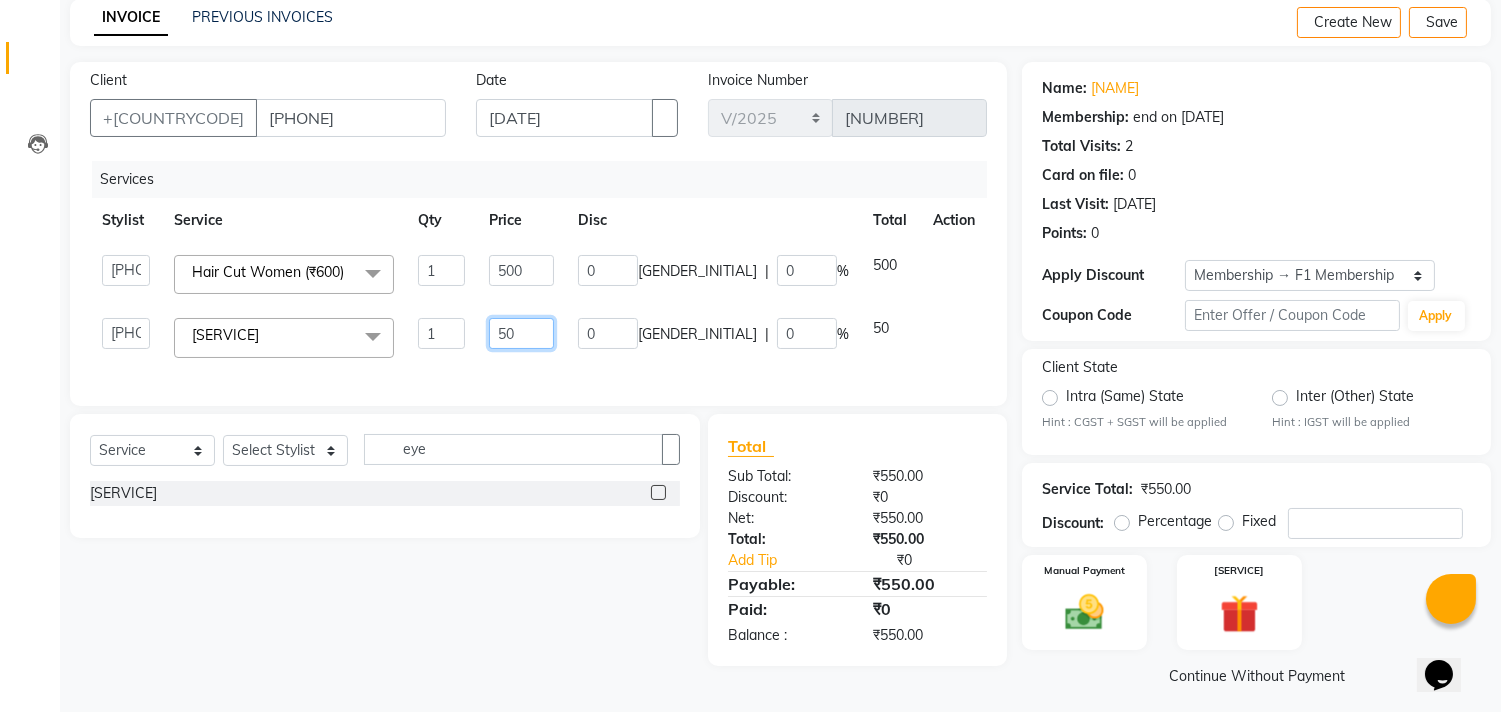 click on "50" at bounding box center (441, 270) 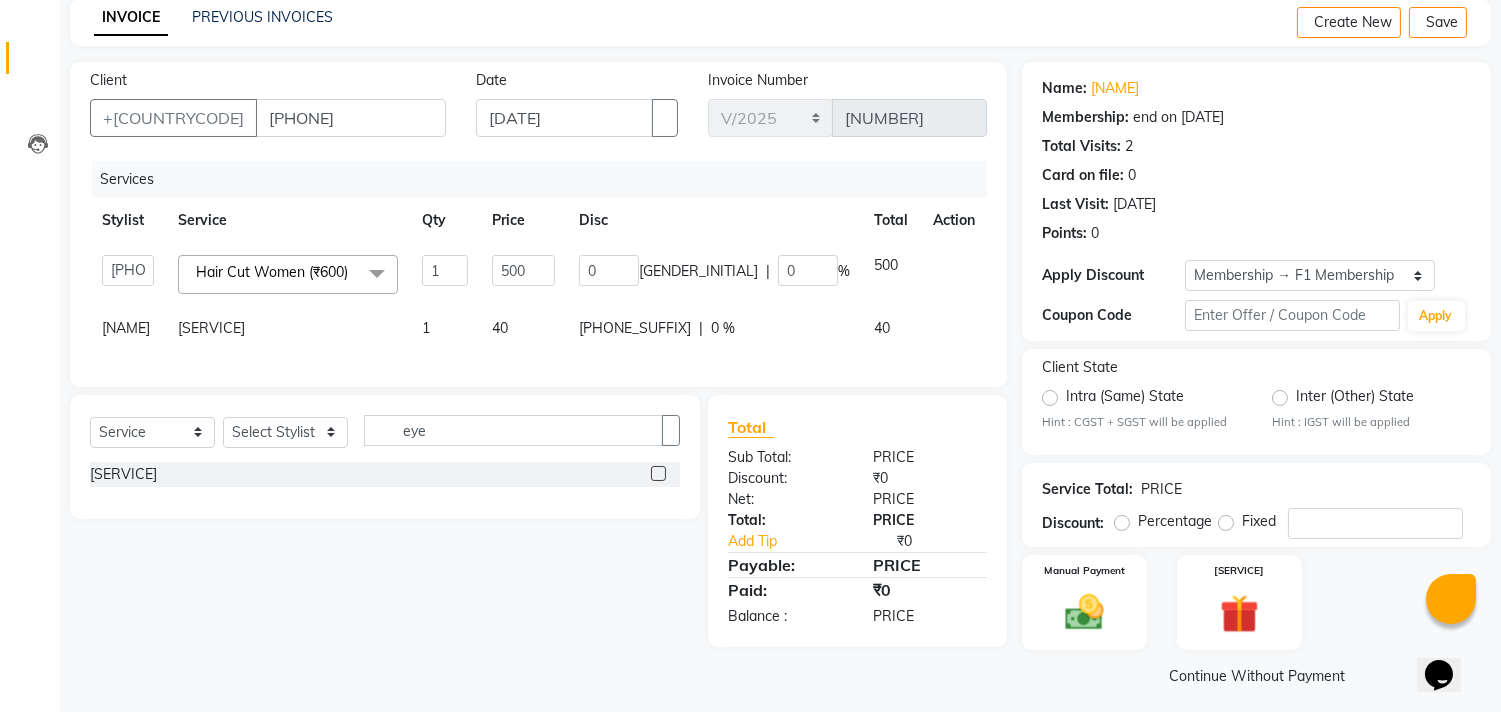 click on "Services Stylist Service Qty Price Disc Total Action    [PHONE]    [FIRST] [LAST]   [FIRST] [LAST]   F1 Salon    Ganesh F1   Gopal {STATE_ABBR}   Govind ( [STATE_ABBR] )   Jadgdish   Kajal    Omkar [STATE_ABBR]   Pooja kate    Ram choudhry   Sahil jh   Sanjay muley   Shree   Siddu (F1)   Sid ( [STATE_ABBR] )   Sukanya Sadiyan    Suraj F1   Tejal Beaution   Usha Bhise   Varsha F1   Veena   Hair Cut Women (PRICE)  x Engagment Makeup (PRICE) Bridal Makeup  (PRICE) Groom Makeup (PRICE) Avd. Hair Style  (PRICE) Basic . Hair Style  (PRICE) Saree Drape (PRICE) Rica wax FH+FL+UA (PRICE) Pedi smooth (PRICE) Fascino Signature Pedicure (PRICE) Fascino Signature Manicure  (PRICE) Luxurious Crystal Manicure (PRICE) Ice Cream pedi (PRICE) Ice Cream manicure  (PRICE) Beard Trim (PRICE) Hair Wash Men (PRICE) Hair Cut Kid - Men ( Below 12) (PRICE) Hair Wash Keratin Women (PRICE) Hair Cut Women (PRICE) Hair Cut Kid - Women ( Below 12) (PRICE) Hair Spa Smoothening - Women (PRICE) BIOTOP SPA 911 - Women (PRICE) Blow Dry Mid Length (PRICE)" at bounding box center [538, 264] 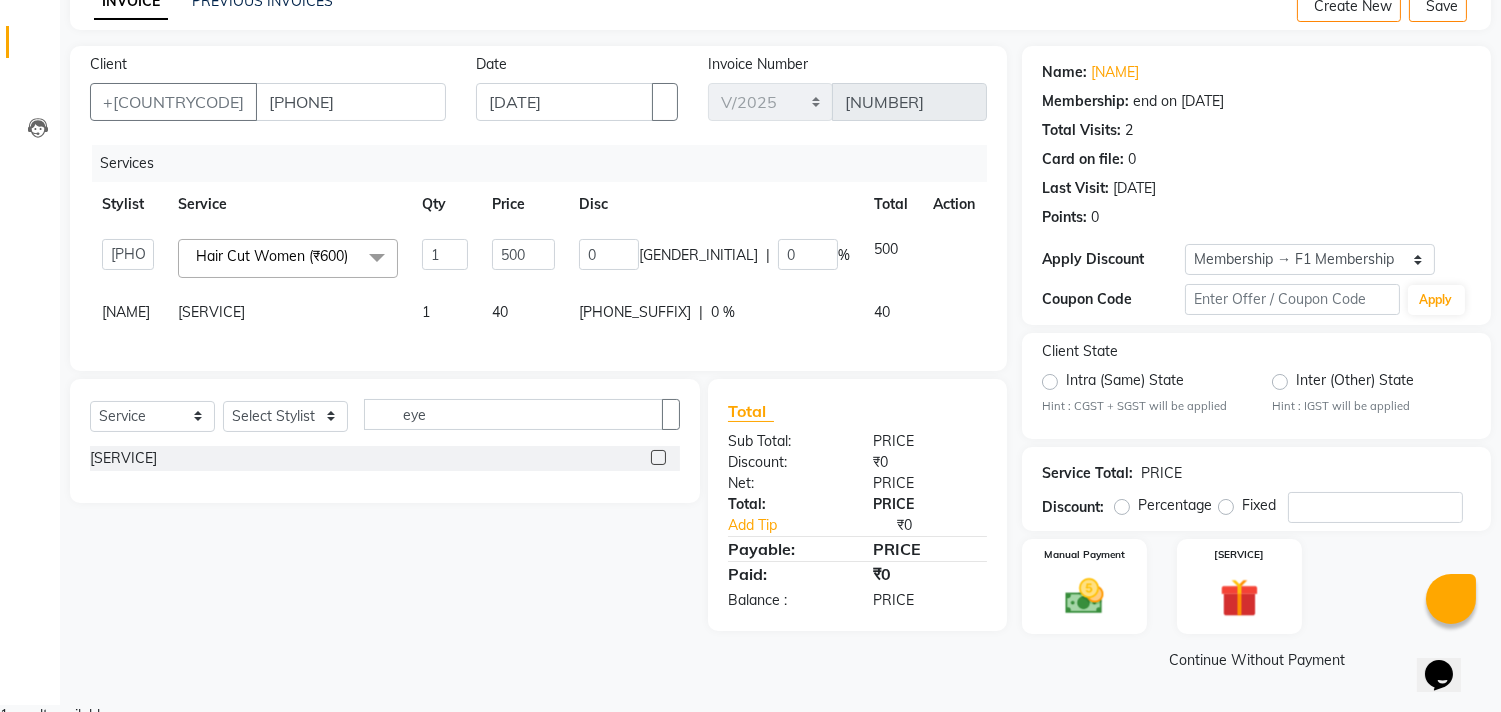 scroll, scrollTop: 112, scrollLeft: 0, axis: vertical 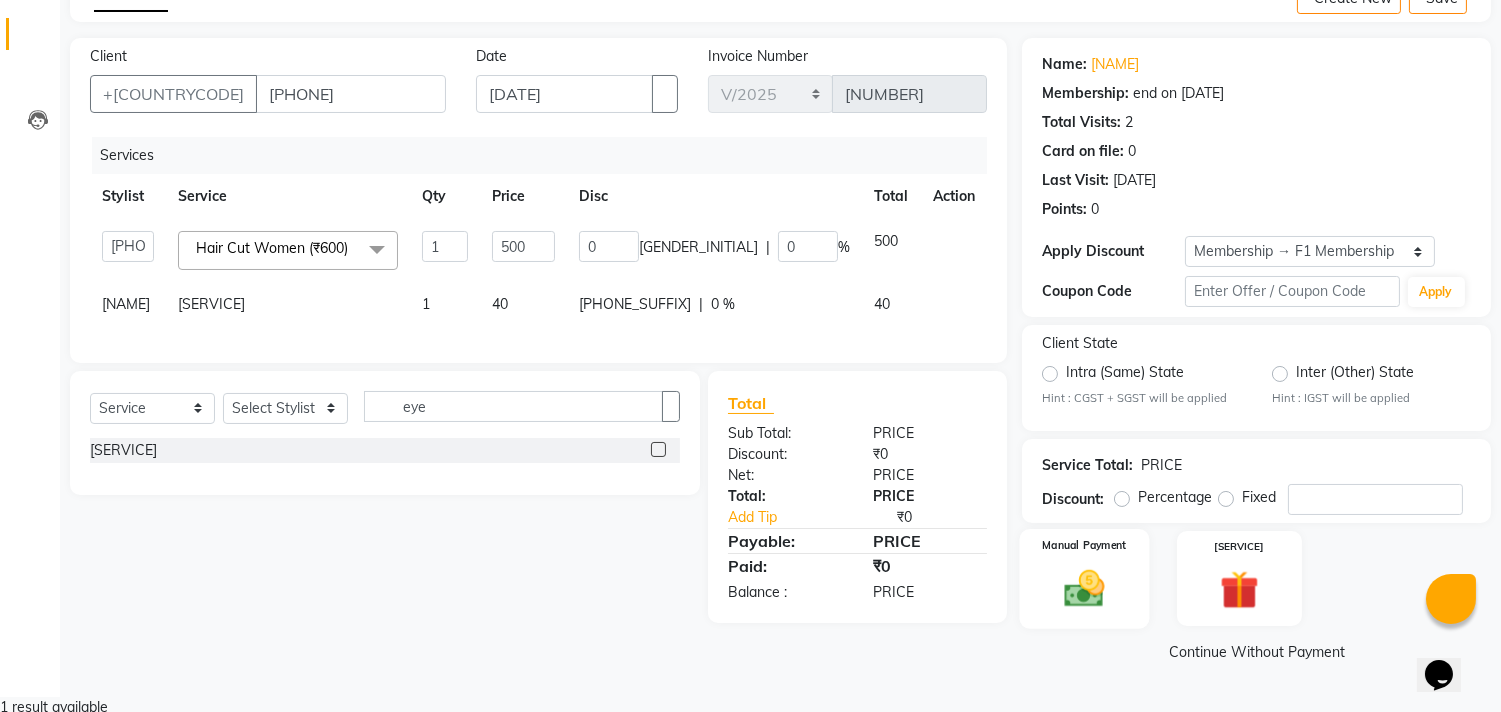 click at bounding box center [1085, 588] 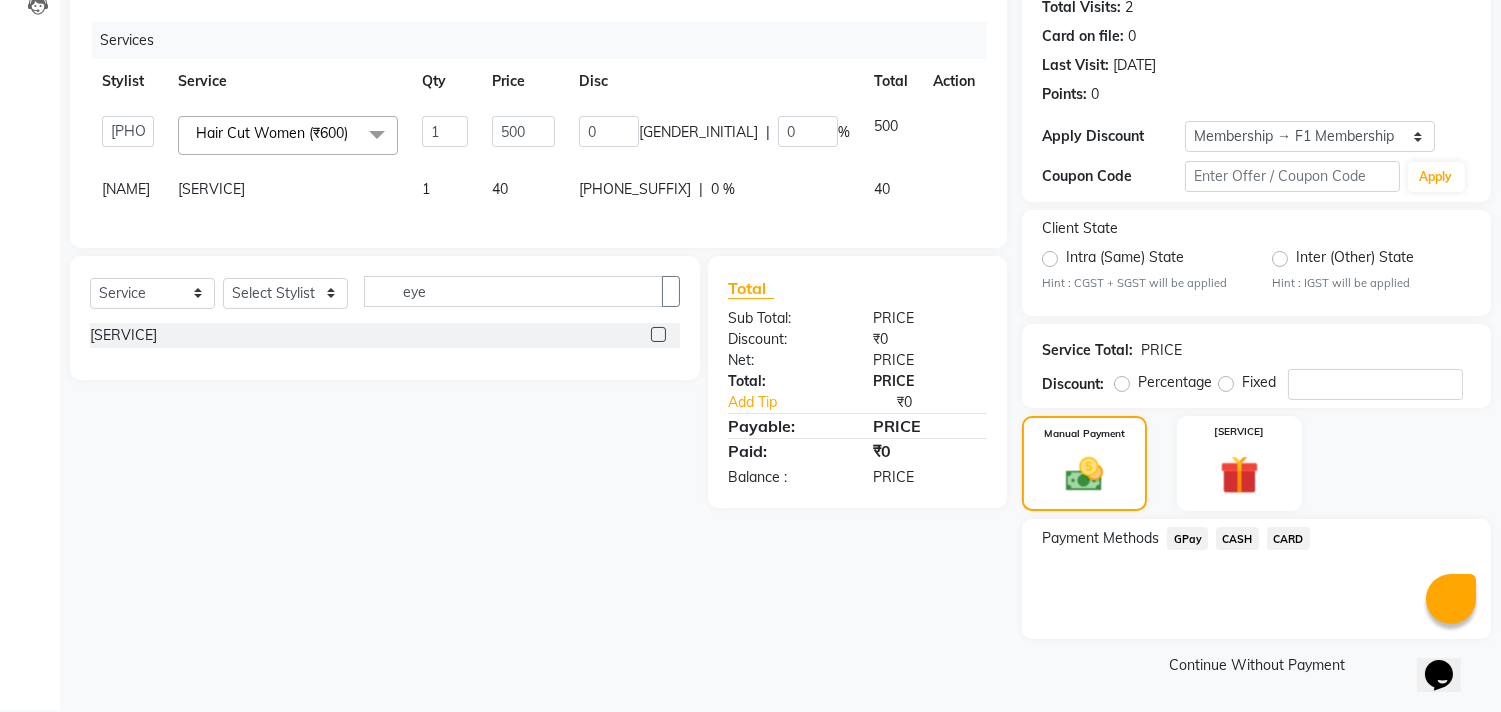 scroll, scrollTop: 231, scrollLeft: 0, axis: vertical 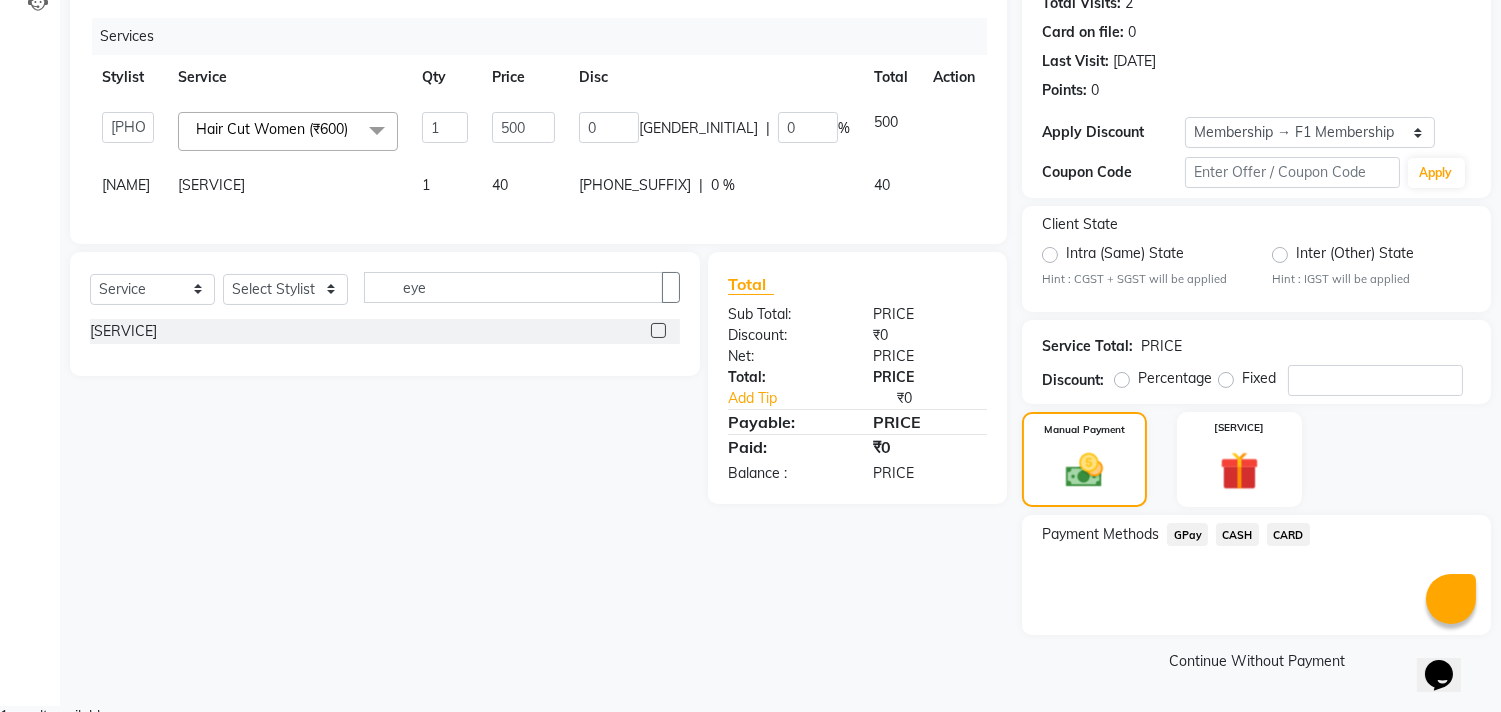click on "GPay" at bounding box center [1187, 534] 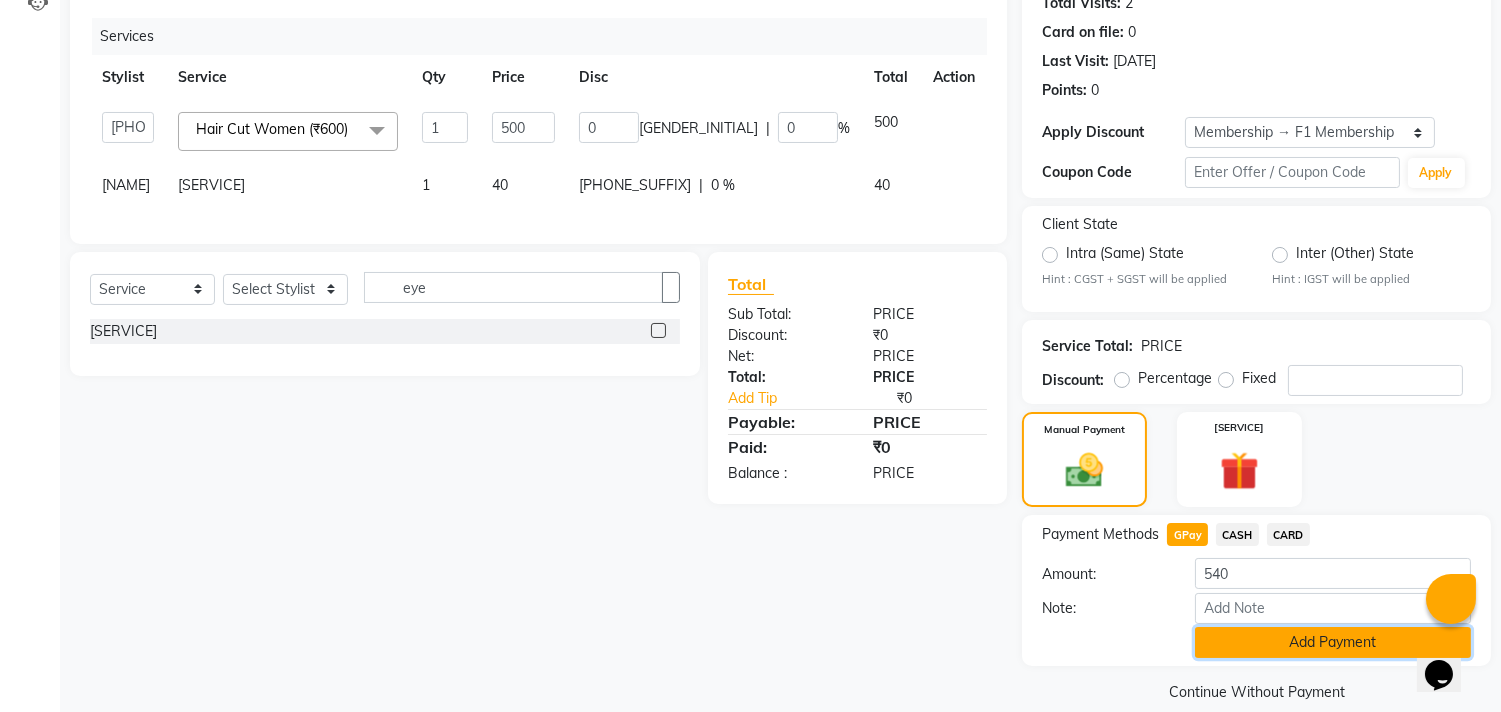 click on "Add Payment" at bounding box center [1333, 642] 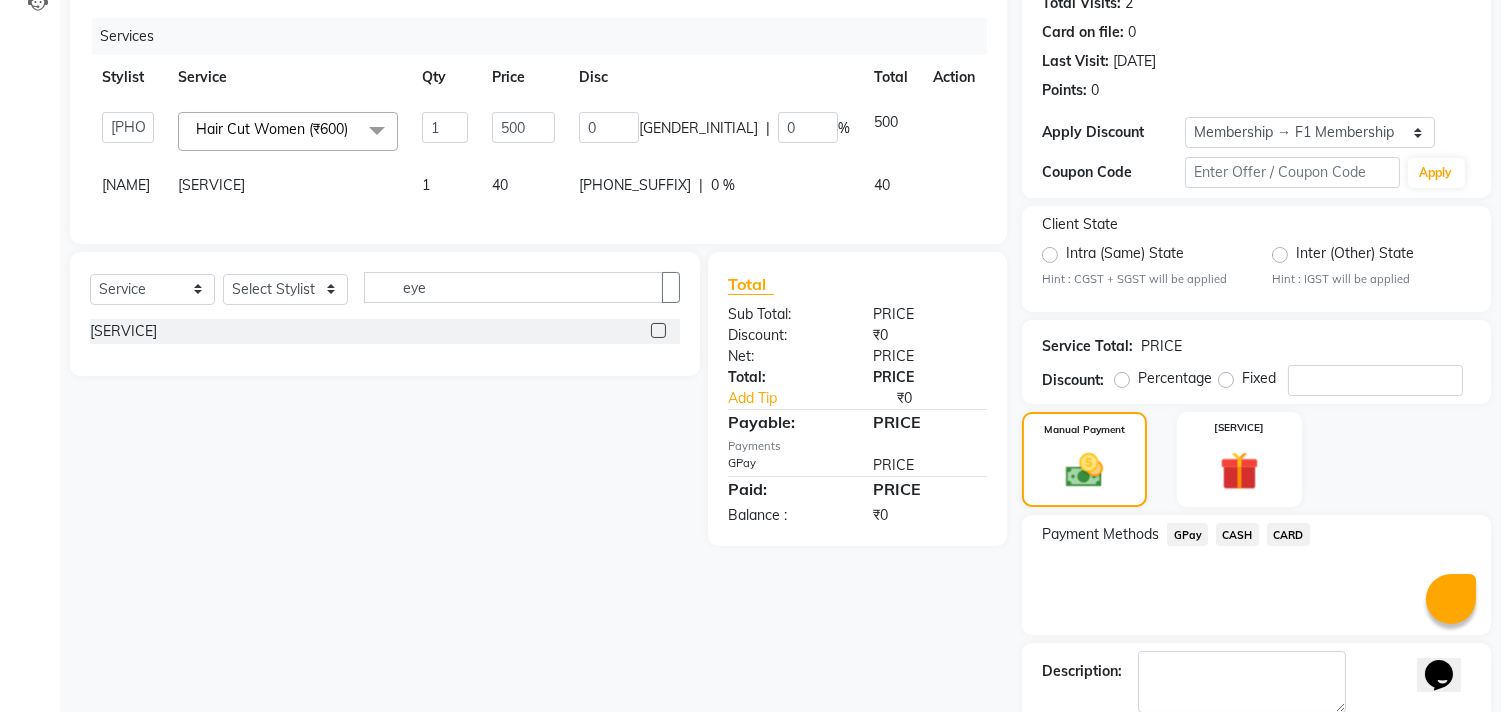 scroll, scrollTop: 344, scrollLeft: 0, axis: vertical 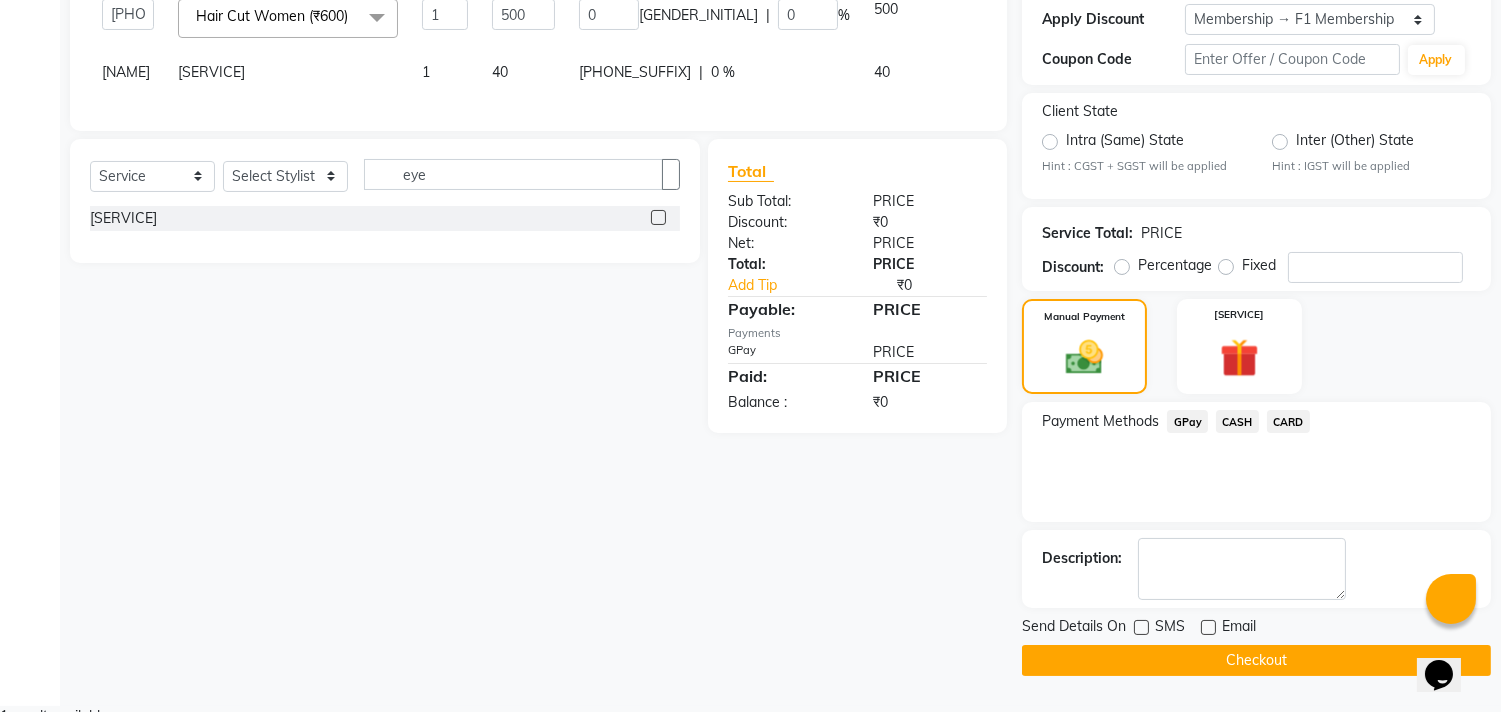click at bounding box center (1141, 627) 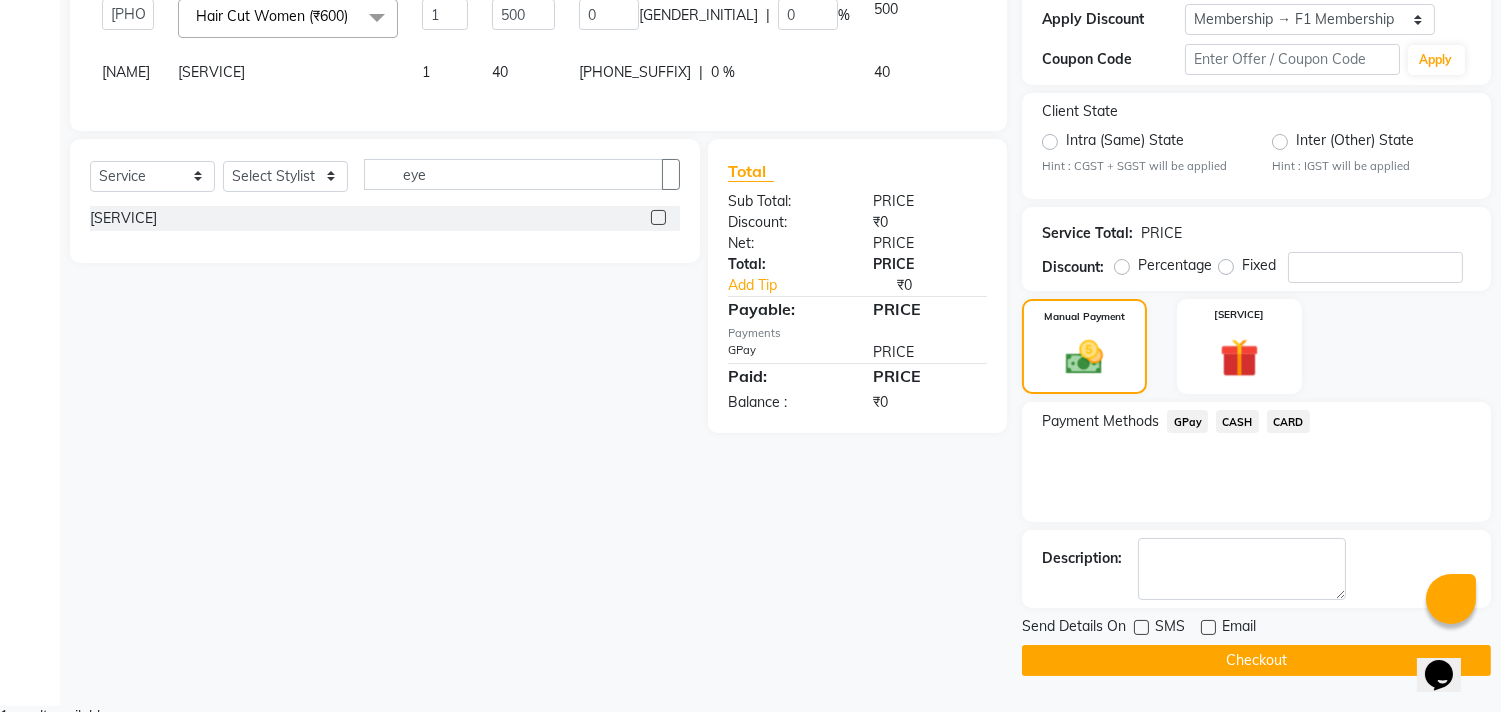 click at bounding box center (1140, 628) 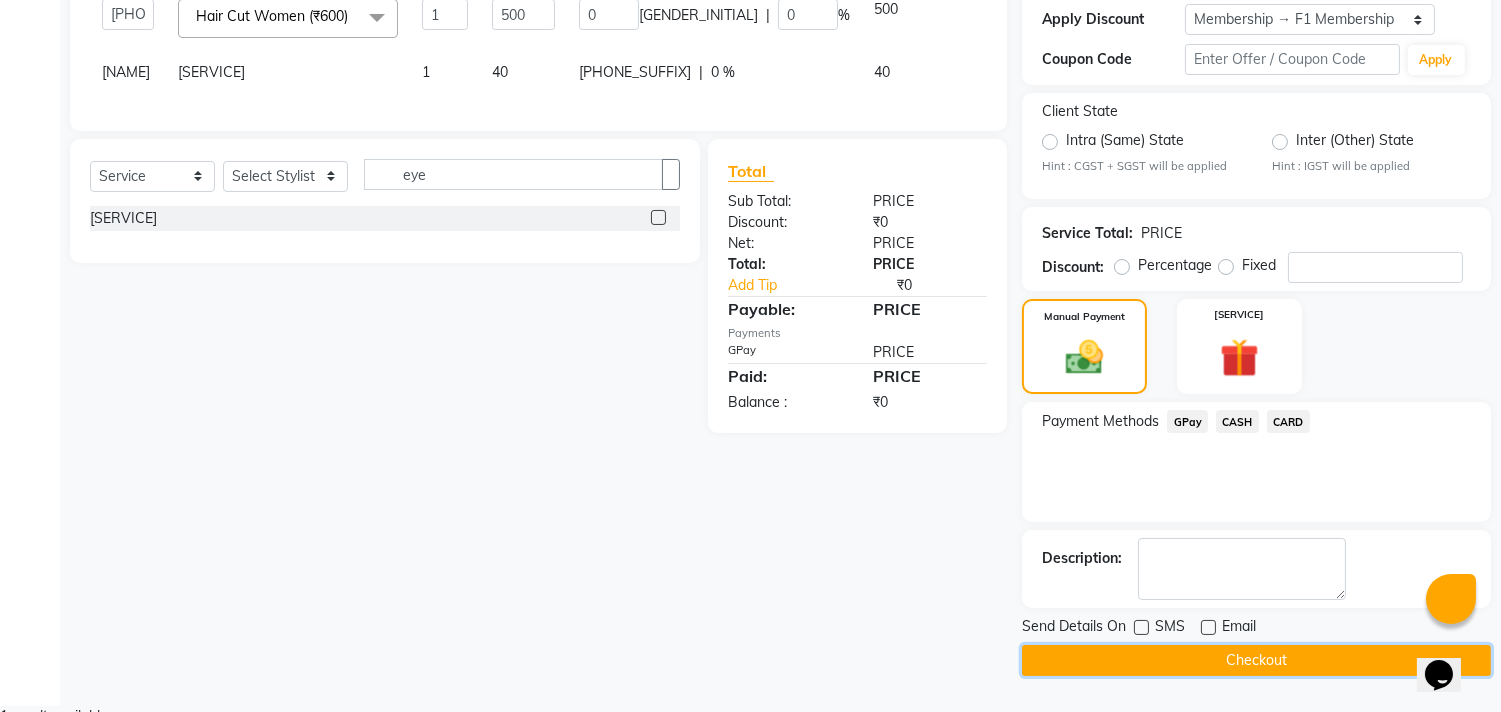 click on "Checkout" at bounding box center (1256, 660) 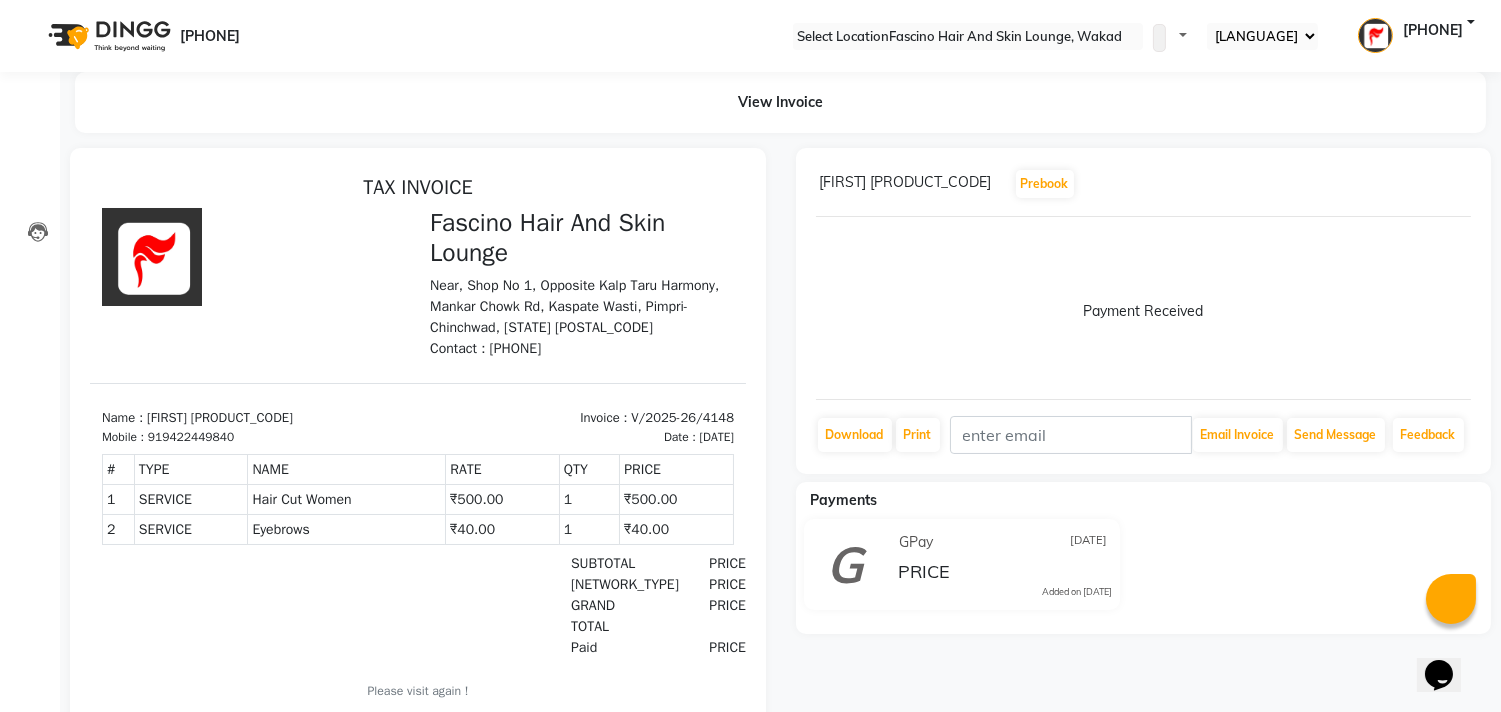 scroll, scrollTop: 0, scrollLeft: 0, axis: both 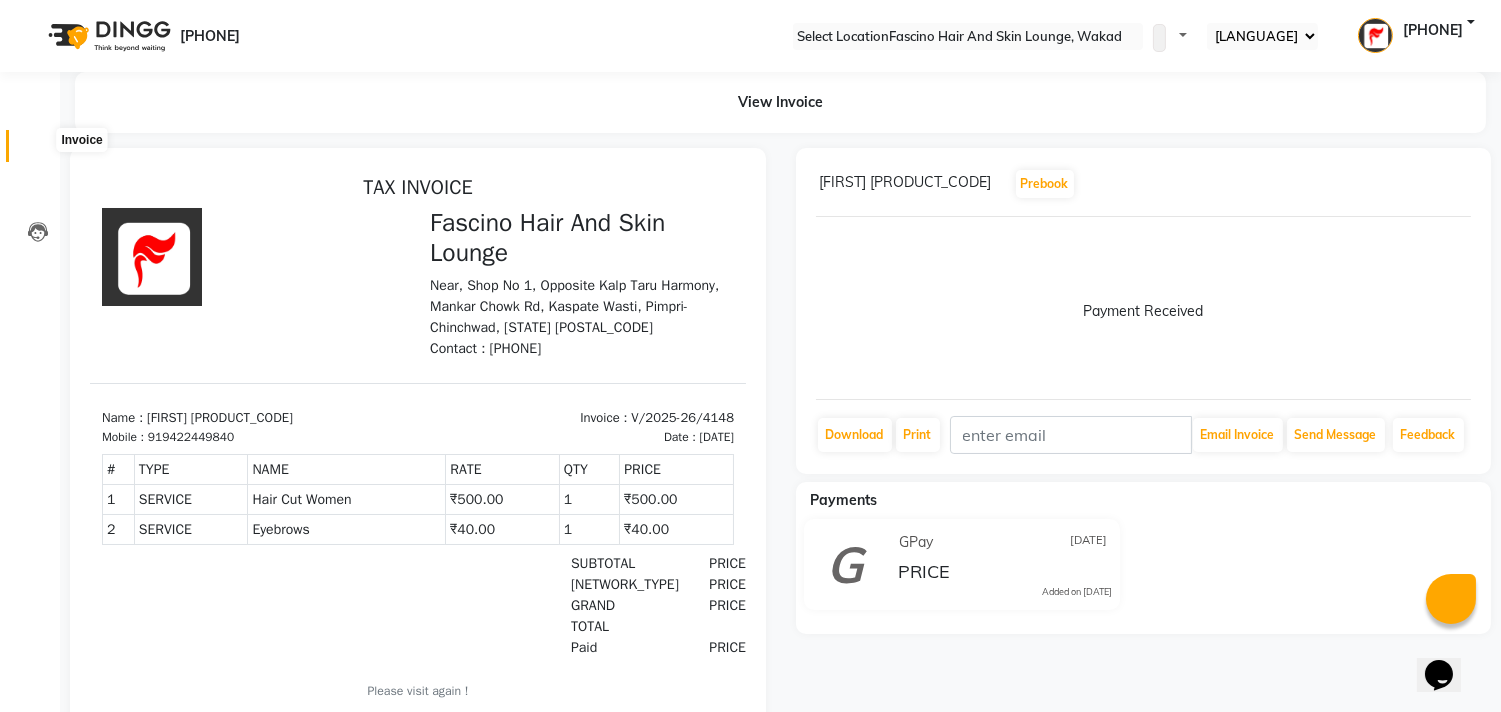 click at bounding box center [38, 151] 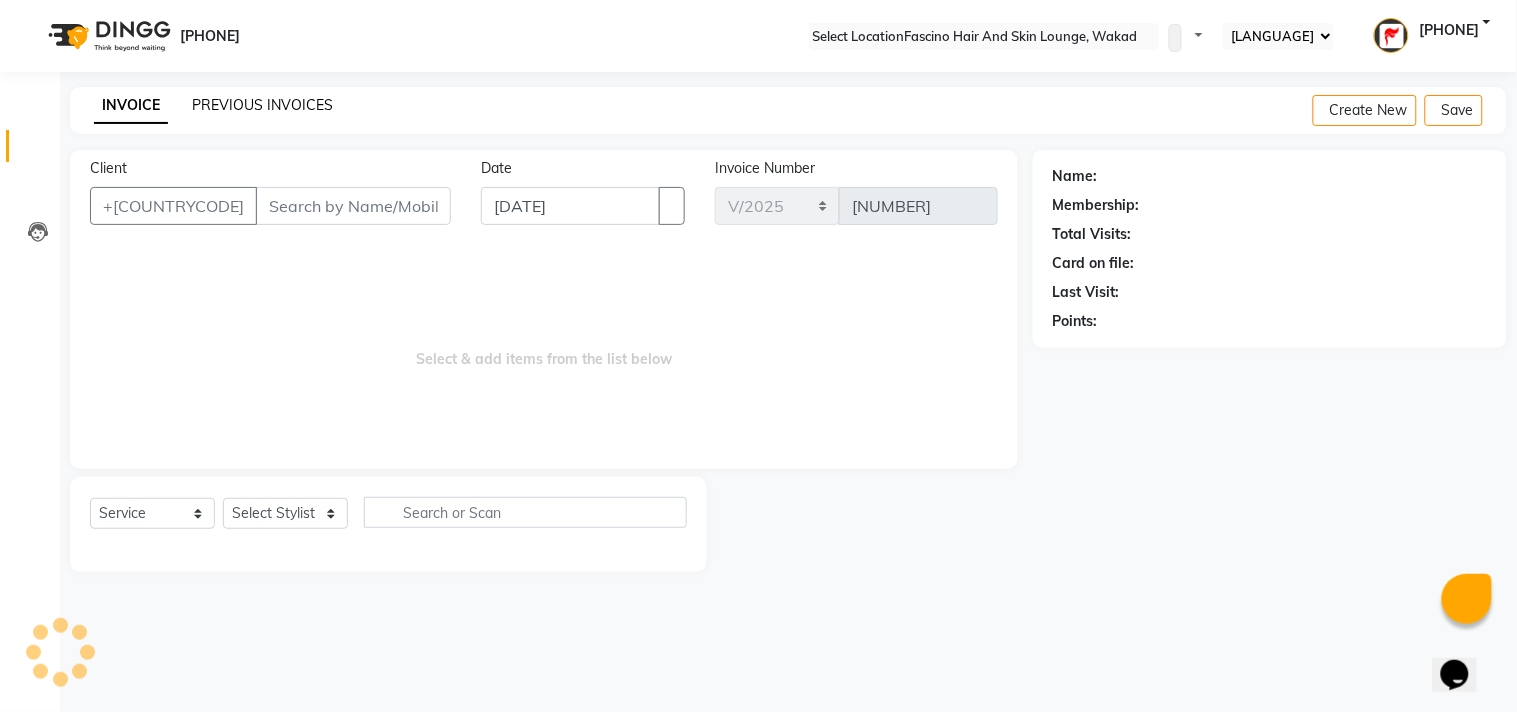 click on "PREVIOUS INVOICES" at bounding box center [262, 105] 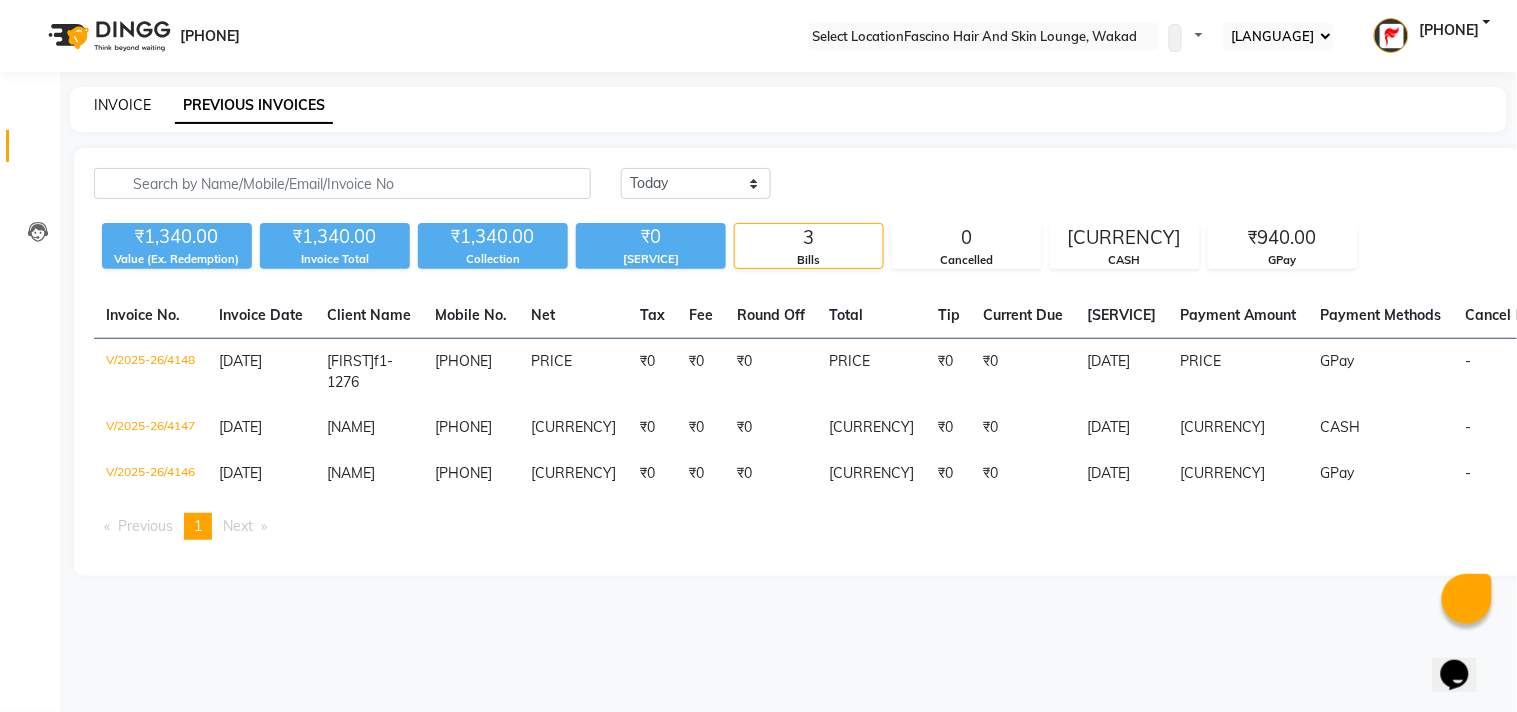 click on "INVOICE" at bounding box center (122, 105) 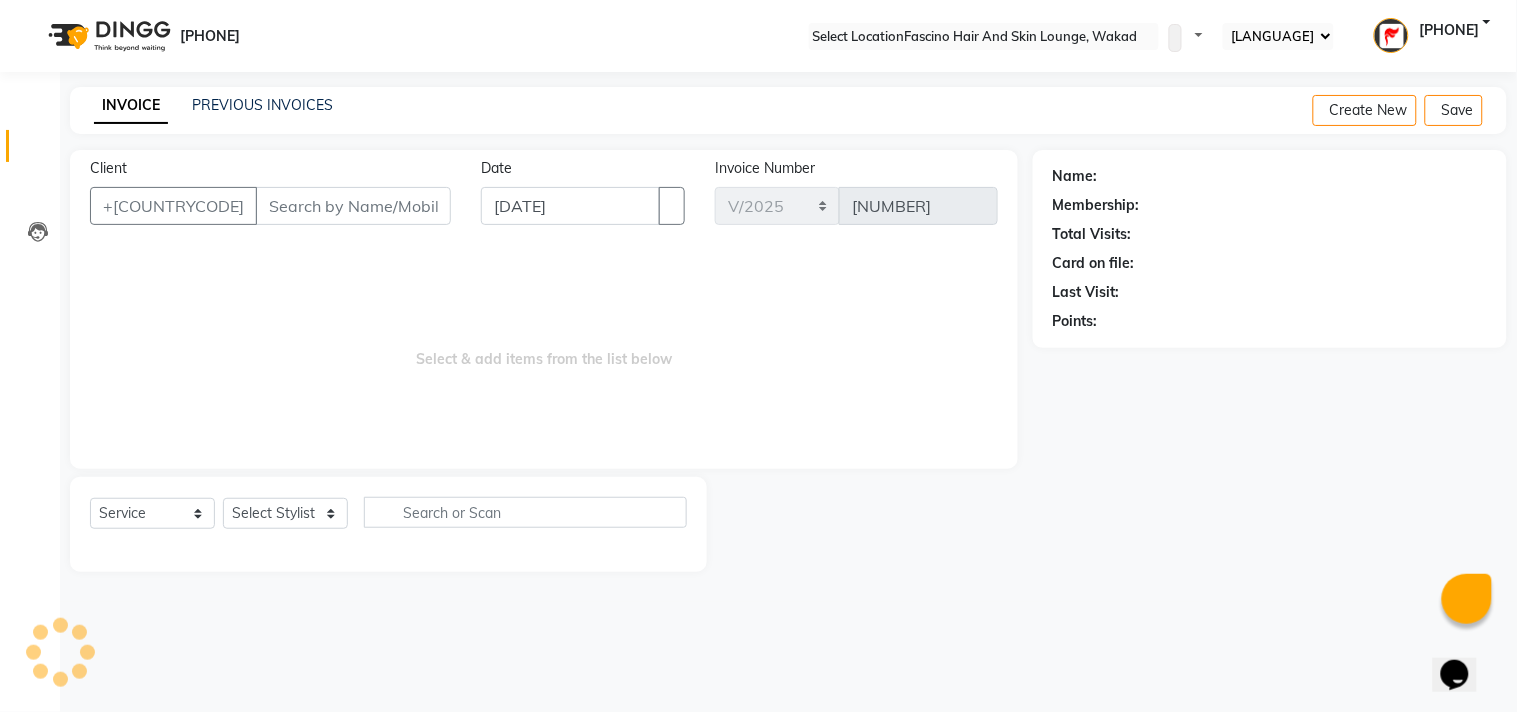 click on "Client" at bounding box center [353, 206] 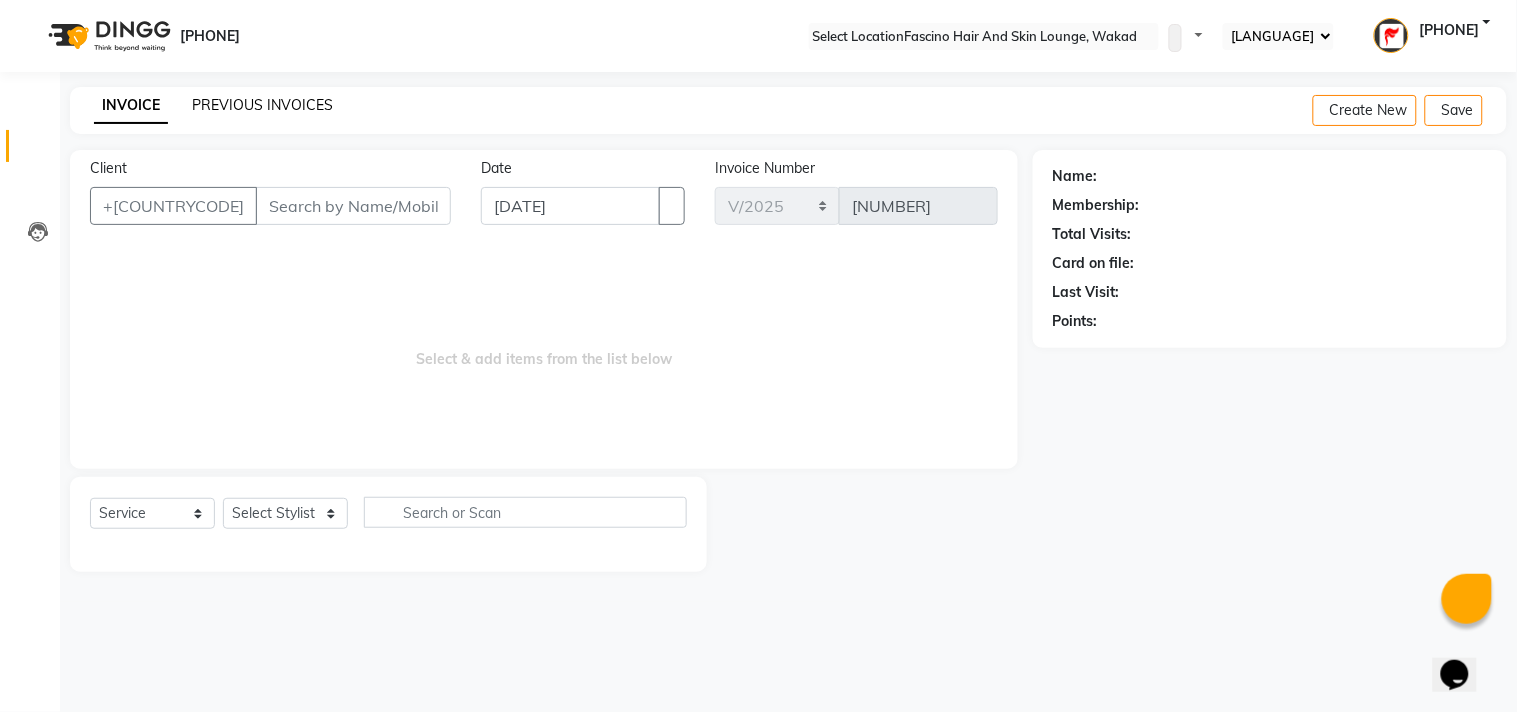 click on "PREVIOUS INVOICES" at bounding box center (262, 105) 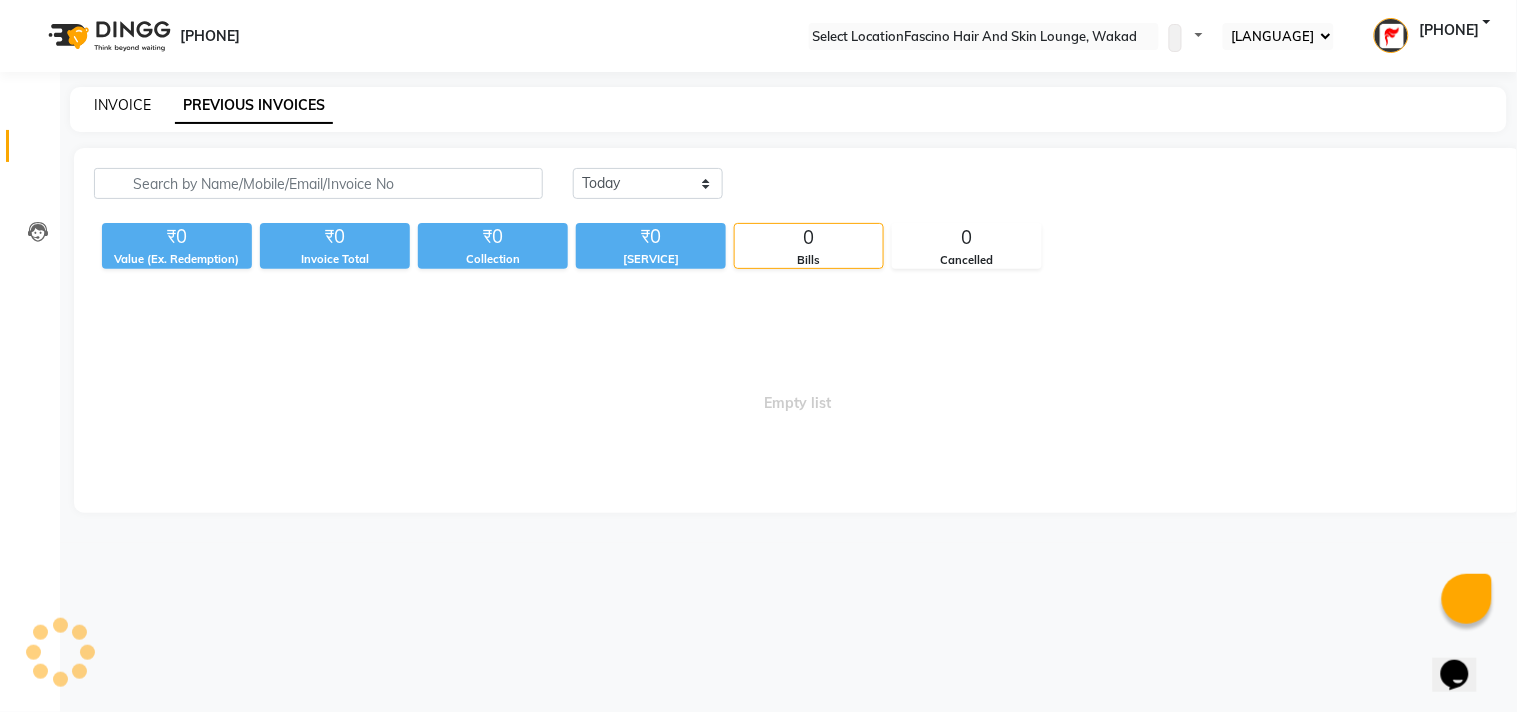 click on "INVOICE" at bounding box center (122, 105) 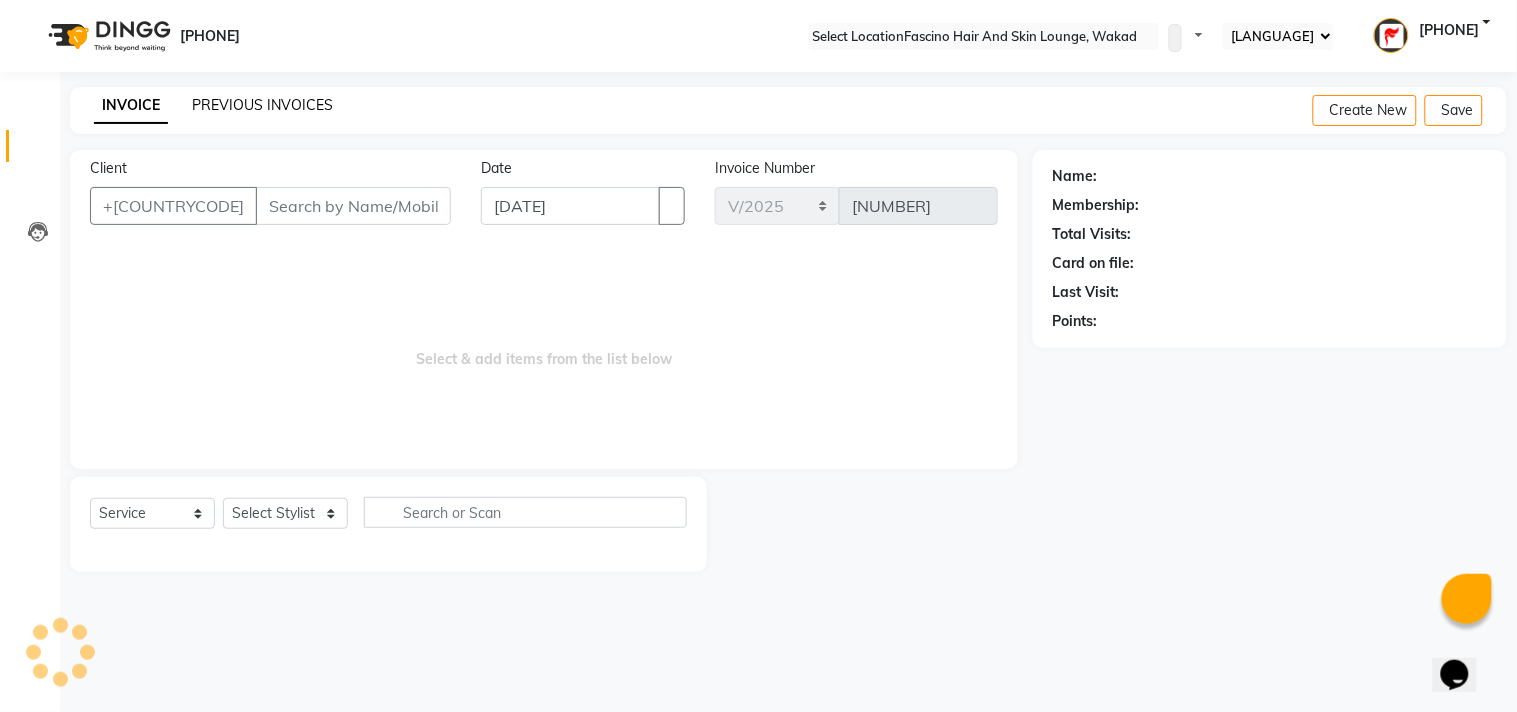 click on "PREVIOUS INVOICES" at bounding box center (262, 105) 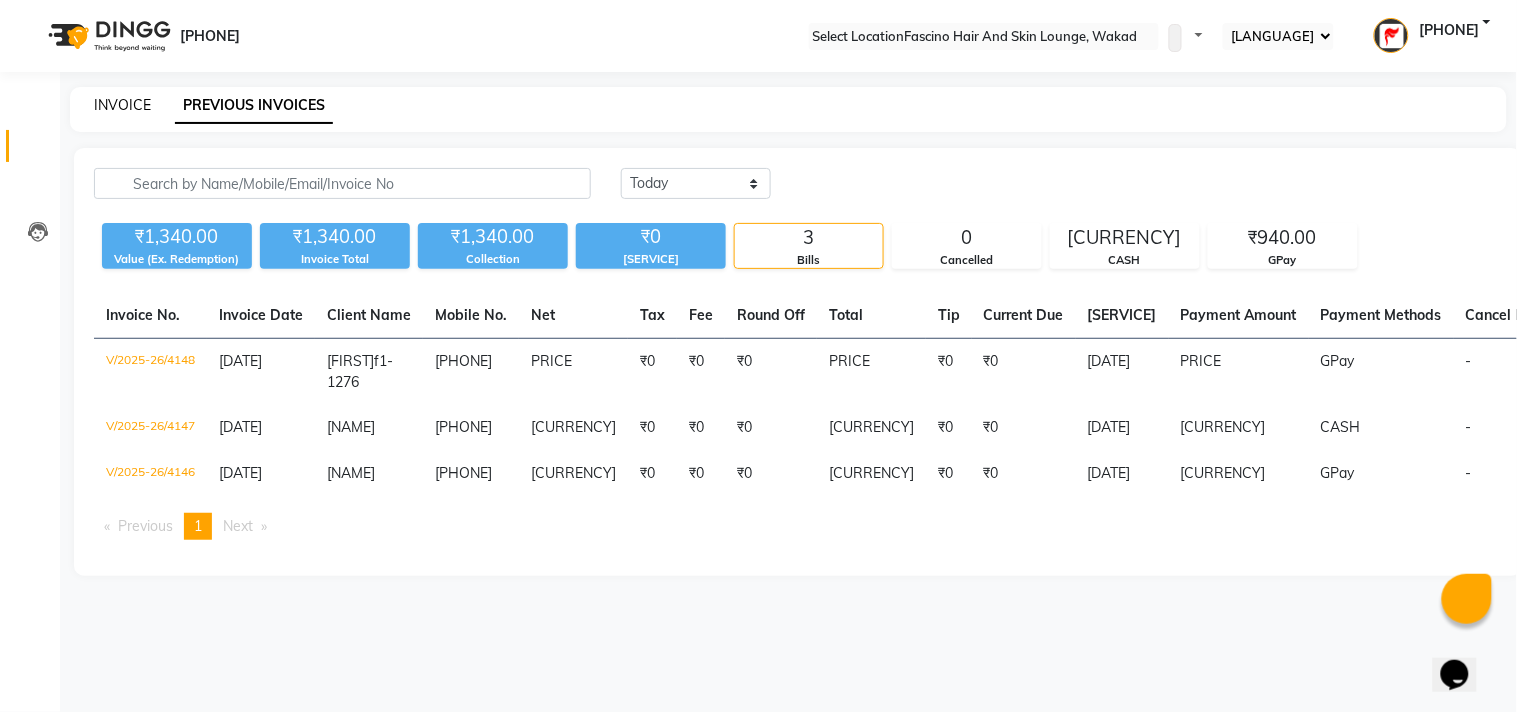 click on "INVOICE" at bounding box center (122, 105) 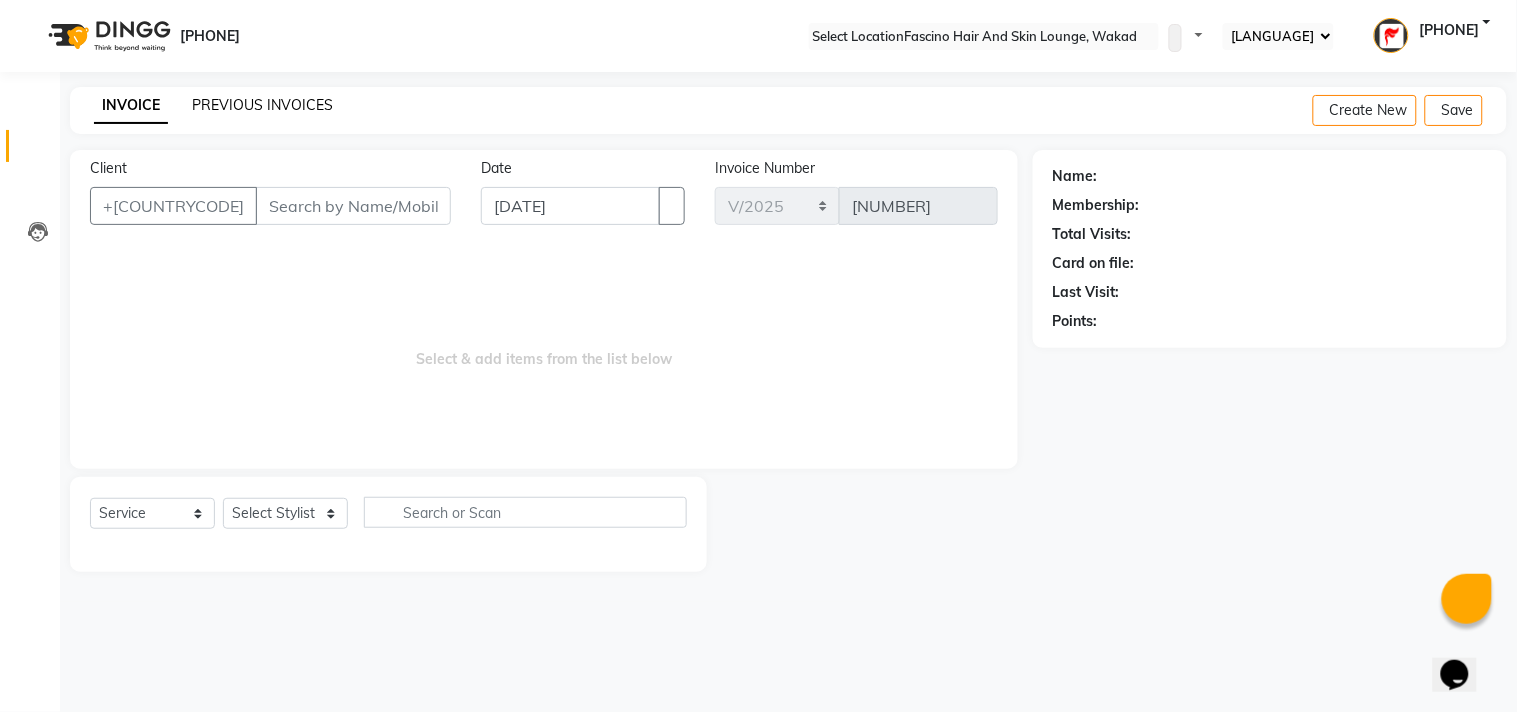 click on "PREVIOUS INVOICES" at bounding box center (262, 105) 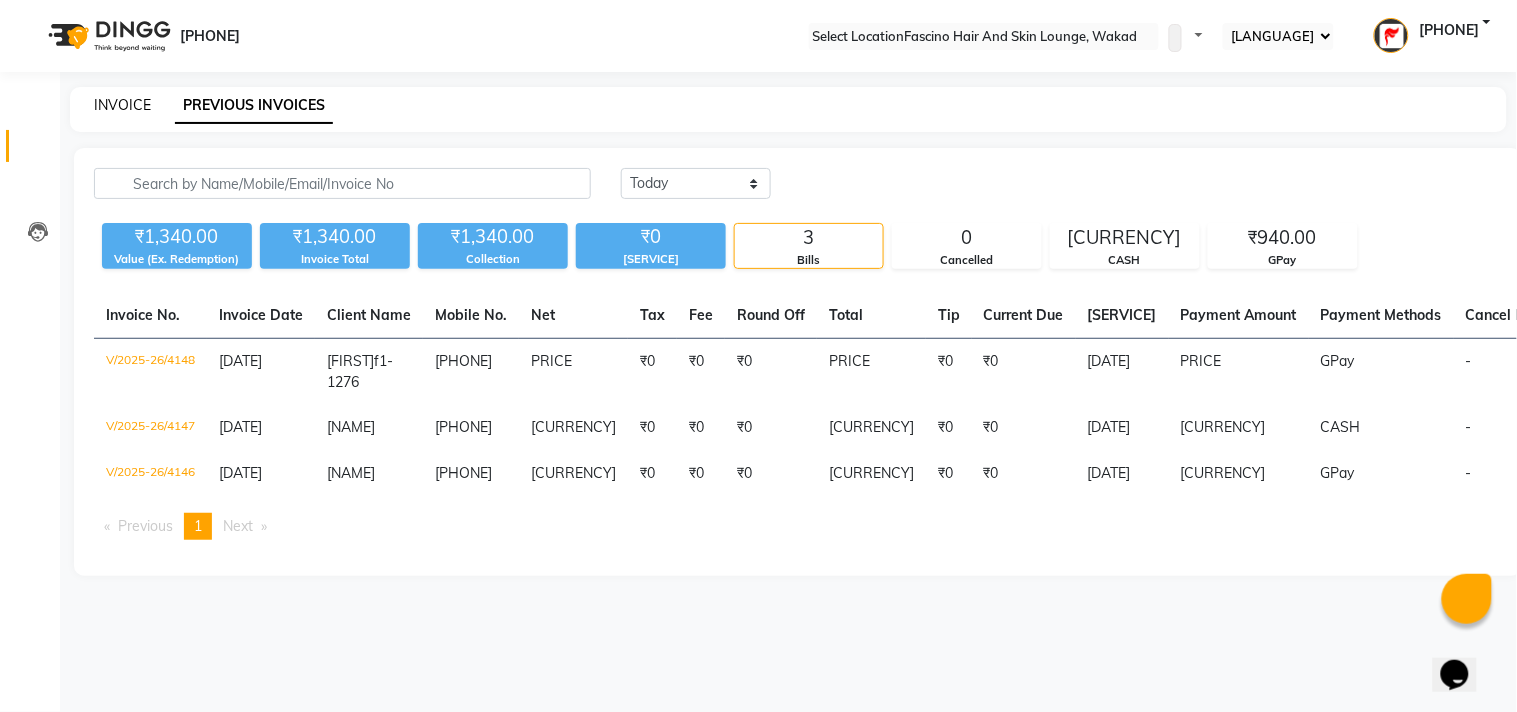 click on "INVOICE" at bounding box center [122, 105] 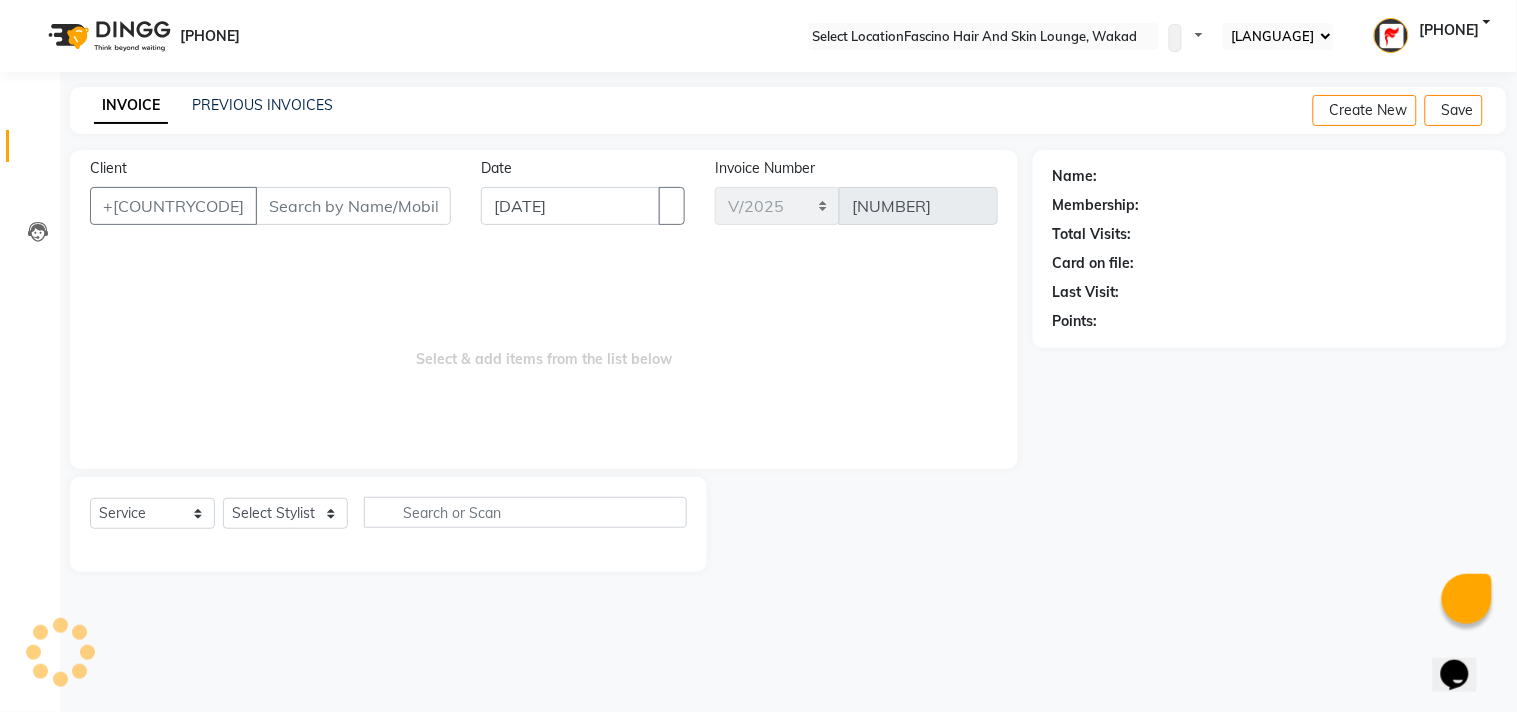 click on "PREVIOUS INVOICES" at bounding box center (262, 105) 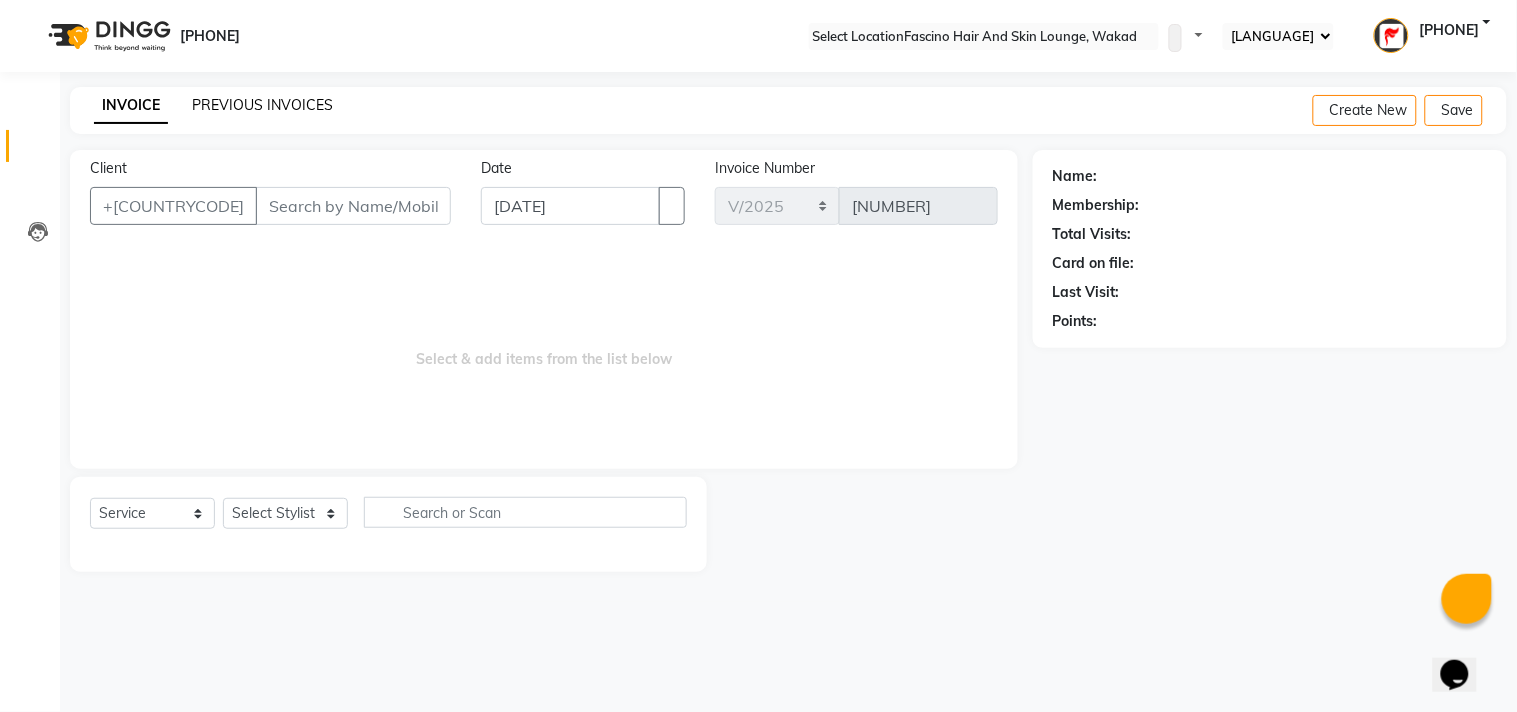 click on "PREVIOUS INVOICES" at bounding box center [262, 105] 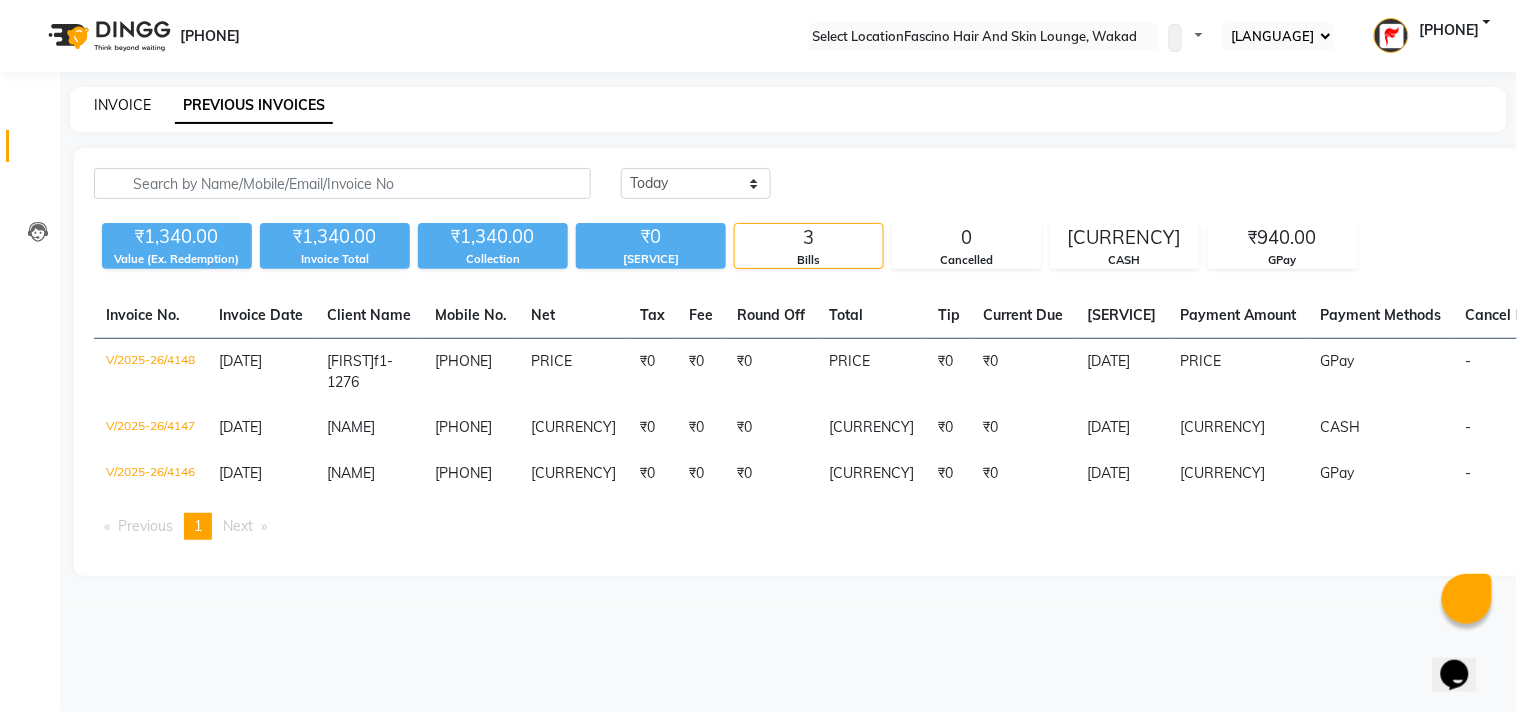 click on "INVOICE" at bounding box center (122, 105) 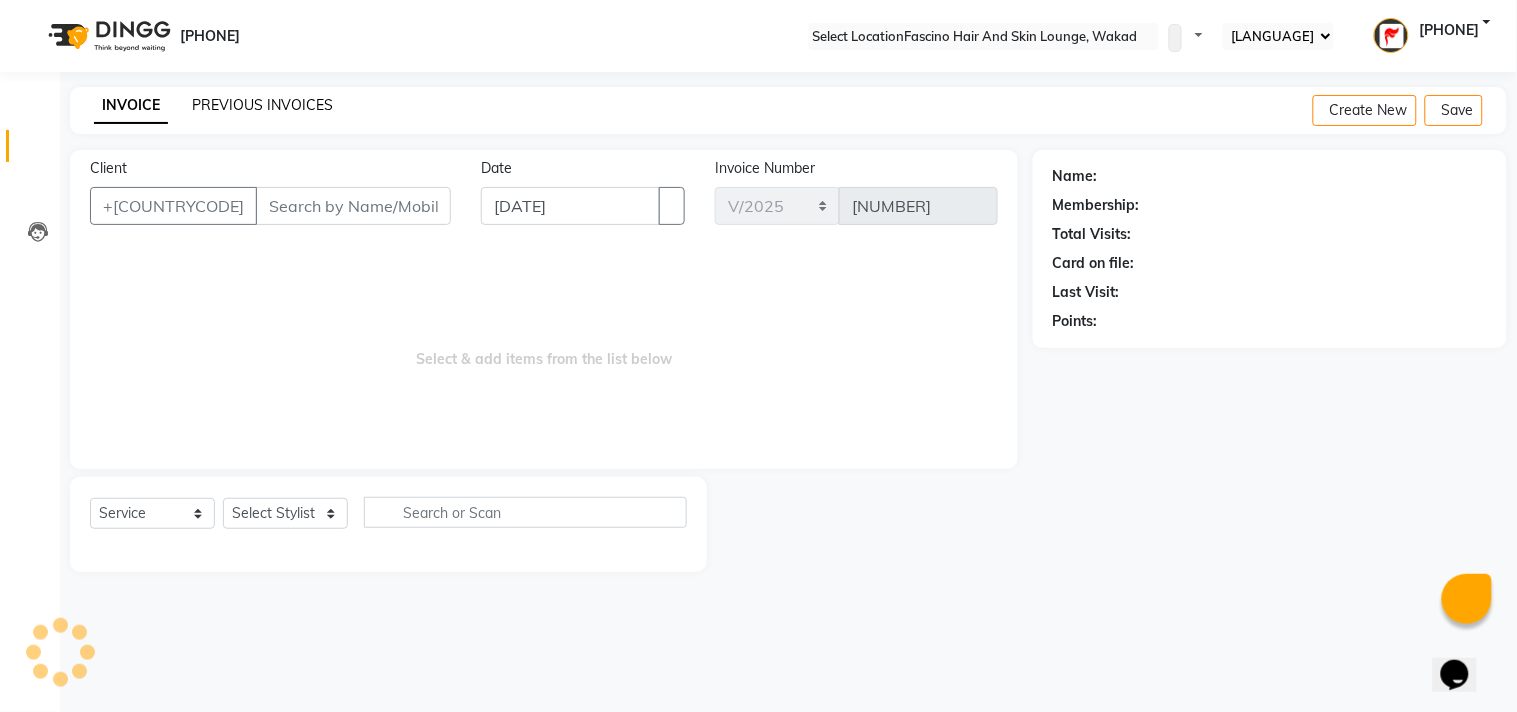 click on "PREVIOUS INVOICES" at bounding box center (262, 105) 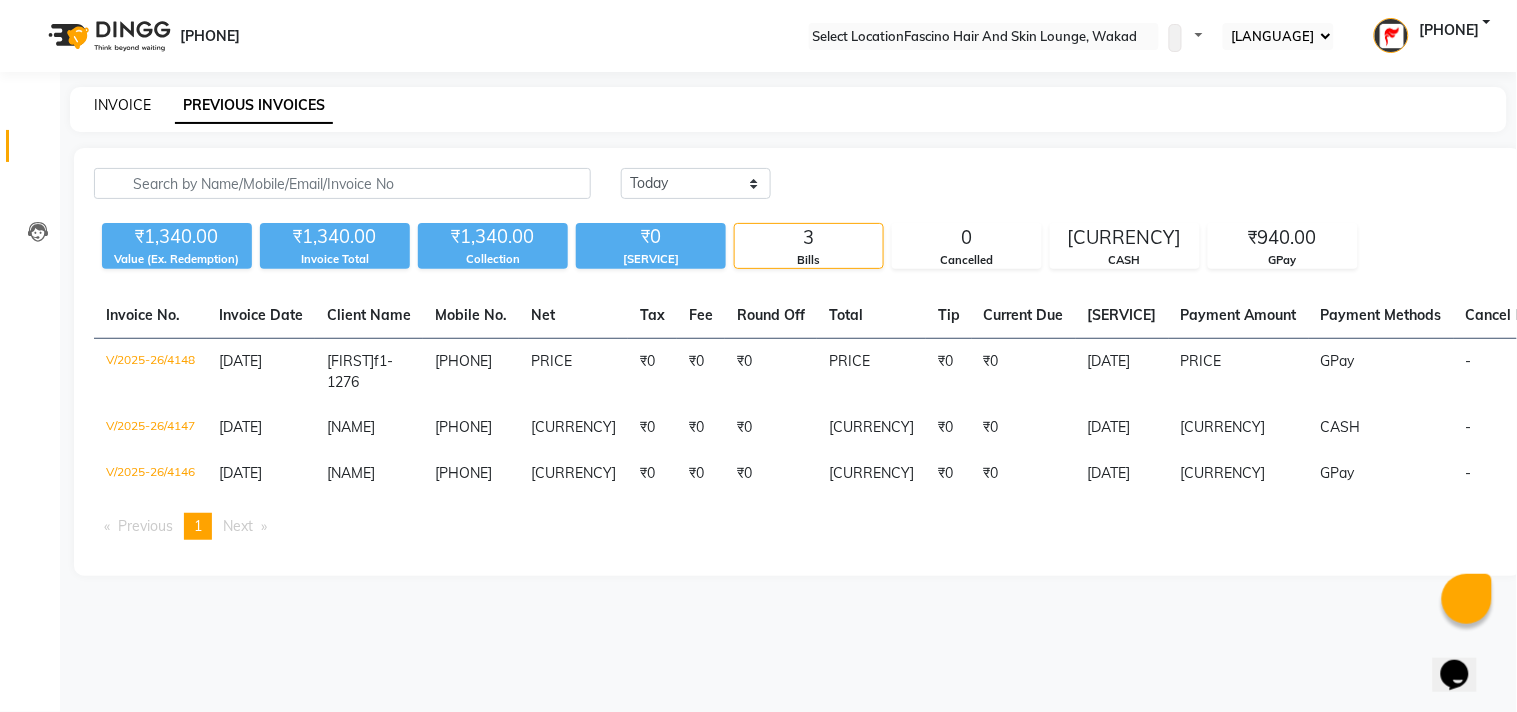 click on "INVOICE" at bounding box center [122, 105] 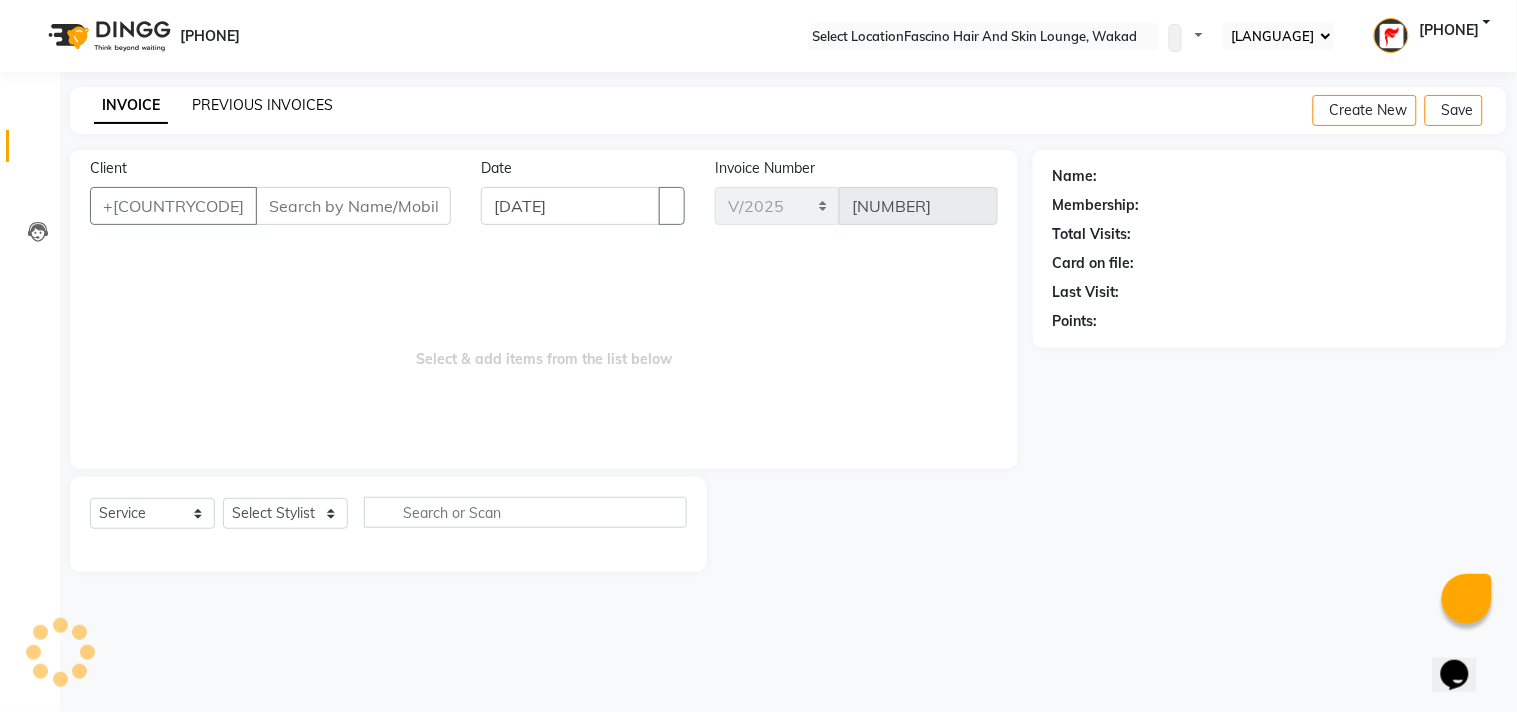 click on "PREVIOUS INVOICES" at bounding box center (262, 105) 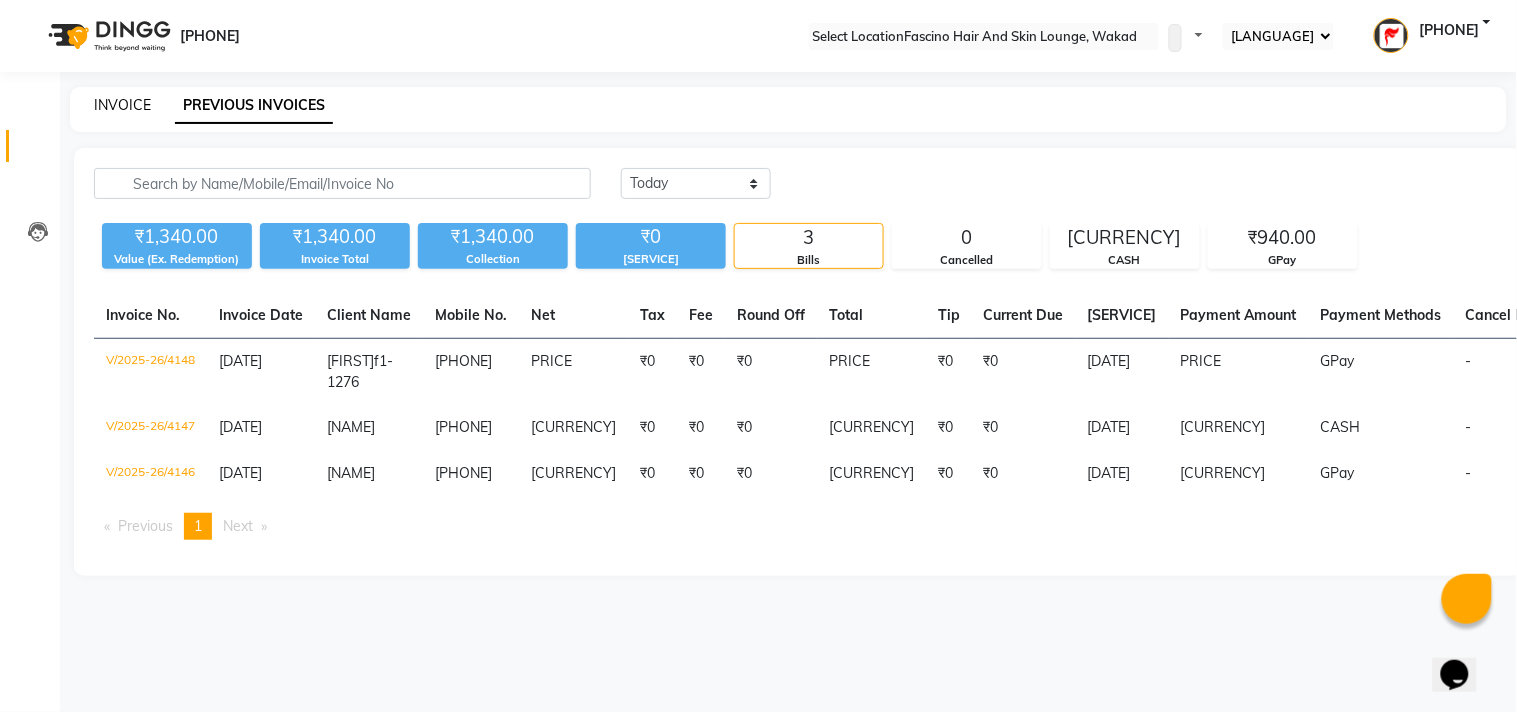 click on "INVOICE" at bounding box center (122, 105) 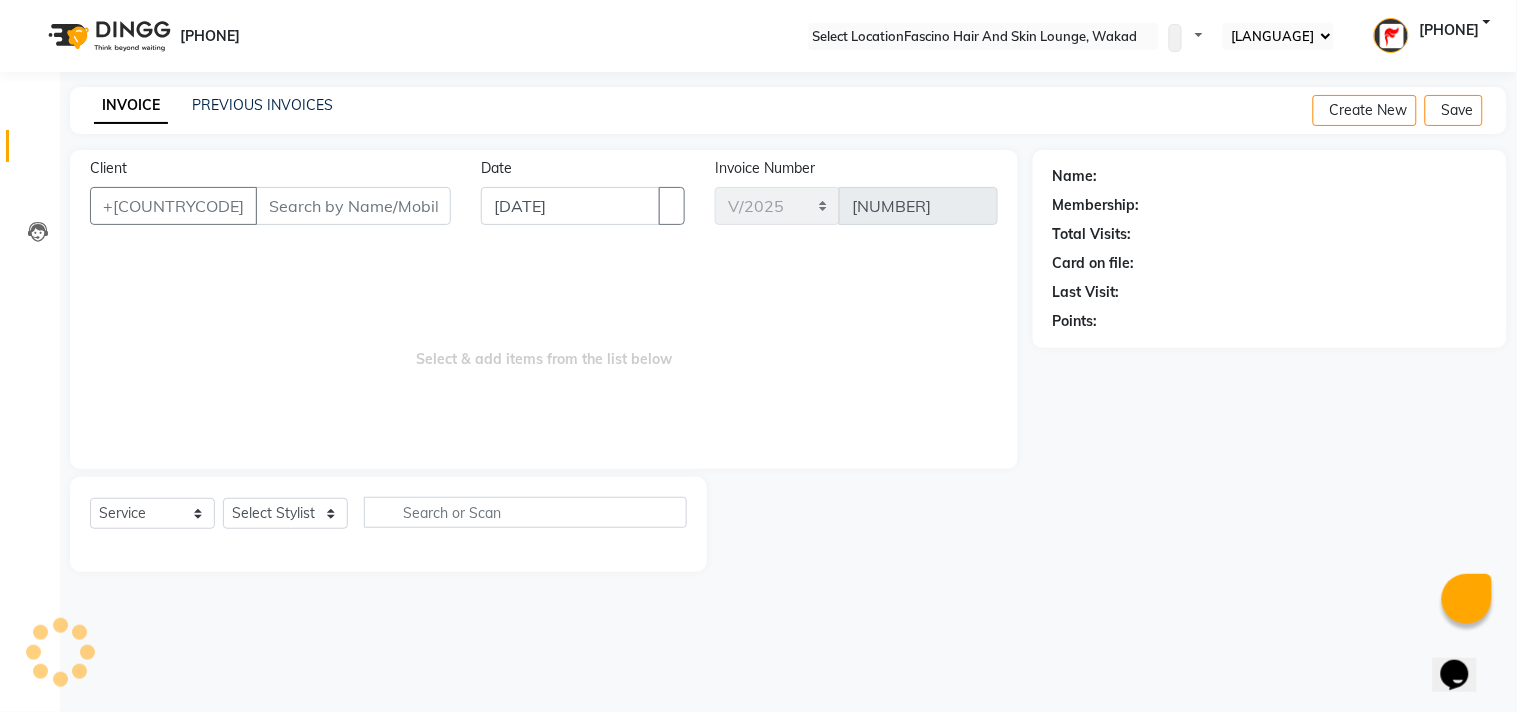 click on "Client" at bounding box center [353, 206] 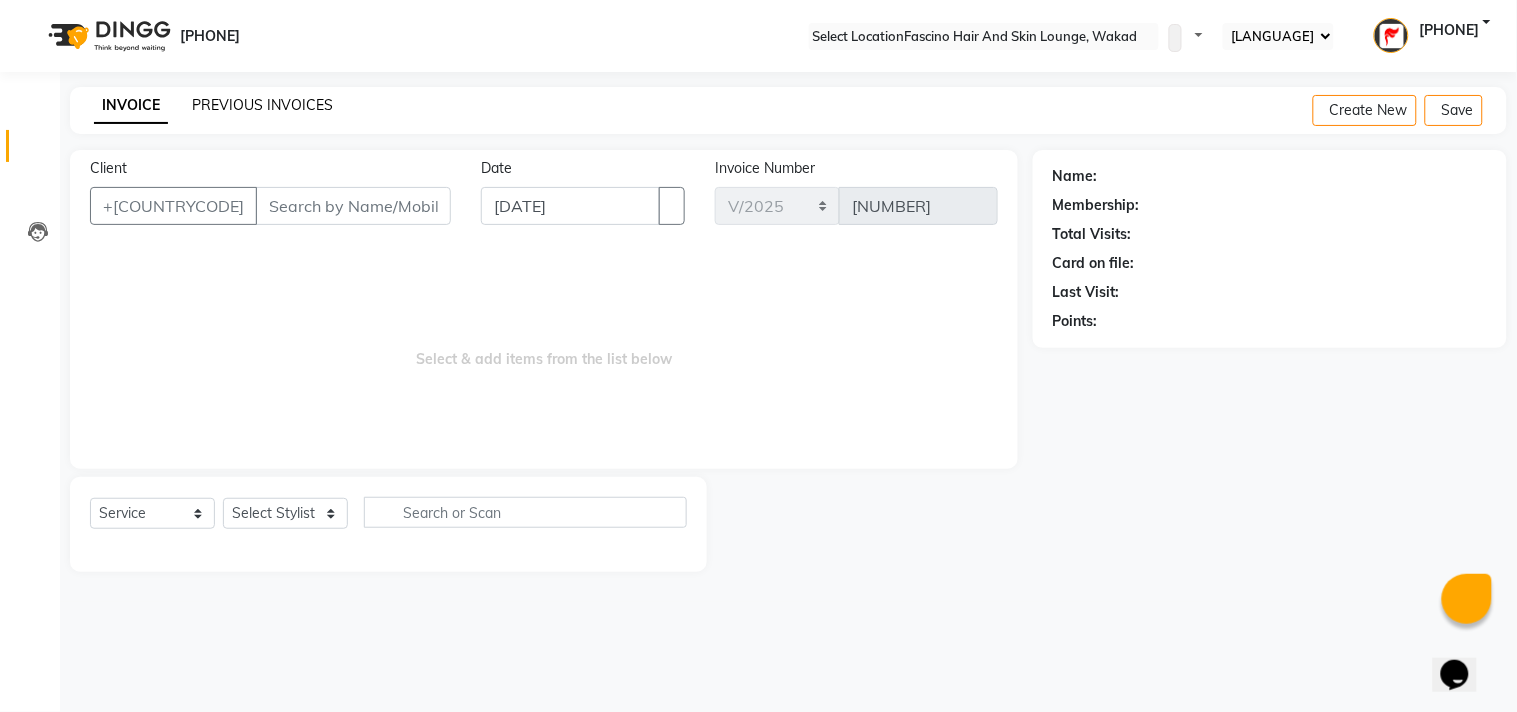 click on "PREVIOUS INVOICES" at bounding box center [262, 105] 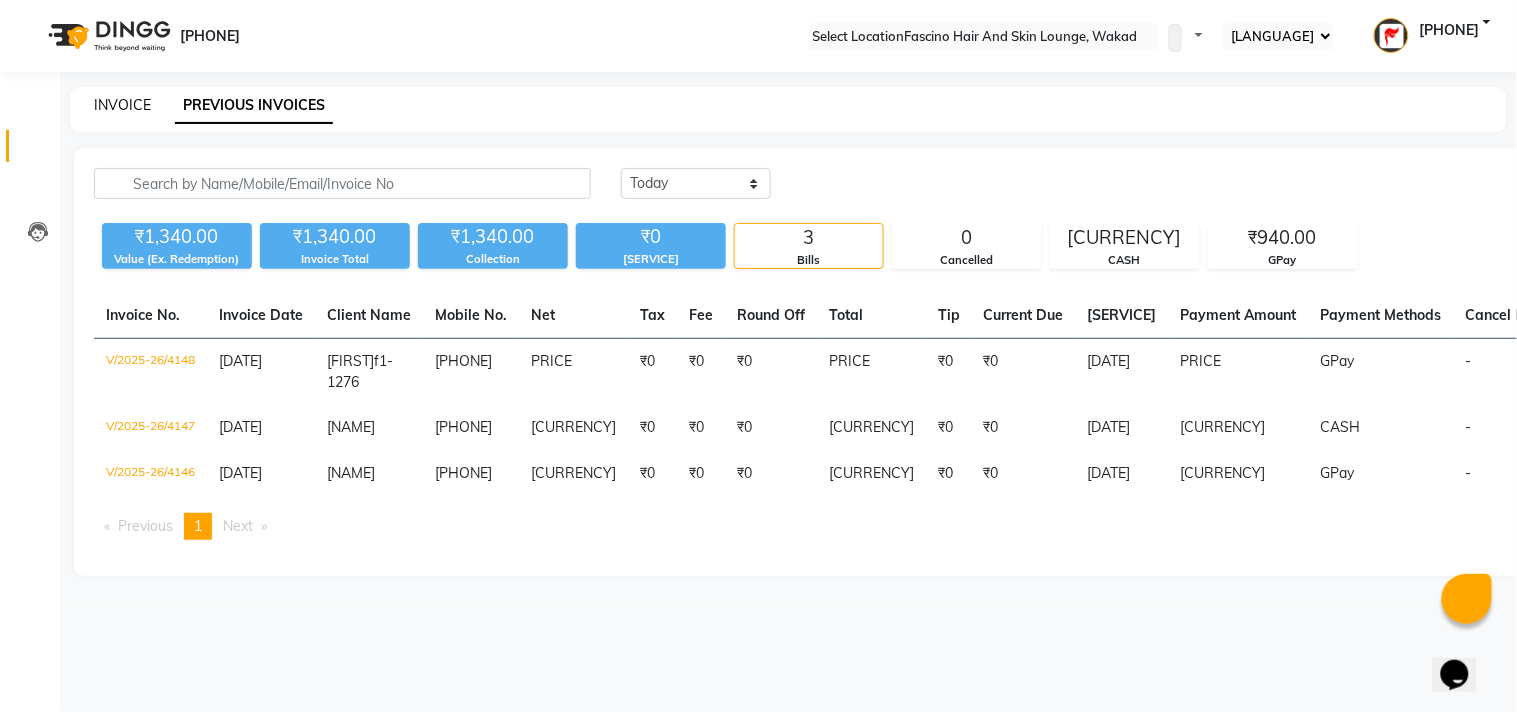 click on "INVOICE" at bounding box center (122, 105) 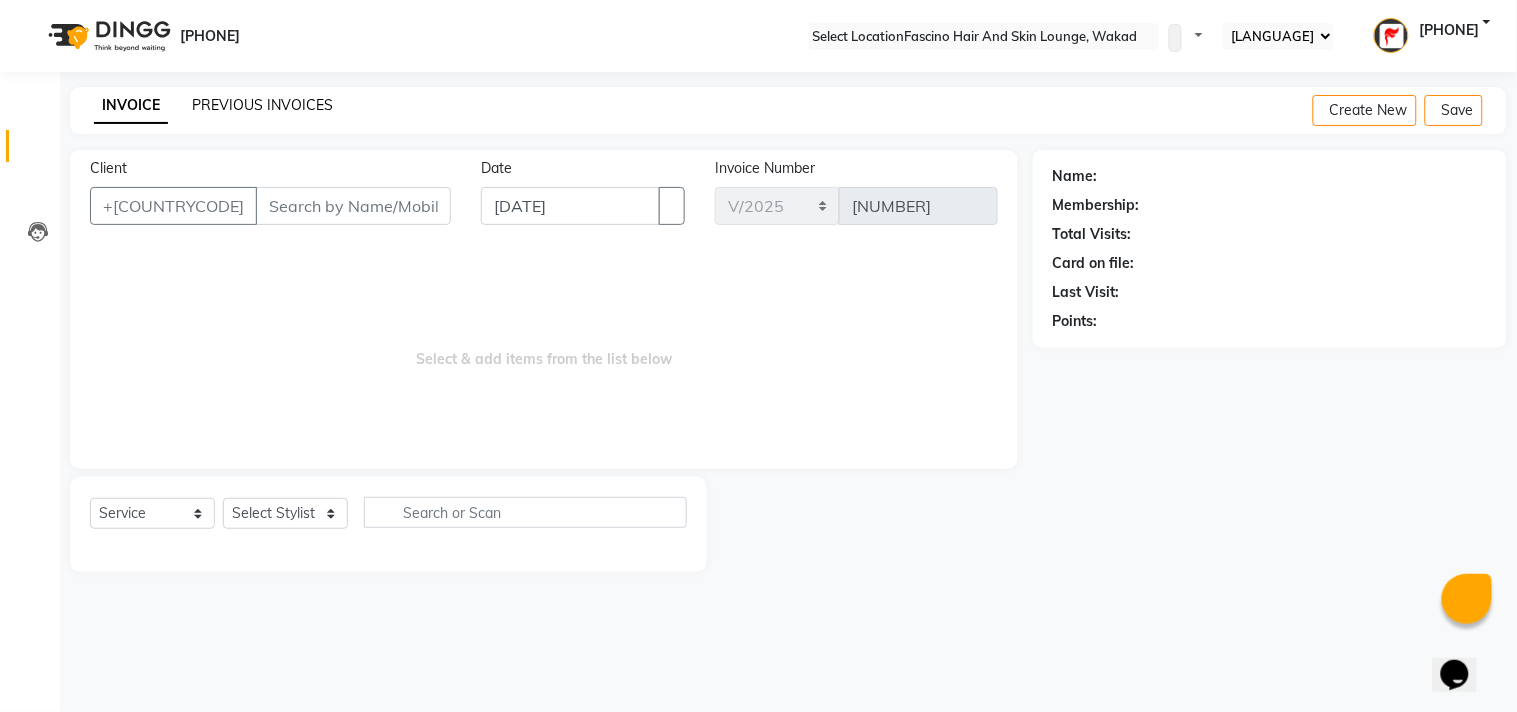click on "PREVIOUS INVOICES" at bounding box center (262, 105) 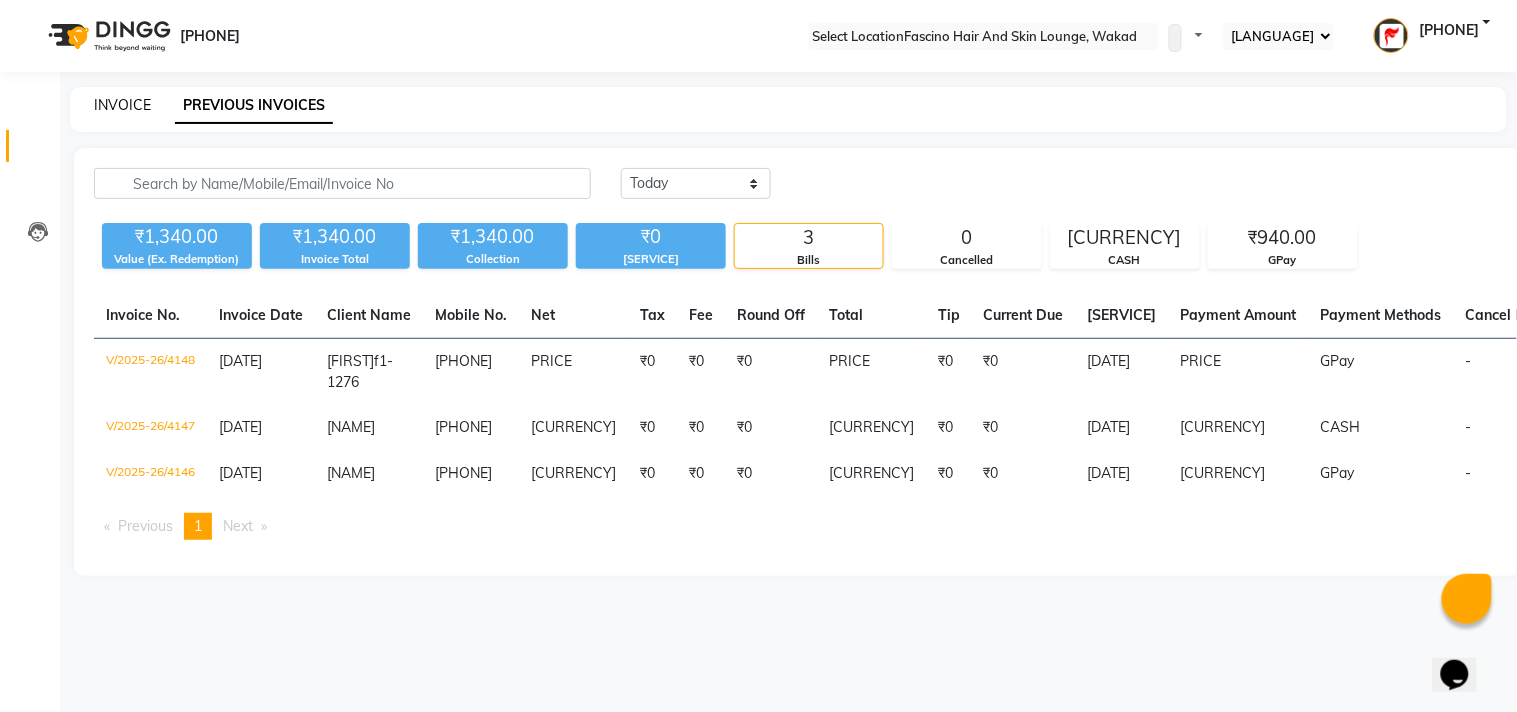 click on "INVOICE" at bounding box center (122, 105) 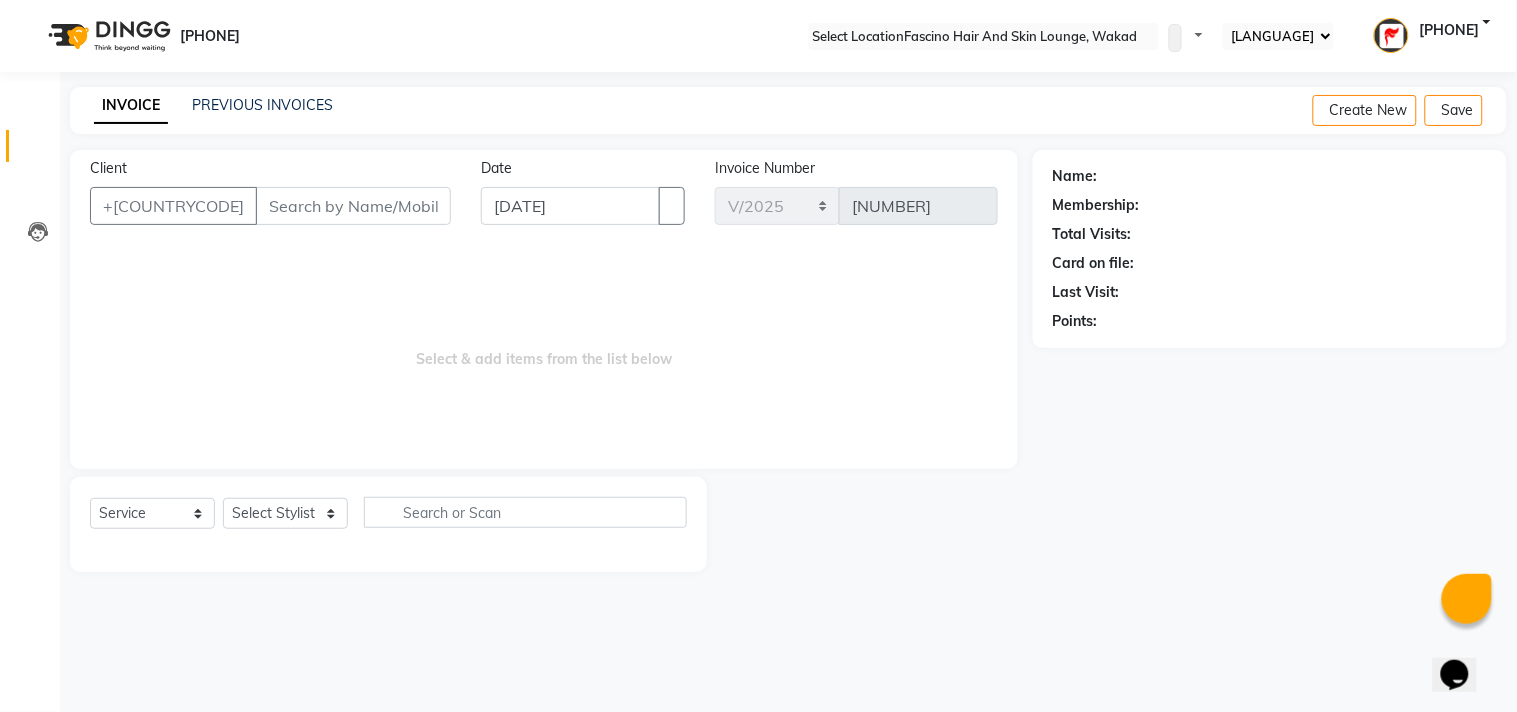 click on "Client" at bounding box center [353, 206] 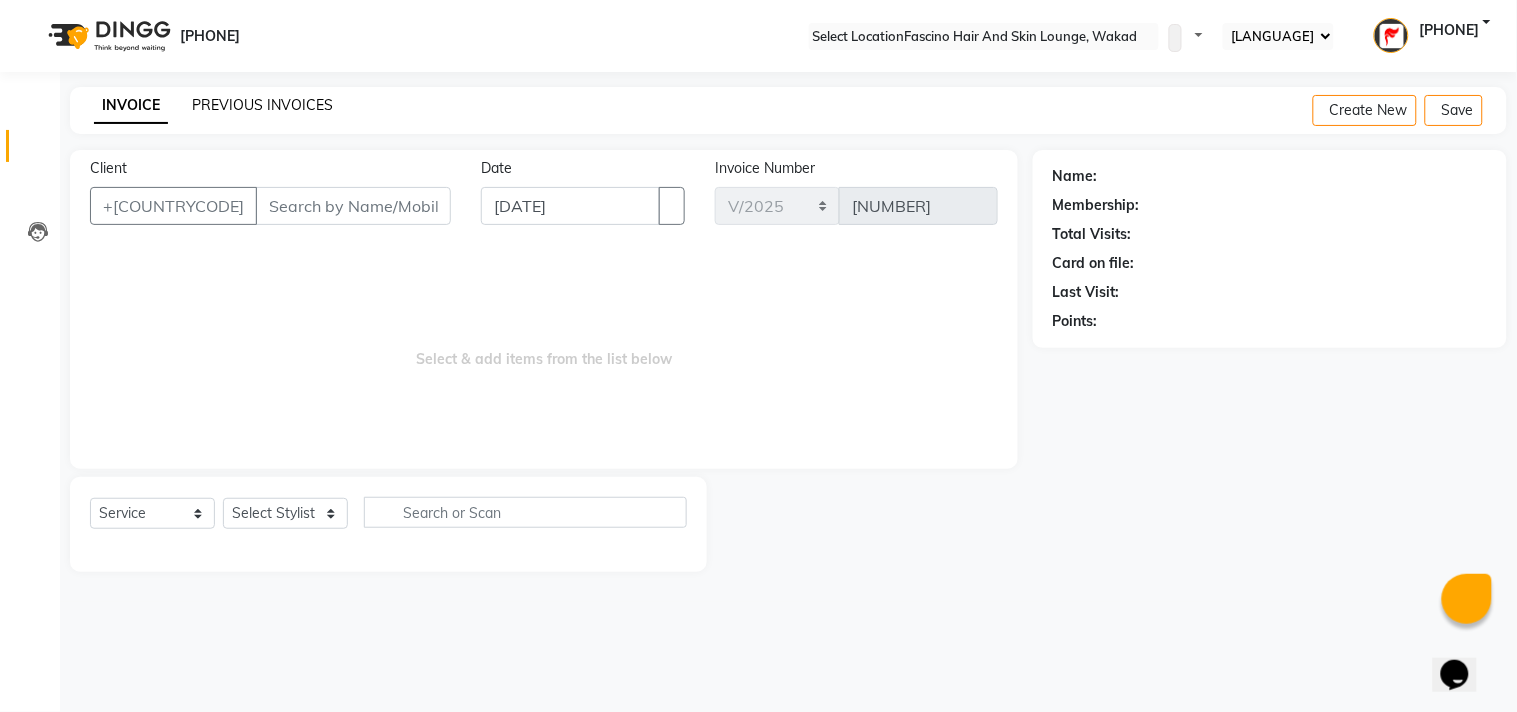 click on "PREVIOUS INVOICES" at bounding box center [262, 105] 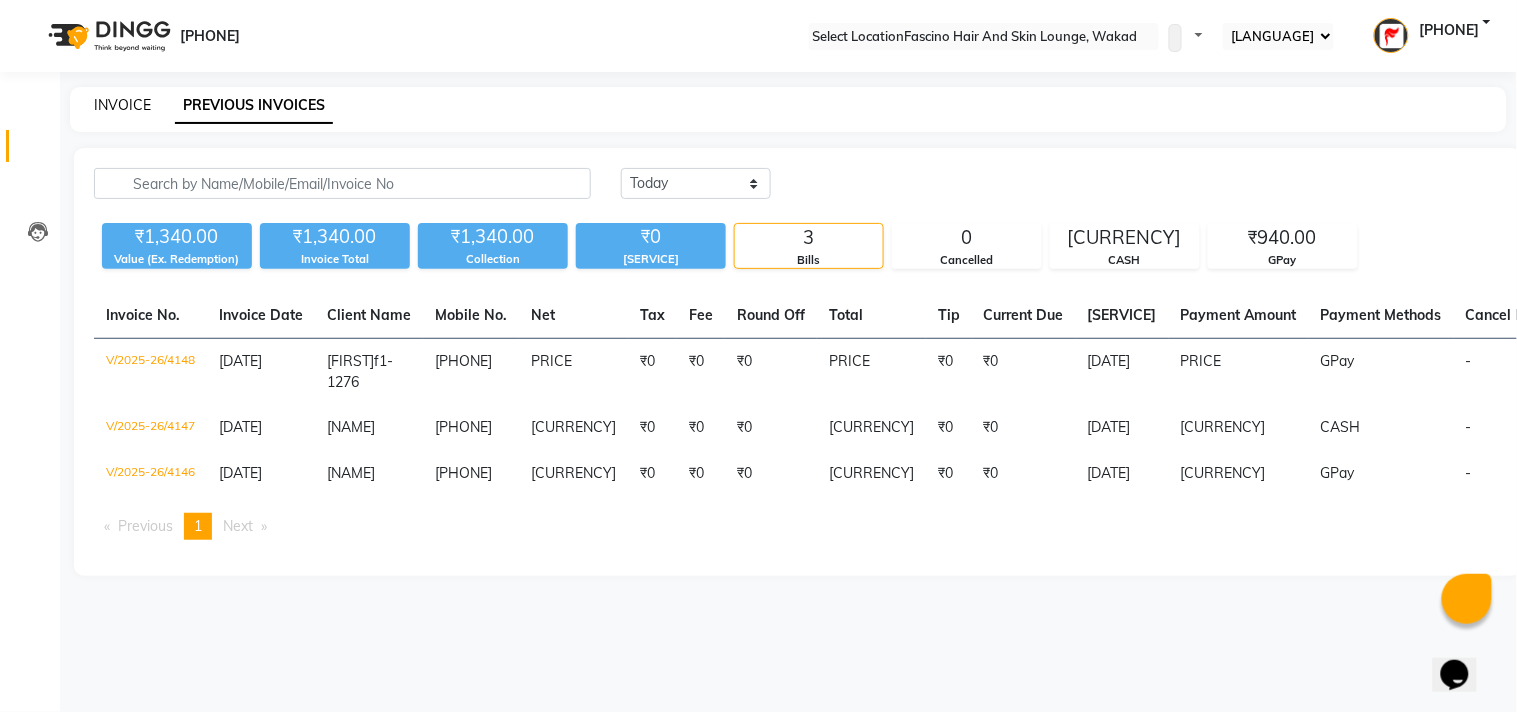 click on "INVOICE" at bounding box center [122, 105] 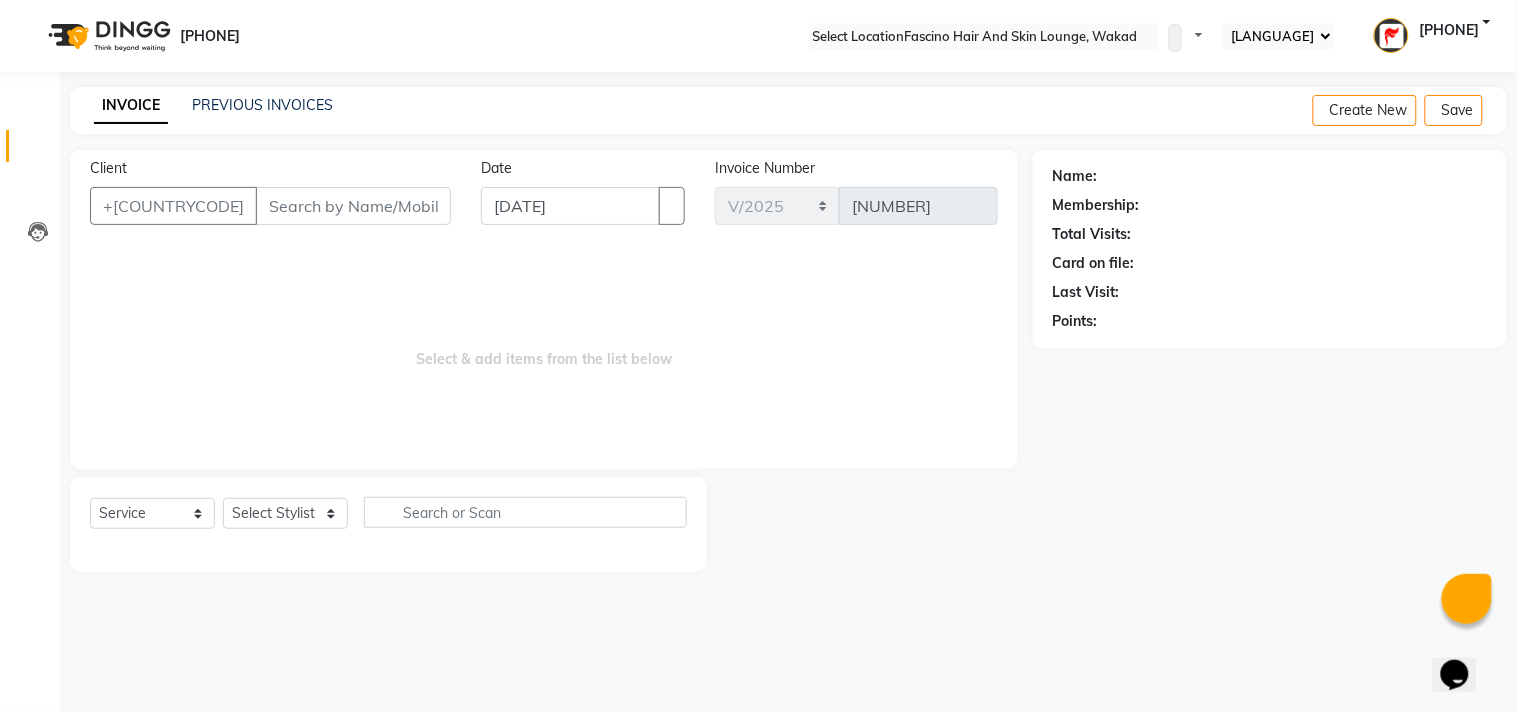 click on "Client" at bounding box center [353, 206] 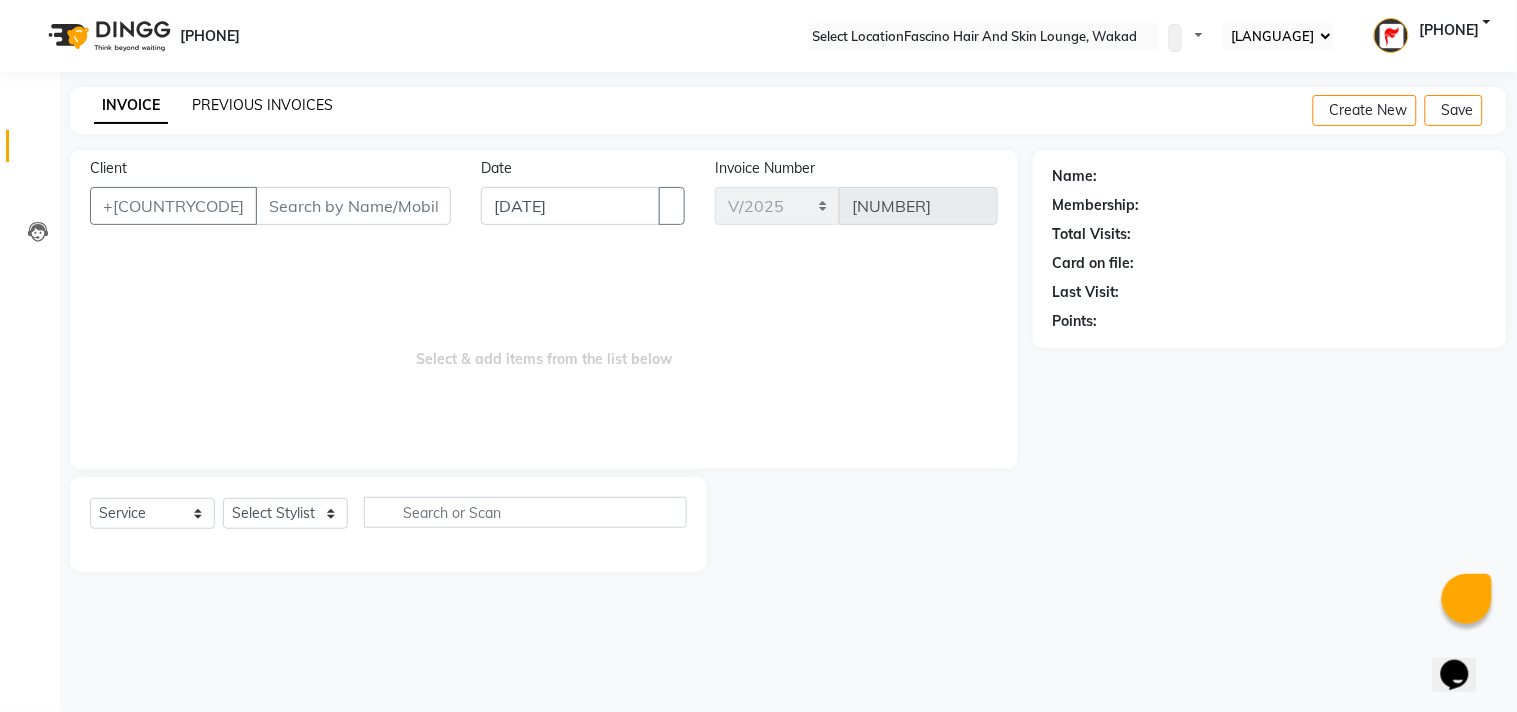 click on "PREVIOUS INVOICES" at bounding box center (262, 105) 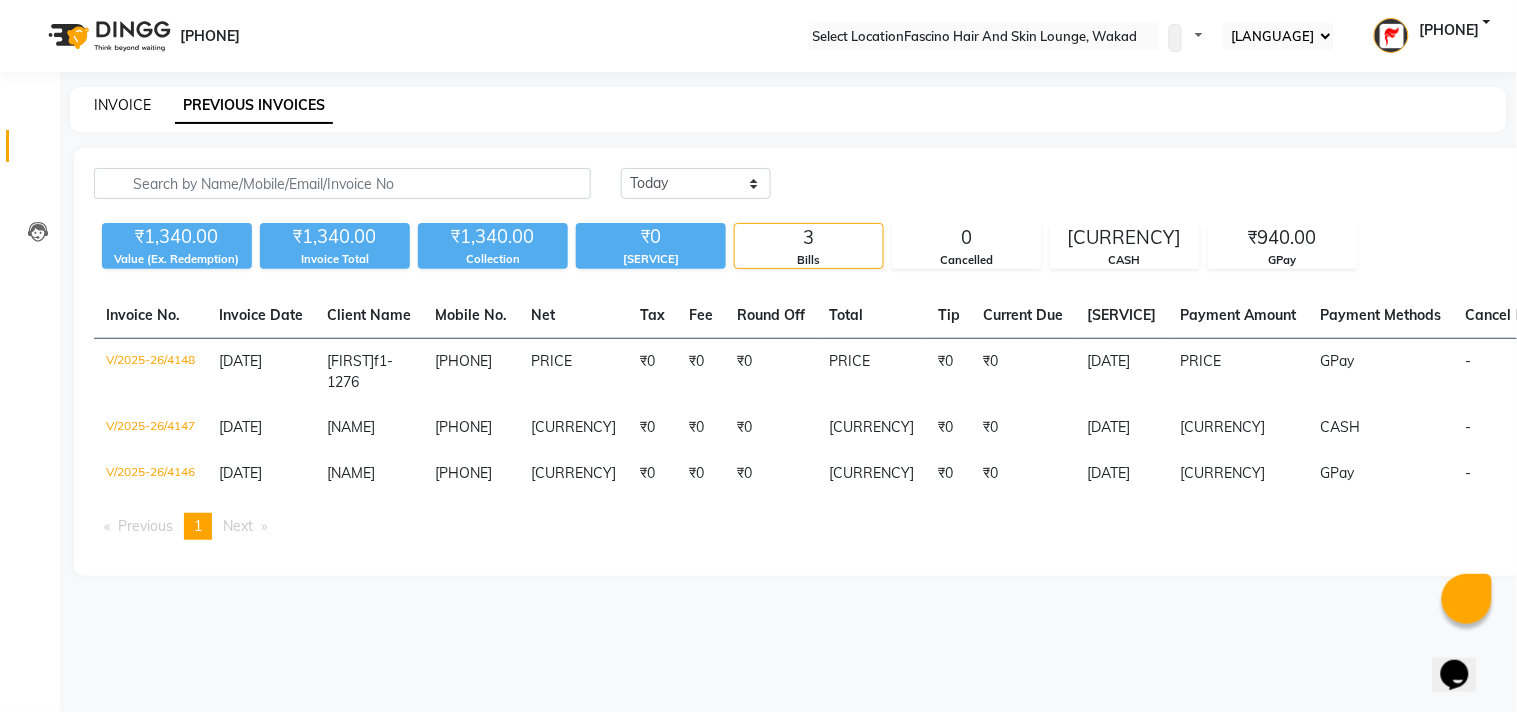 click on "INVOICE" at bounding box center [122, 105] 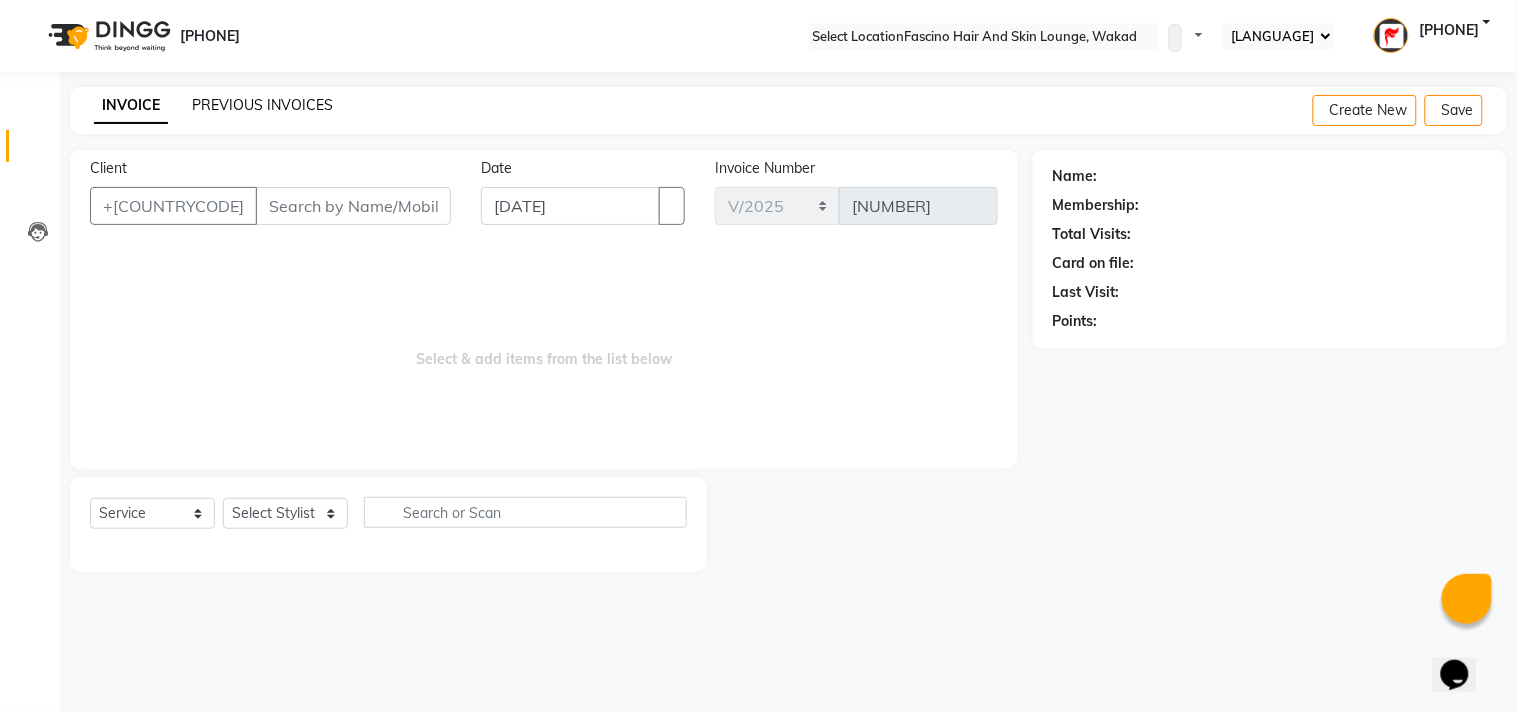 click on "PREVIOUS INVOICES" at bounding box center [262, 105] 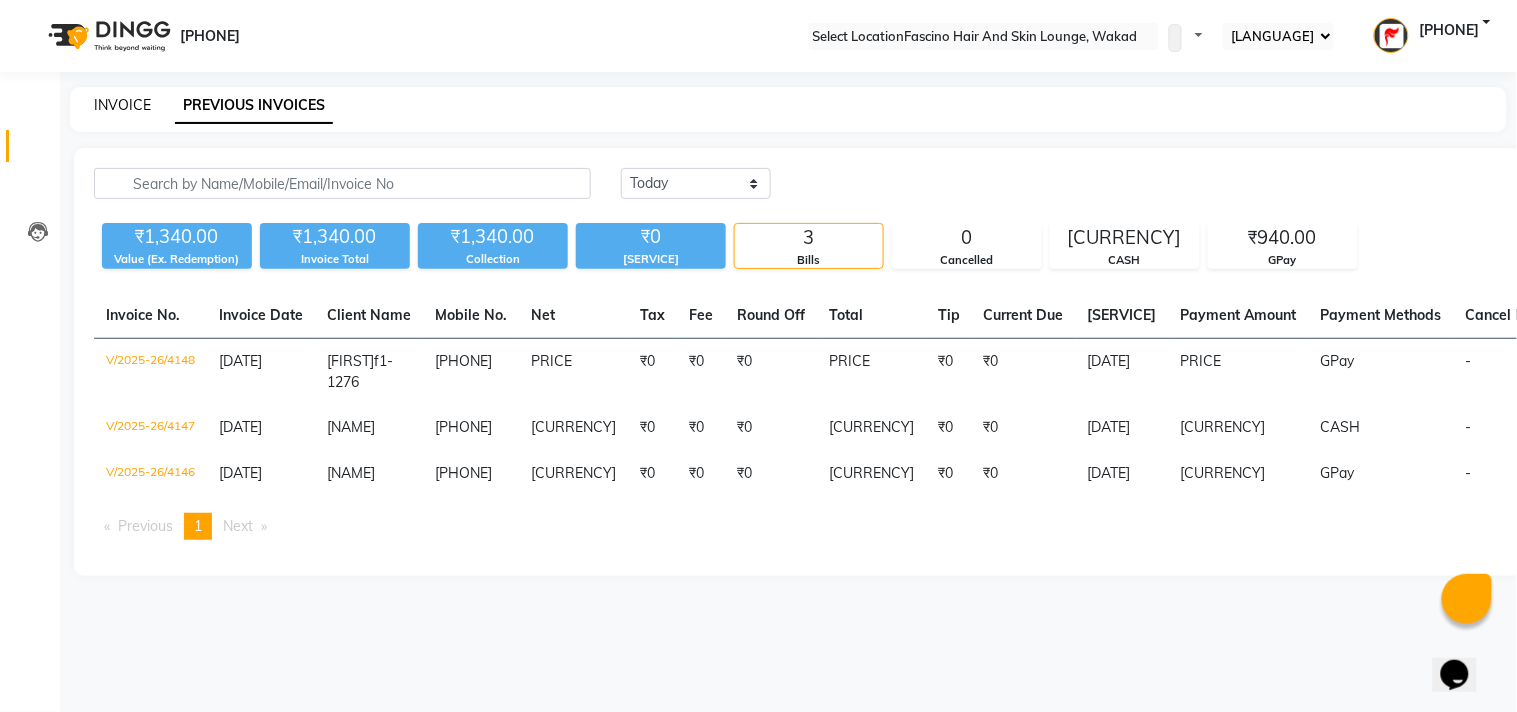 click on "INVOICE" at bounding box center [122, 105] 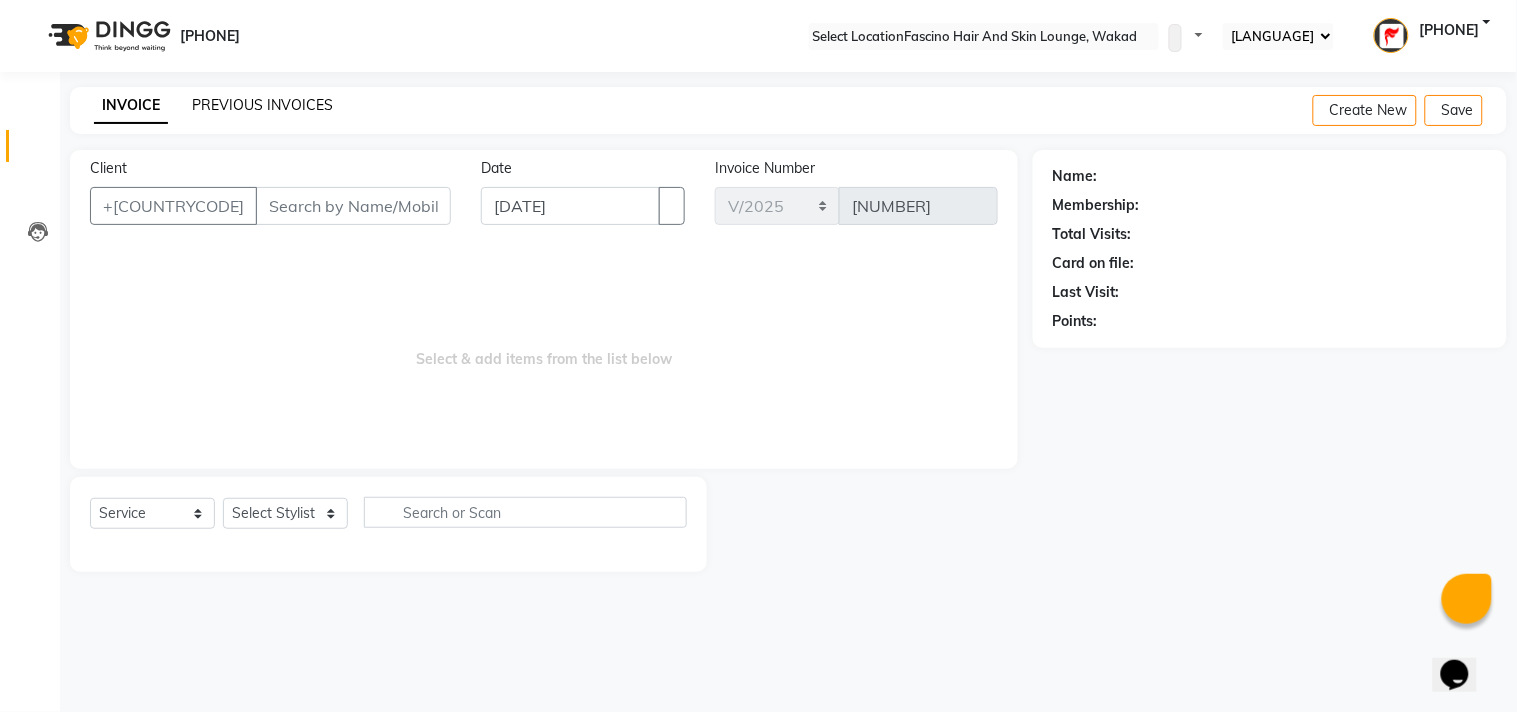 click on "PREVIOUS INVOICES" at bounding box center [262, 105] 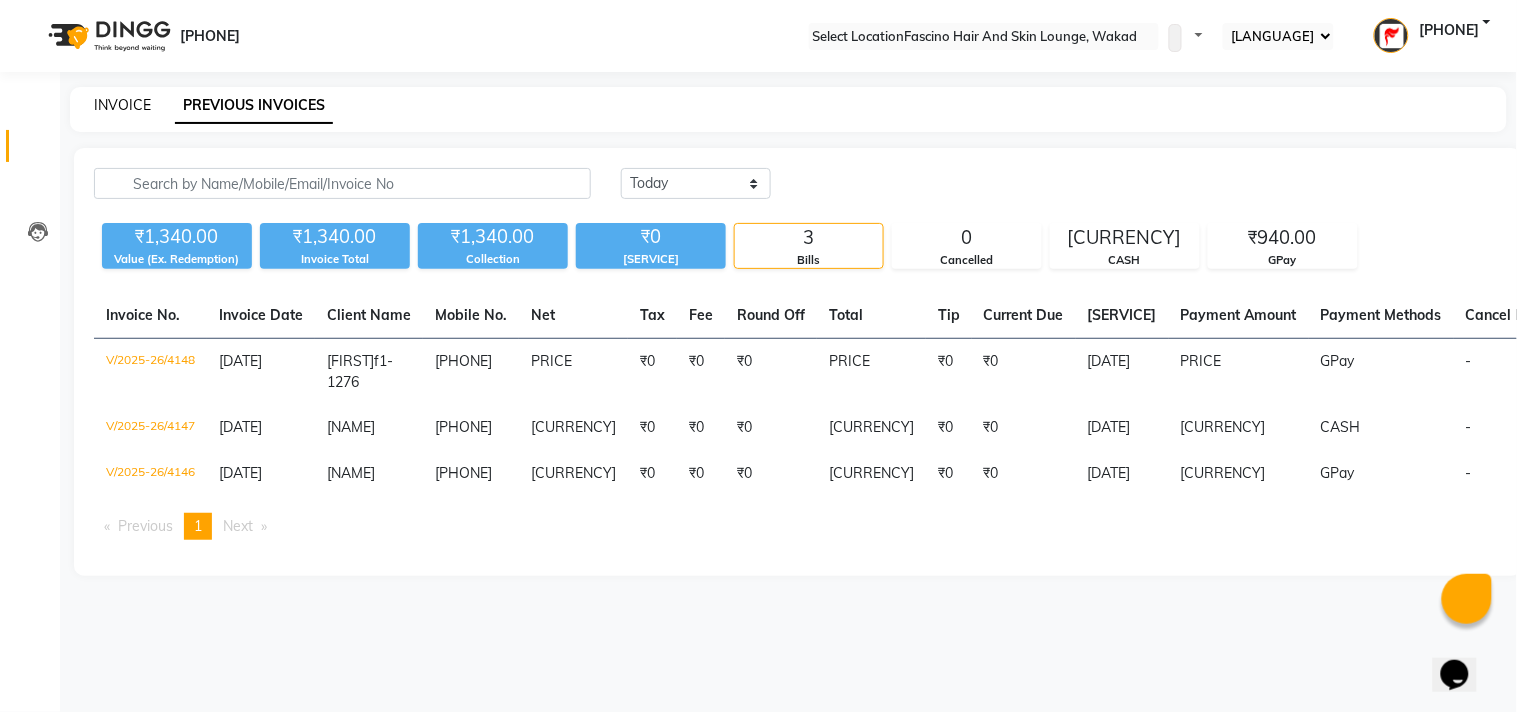 click on "INVOICE" at bounding box center (122, 105) 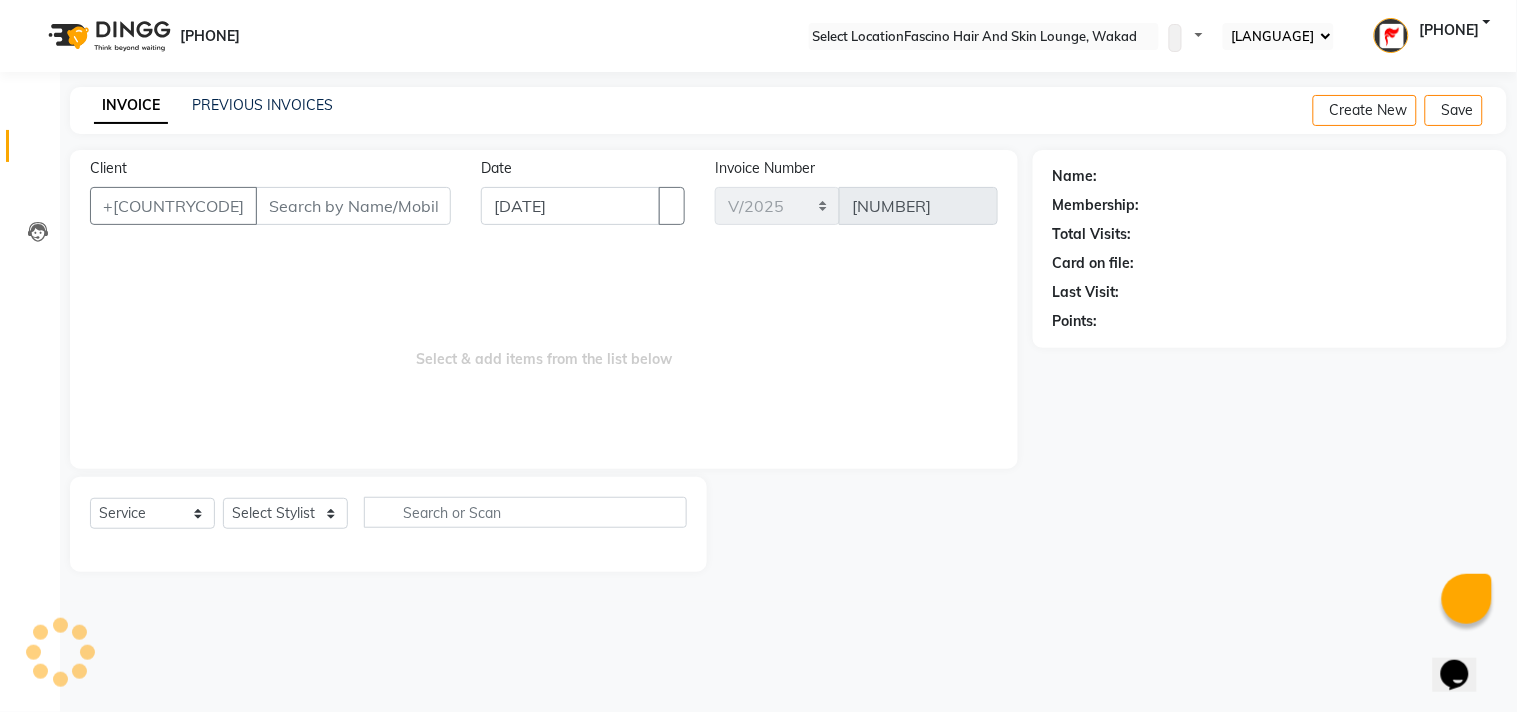 click on "Client" at bounding box center [353, 206] 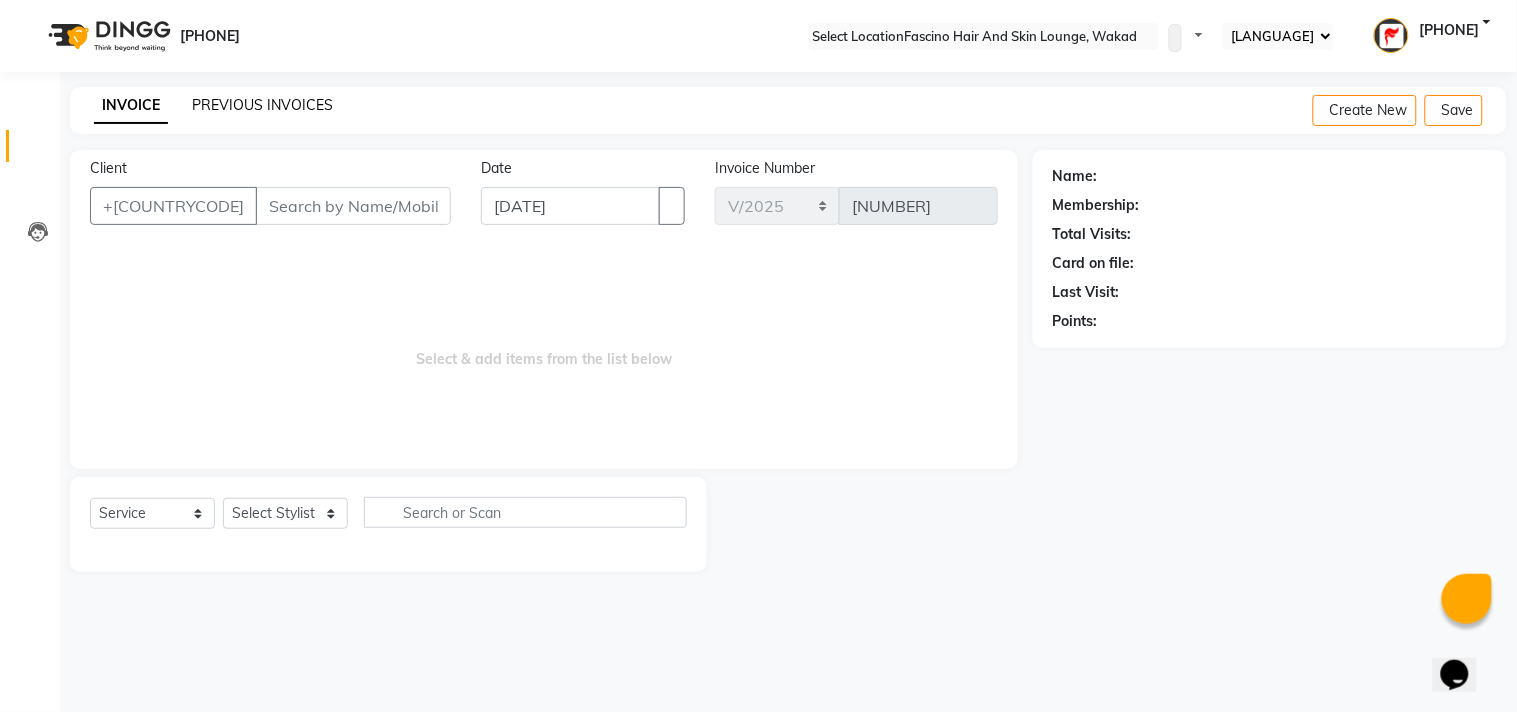 click on "PREVIOUS INVOICES" at bounding box center (262, 105) 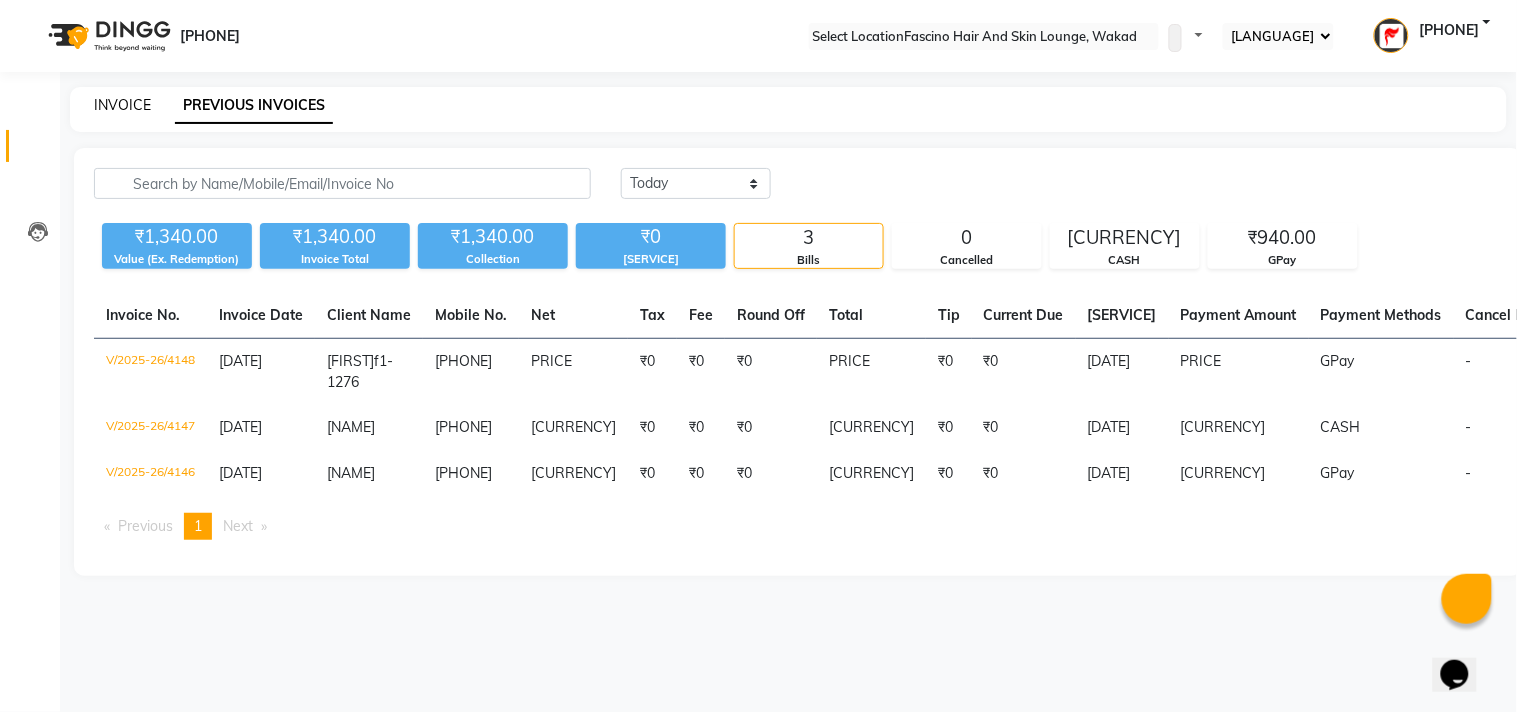click on "INVOICE" at bounding box center (122, 105) 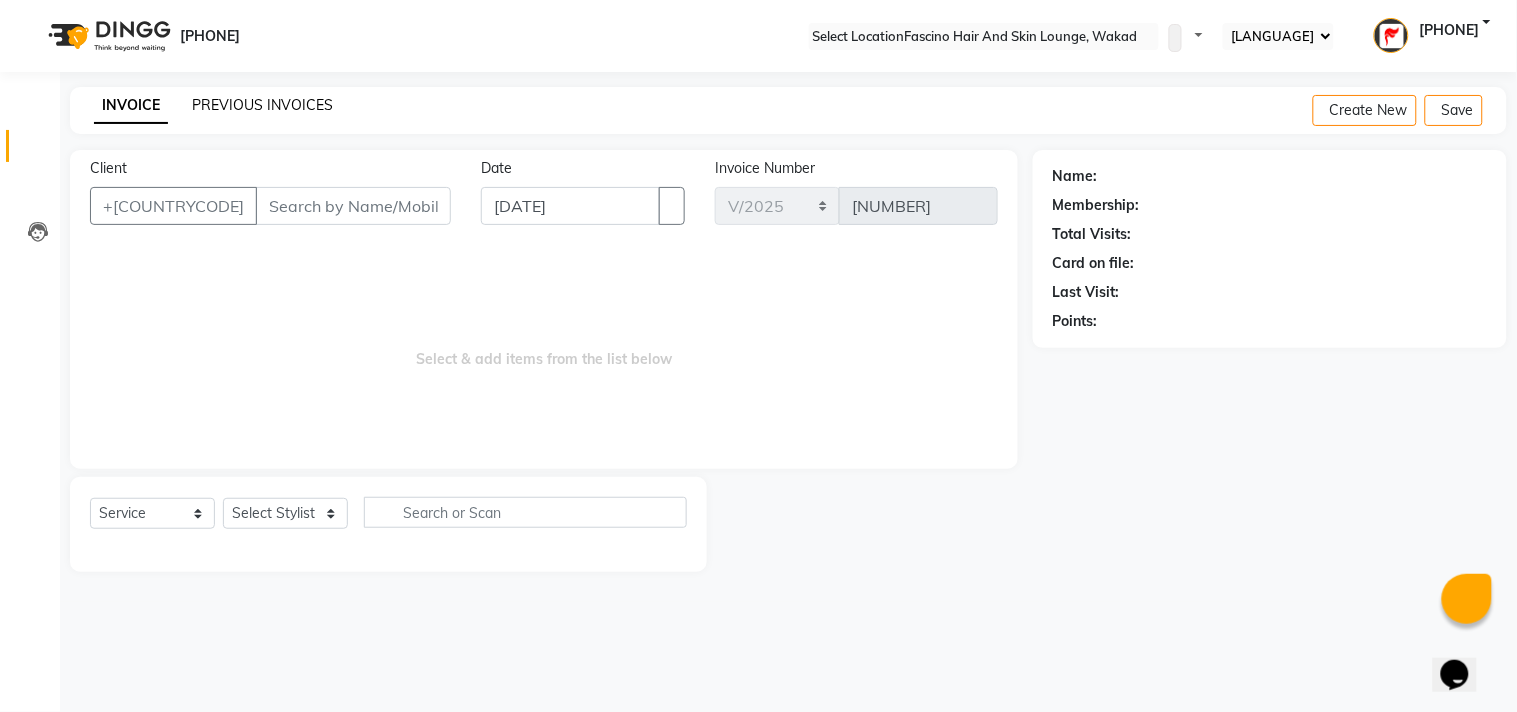 click on "PREVIOUS INVOICES" at bounding box center [262, 105] 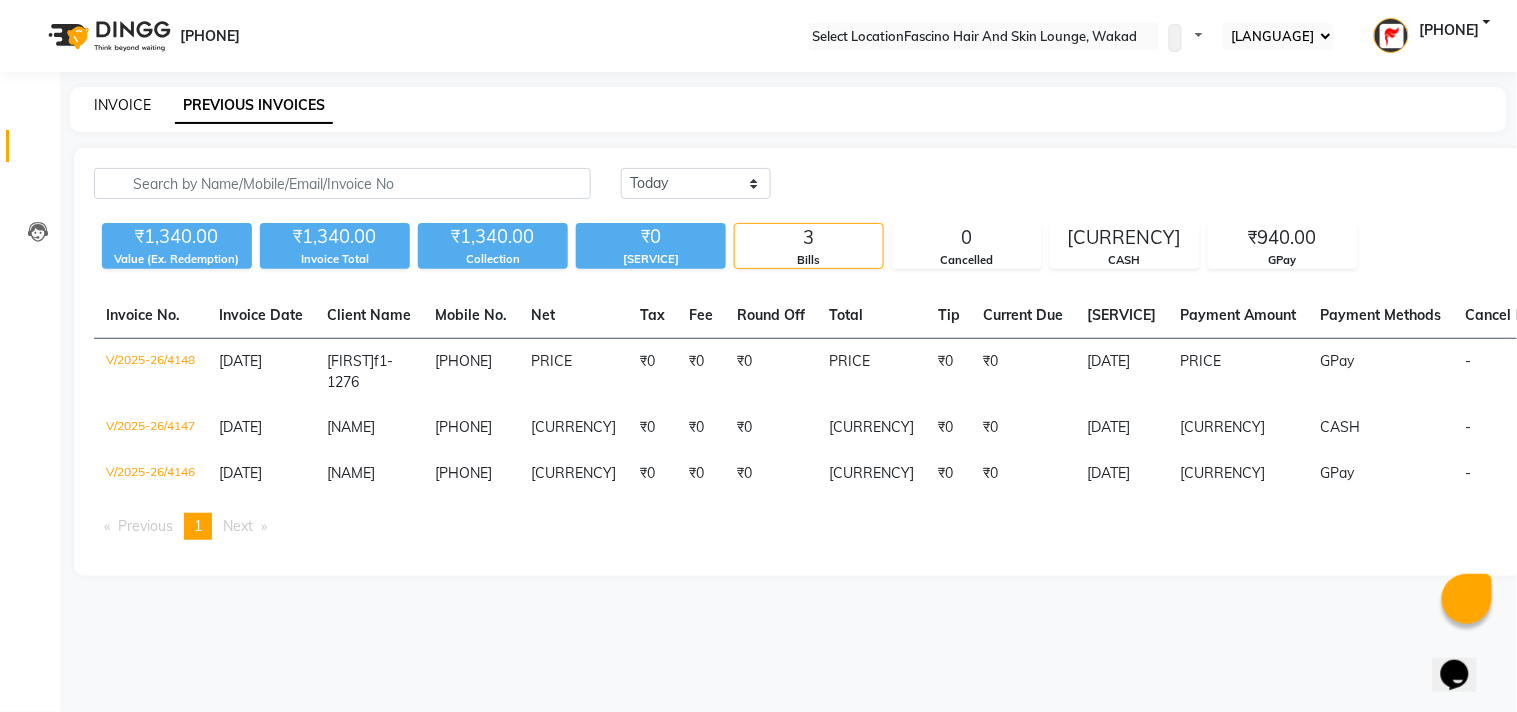 click on "INVOICE" at bounding box center [122, 105] 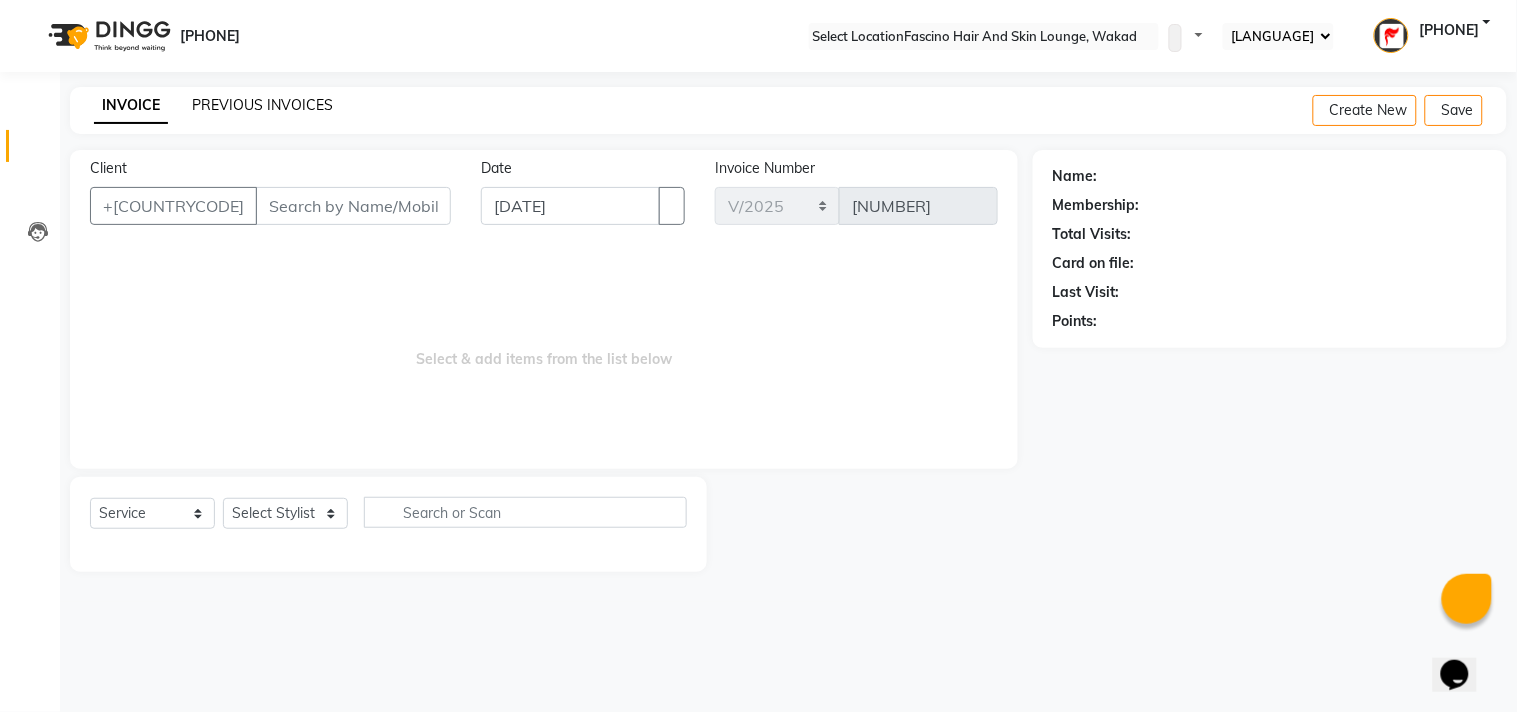 click on "PREVIOUS INVOICES" at bounding box center [262, 105] 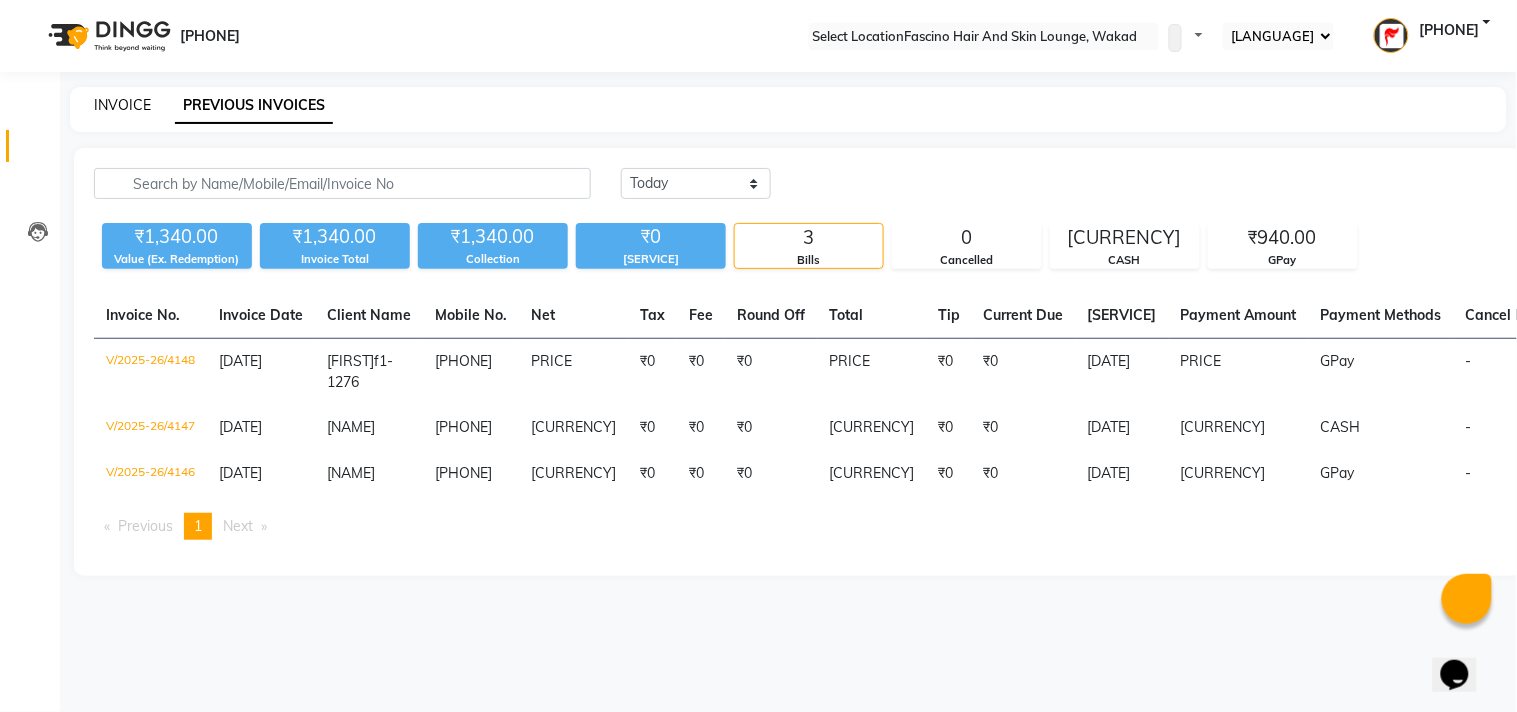 click on "INVOICE" at bounding box center [122, 105] 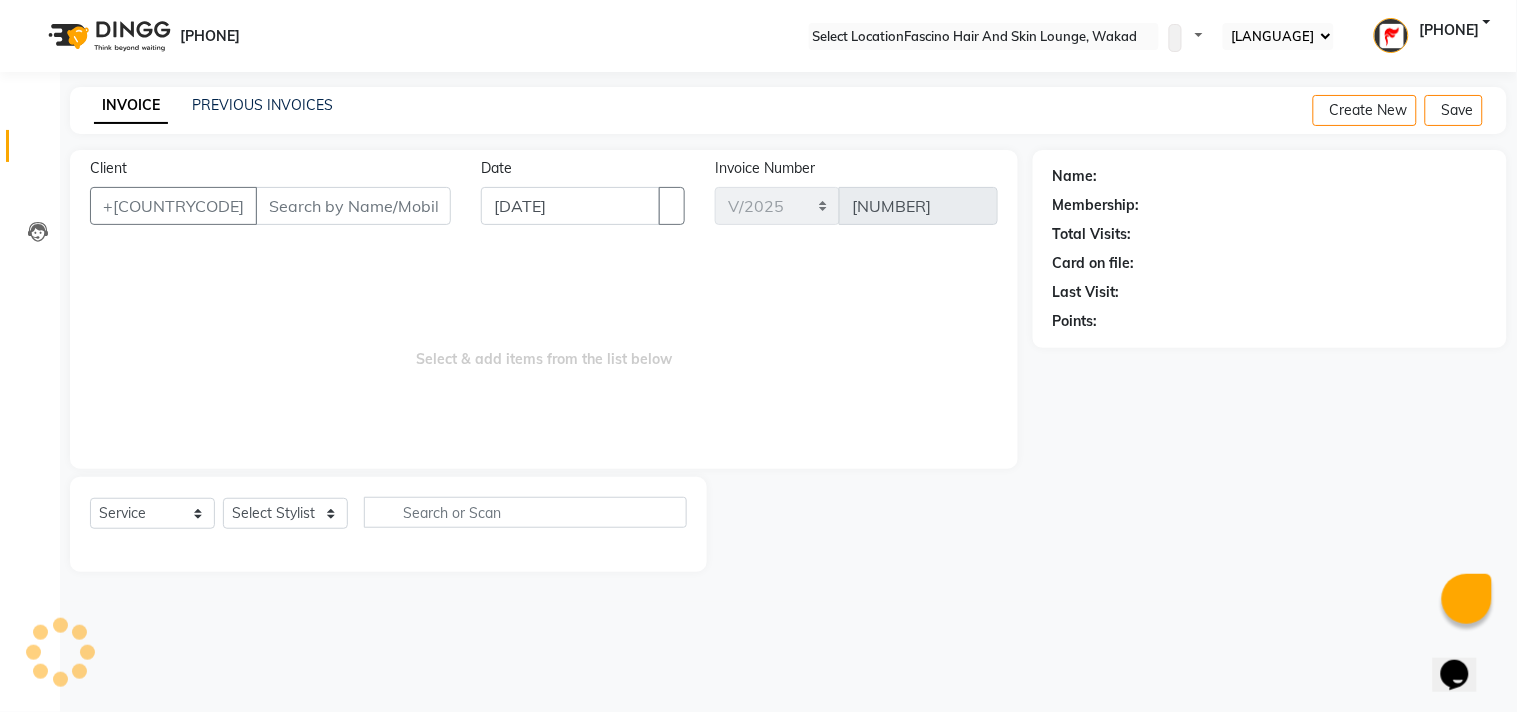 click on "Client" at bounding box center [353, 206] 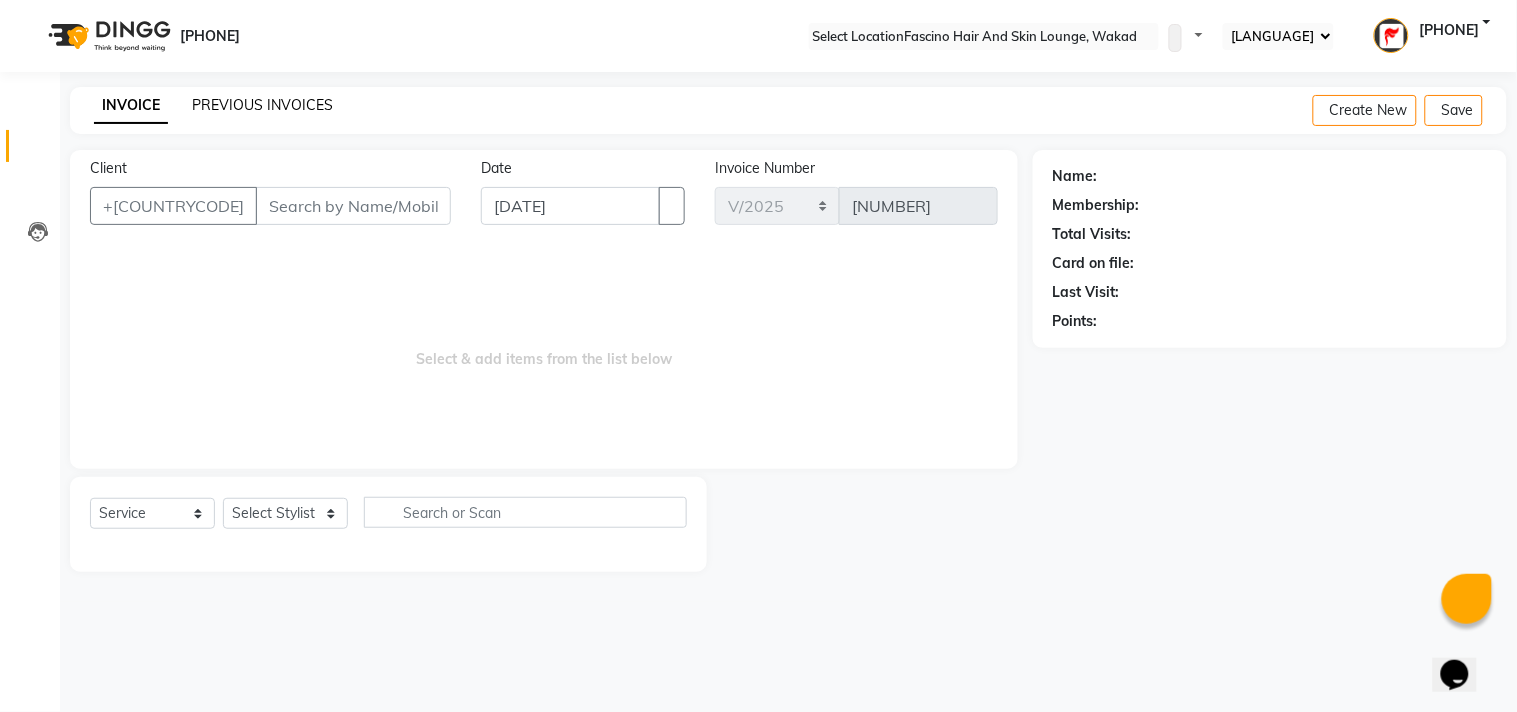 click on "PREVIOUS INVOICES" at bounding box center [262, 105] 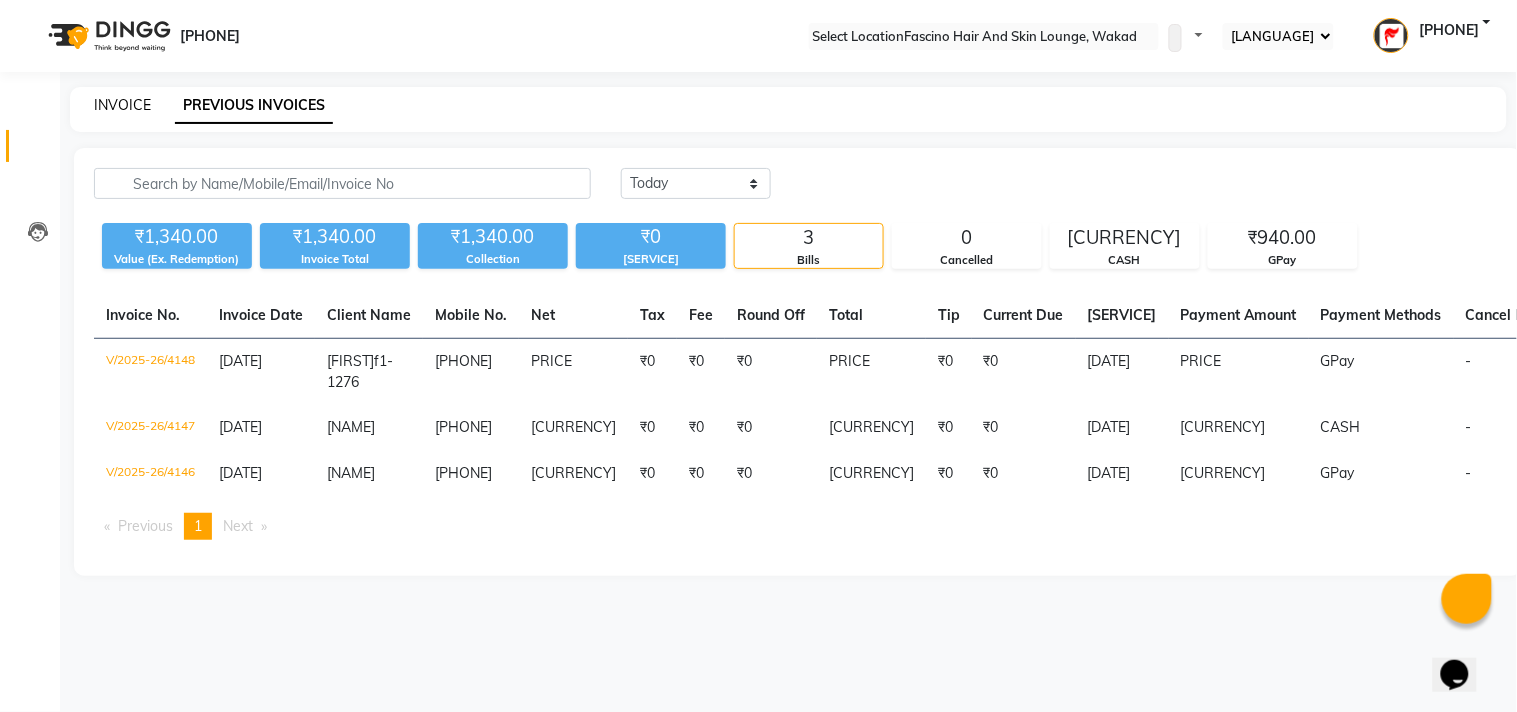 click on "INVOICE" at bounding box center [122, 105] 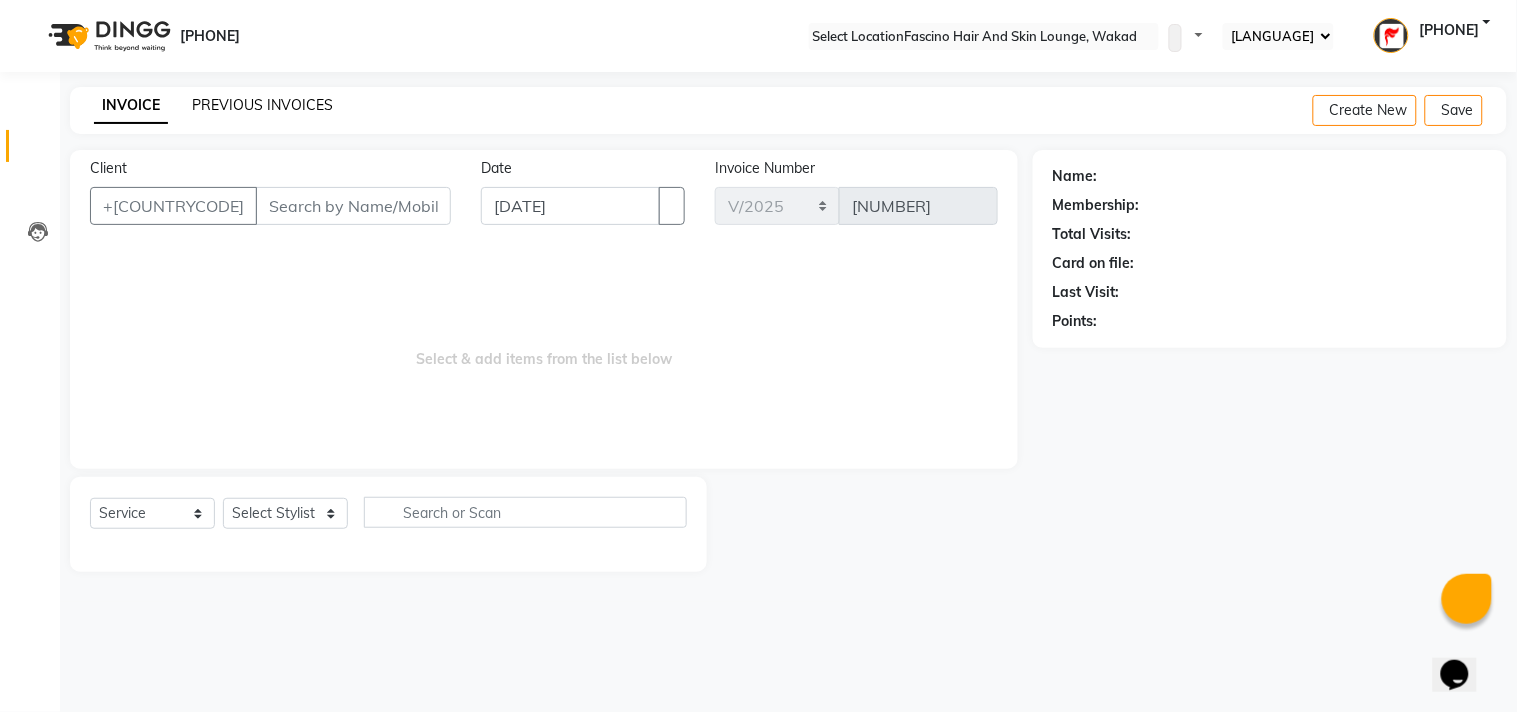 click on "PREVIOUS INVOICES" at bounding box center [262, 105] 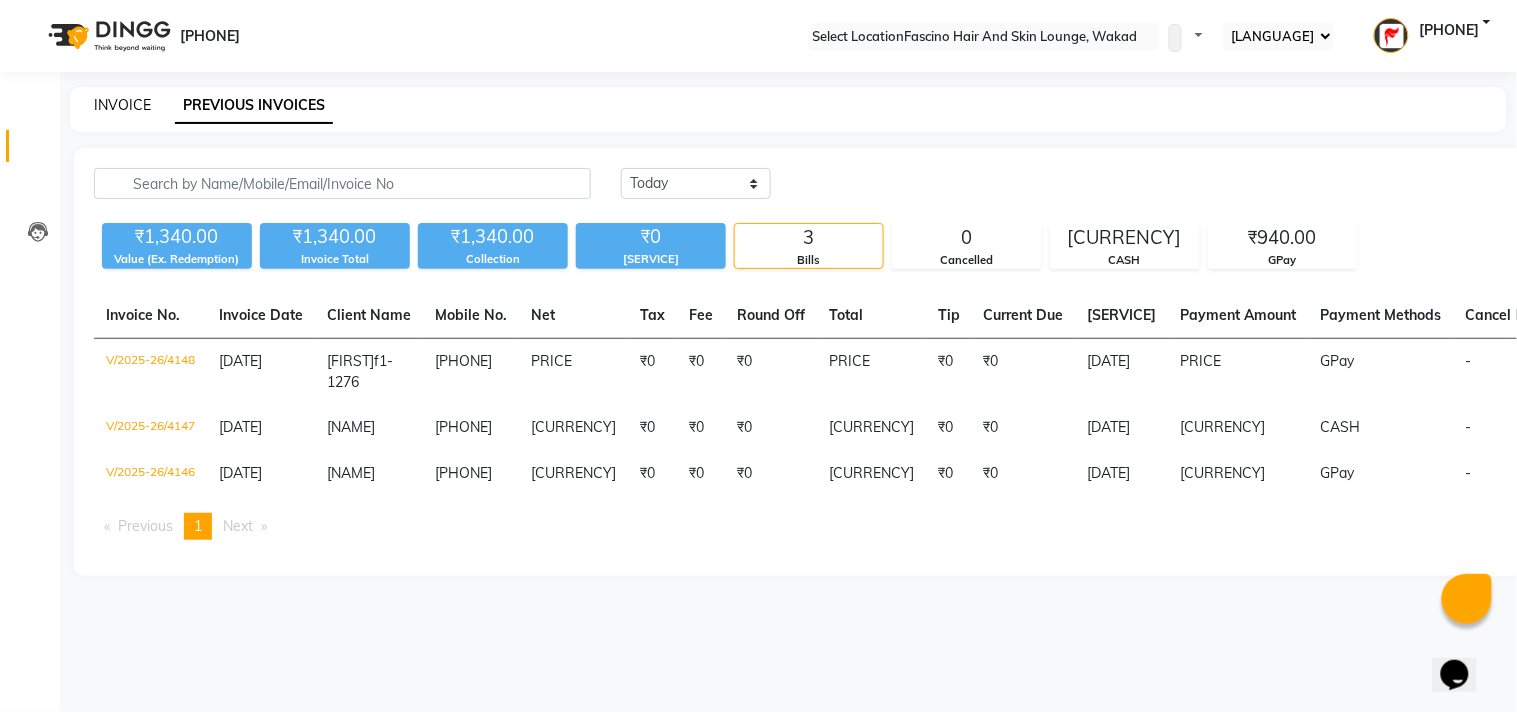 click on "INVOICE" at bounding box center (122, 105) 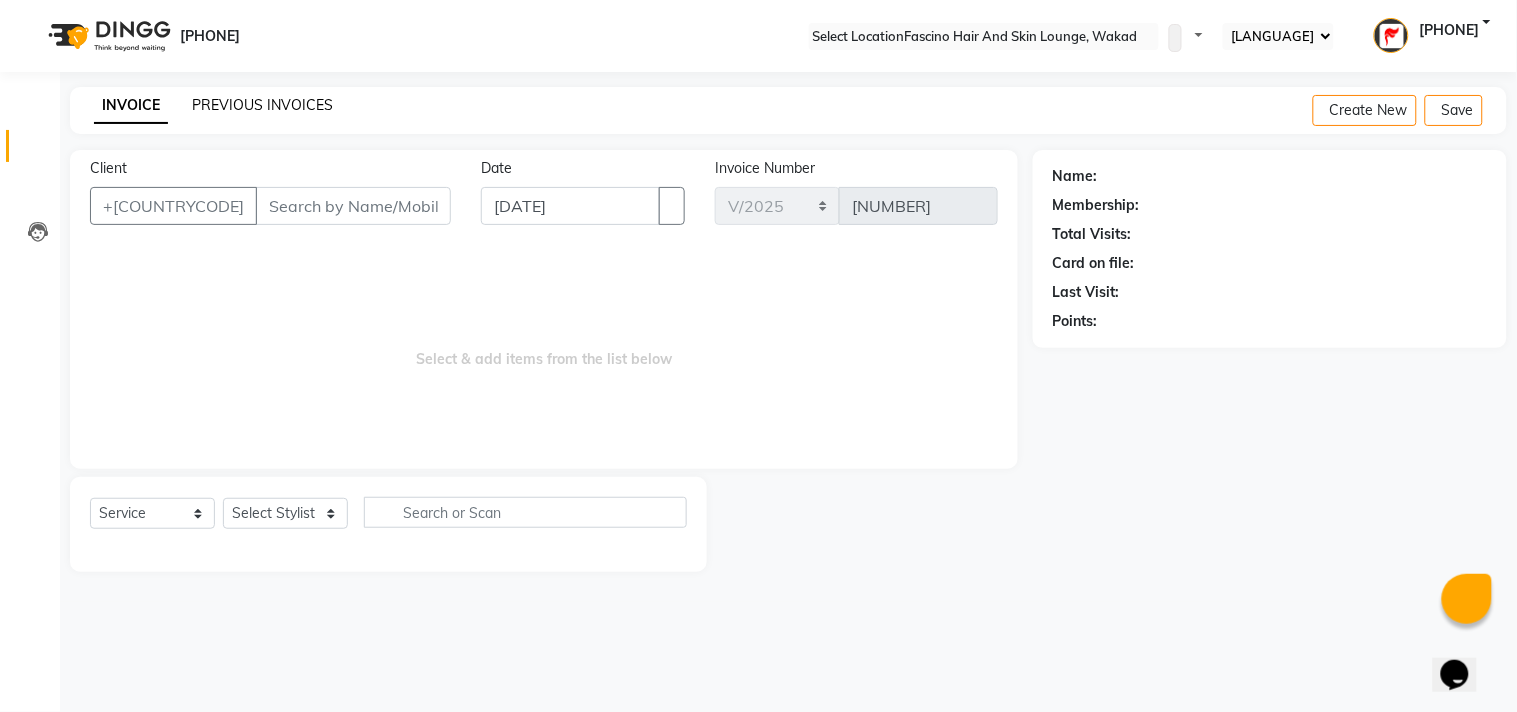 click on "PREVIOUS INVOICES" at bounding box center (262, 105) 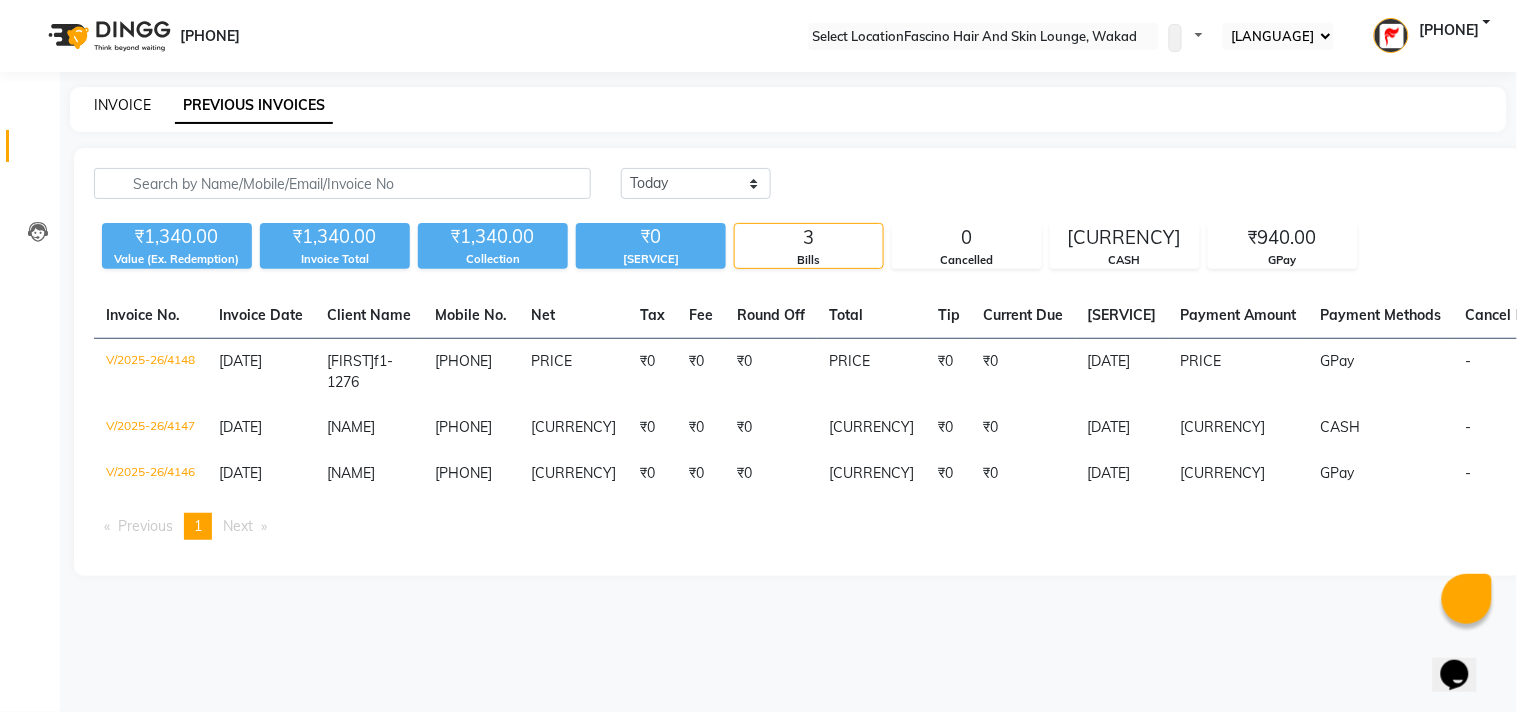 click on "INVOICE" at bounding box center [122, 105] 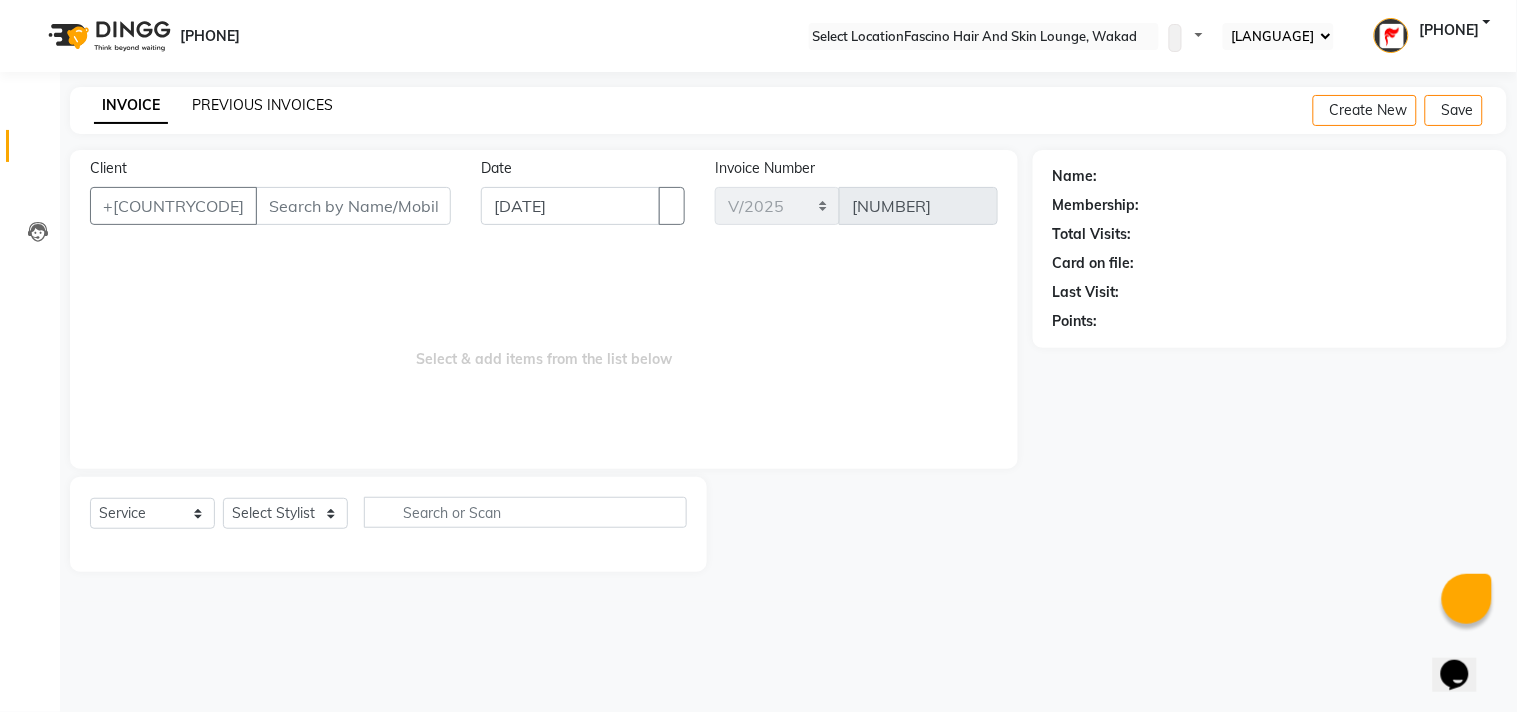 click on "PREVIOUS INVOICES" at bounding box center (262, 105) 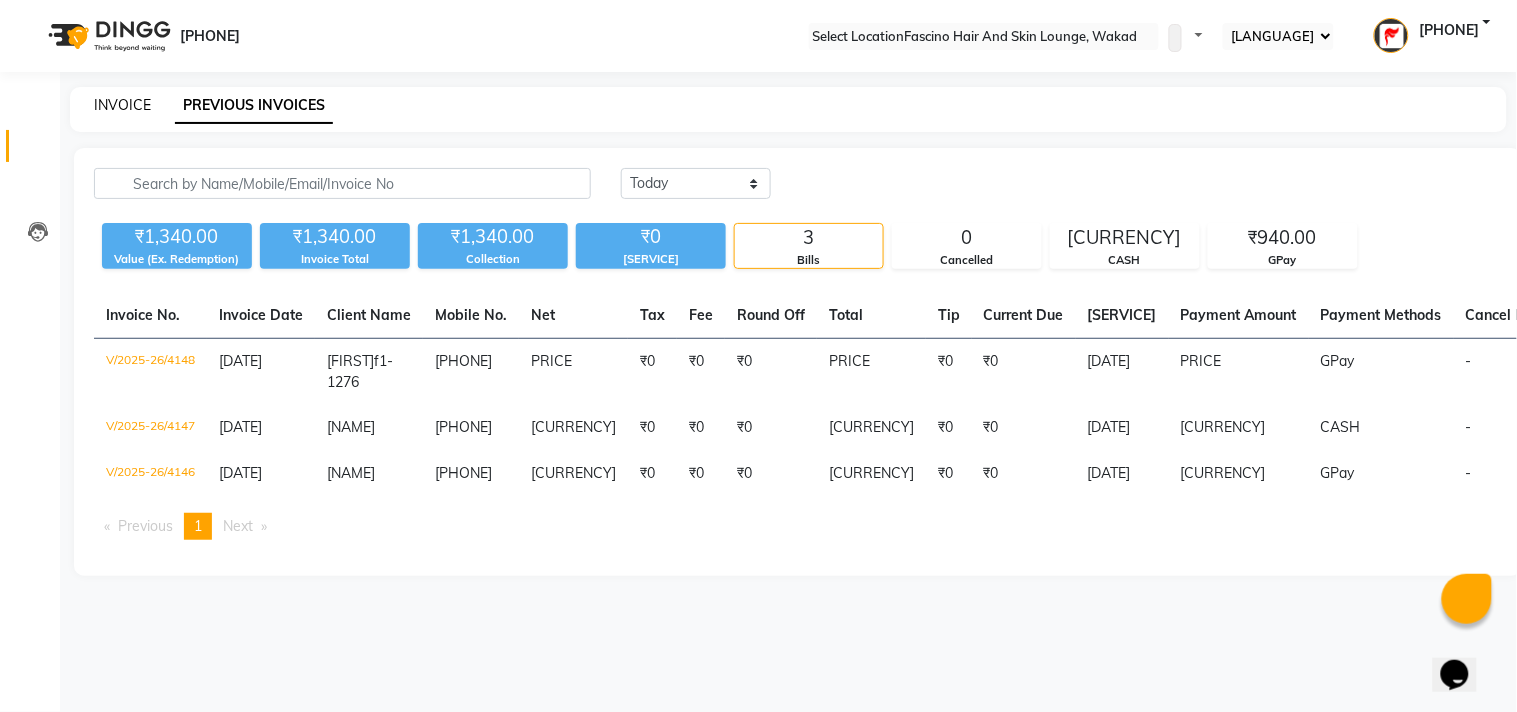 click on "INVOICE" at bounding box center [122, 105] 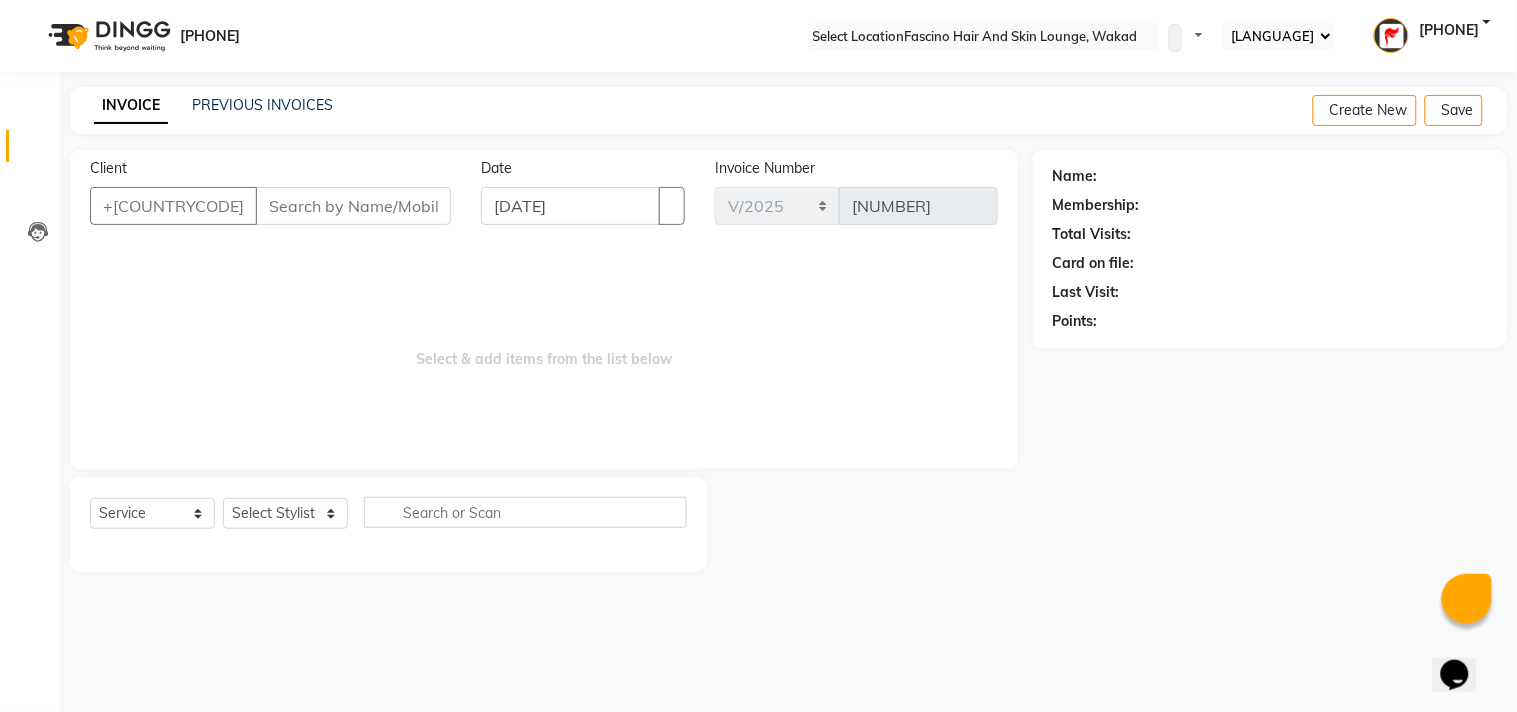 click on "Client" at bounding box center (353, 206) 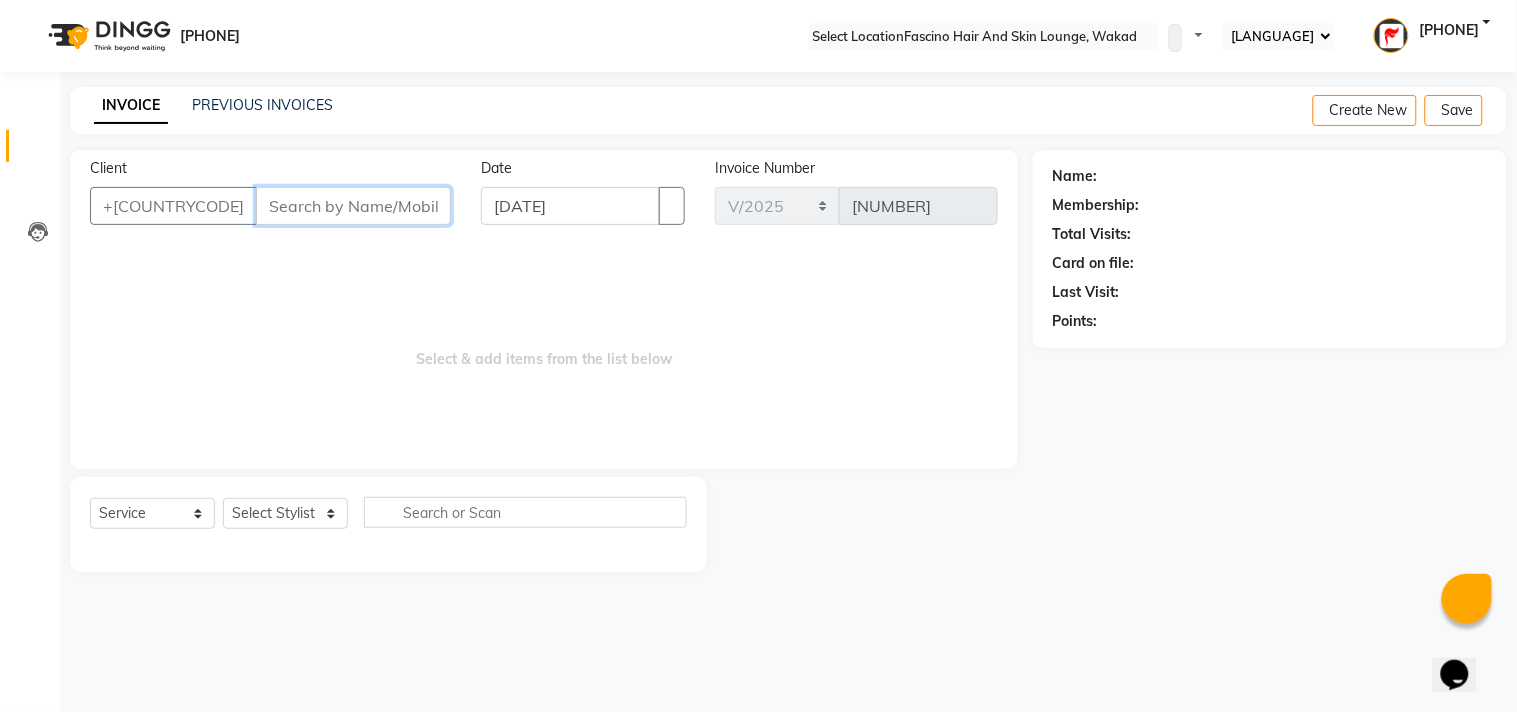 click on "Client" at bounding box center [353, 206] 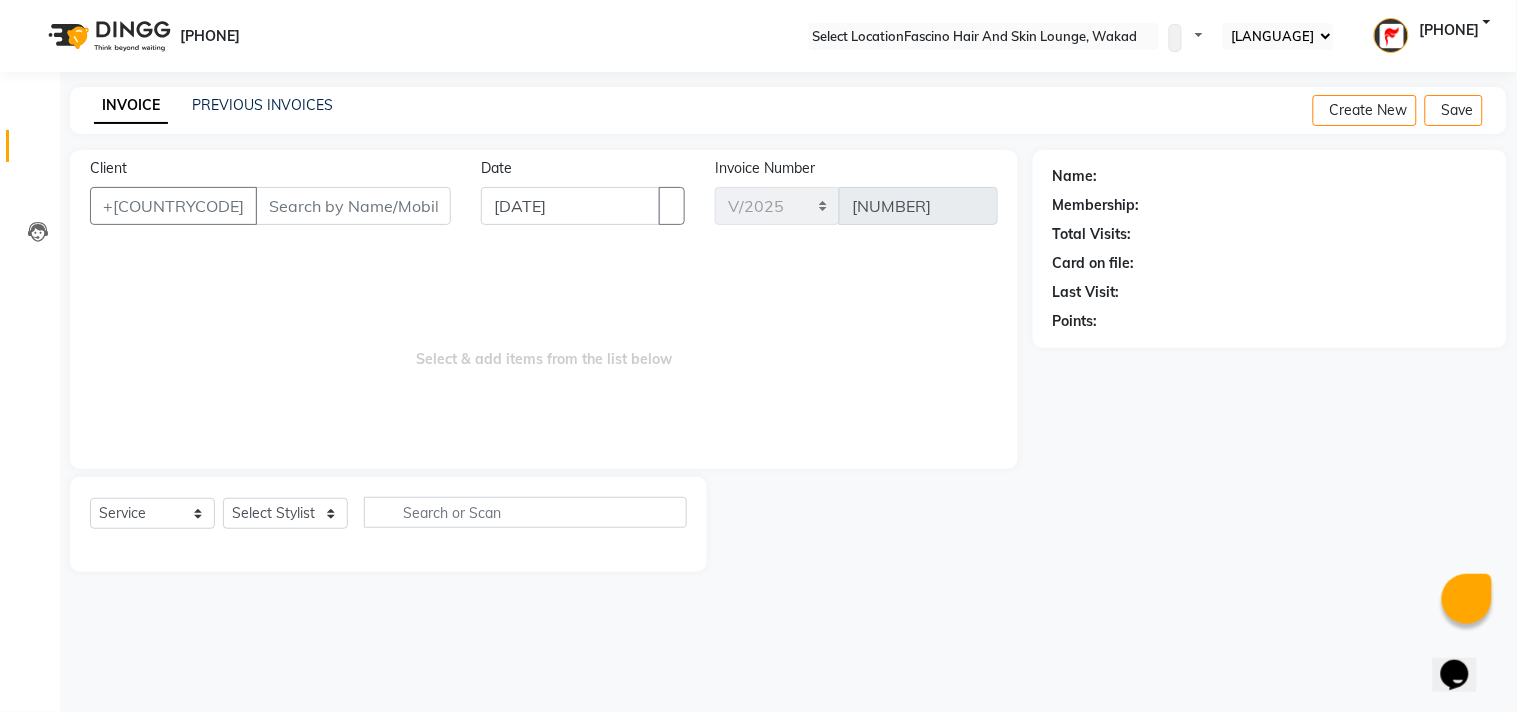 click on "Select & add items from the list below" at bounding box center (544, 349) 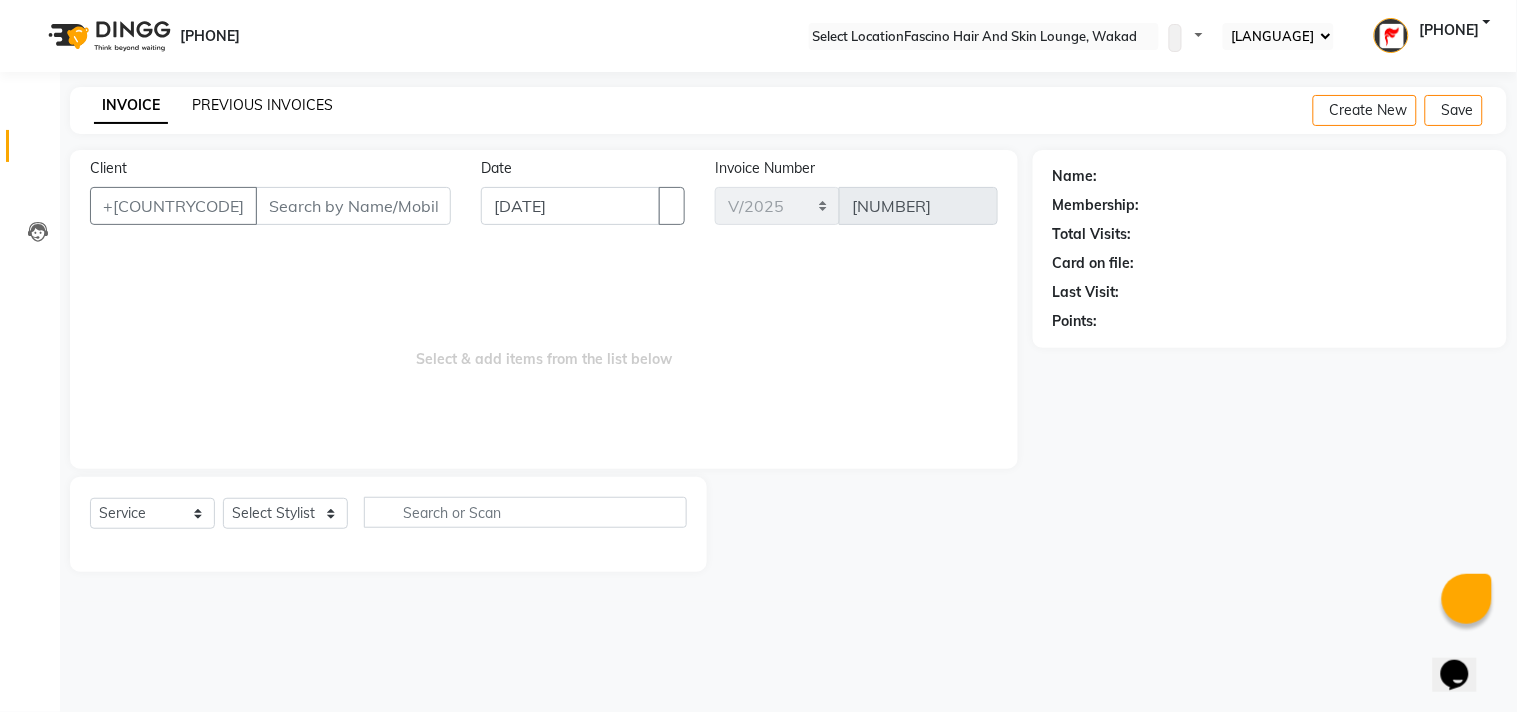 click on "PREVIOUS INVOICES" at bounding box center [262, 105] 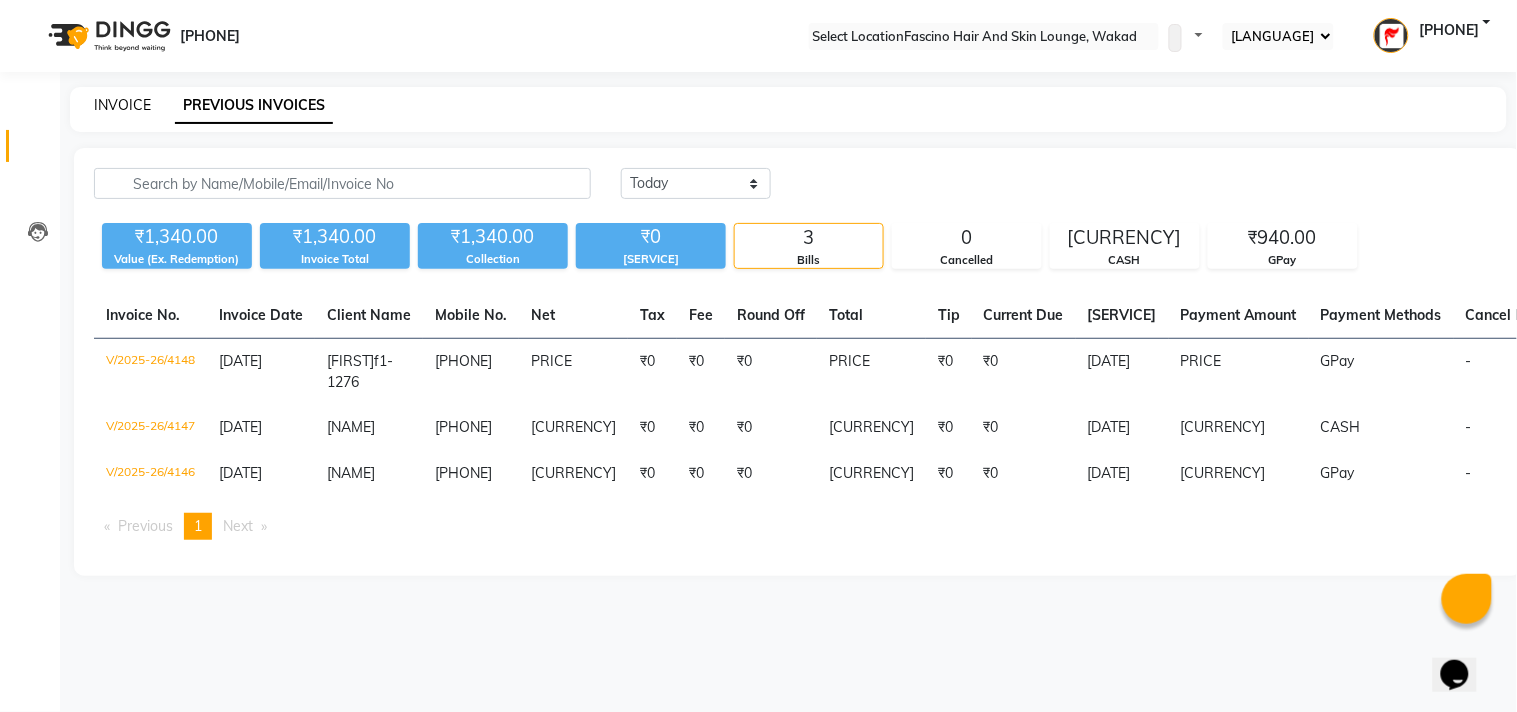 click on "INVOICE" at bounding box center (122, 105) 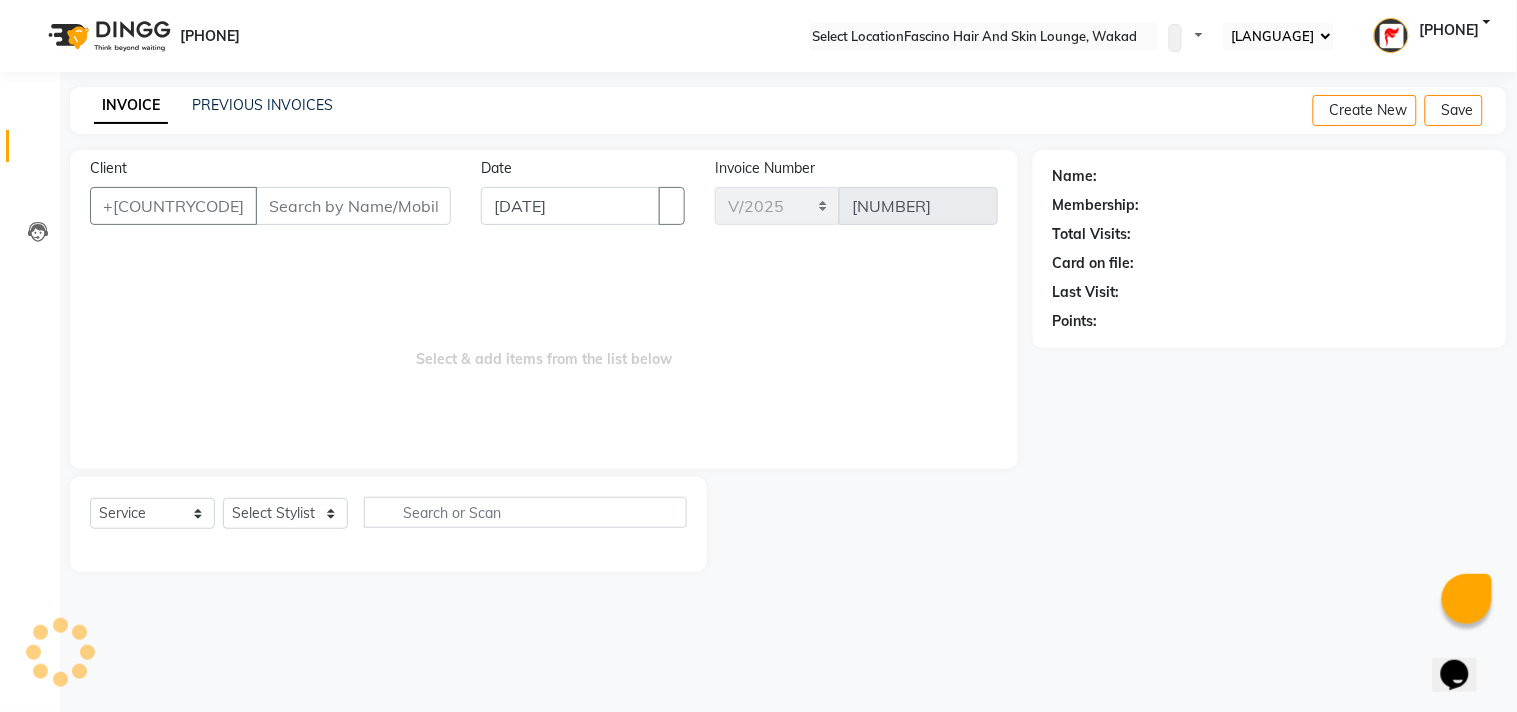 click on "Client" at bounding box center [353, 206] 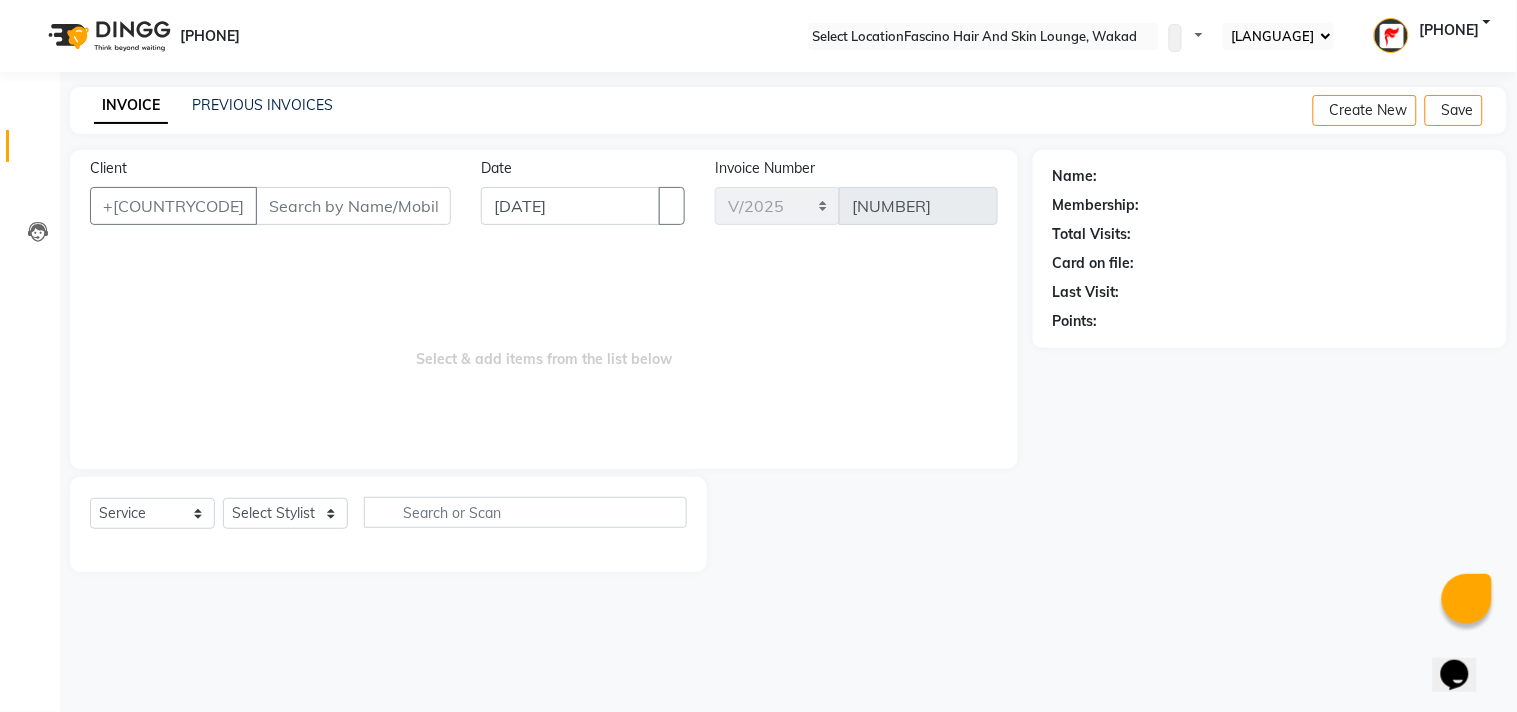 click on "Client" at bounding box center (353, 206) 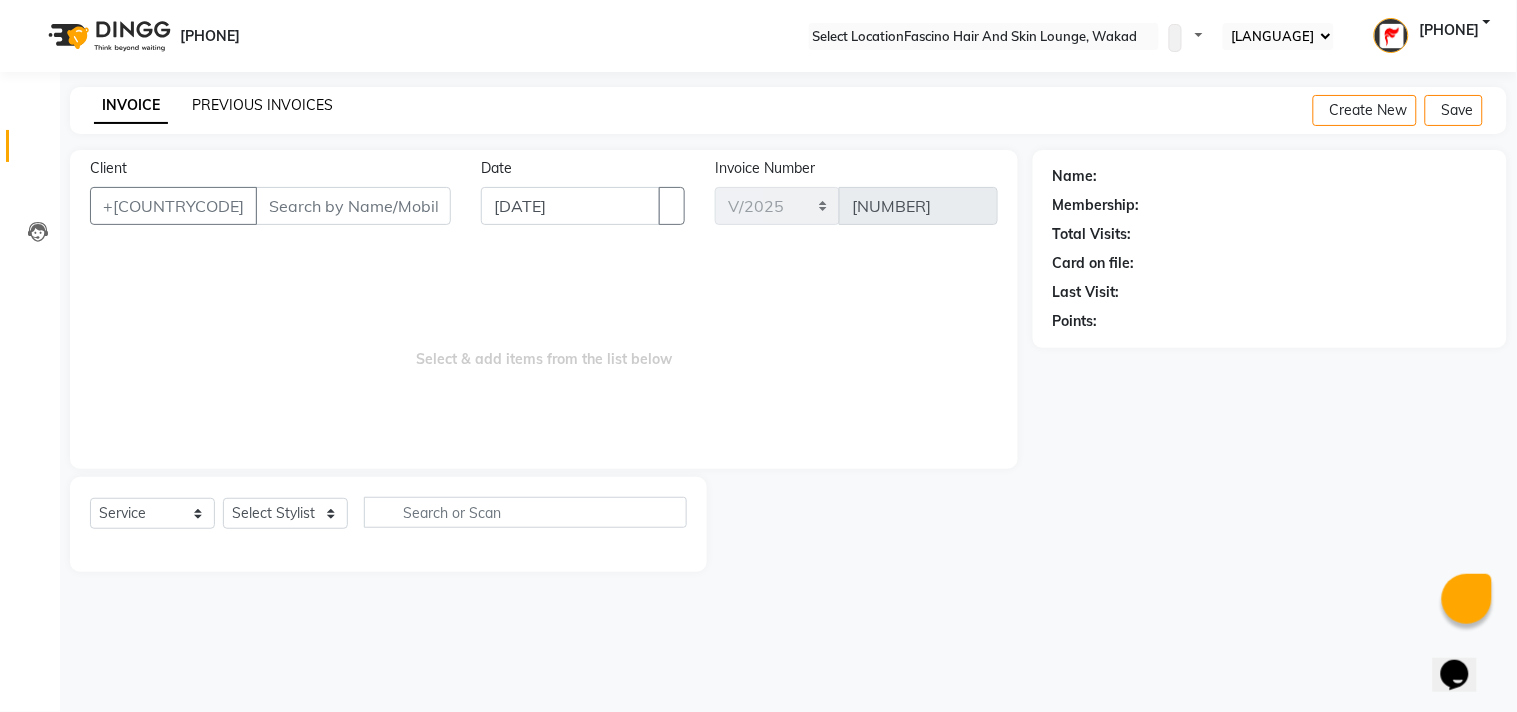 click on "PREVIOUS INVOICES" at bounding box center (262, 105) 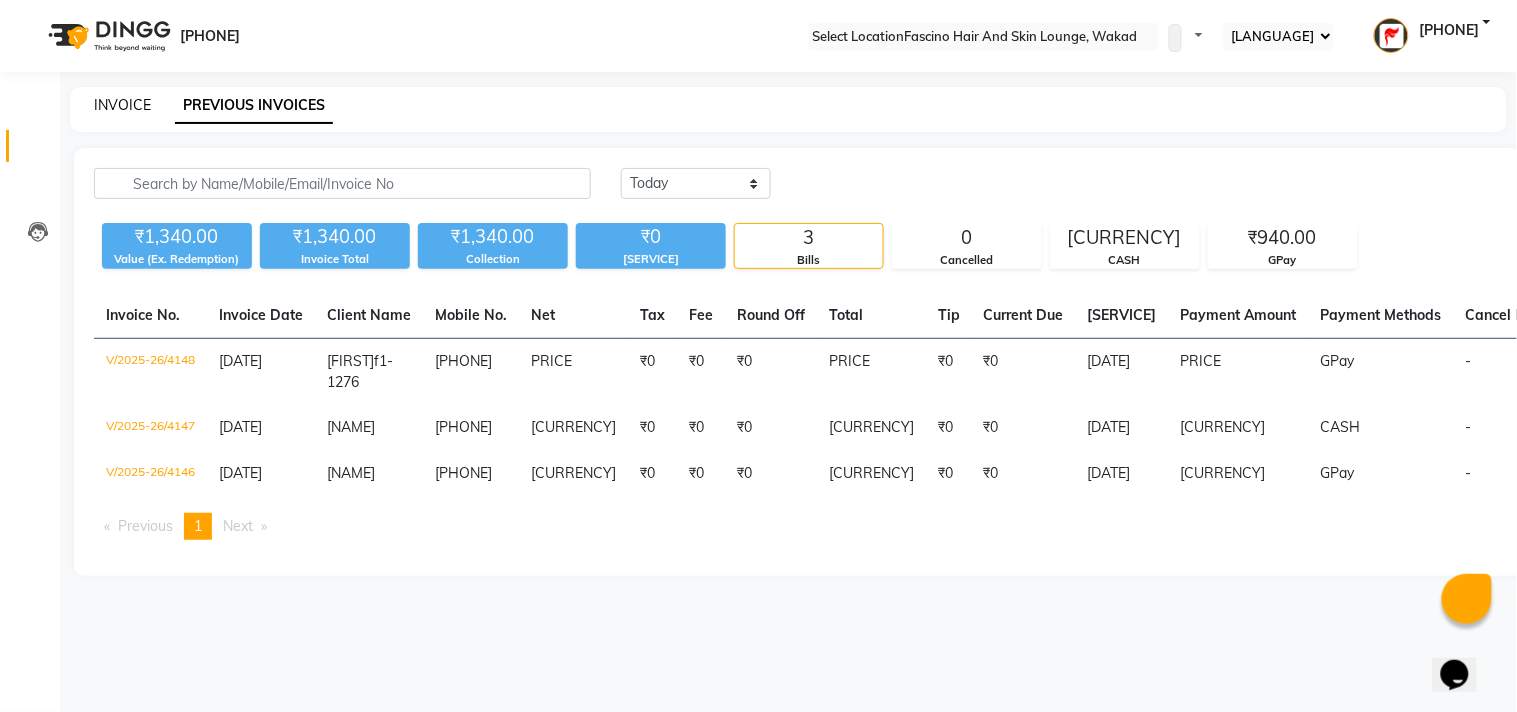 click on "INVOICE" at bounding box center [122, 105] 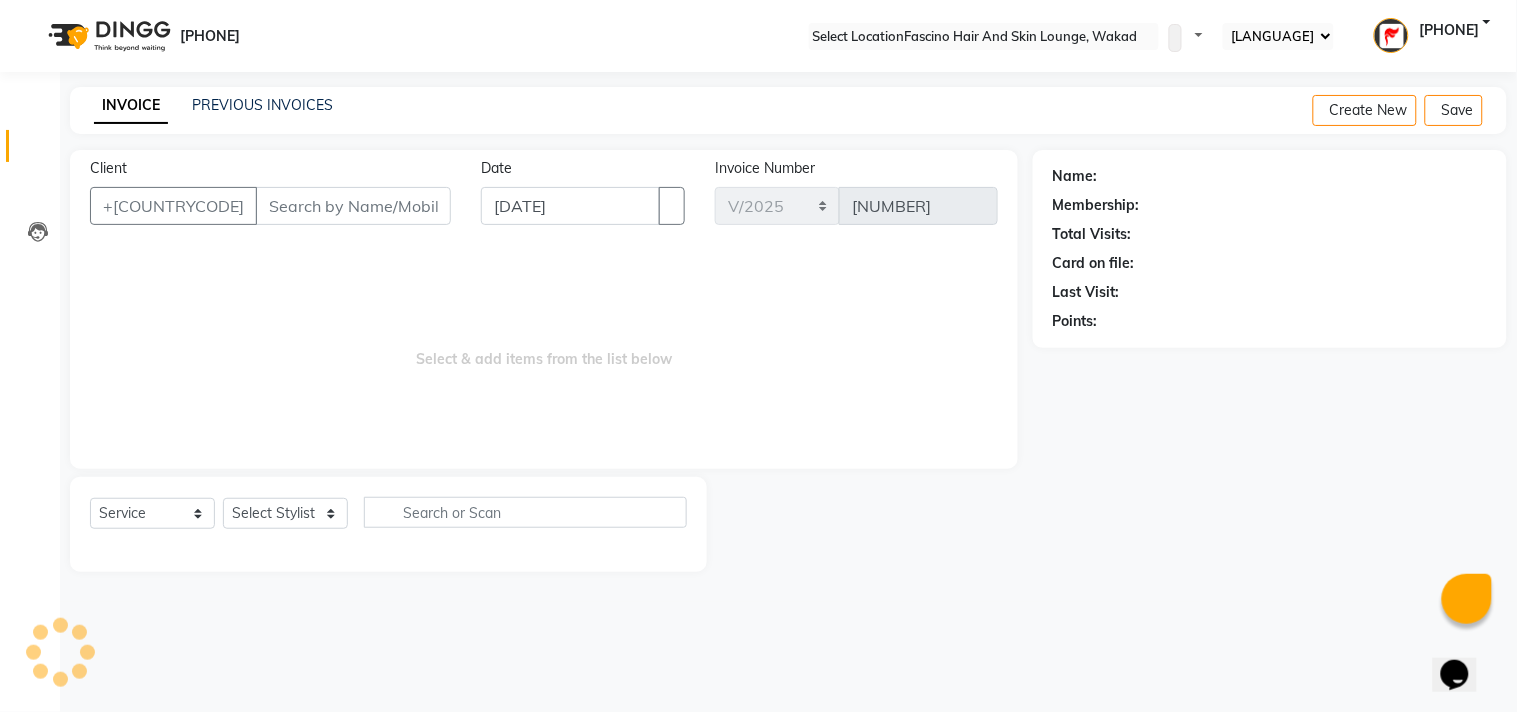 click on "Client" at bounding box center (353, 206) 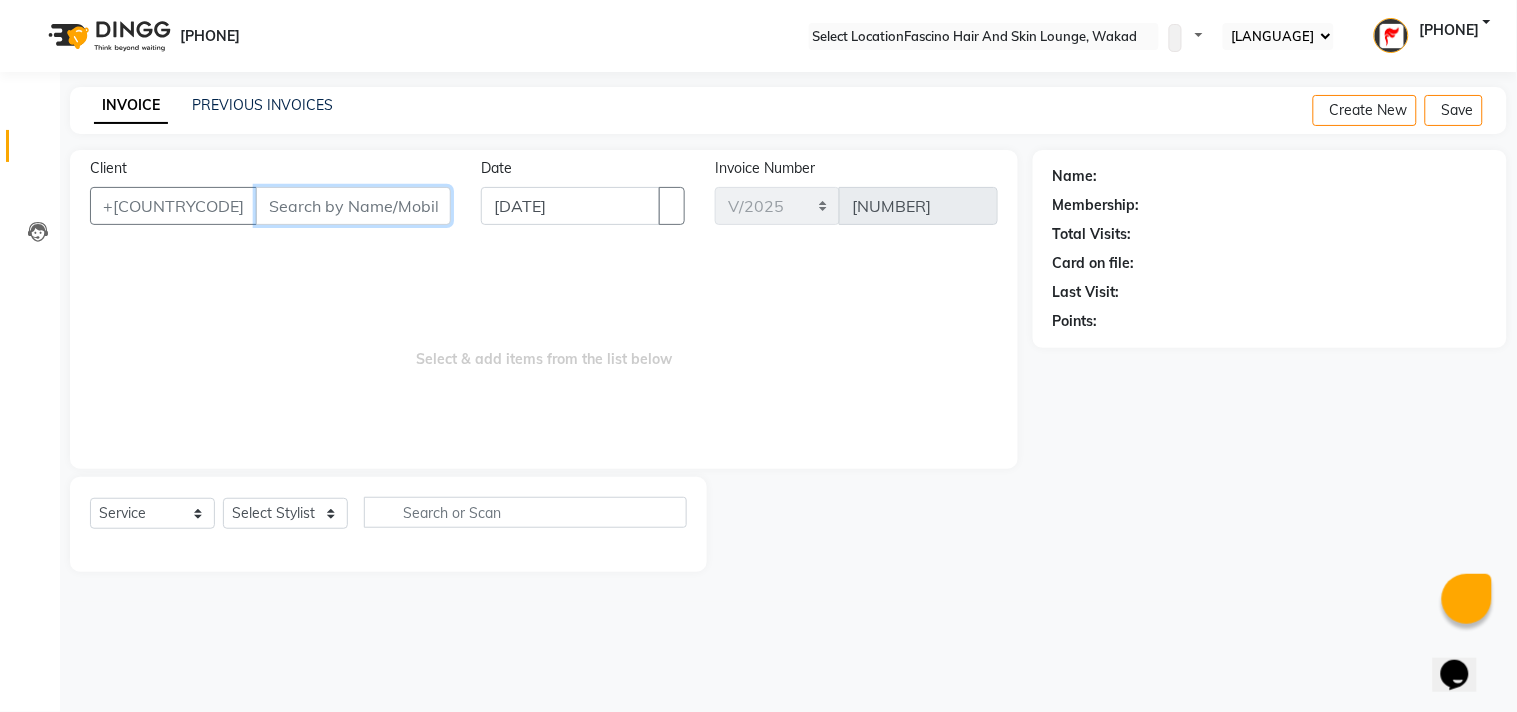 click on "Client" at bounding box center [353, 206] 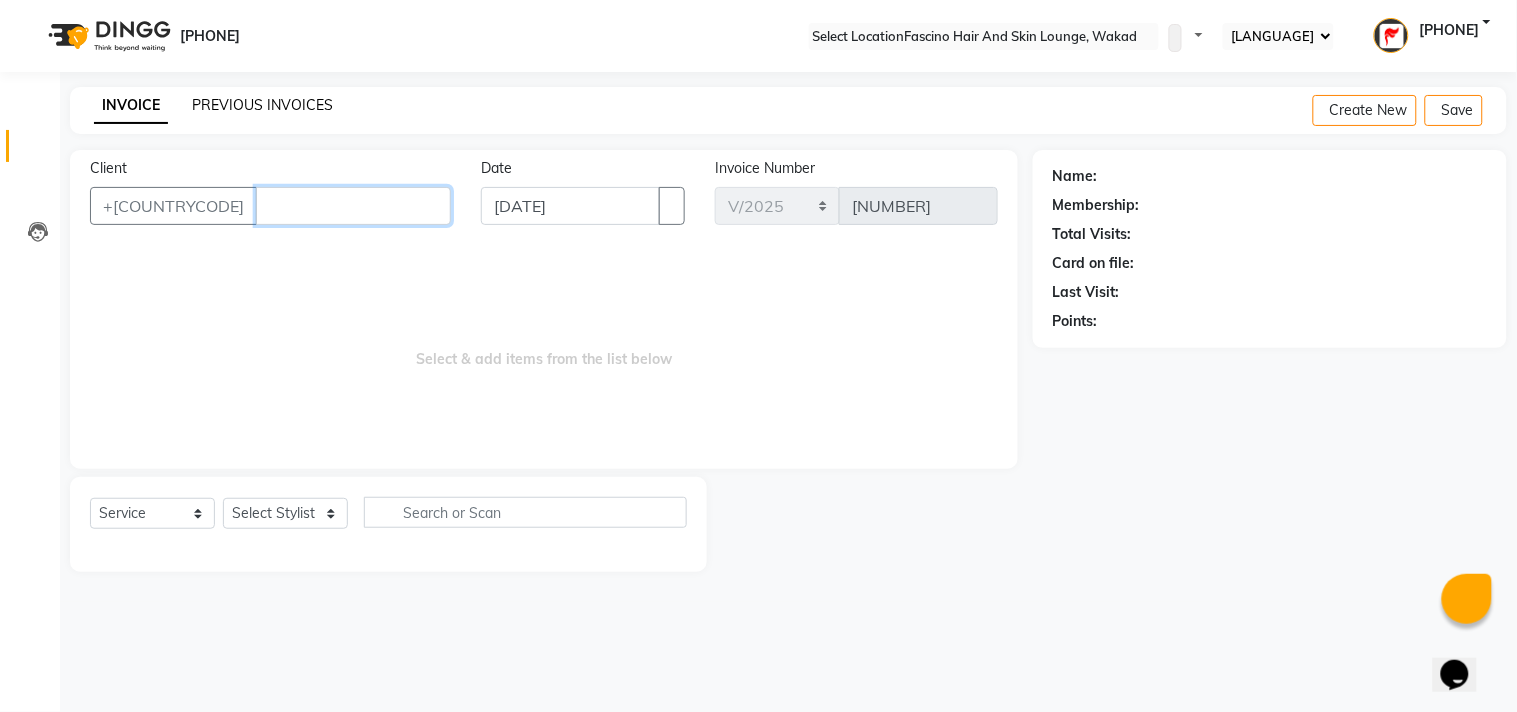 type 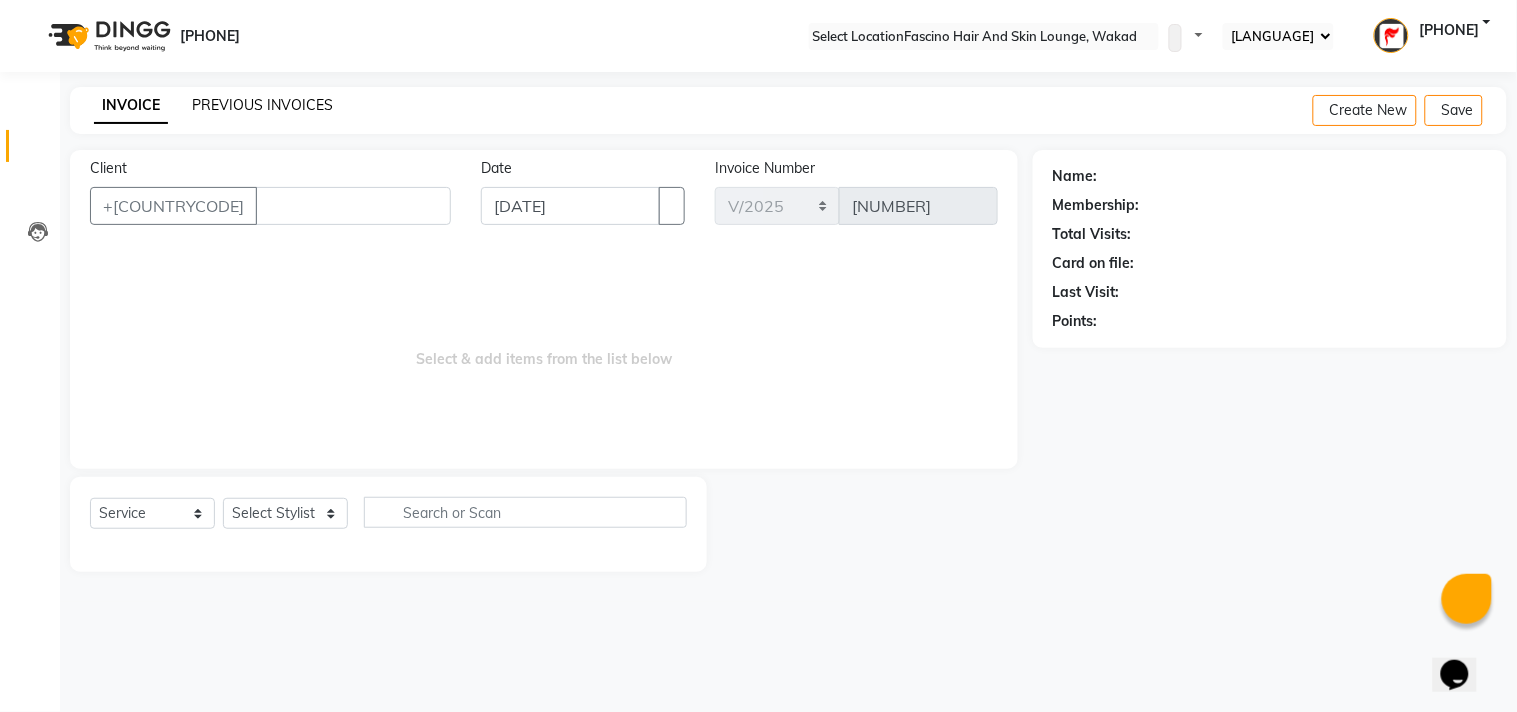 click on "PREVIOUS INVOICES" at bounding box center (262, 105) 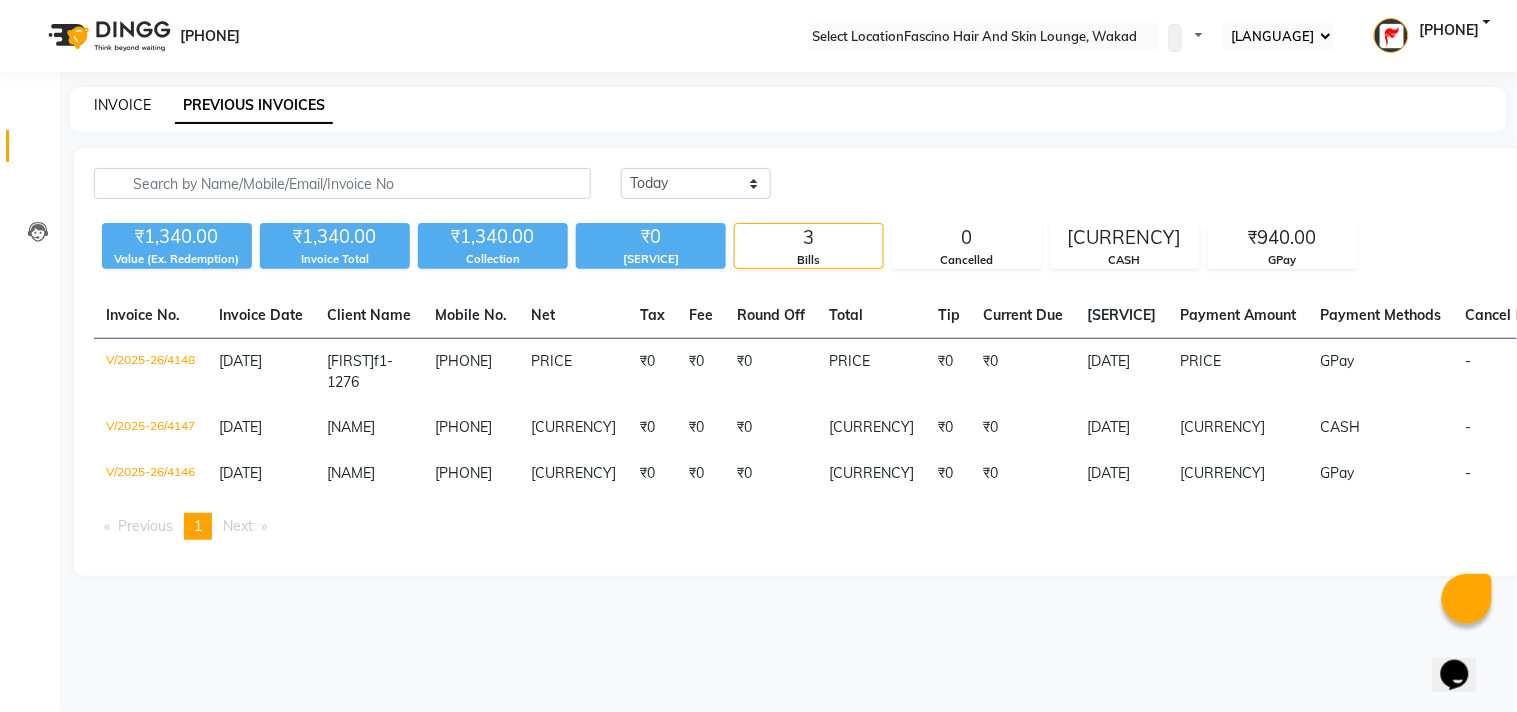 click on "INVOICE" at bounding box center [122, 105] 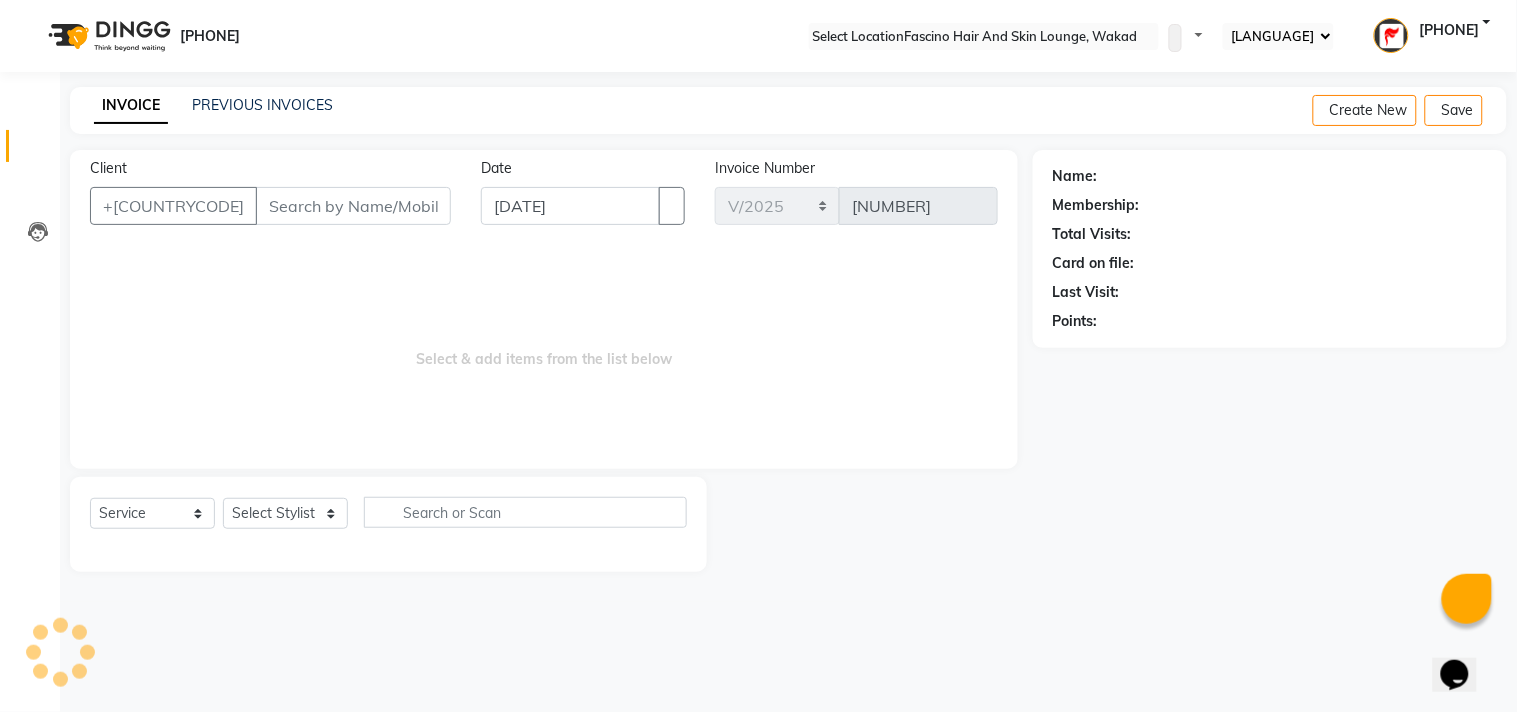 click on "Client" at bounding box center [353, 206] 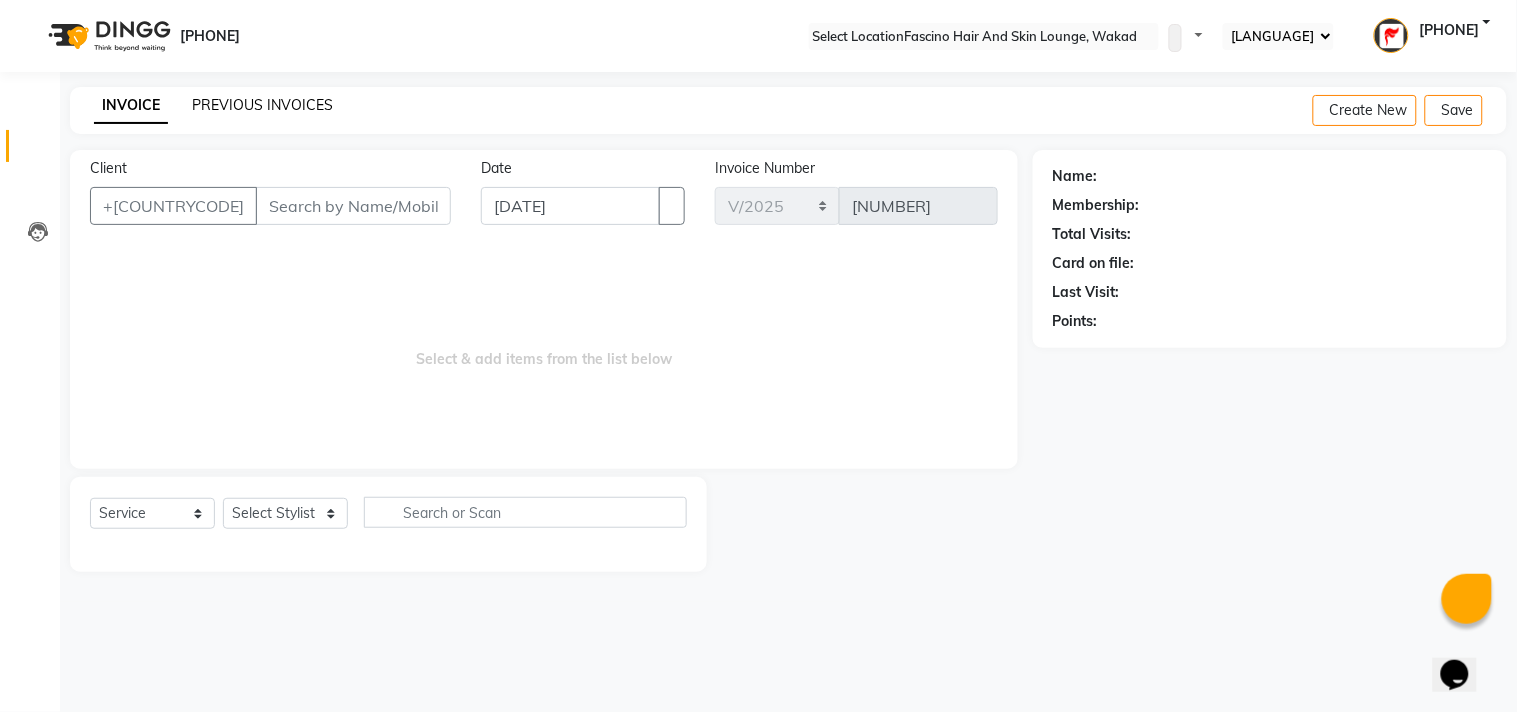 click on "PREVIOUS INVOICES" at bounding box center (262, 105) 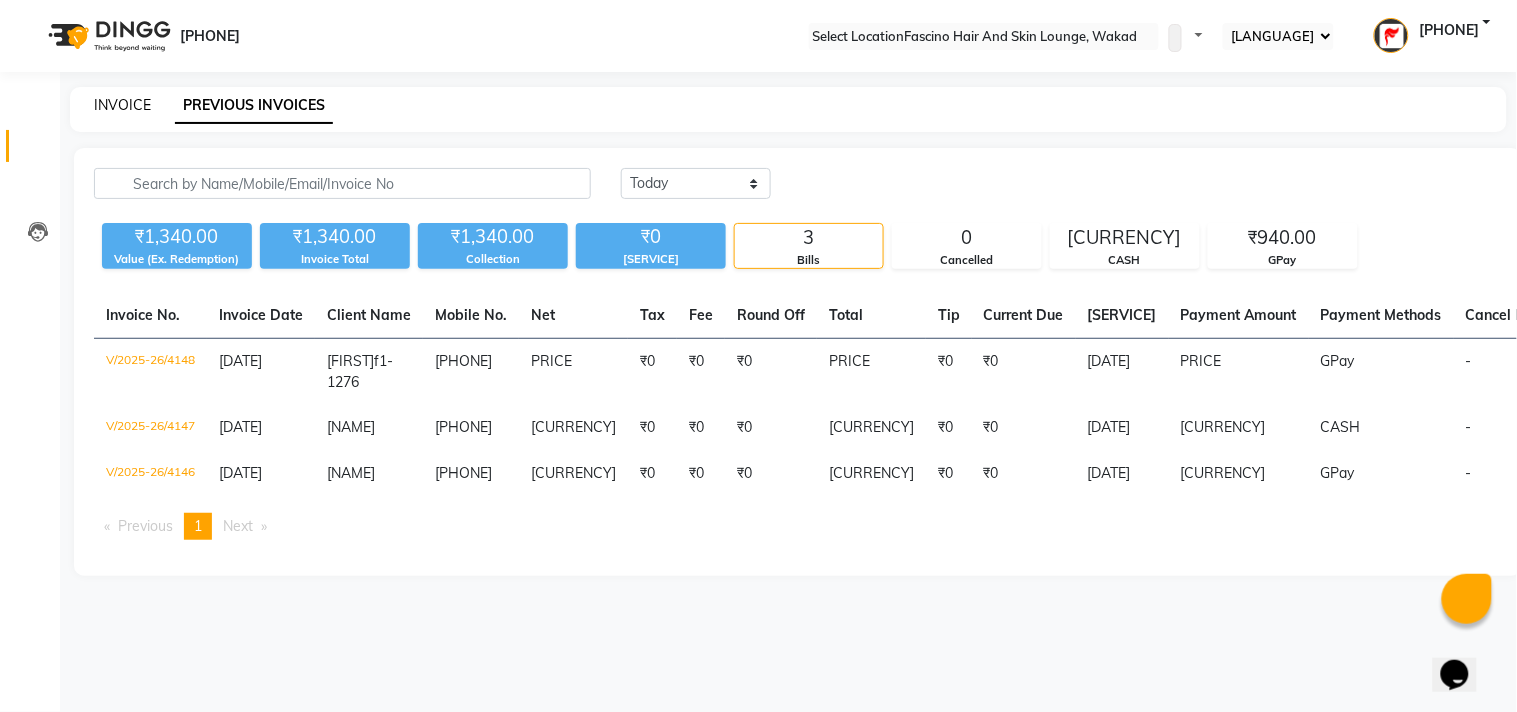 click on "INVOICE" at bounding box center [122, 105] 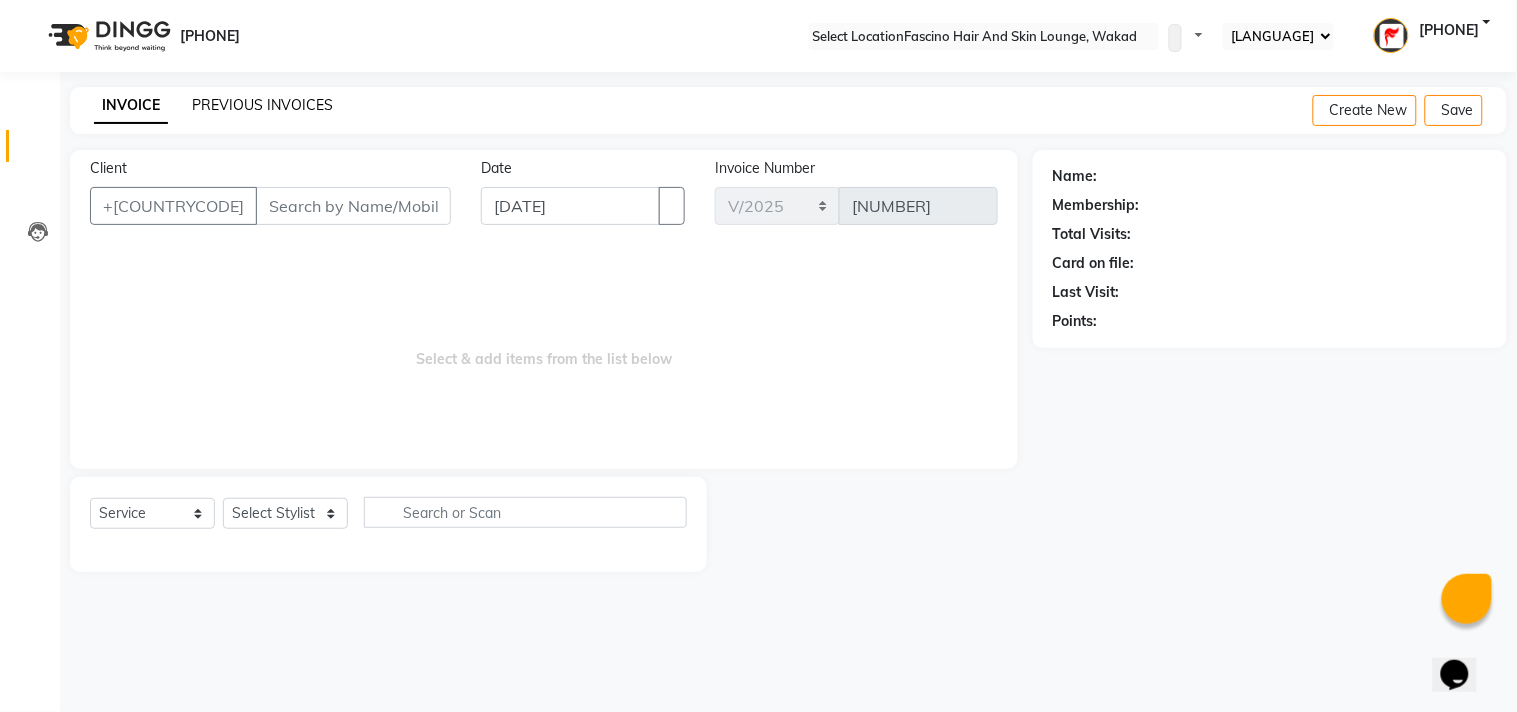 click on "PREVIOUS INVOICES" at bounding box center [262, 105] 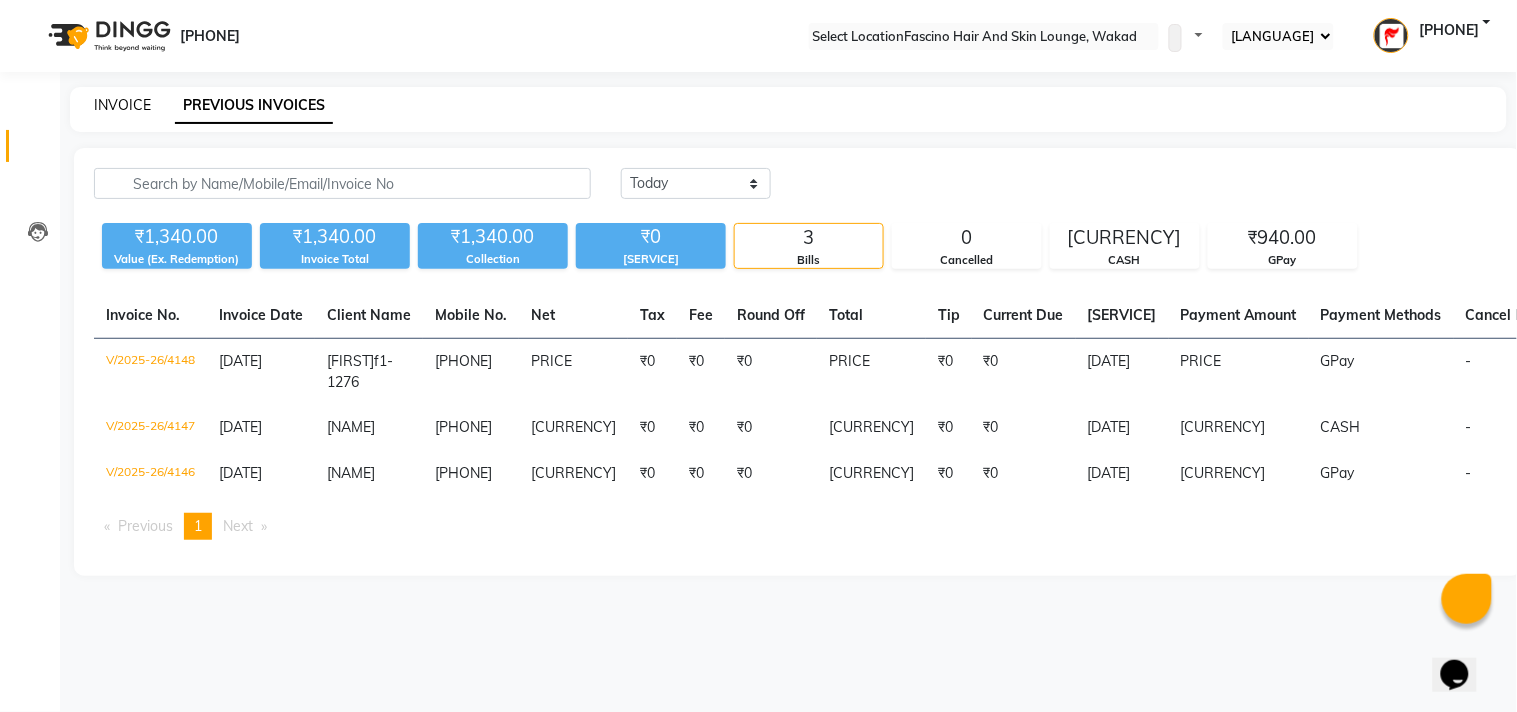 click on "INVOICE" at bounding box center [122, 105] 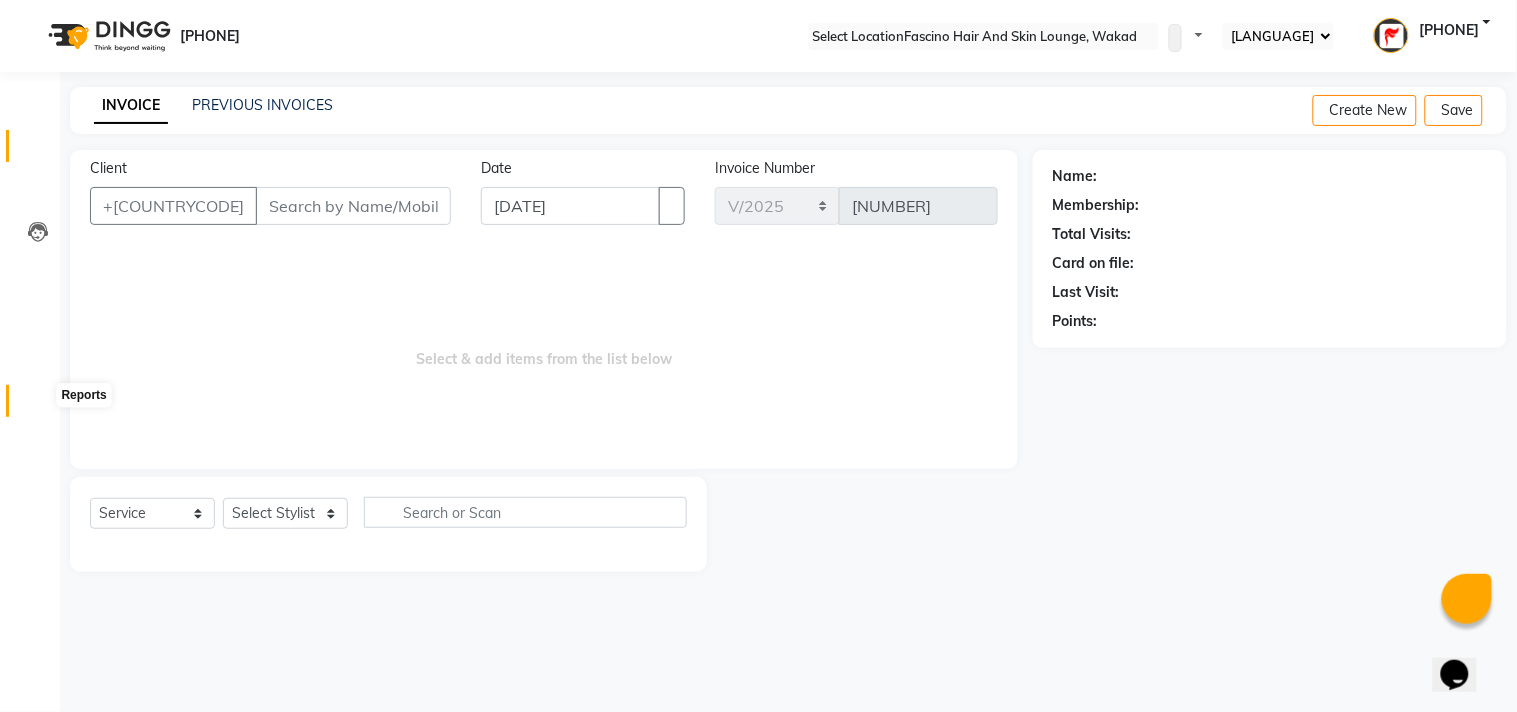 click at bounding box center [37, 406] 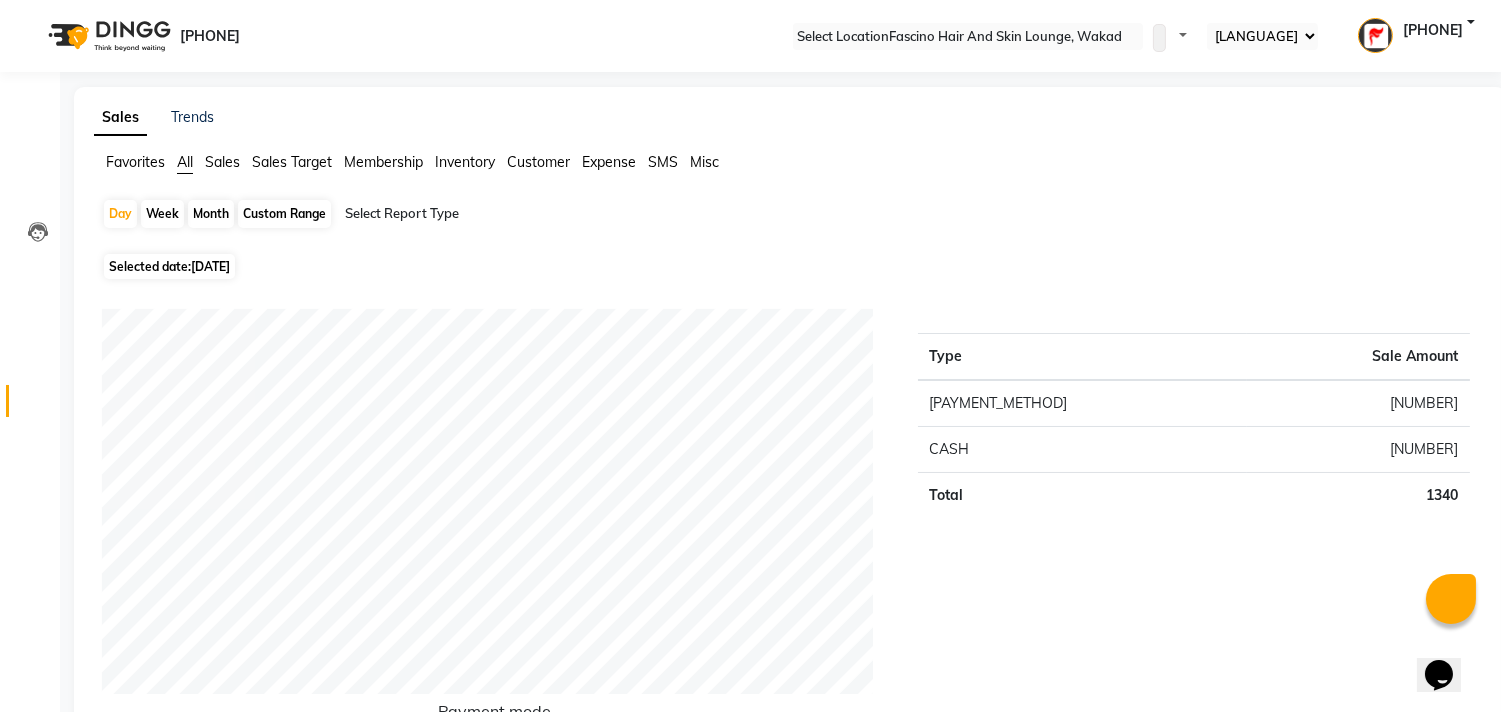 click on "Month" at bounding box center [211, 214] 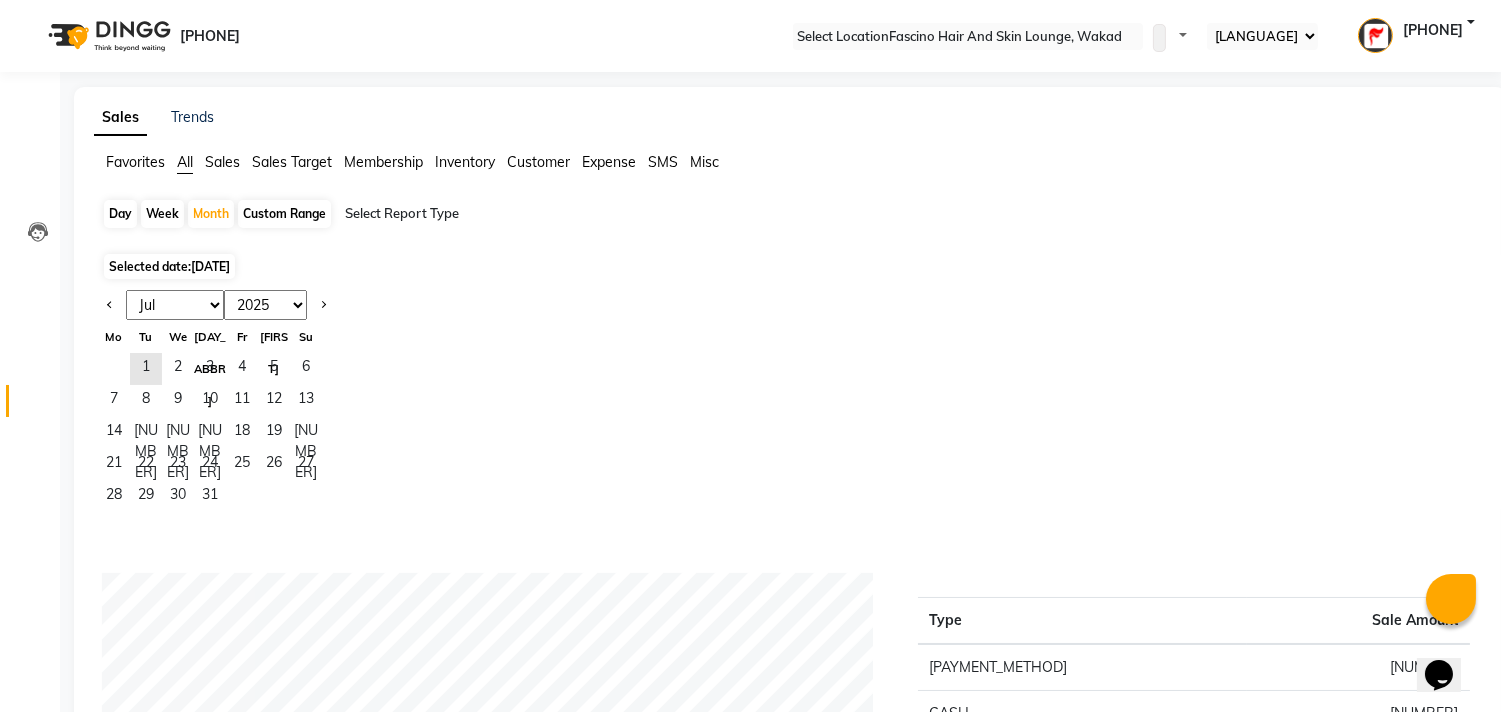 click on "[MONTH] [MONTH] [MONTH] [MONTH] [MONTH] [MONTH] [MONTH] [MONTH] [MONTH] [MONTH] [MONTH] [MONTH]" at bounding box center (175, 305) 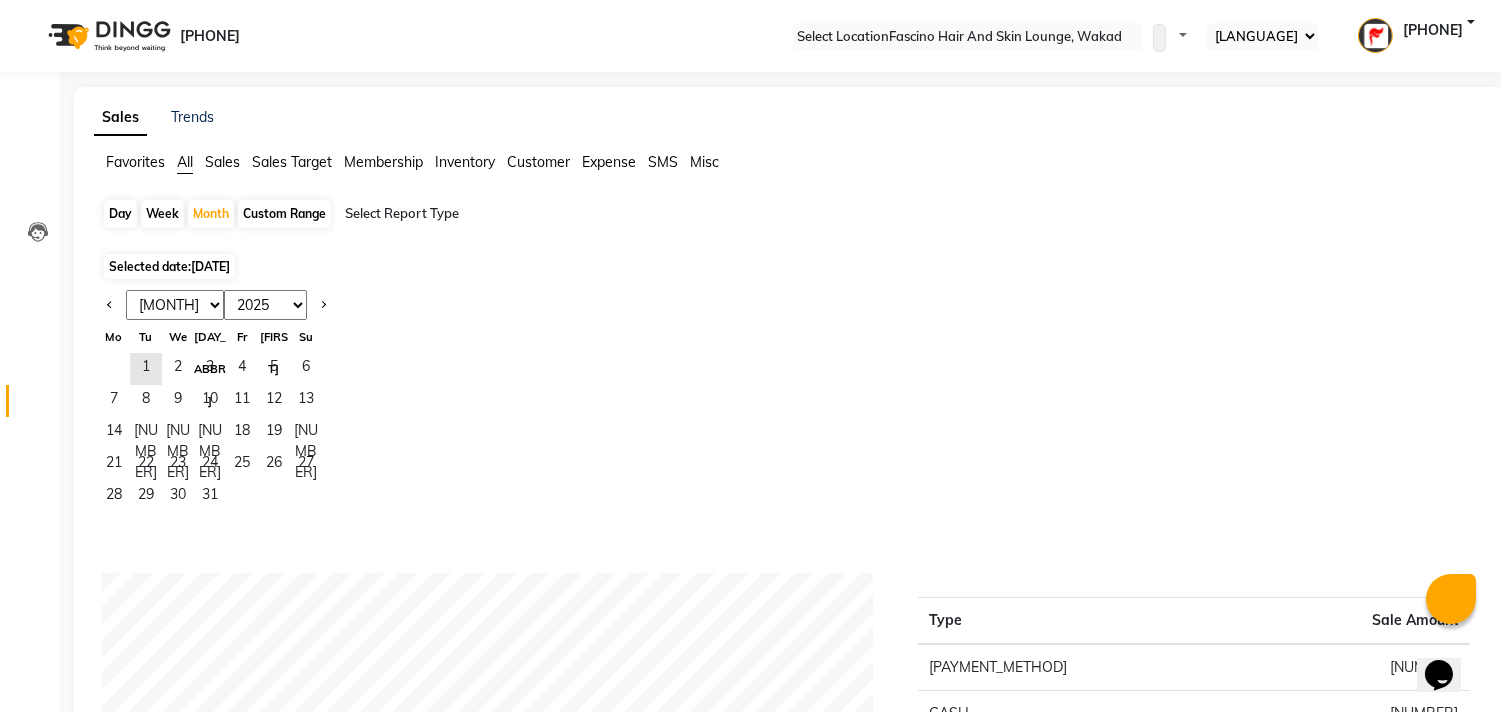 click on "[MONTH] [MONTH] [MONTH] [MONTH] [MONTH] [MONTH] [MONTH] [MONTH] [MONTH] [MONTH] [MONTH] [MONTH]" at bounding box center (175, 305) 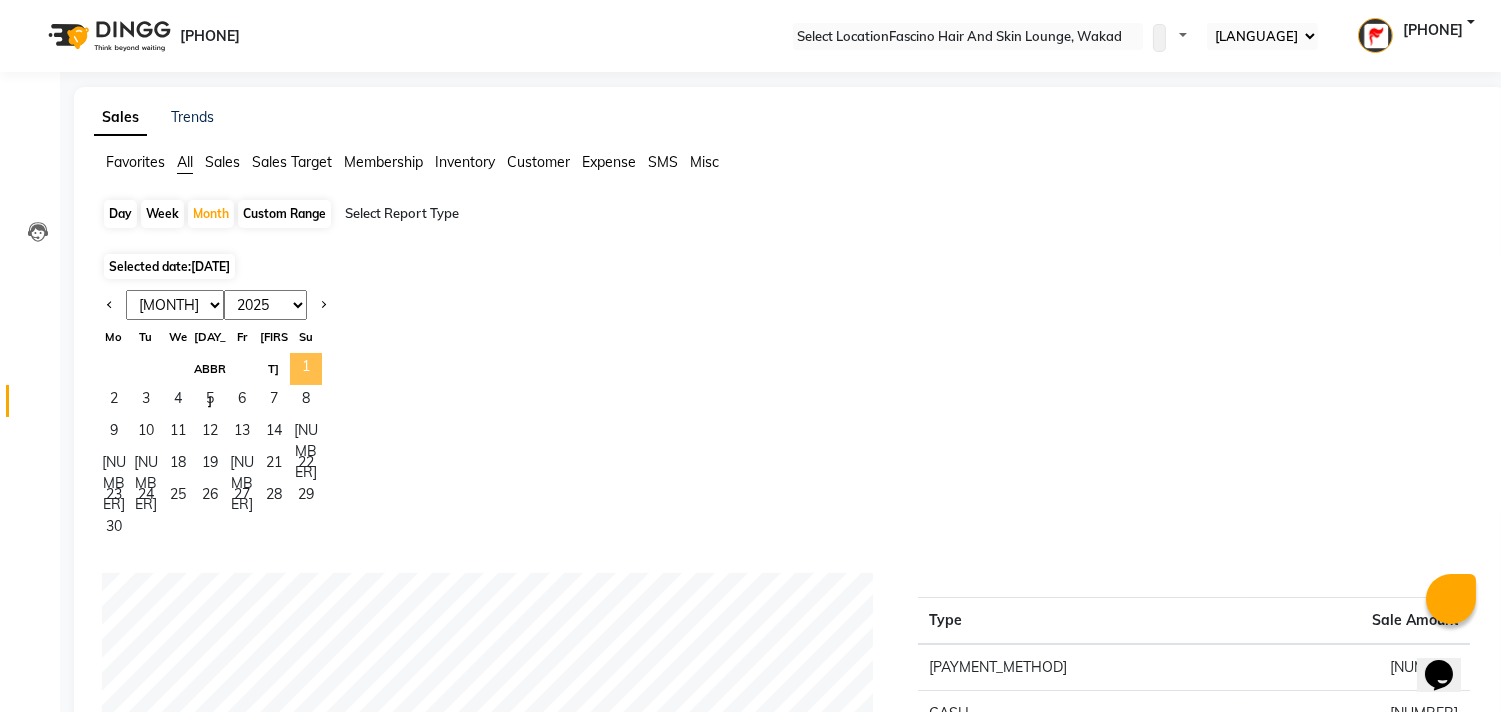 click on "1" at bounding box center [306, 369] 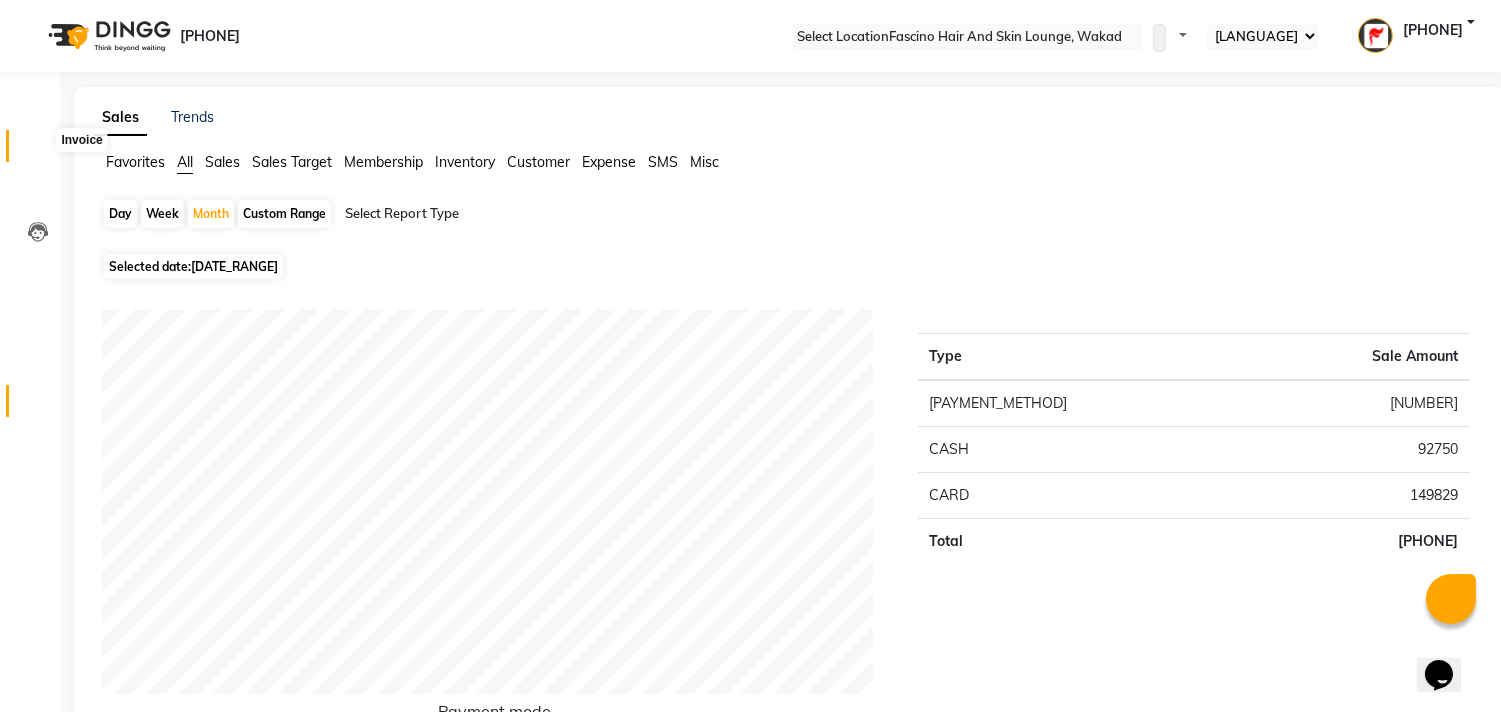 click at bounding box center (38, 151) 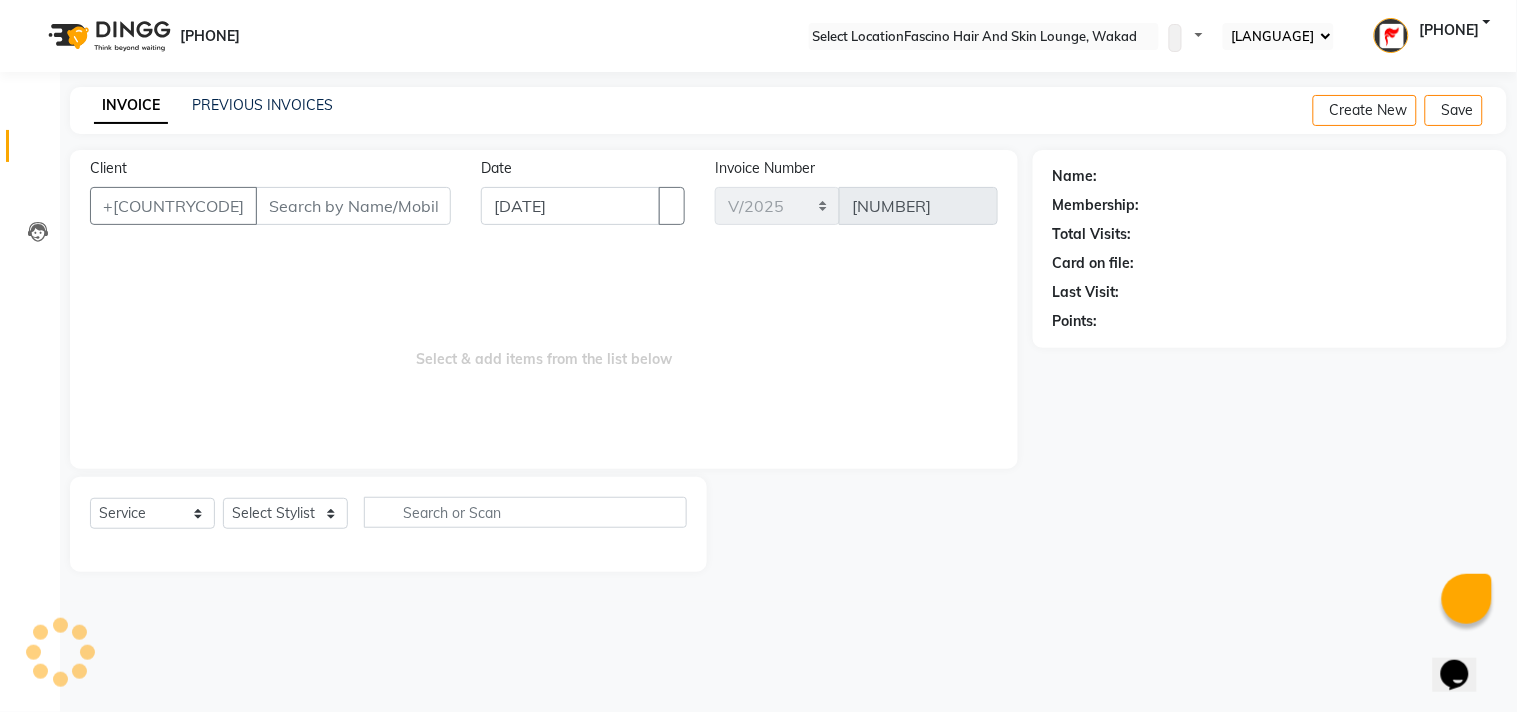 click on "Client" at bounding box center (353, 206) 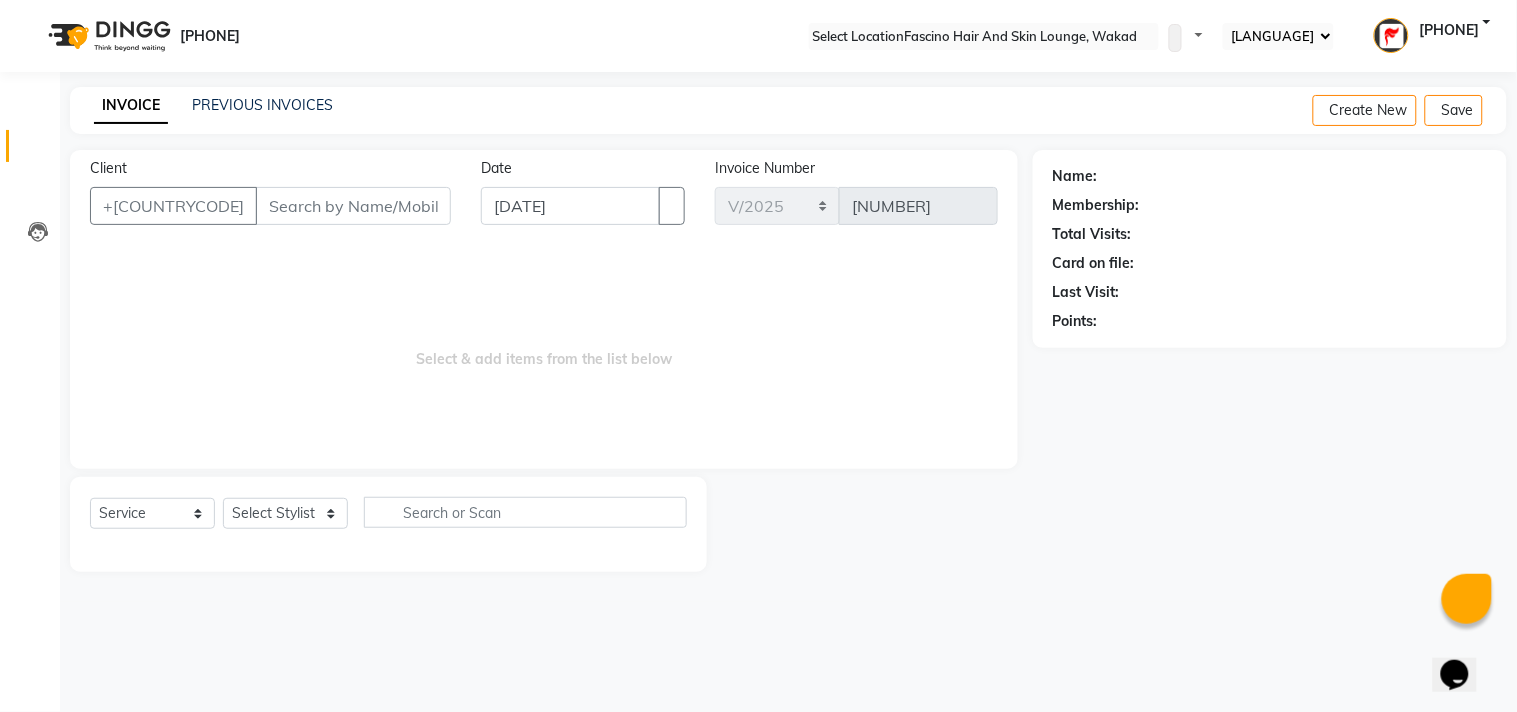 click on "Client" at bounding box center [353, 206] 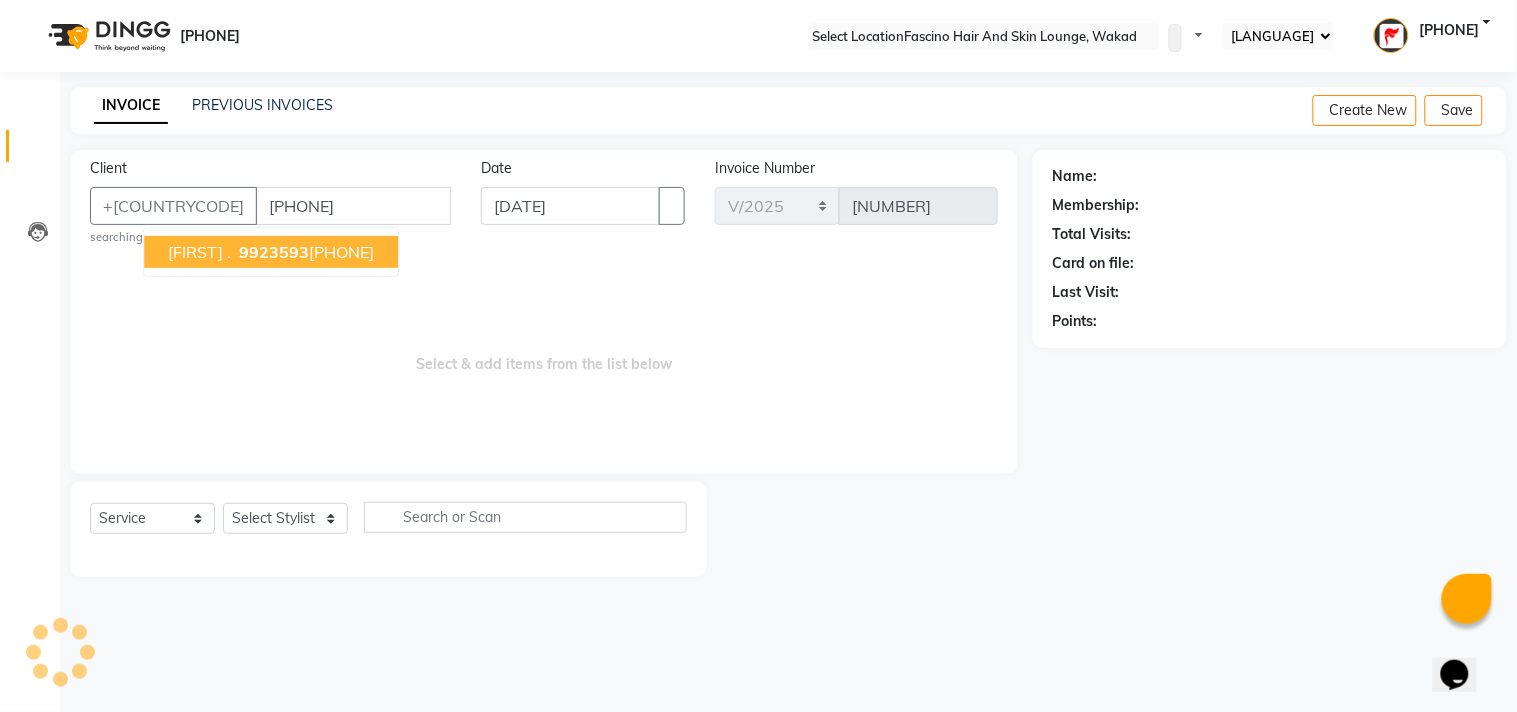 type on "[PHONE]" 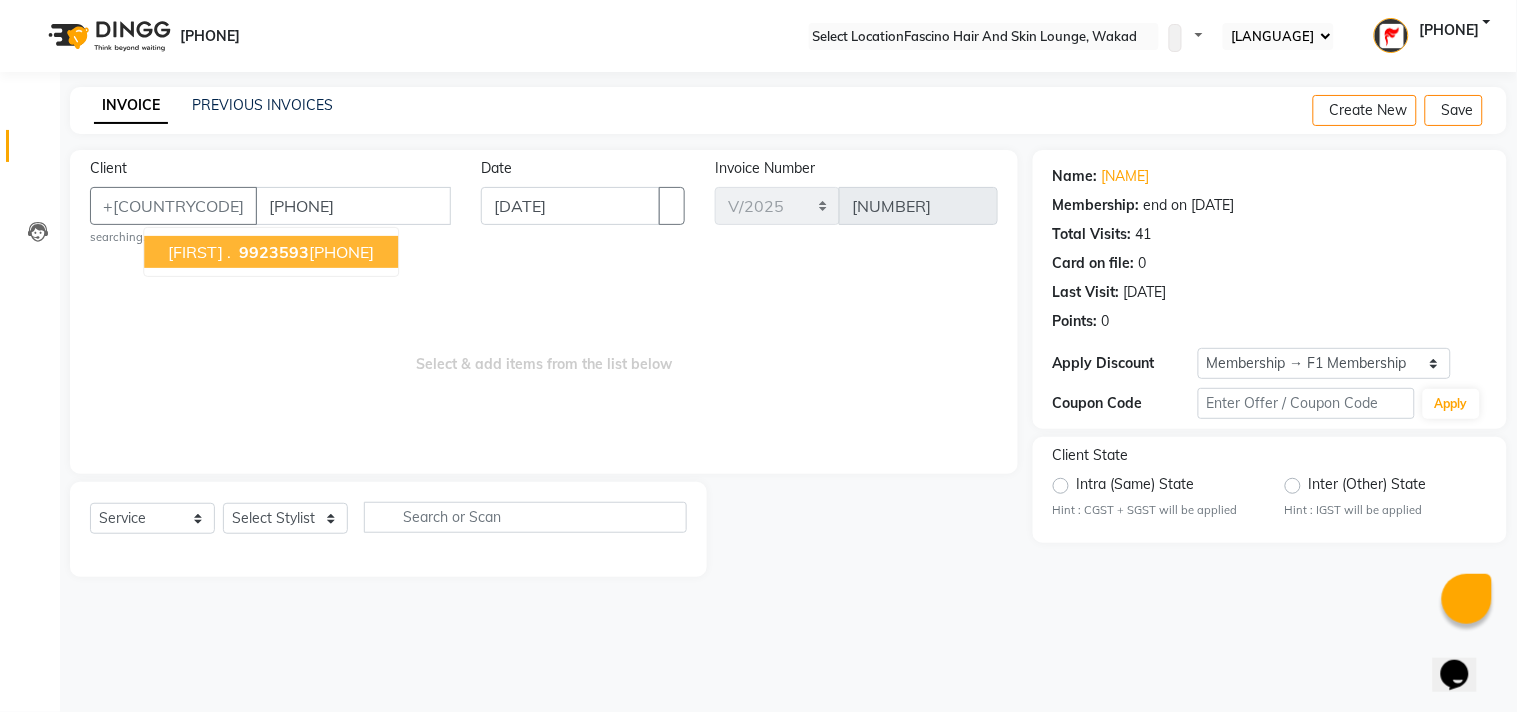 click on "Select & add items from the list below" at bounding box center [544, 354] 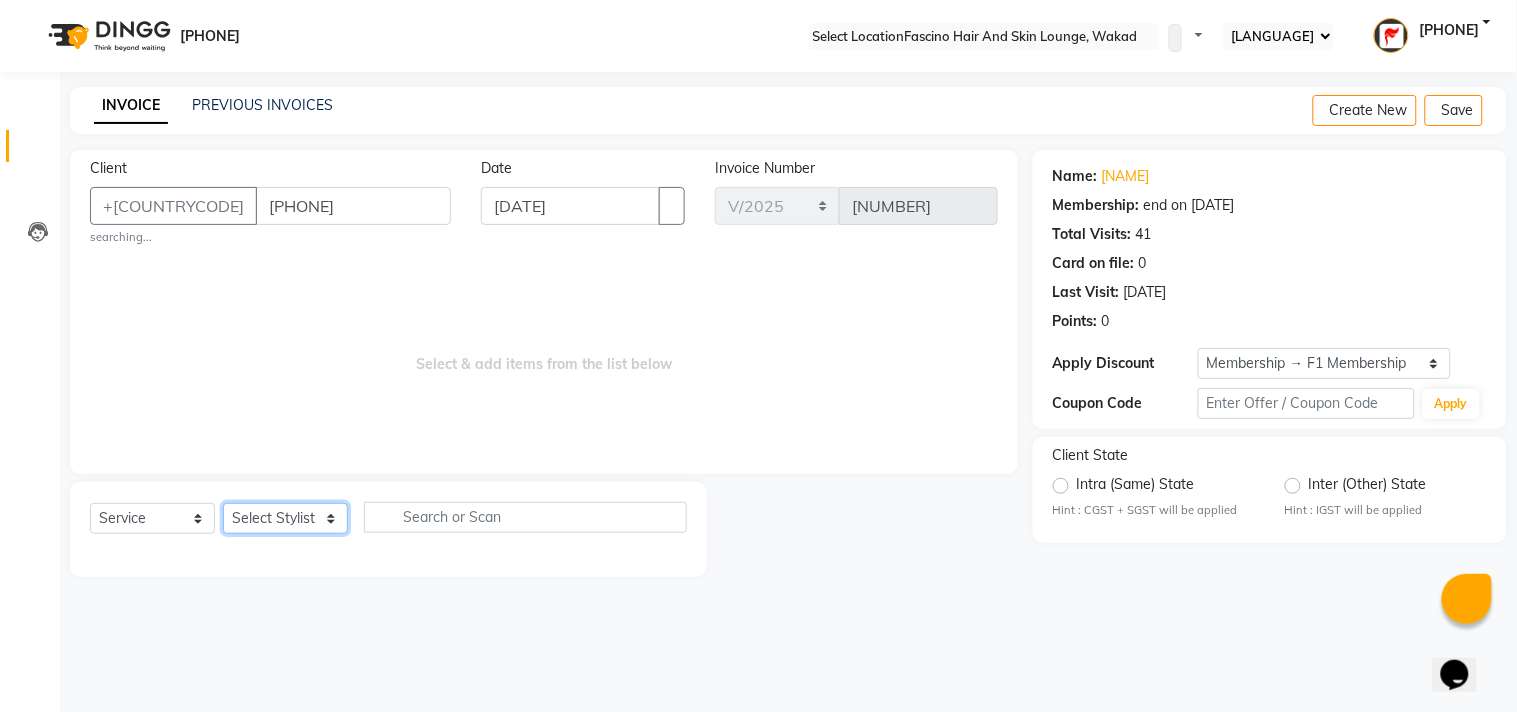 click on "Select Stylist [PHONE] [NAME] [NAME] F1 Salon Ganesh F1 Gopal {JH} Govind (Jh ) Jadgdish Kajal Omkar JH Pooja kate Ram choudhry Sahil jh Sanjay muley Shree Siddu (F1) Sid (JH) Sukanya Sadiyan Suraj F1 Tejal Beaution Usha Bhise Varsha F1 Veena" at bounding box center [285, 518] 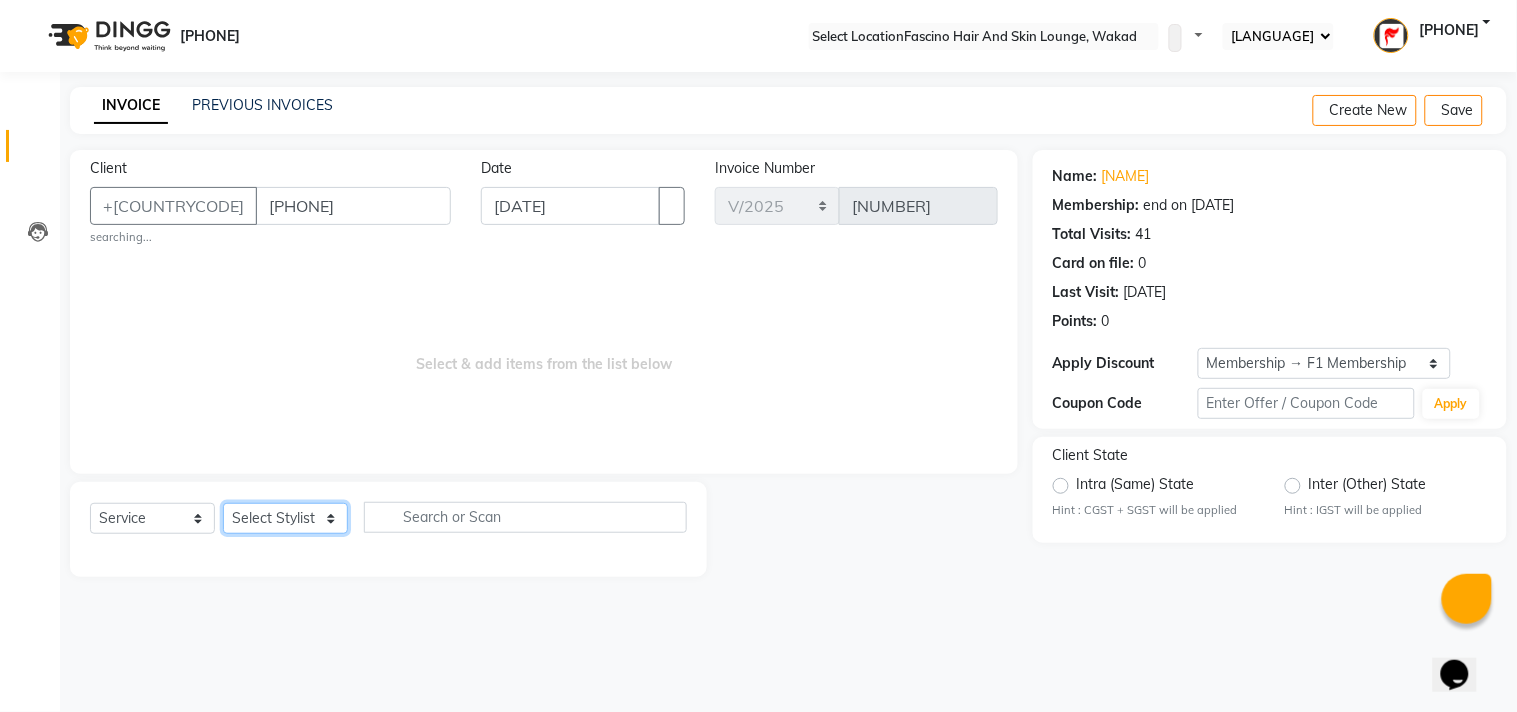 select on "32272" 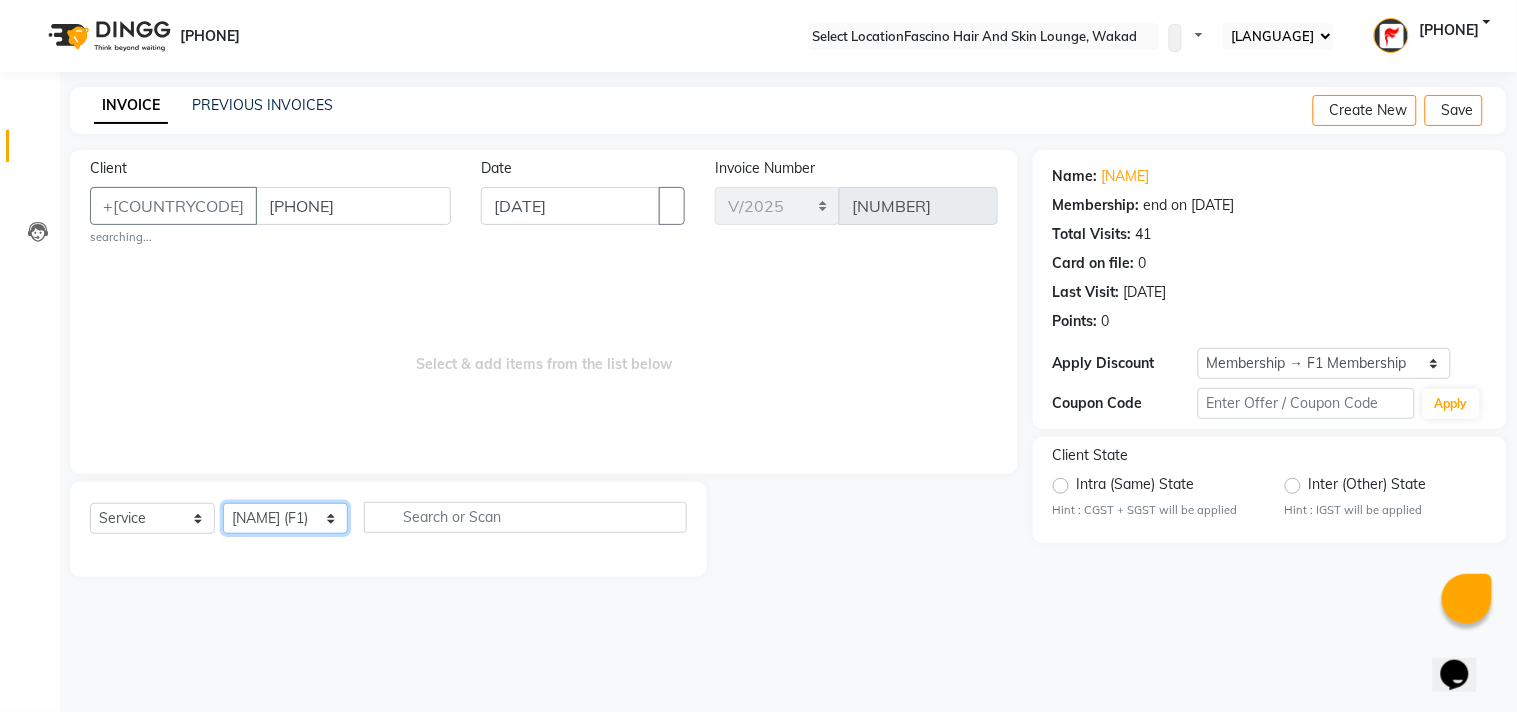 click on "Select Stylist [PHONE] [NAME] [NAME] F1 Salon Ganesh F1 Gopal {JH} Govind (Jh ) Jadgdish Kajal Omkar JH Pooja kate Ram choudhry Sahil jh Sanjay muley Shree Siddu (F1) Sid (JH) Sukanya Sadiyan Suraj F1 Tejal Beaution Usha Bhise Varsha F1 Veena" at bounding box center [285, 518] 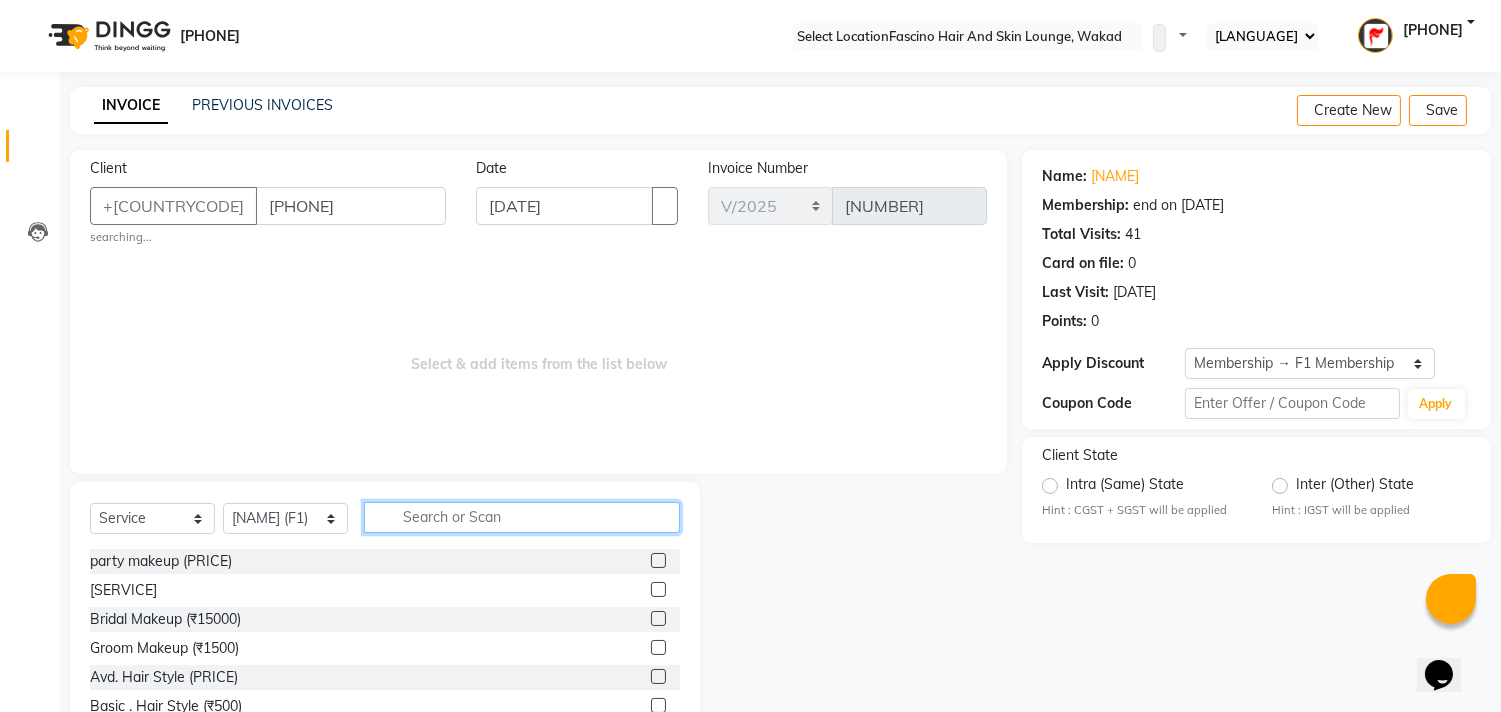 click at bounding box center (522, 517) 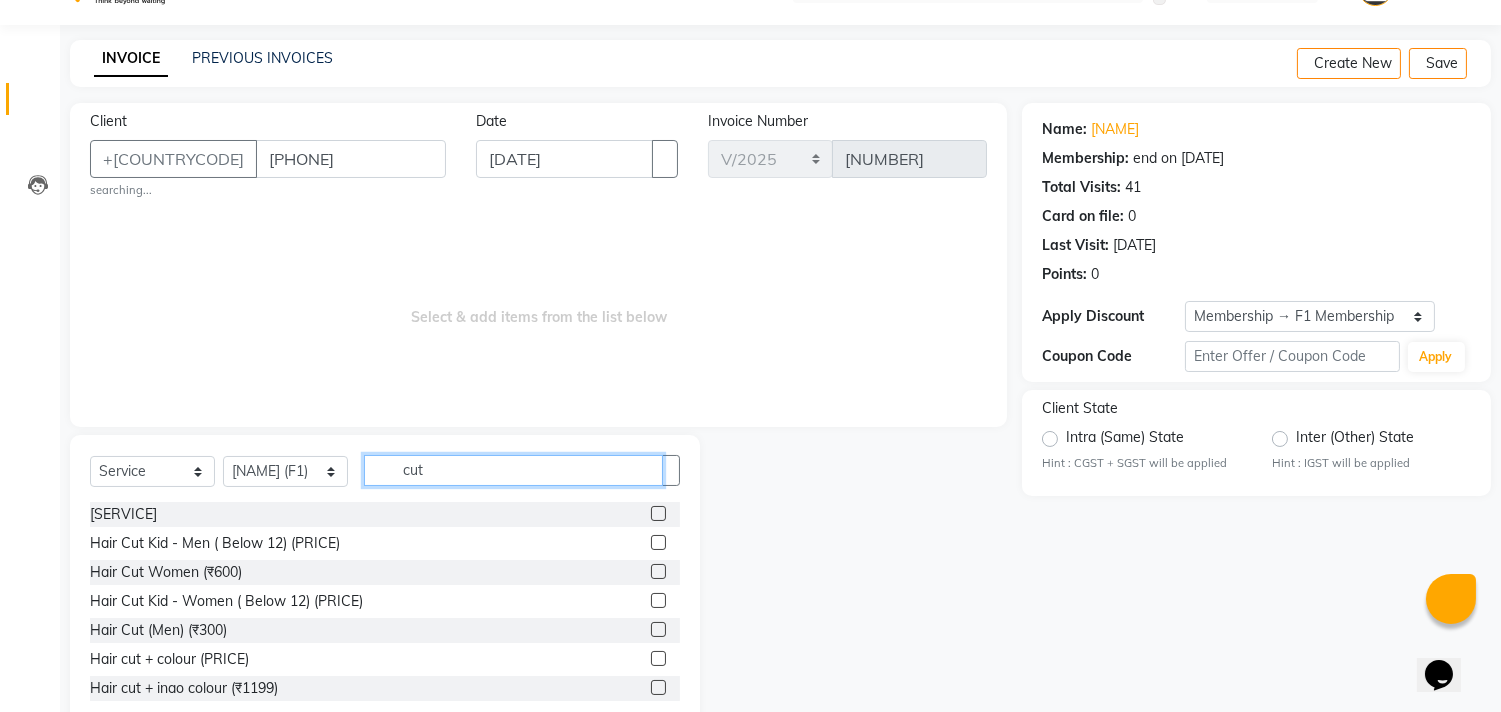 scroll, scrollTop: 95, scrollLeft: 0, axis: vertical 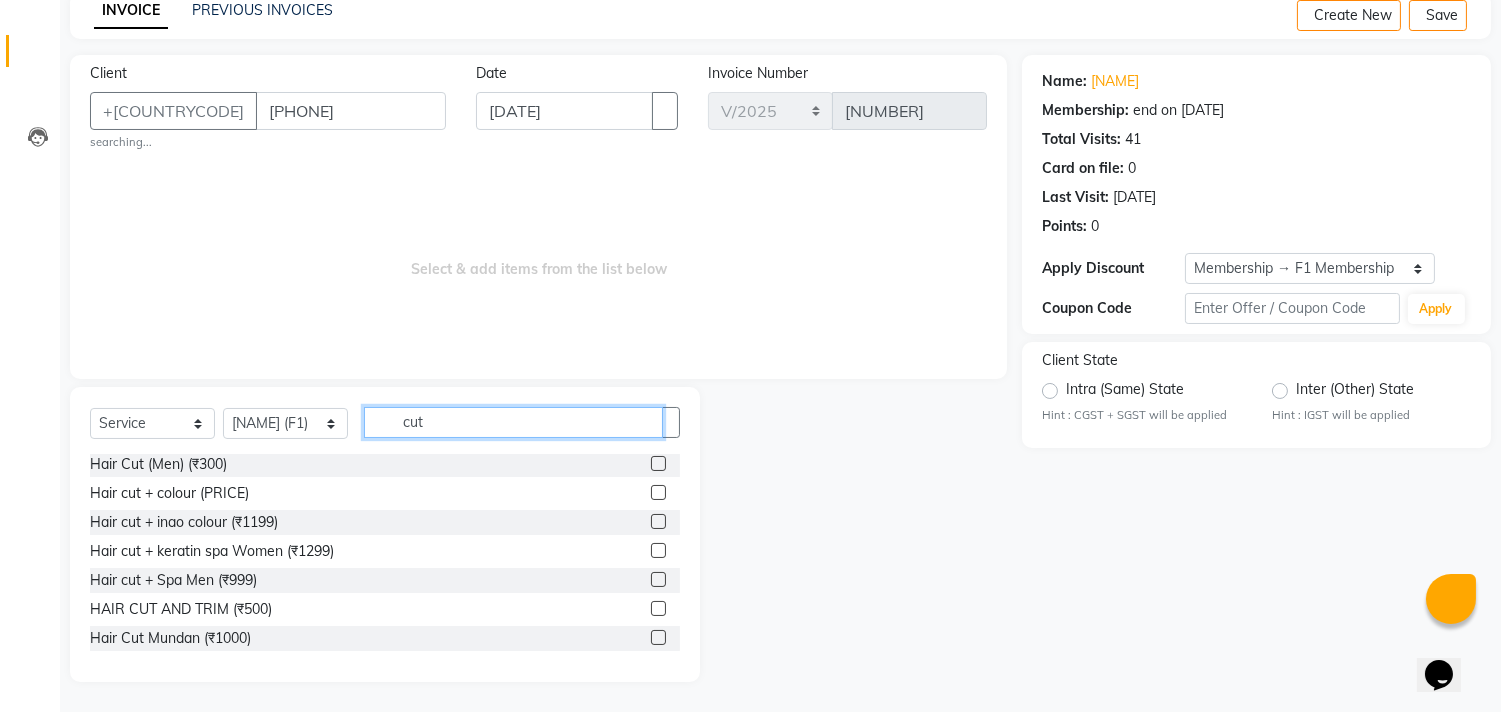 type on "cut" 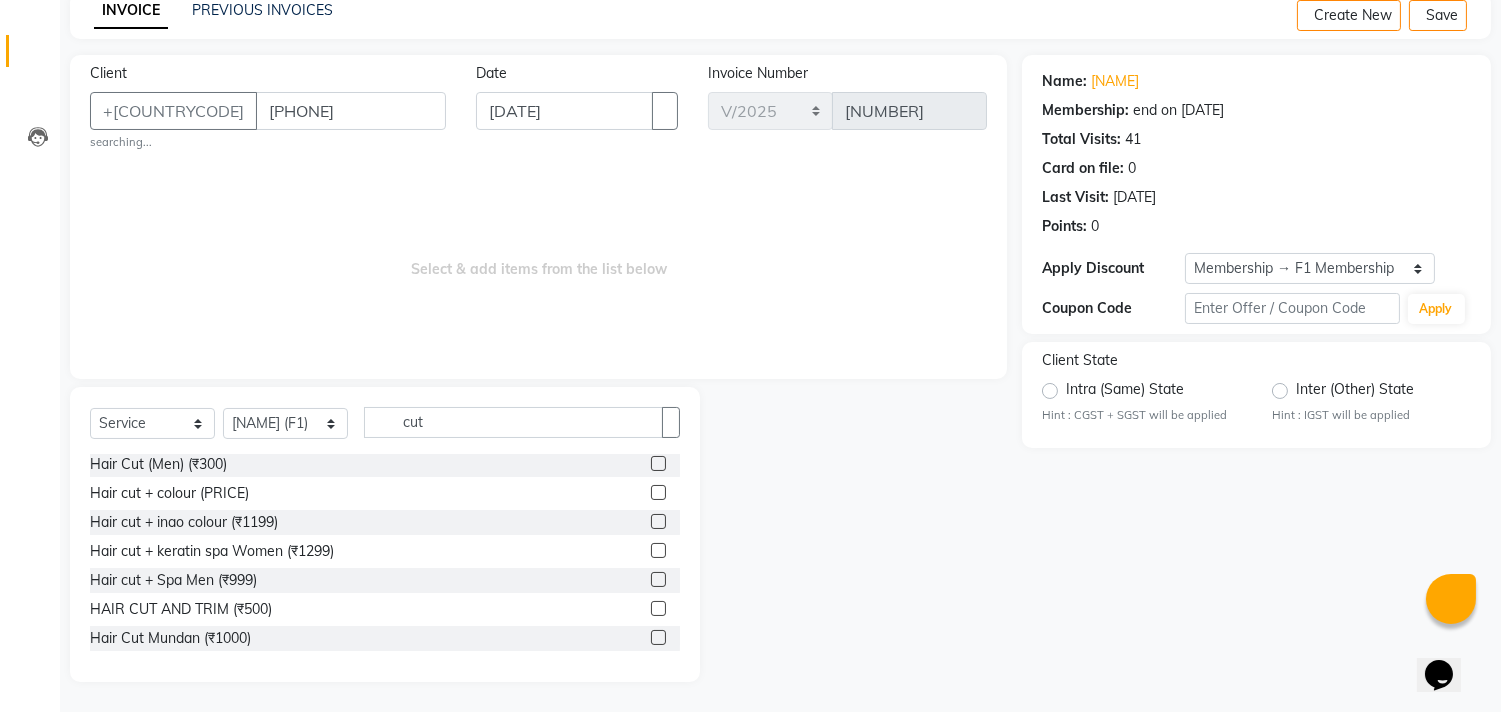 click at bounding box center (658, 608) 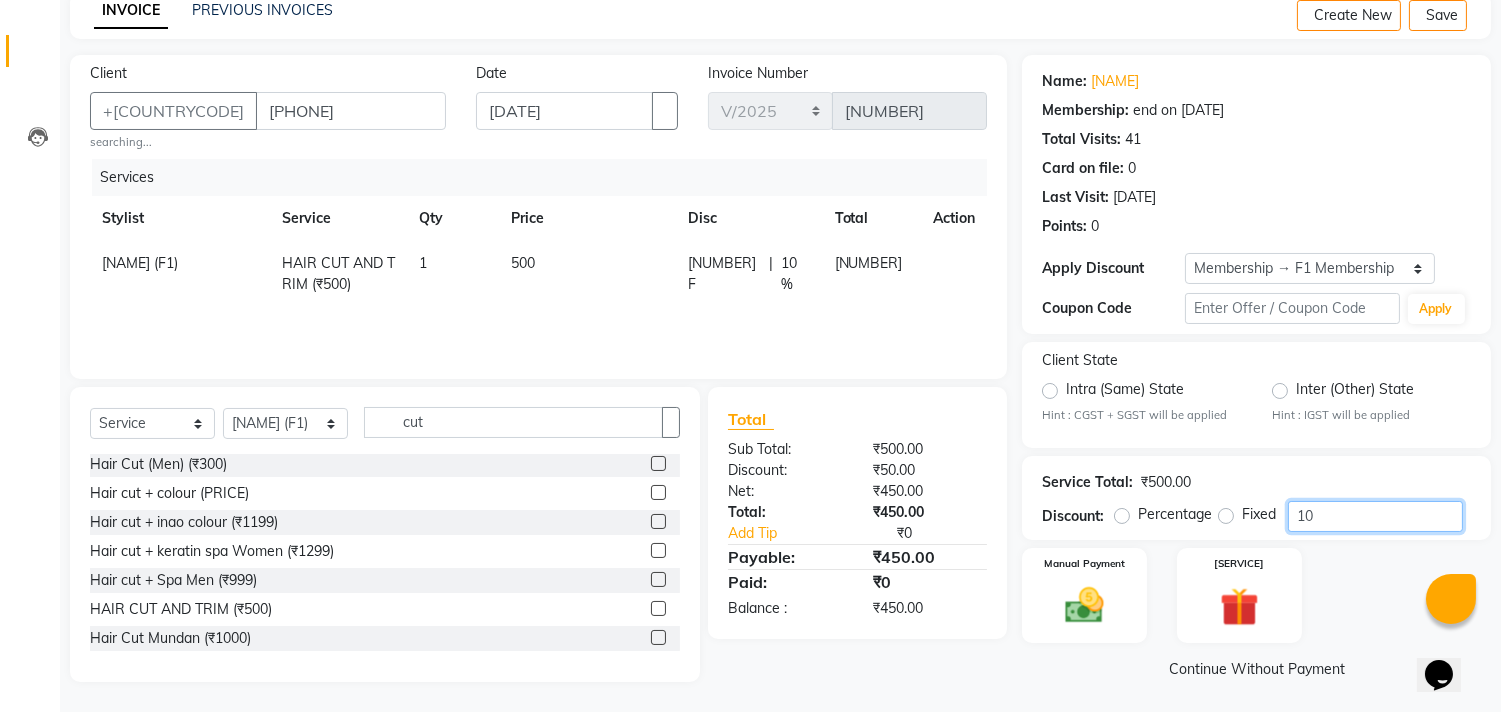 click on "10" at bounding box center [1375, 516] 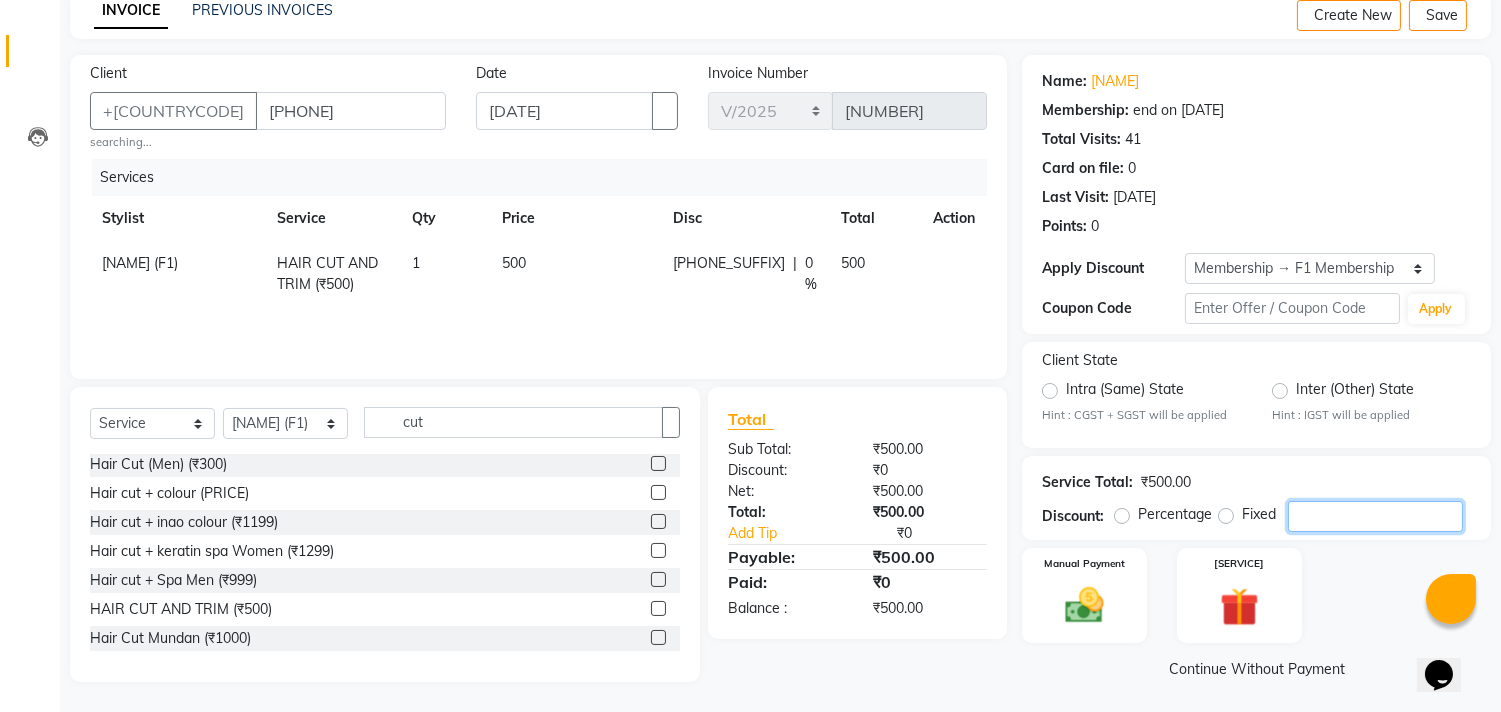 type 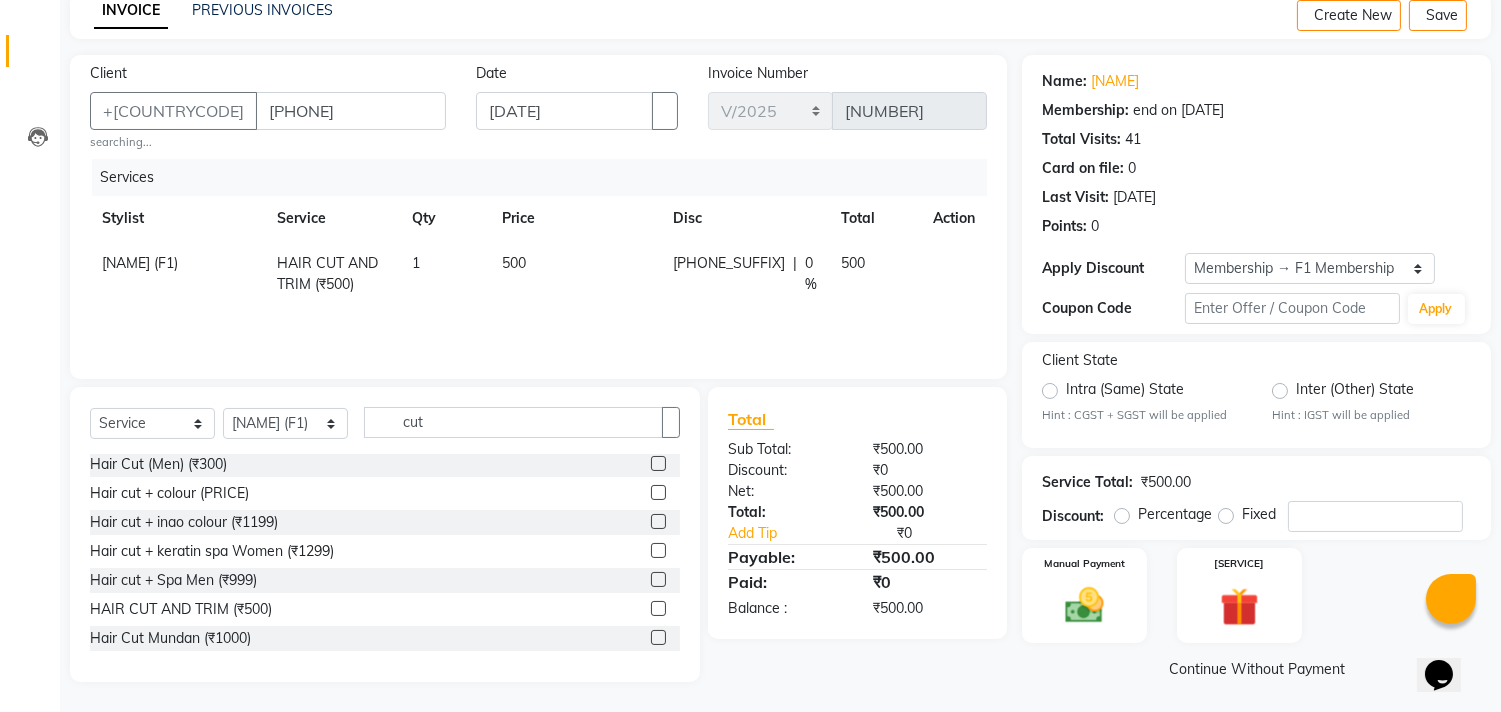 click on "500" at bounding box center (576, 274) 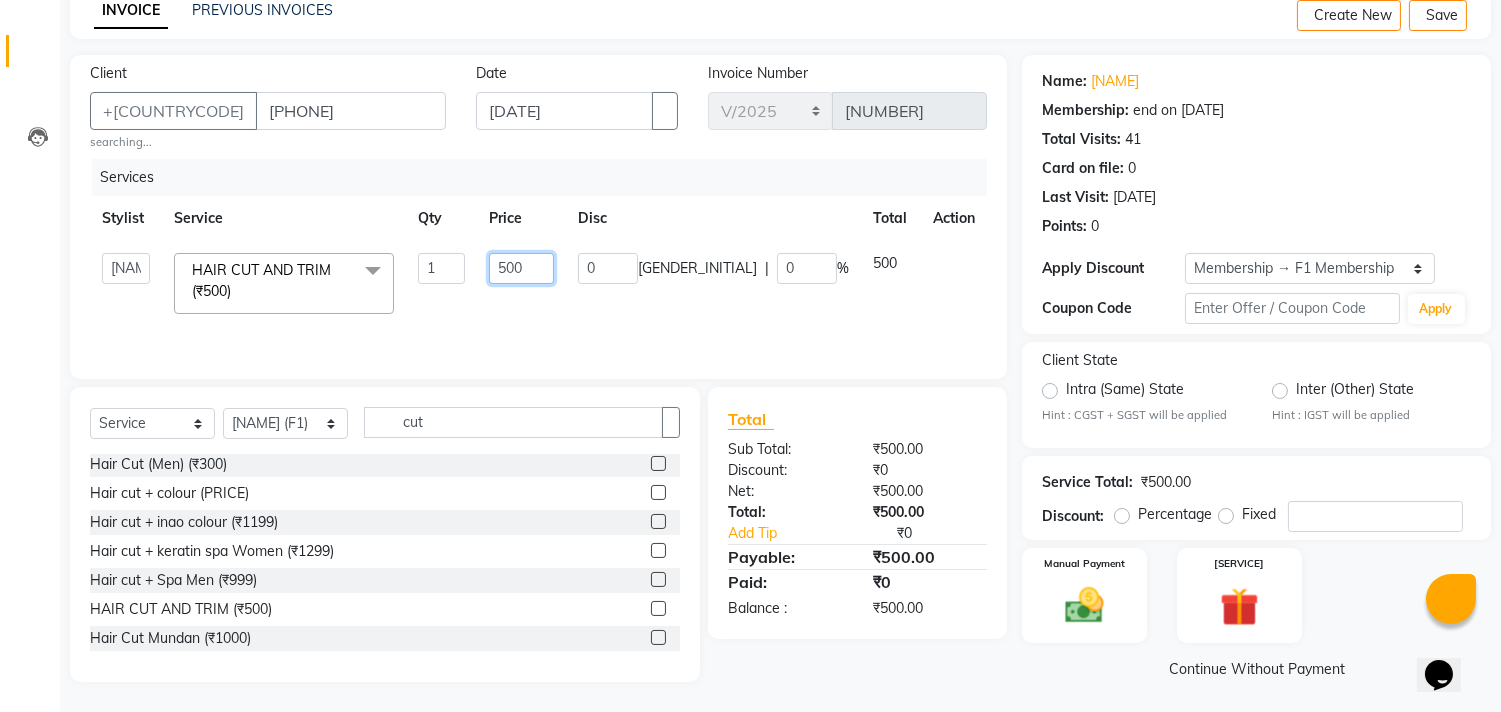 click on "500" at bounding box center [441, 268] 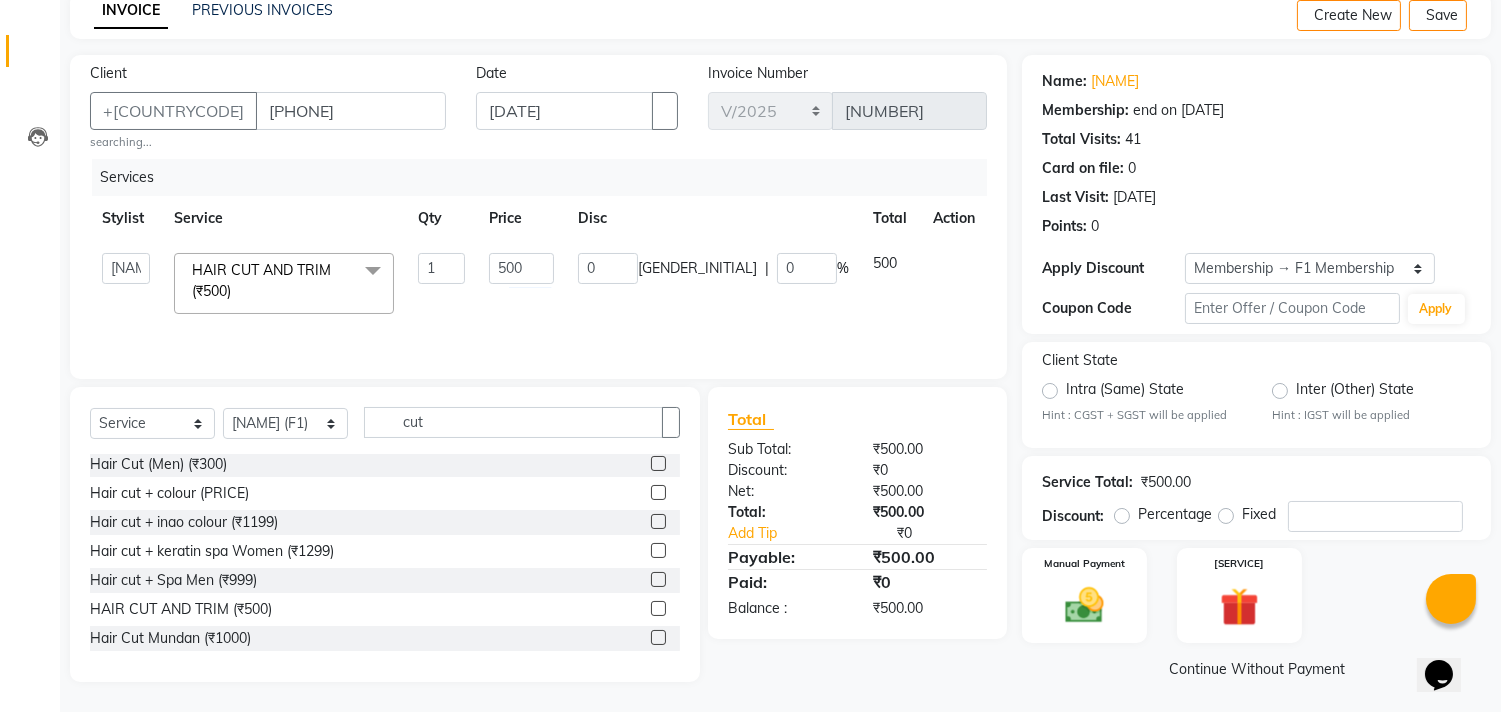 click on "Services Stylist Service Qty Price Disc Total Action    [PHONE]    [NAME]   [NAME]   F1 Salon    [NAME] F1   [NAME] {JH}   [NAME] (Jh )   Jadgdish   Kajal    Omkar JH   [NAME] kate    [NAME]   Sahil jh   Sanjay muley   Shree   [NAME] (F1)   [NAME] (JH)   Sukanya Sadiyan    Suraj F1   [NAME] Beaution   Usha Bhise   [NAME] F1   Veena   HAIR CUT AND TRIM  (₹500)  x party makeup (₹2000) Engagment Makeup (₹5000) Bridal Makeup  (₹15000) Groom Makeup (₹1500) Avd. Hair Style  (₹1500) Basic . Hair Style  (₹500) Saree Drape (₹400) UL/Forehead/Chin (₹40) Side Locks (₹70) Eyebrows (₹50) Beard Shape (₹120) Full Face (₹220) Rica Wax - Side Locks (₹100) Rica Wax - Underarms (₹120) Choclate Wax - Underarms (₹90) Brazilian Wax - Side Locks (₹150) Rica Wax - UL/Forehead/Chin (₹70) Brazilian Wax - UL/Forehead/Chin (₹100) Choclate Wax - Full Hands (₹350) Choclate Wax - Full Legs (₹600) Choclate Wax - Full Back (₹550) Choclate Wax - Full Body (₹2000) Rica Half Leg (₹500)" at bounding box center (538, 259) 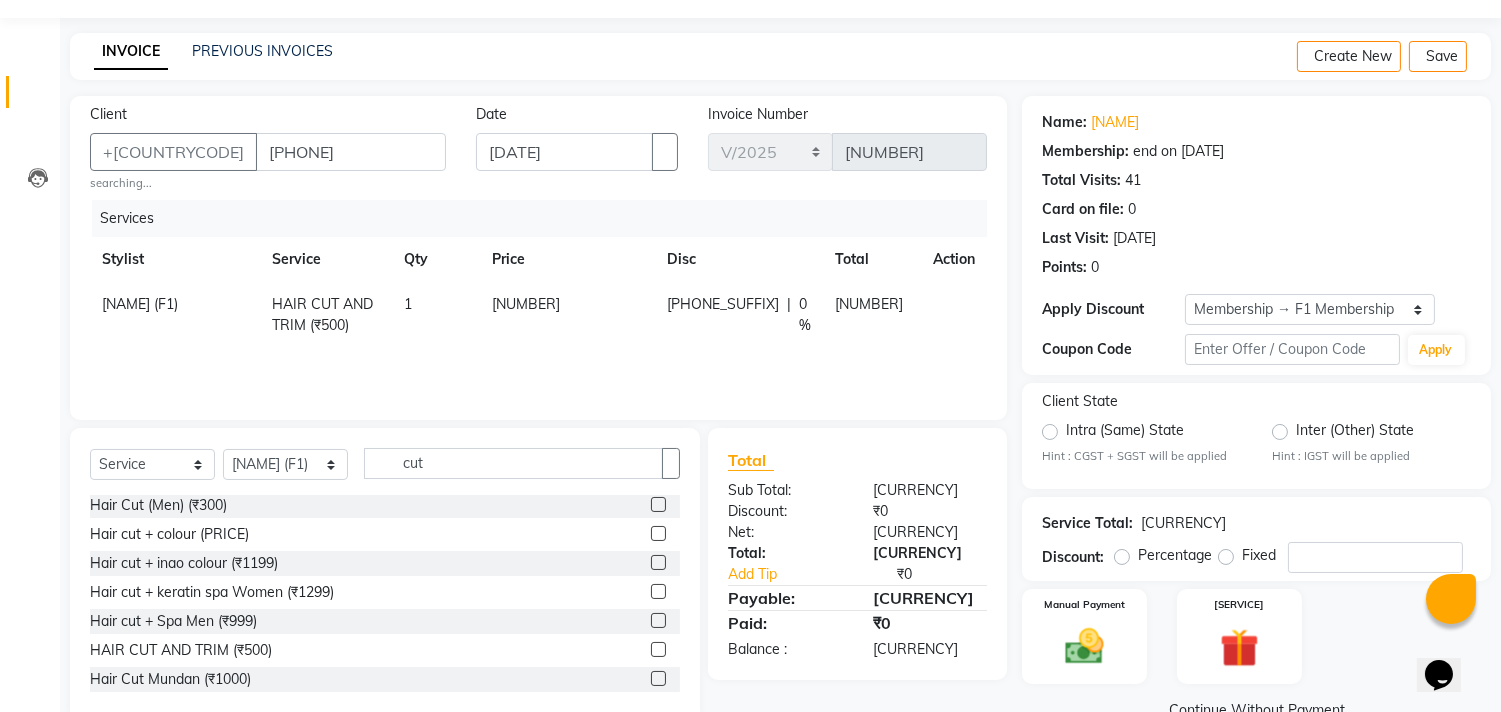 scroll, scrollTop: 102, scrollLeft: 0, axis: vertical 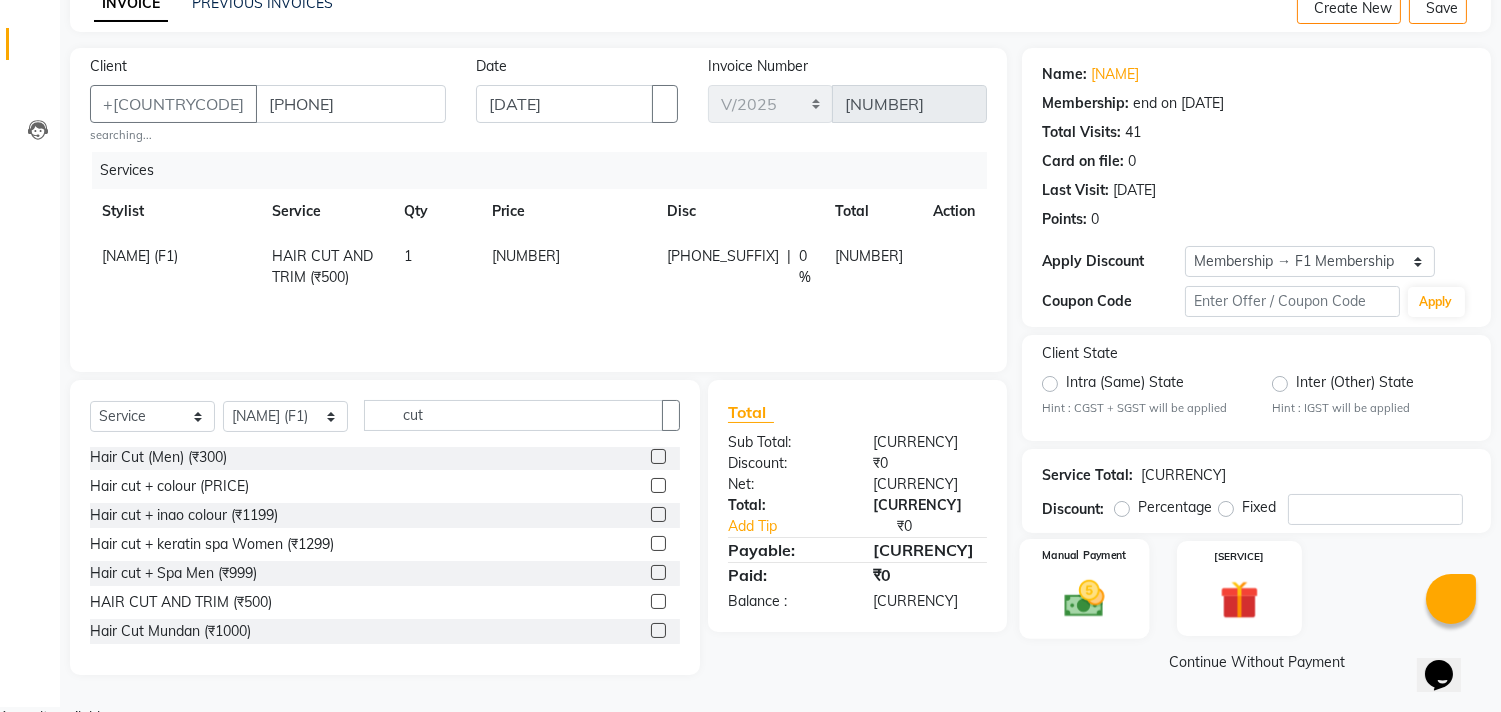 click at bounding box center [1085, 598] 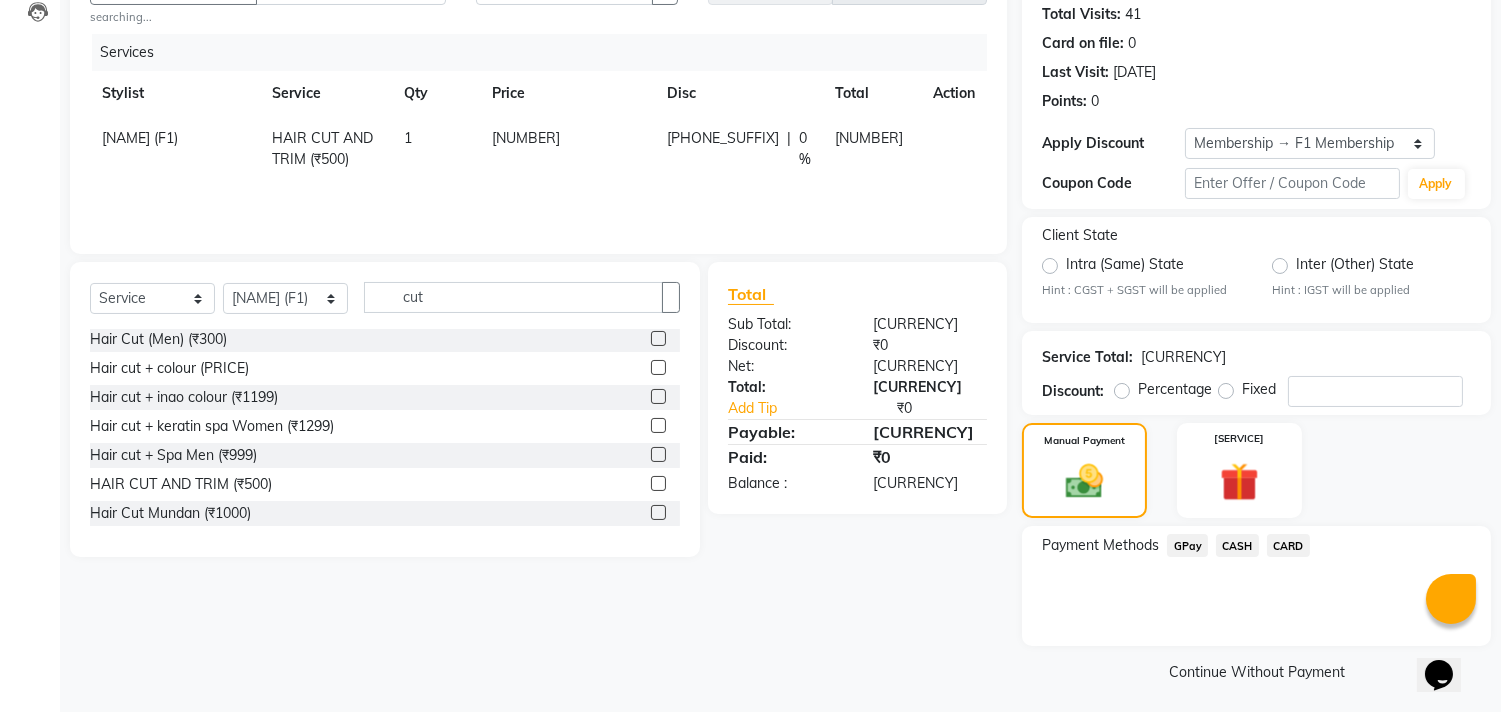 scroll, scrollTop: 231, scrollLeft: 0, axis: vertical 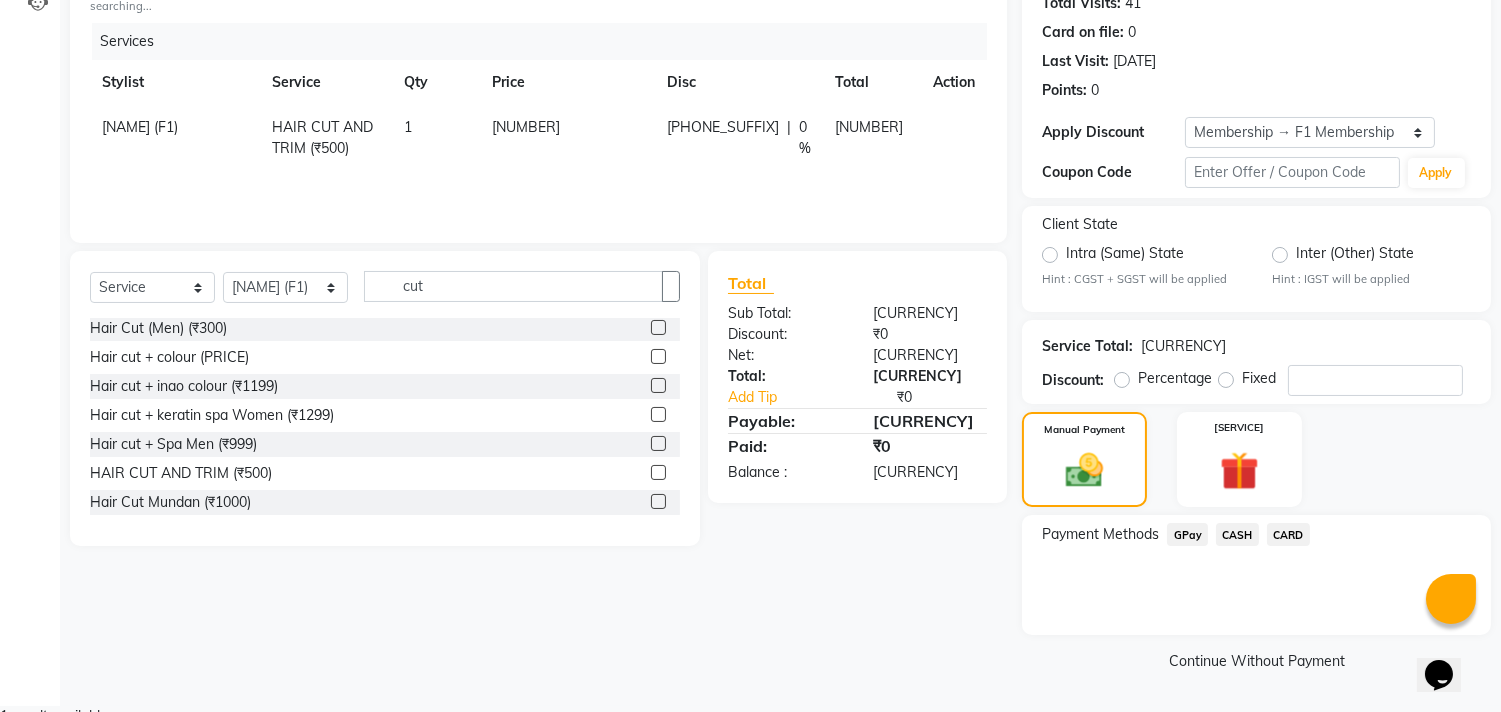 click on "GPay" at bounding box center (1187, 534) 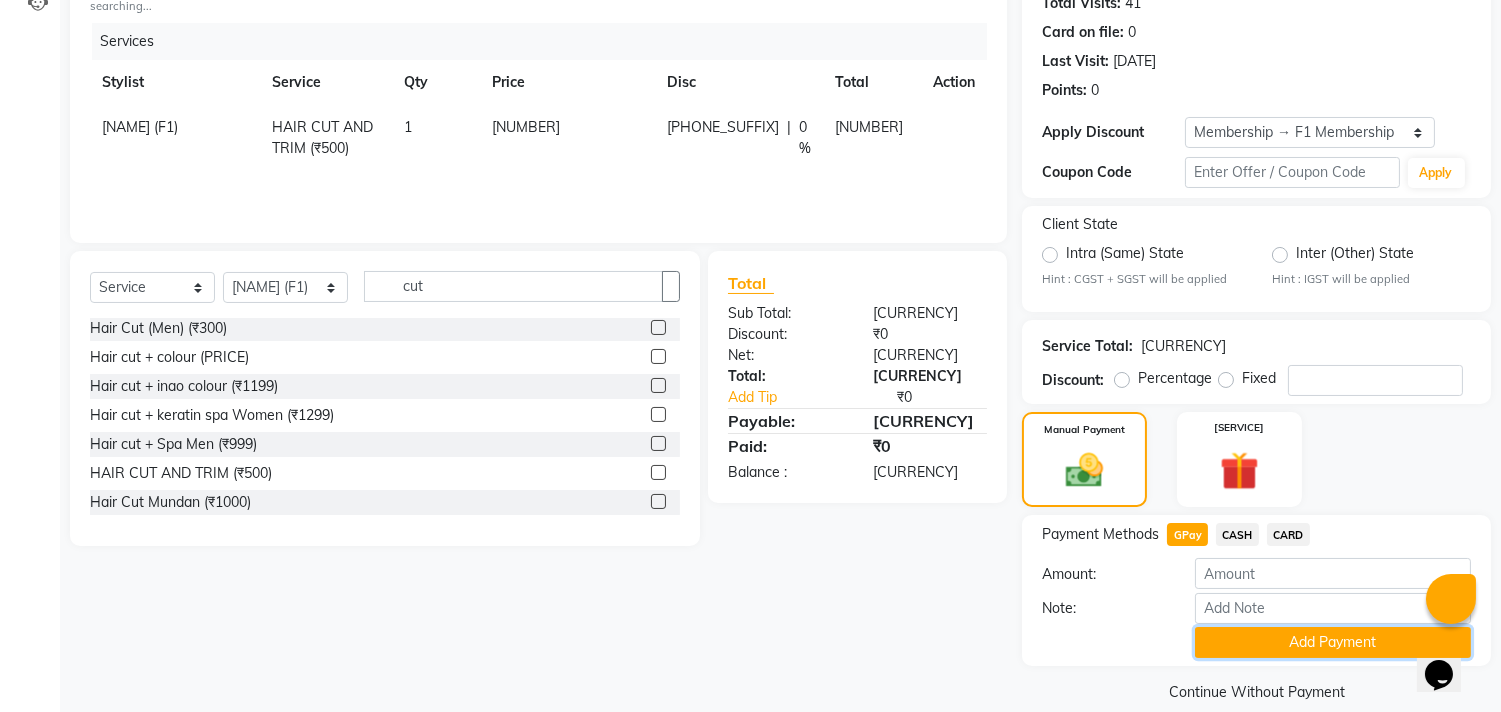 click on "Add Payment" at bounding box center (1333, 642) 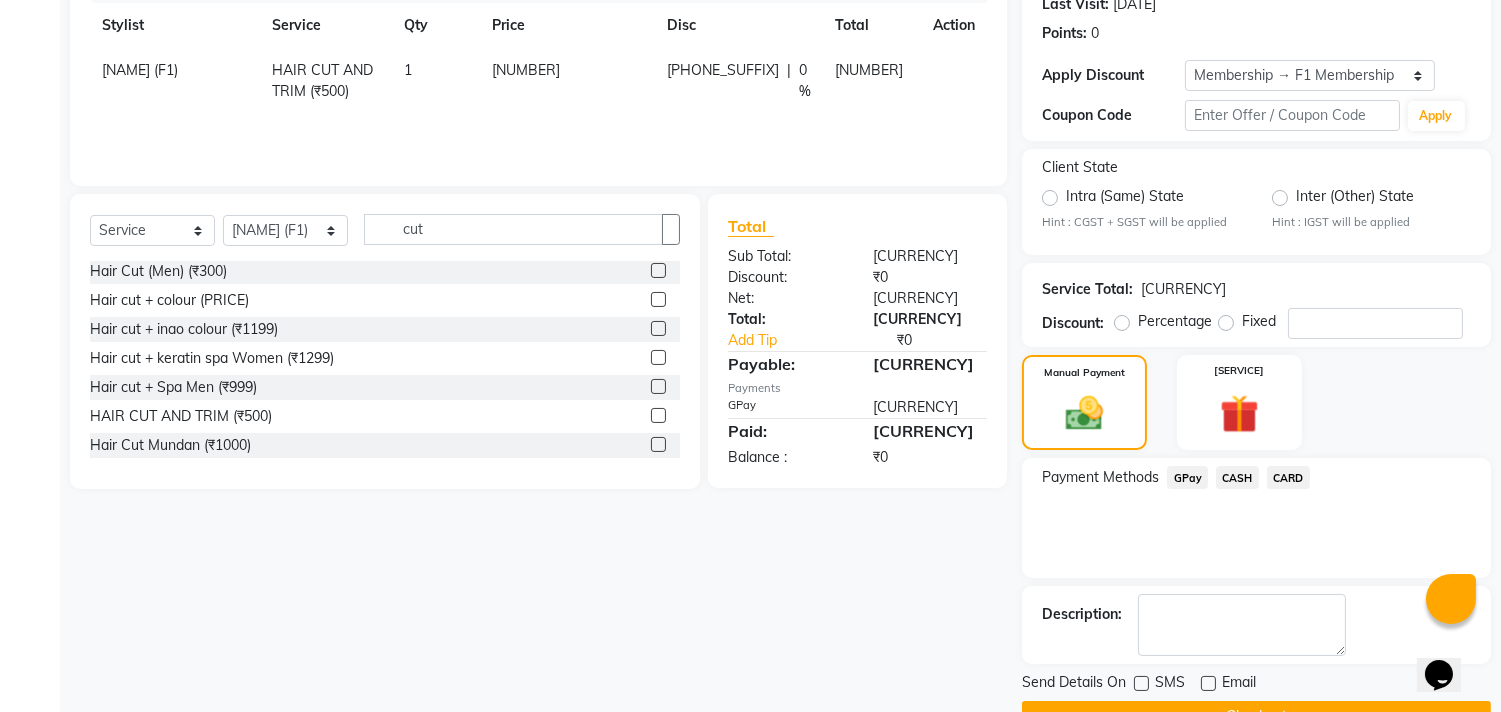 scroll, scrollTop: 344, scrollLeft: 0, axis: vertical 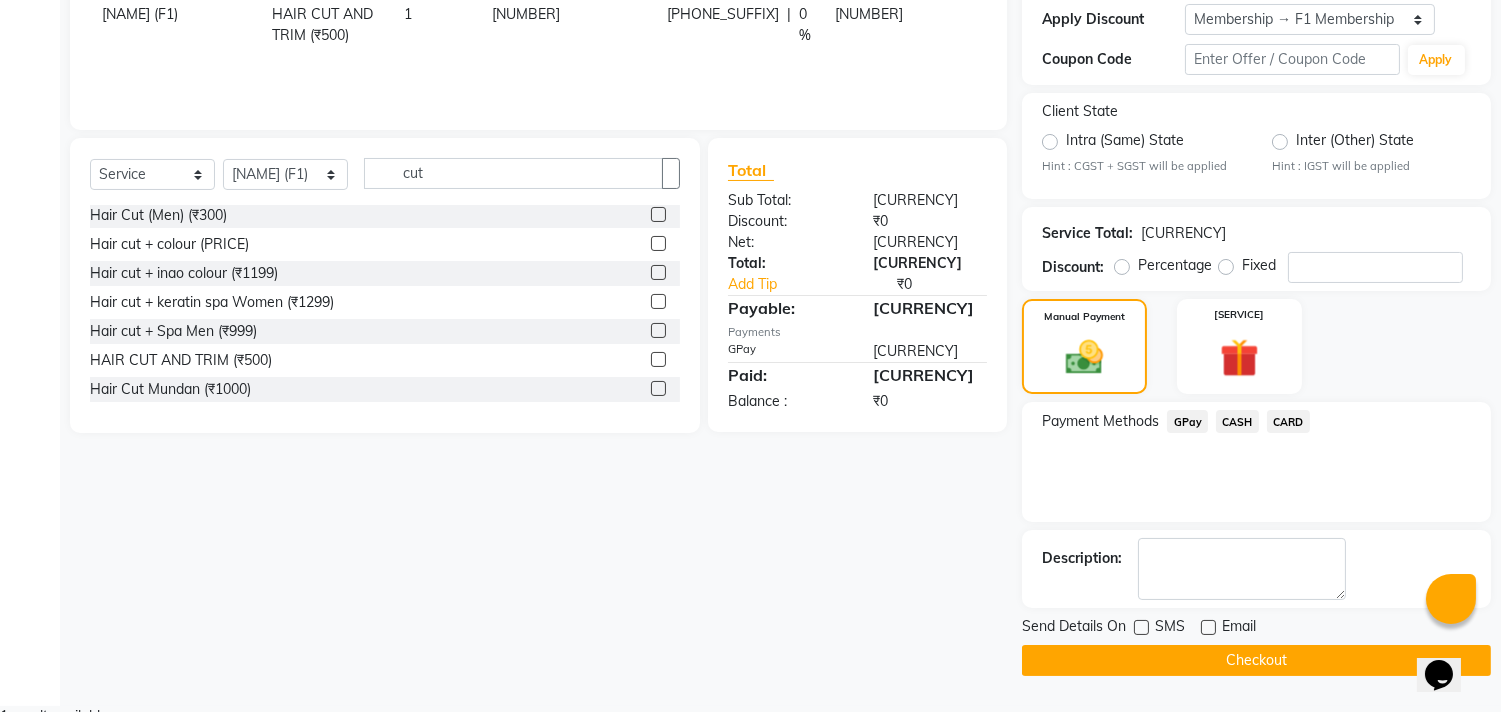 click at bounding box center (1141, 627) 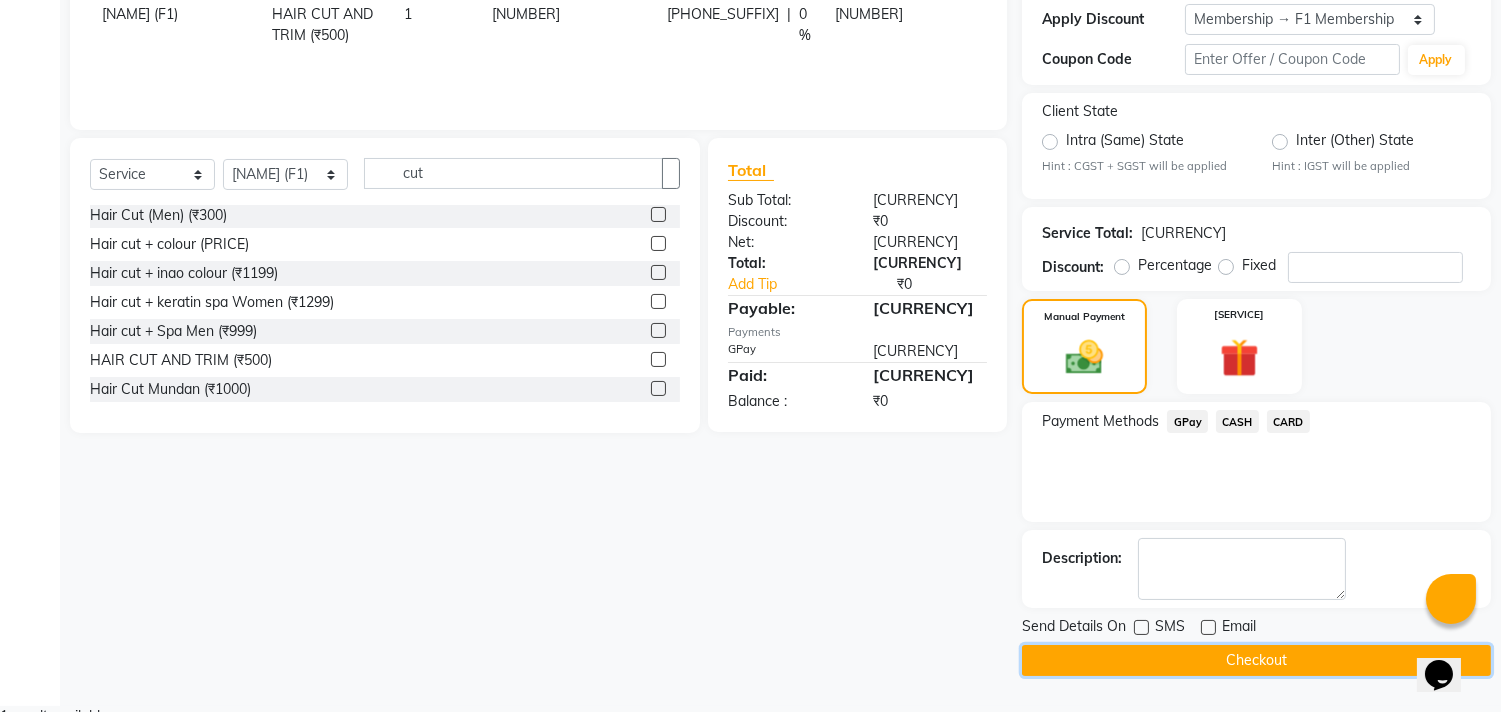 click on "Checkout" at bounding box center [1256, 660] 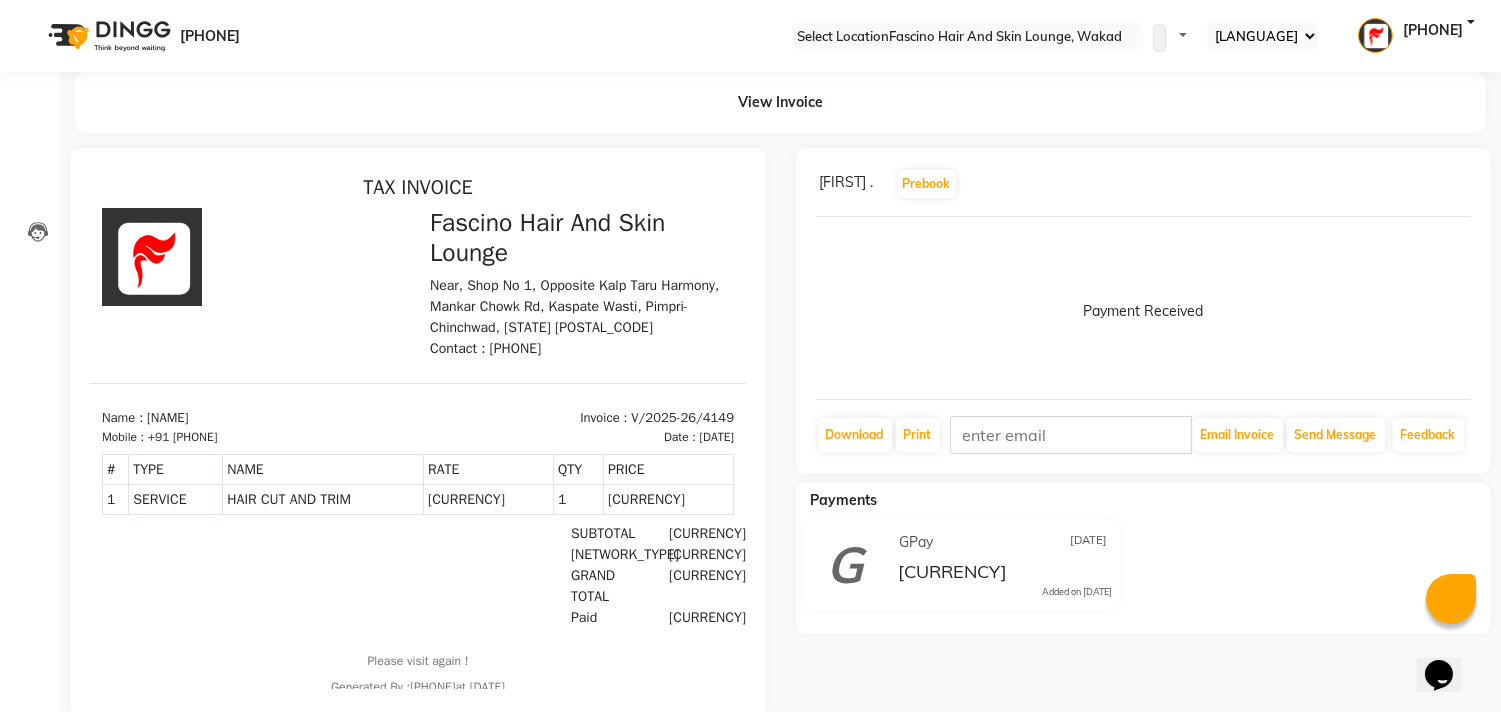 scroll, scrollTop: 0, scrollLeft: 0, axis: both 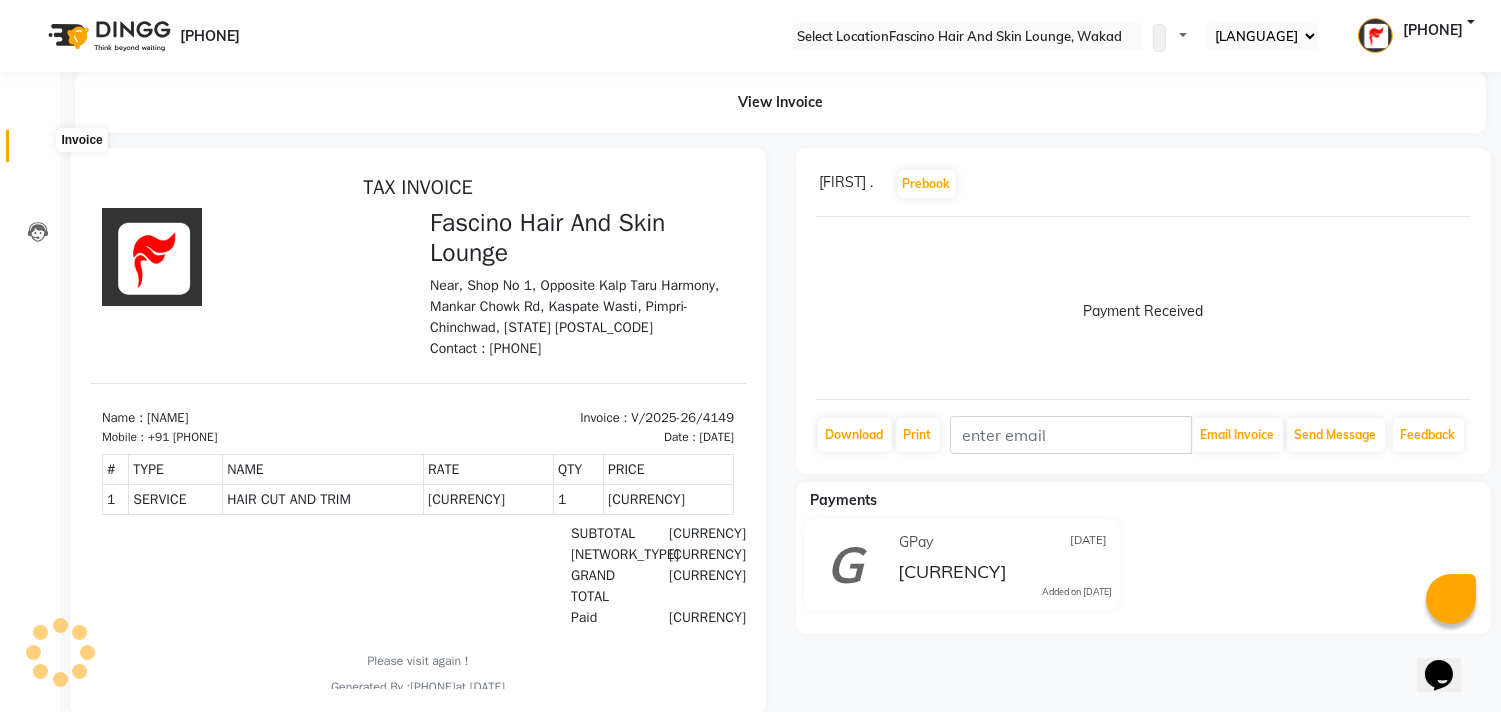 click at bounding box center [37, 151] 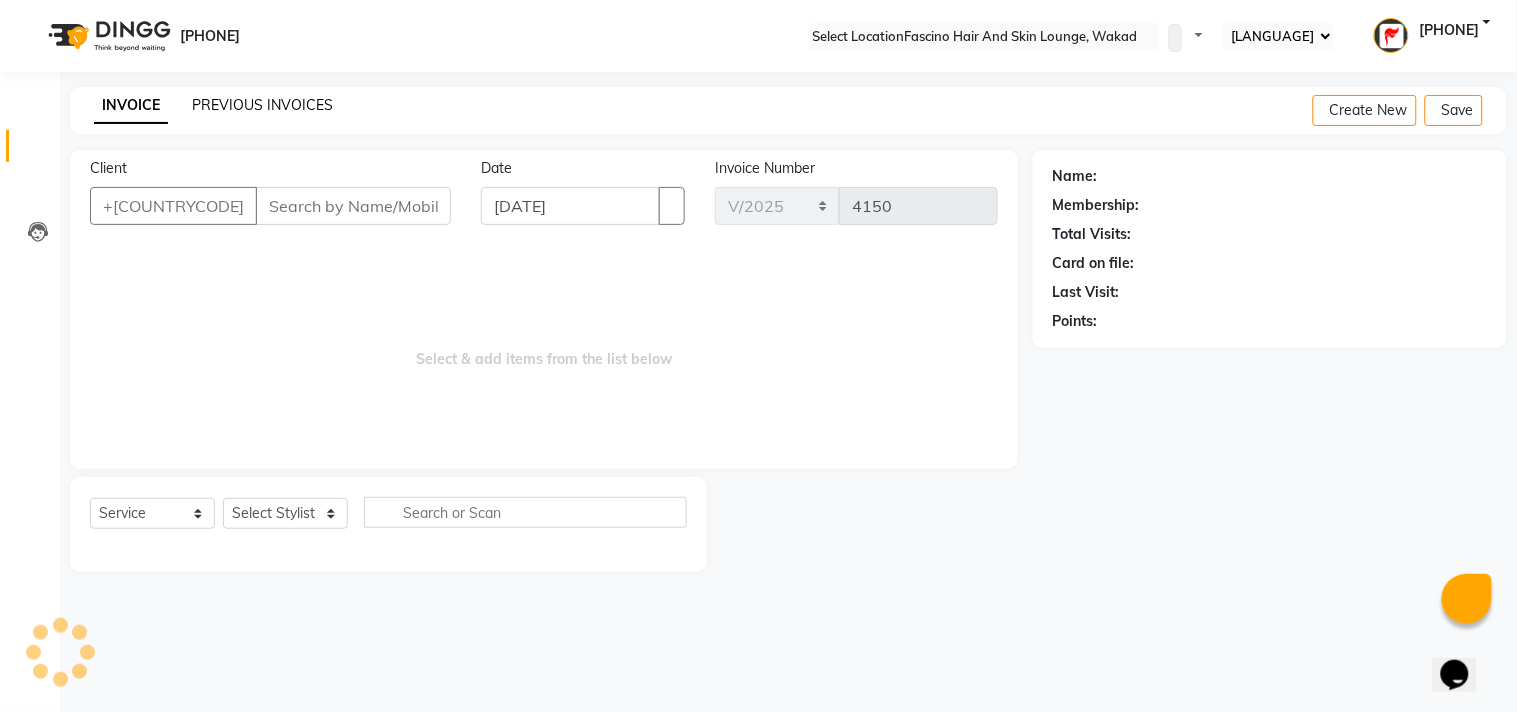 click on "PREVIOUS INVOICES" at bounding box center (262, 105) 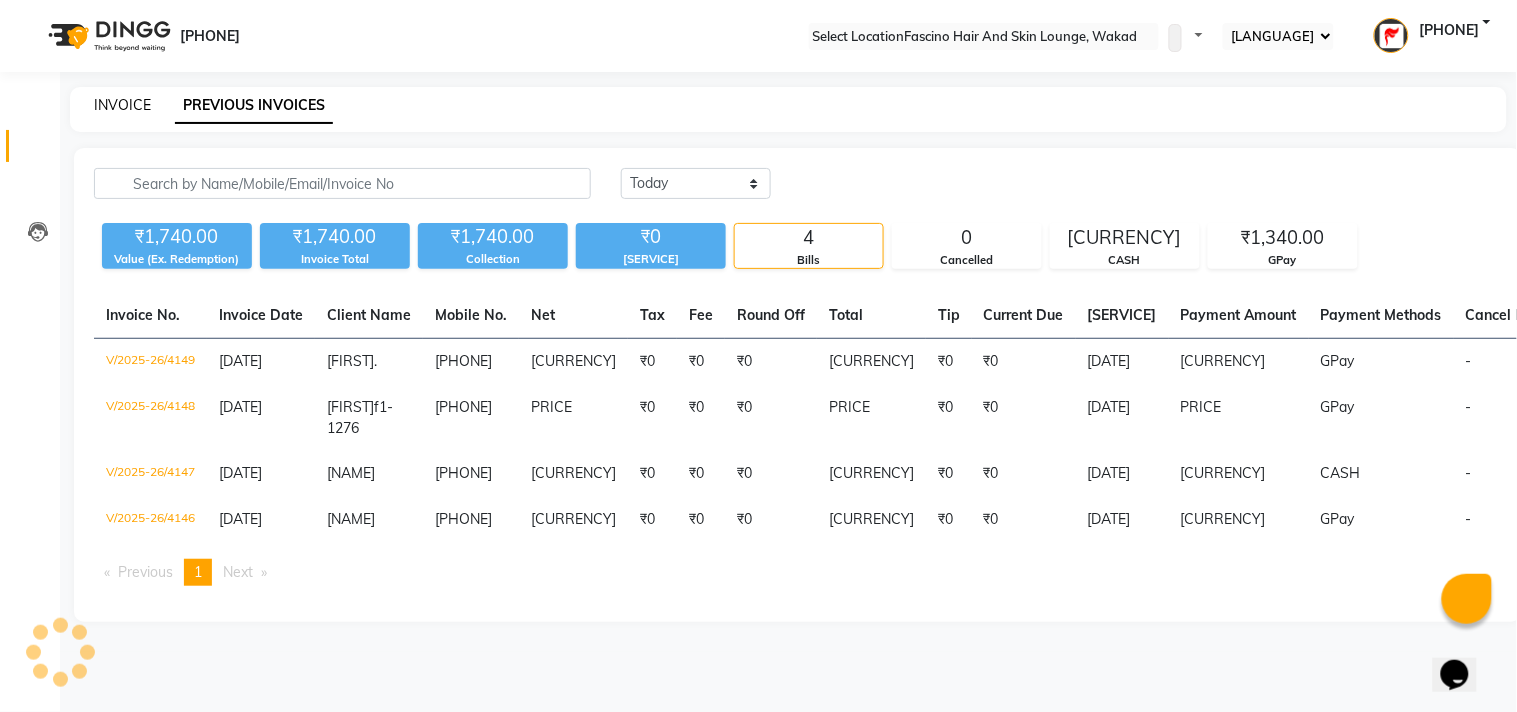 click on "INVOICE" at bounding box center (122, 105) 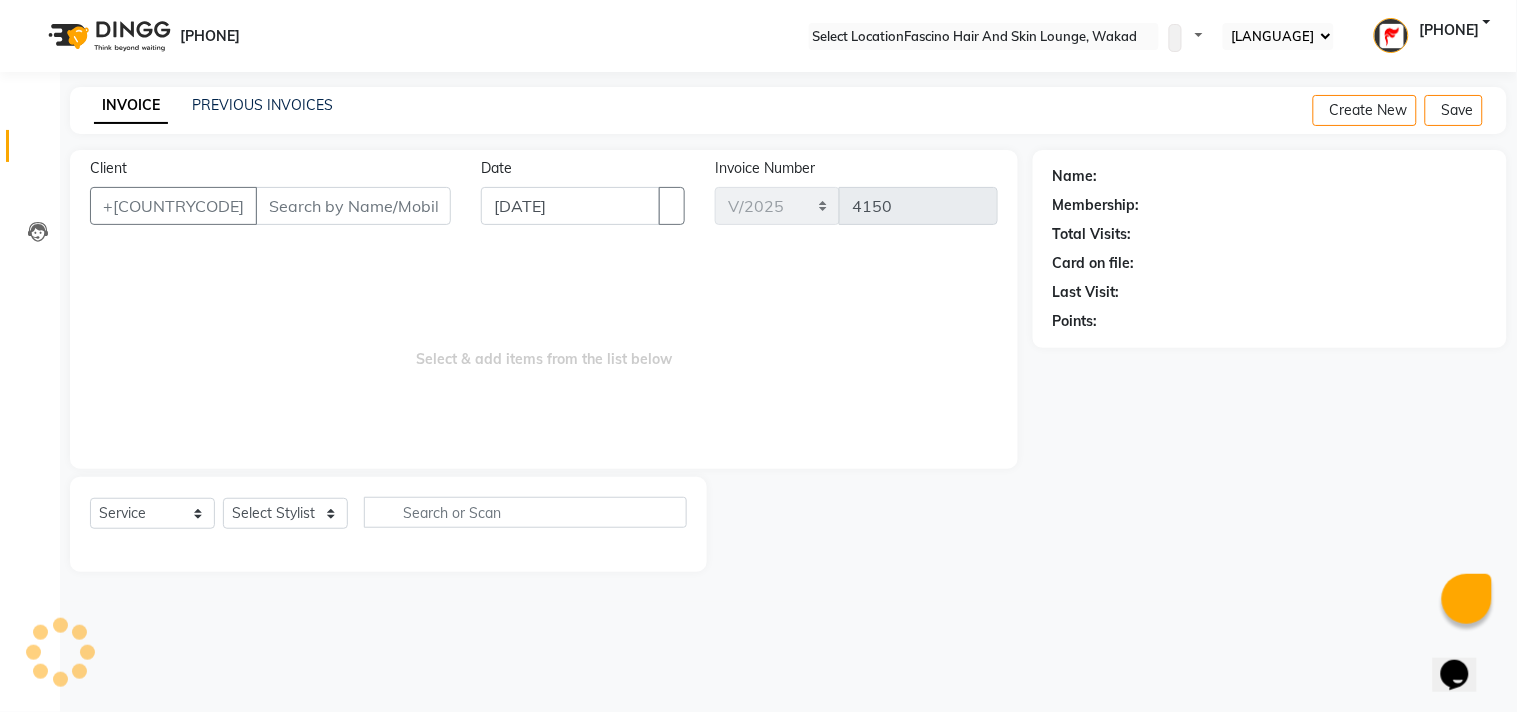 click on "Client" at bounding box center [353, 206] 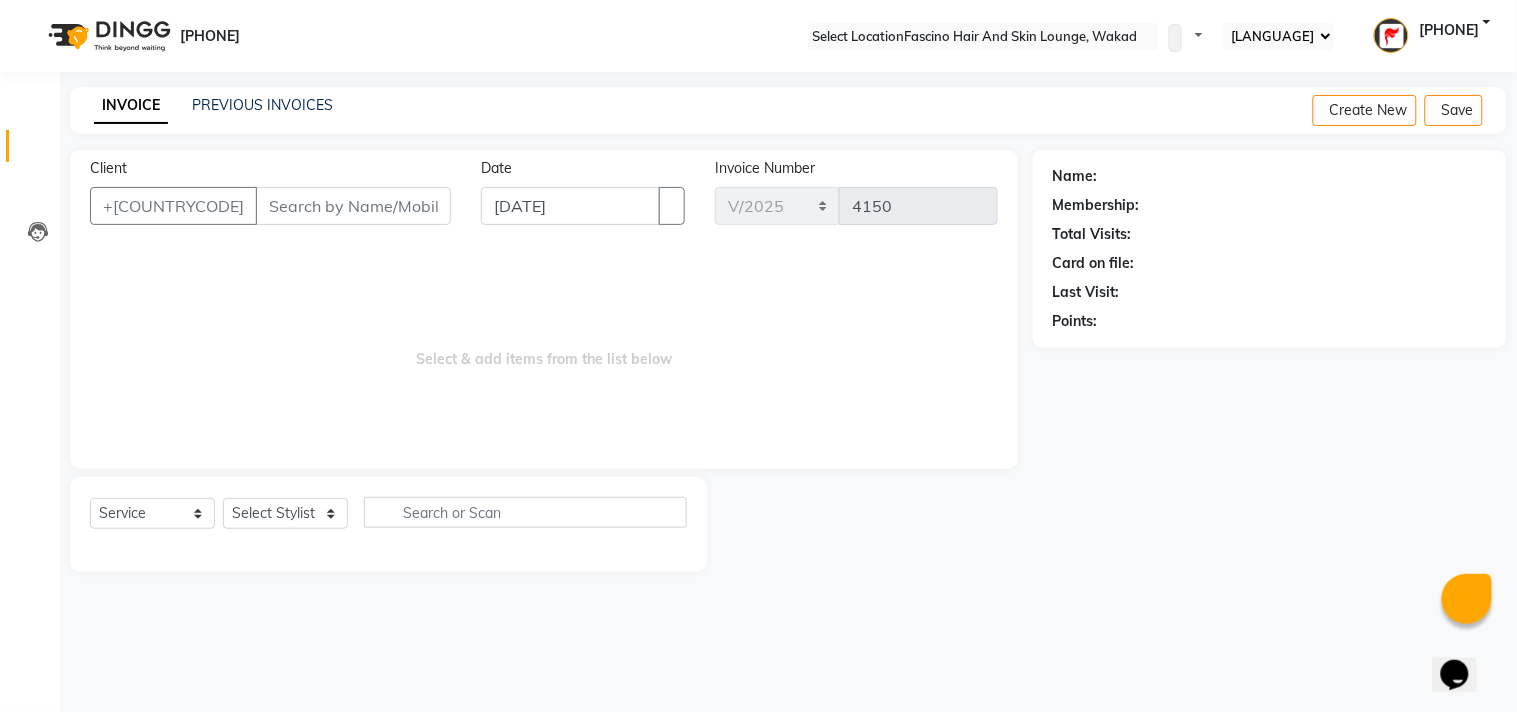 click on "Client" at bounding box center (353, 206) 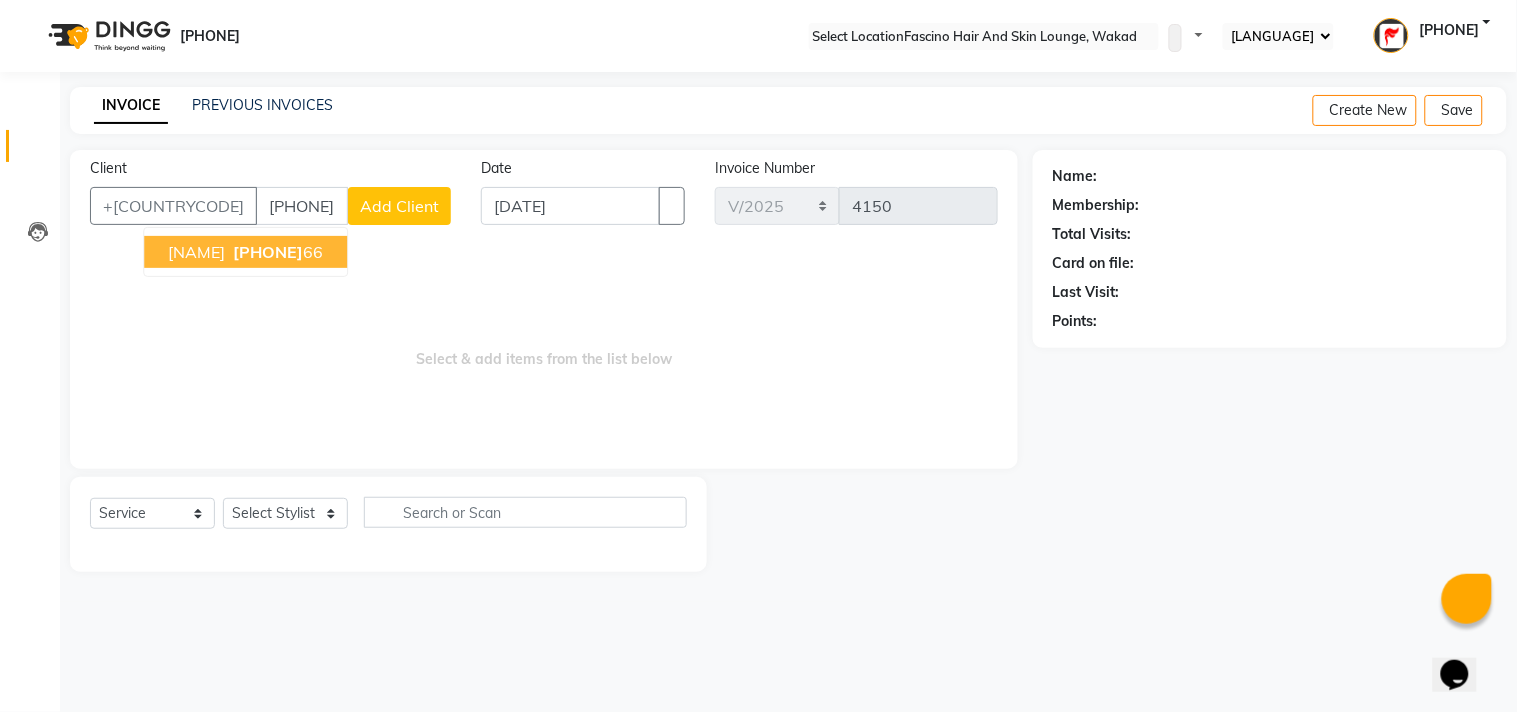 click on "[FIRST] [PHONE]" at bounding box center (245, 252) 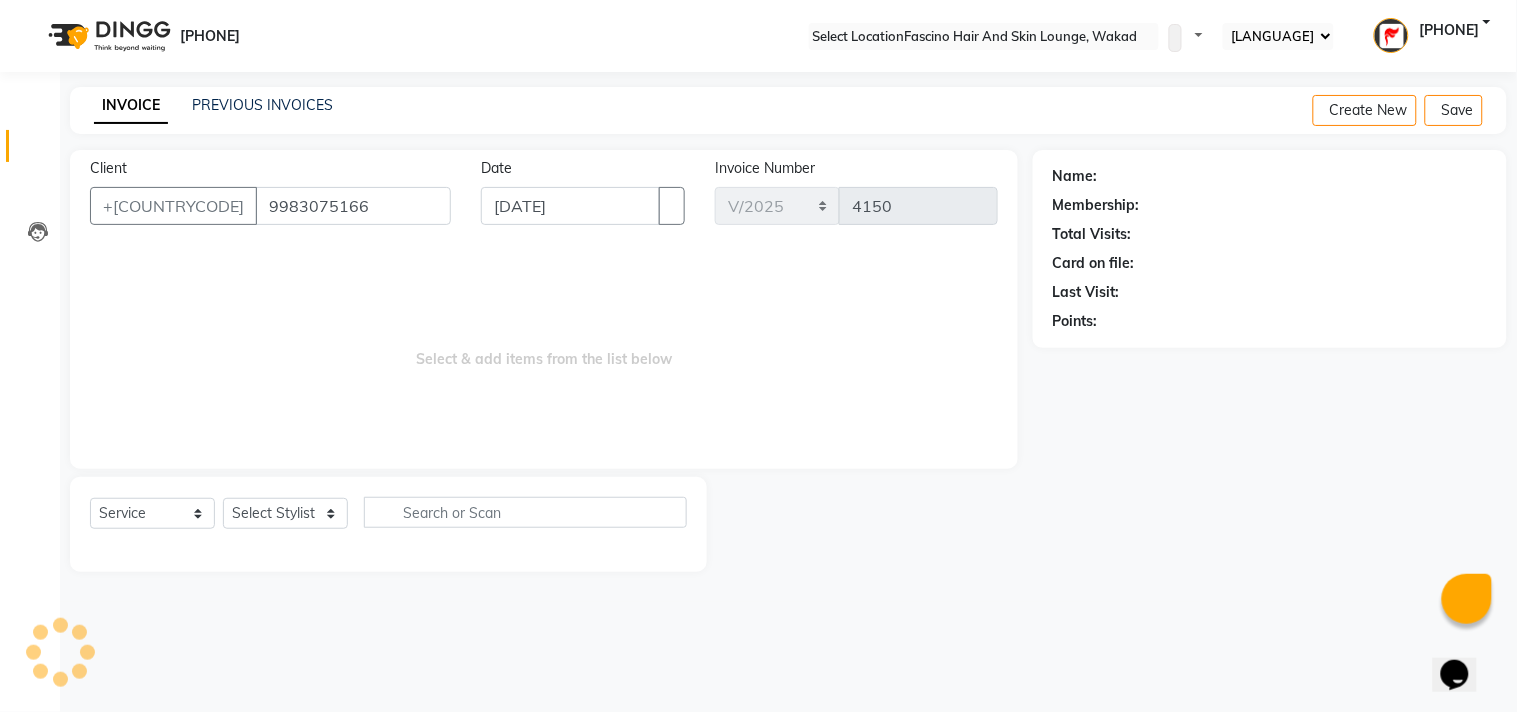 type on "9983075166" 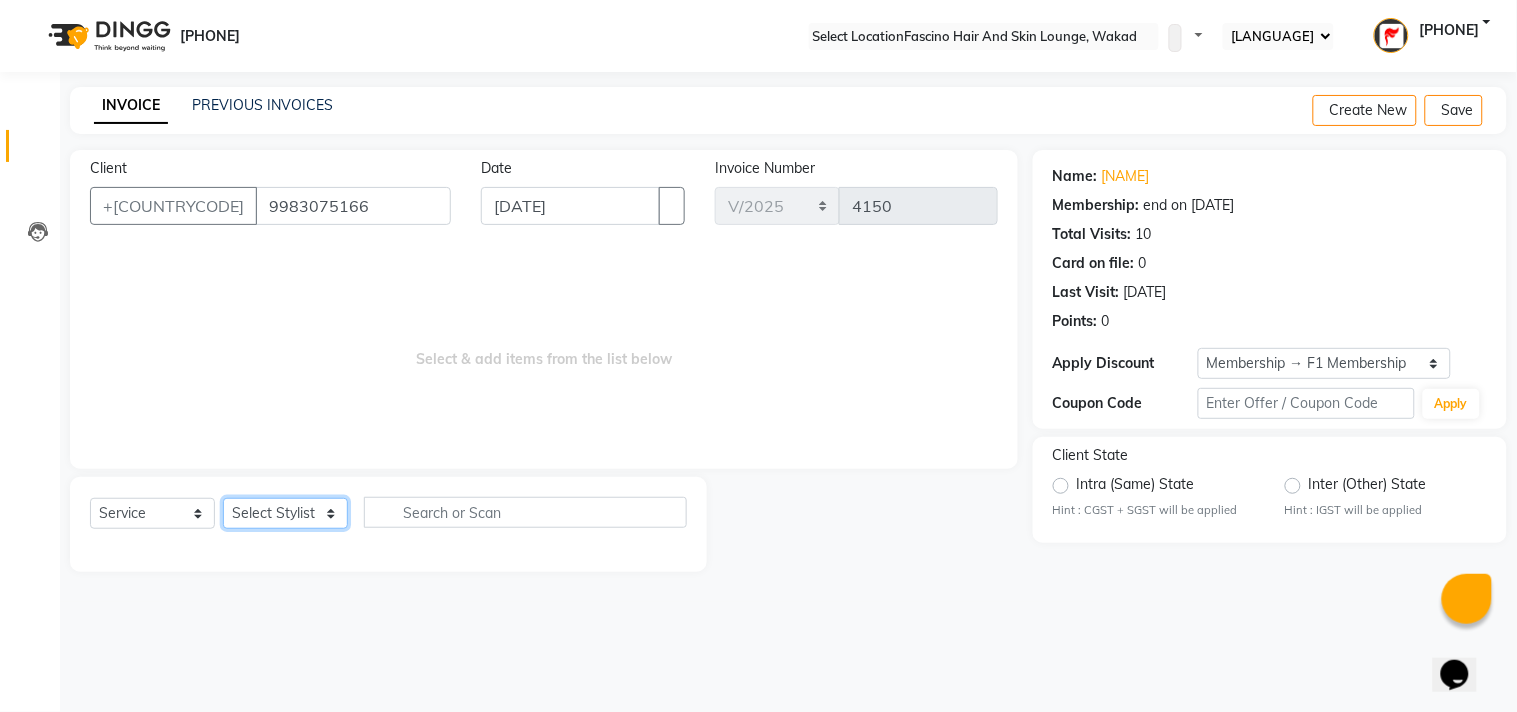 click on "Select Stylist [PHONE] [NAME] [NAME] F1 Salon Ganesh F1 Gopal {JH} Govind (Jh ) Jadgdish Kajal Omkar JH Pooja kate Ram choudhry Sahil jh Sanjay muley Shree Siddu (F1) Sid (JH) Sukanya Sadiyan Suraj F1 Tejal Beaution Usha Bhise Varsha F1 Veena" at bounding box center (285, 513) 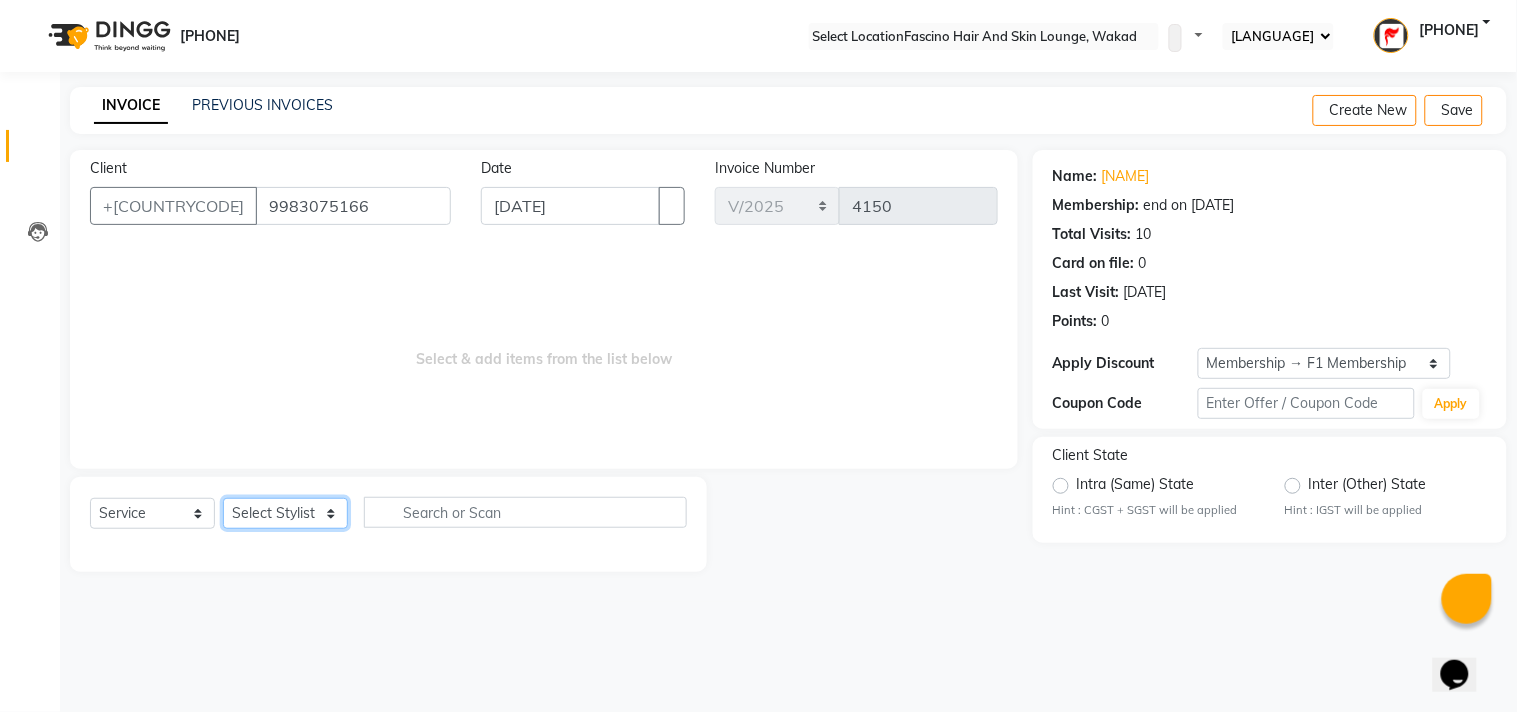 select on "[NUMBER]" 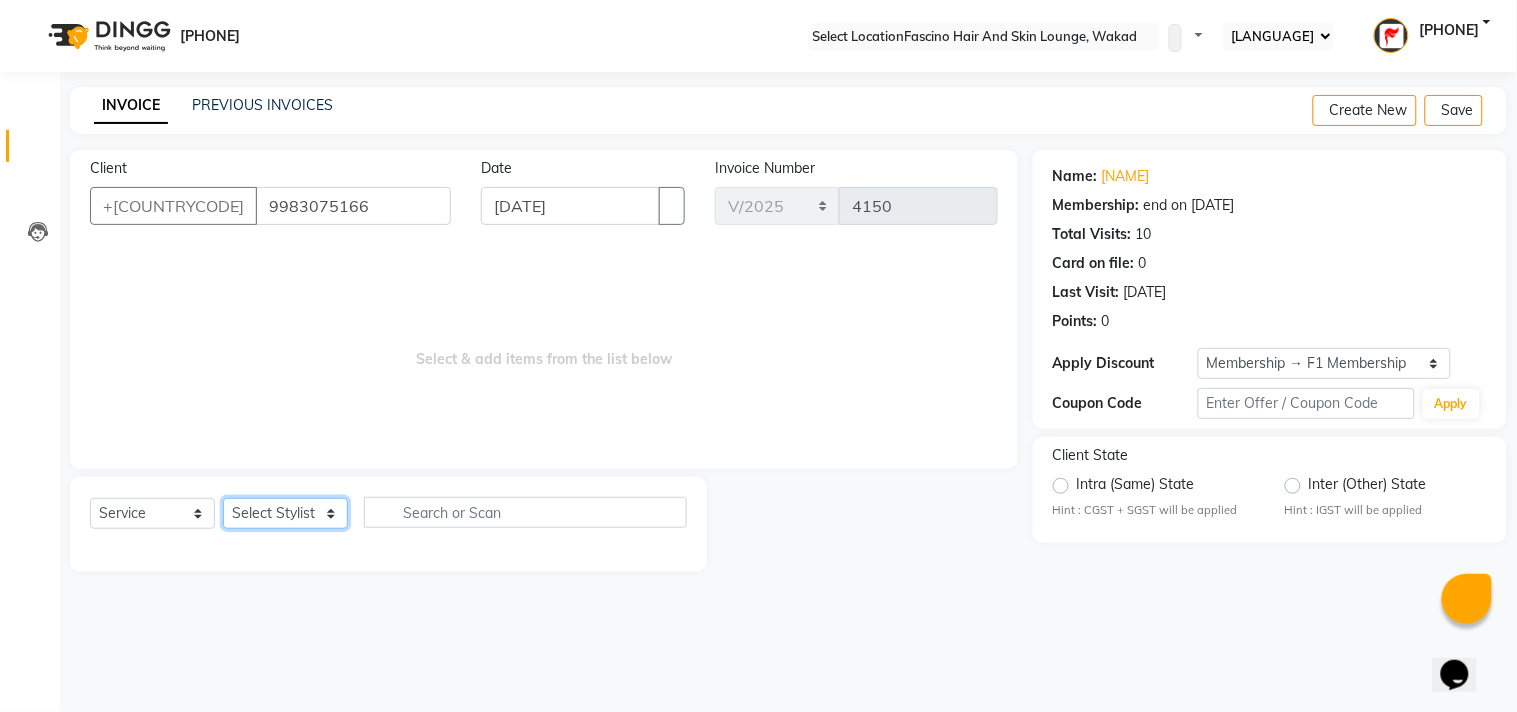 click on "Select Stylist [PHONE] [NAME] [NAME] F1 Salon Ganesh F1 Gopal {JH} Govind (Jh ) Jadgdish Kajal Omkar JH Pooja kate Ram choudhry Sahil jh Sanjay muley Shree Siddu (F1) Sid (JH) Sukanya Sadiyan Suraj F1 Tejal Beaution Usha Bhise Varsha F1 Veena" at bounding box center [285, 513] 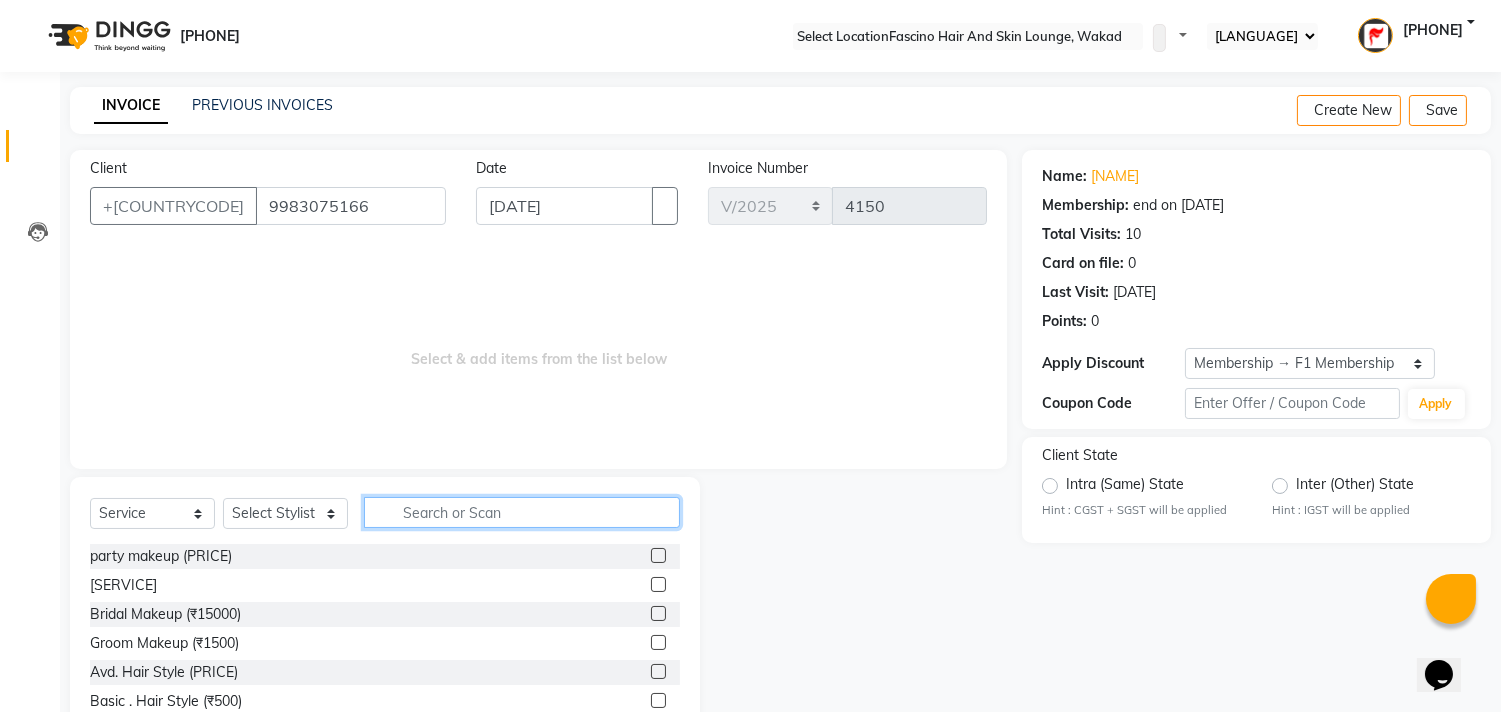 click at bounding box center [522, 512] 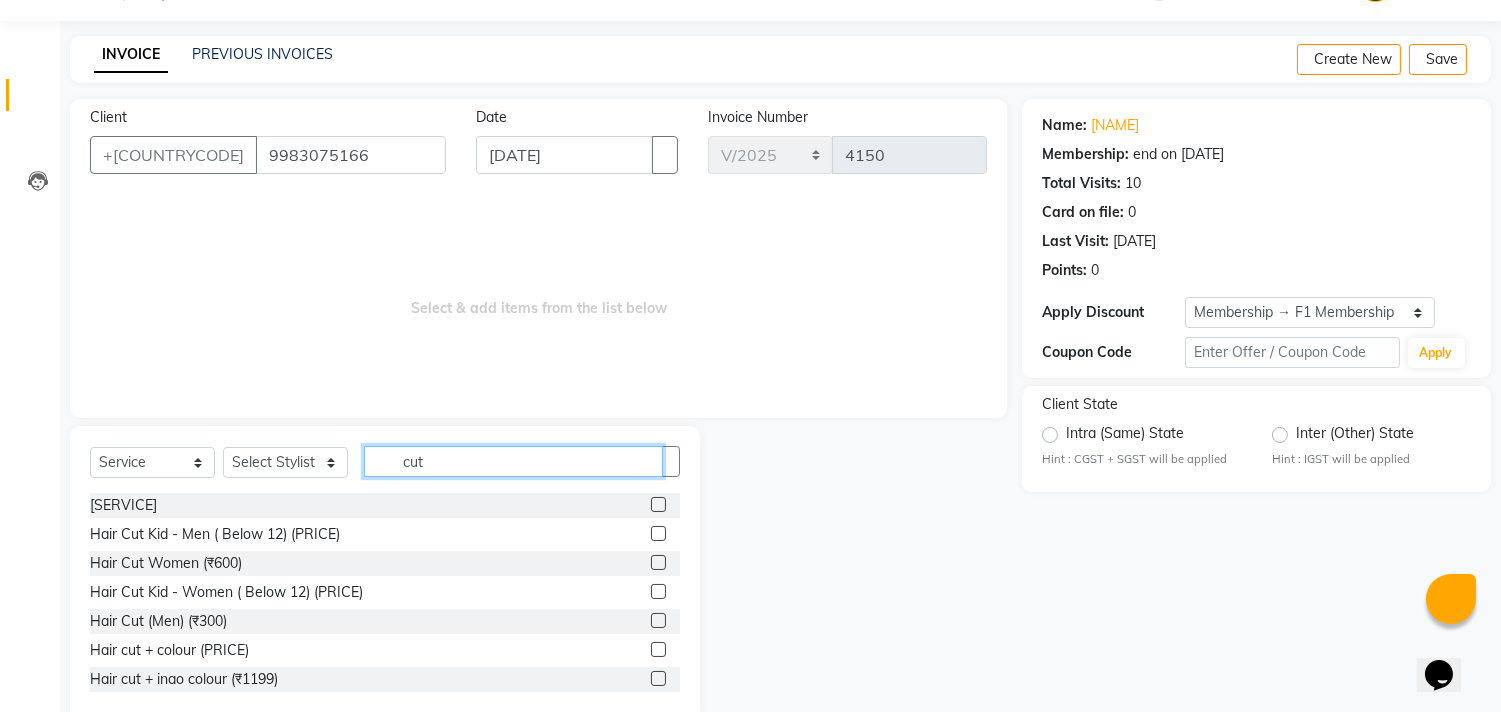 scroll, scrollTop: 88, scrollLeft: 0, axis: vertical 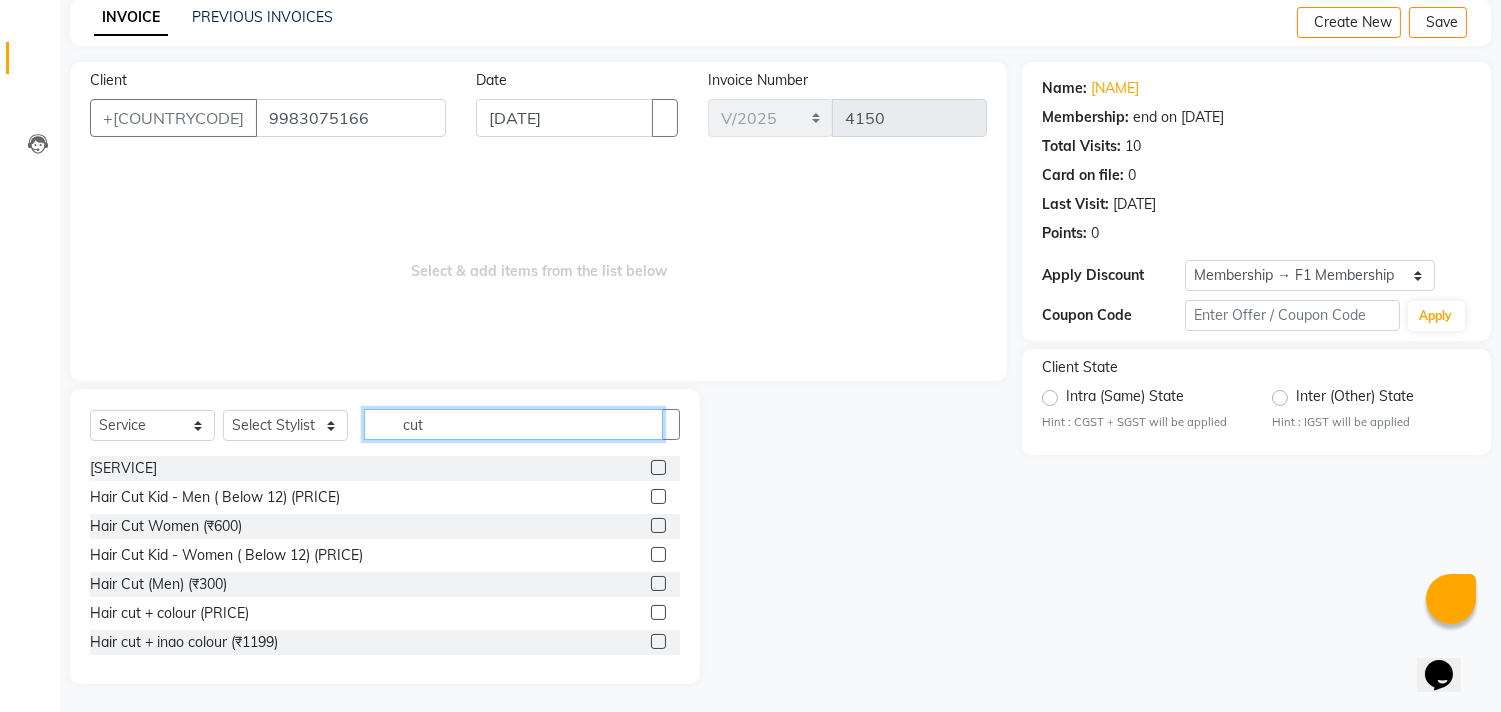 type on "cut" 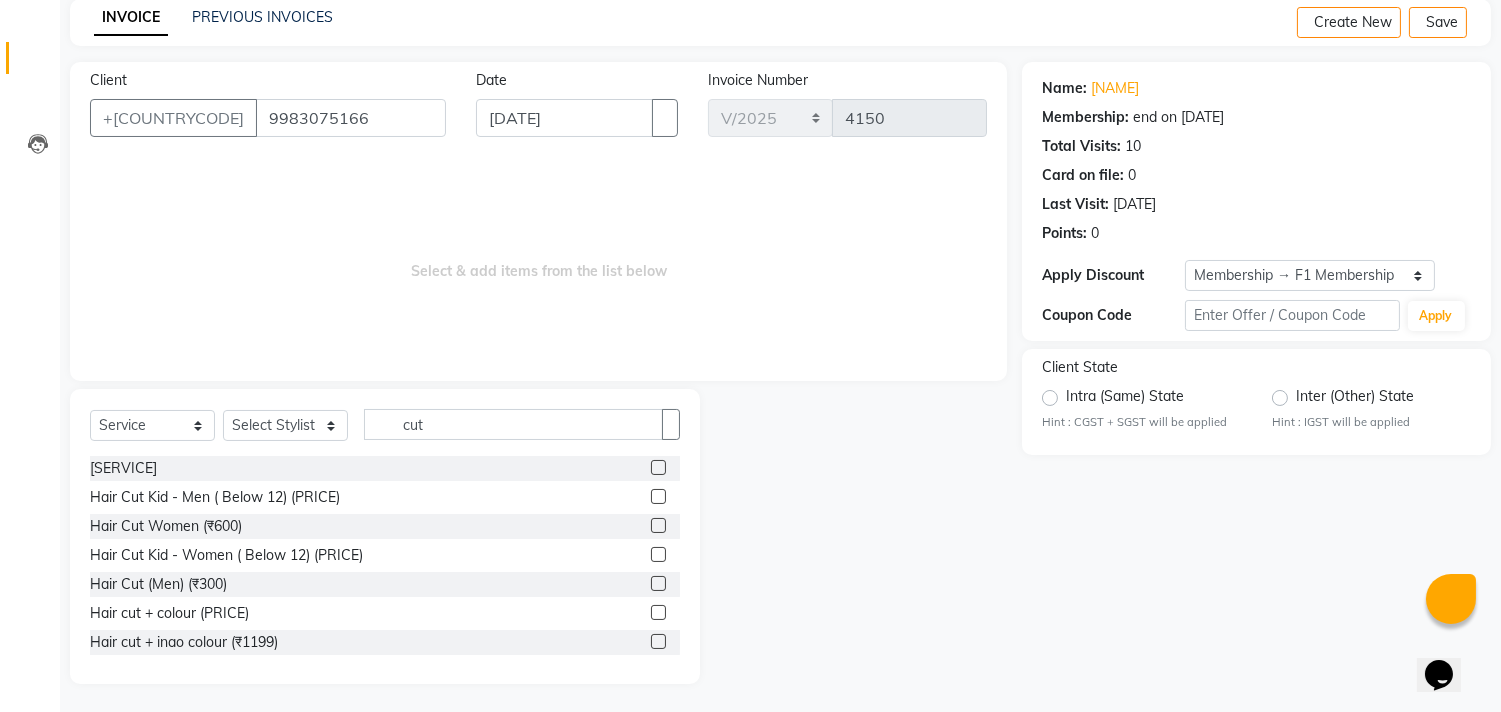 click on "Select Service Product Membership Package Voucher Prepaid Gift Card Select Stylist [PHONE] Asif Shaikh Chimu Ingale F1 Salon Ganesh F1 Gopal {JH} Govind (Jh ) Jadgdish Kajal Omkar JH Pooja kate Ram choudhry Sahil jh Sanjay muley Shree Siddu (F1) Sid (JH) Sukanya Sadiyan Suraj F1 Tejal Beaution Usha Bhise Varsha F1 Veena Nail Cutting/Filing/Nail Enamel (₹150) Hair Cut Kid - Men ( Below 12) (₹250) Hair Cut Women (₹600) Hair Cut Kid - Women ( Below 12) (₹300) Hair Cut (Men) (₹300) Hair cut + colour (₹999) Hair cut + inao colour (₹1199) Hair cut + keratin spa Women (₹1299) Hair cut + Spa Men (₹999) HAIR CUT AND TRIM (₹500) Hair Cut Mundan (₹1000)" at bounding box center [385, 536] 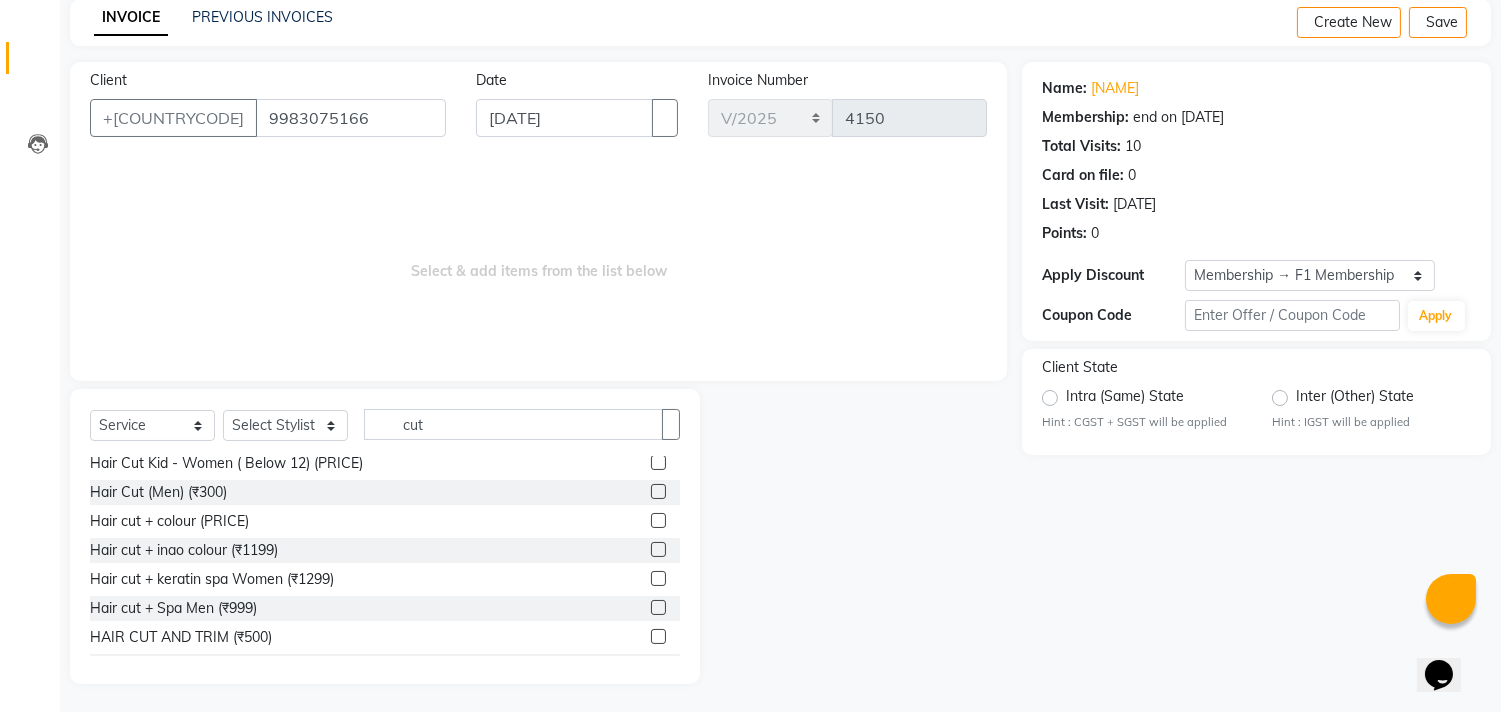 scroll, scrollTop: 118, scrollLeft: 0, axis: vertical 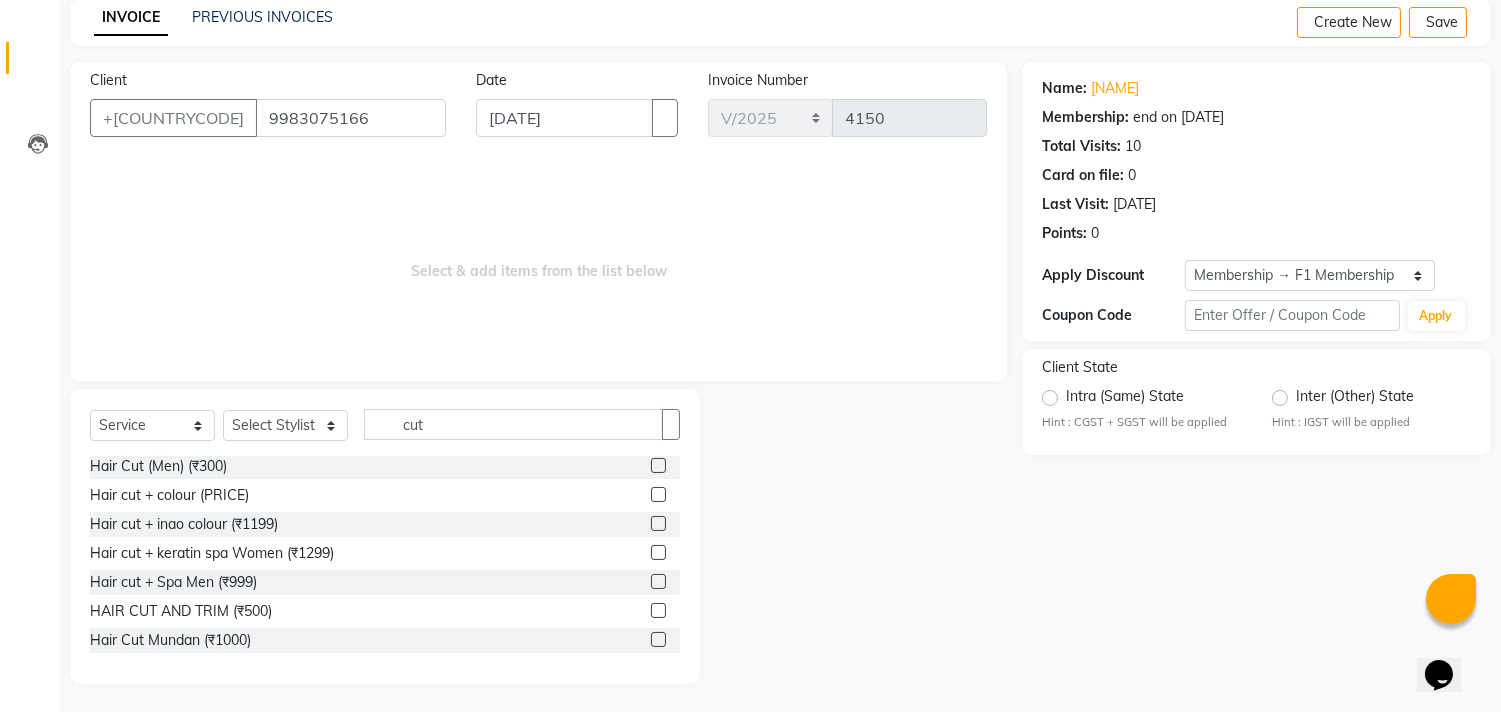 click at bounding box center (658, 610) 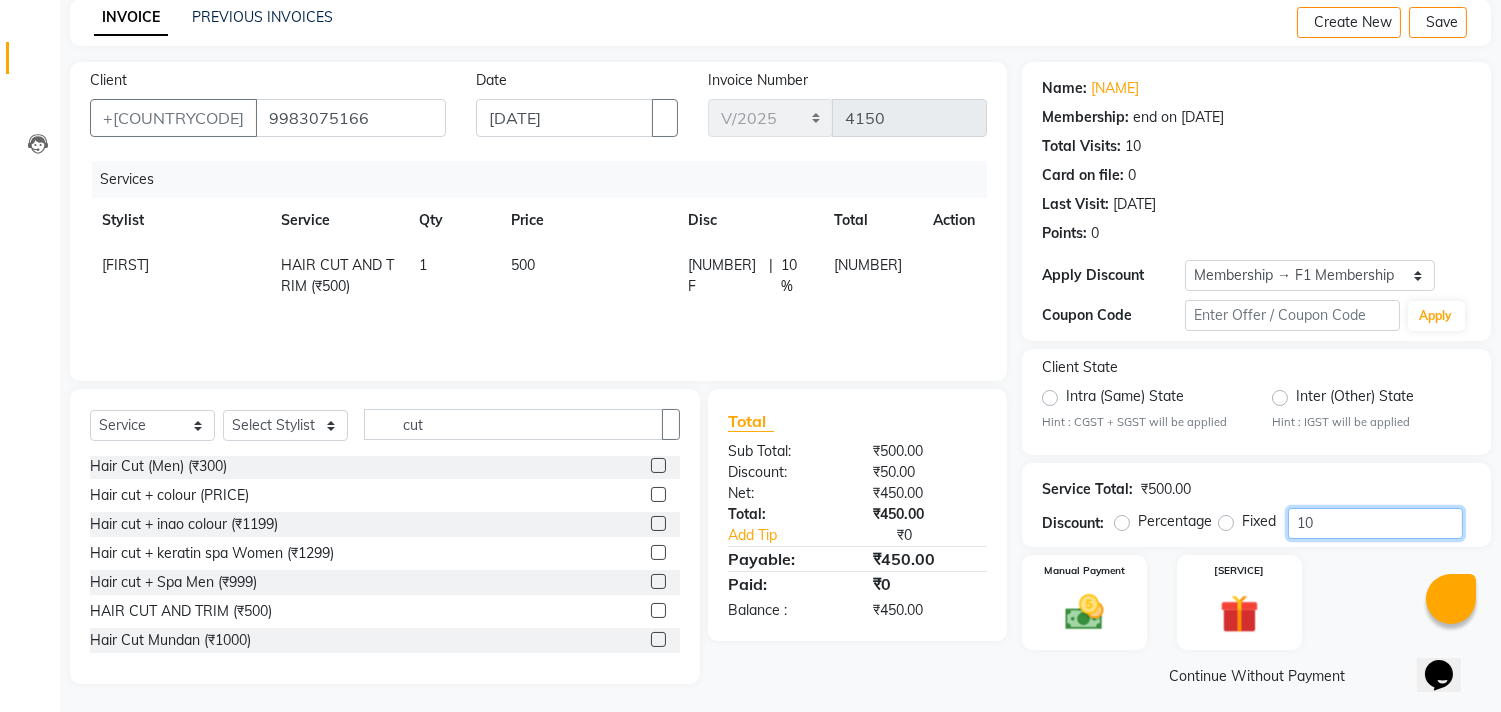 click on "10" at bounding box center (1375, 523) 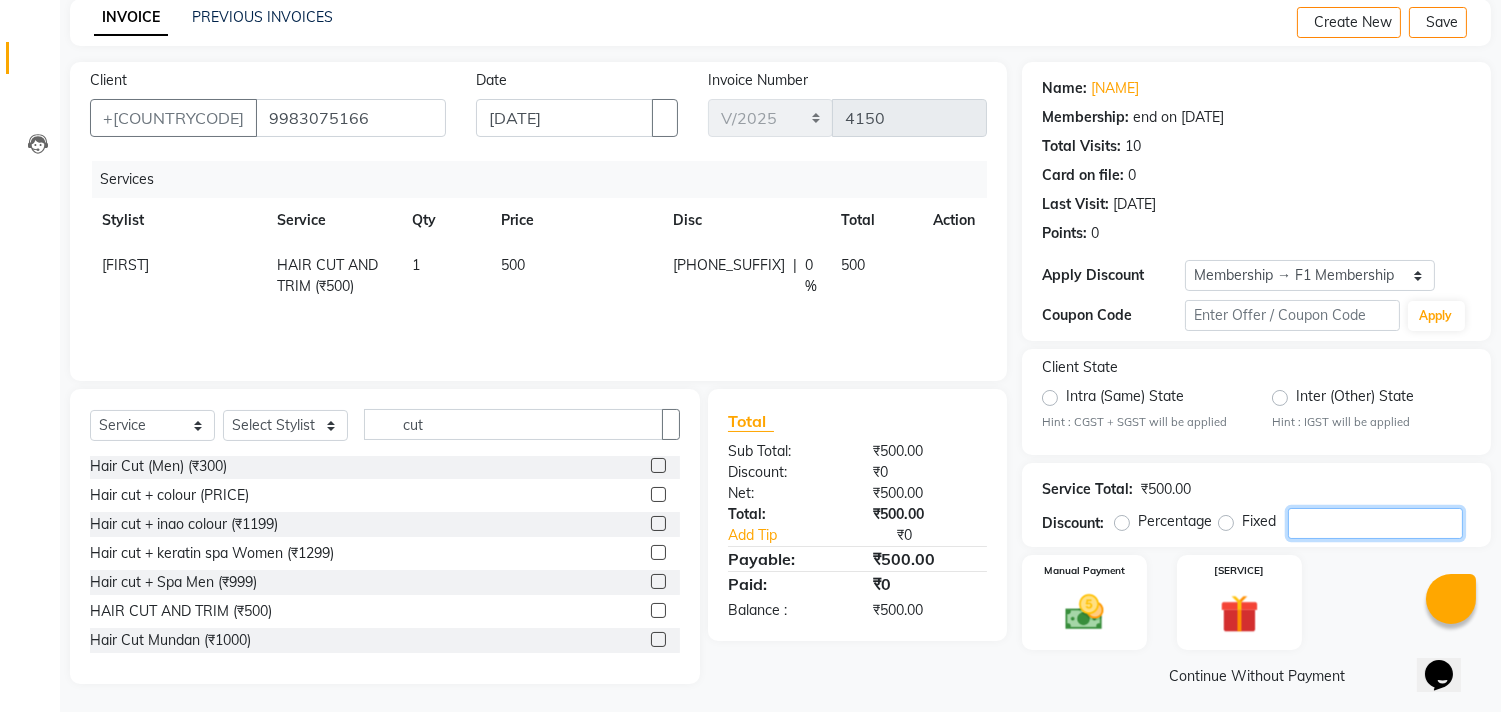 type 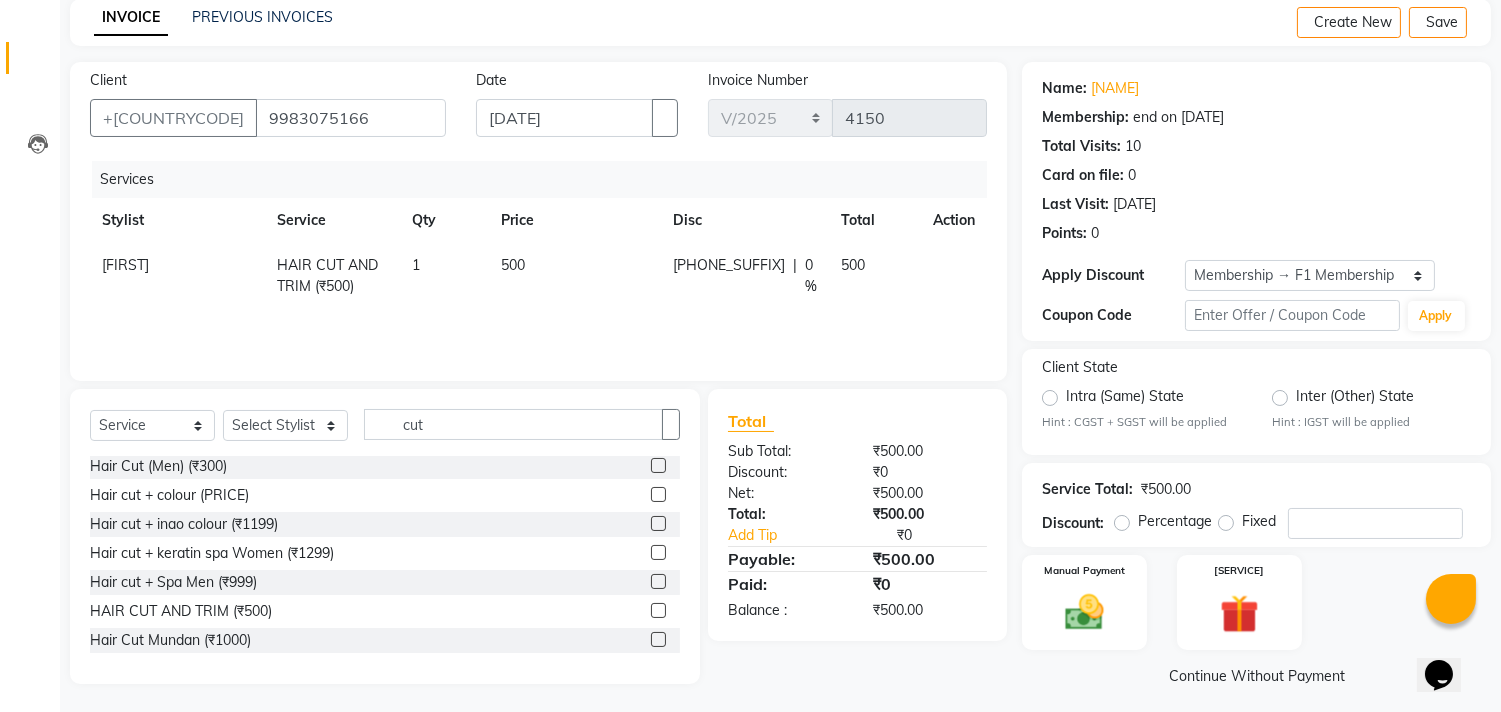 click on "500" at bounding box center [575, 276] 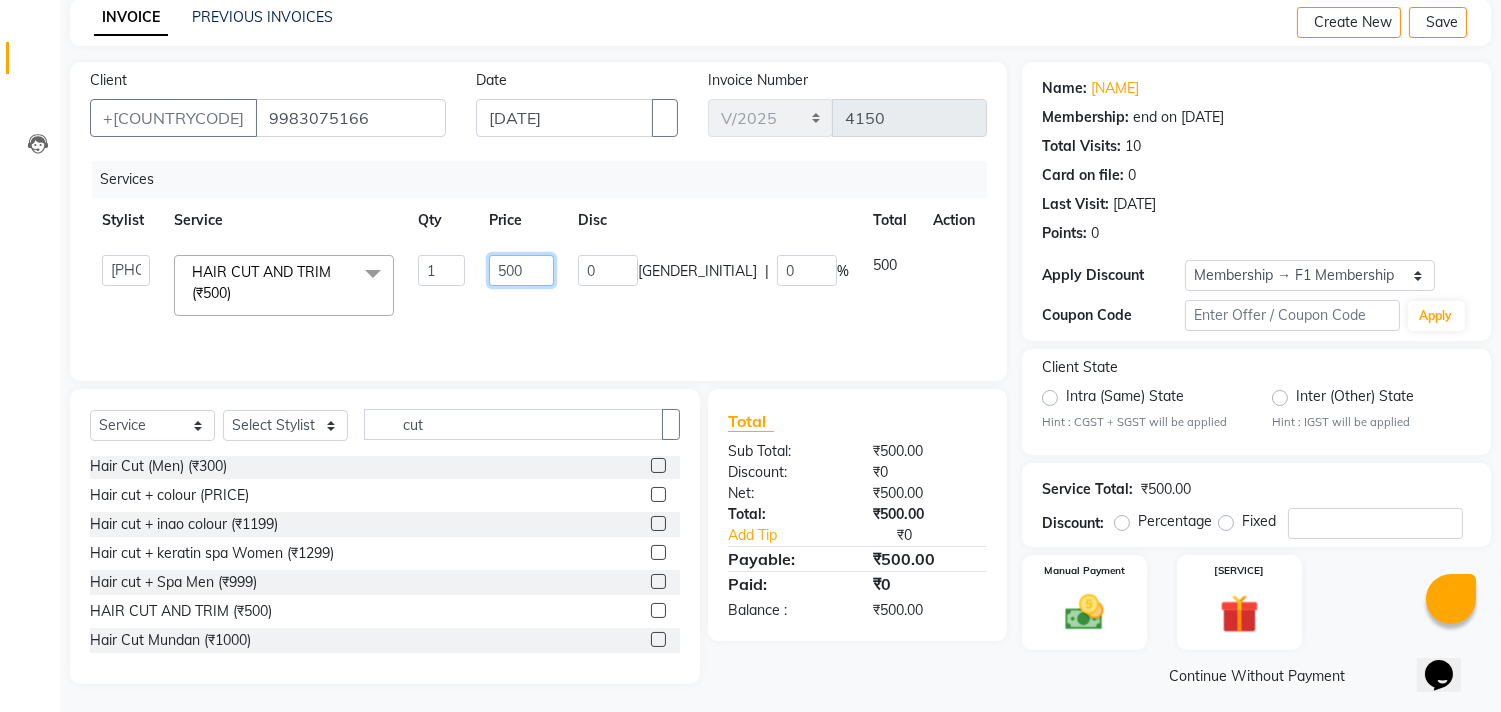 click on "500" at bounding box center (441, 270) 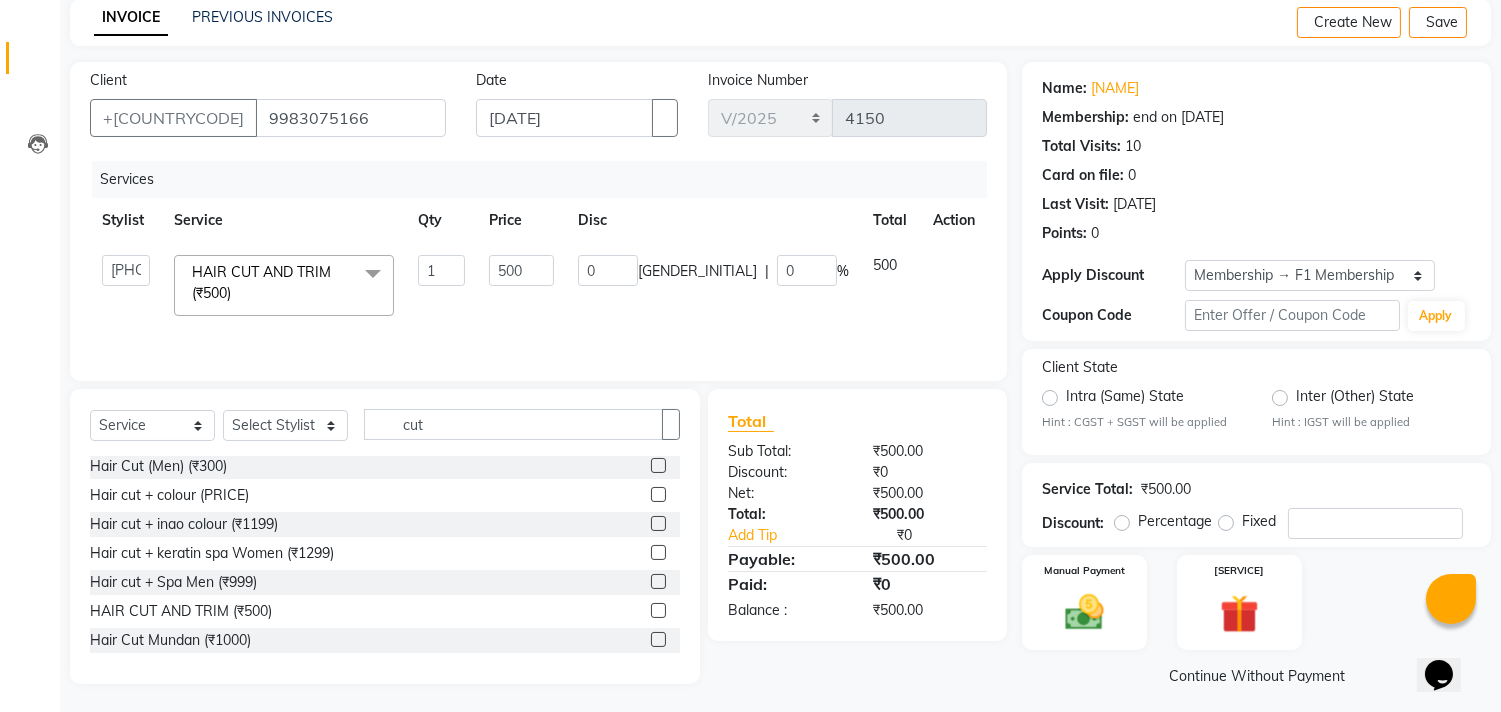 click on "[NUMBER]" at bounding box center [522, 285] 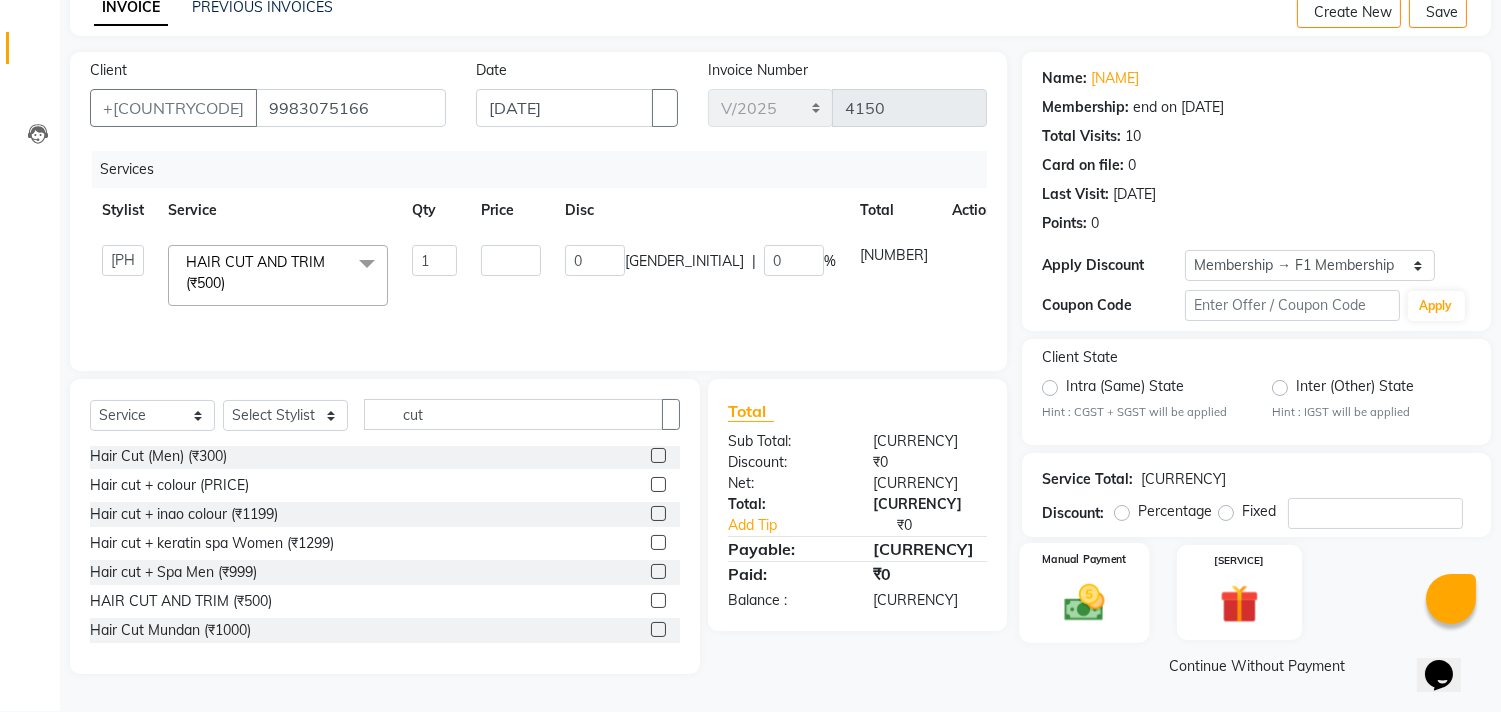 scroll, scrollTop: 102, scrollLeft: 0, axis: vertical 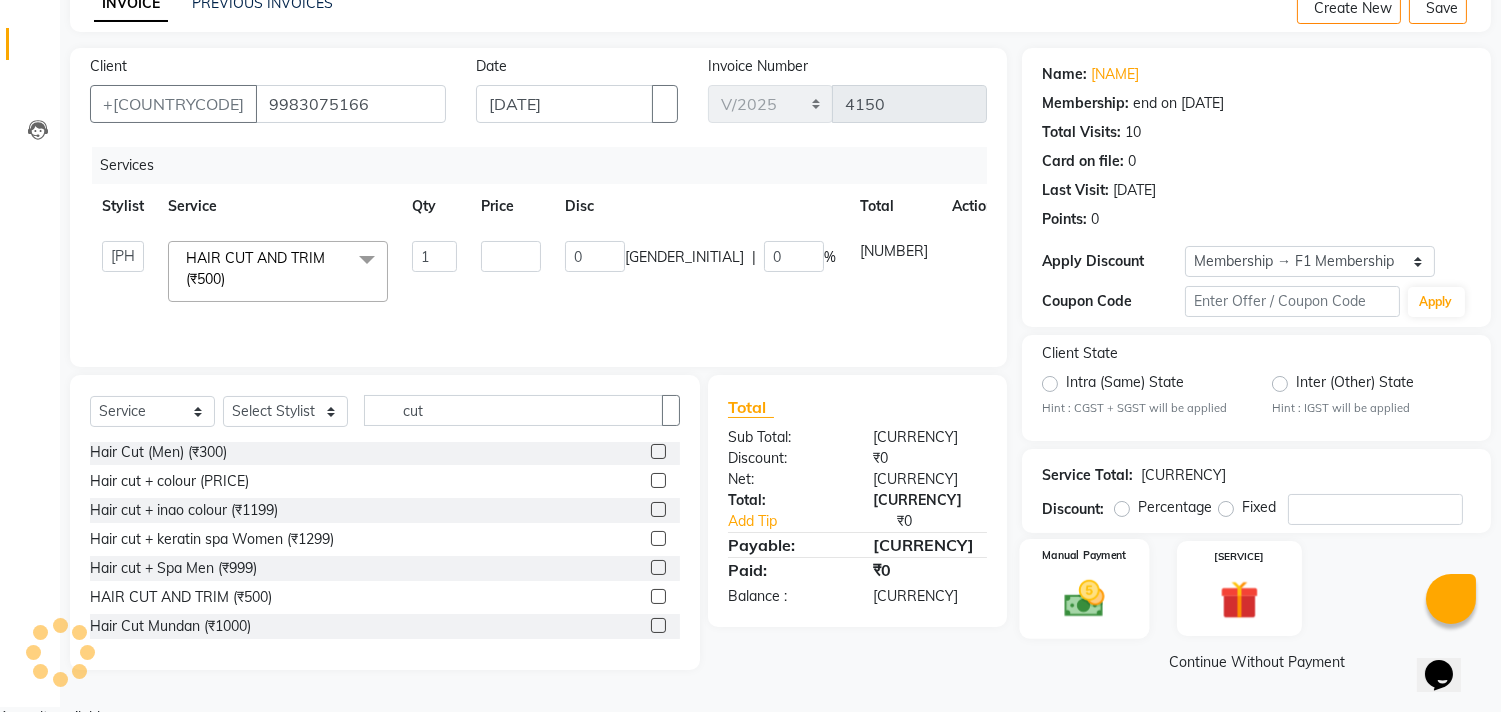 click on "Manual Payment" at bounding box center (1085, 588) 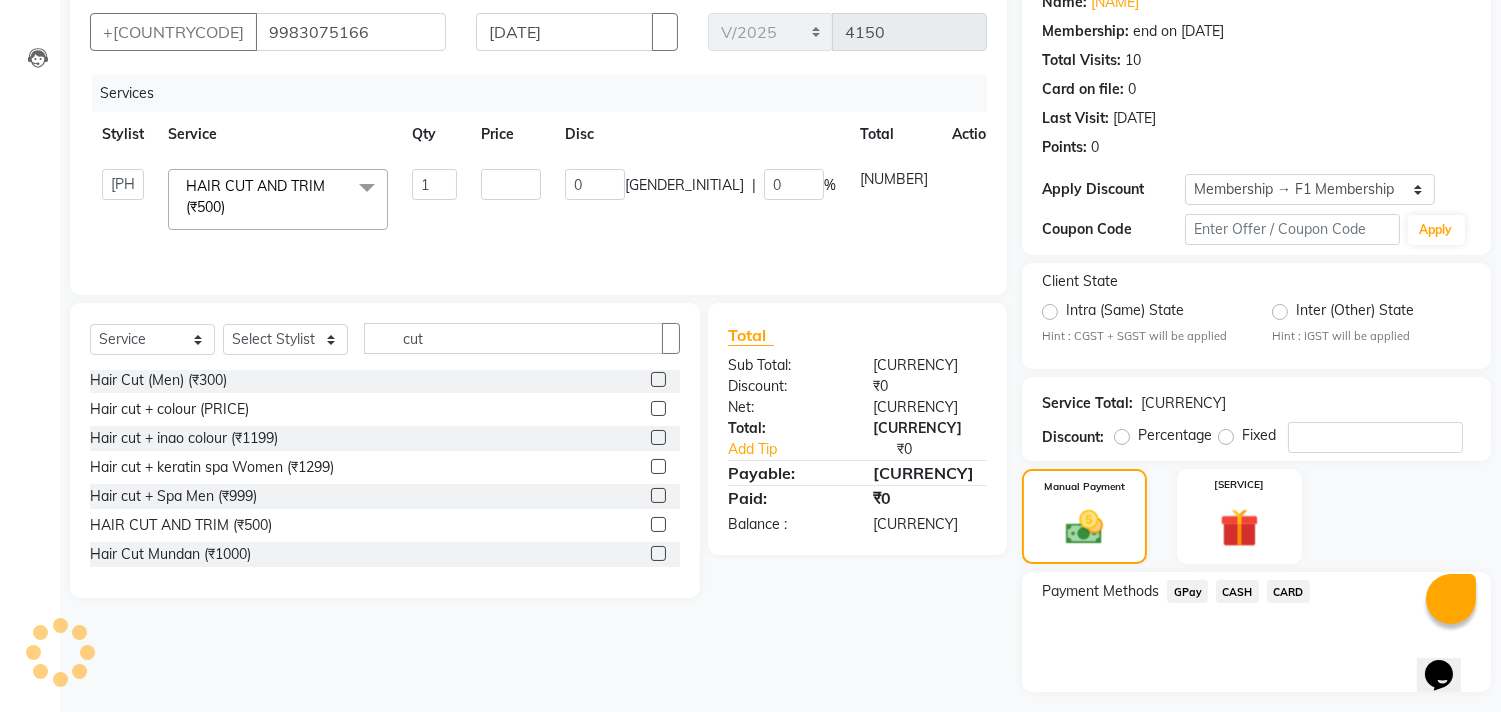scroll, scrollTop: 213, scrollLeft: 0, axis: vertical 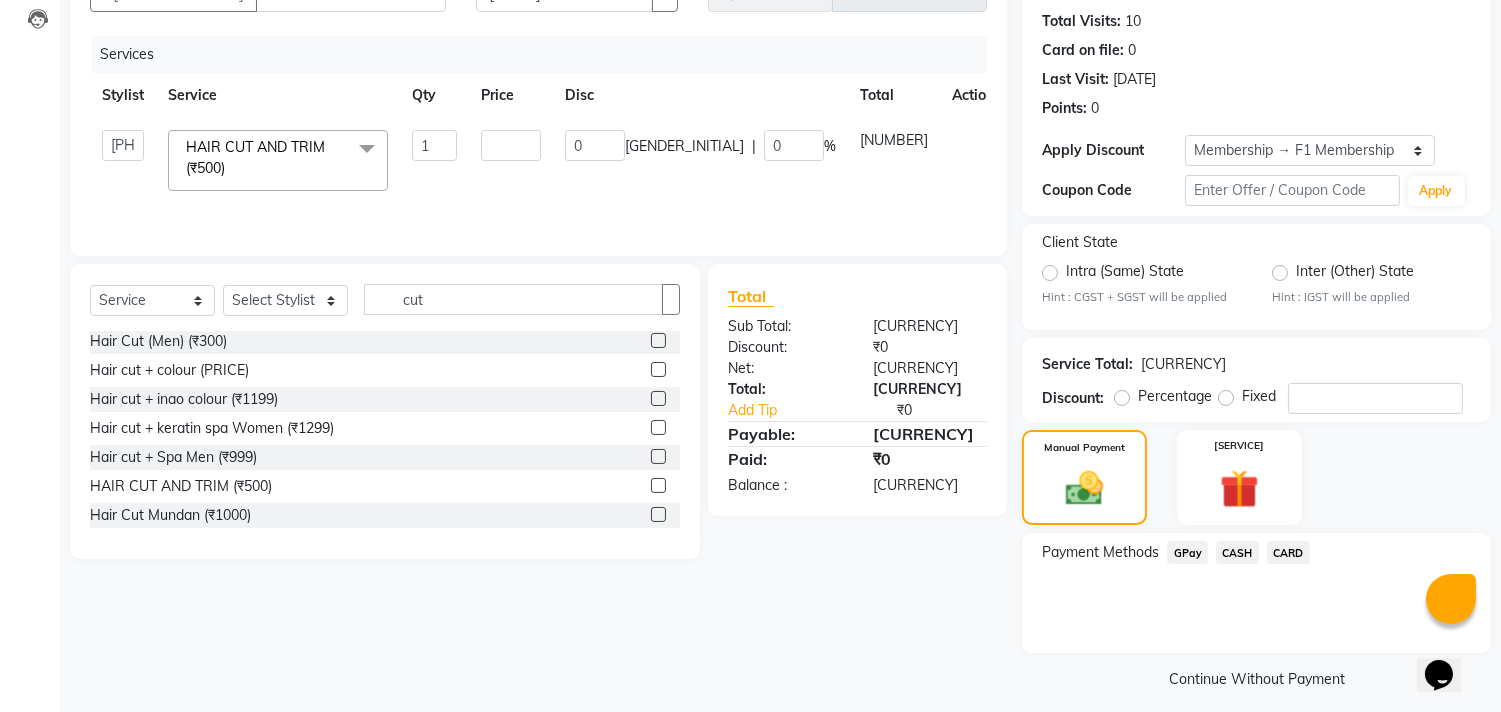 click on "CARD" at bounding box center (1187, 552) 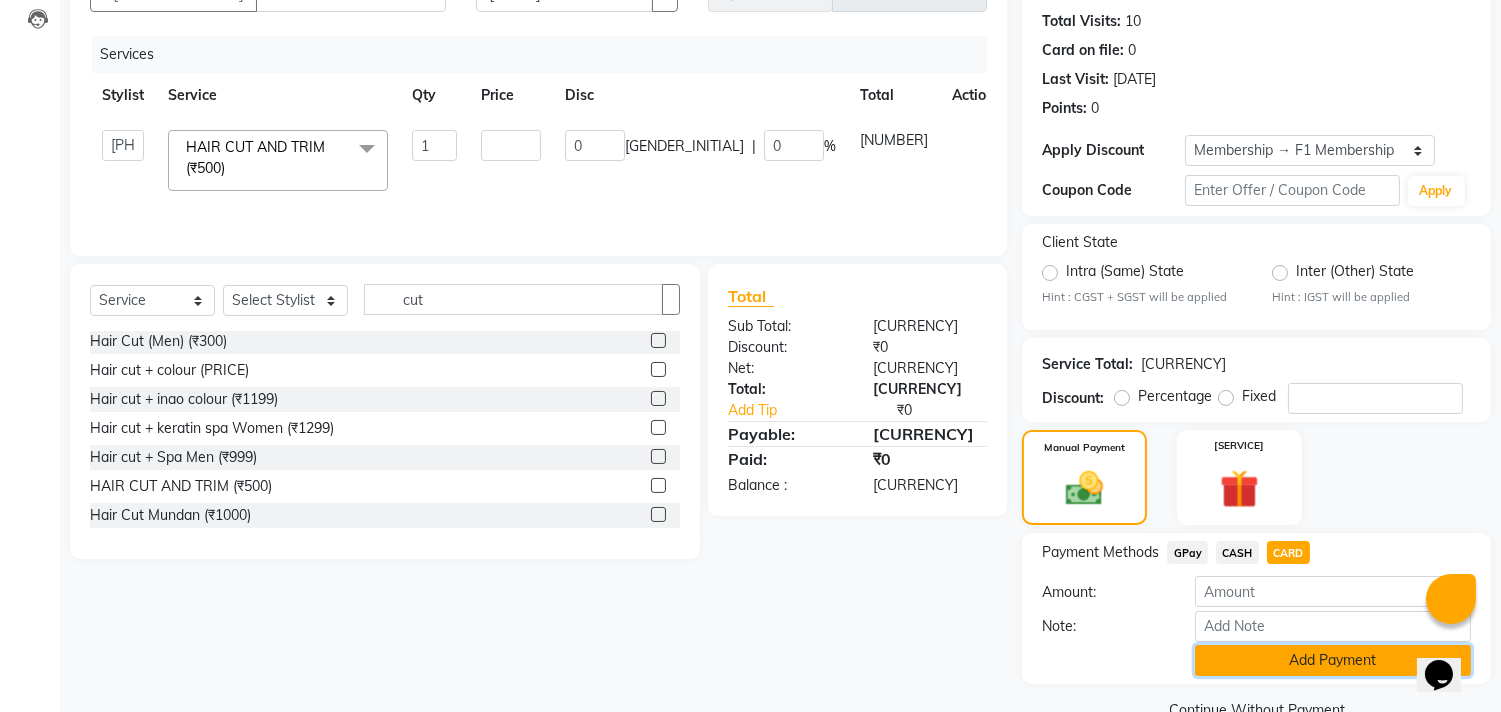 click on "Add Payment" at bounding box center (1333, 660) 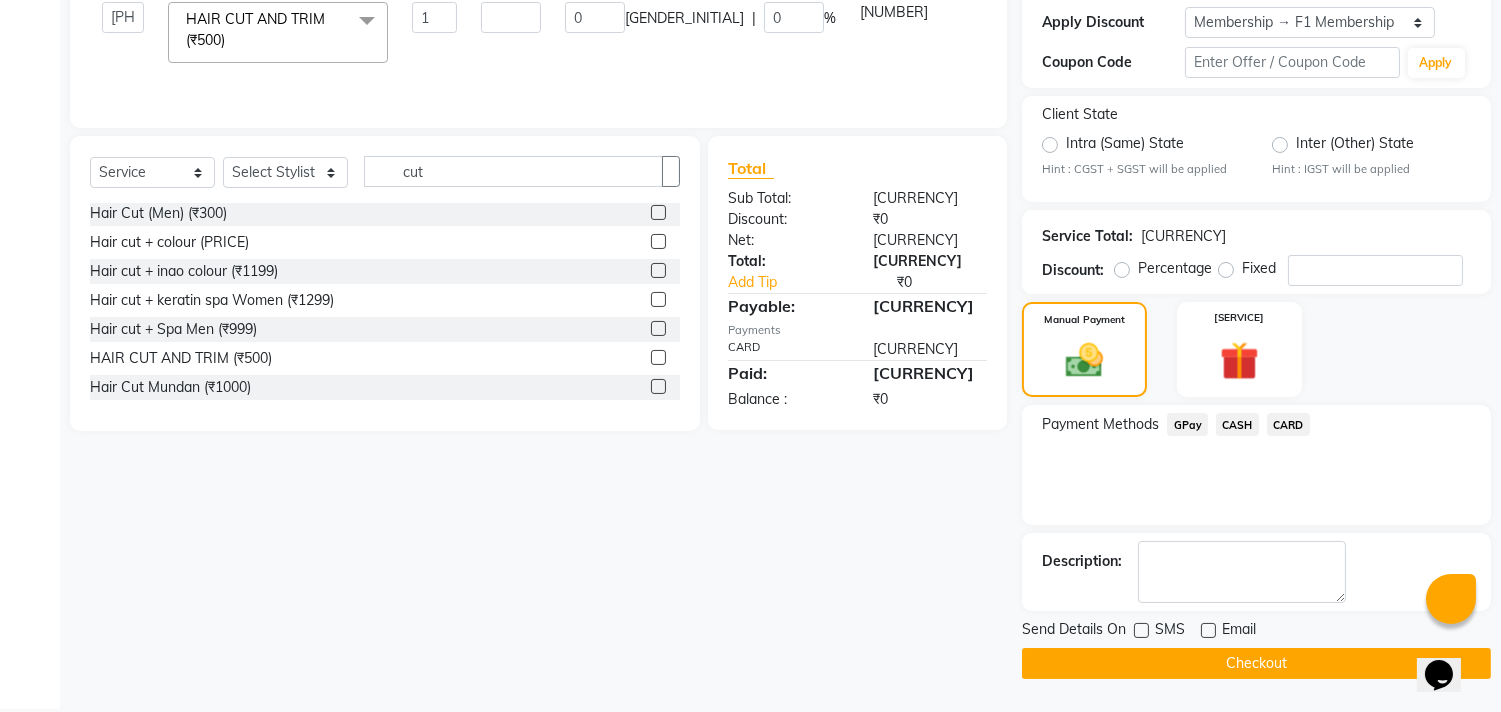 scroll, scrollTop: 344, scrollLeft: 0, axis: vertical 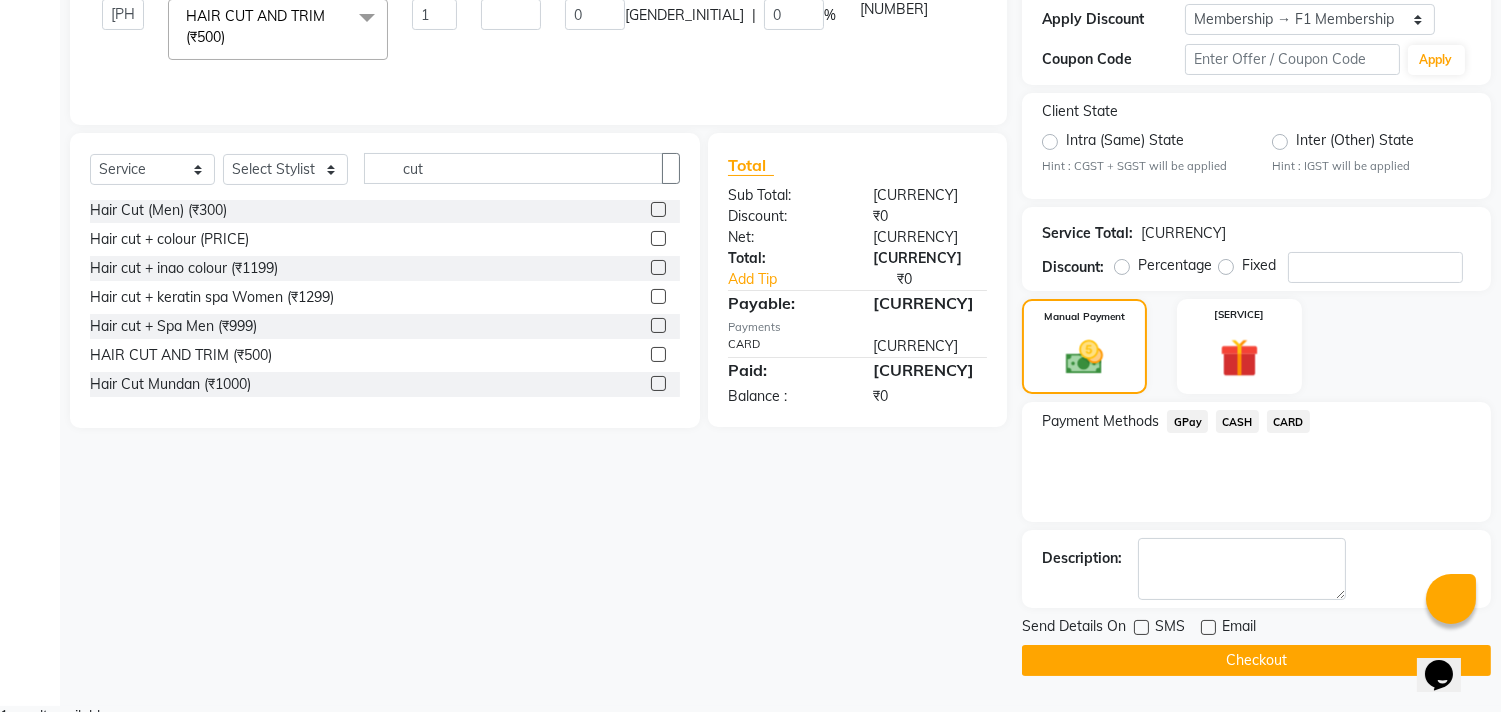 drag, startPoint x: 1138, startPoint y: 631, endPoint x: 1135, endPoint y: 642, distance: 11.401754 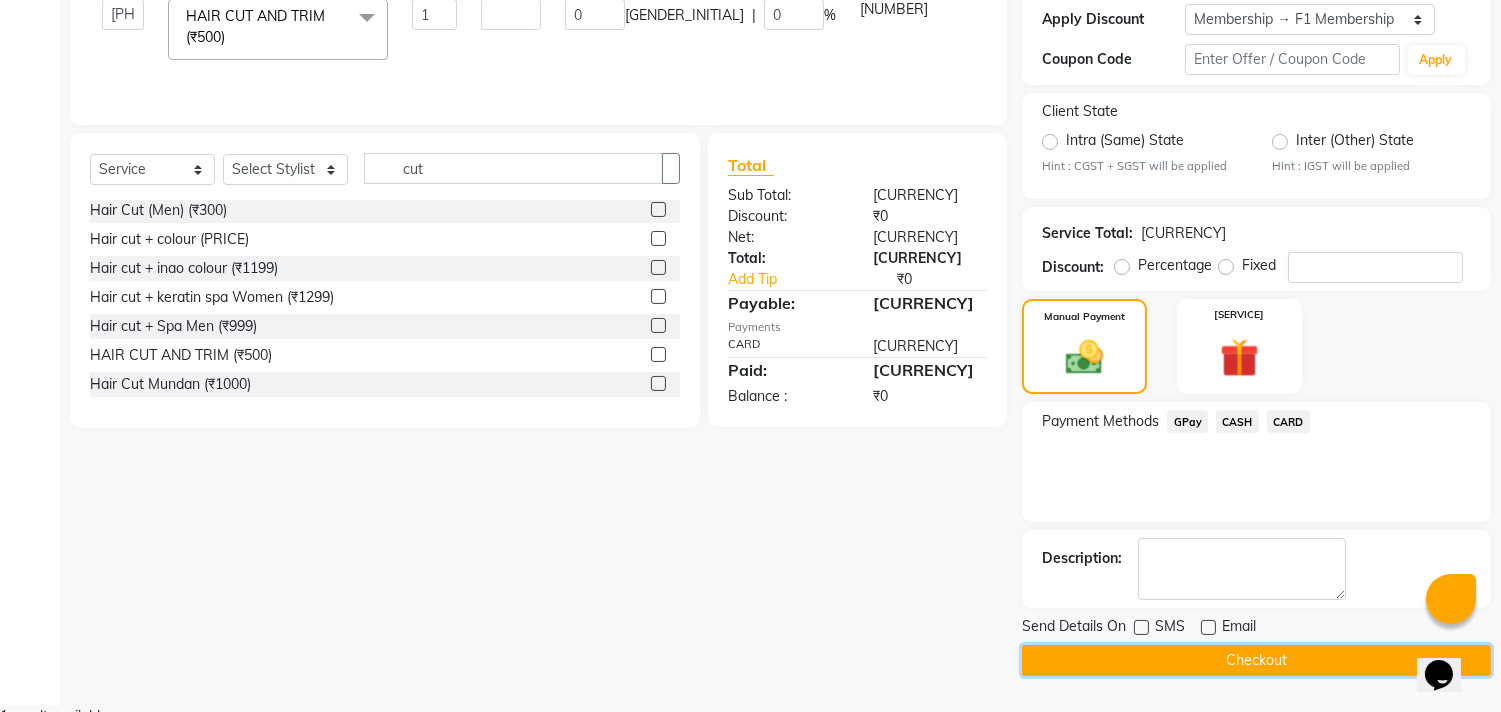 click on "Checkout" at bounding box center [1256, 660] 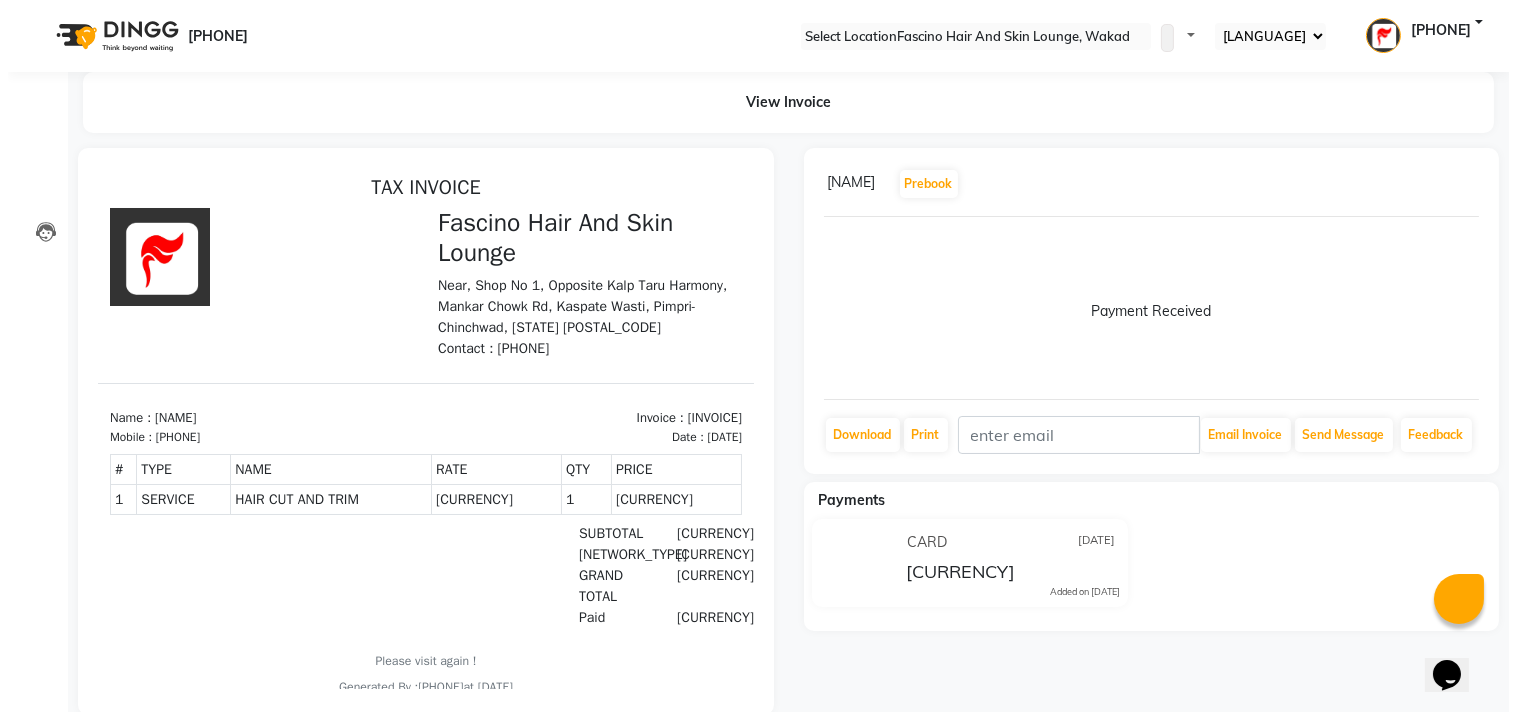 scroll, scrollTop: 0, scrollLeft: 0, axis: both 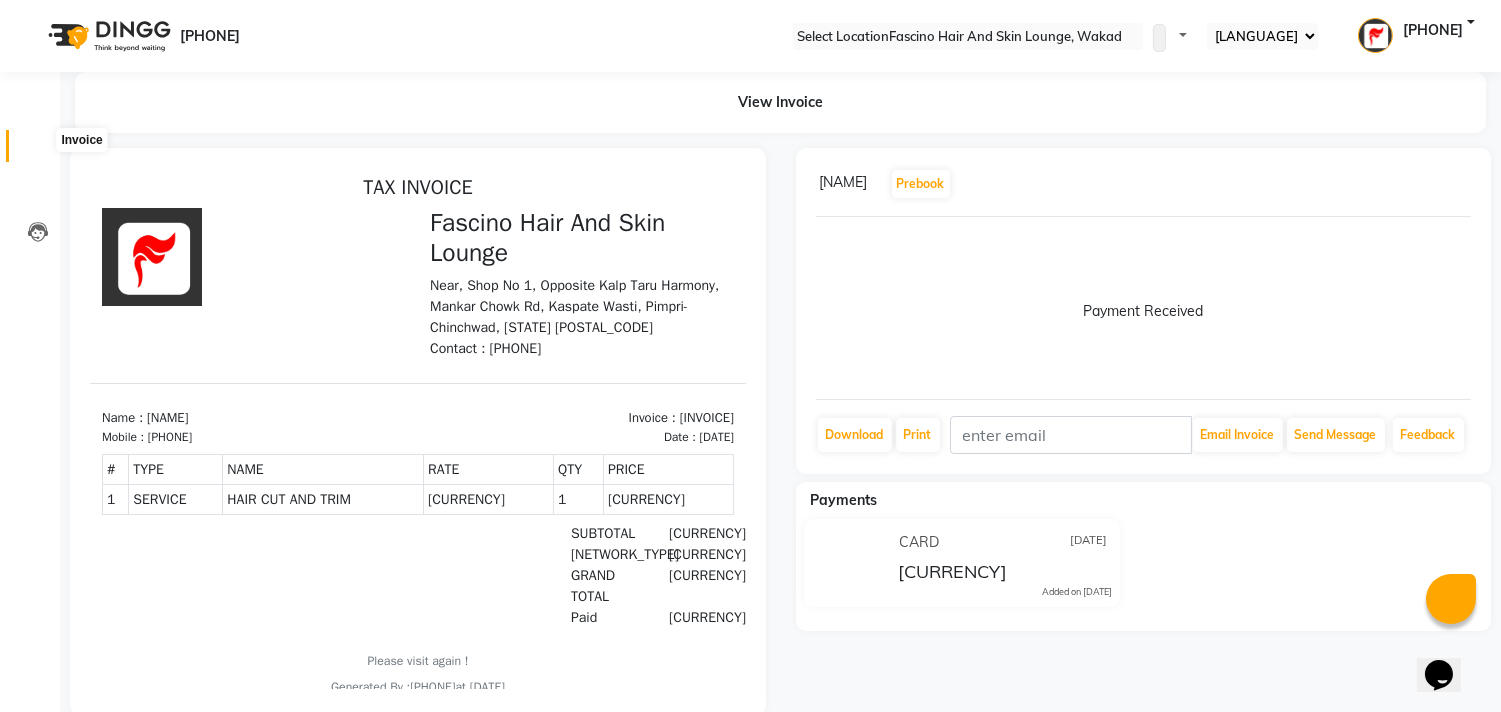click at bounding box center [38, 151] 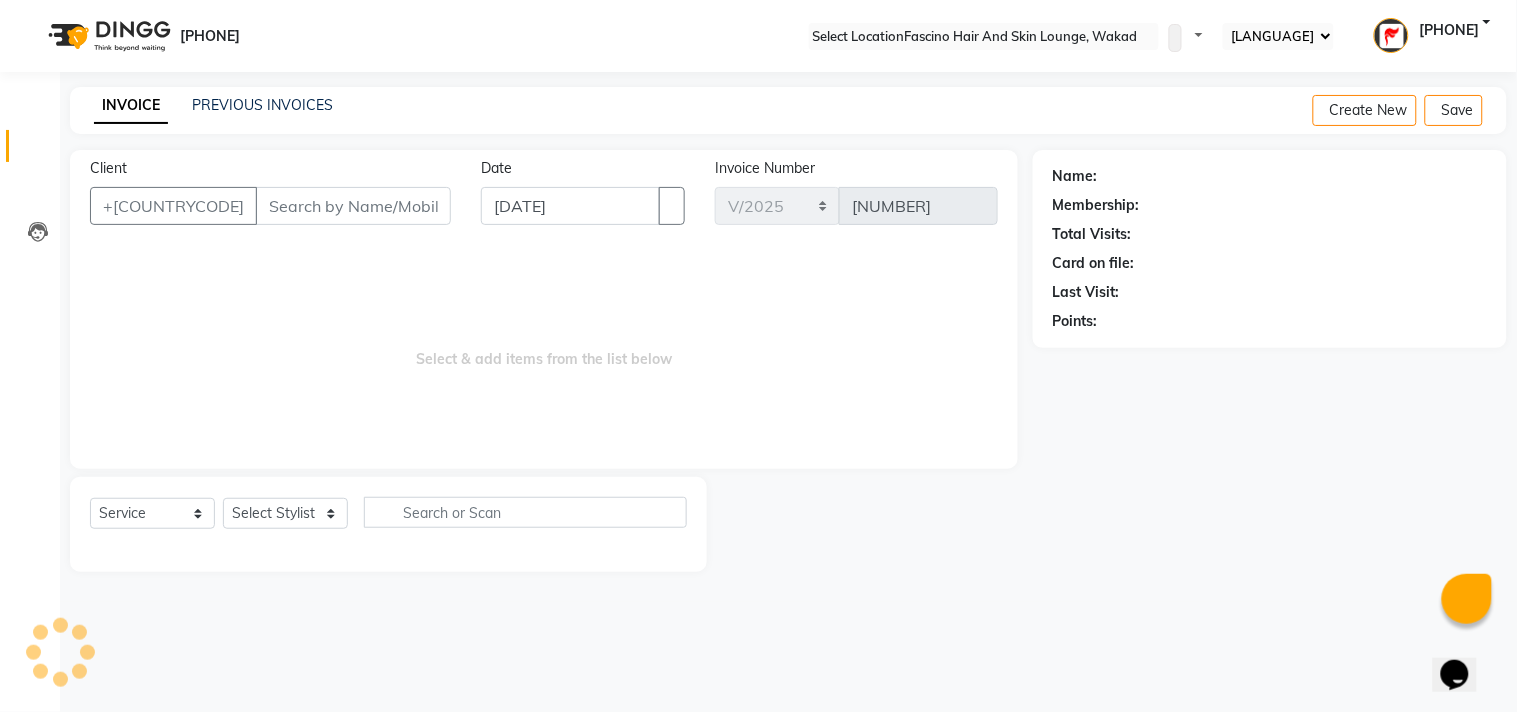click on "Client" at bounding box center [353, 206] 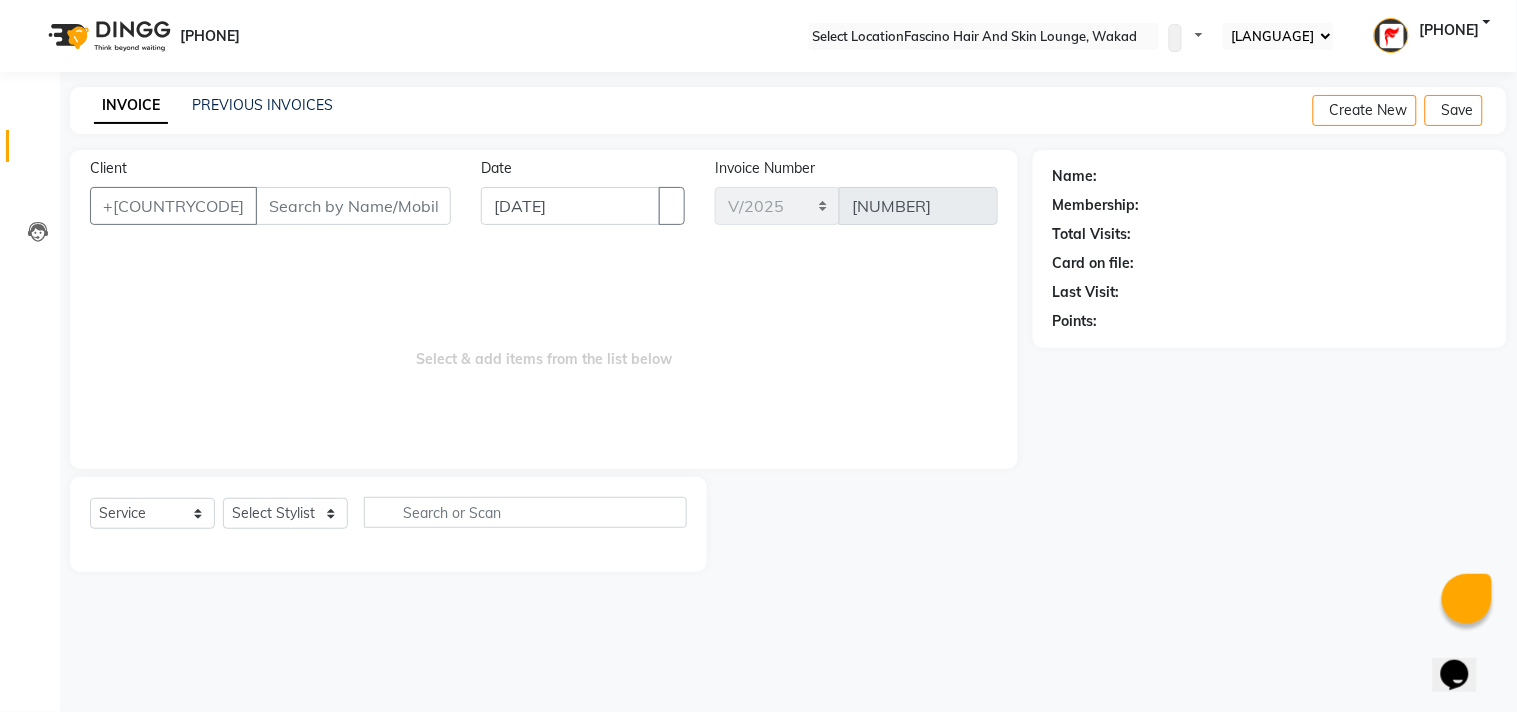 click on "Client" at bounding box center [353, 206] 